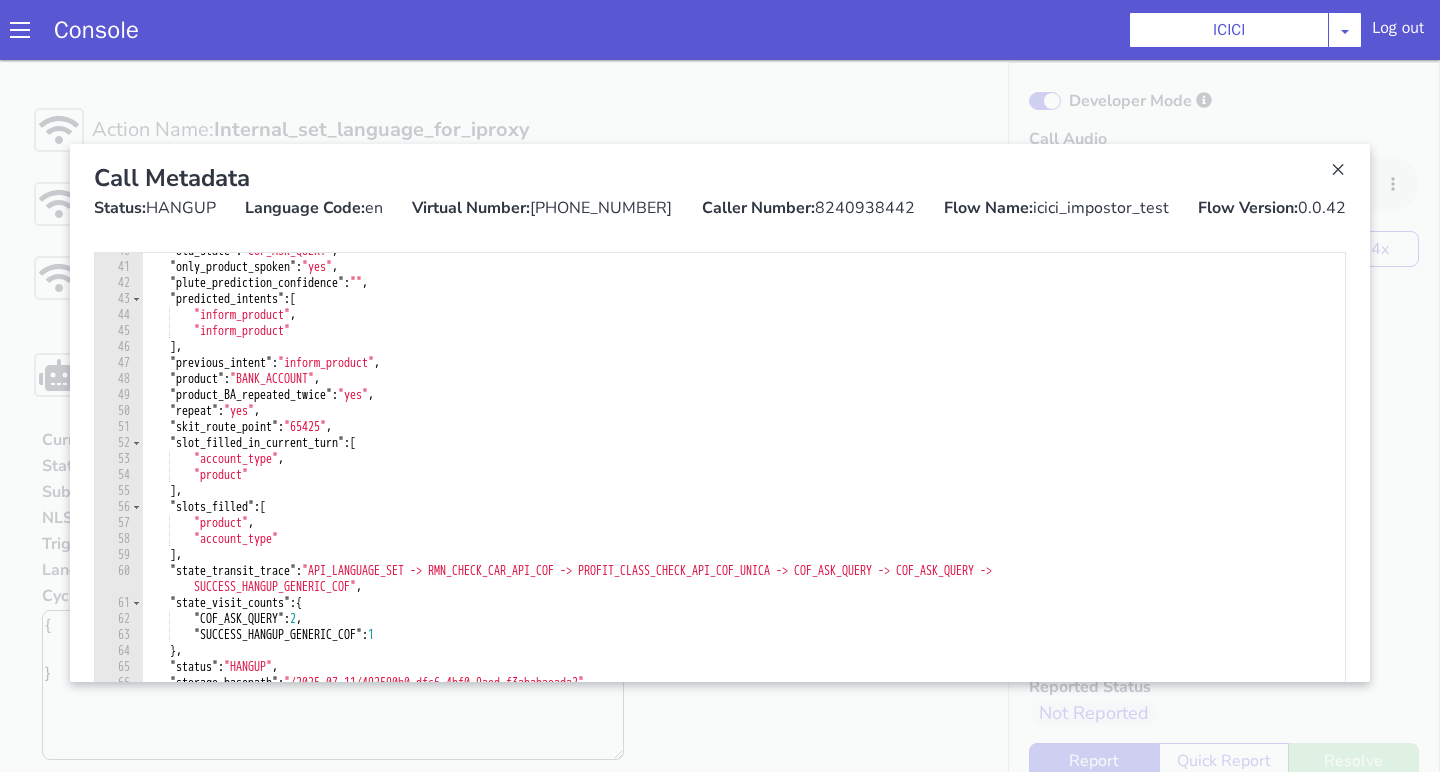 scroll, scrollTop: 2534, scrollLeft: 0, axis: vertical 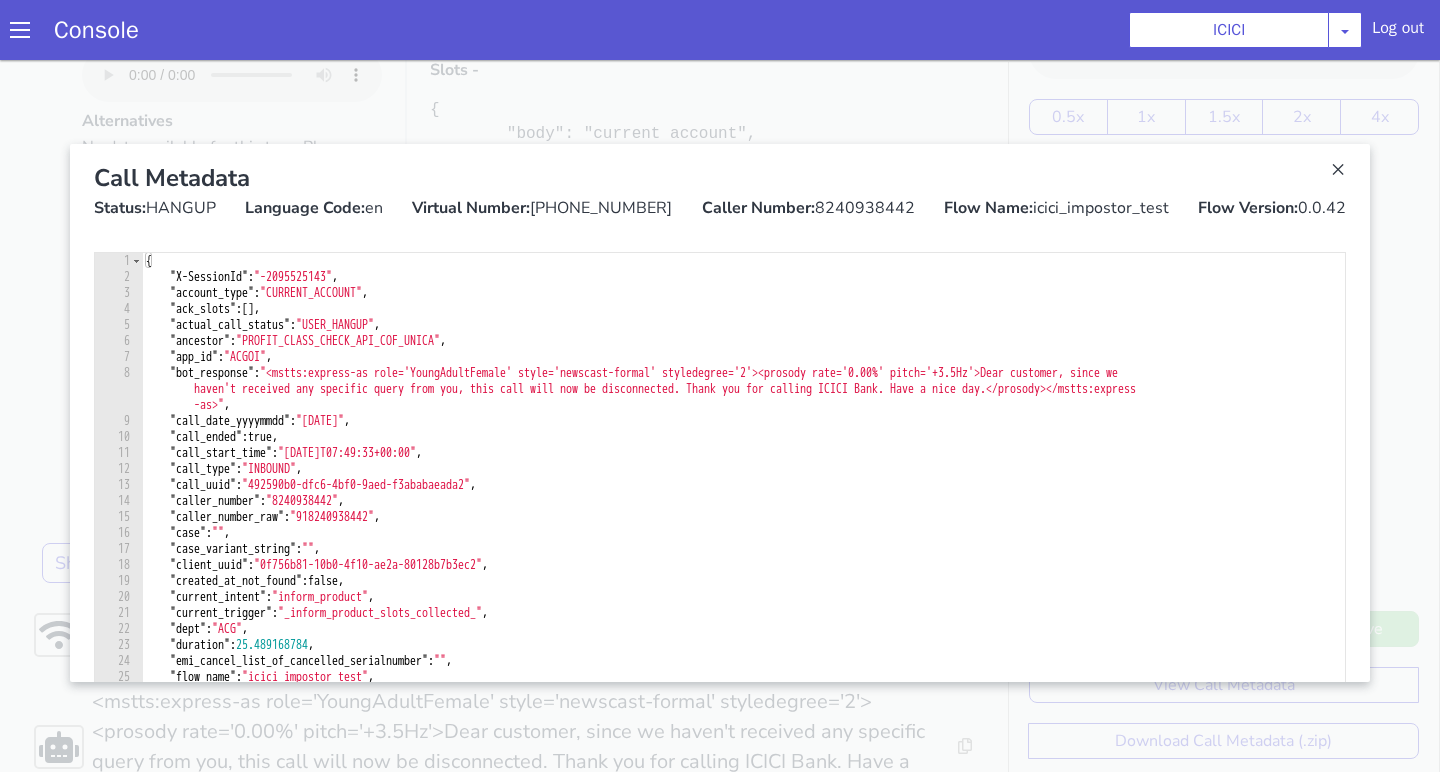 click at bounding box center (720, 413) 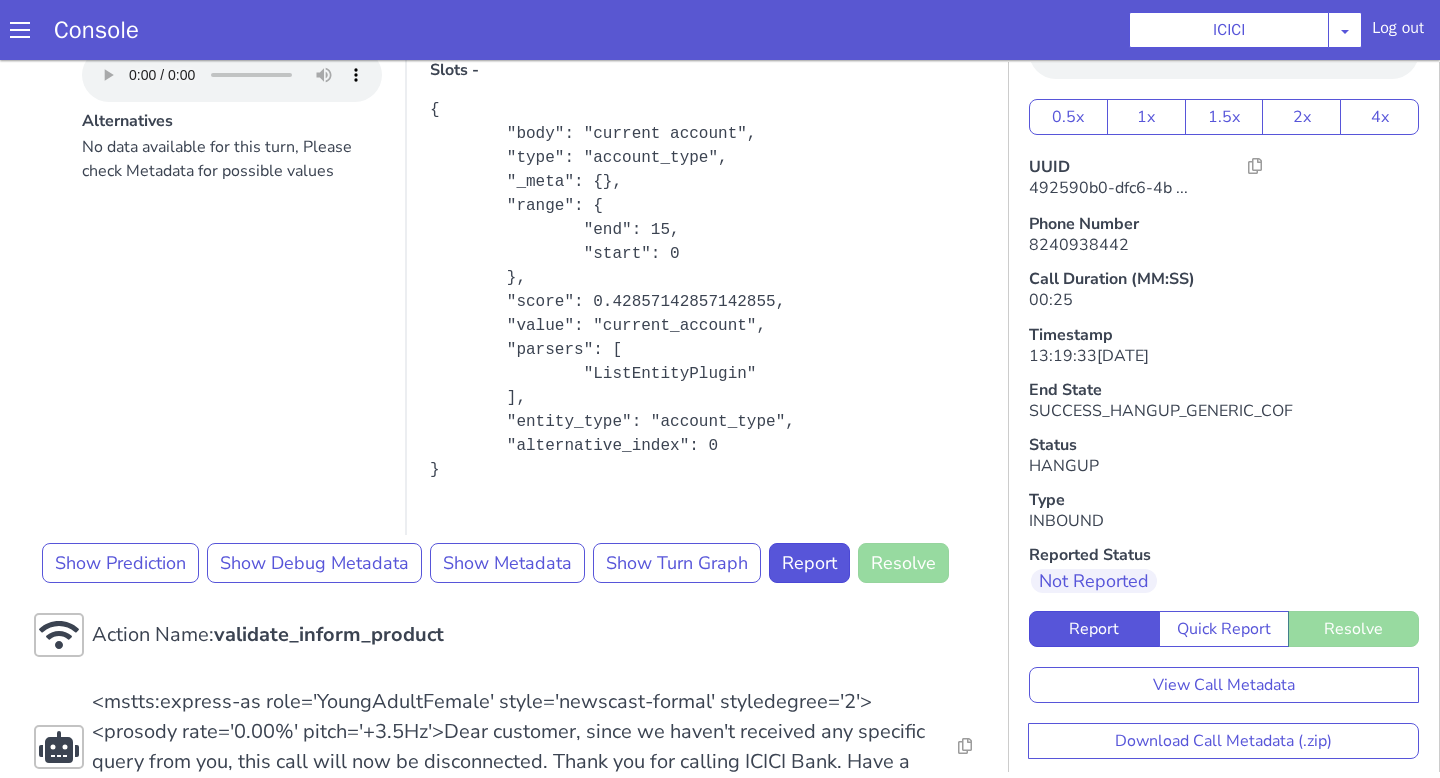 scroll, scrollTop: 0, scrollLeft: 0, axis: both 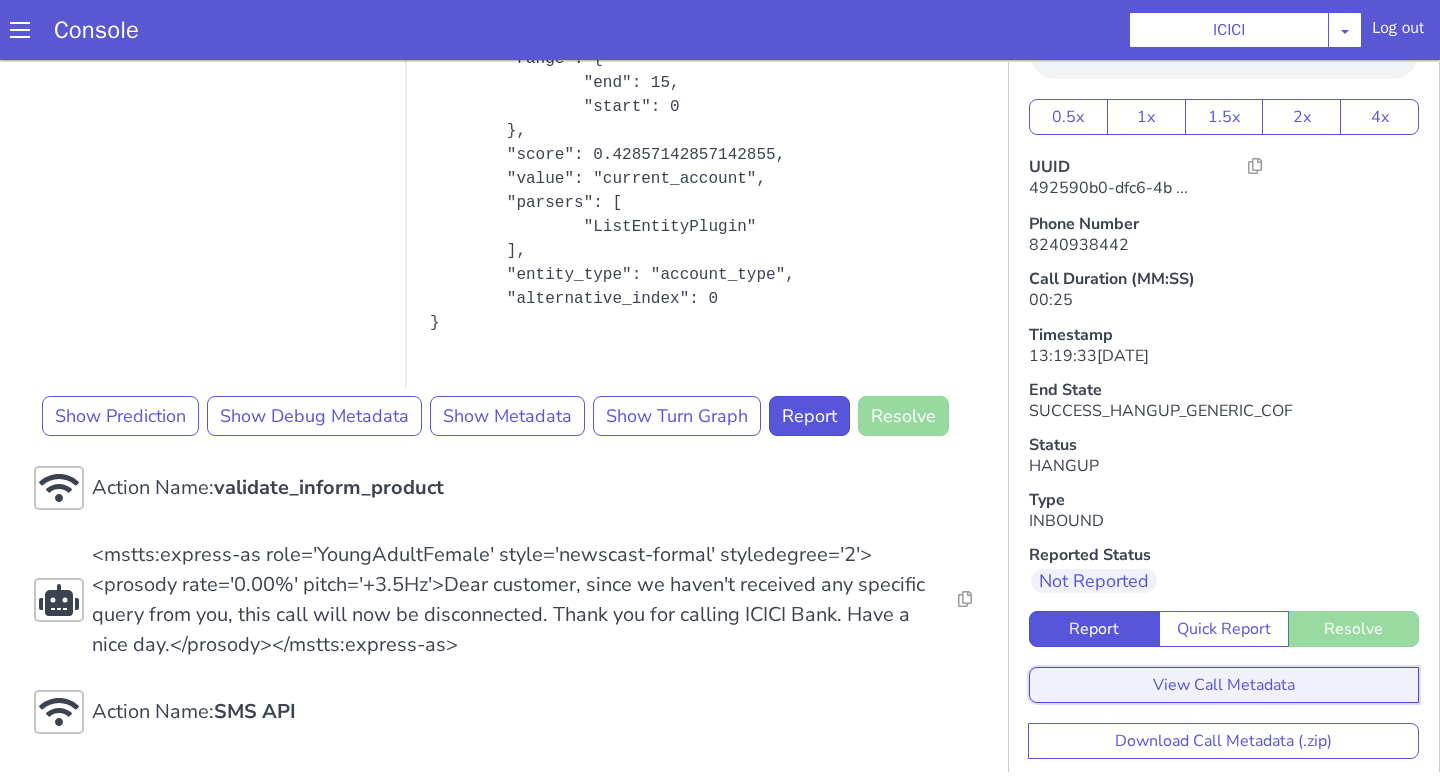 click on "View Call Metadata" at bounding box center [1224, 685] 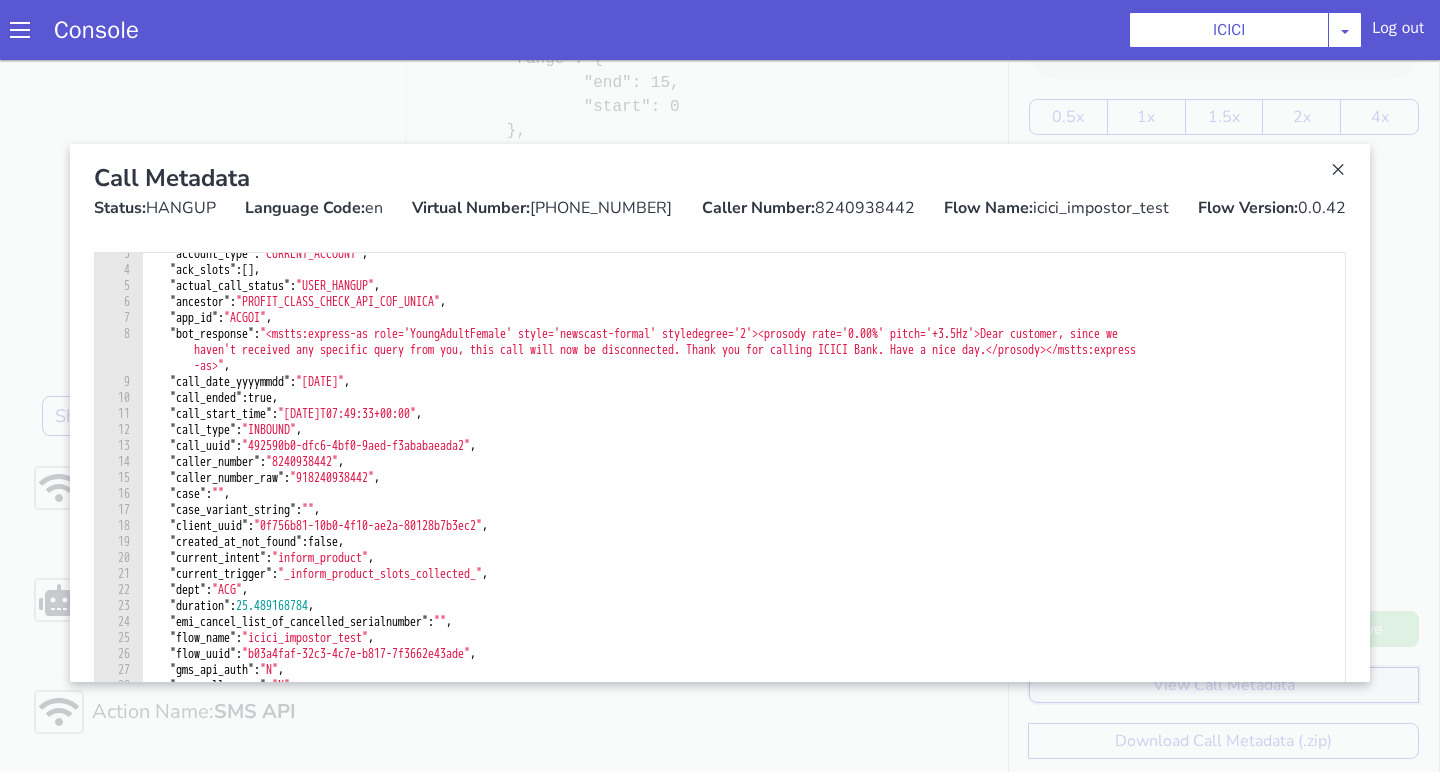 scroll, scrollTop: 39, scrollLeft: 0, axis: vertical 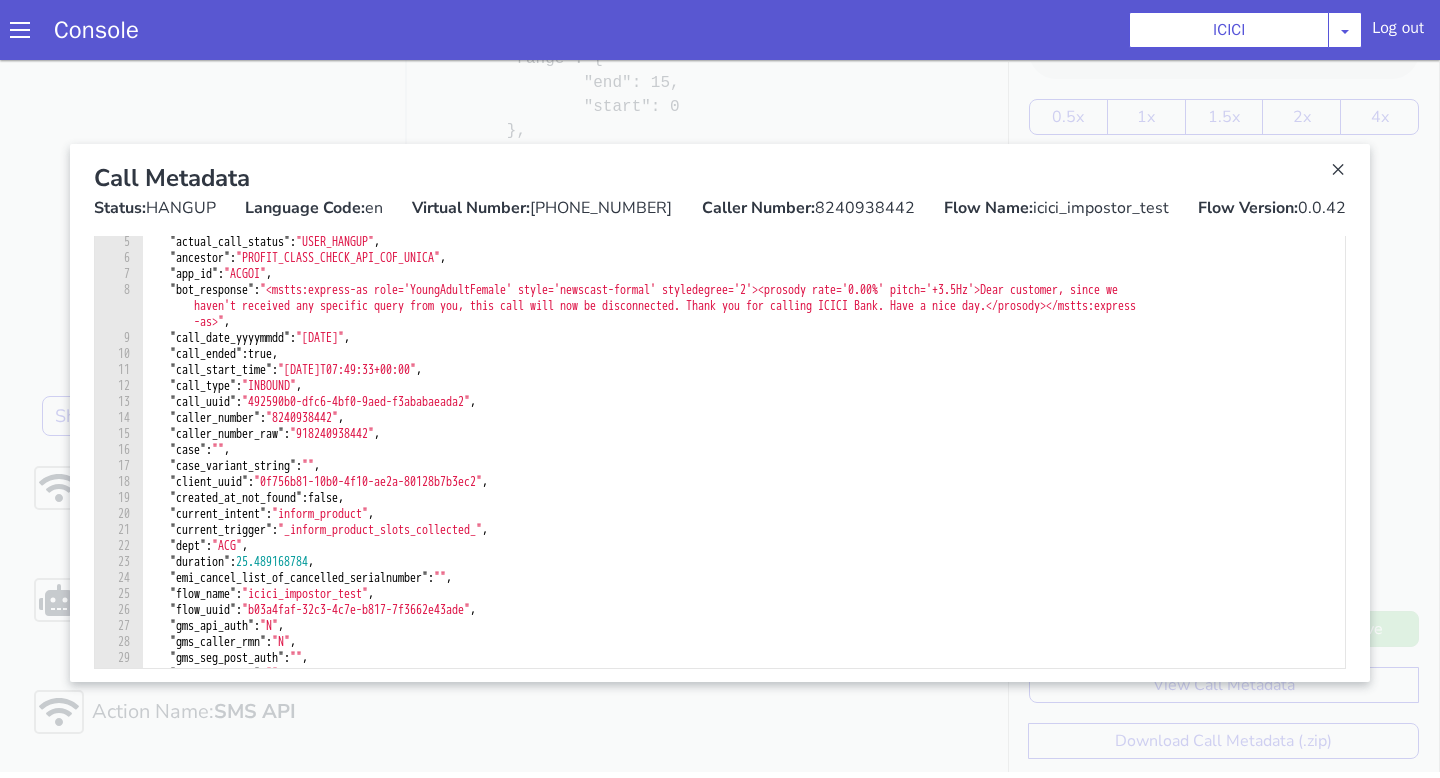 click on "{      "X-SessionId" :  "-2095525143" ,      "account_type" :  "CURRENT_ACCOUNT" ,      "ack_slots" :  [ ] ,      "actual_call_status" :  "USER_HANGUP" ,      "ancestor" :  "PROFIT_CLASS_CHECK_API_COF_UNICA" ,      "app_id" :  "ACGOI" ,      "bot_response" :  "<mstts:express-as role='YoungAdultFemale' style='newscast-formal' styledegree='2'><prosody rate='0.00%' pitch='+3.5Hz'>Dear customer, since we           haven't received any specific query from you, this call will now be disconnected. Thank you for calling ICICI Bank. Have a nice day.</prosody></mstts:express          -as>" ,      "call_date_yyyymmdd" :  "2025-07-11" ,      "call_ended" :  true ,      "call_start_time" :  "2025-07-11T07:49:33+00:00" ,      "call_type" :  "INBOUND" ,      "call_uuid" :  "492590b0-dfc6-4bf0-9aed-f3ababaeada2" ,      "caller_number" :  "8240938442" ,      "caller_number_raw" :  "918240938442" ,      "case" :  "" ,      "case_variant_string" :  "" ,      "client_uuid" :  ,      "created_at_not_found" :  , :" at bounding box center (743, 435) 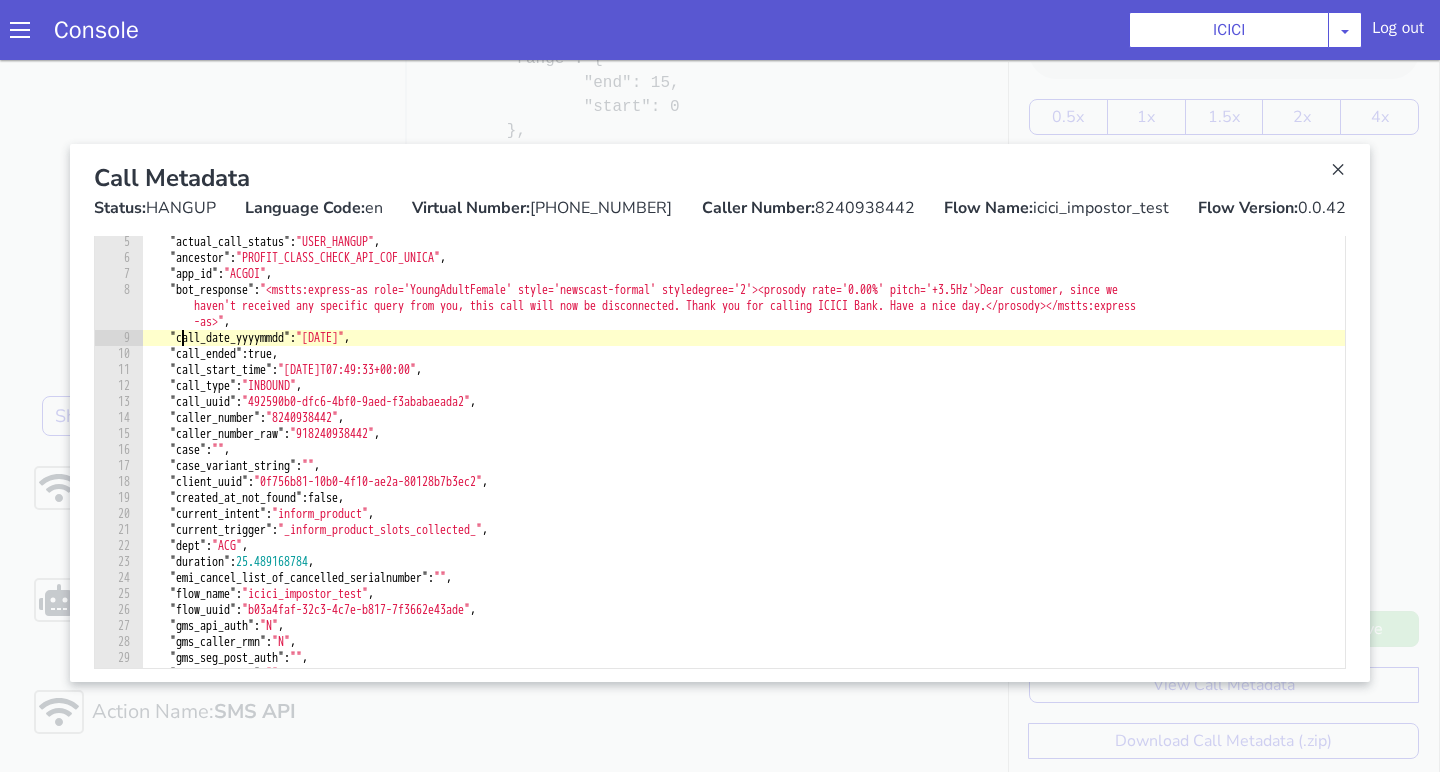 type on ""whatsapp_check": ""
}" 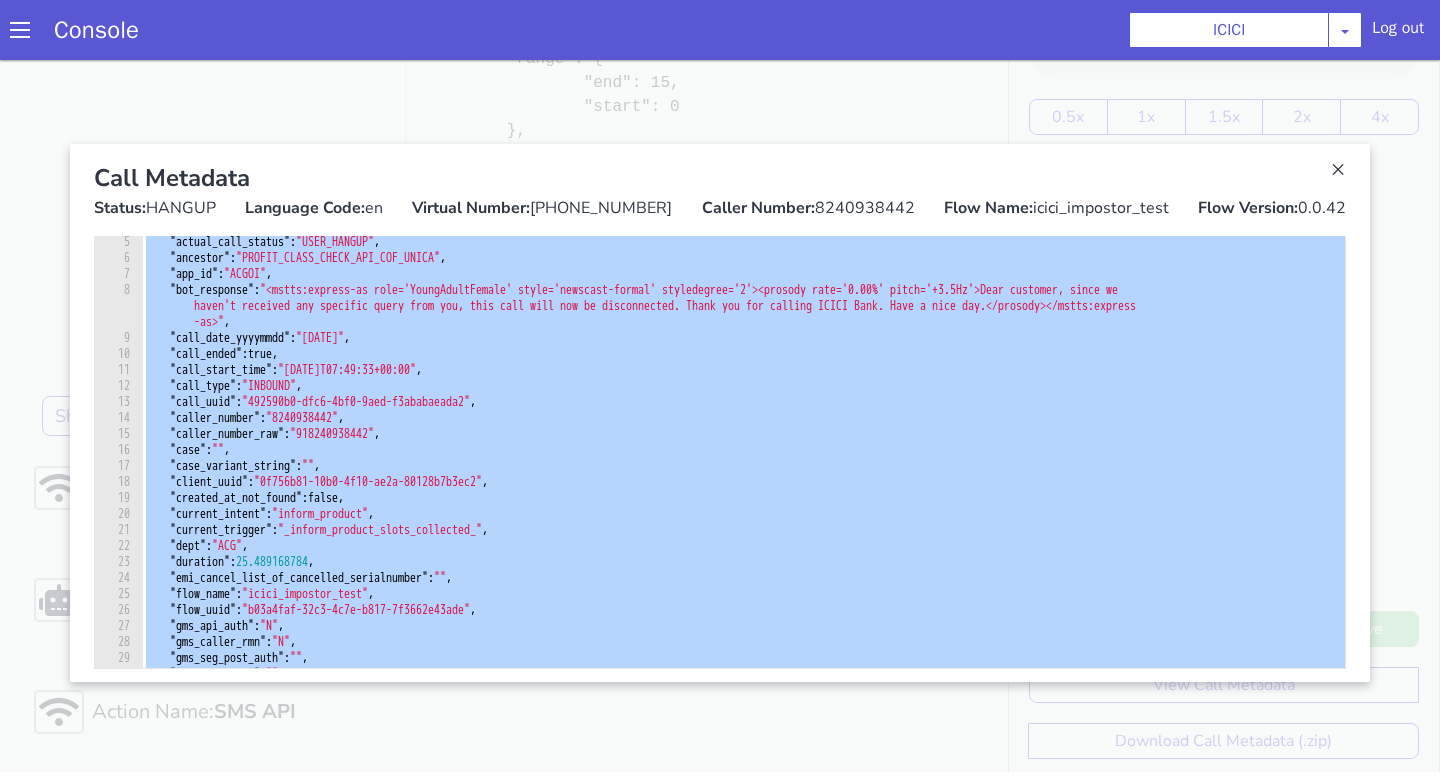 click at bounding box center (720, 413) 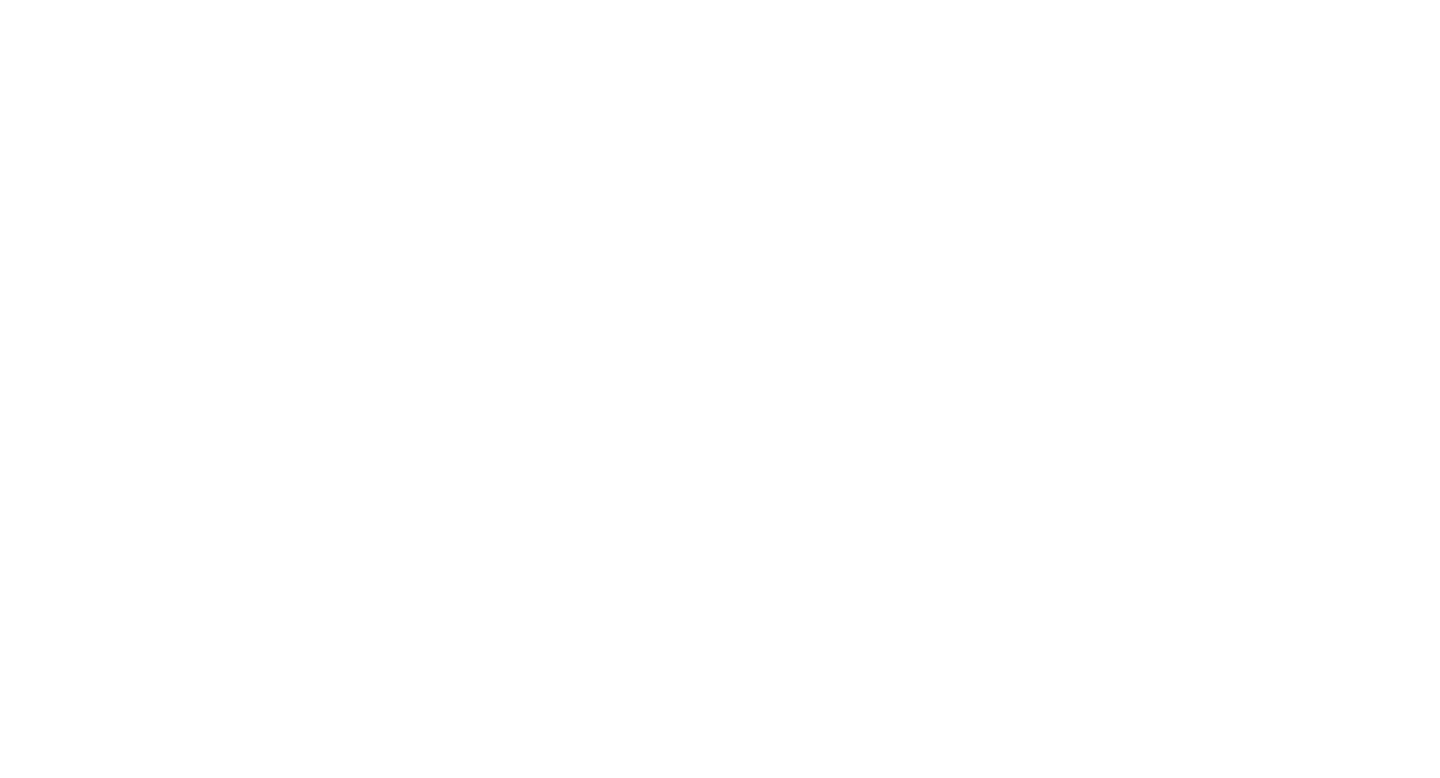 scroll, scrollTop: 0, scrollLeft: 0, axis: both 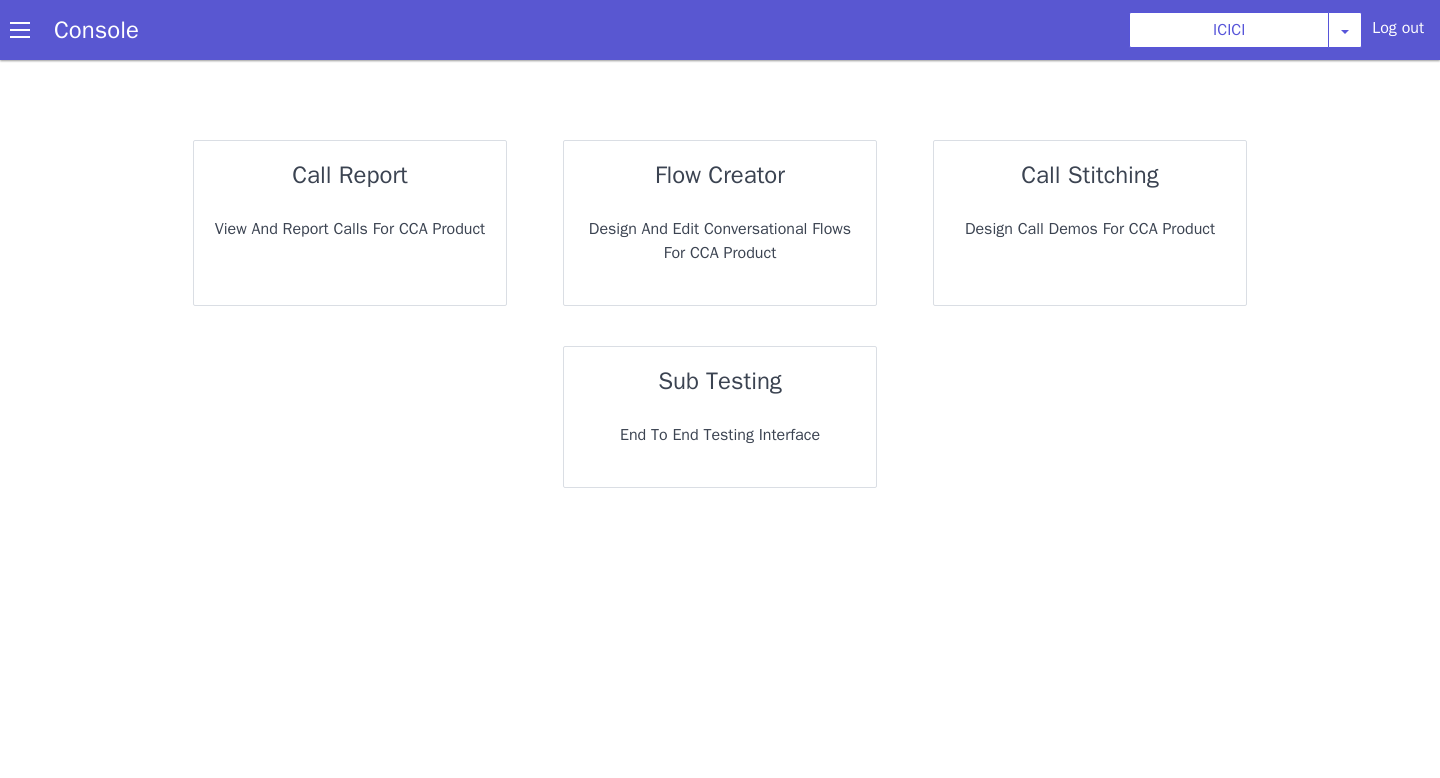 click on "End to End Testing Interface" at bounding box center [720, 435] 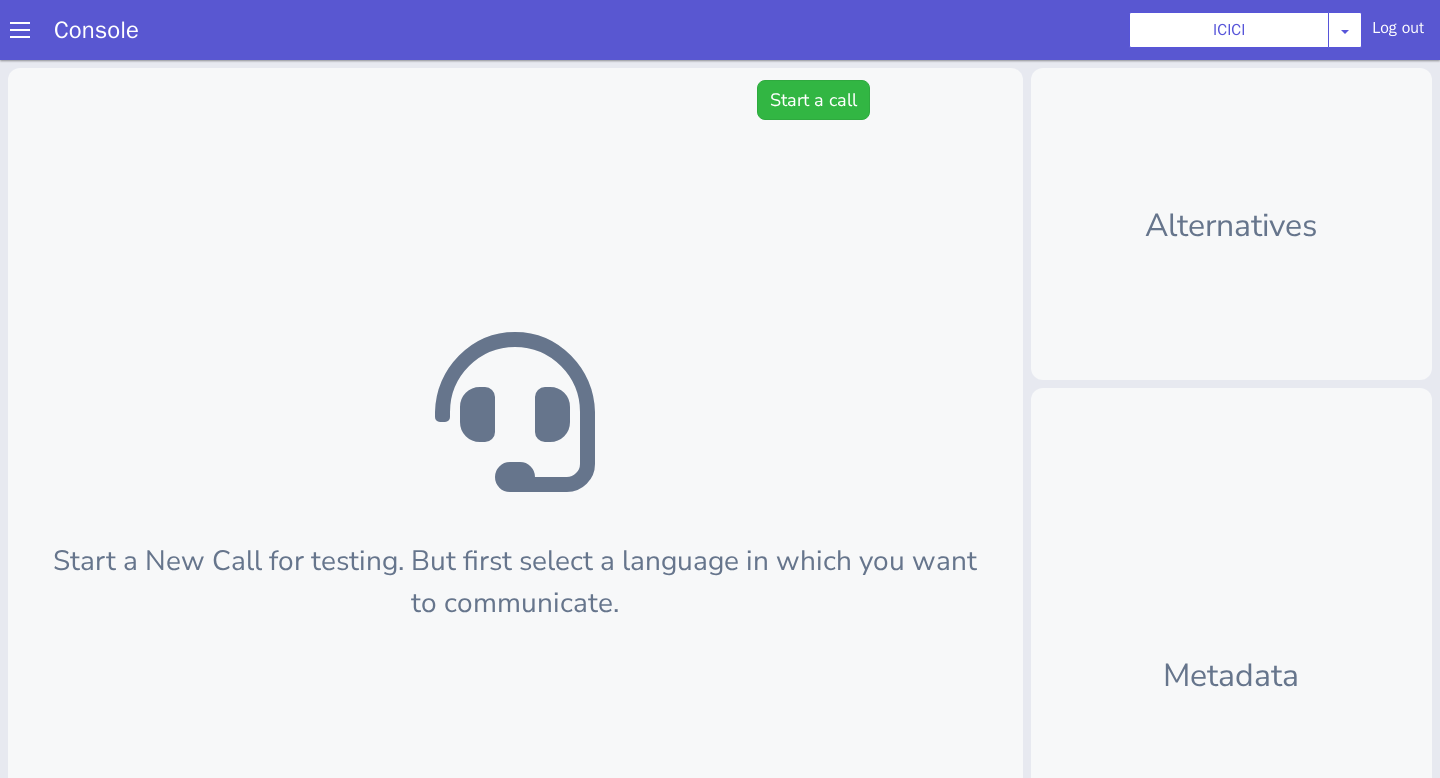 scroll, scrollTop: 6, scrollLeft: 0, axis: vertical 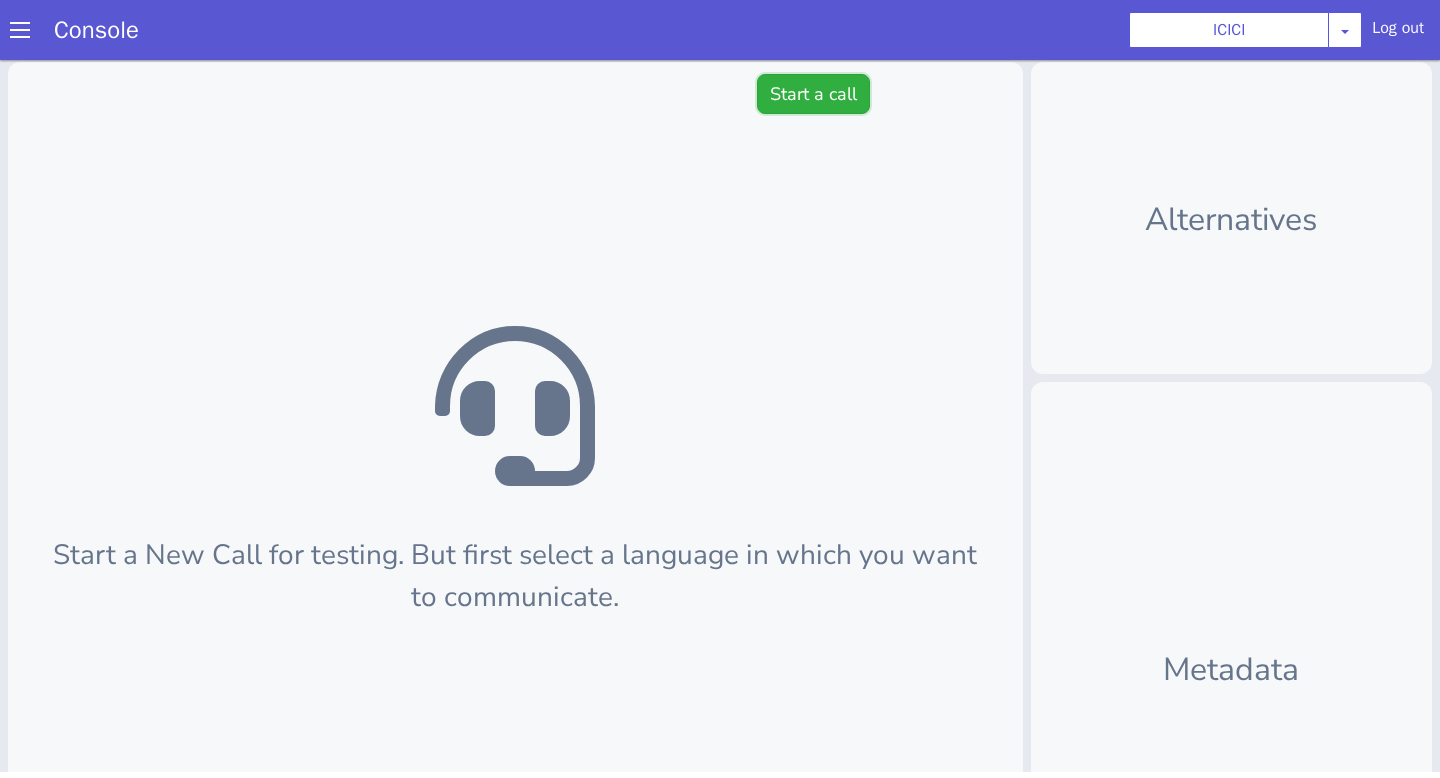 click on "Start a call" at bounding box center (813, 94) 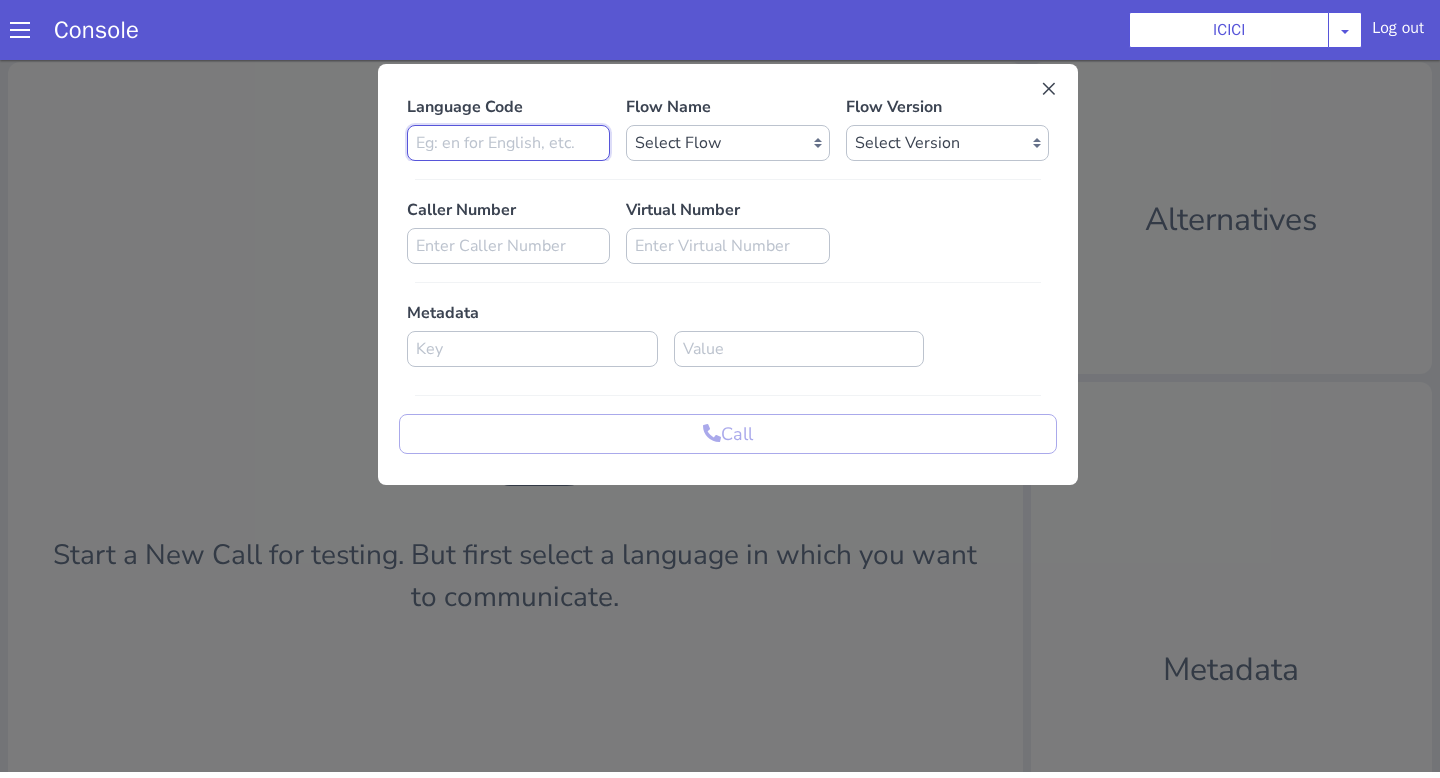 click at bounding box center [508, 143] 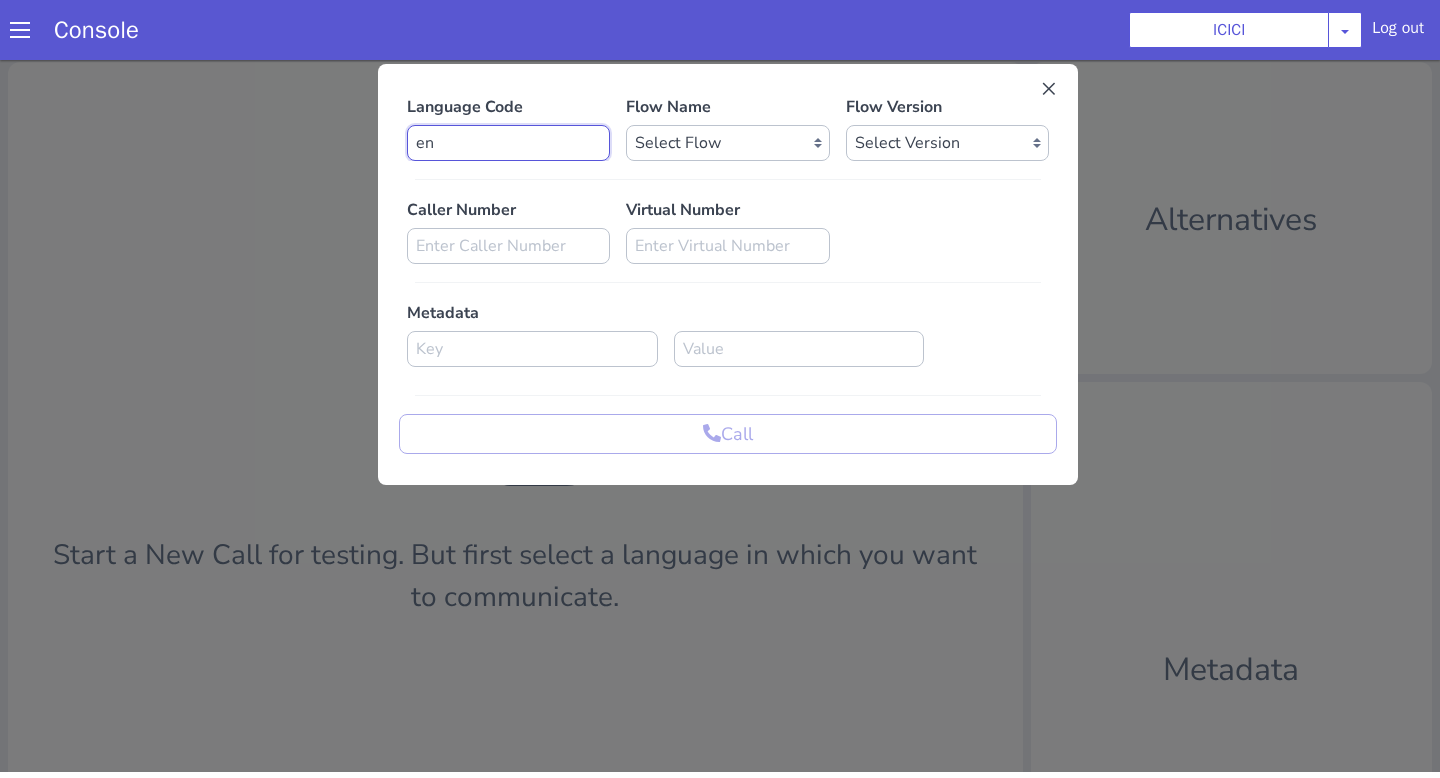 type on "en" 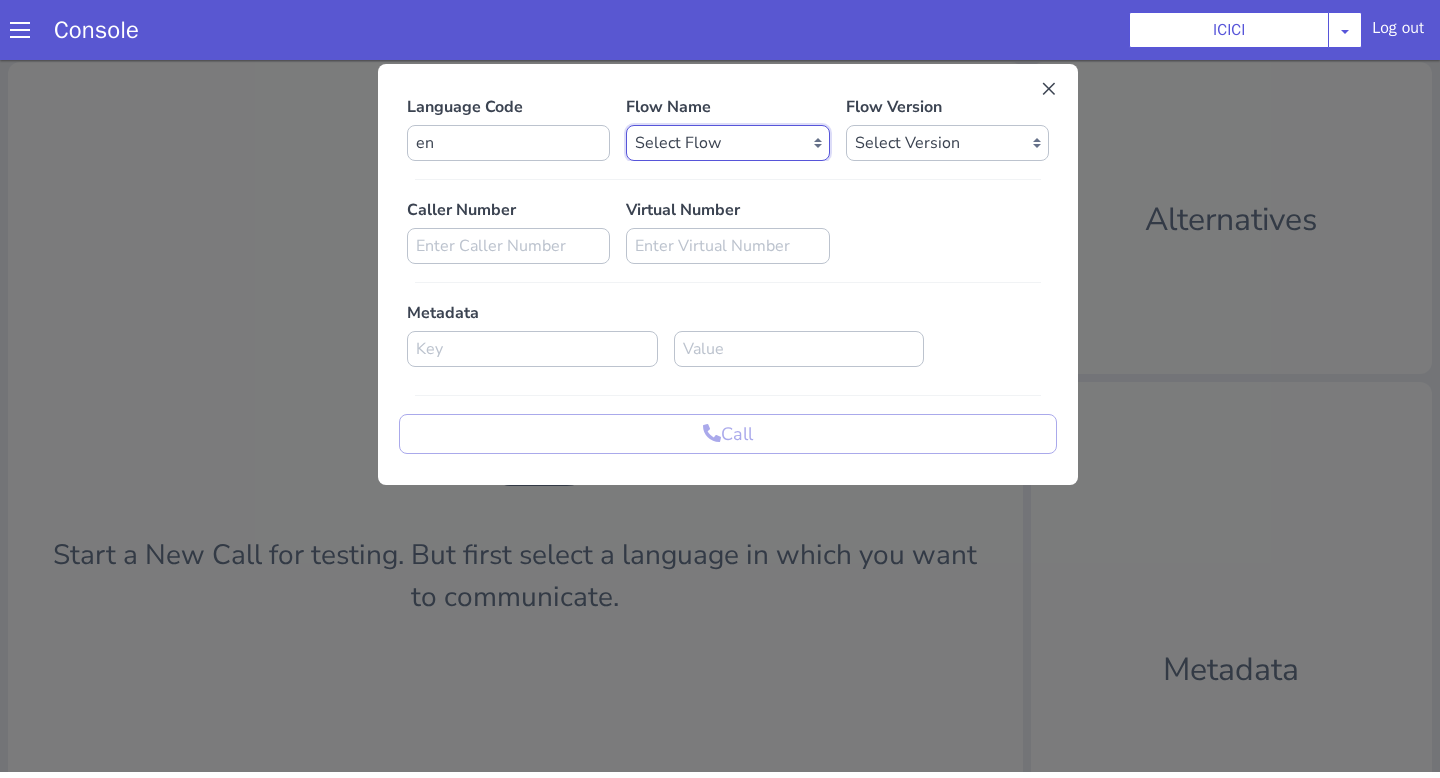 click on "Select Flow sachin_testing icici_test_import_1 icici_test icici_dummy infra_test ICICI_2 inter_digit_dtmf_wait_test icici ICICI_2.1 icici_incident_reporting Dummy_testcase icici_impostor_test icici_dtmf_patience_test DTMF_patience_test_bot icici_bot_2.0 (dropped) icici_cdbc_modification icici_migration phase_5 icici_lic_ipo icici_temp icici_outbound icici_poc_sip_trunking icici_prod_sync_temp icici_CC_limit_enhancement icici_farmer_bot icici_farmer_bot_hindi icici_hi icici_dialogy" at bounding box center (727, 143) 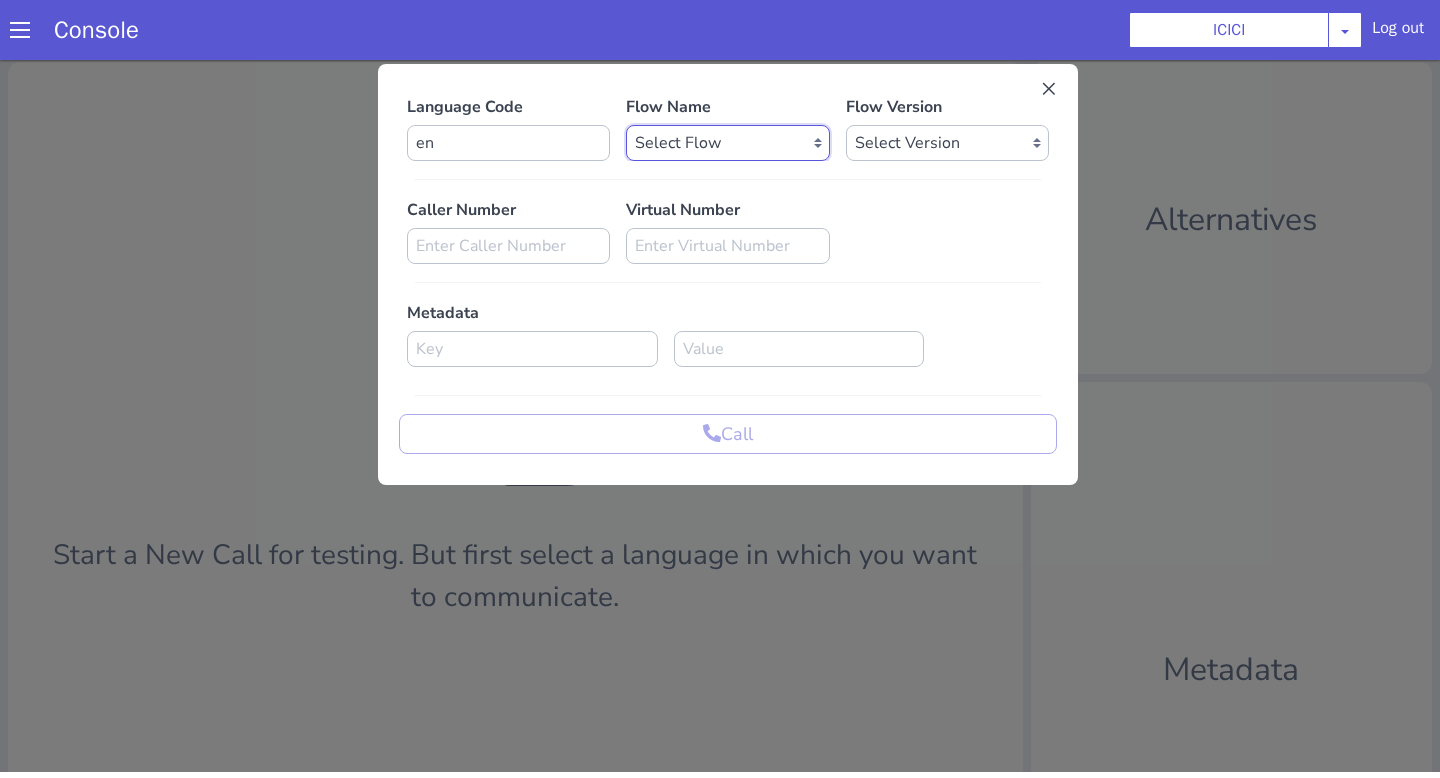 select on "b03a4faf-32c3-4c7e-b817-7f3662e43ade" 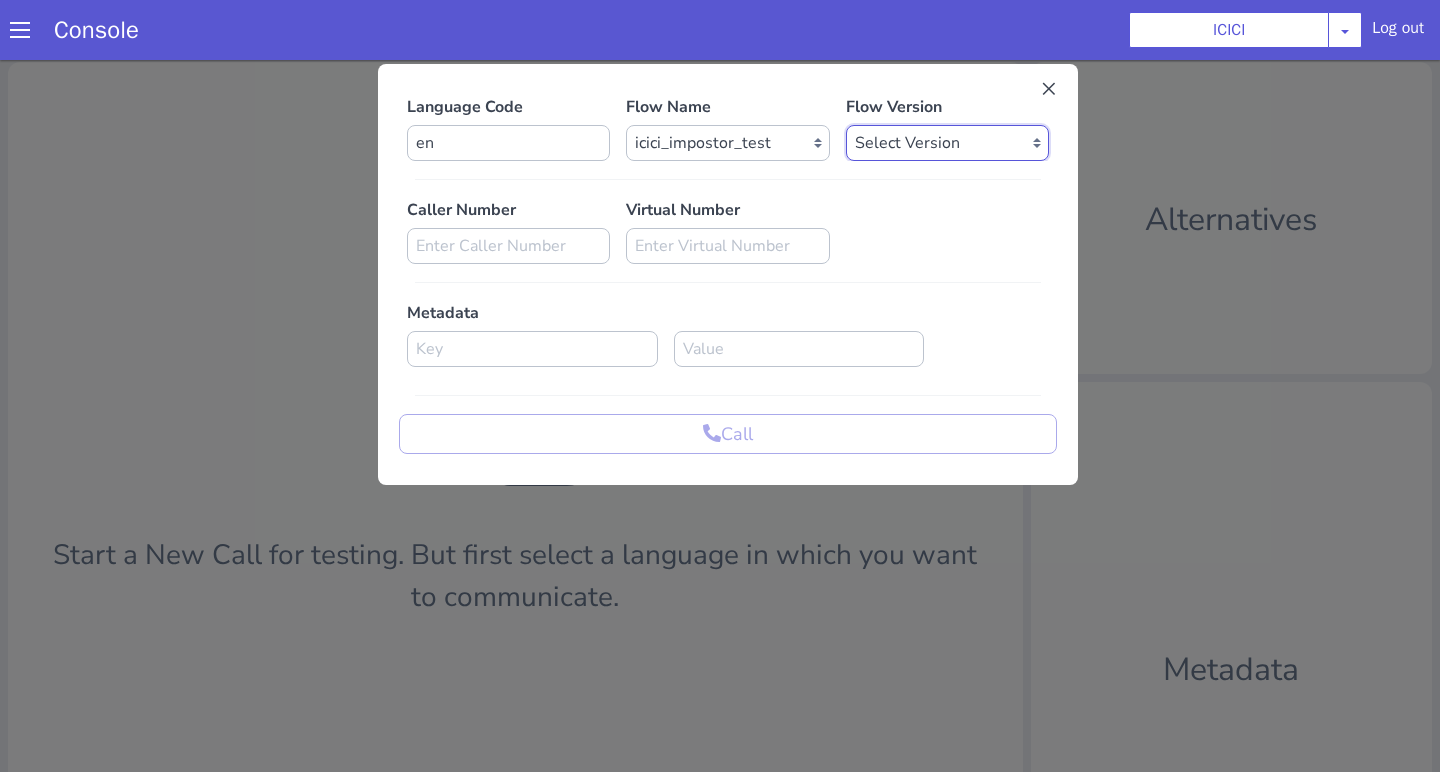 click on "Select Version 0.0.43 0.0.42 0.0.41 0.0.40 0.0.39 0.0.38 0.0.37 0.0.36 0.0.35 0.0.34 0.0.33 0.0.32 0.0.31 0.0.30 0.0.29 0.0.28 0.0.27 0.0.26 0.0.25 0.0.24 0.0.23 0.0.22 0.0.21 0.0.20 0.0.19 0.0.18 0.0.17 0.0.16 0.0.15 0.0.14 0.0.13 0.0.12 0.0.11 0.0.10 0.0.9 0.0.8 0.0.7 0.0.6 0.0.5 0.0.4 0.0.3 0.0.2 0.0.1" at bounding box center [947, 143] 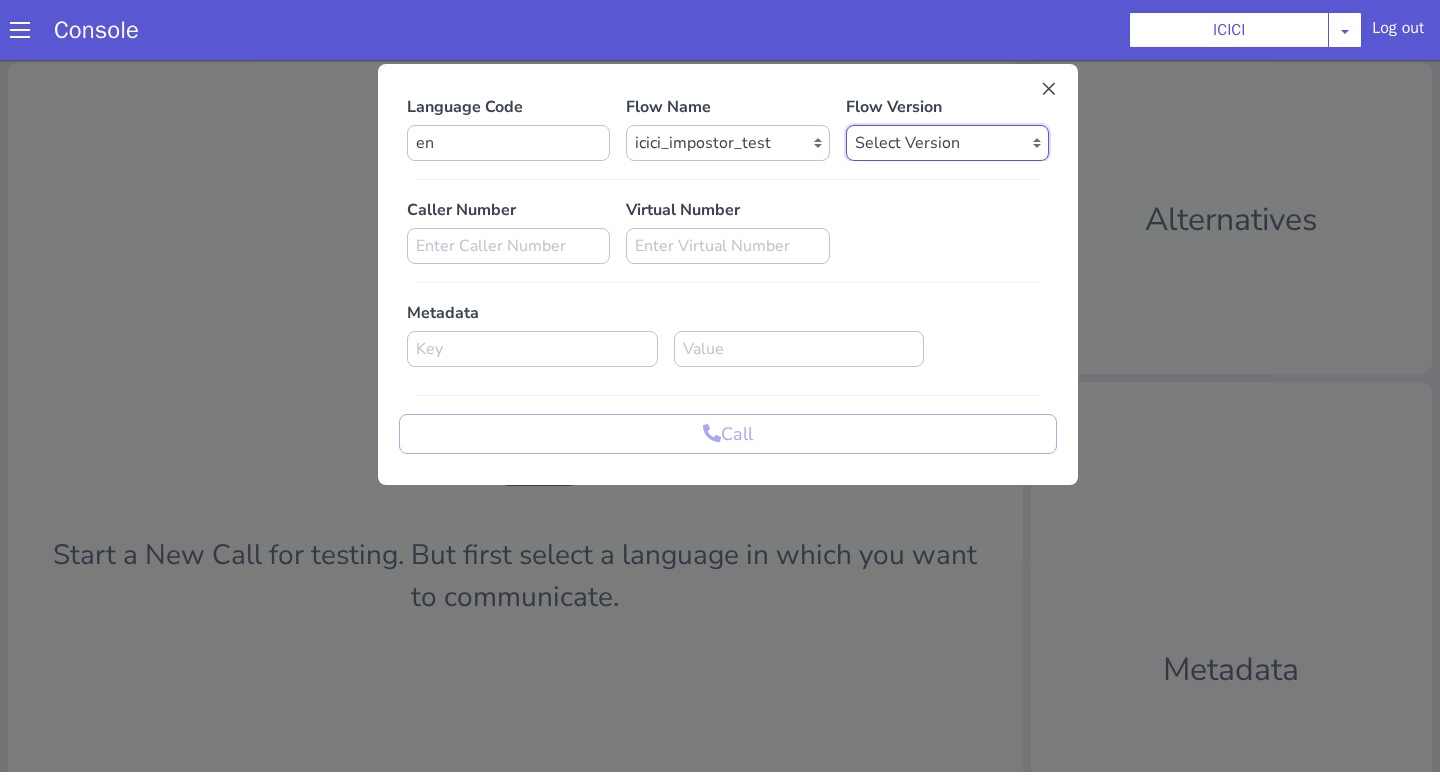select on "0.0.43" 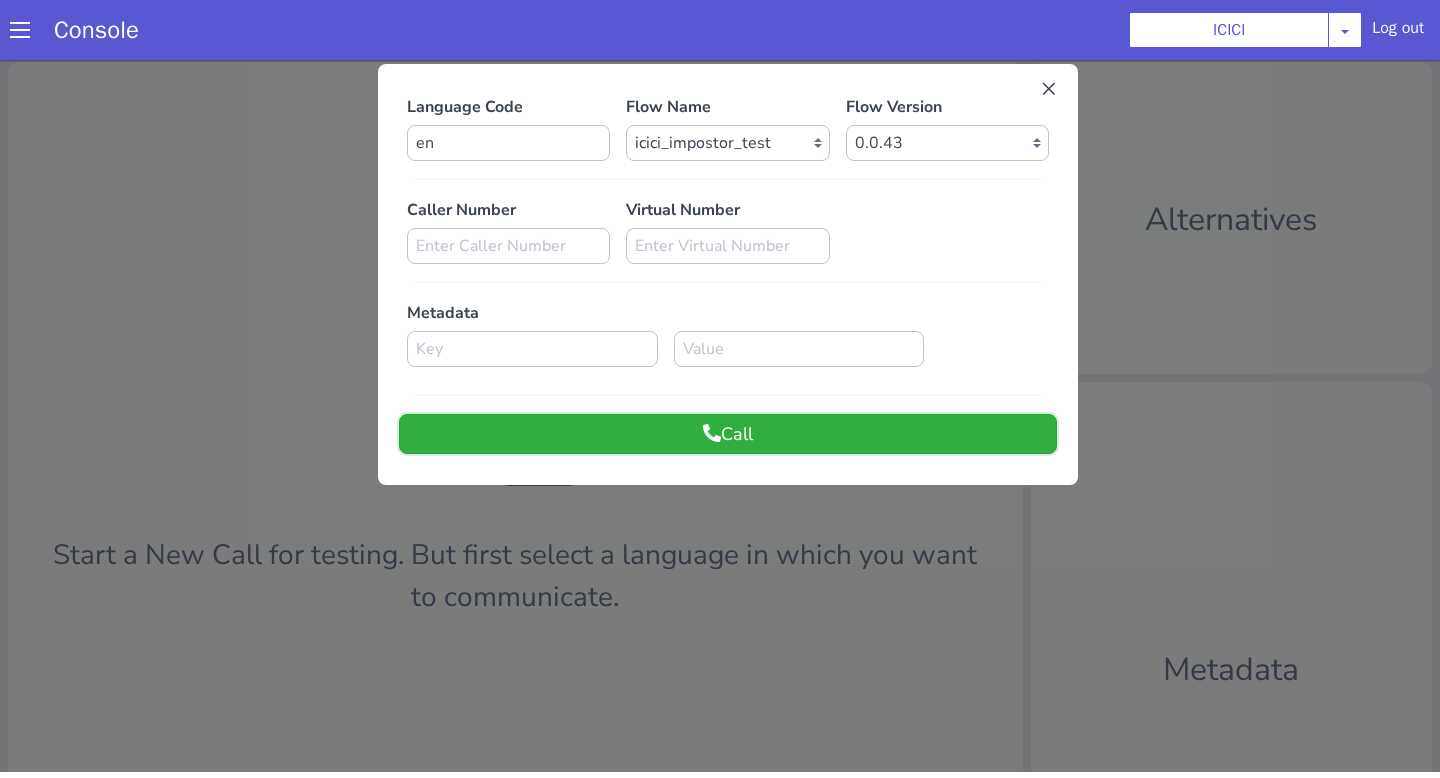 click on "Call" at bounding box center (728, 434) 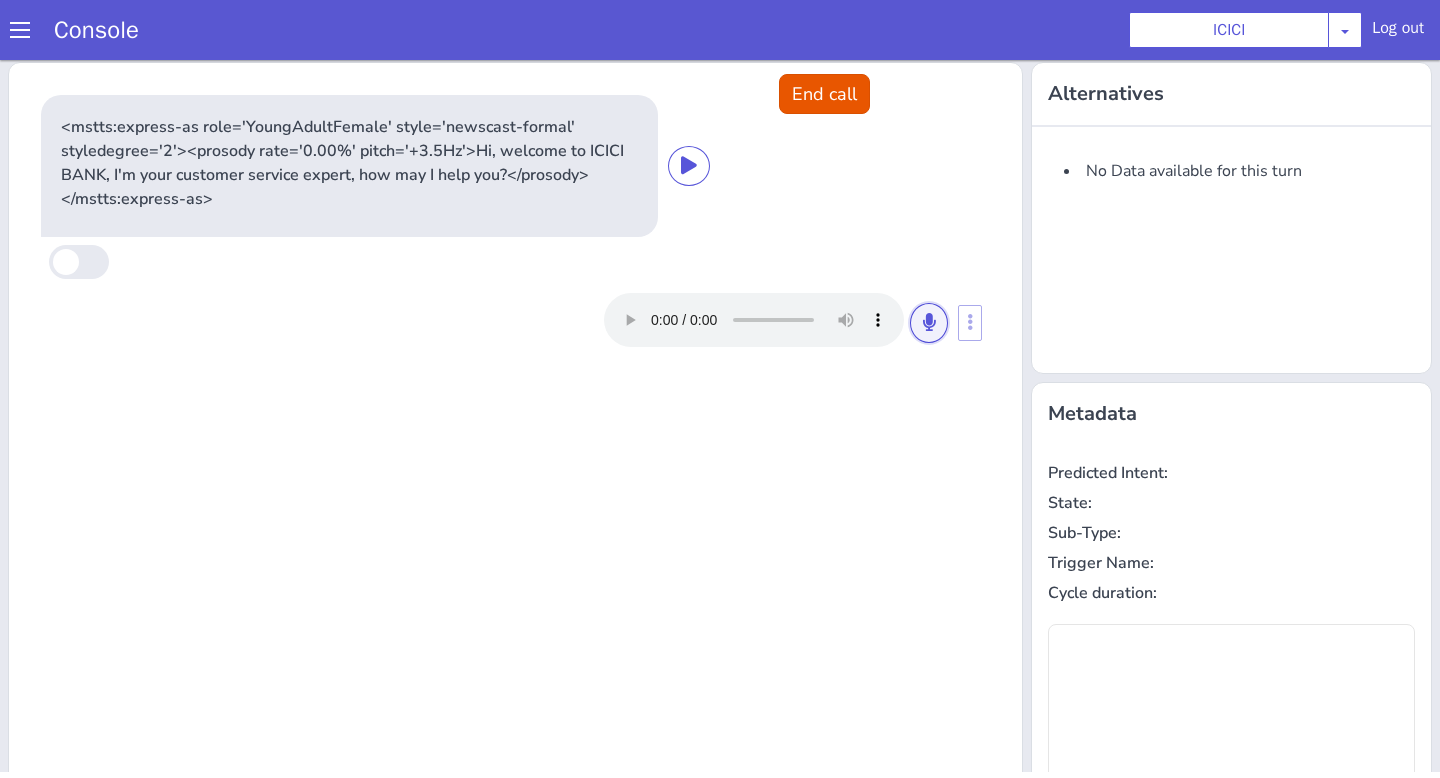 click at bounding box center (929, 322) 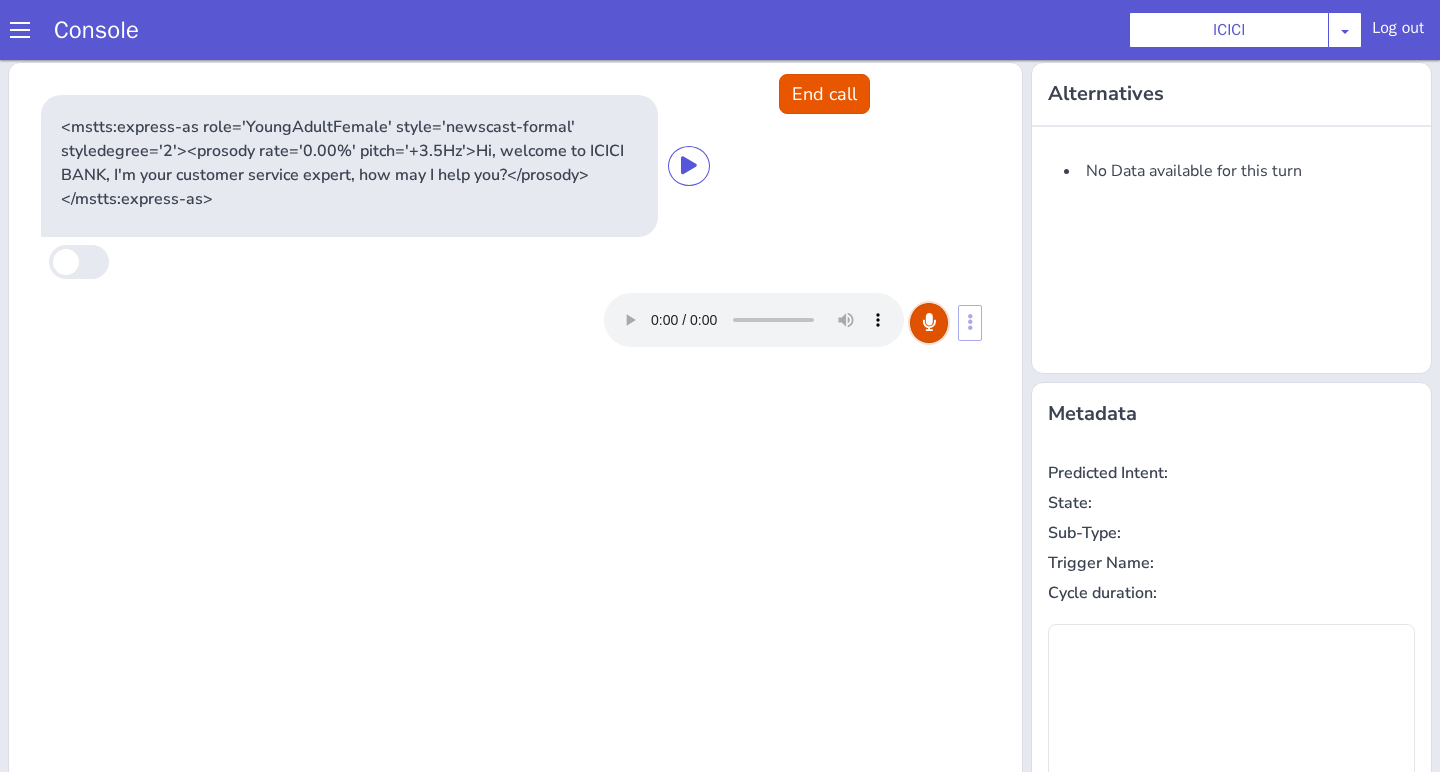 click at bounding box center [929, 322] 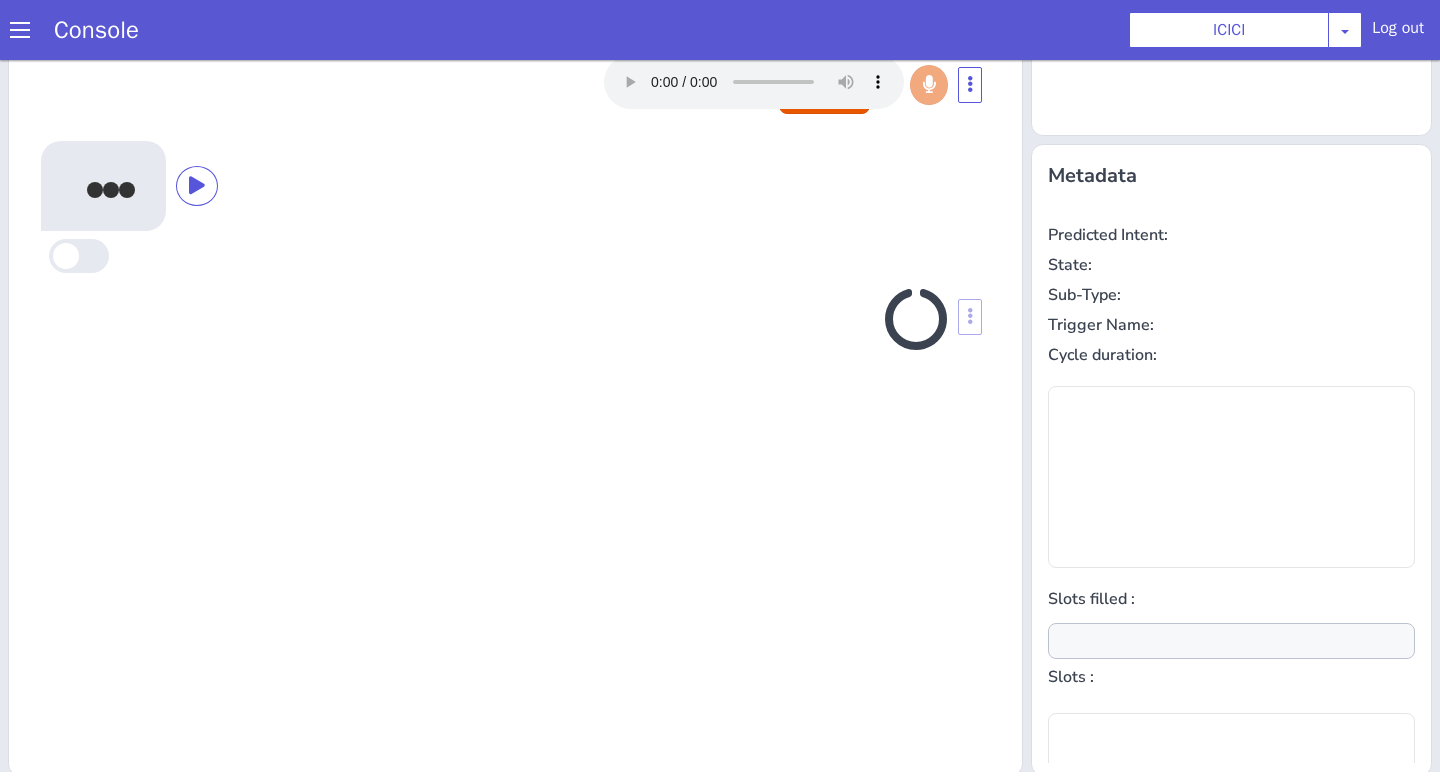scroll, scrollTop: 242, scrollLeft: 0, axis: vertical 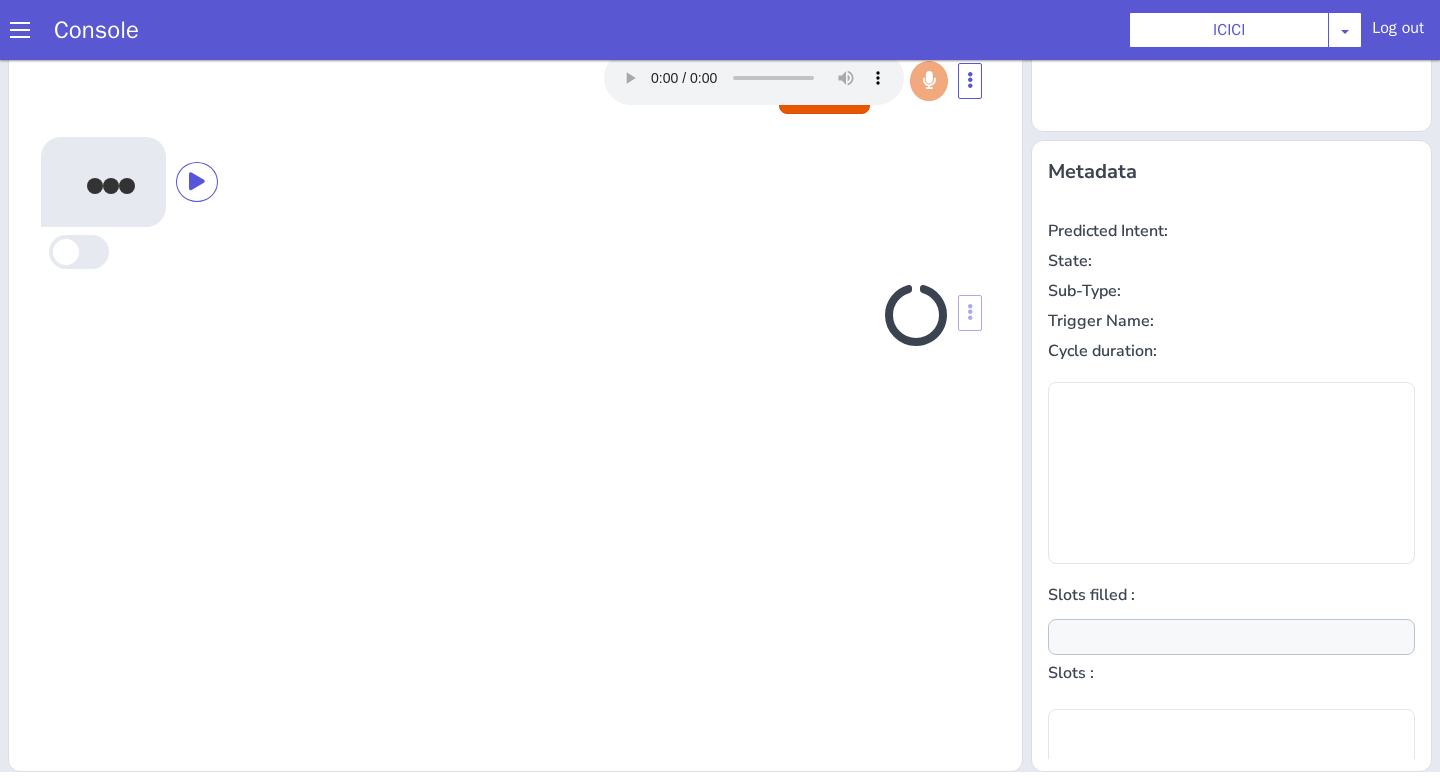 type on "account_type,product" 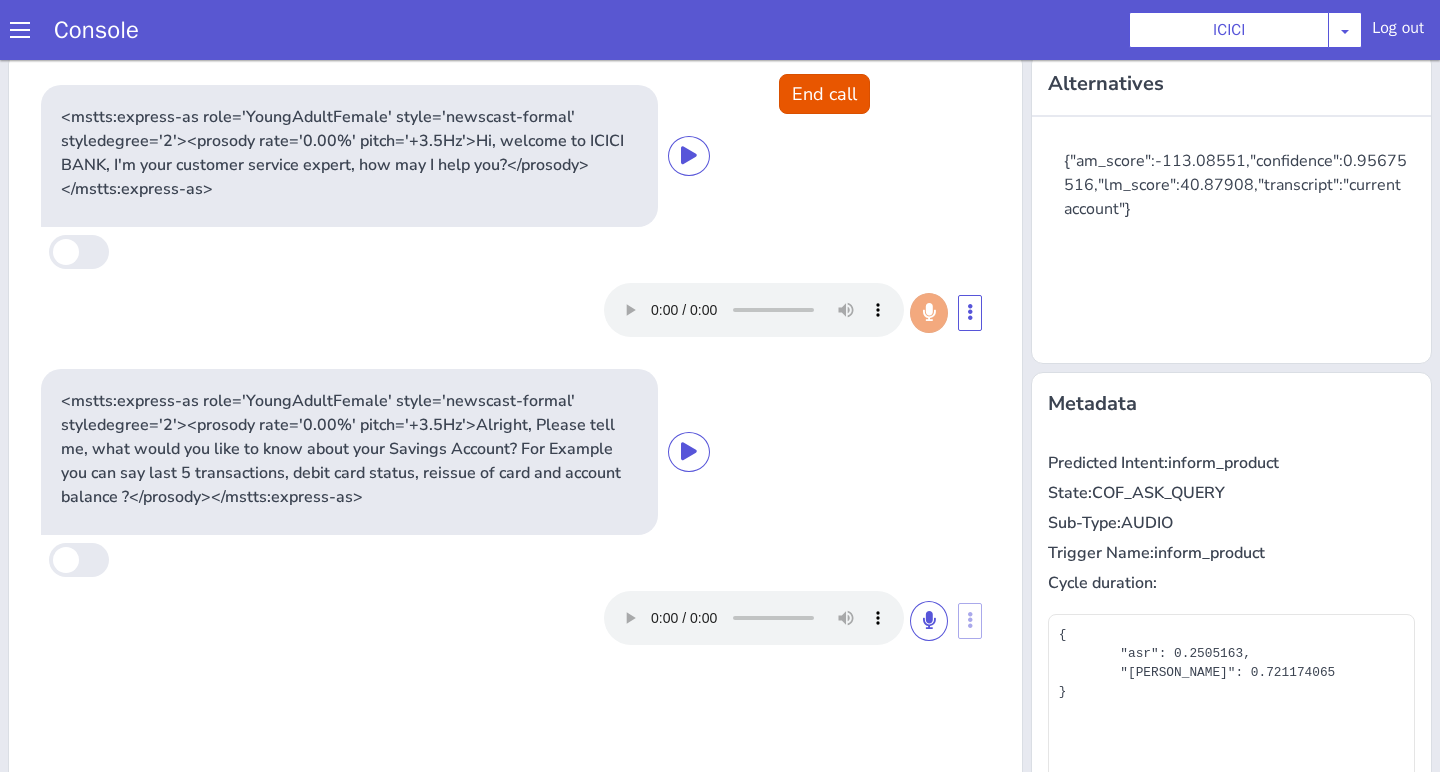 scroll, scrollTop: 0, scrollLeft: 0, axis: both 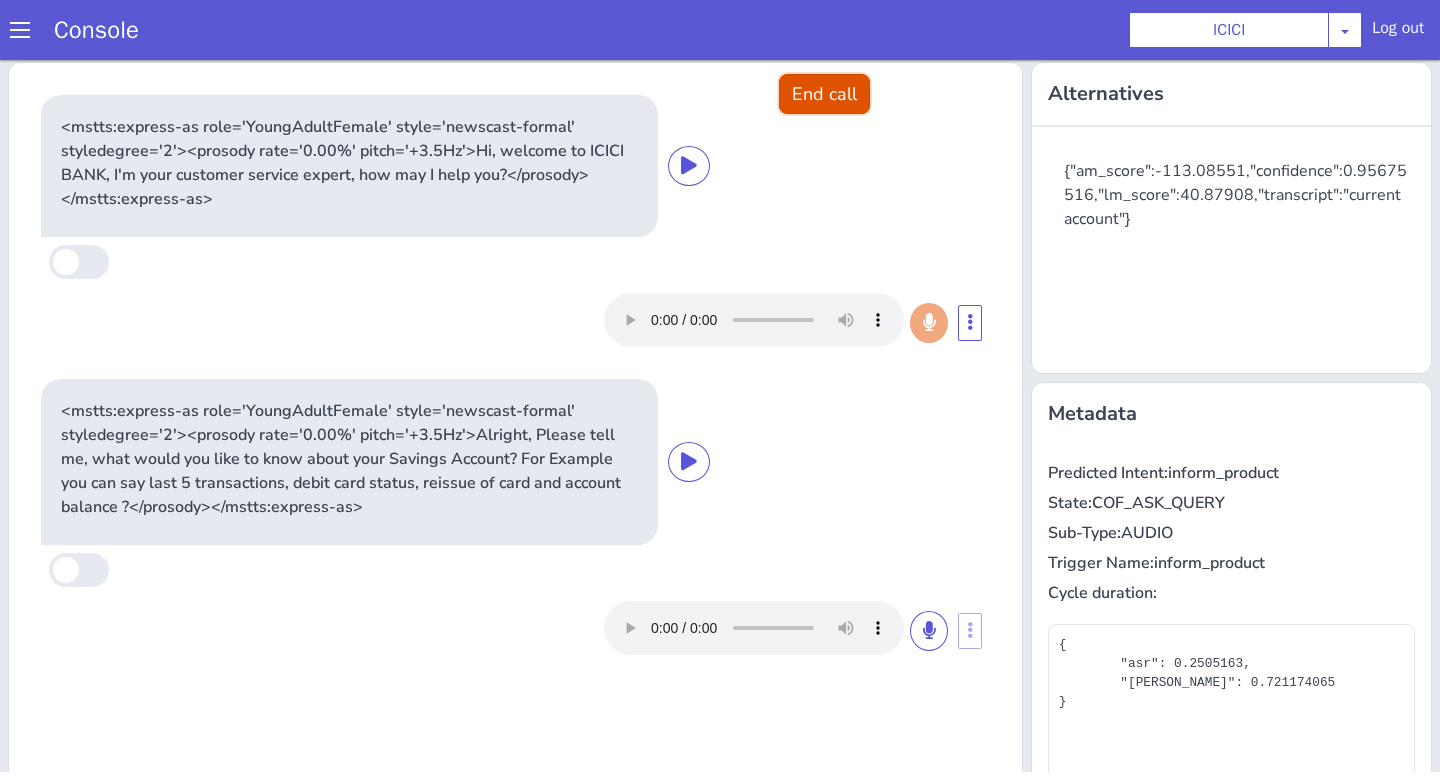 click on "End call" at bounding box center (824, 94) 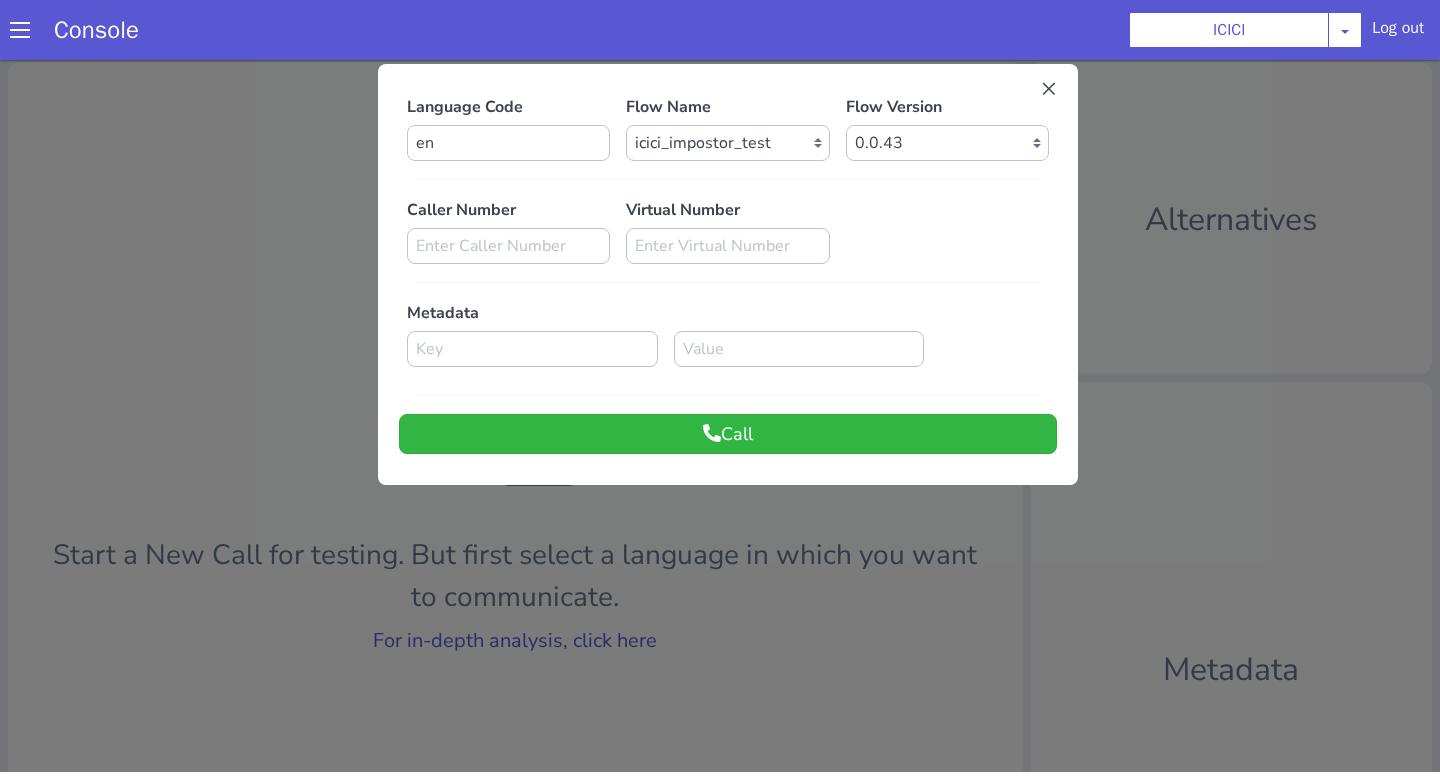 click at bounding box center [720, 413] 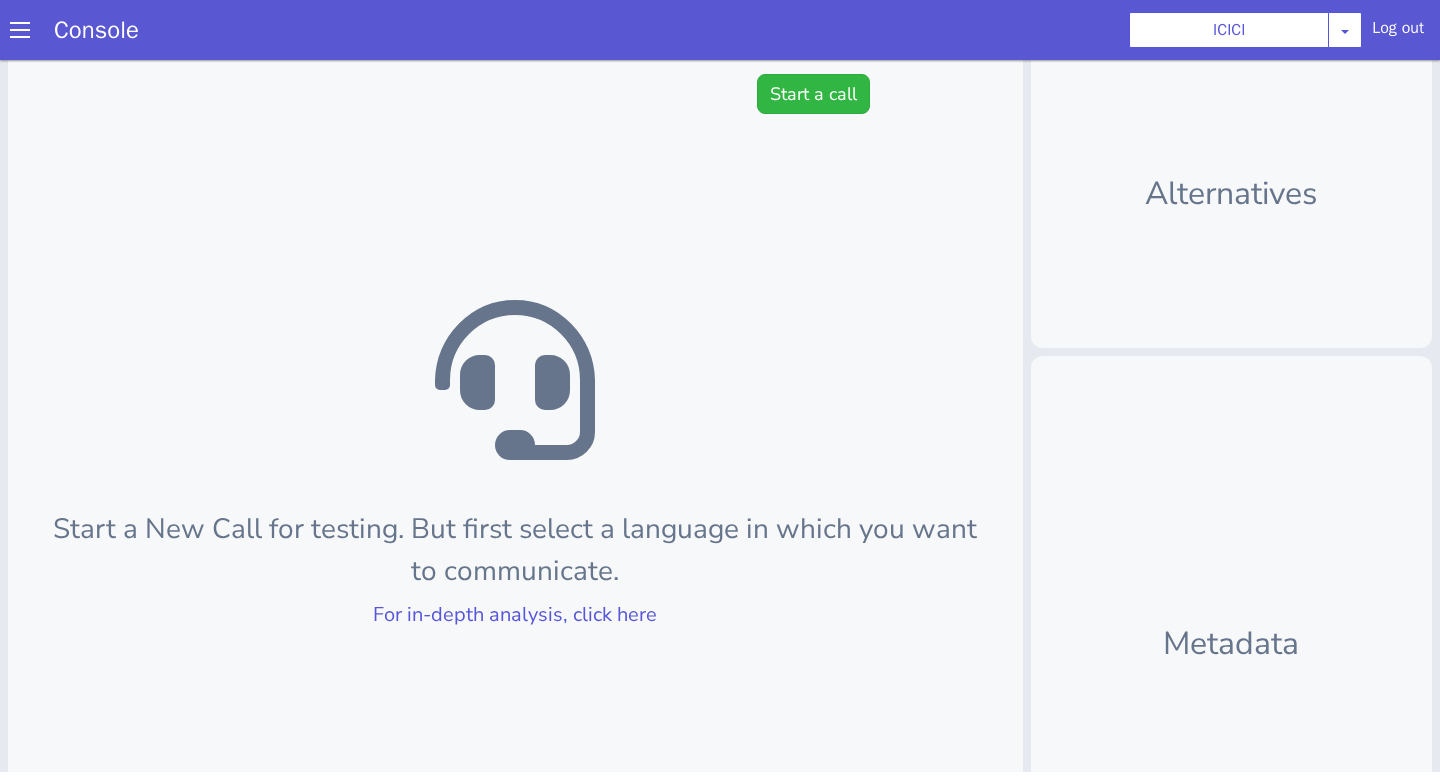 scroll, scrollTop: 0, scrollLeft: 0, axis: both 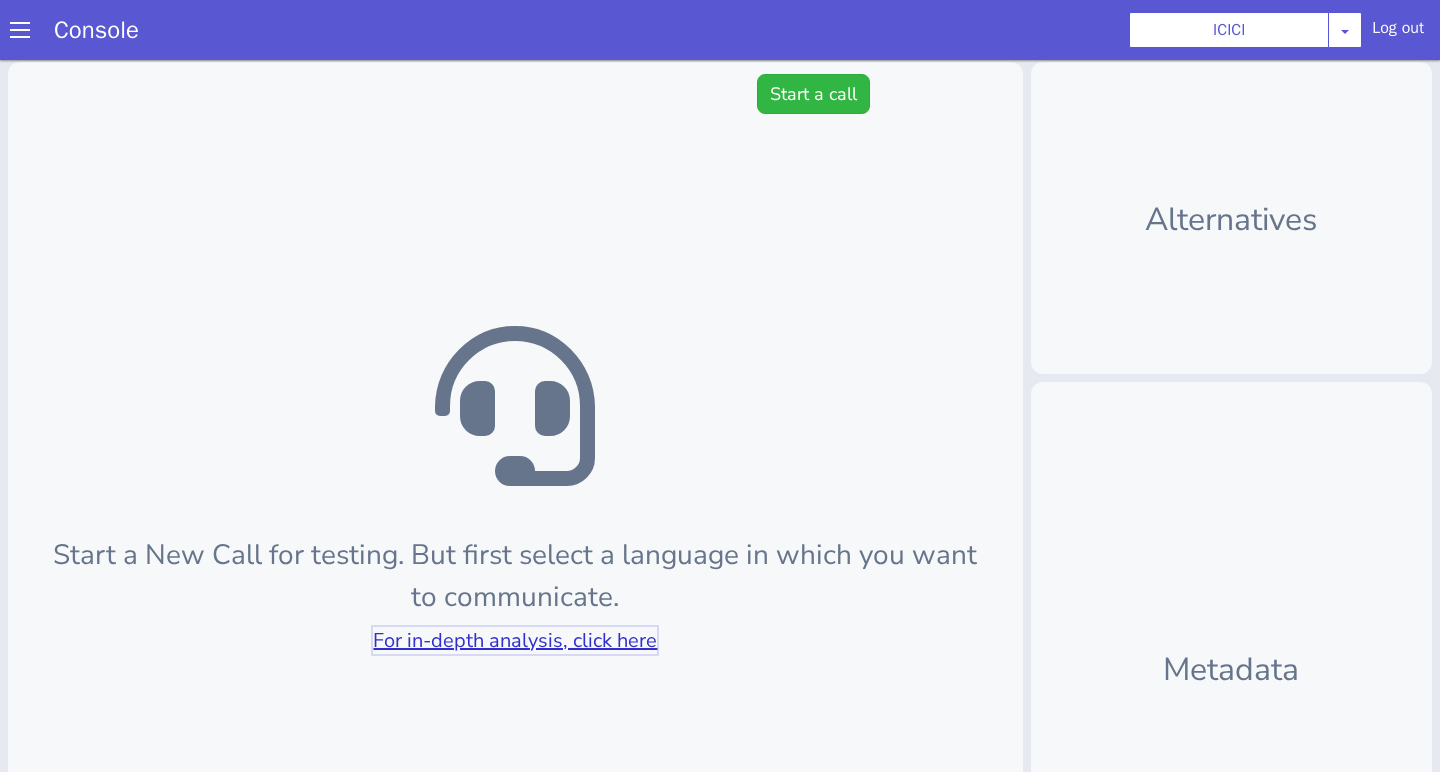 click on "For in-depth analysis, click here" at bounding box center (515, 640) 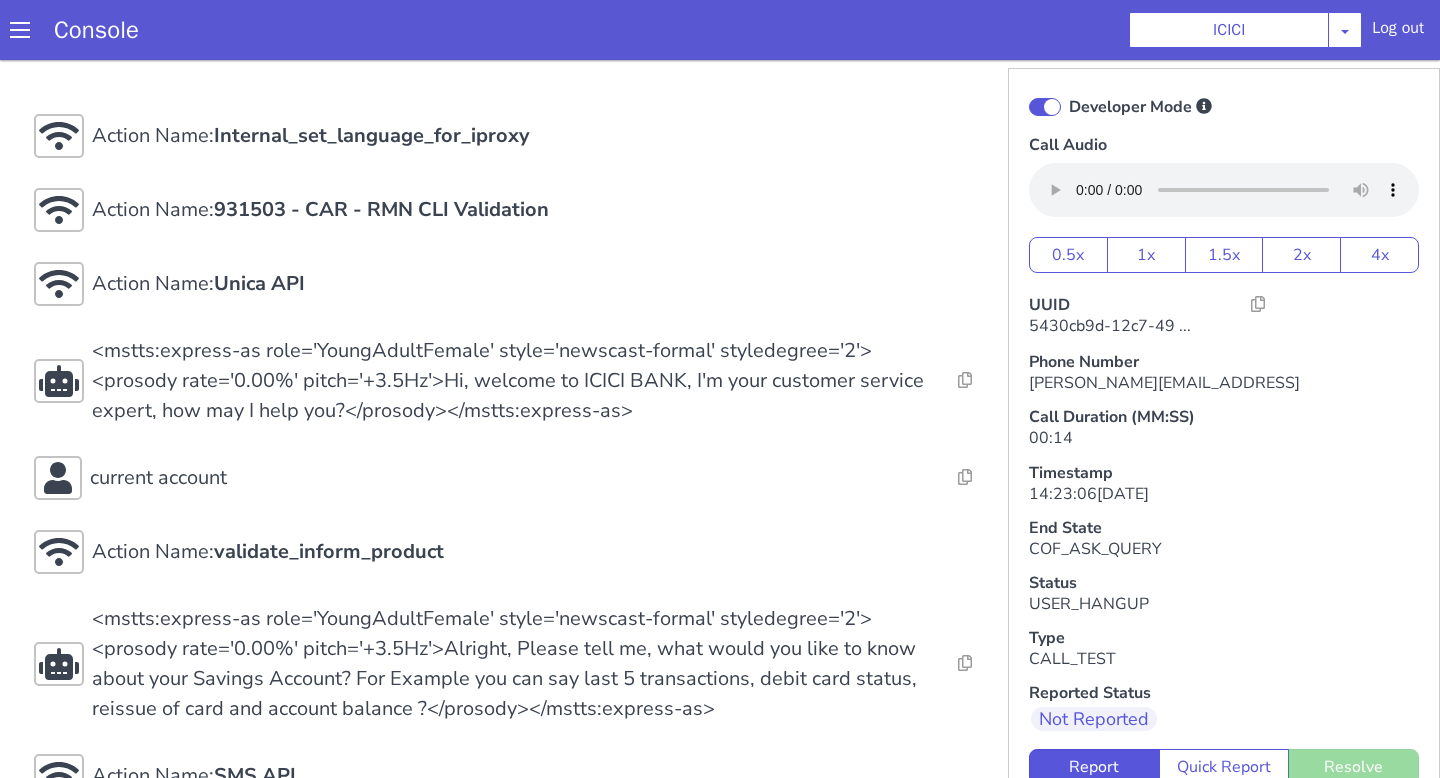 scroll, scrollTop: 58, scrollLeft: 0, axis: vertical 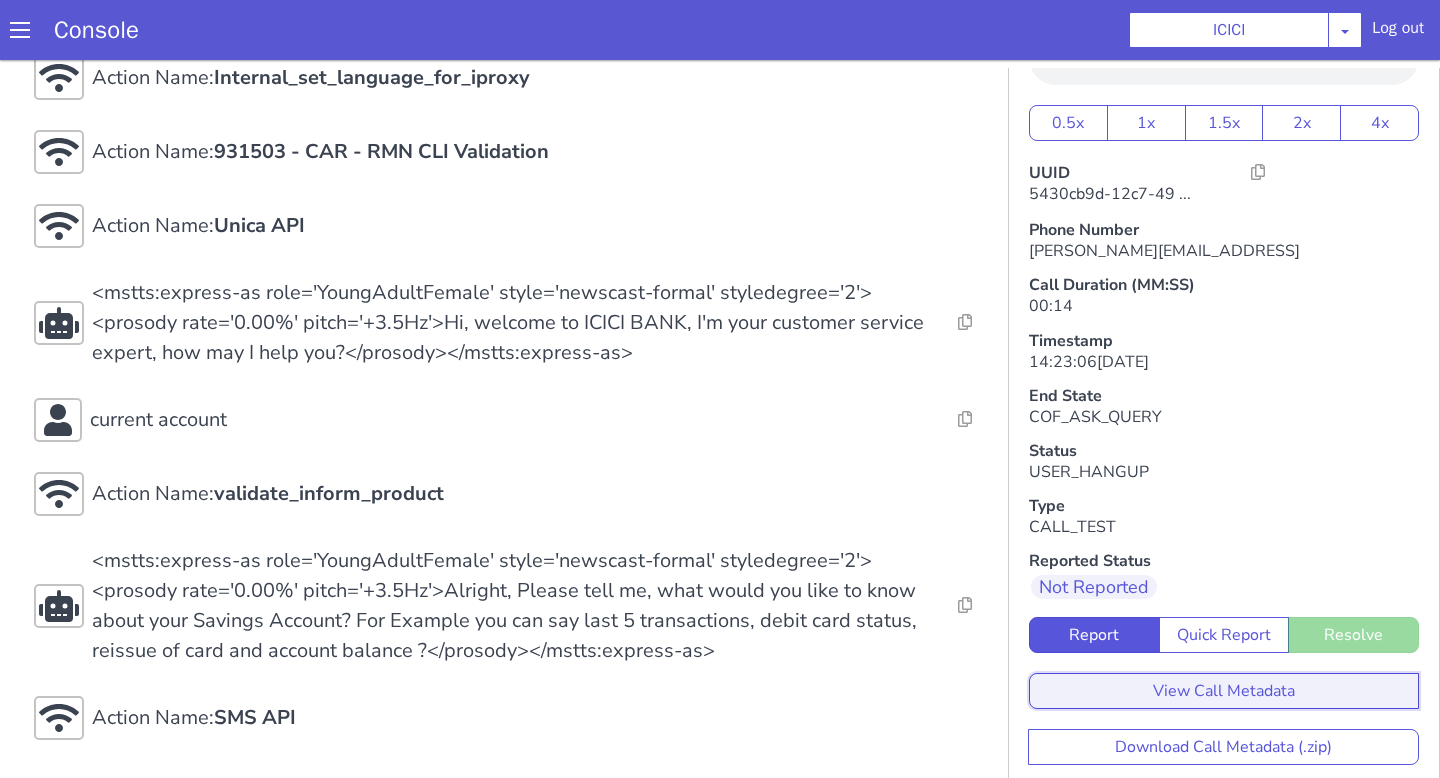 click on "View Call Metadata" at bounding box center [1224, 691] 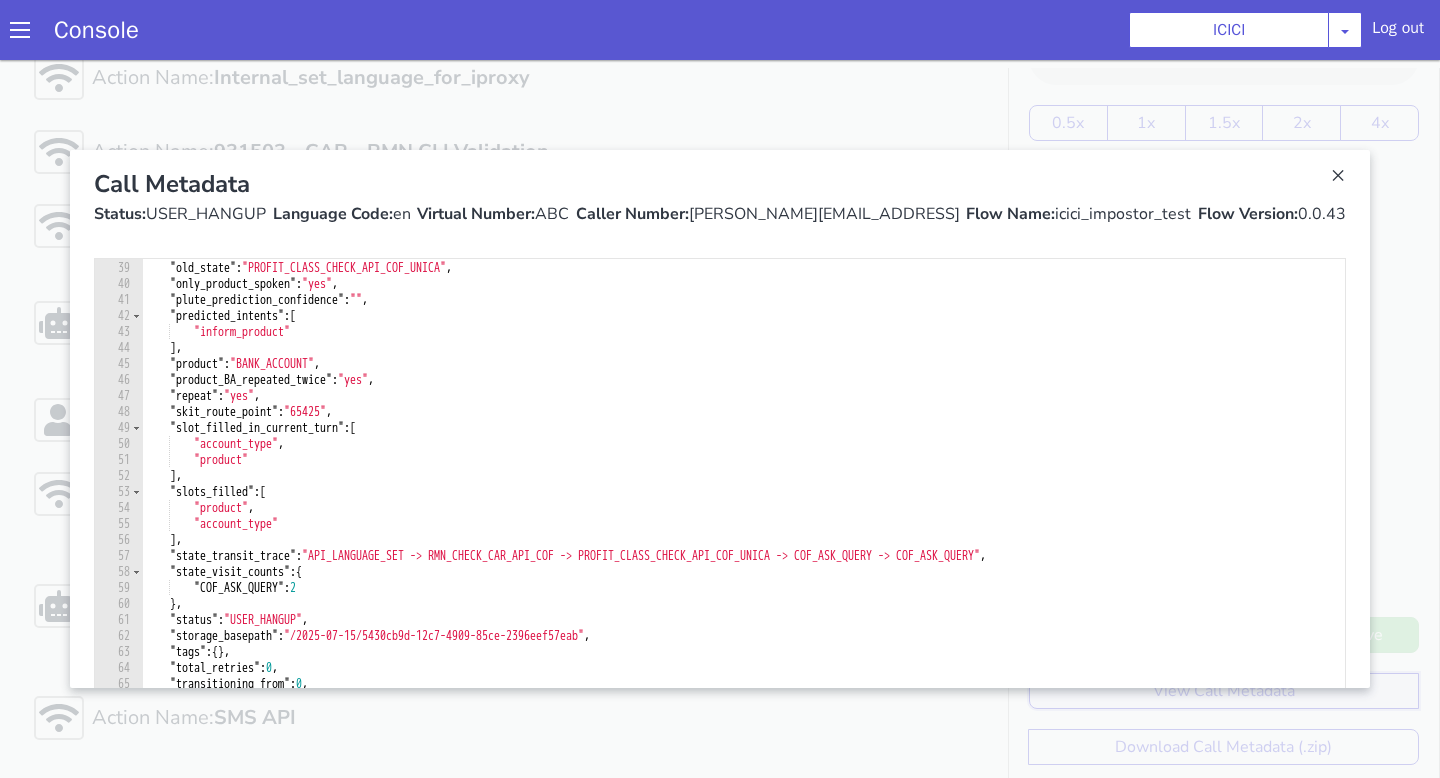 scroll, scrollTop: 654, scrollLeft: 0, axis: vertical 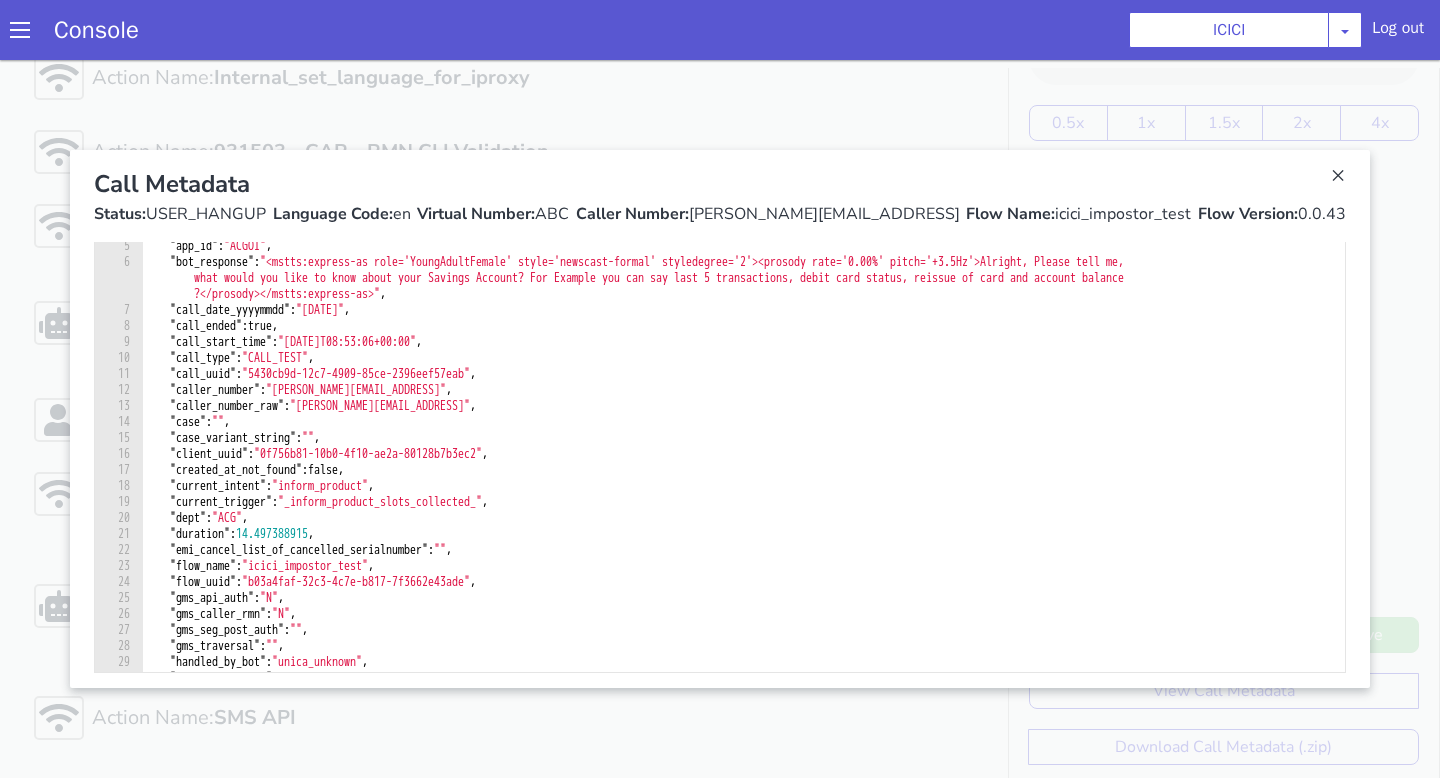 click at bounding box center [720, 419] 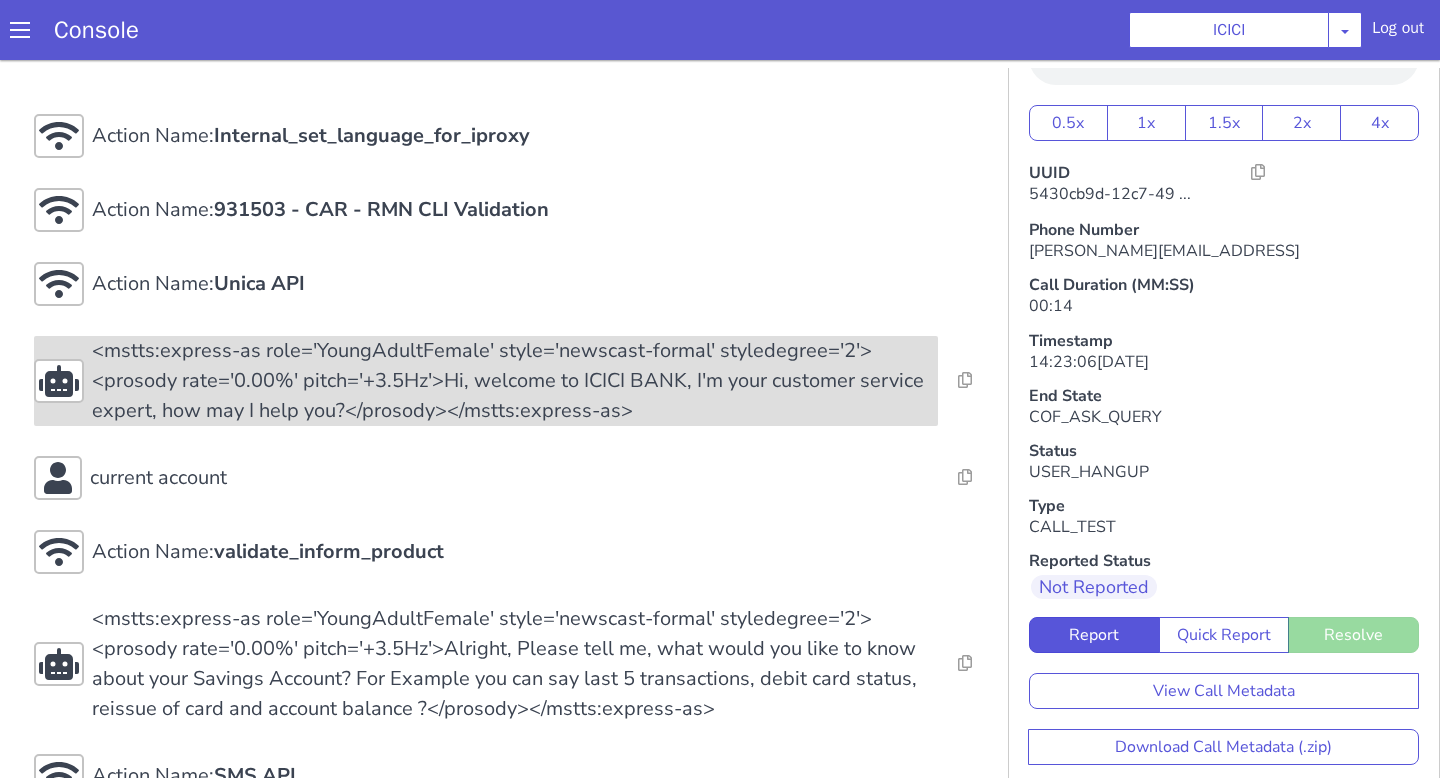 scroll, scrollTop: 58, scrollLeft: 0, axis: vertical 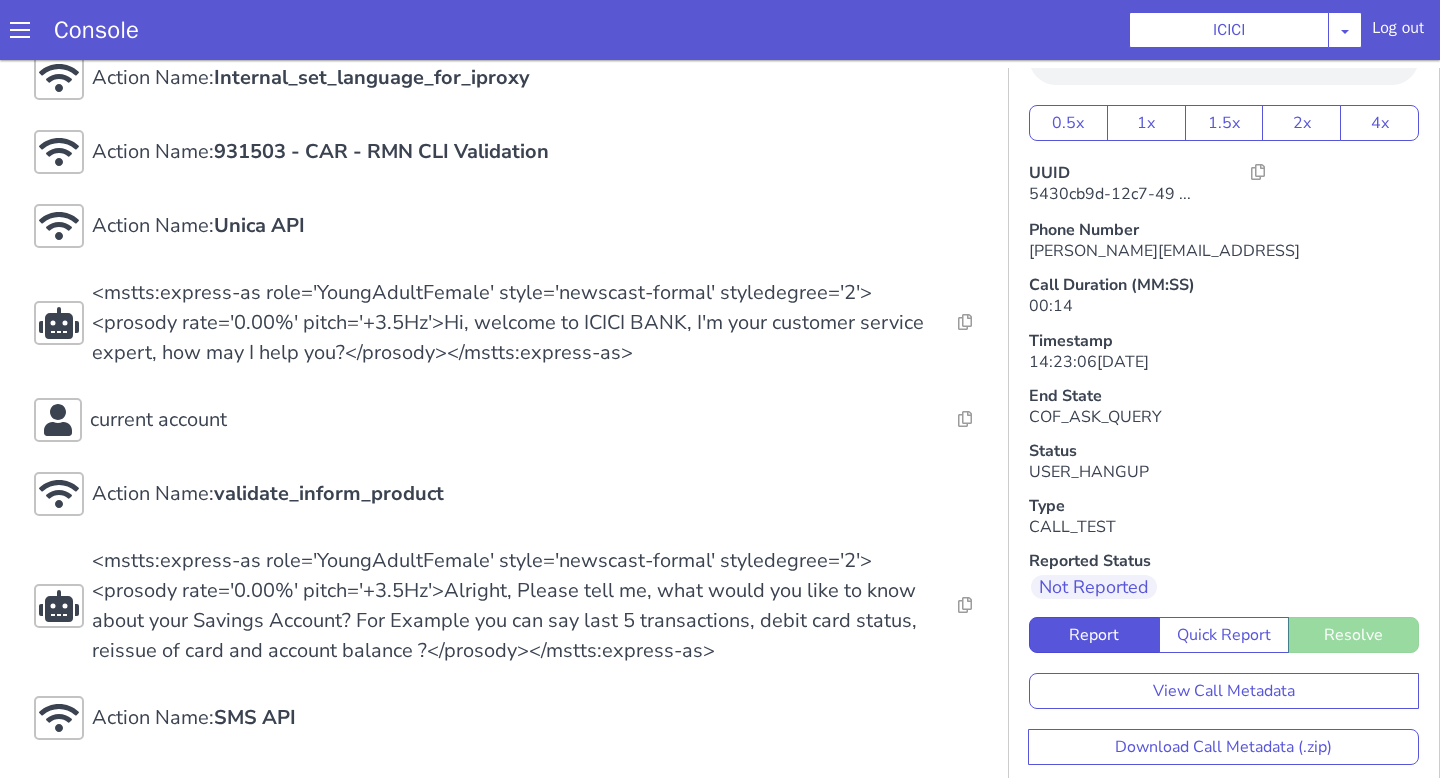 click on "Action Name:  Internal_set_language_for_iproxy Resolve  Intent Error  Entity Error  Transcription Error  Miscellaneous Submit Action Name:  931503 - CAR - RMN CLI Validation Resolve  Intent Error  Entity Error  Transcription Error  Miscellaneous Submit Action Name:  Unica API Resolve  Intent Error  Entity Error  Transcription Error  Miscellaneous Submit <mstts:express-as role='YoungAdultFemale' style='newscast-formal' styledegree='2'><prosody rate='0.00%' pitch='+3.5Hz'>Hi, welcome to ICICI BANK, I'm your customer service expert, how may I help you?</prosody></mstts:express-as> Resolve  Intent Error  Entity Error  Transcription Error  Miscellaneous Submit current account Resolve  Intent Error  Entity Error  Transcription Error  Miscellaneous Submit Action Name:  validate_inform_product Resolve  Intent Error  Entity Error  Transcription Error  Miscellaneous Submit Resolve  Intent Error  Entity Error  Transcription Error  Miscellaneous Submit Action Name:  SMS API Resolve  Intent Error  Entity Error Submit" at bounding box center (515, 398) 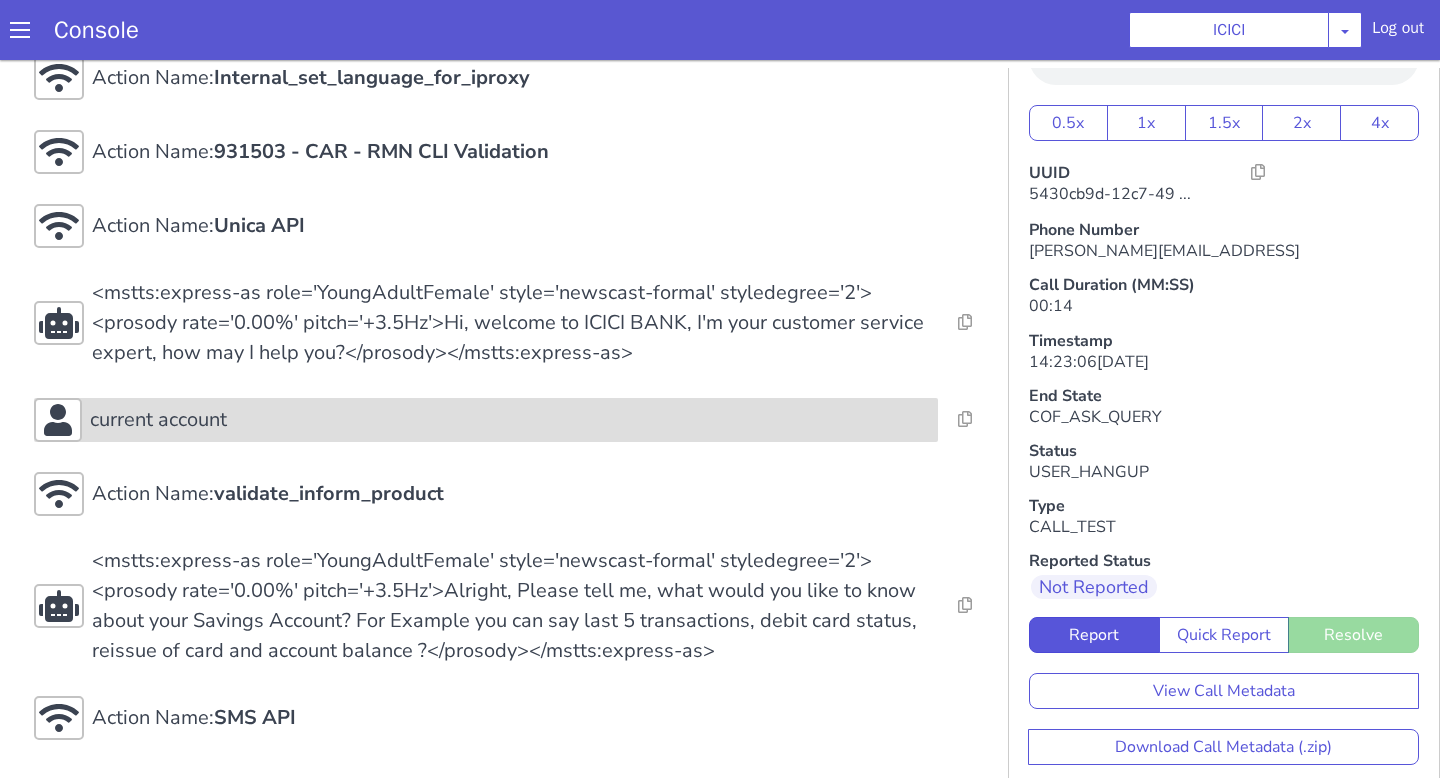 click on "current account" at bounding box center [510, 420] 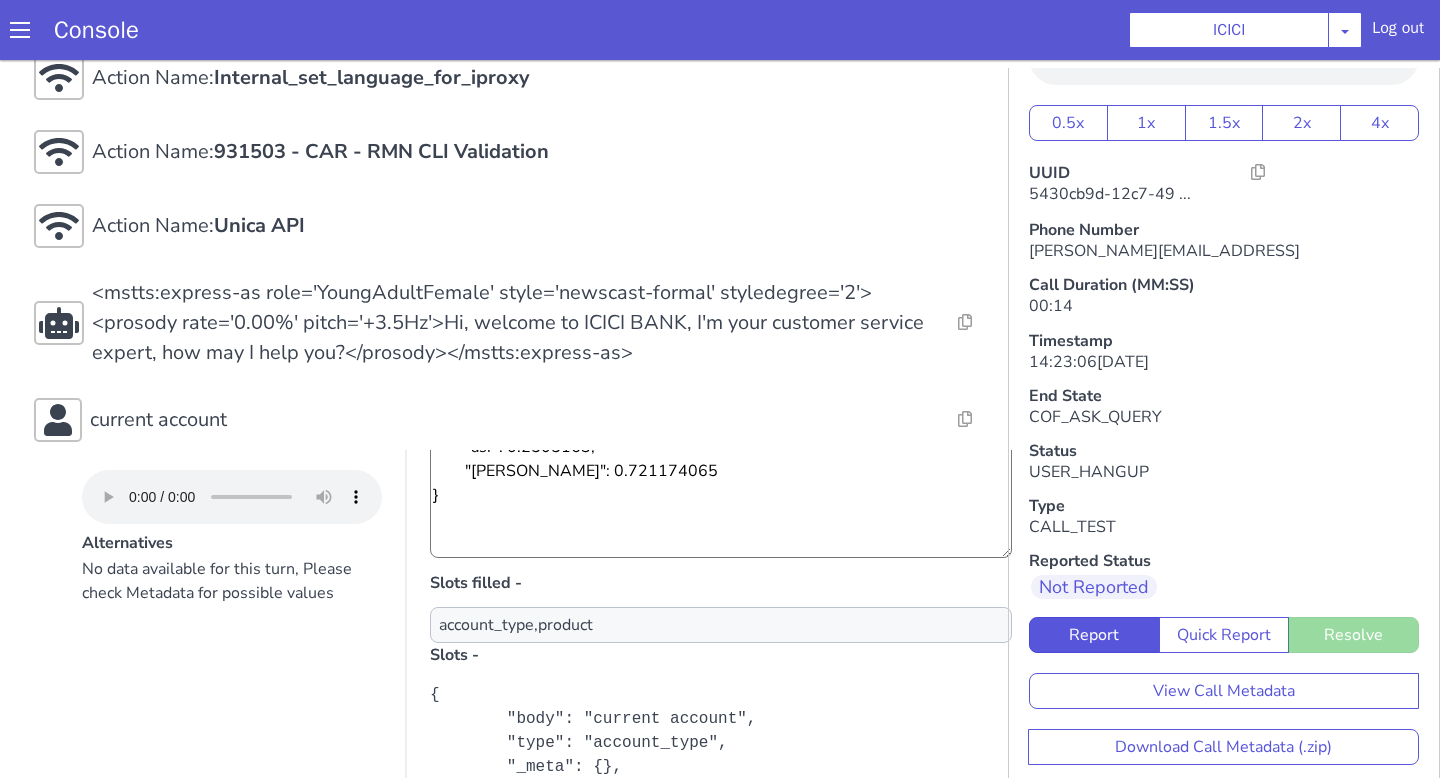scroll, scrollTop: 355, scrollLeft: 0, axis: vertical 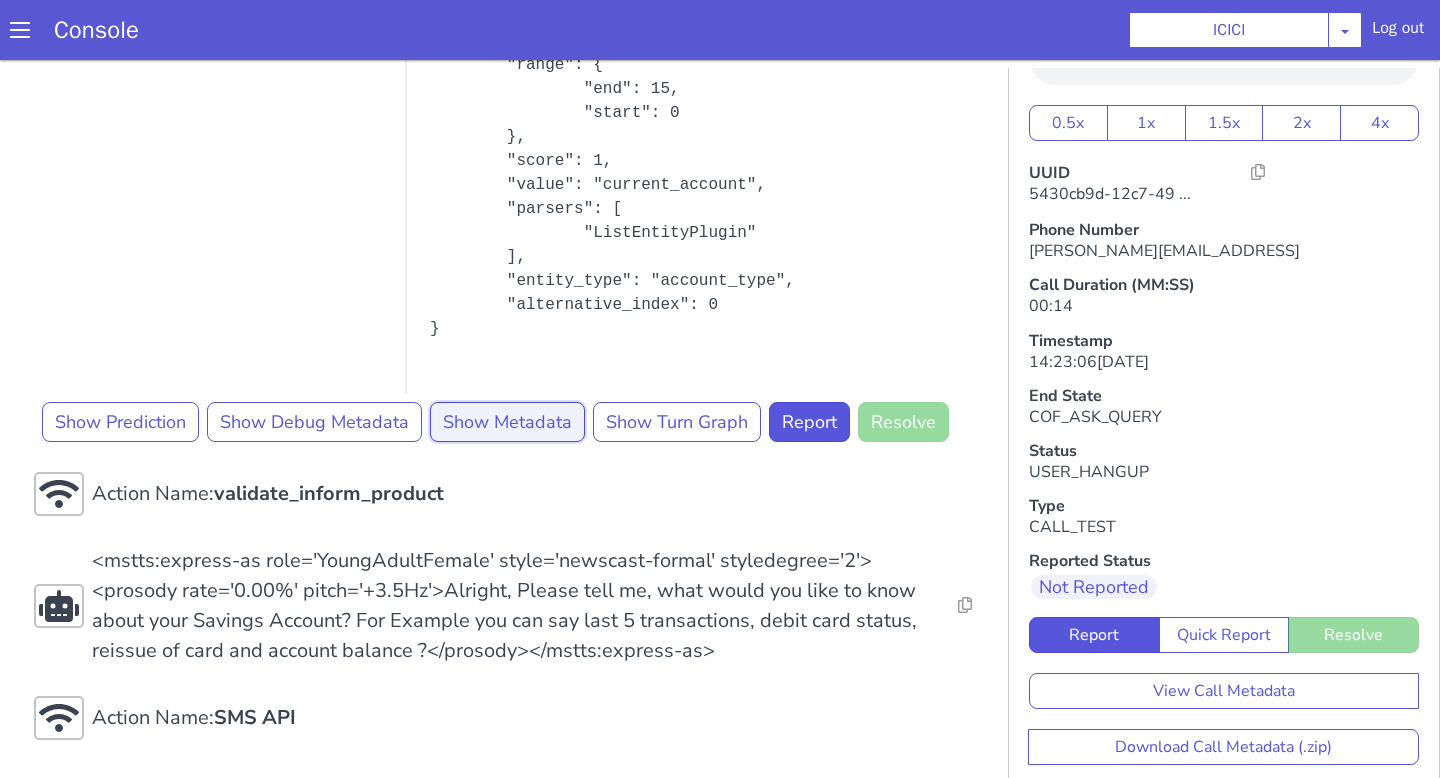 click on "Show Metadata" at bounding box center (507, 422) 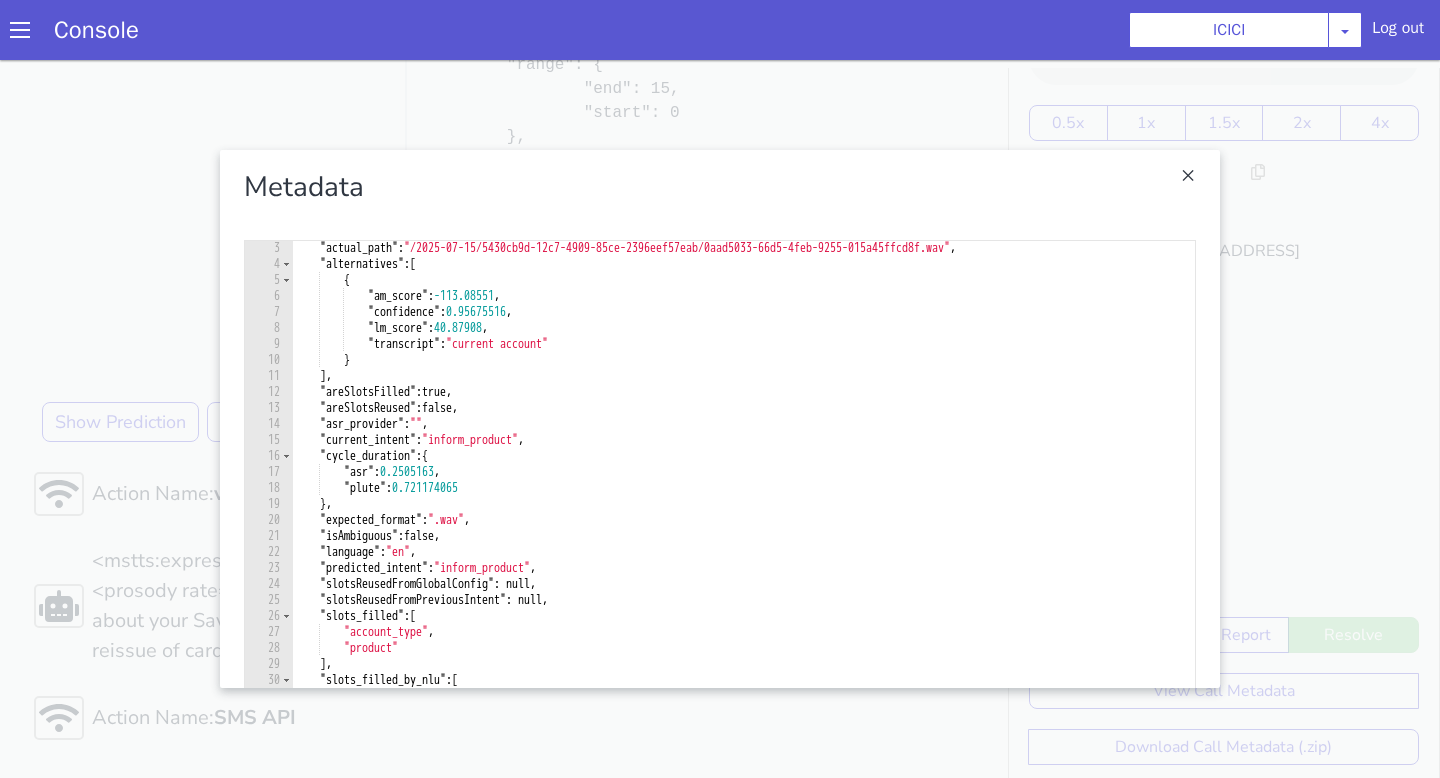 scroll, scrollTop: 36, scrollLeft: 0, axis: vertical 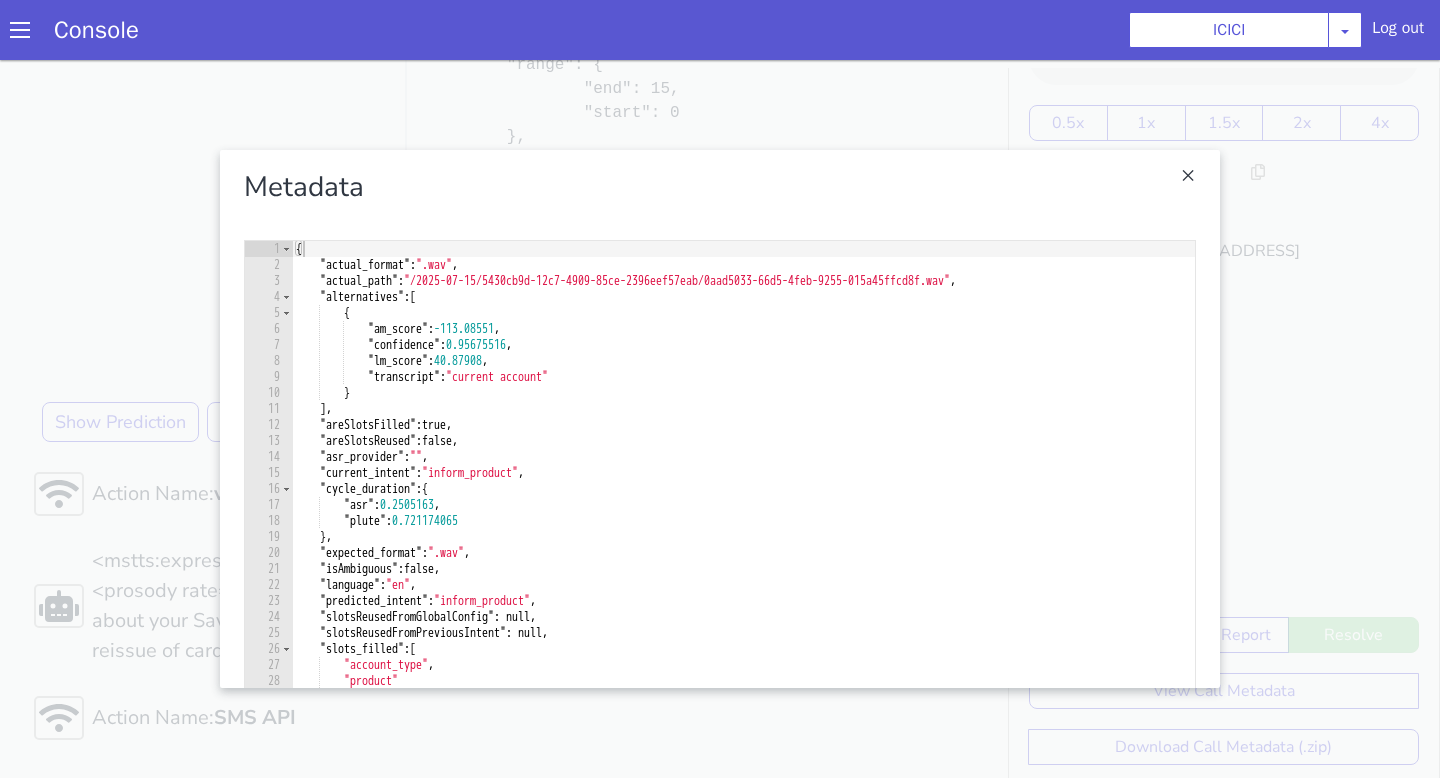 click at bounding box center [720, 419] 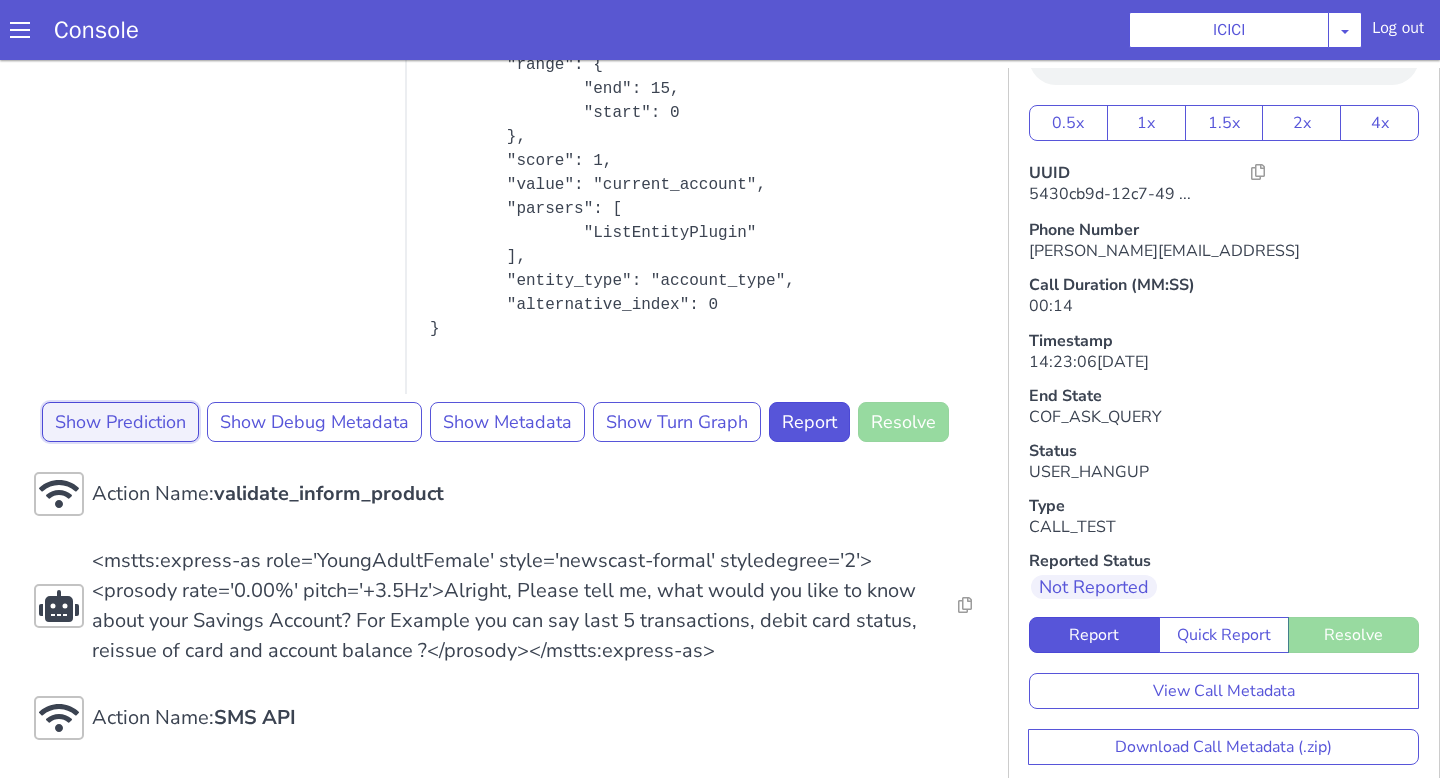 click on "Show Prediction" at bounding box center (120, 422) 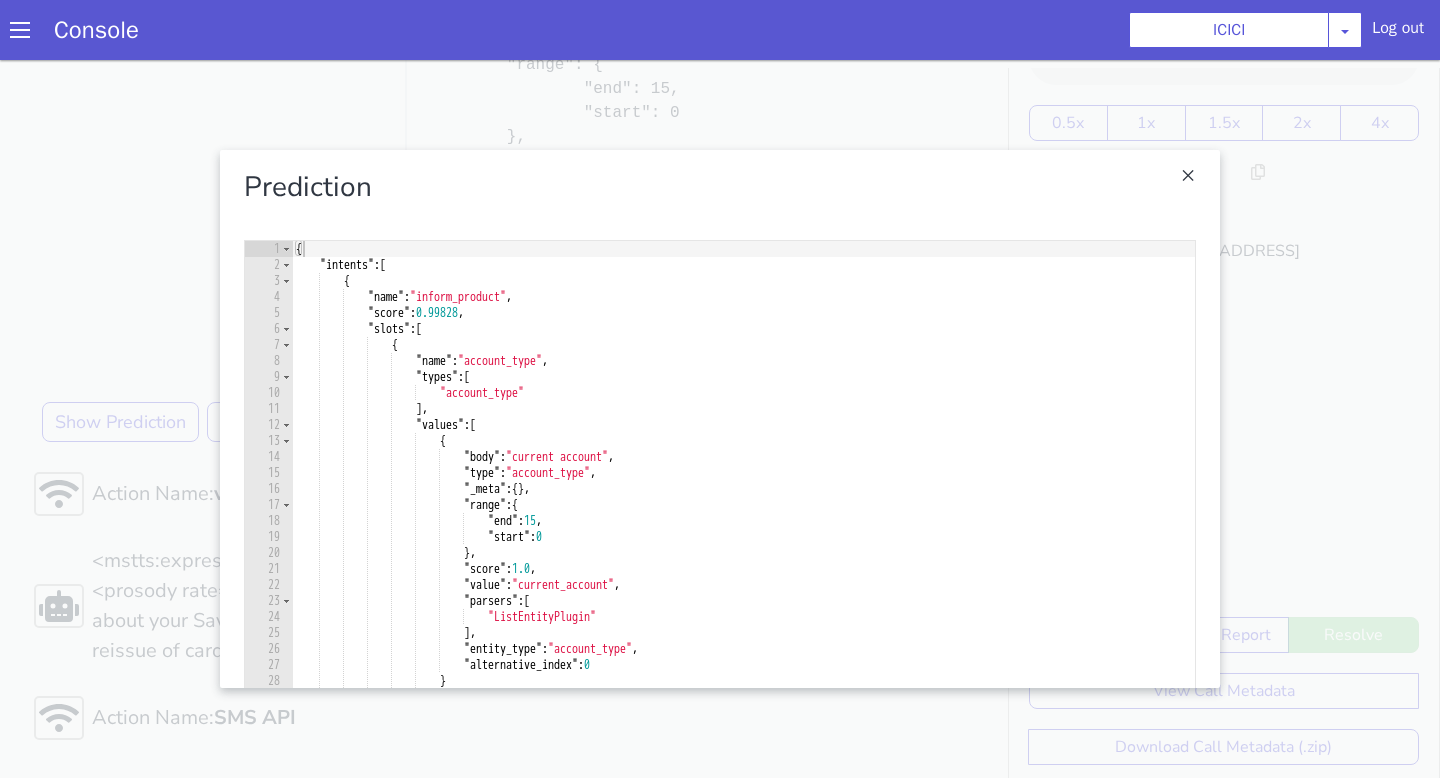 click at bounding box center [720, 419] 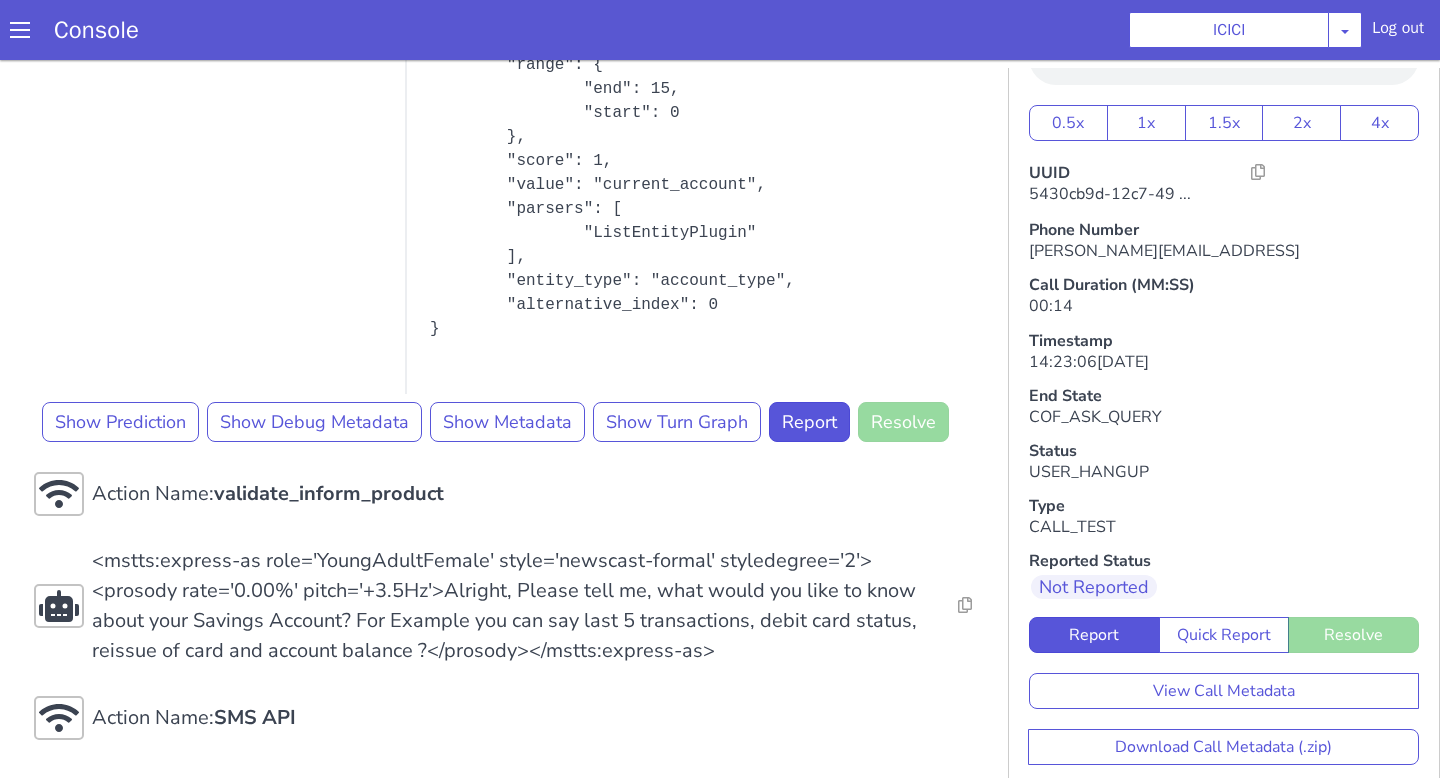 click on "Action Name:  Internal_set_language_for_iproxy Resolve  Intent Error  Entity Error  Transcription Error  Miscellaneous Submit Action Name:  931503 - CAR - RMN CLI Validation Resolve  Intent Error  Entity Error  Transcription Error  Miscellaneous Submit Action Name:  Unica API Resolve  Intent Error  Entity Error  Transcription Error  Miscellaneous Submit <mstts:express-as role='YoungAdultFemale' style='newscast-formal' styledegree='2'><prosody rate='0.00%' pitch='+3.5Hz'>Hi, welcome to ICICI BANK, I'm your customer service expert, how may I help you?</prosody></mstts:express-as> Resolve  Intent Error  Entity Error  Transcription Error  Miscellaneous Submit current account Alternatives No data available for this turn, Please check Metadata for possible values Predicted Intent -   inform_product State -  COF_ASK_QUERY Sub-Type -   AUDIO Trigger Name -   inform_product Cycle duration -  {
"asr": 0.2505163,
"plute": 0.721174065
} Slots filled - account_type,product Slots -   Show Prediction Show Debug Metadata" at bounding box center [515, 116] 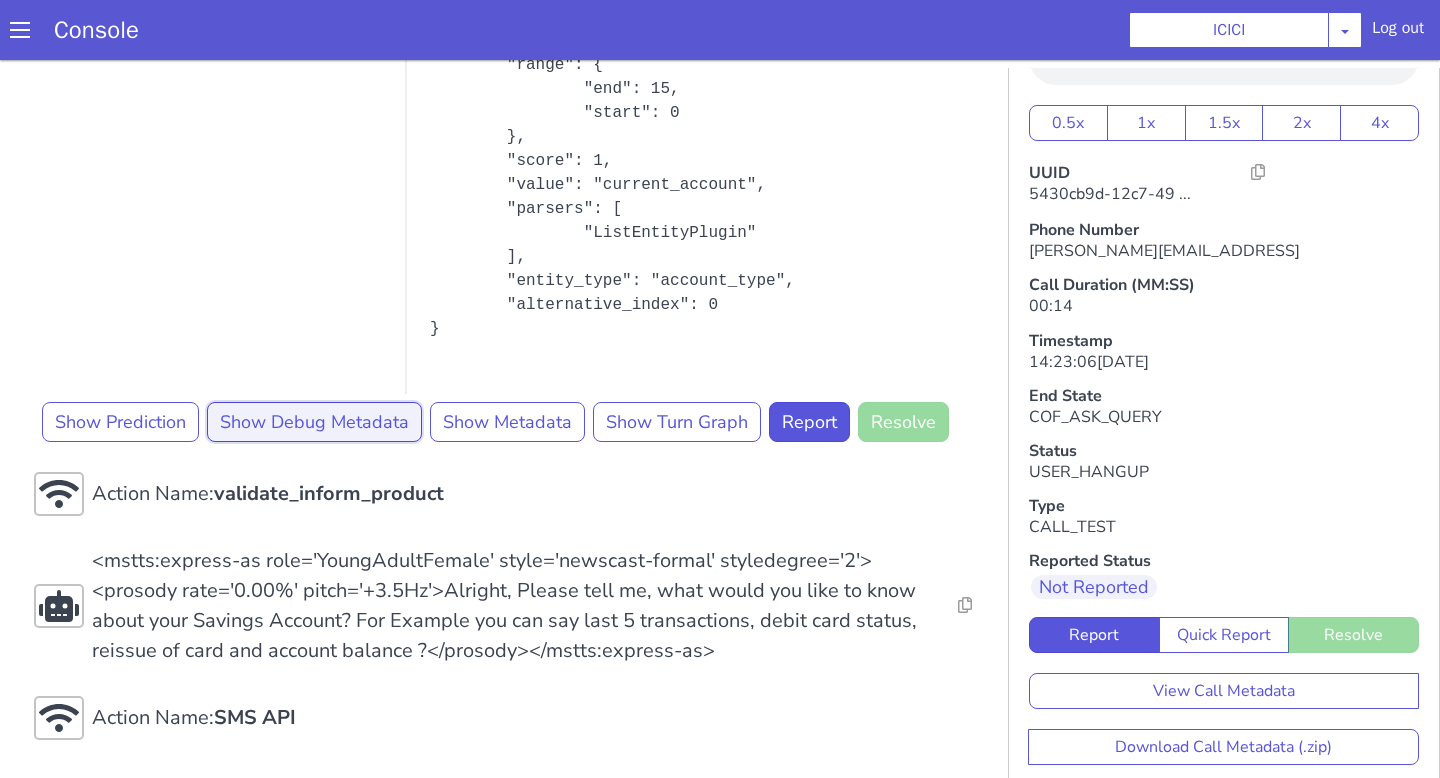 click on "Show Debug Metadata" at bounding box center [314, 422] 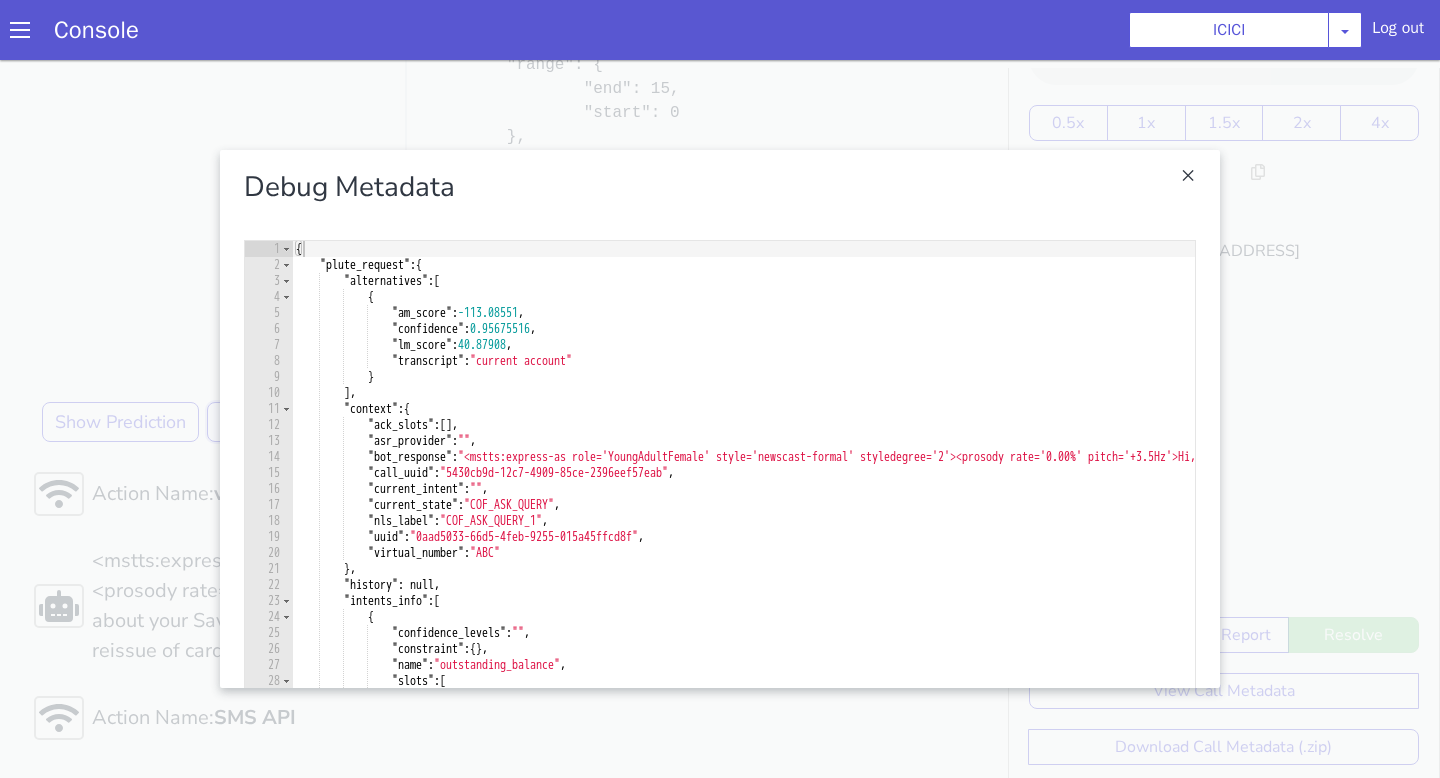 scroll, scrollTop: 81, scrollLeft: 0, axis: vertical 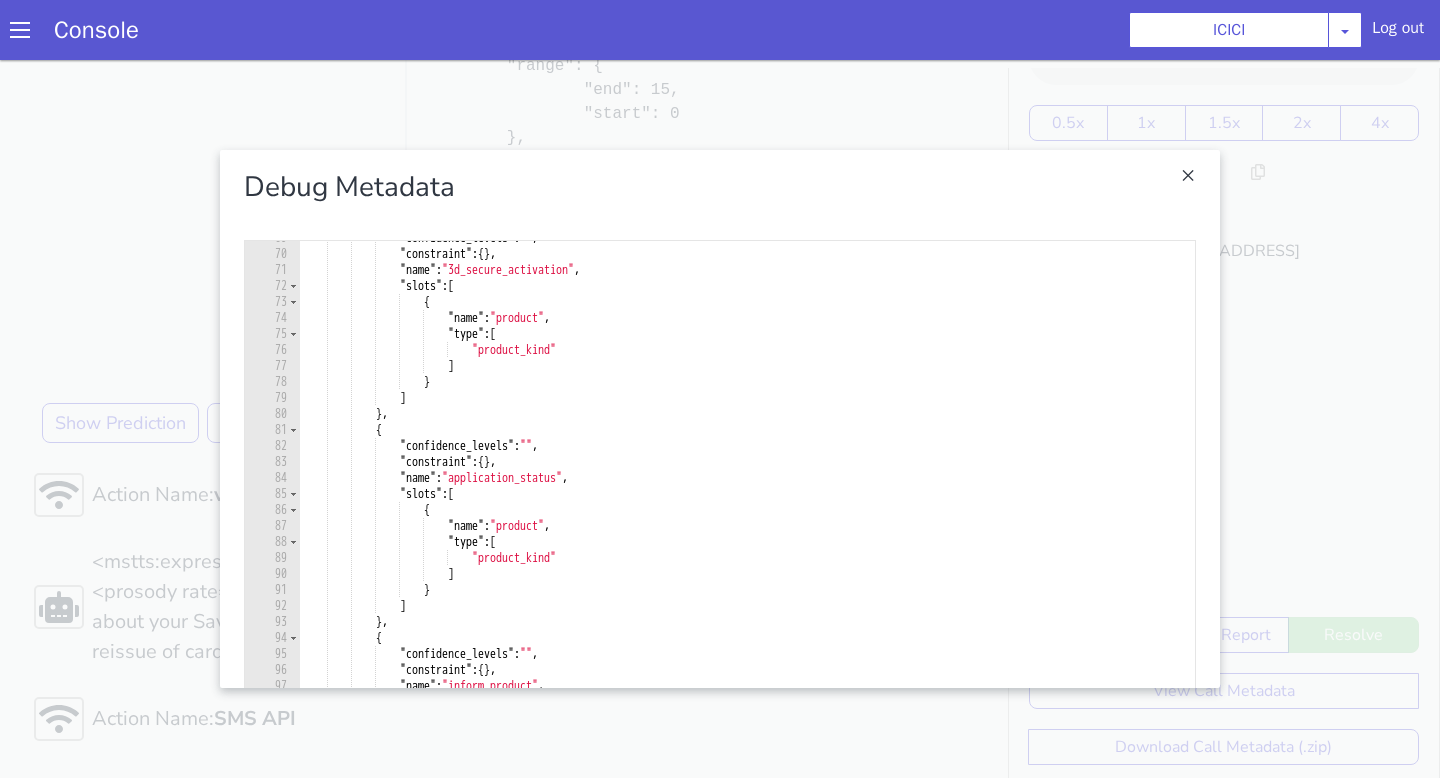 click at bounding box center (720, 419) 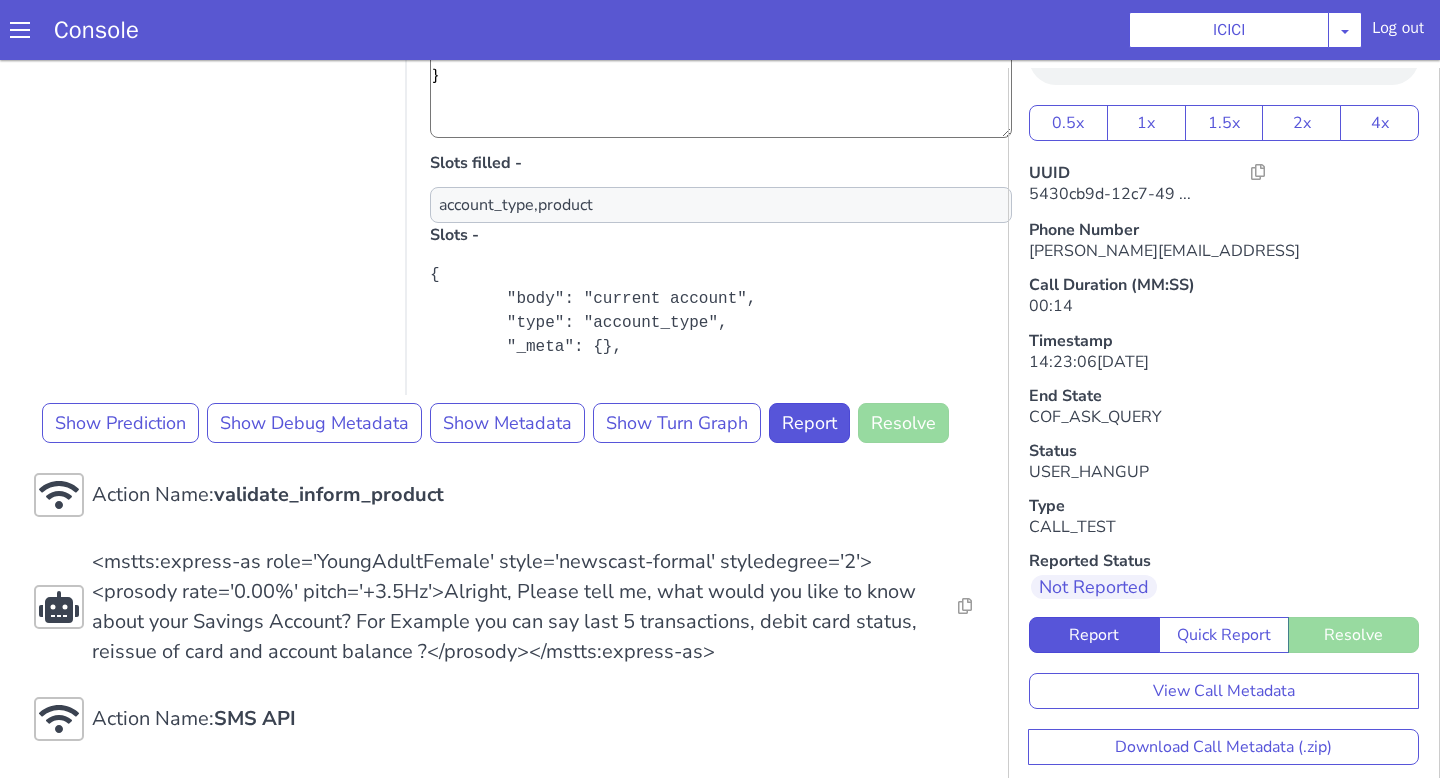 scroll, scrollTop: 0, scrollLeft: 0, axis: both 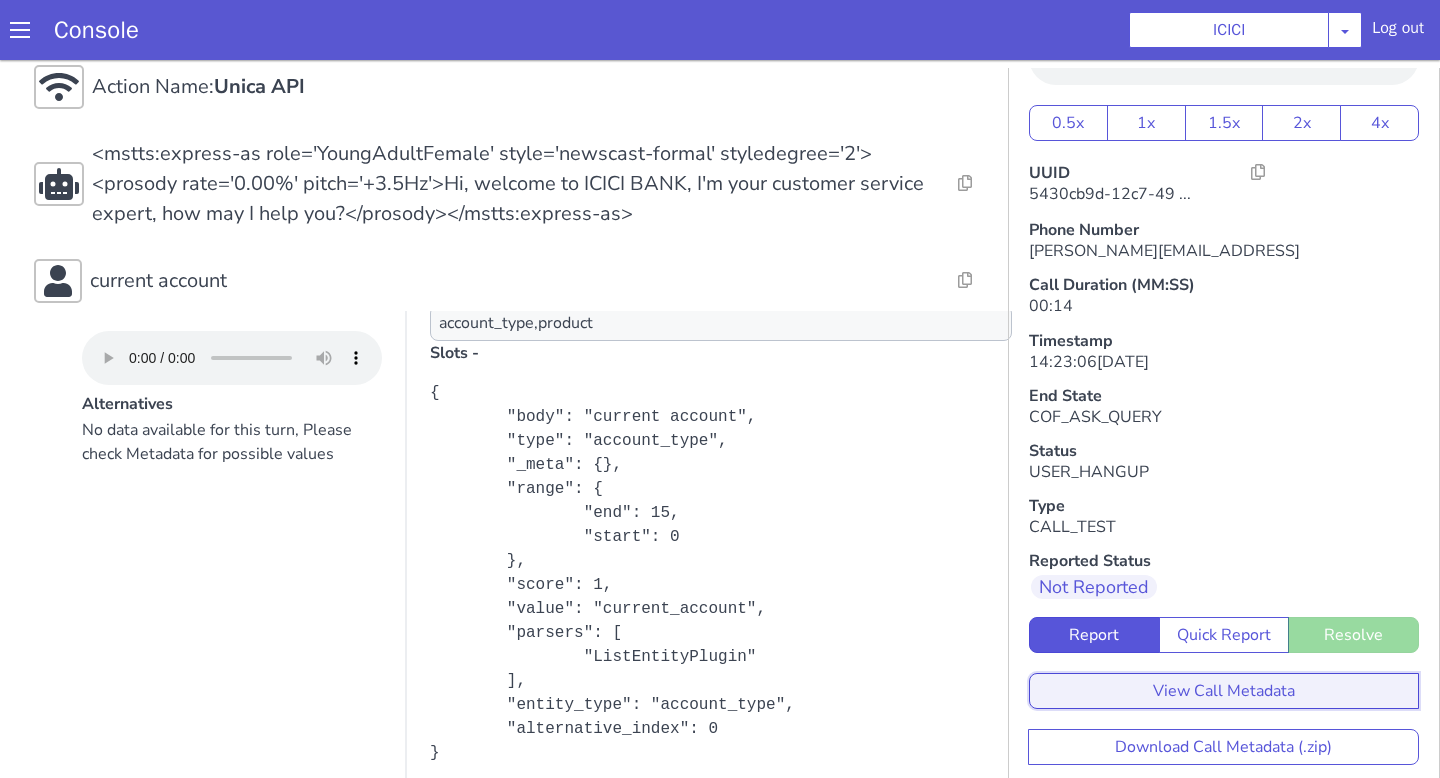 click on "View Call Metadata" at bounding box center (1224, 691) 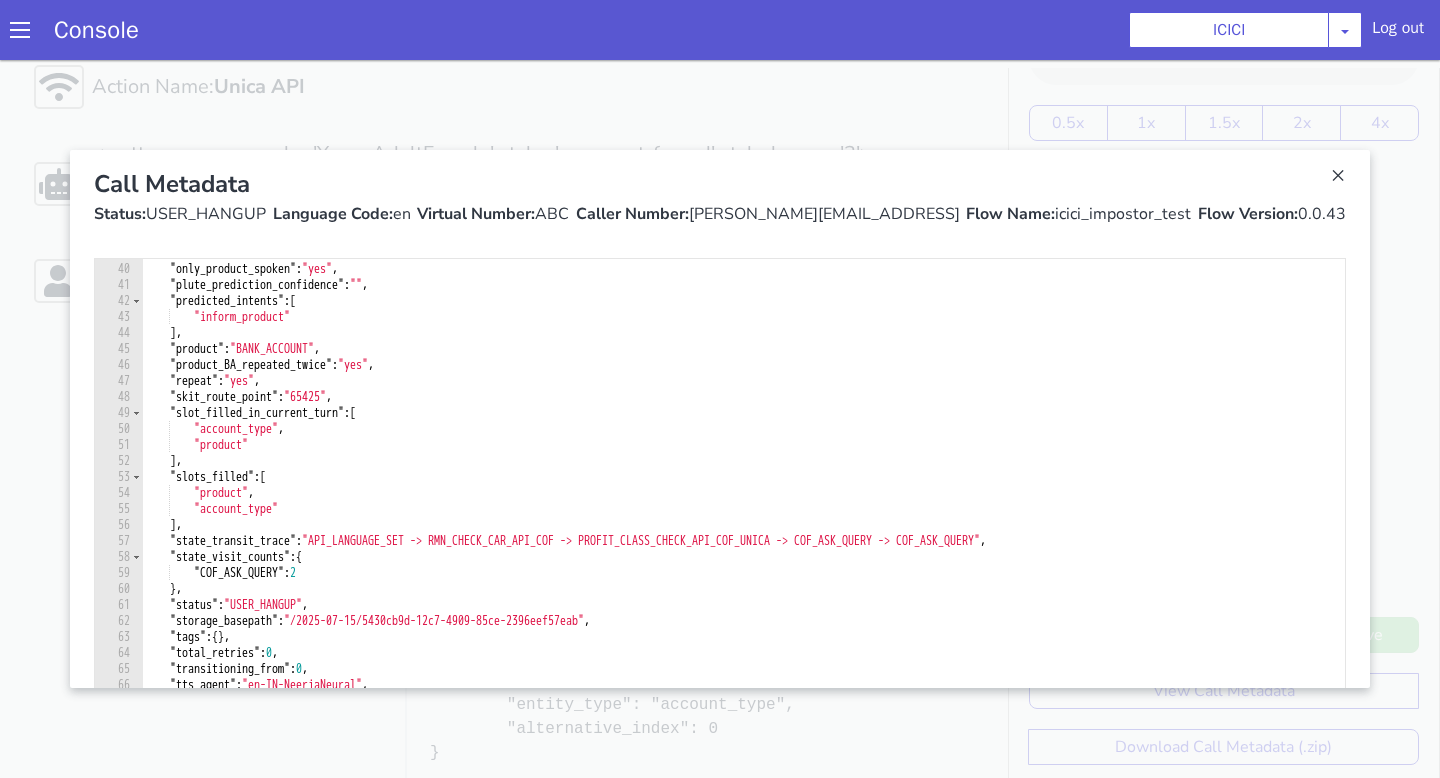 click at bounding box center [720, 419] 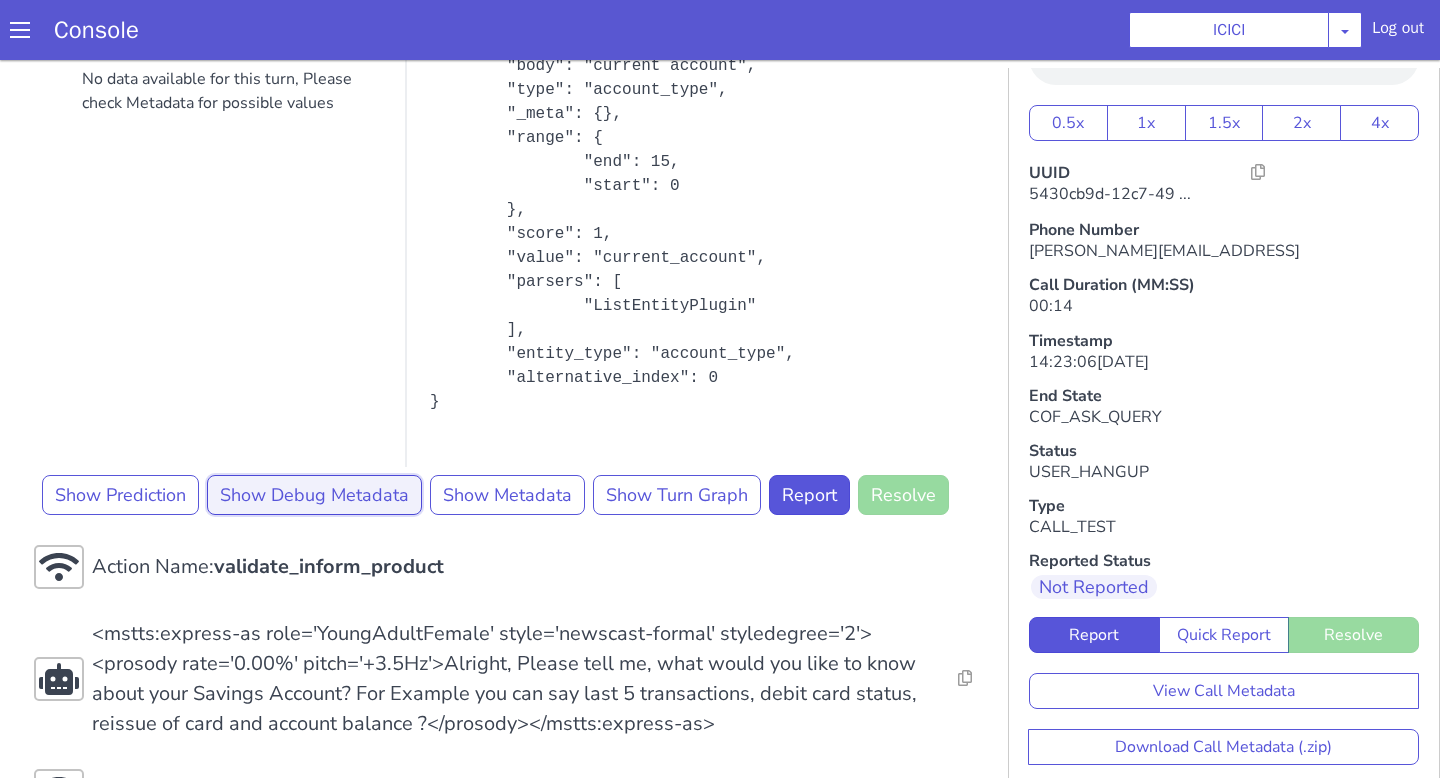 click on "Show Debug Metadata" at bounding box center [314, 495] 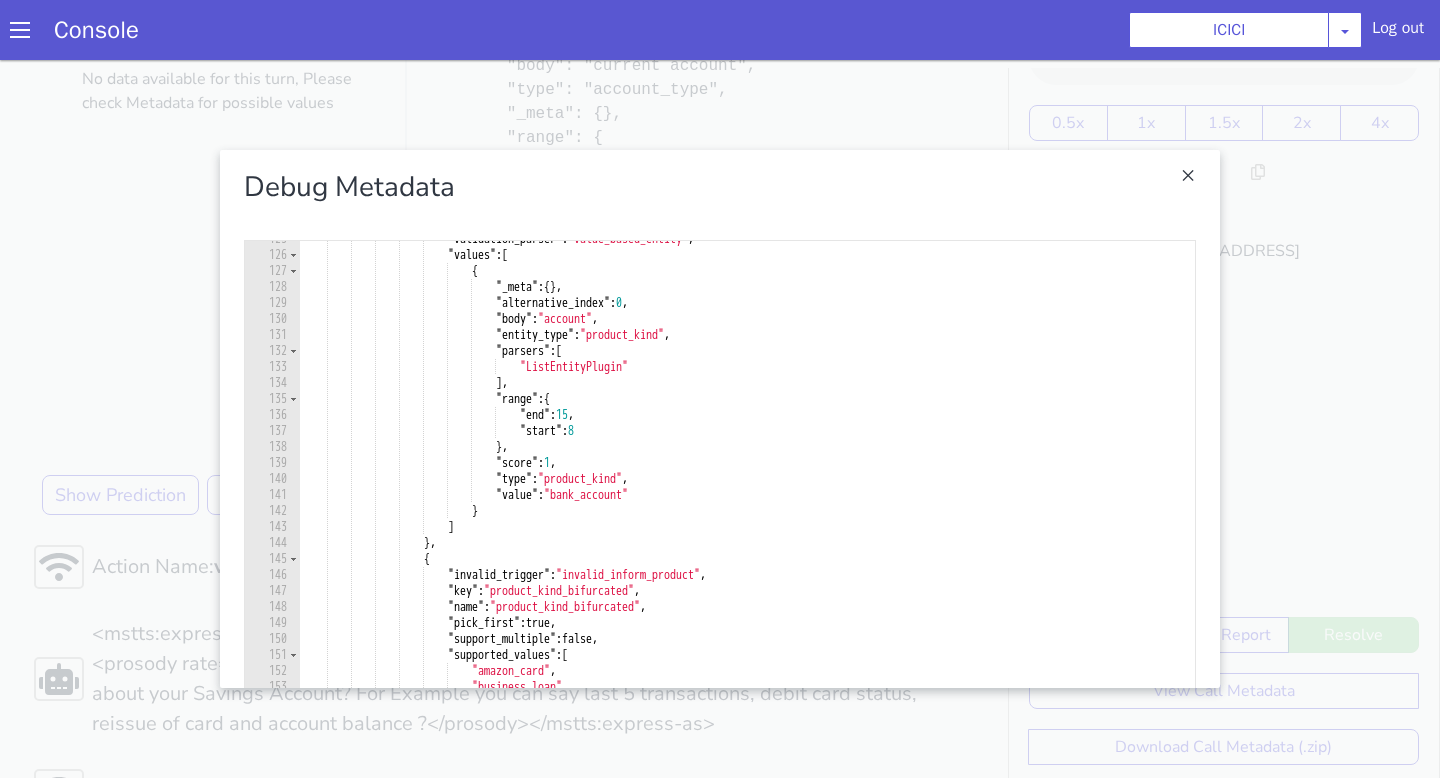click at bounding box center [720, 419] 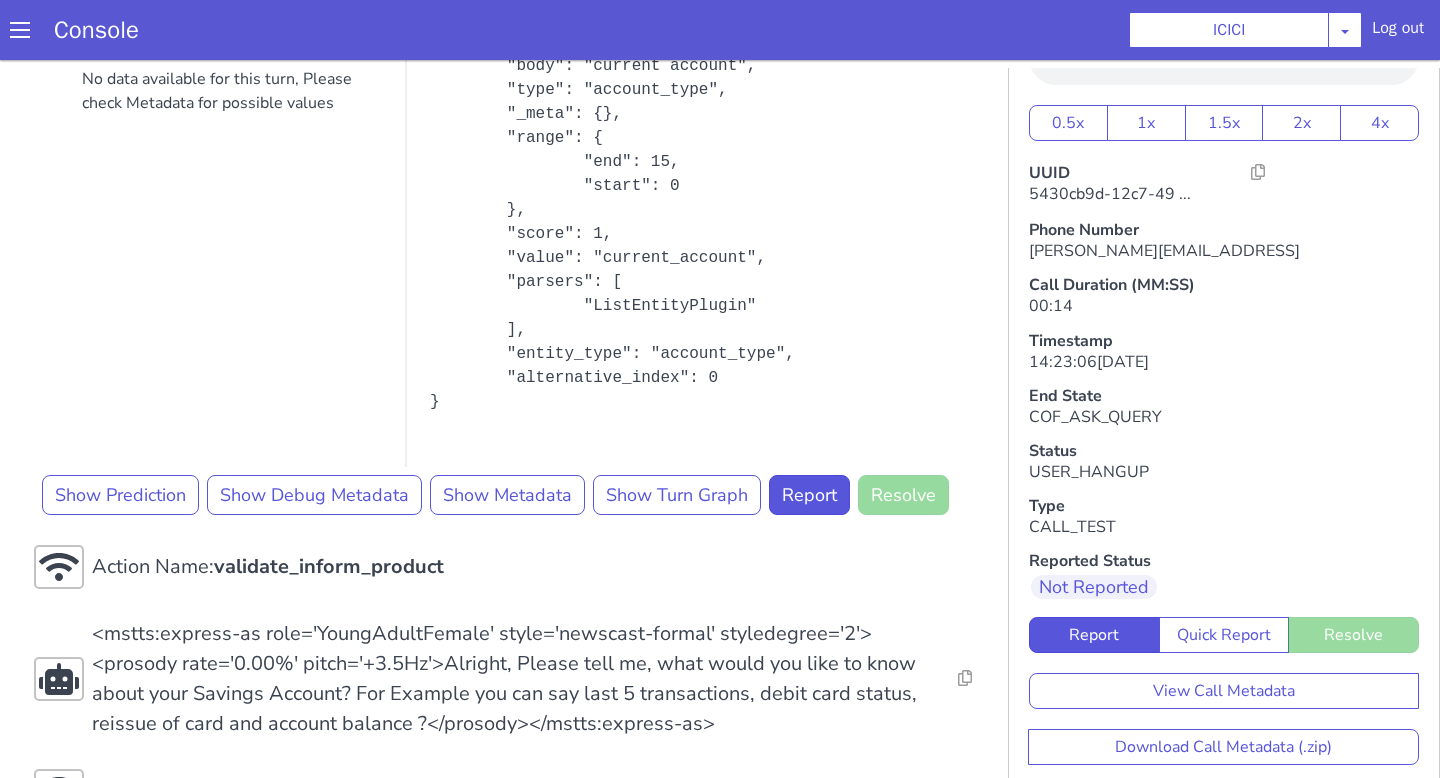 click on "Action Name:  Internal_set_language_for_iproxy Resolve  Intent Error  Entity Error  Transcription Error  Miscellaneous Submit Action Name:  931503 - CAR - RMN CLI Validation Resolve  Intent Error  Entity Error  Transcription Error  Miscellaneous Submit Action Name:  Unica API Resolve  Intent Error  Entity Error  Transcription Error  Miscellaneous Submit <mstts:express-as role='YoungAdultFemale' style='newscast-formal' styledegree='2'><prosody rate='0.00%' pitch='+3.5Hz'>Hi, welcome to ICICI BANK, I'm your customer service expert, how may I help you?</prosody></mstts:express-as> Resolve  Intent Error  Entity Error  Transcription Error  Miscellaneous Submit current account Alternatives No data available for this turn, Please check Metadata for possible values Predicted Intent -   inform_product State -  COF_ASK_QUERY Sub-Type -   AUDIO Trigger Name -   inform_product Cycle duration -  {
"asr": 0.2505163,
"plute": 0.721174065
} Slots filled - account_type,product Slots -   Show Prediction Show Debug Metadata" at bounding box center (515, 189) 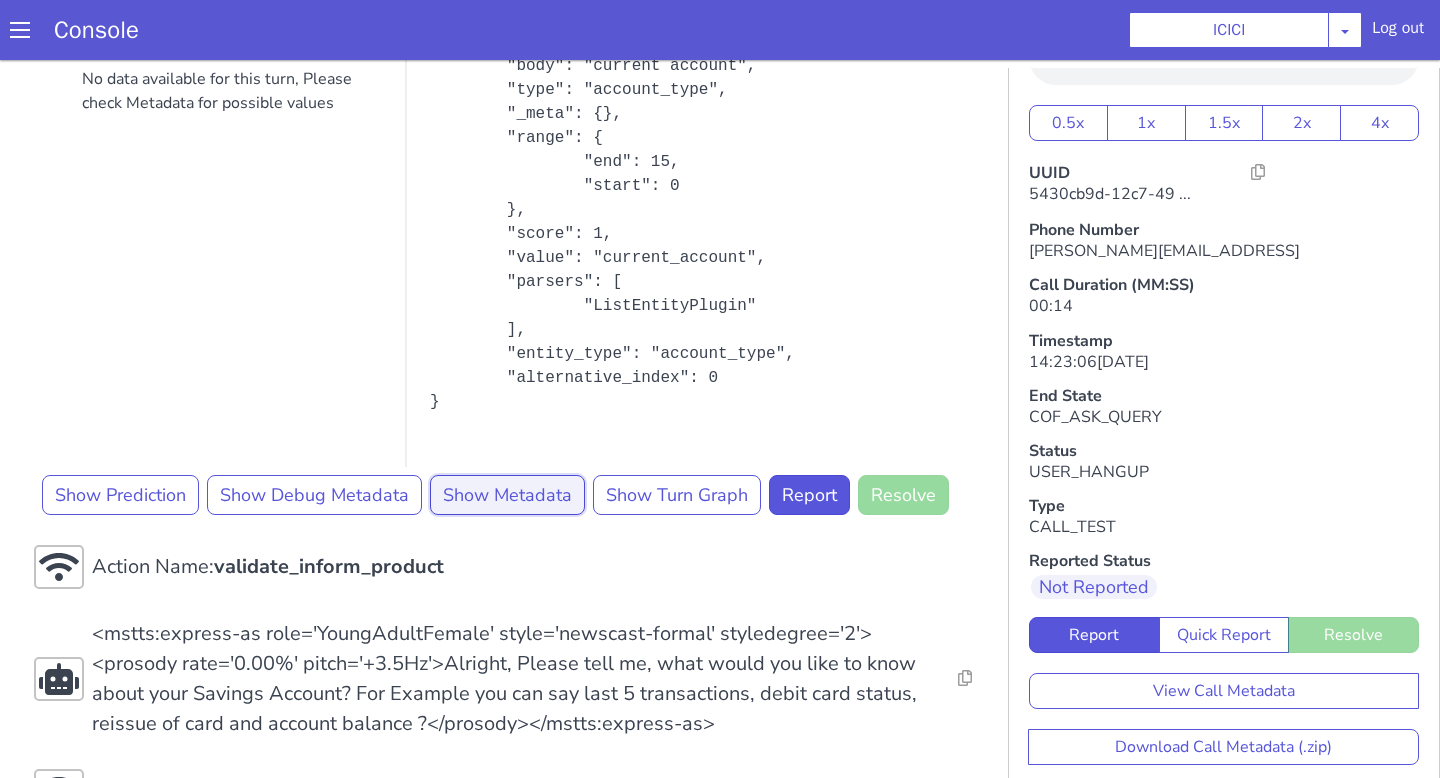 click on "Show Metadata" at bounding box center (507, 495) 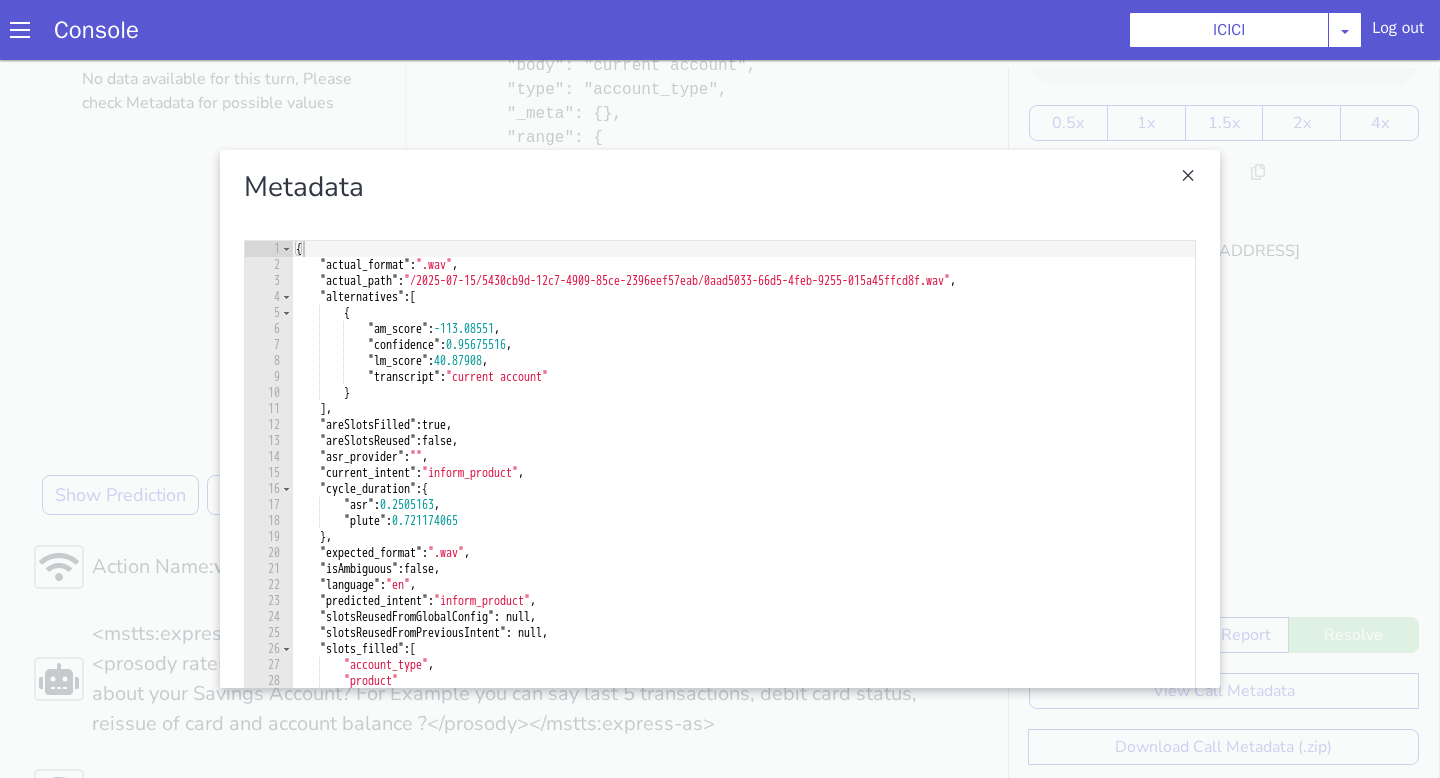 scroll, scrollTop: 62, scrollLeft: 0, axis: vertical 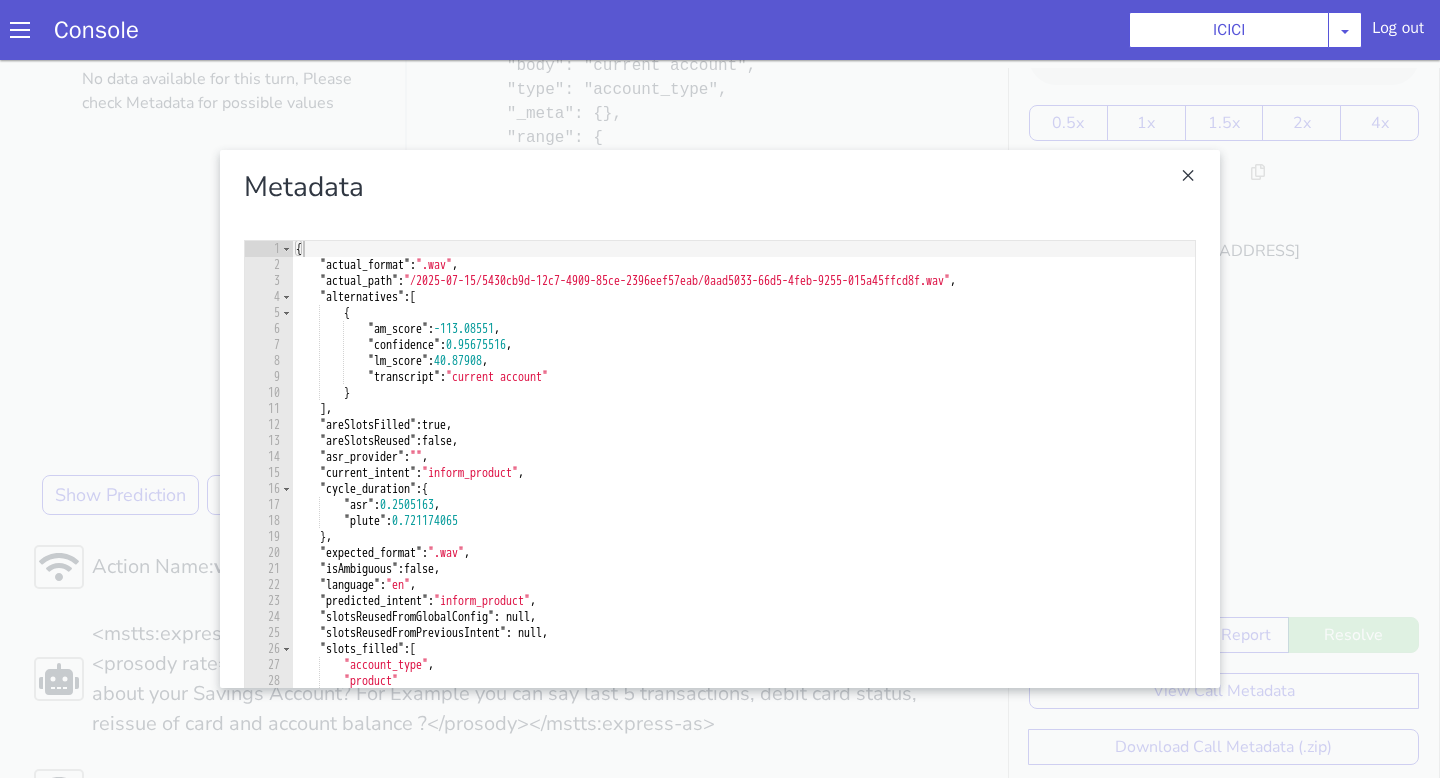 click at bounding box center [720, 419] 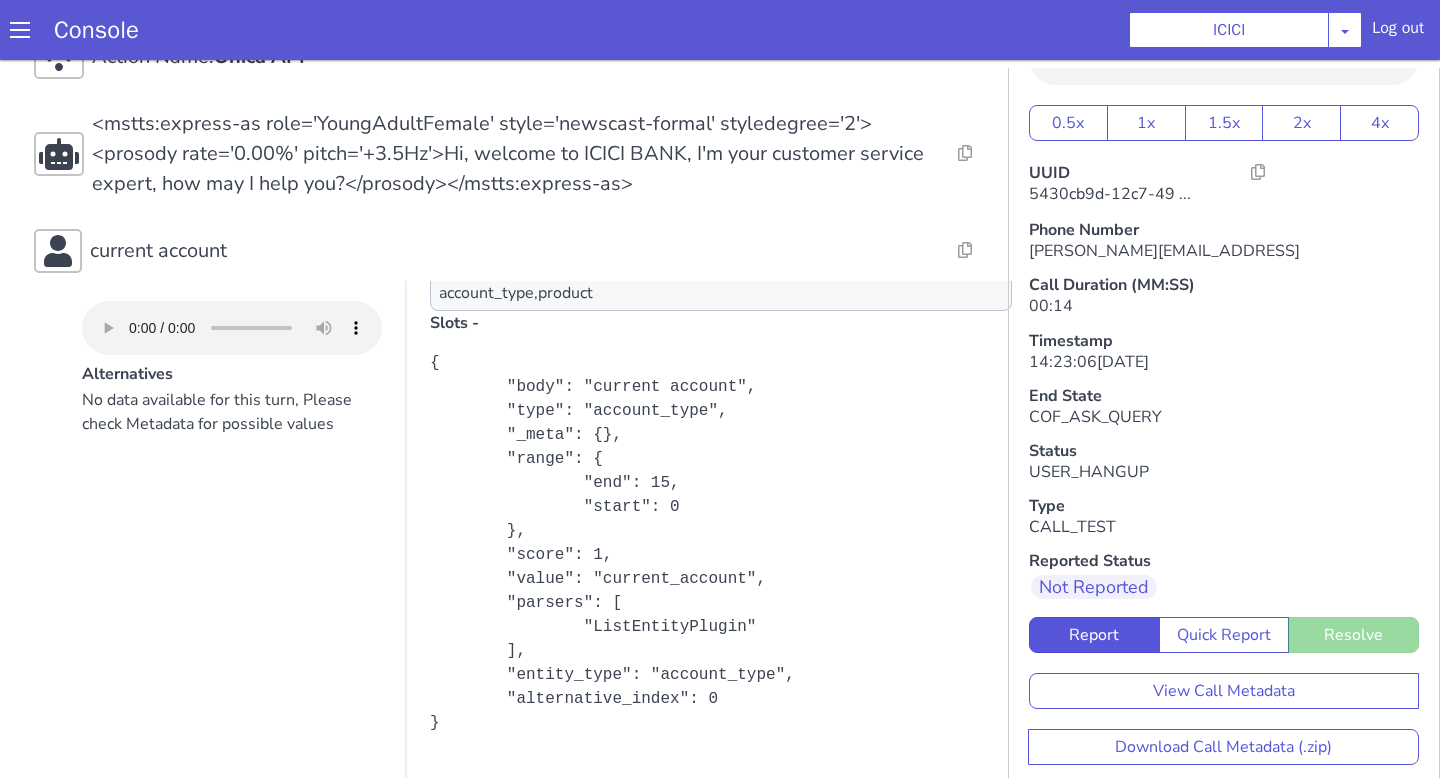 scroll, scrollTop: 498, scrollLeft: 0, axis: vertical 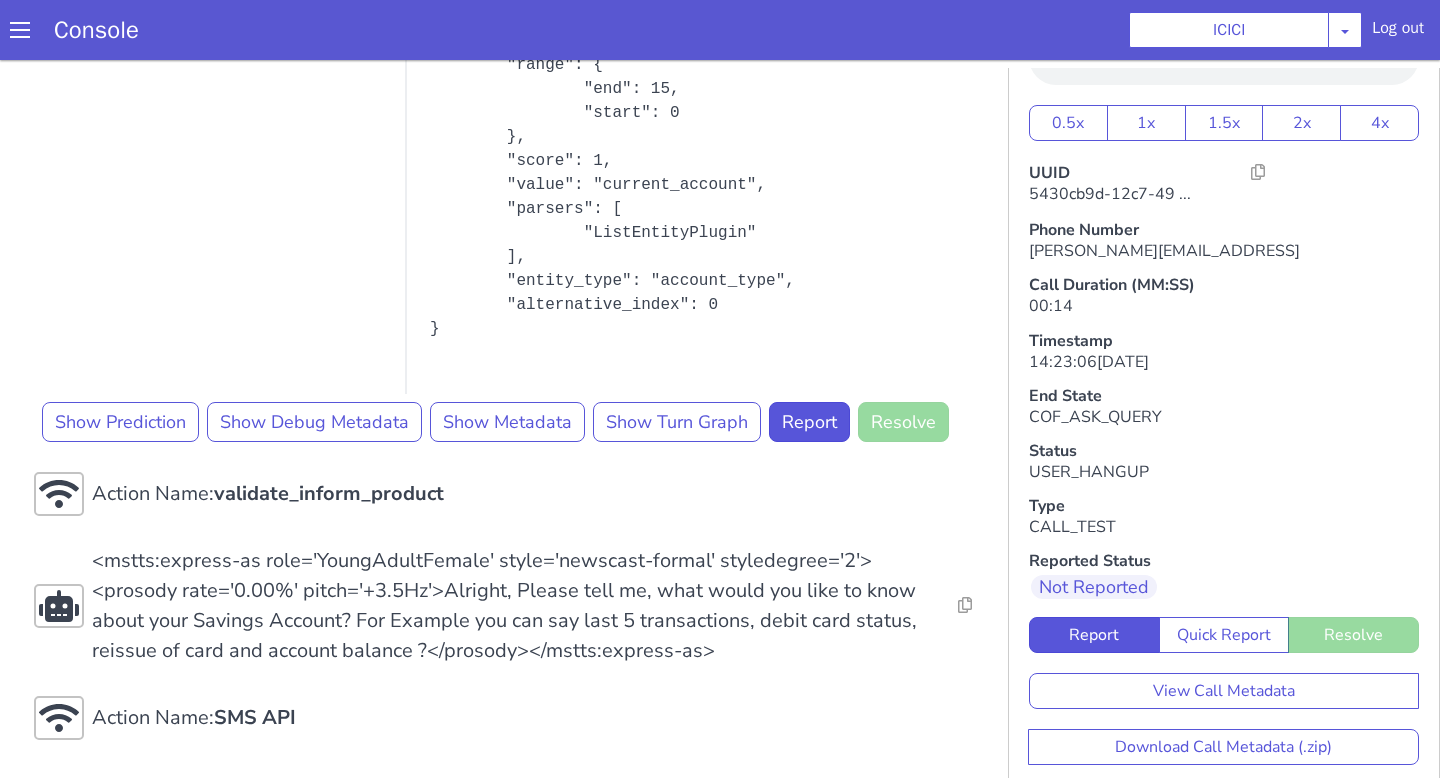 click on "View Call Metadata Download Call Metadata (.zip)" at bounding box center (1224, 709) 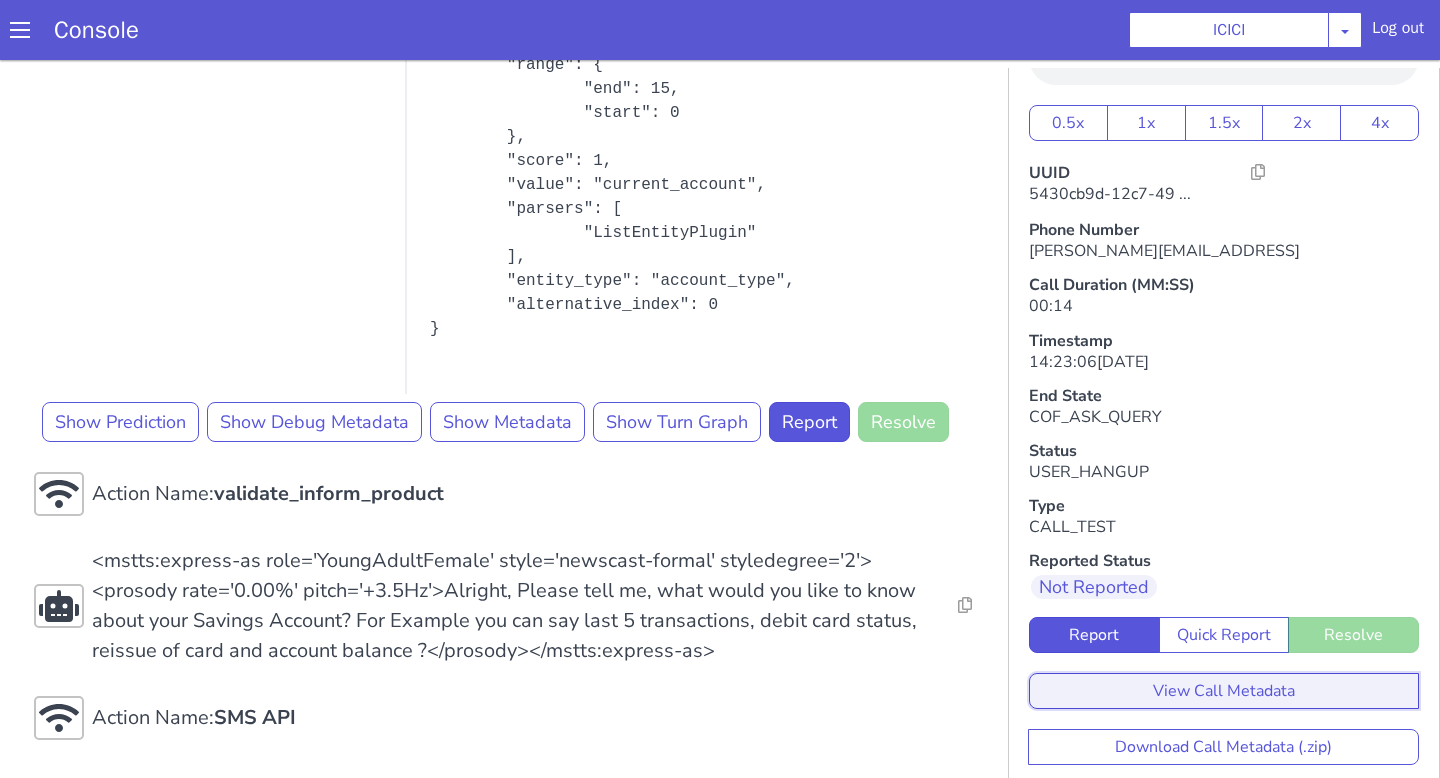 click on "View Call Metadata" at bounding box center (1224, 691) 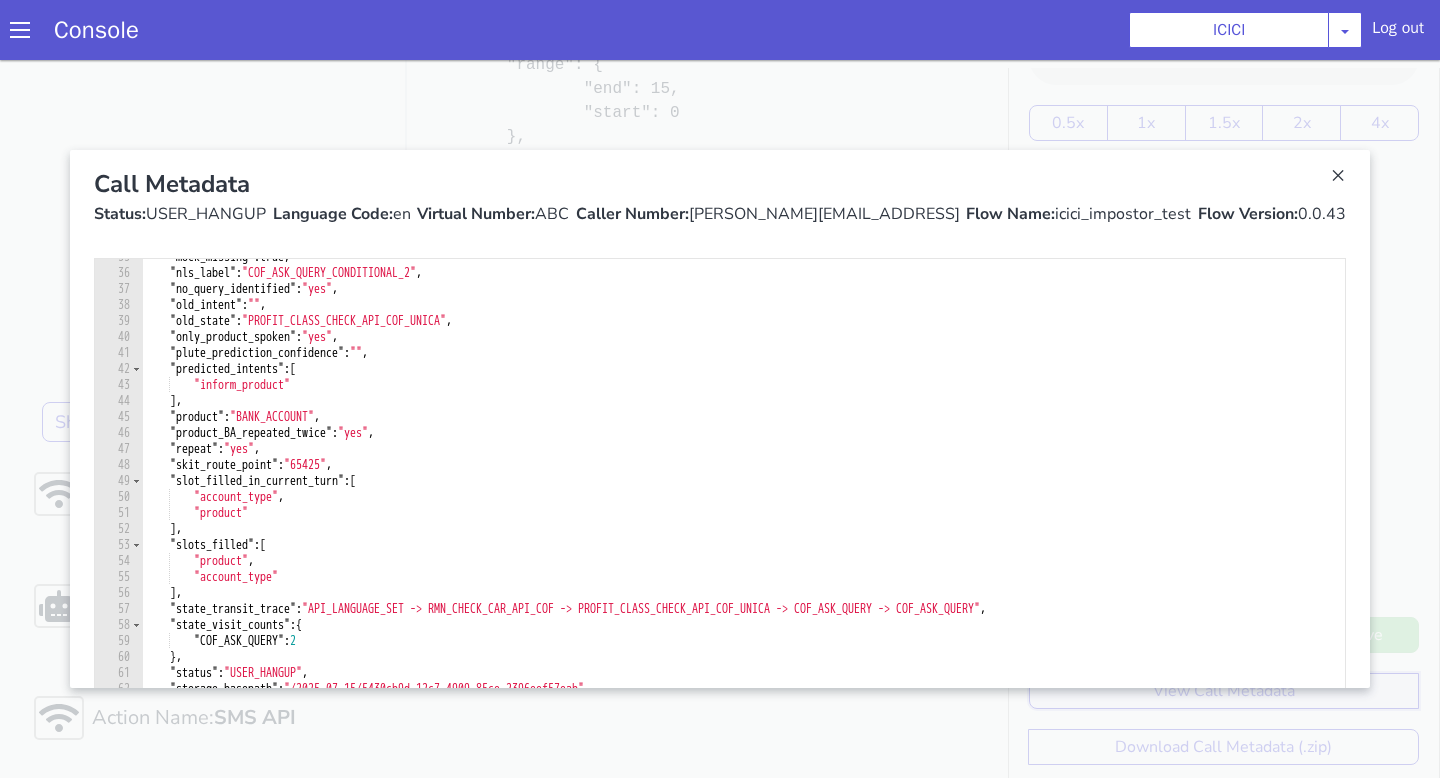 scroll, scrollTop: 654, scrollLeft: 0, axis: vertical 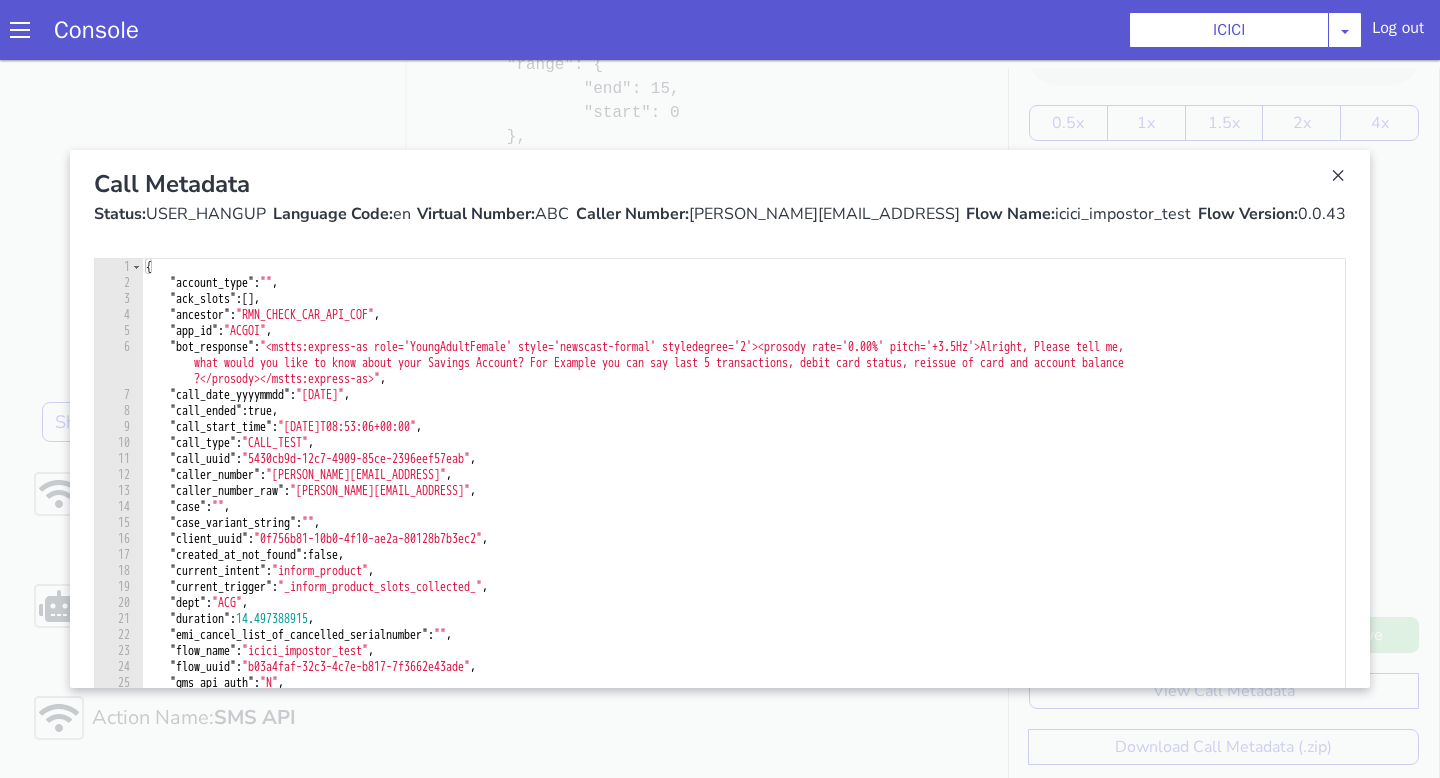 click at bounding box center [720, 419] 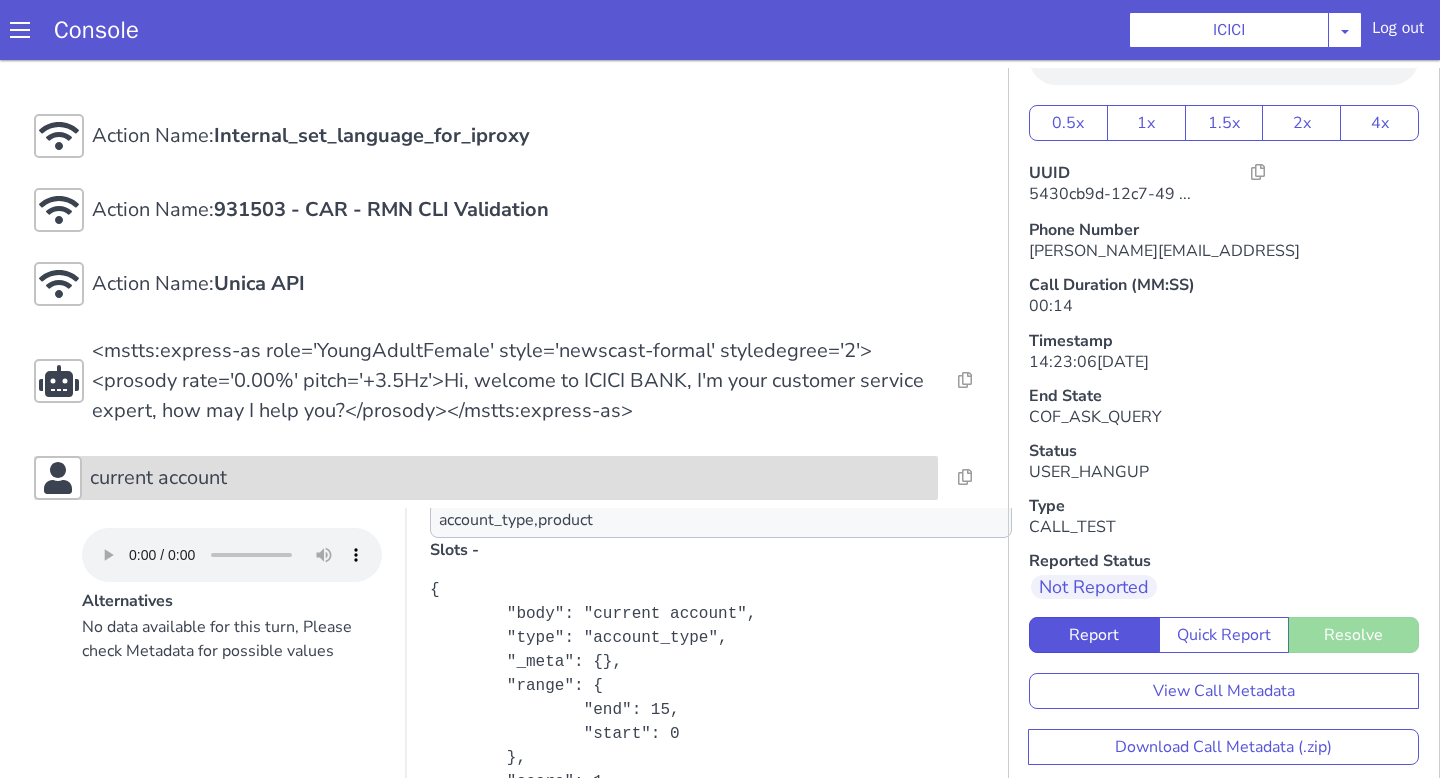 scroll, scrollTop: 0, scrollLeft: 0, axis: both 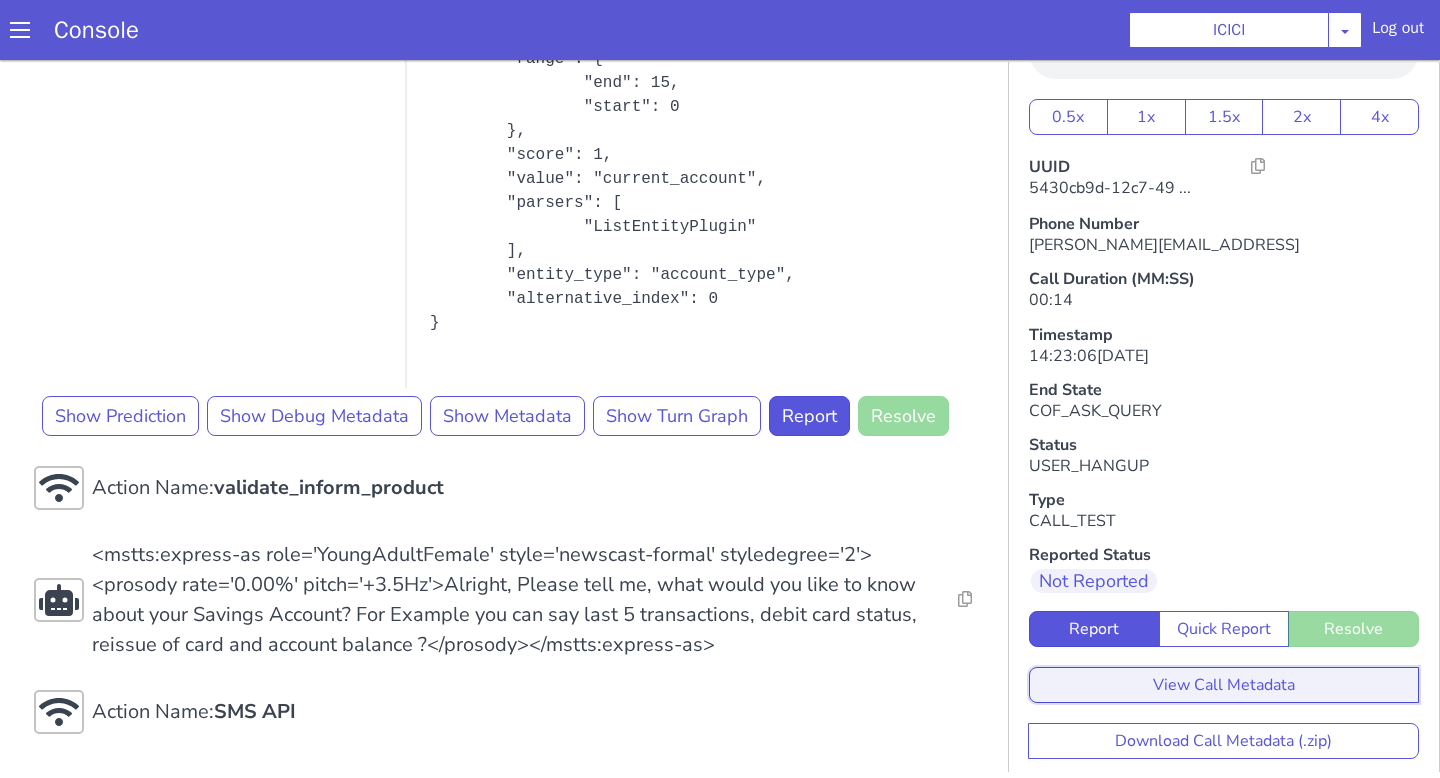 click on "View Call Metadata" at bounding box center [1224, 685] 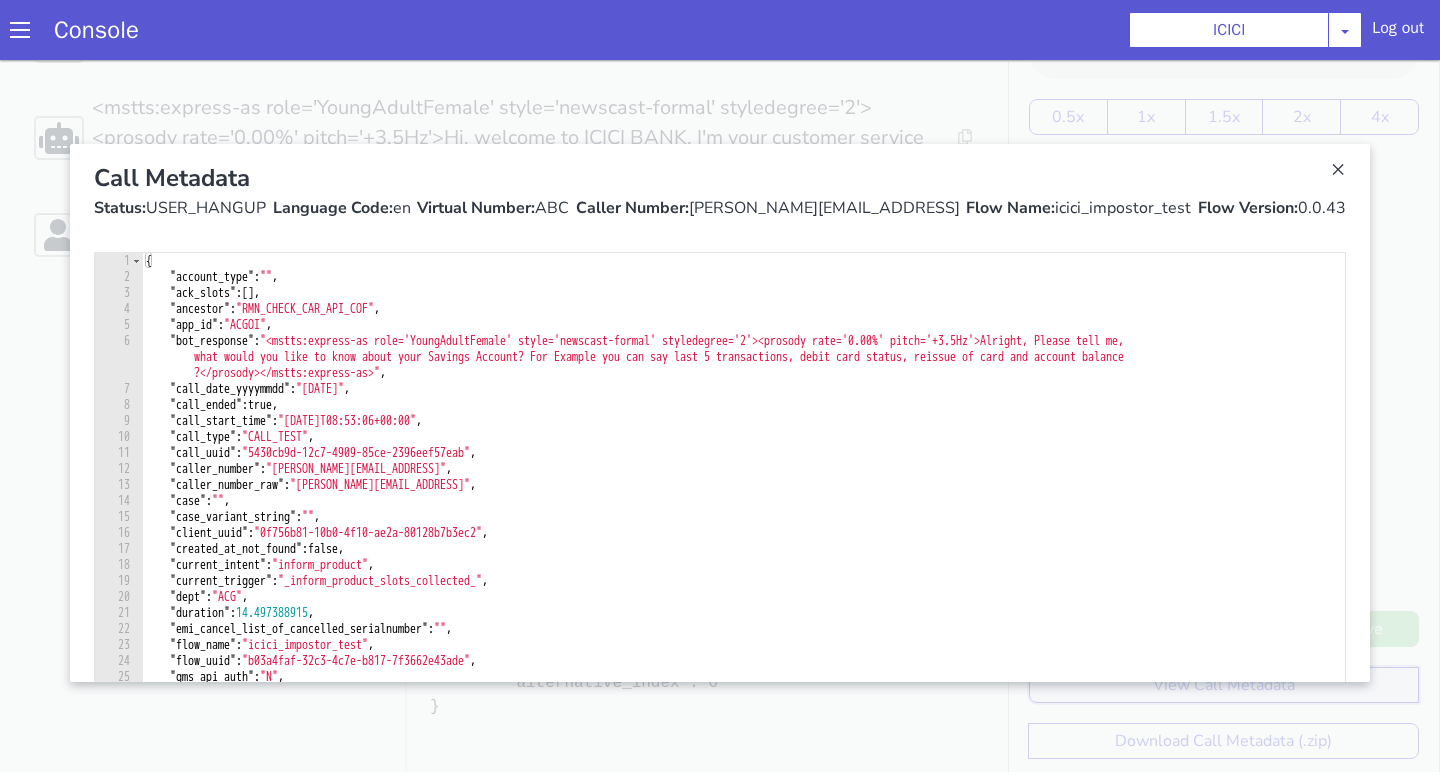 scroll, scrollTop: 201, scrollLeft: 0, axis: vertical 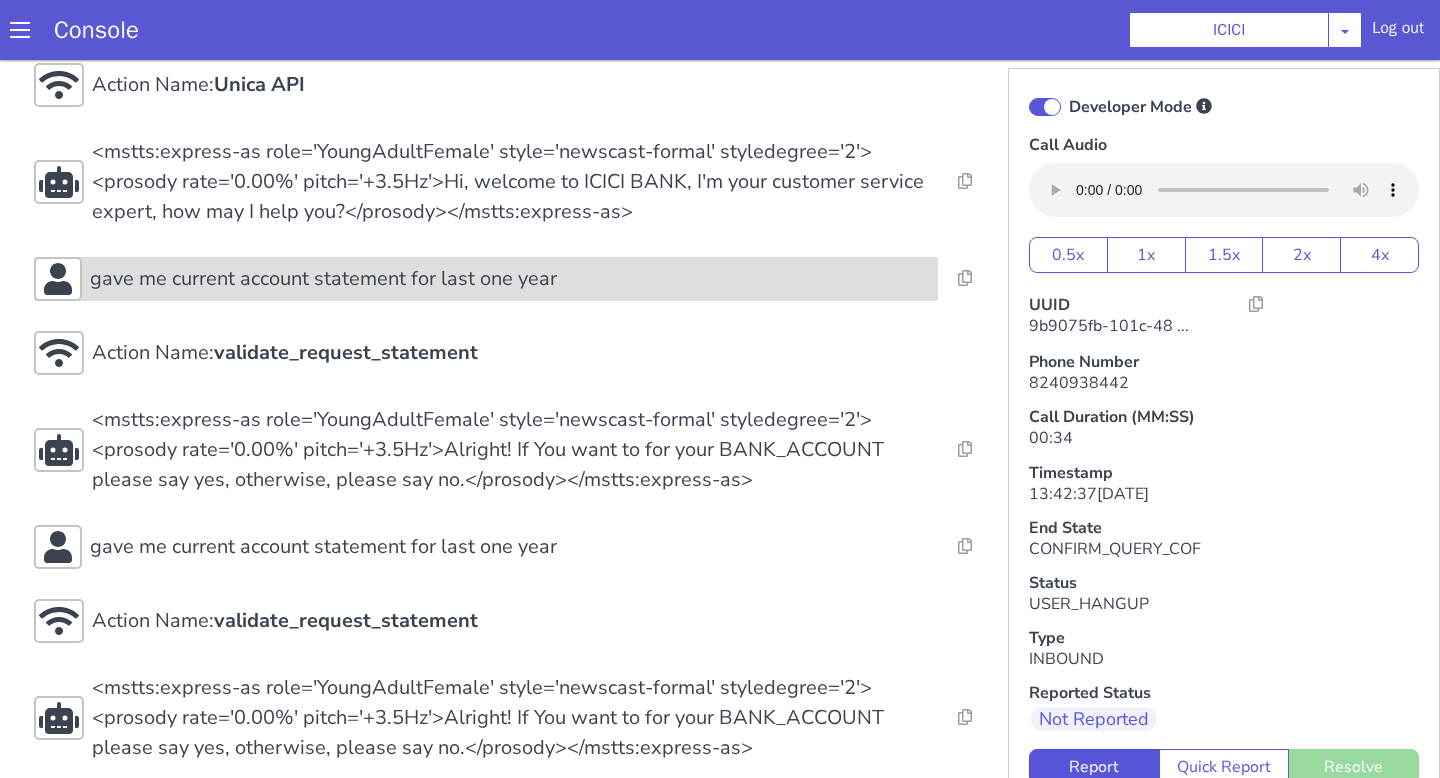 click on "gave me current account statement for last one year" at bounding box center [323, 279] 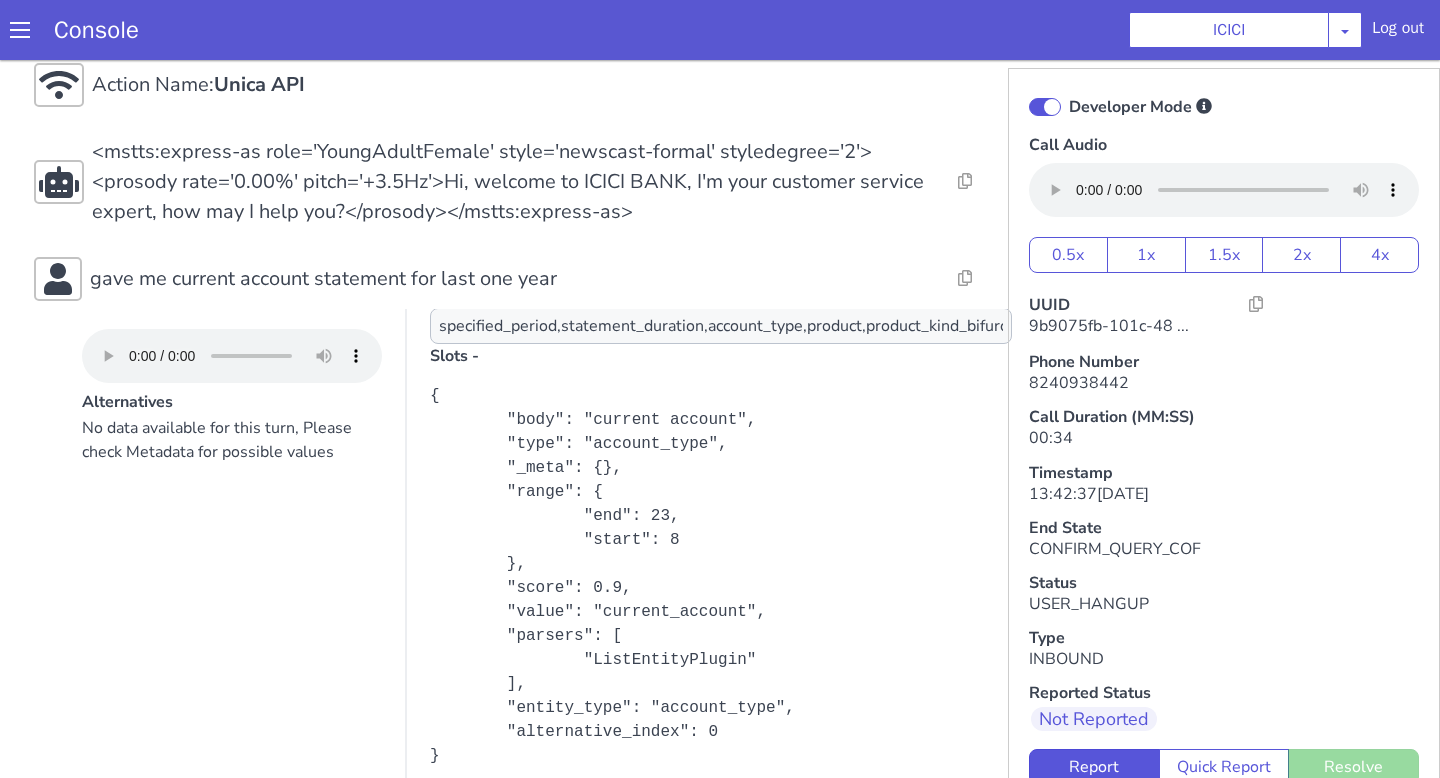 scroll, scrollTop: 355, scrollLeft: 0, axis: vertical 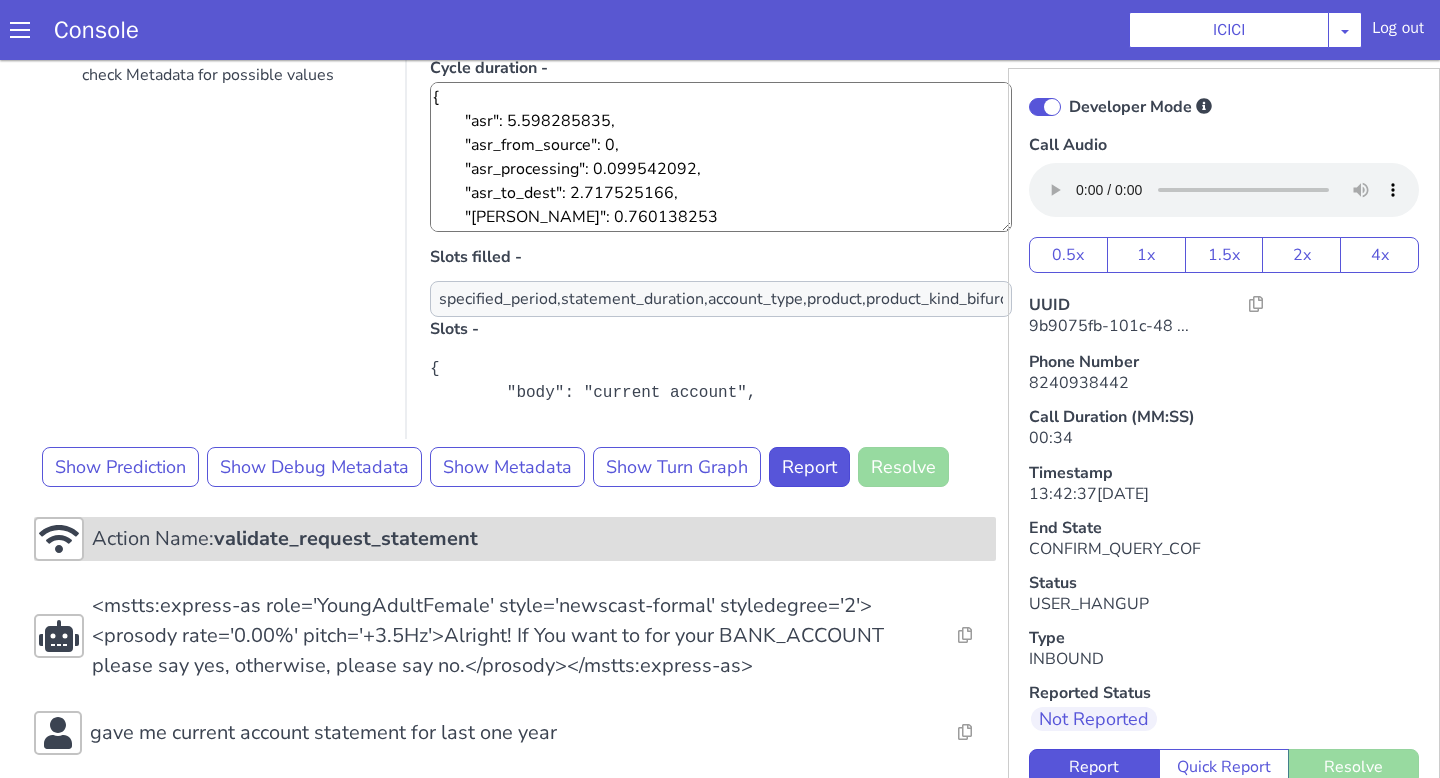 click on "validate_request_statement" at bounding box center (346, 538) 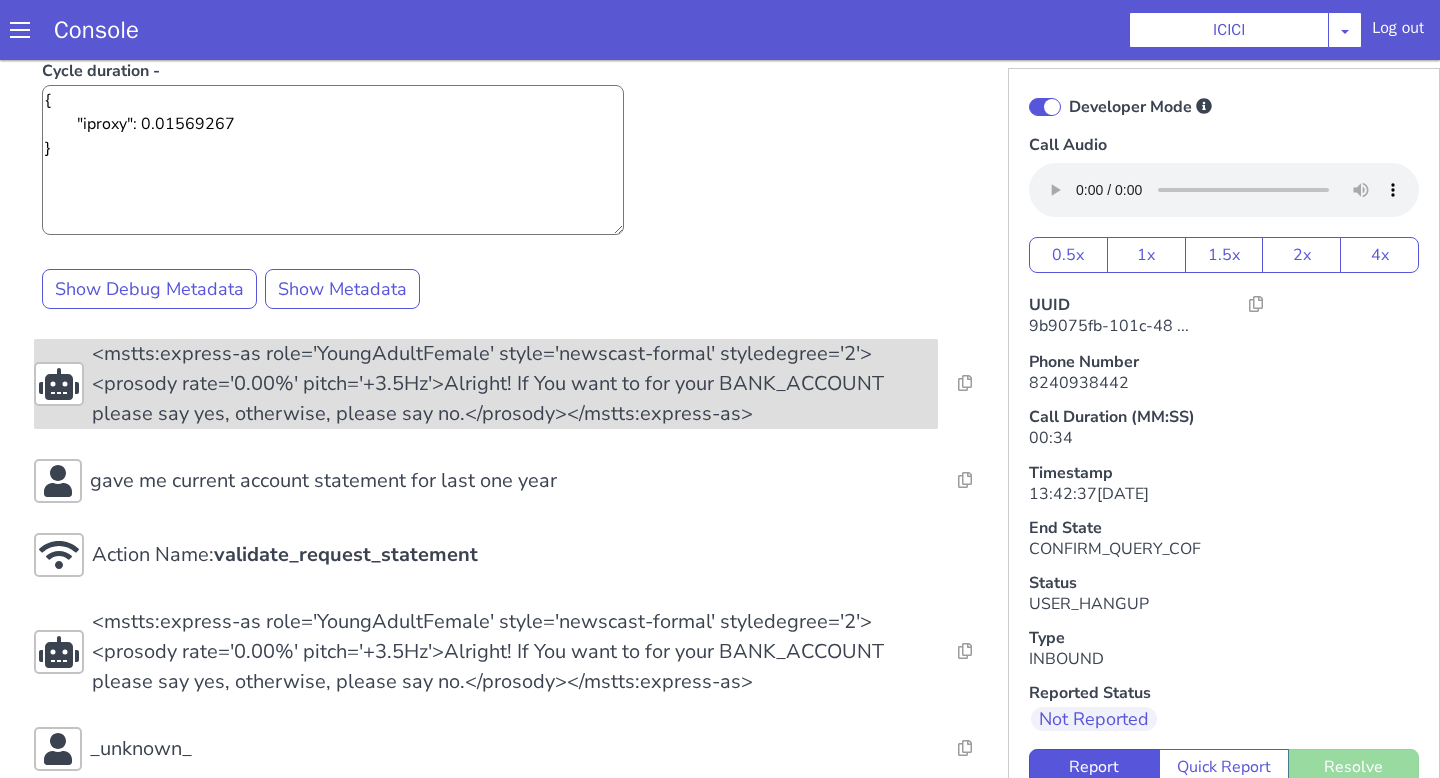 scroll, scrollTop: 1265, scrollLeft: 0, axis: vertical 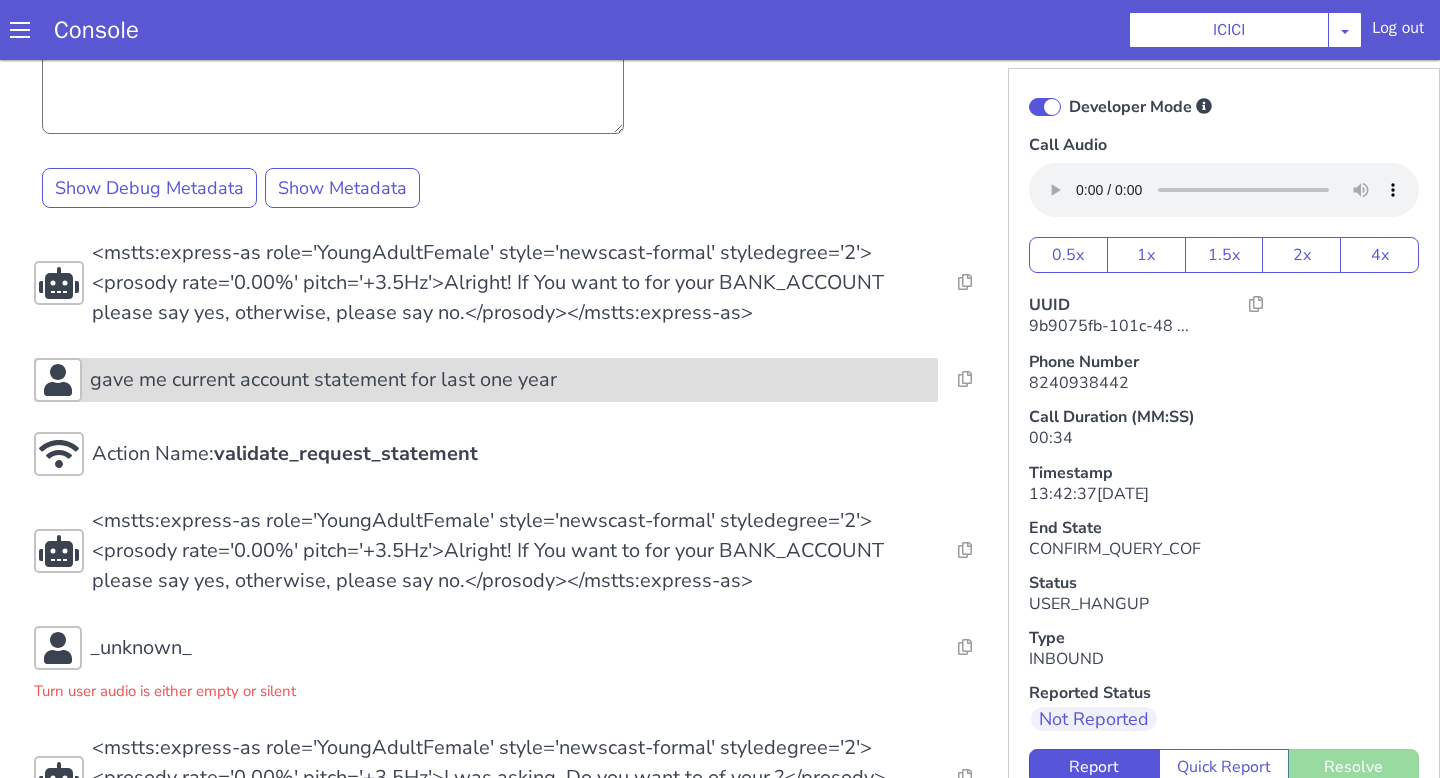 click on "gave me current account statement for last one year" at bounding box center [510, 380] 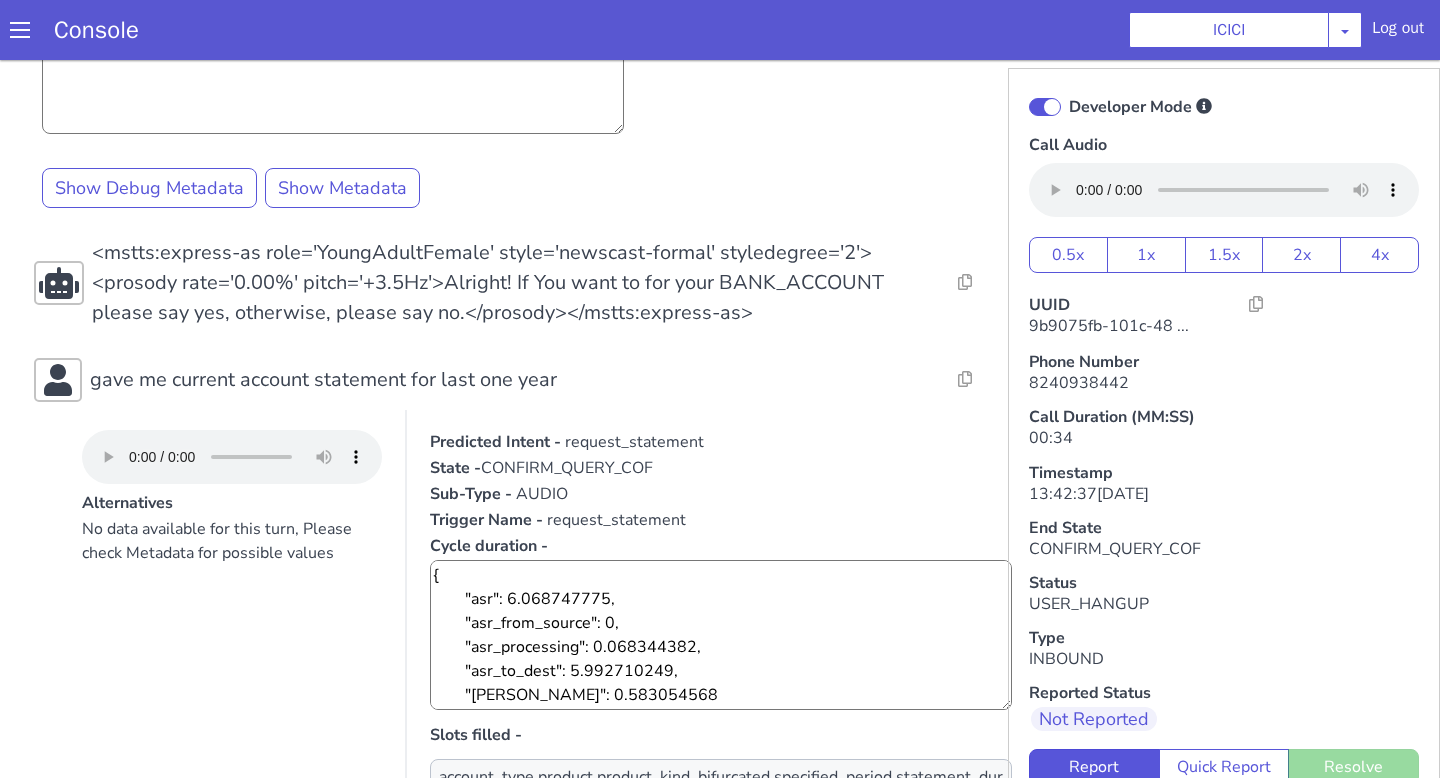 scroll, scrollTop: 24, scrollLeft: 0, axis: vertical 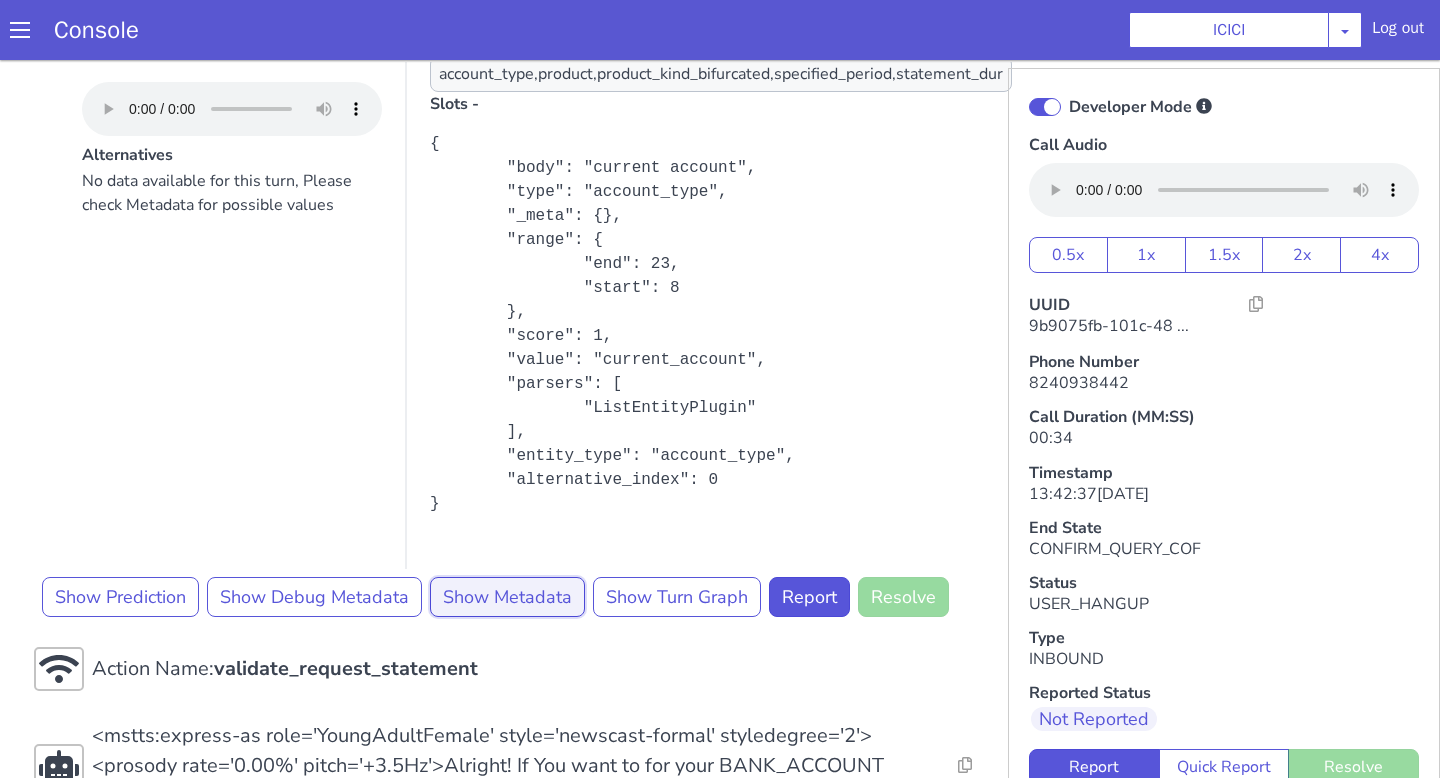 click on "Show Metadata" at bounding box center (507, 597) 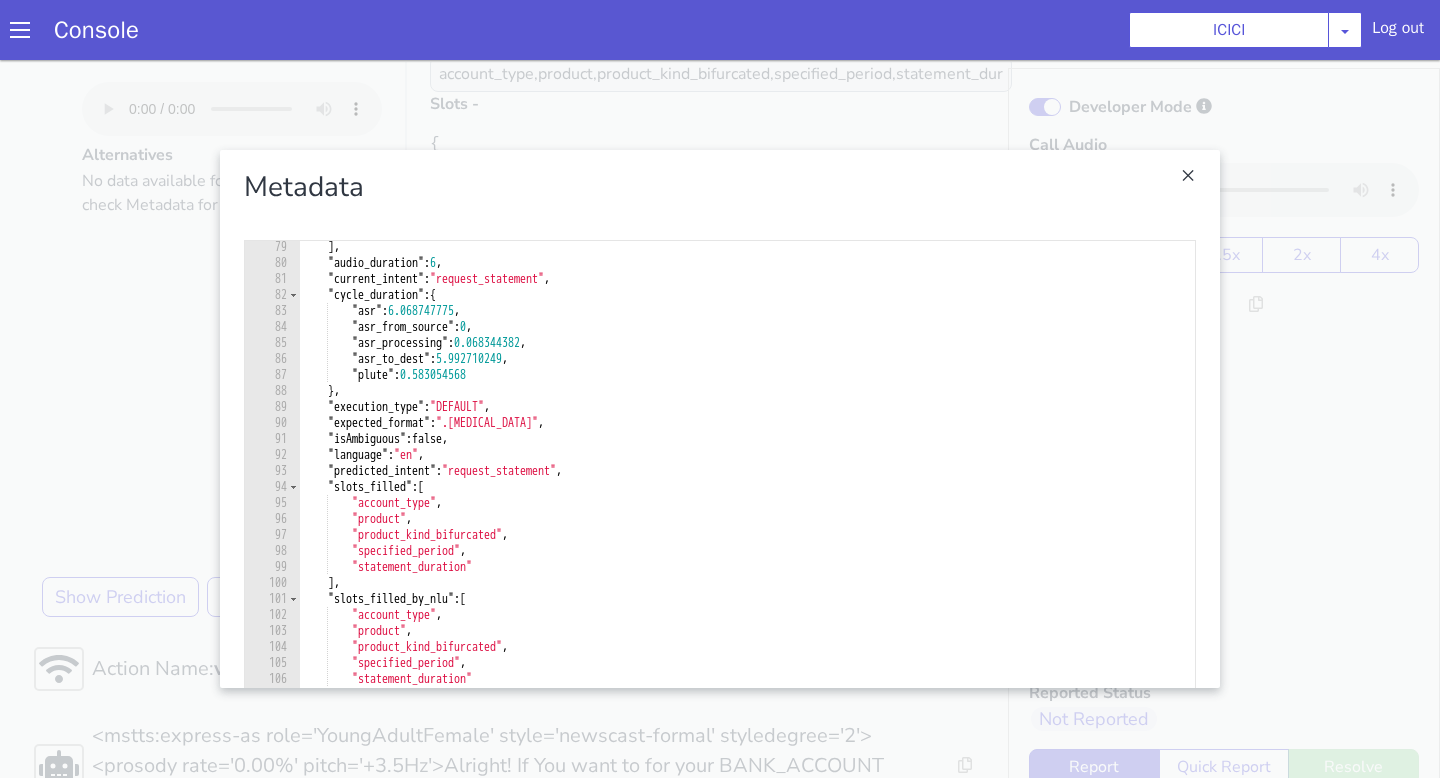 scroll, scrollTop: 1262, scrollLeft: 0, axis: vertical 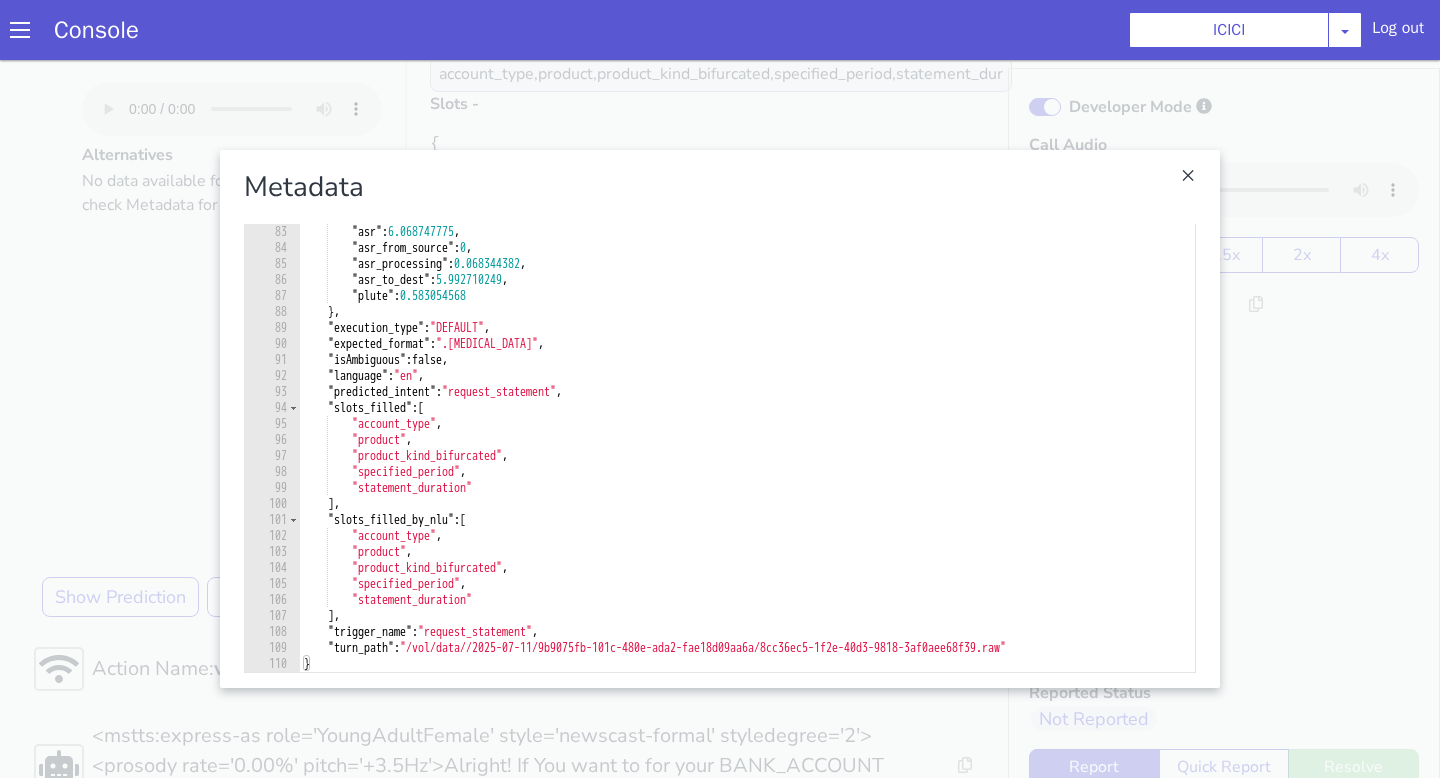 click at bounding box center [720, 419] 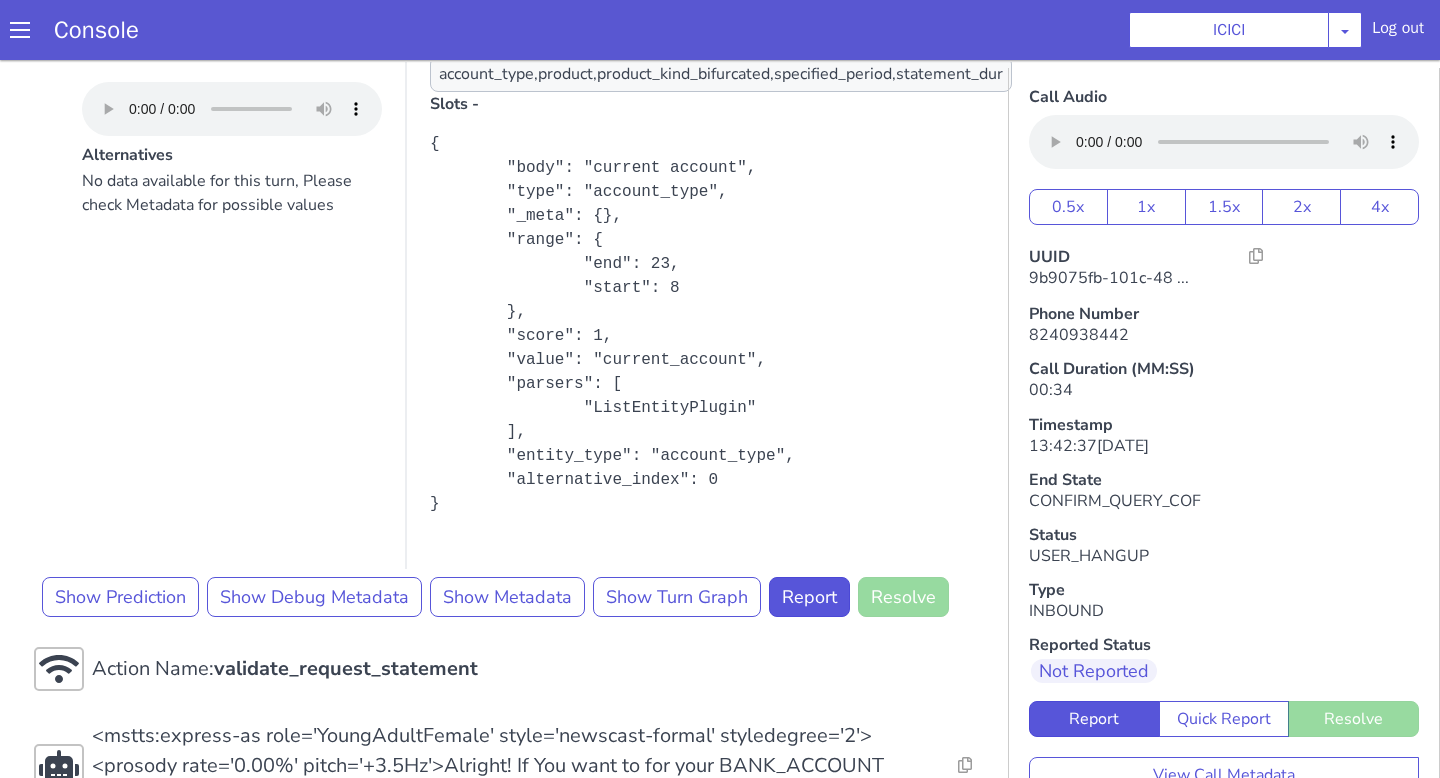 scroll, scrollTop: 132, scrollLeft: 0, axis: vertical 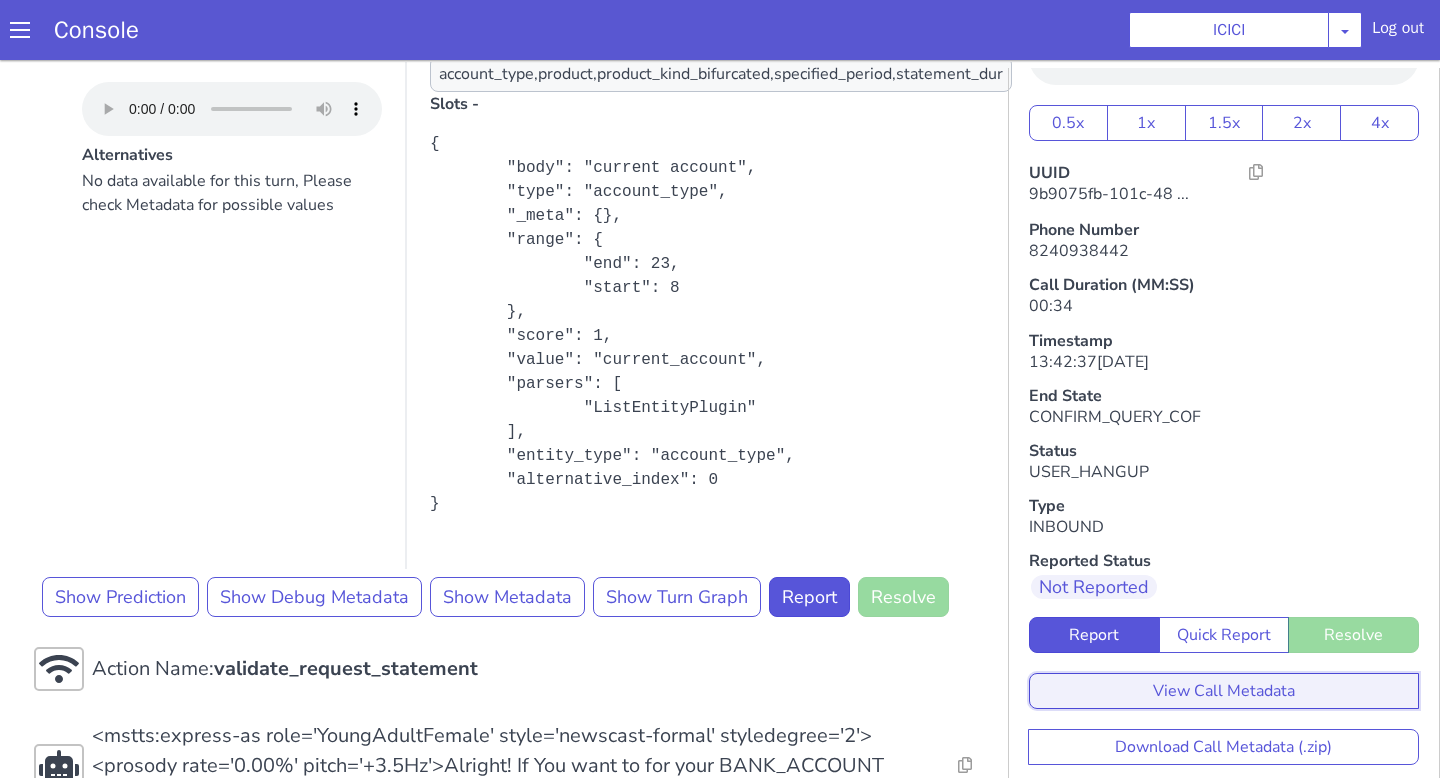 click on "View Call Metadata" at bounding box center [1224, 691] 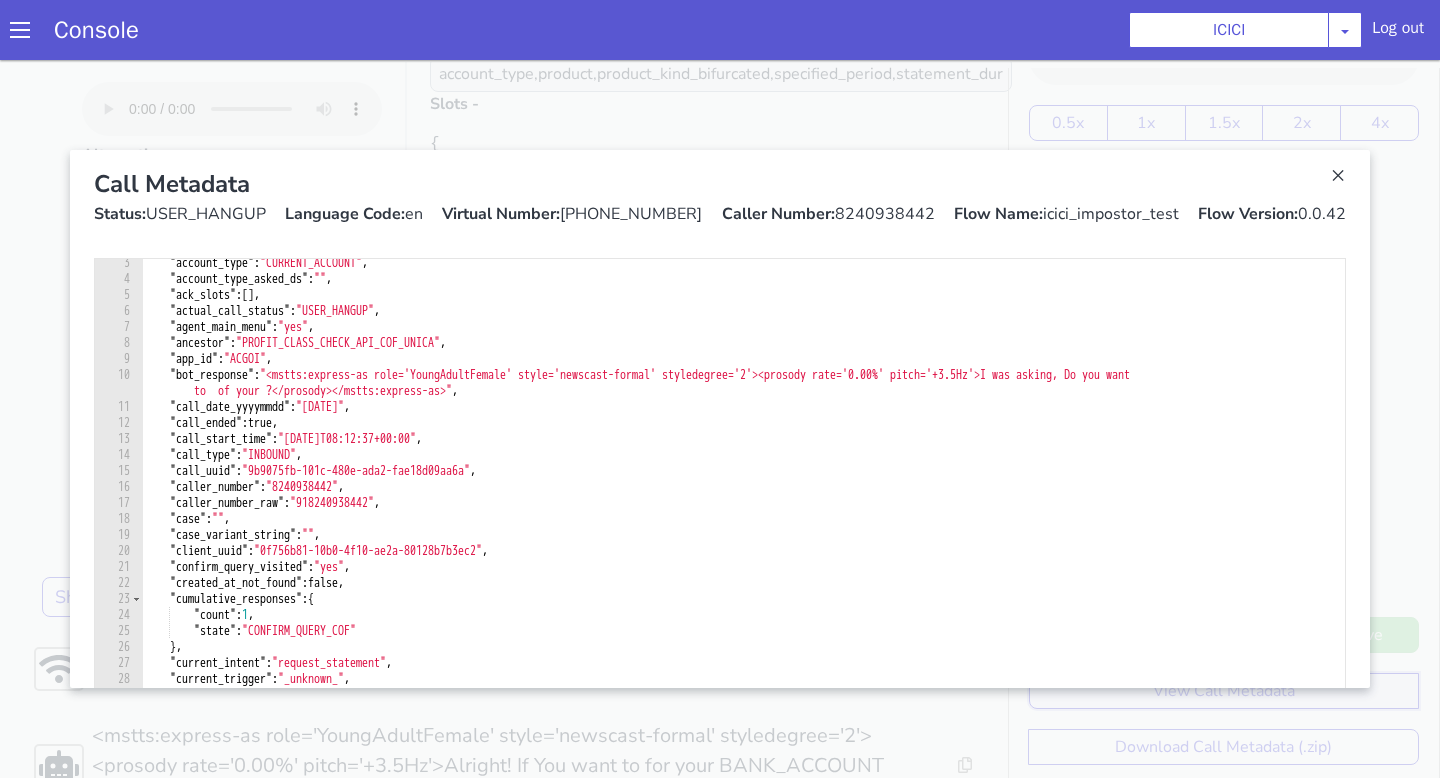 scroll, scrollTop: 54, scrollLeft: 0, axis: vertical 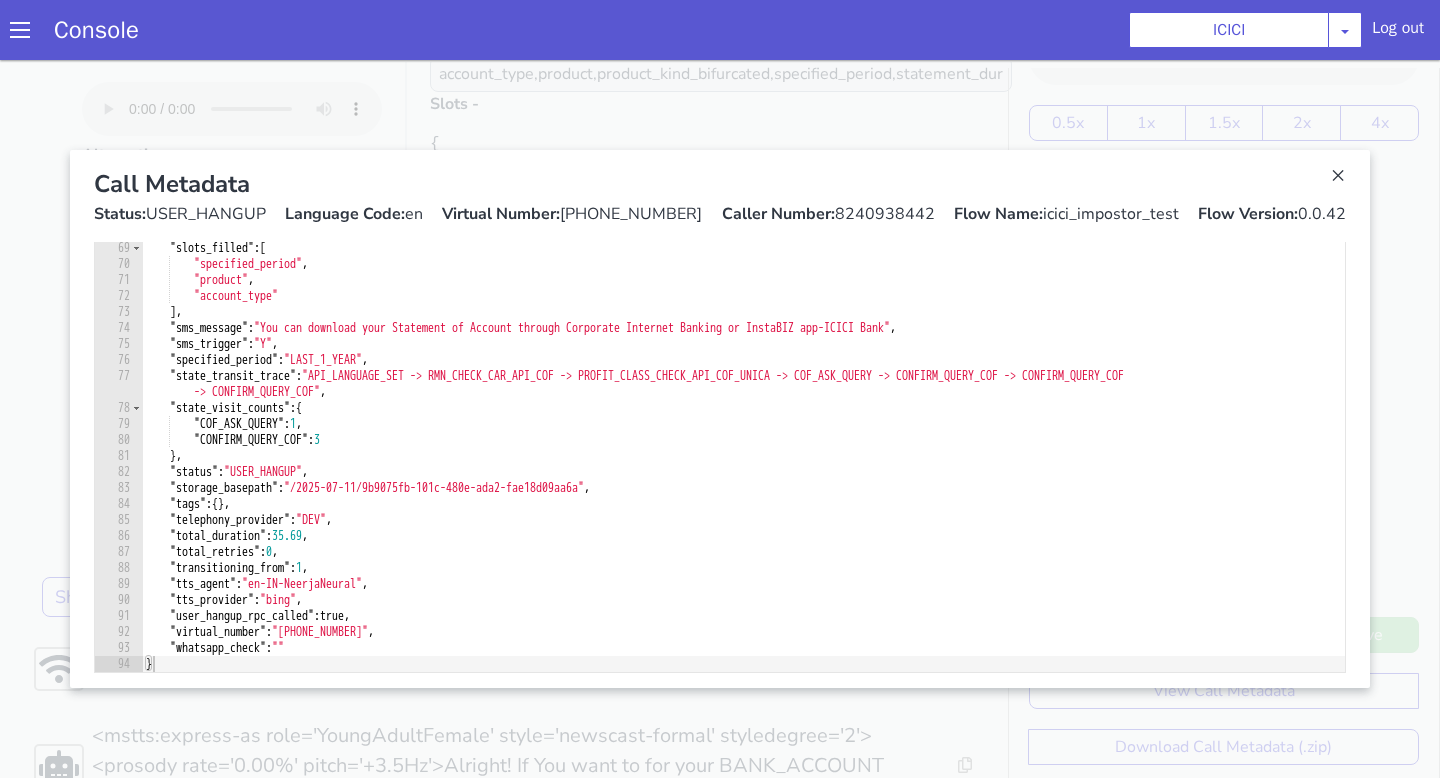 click on "Console ICICI AO Smith Airtel DTH Pilot Airtel POC Alice Blue NT Aliceblue American Finance - US Apollo Apollo 24*7 Application - Collections ArchiveClient Auto NPS feedback Avaya Devconnect Axis Axis AMC Axis Outbound BAGIC BALIC BALIC Old 2 Bajaj Autofinance Bajaj Fin Banking Demo Barbeque Nation Buy Now Pay Later Cars24 Cashe Central Bank of India Charles Tyrwhitt Cholamandalam Finance Consumer Durables Coverfox Covid19 Helpline Credgenics CreditMate DPDzero DUMMY Data collection Demo - Collections Dish TV E2E_VB_PAMS_India ERCM Emeritus Eureka Forbes - LQ FFAM360 - US Familiarity Farming_Axis Finaccel Flipkart Flow Templates Fusion Microfinance Giorgos_TestBot Great Learning Grievance Bot HDB Finance HDFC HDFC Ergo HDFC Freedom CC HDFC Life Demo HDFC Securities Hathway Internet Hathway V2 Home Credit IBM IBM Banking Demo ICICI ICICI Bank Outbound ICICI Lombard Persistency ICICI Prudential ICICI securities ICICI_lombard IDFC - Test IDFC First Bank IFFCO Tokio Insurance Iffco Tokio Indiamart Indigo Jarvis" at bounding box center [720, 30] 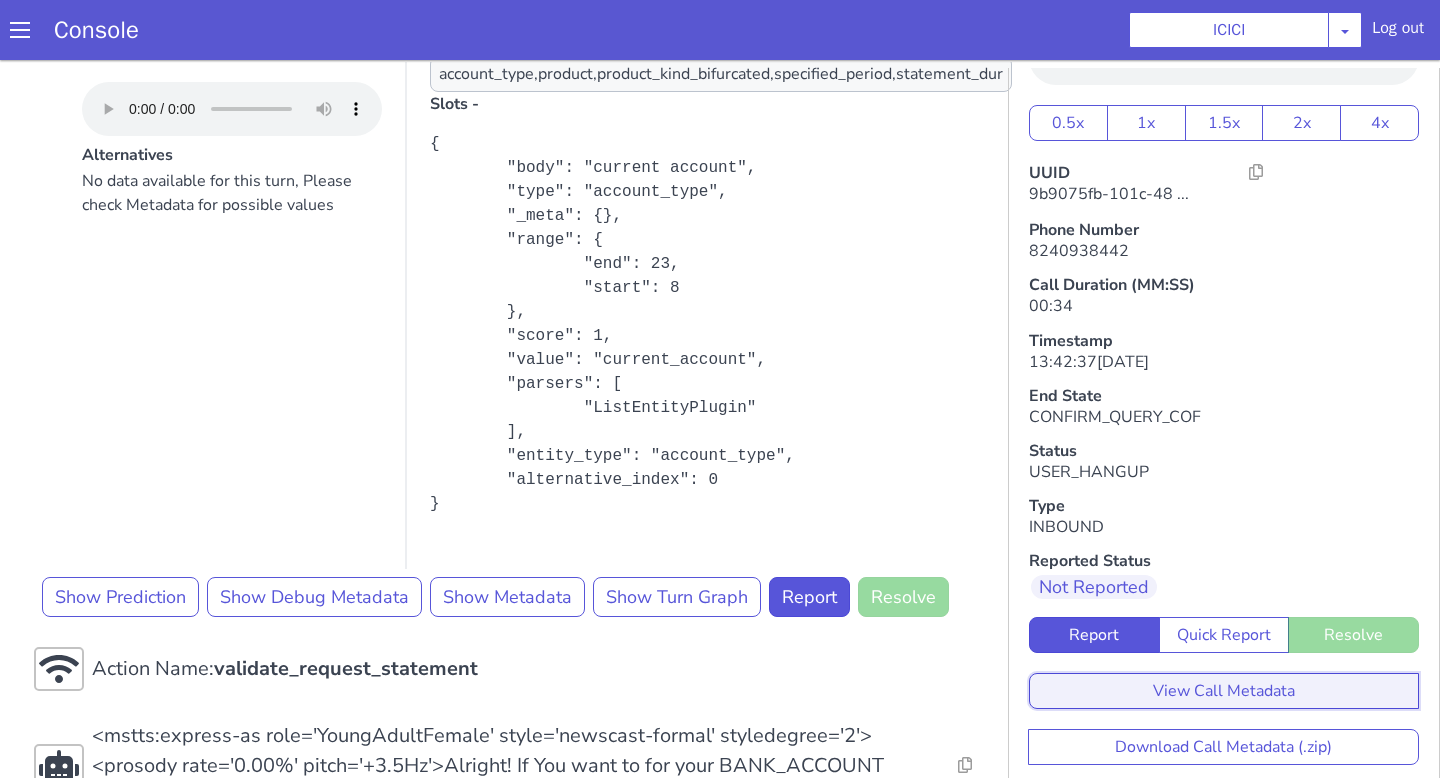 click on "View Call Metadata" at bounding box center (1224, 691) 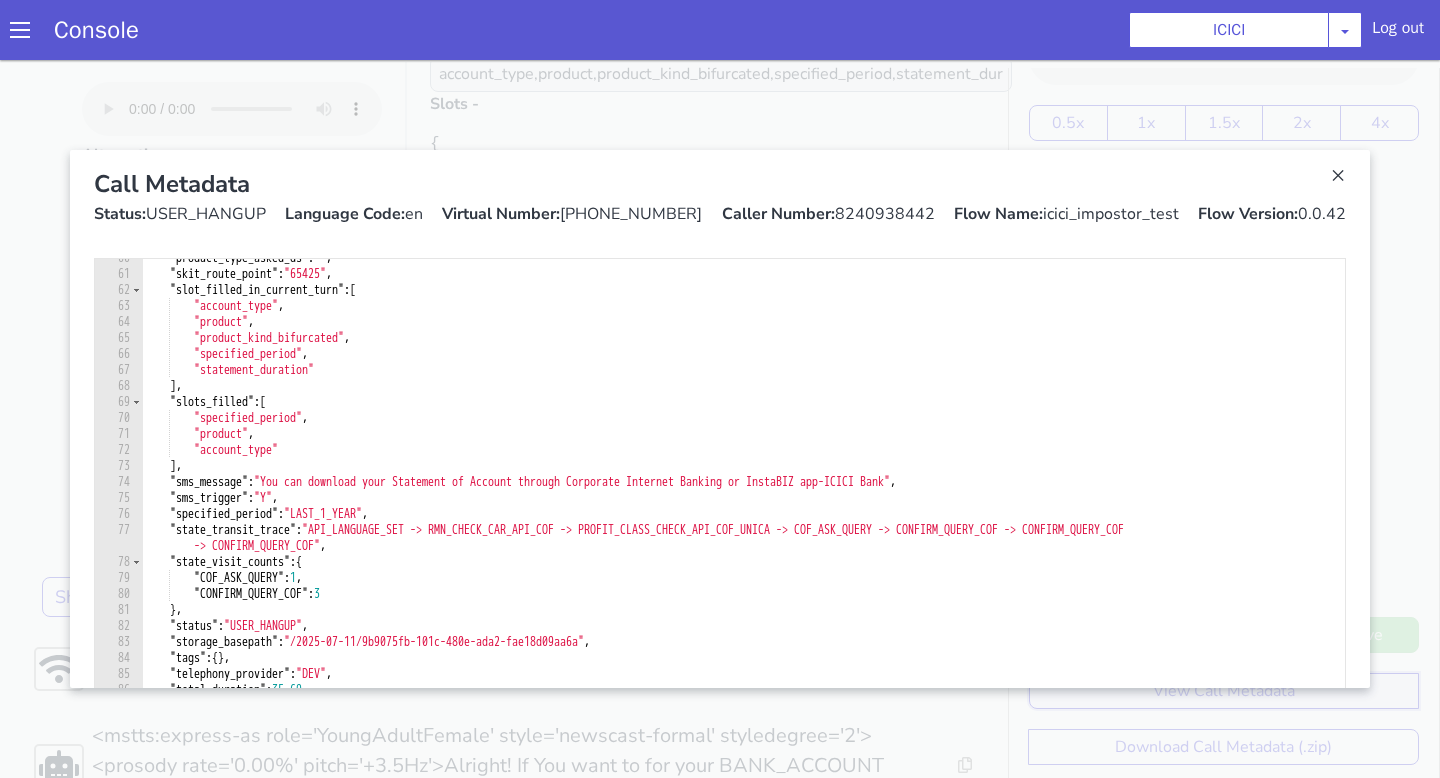 scroll, scrollTop: 1038, scrollLeft: 0, axis: vertical 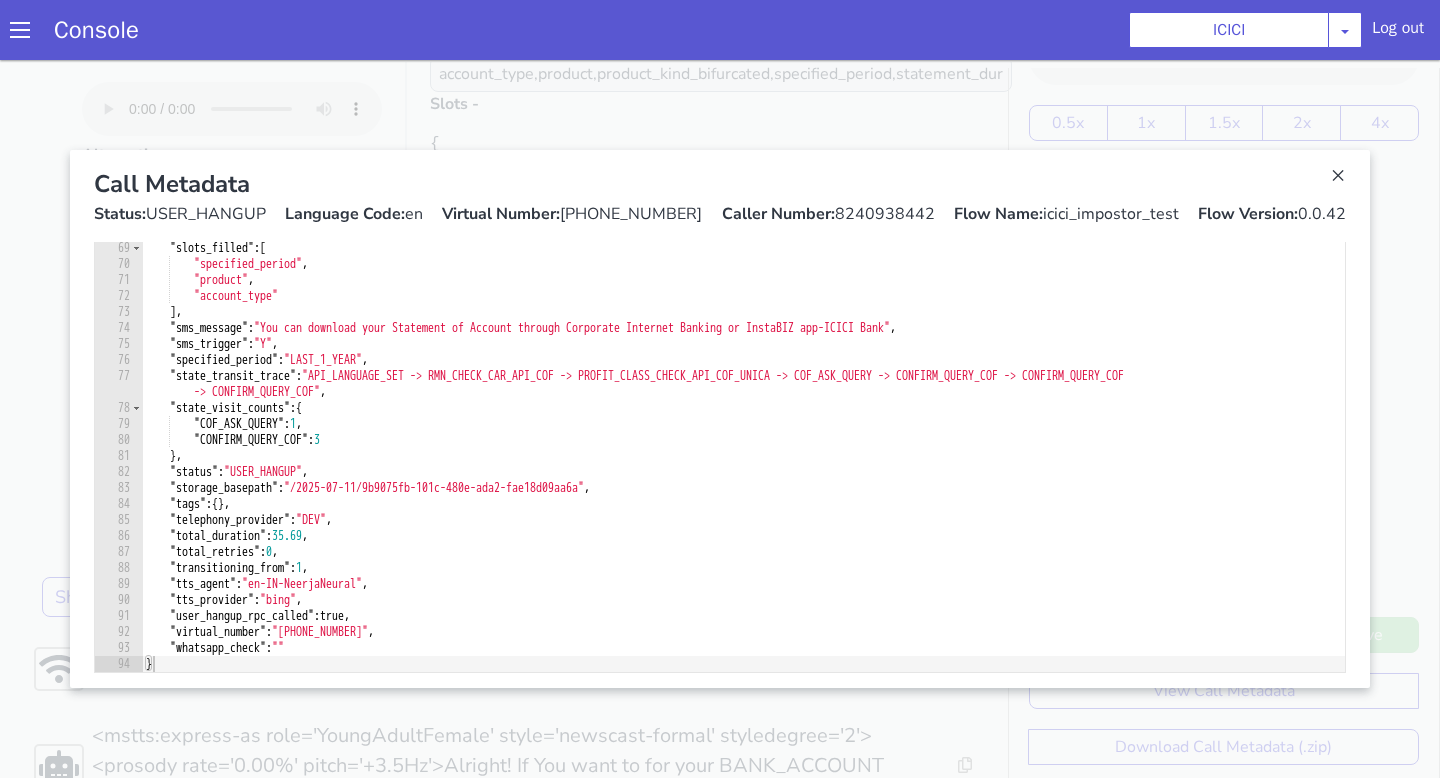click at bounding box center [720, 419] 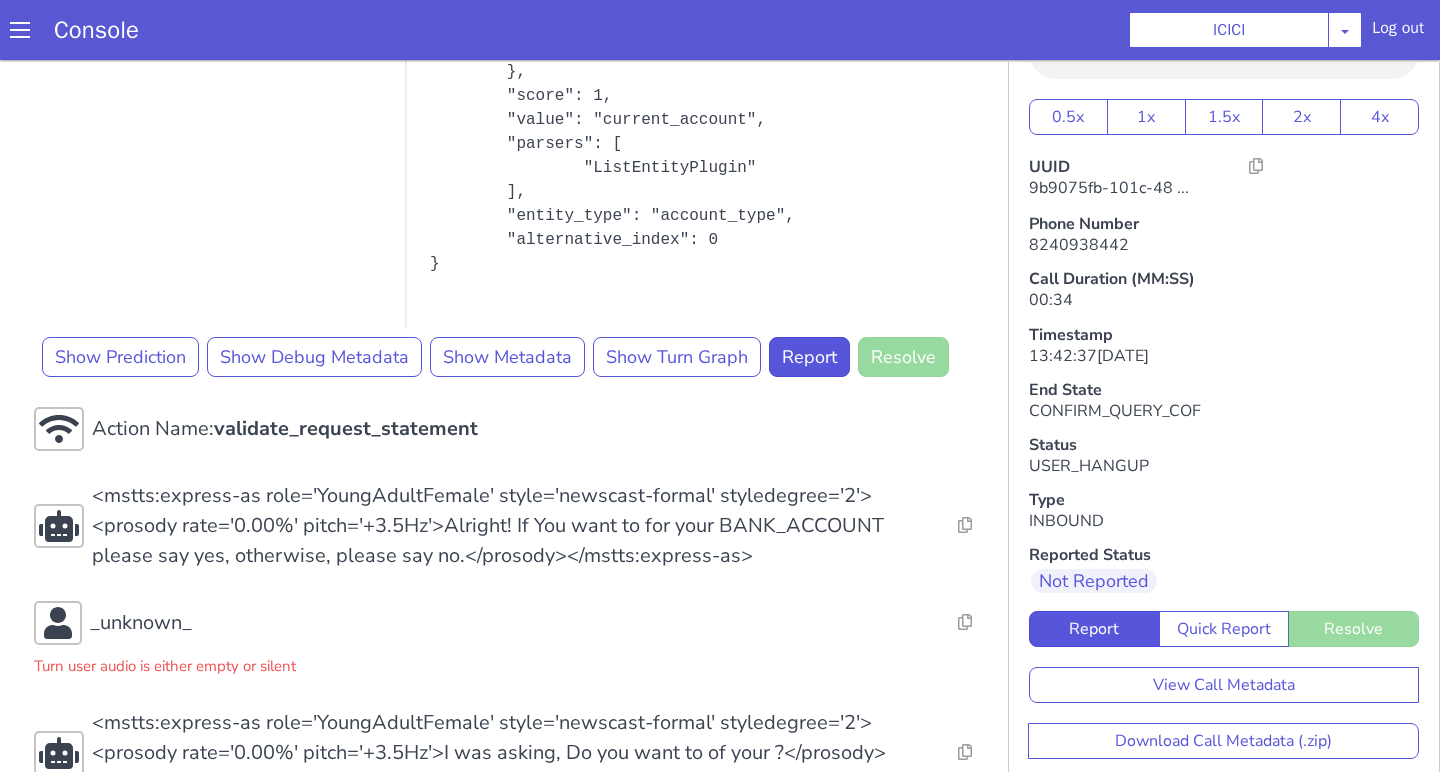 scroll, scrollTop: 1913, scrollLeft: 0, axis: vertical 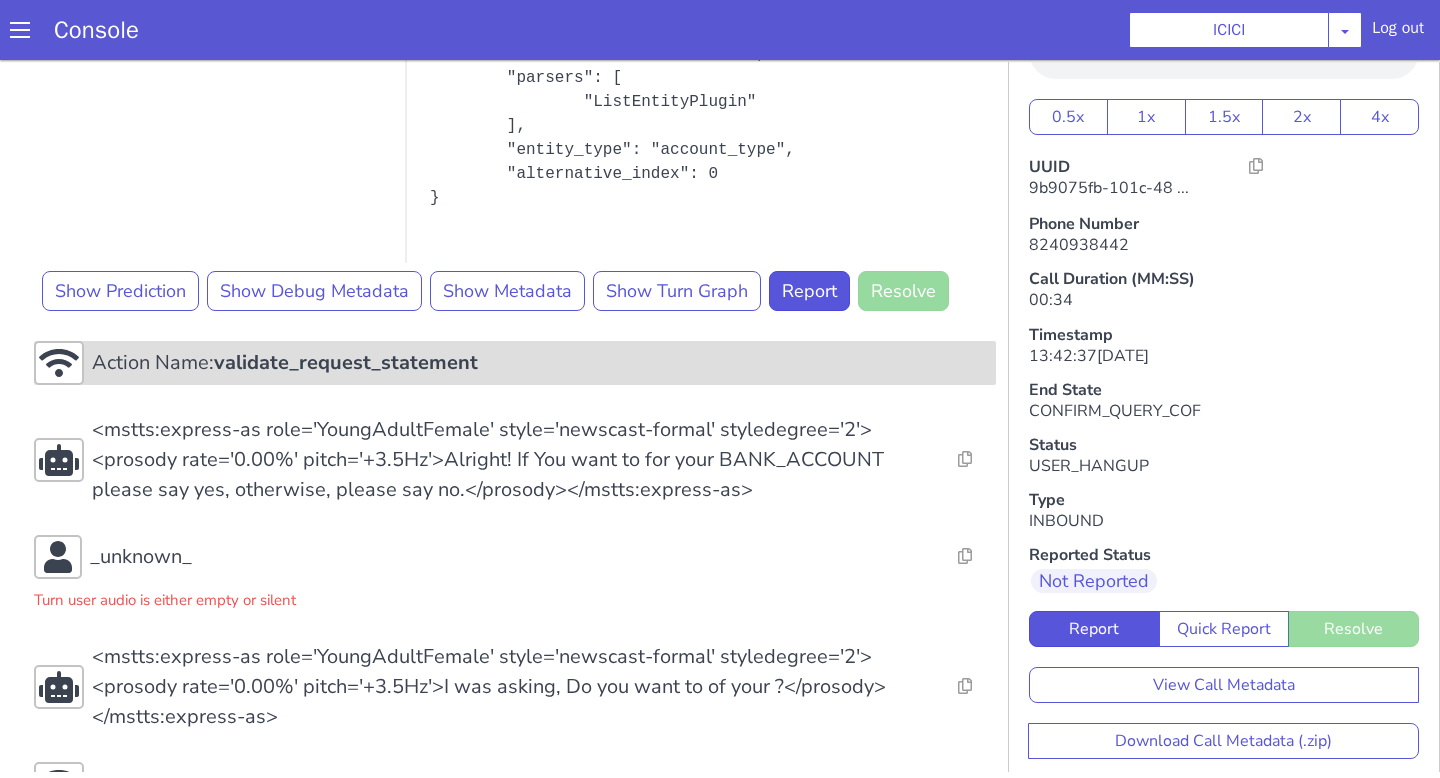 click on "Action Name:  validate_request_statement" at bounding box center (515, 363) 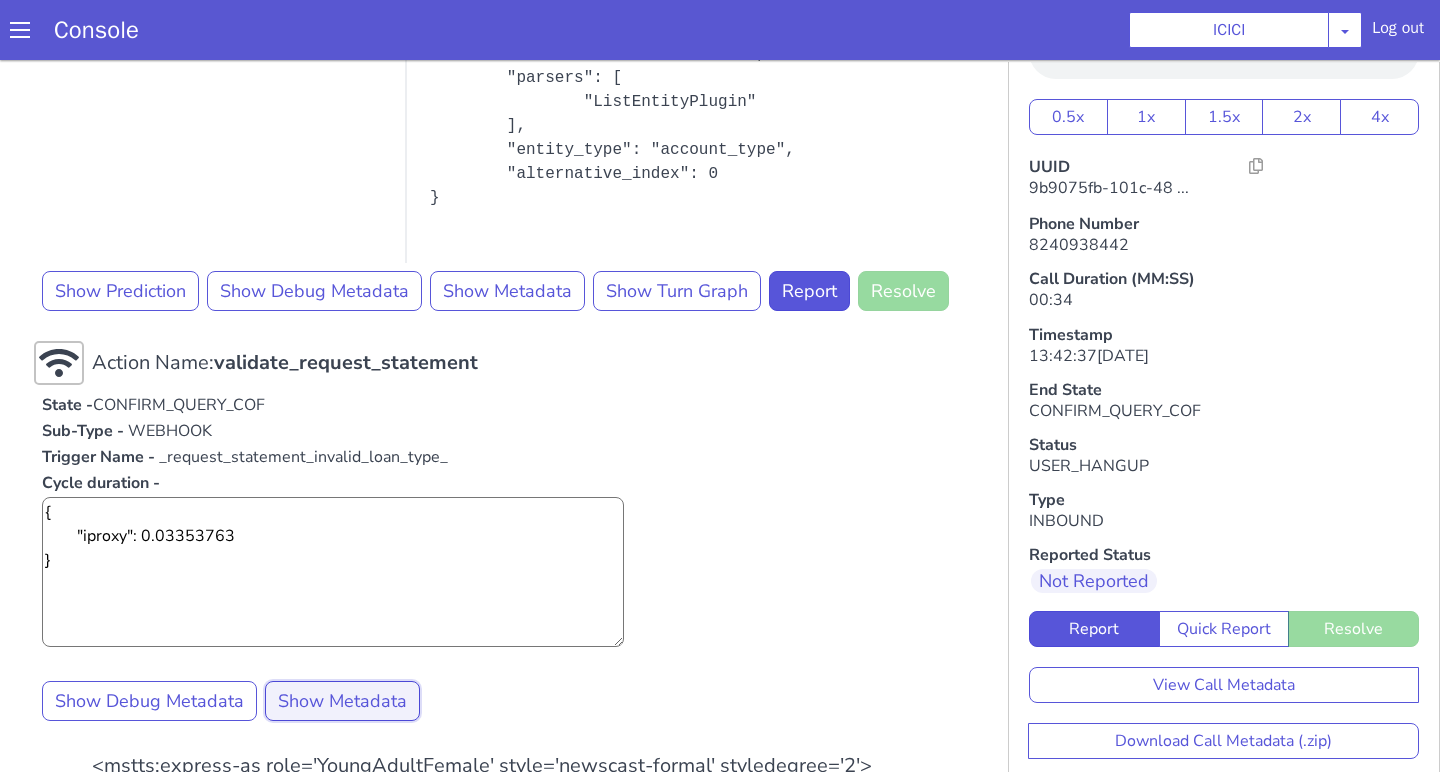 click on "Show Metadata" at bounding box center (342, 701) 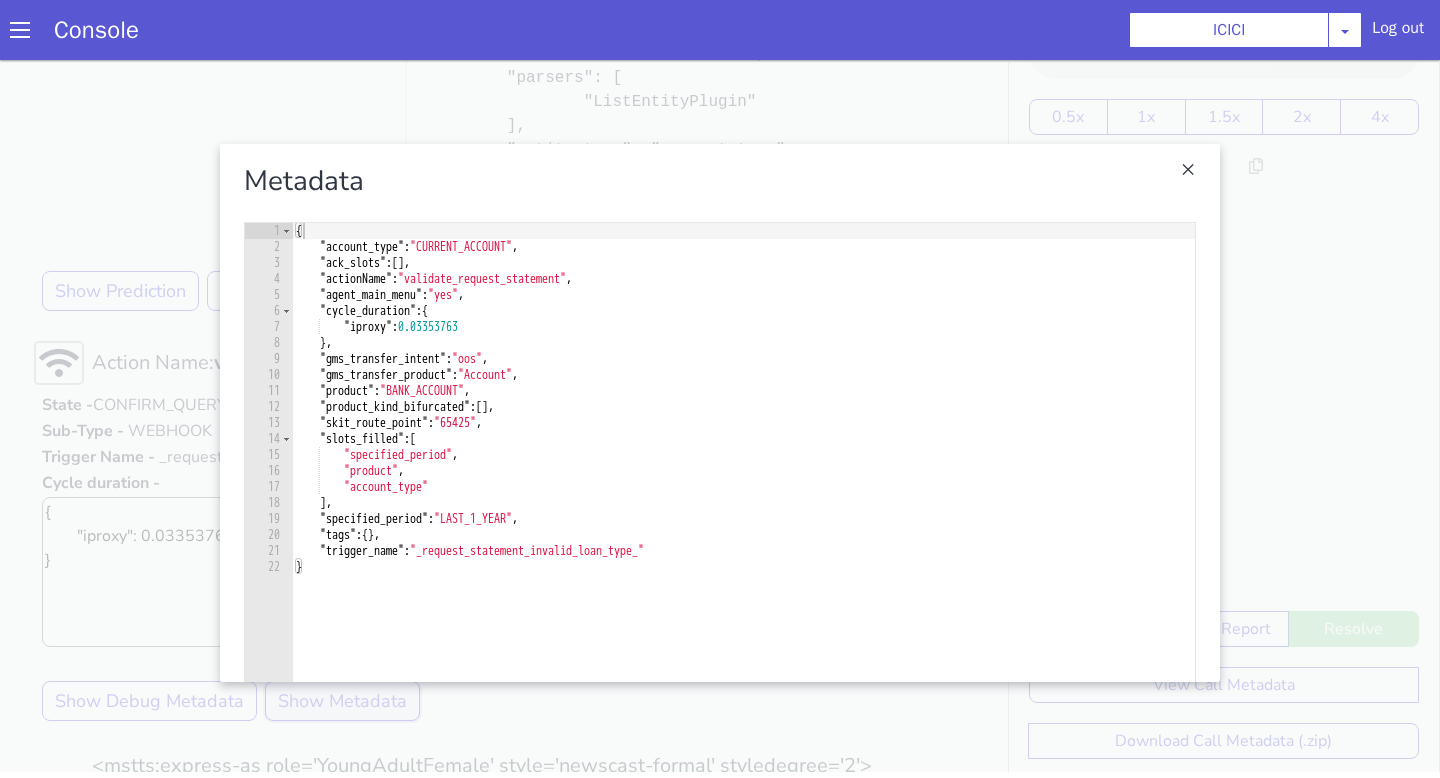 scroll, scrollTop: 0, scrollLeft: 0, axis: both 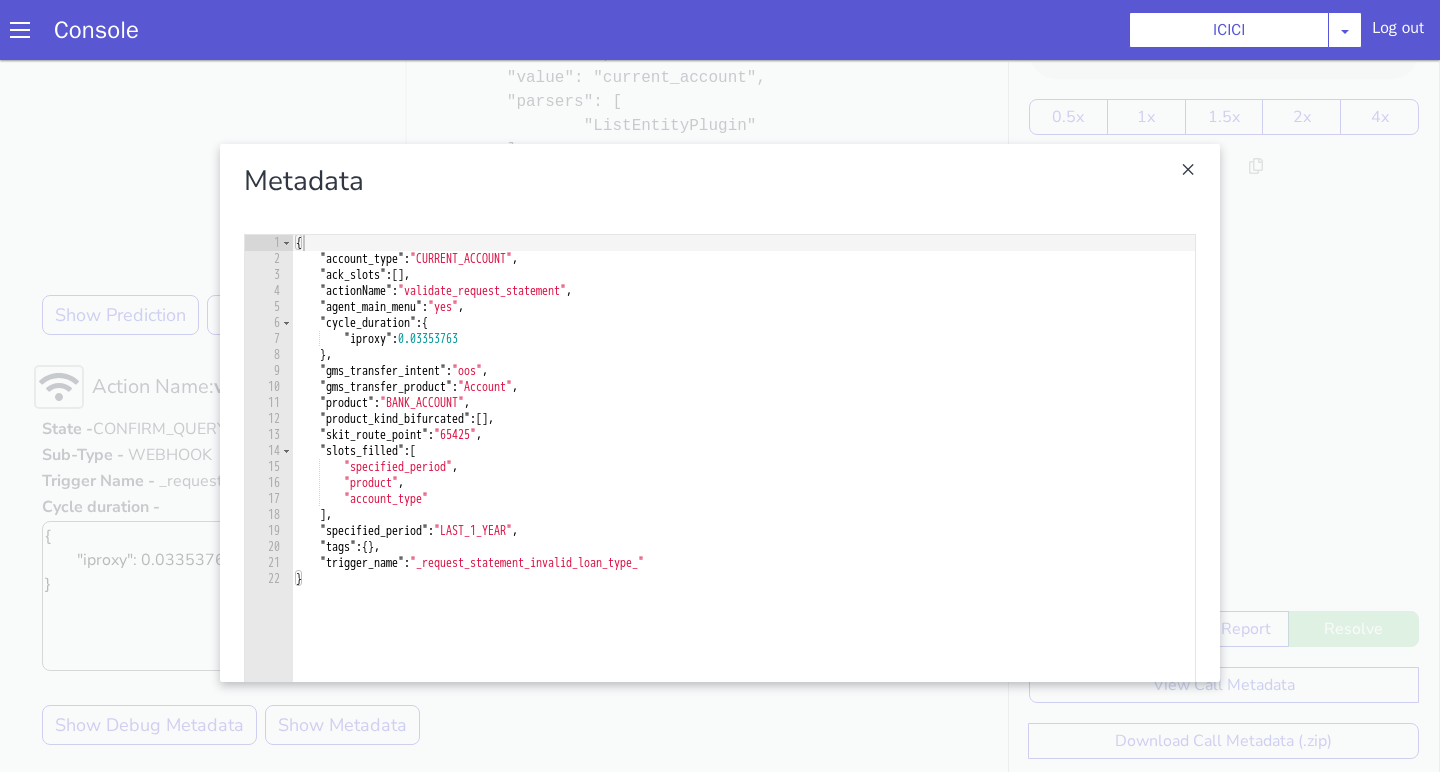 click at bounding box center [720, 413] 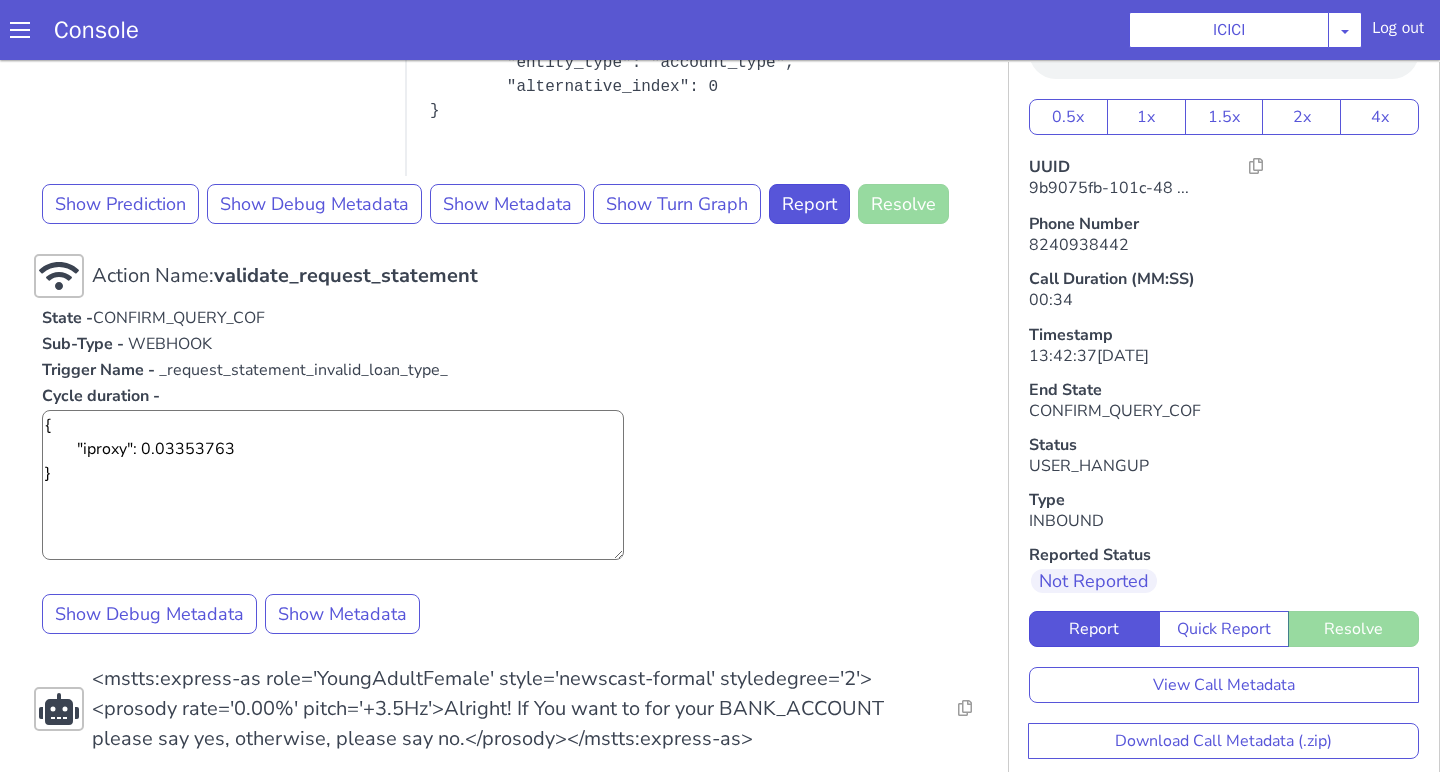 scroll, scrollTop: 2142, scrollLeft: 0, axis: vertical 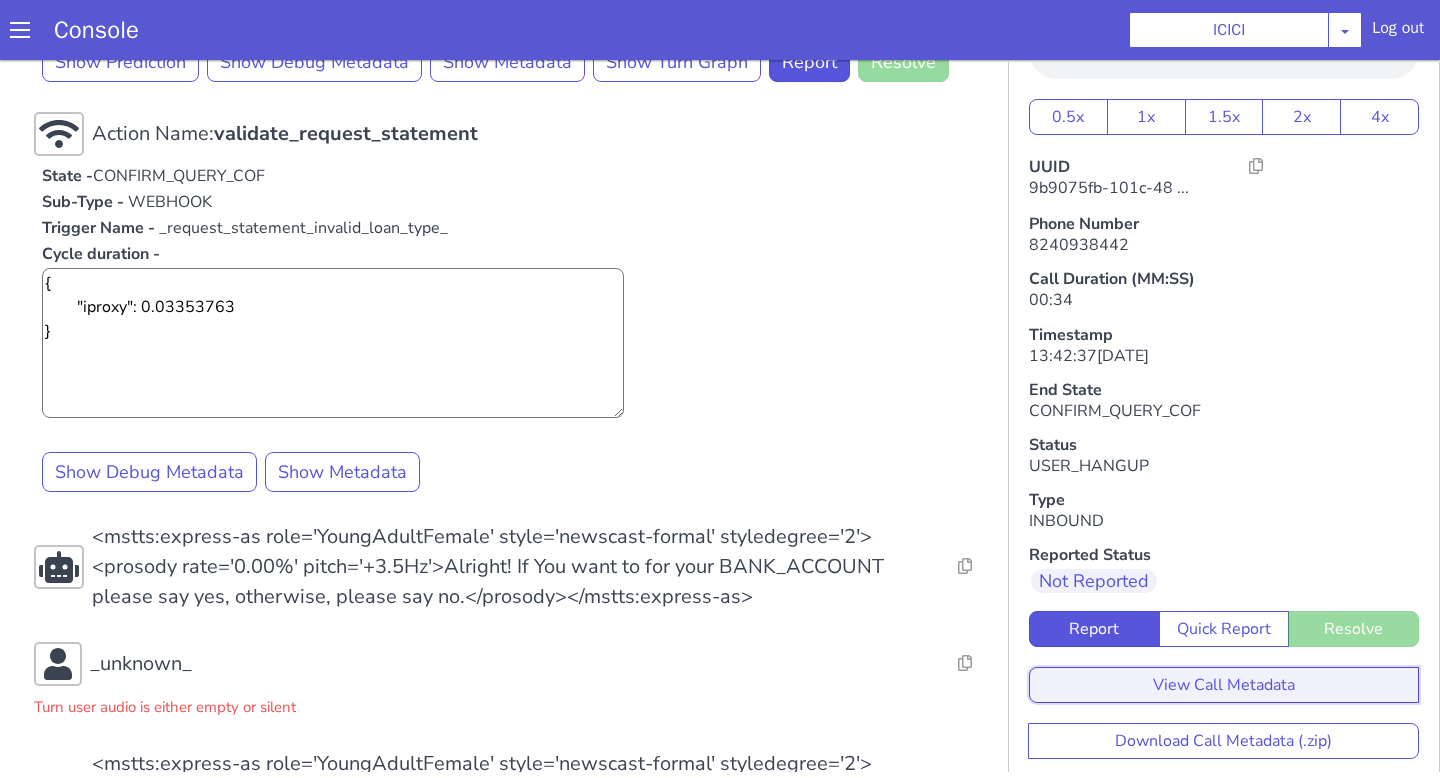 click on "View Call Metadata" at bounding box center (1224, 685) 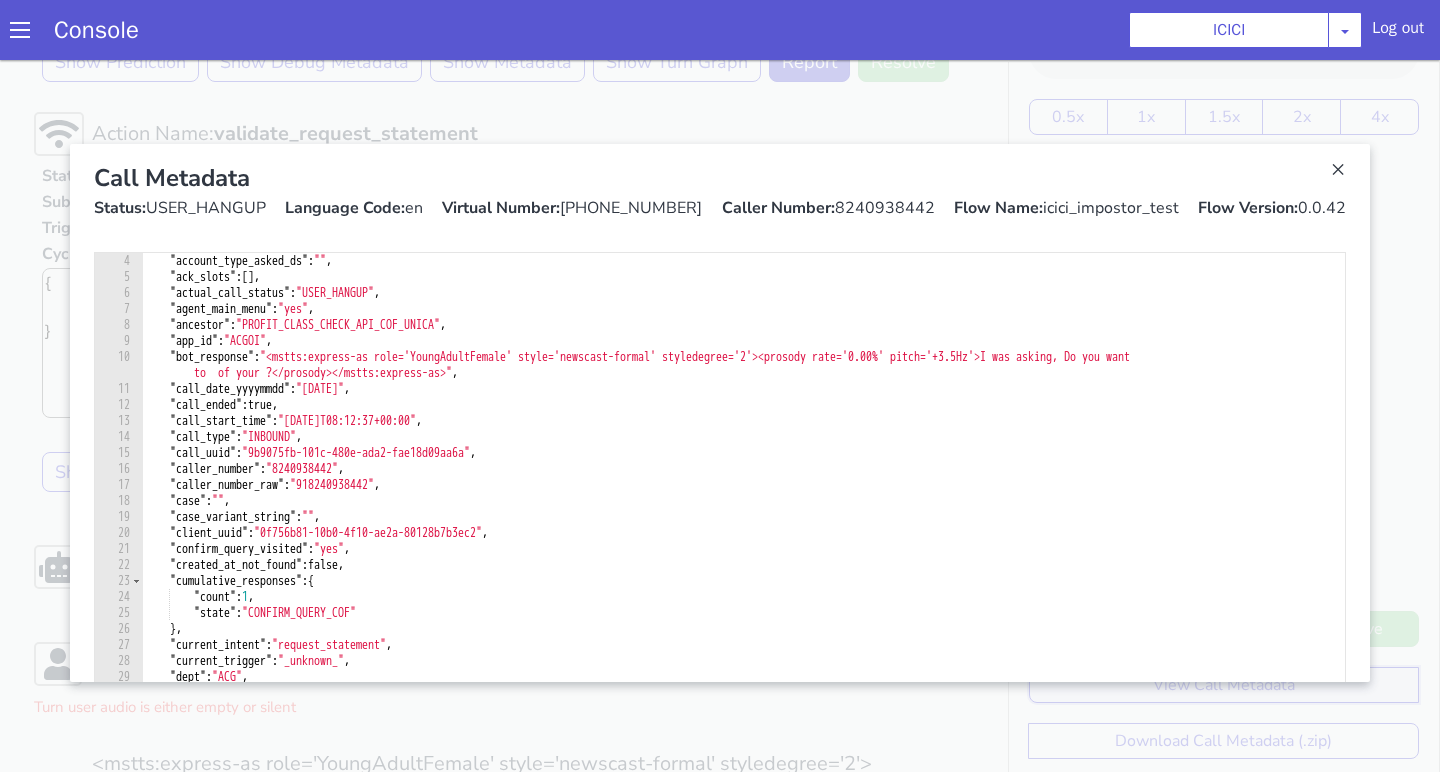 scroll, scrollTop: 0, scrollLeft: 0, axis: both 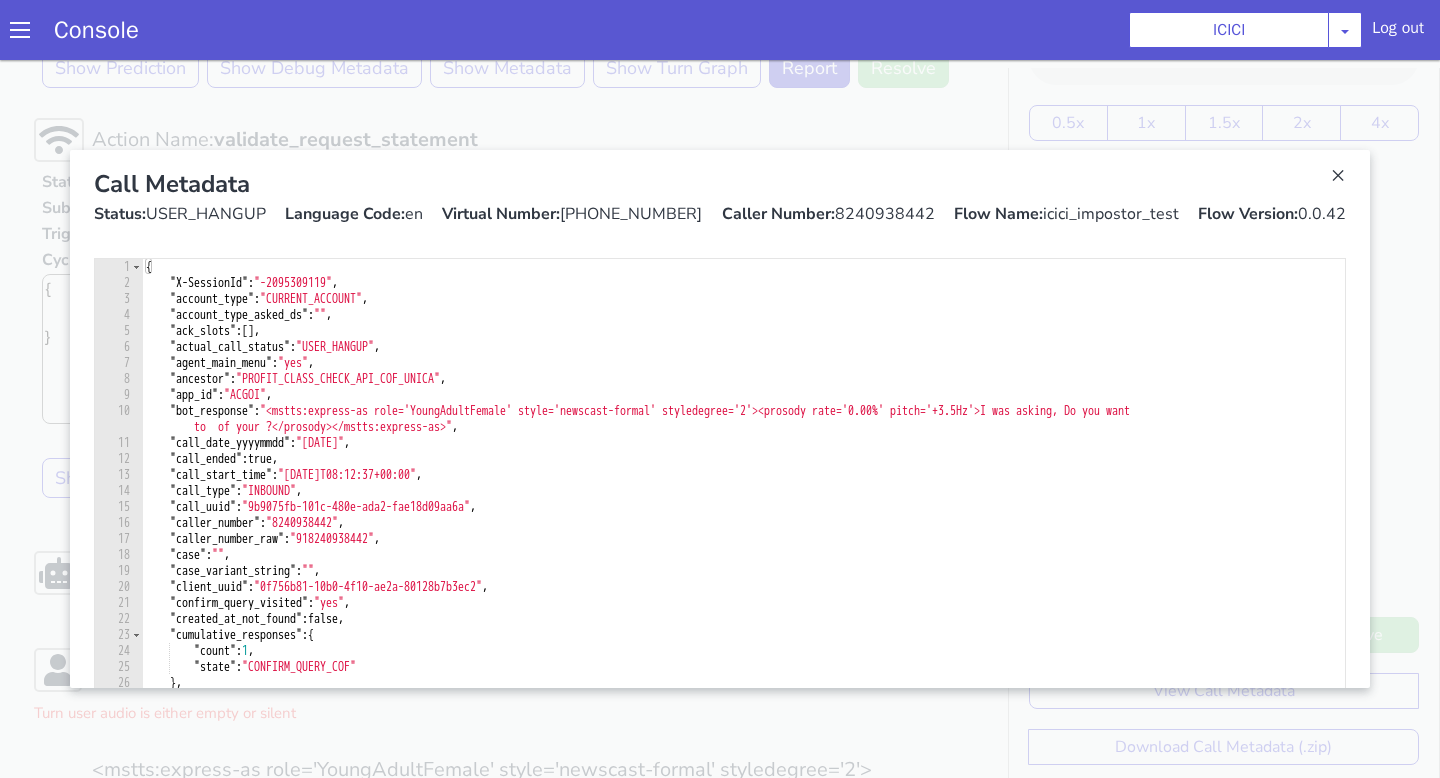 click on "Console ICICI AO Smith Airtel DTH Pilot Airtel POC Alice Blue NT Aliceblue American Finance - US Apollo Apollo 24*7 Application - Collections ArchiveClient Auto NPS feedback Avaya Devconnect Axis Axis AMC Axis Outbound BAGIC BALIC BALIC Old 2 Bajaj Autofinance Bajaj Fin Banking Demo Barbeque Nation Buy Now Pay Later Cars24 Cashe Central Bank of India Charles Tyrwhitt Cholamandalam Finance Consumer Durables Coverfox Covid19 Helpline Credgenics CreditMate DPDzero DUMMY Data collection Demo - Collections Dish TV E2E_VB_PAMS_India ERCM Emeritus Eureka Forbes - LQ FFAM360 - US Familiarity Farming_Axis Finaccel Flipkart Flow Templates Fusion Microfinance Giorgos_TestBot Great Learning Grievance Bot HDB Finance HDFC HDFC Ergo HDFC Freedom CC HDFC Life Demo HDFC Securities Hathway Internet Hathway V2 Home Credit IBM IBM Banking Demo ICICI ICICI Bank Outbound ICICI Lombard Persistency ICICI Prudential ICICI securities ICICI_lombard IDFC - Test IDFC First Bank IFFCO Tokio Insurance Iffco Tokio Indiamart Indigo Jarvis" at bounding box center (720, 30) 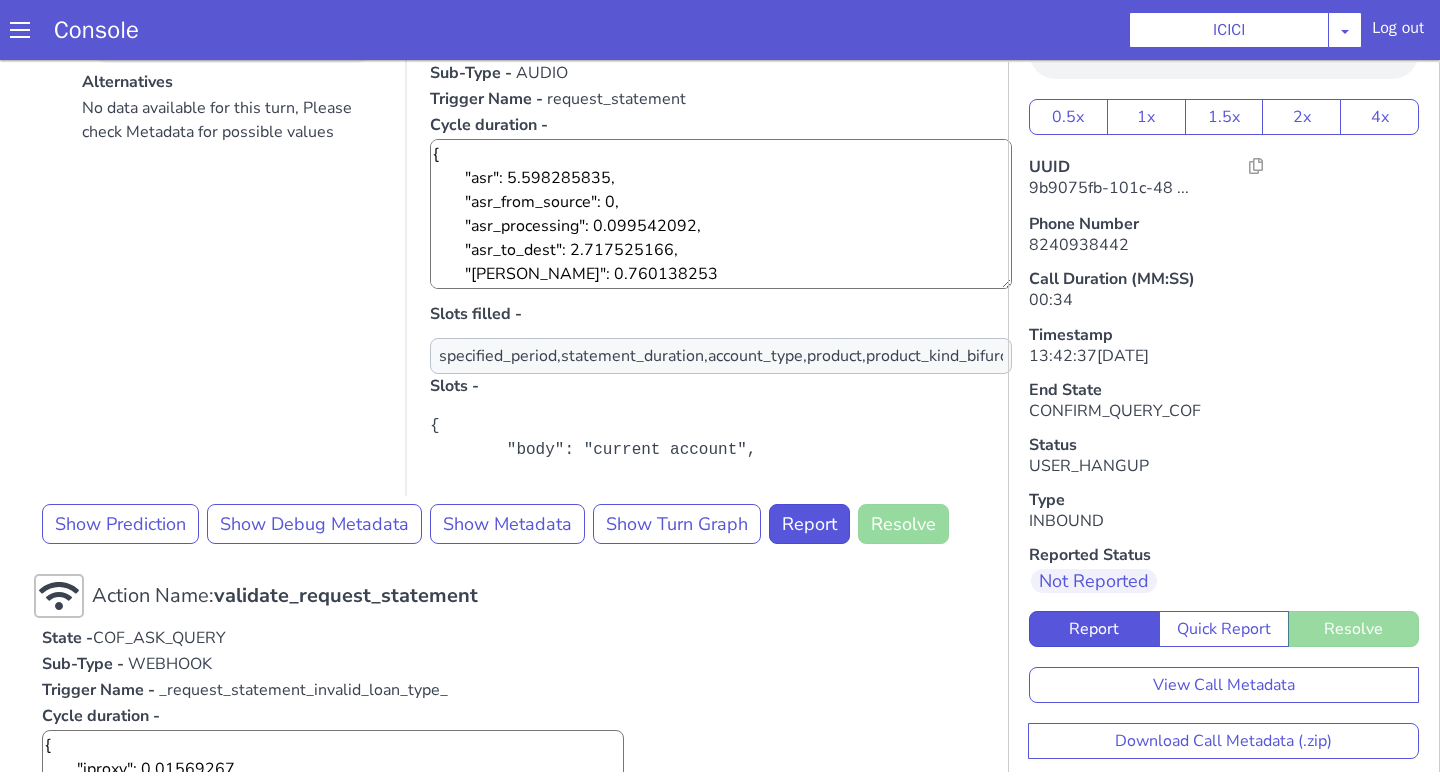 scroll, scrollTop: 518, scrollLeft: 0, axis: vertical 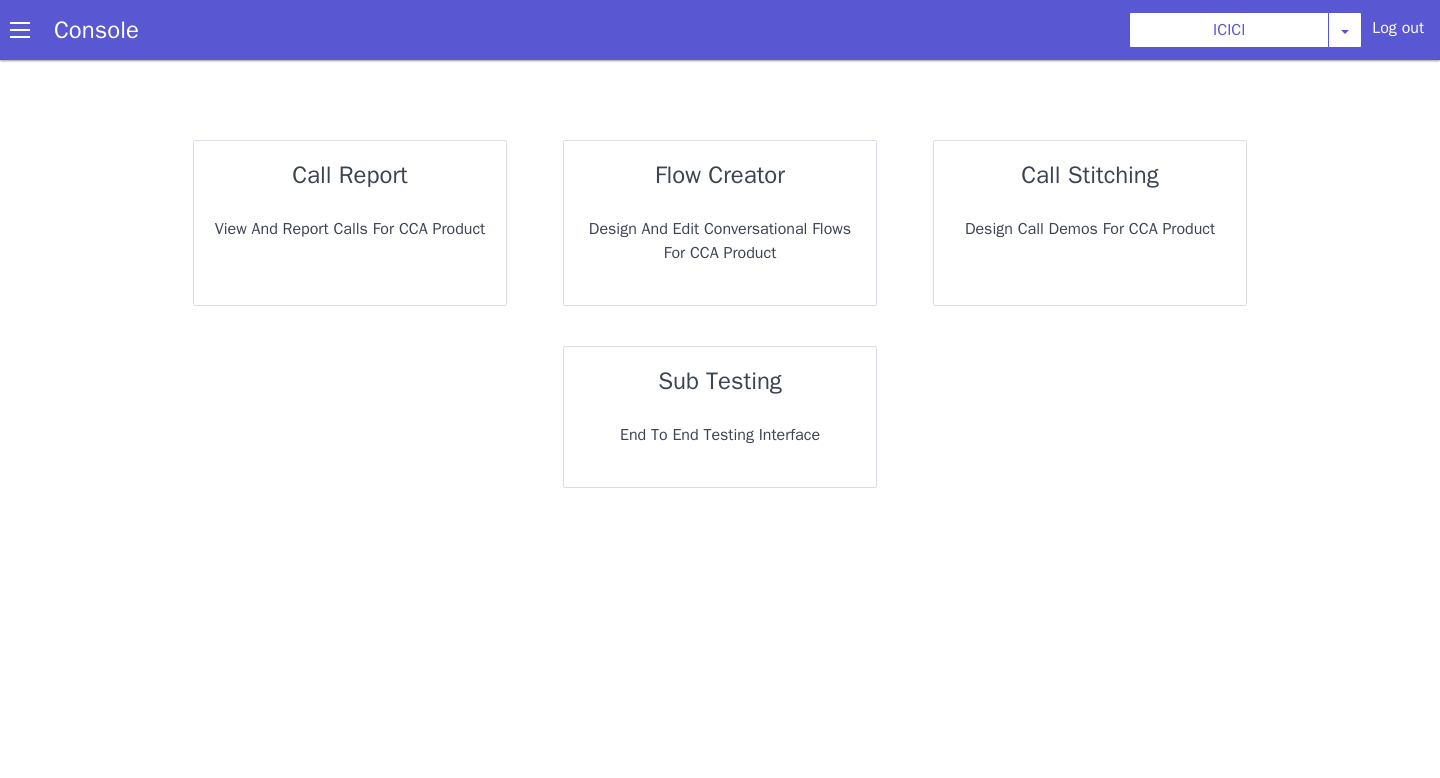 click on "sub testing End to End Testing Interface" at bounding box center [719, 417] 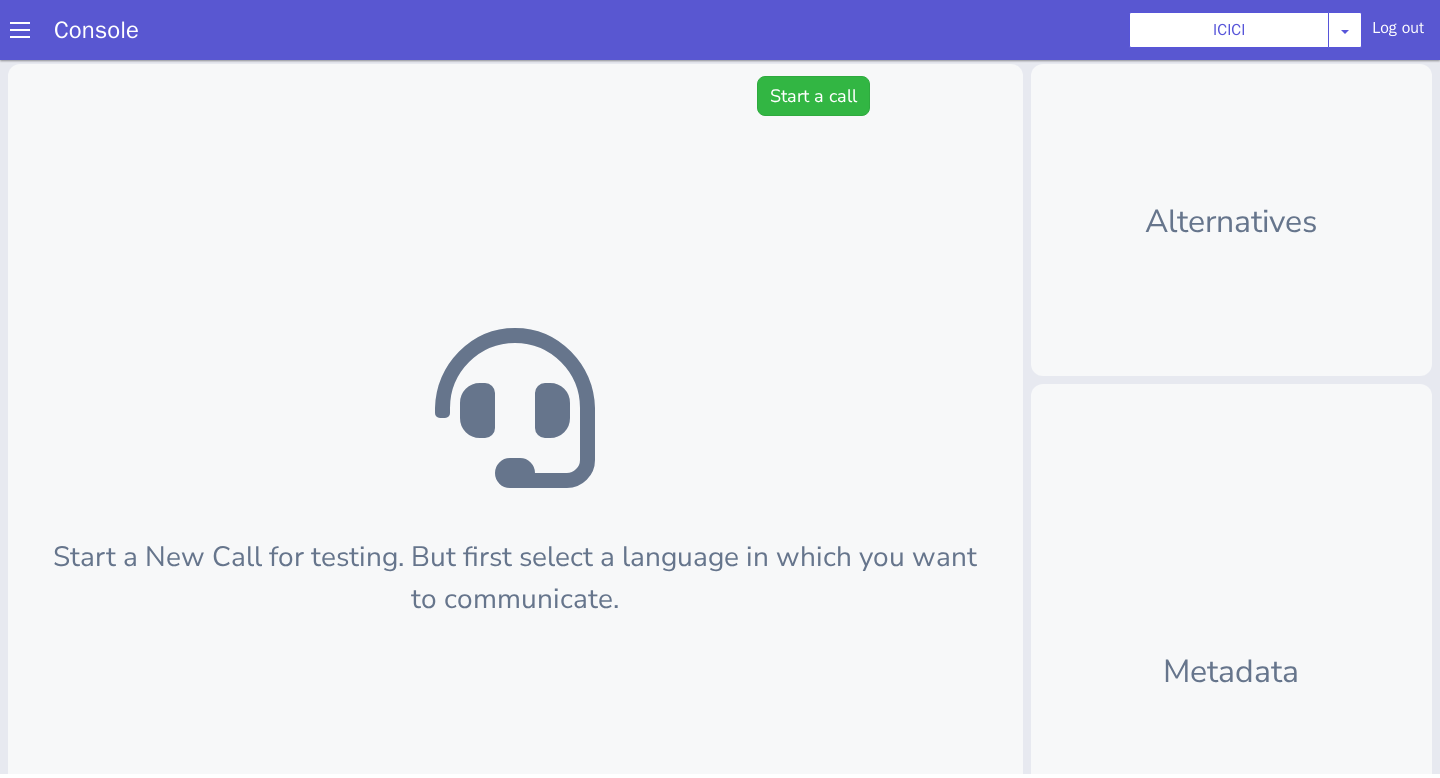 scroll, scrollTop: 0, scrollLeft: 0, axis: both 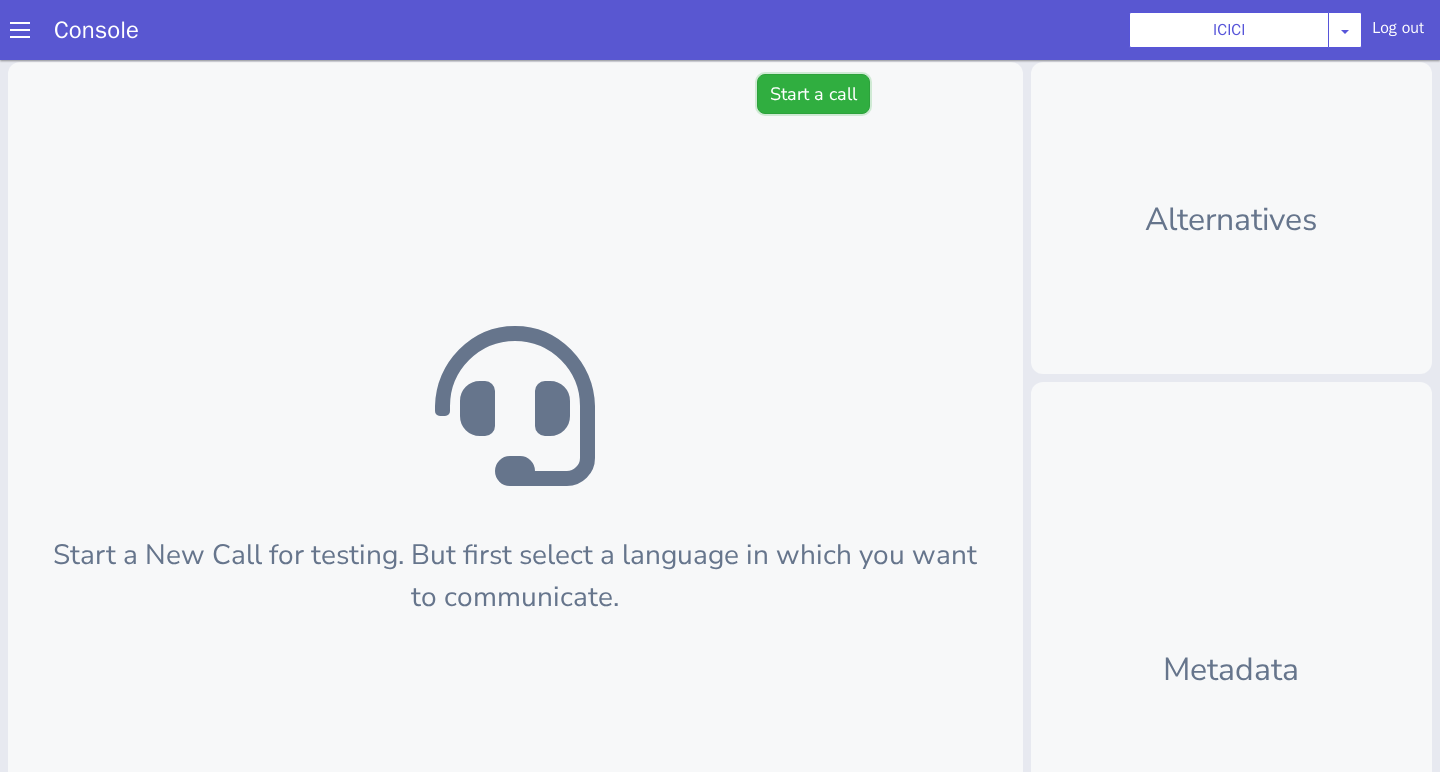 click on "Start a call" at bounding box center [813, 94] 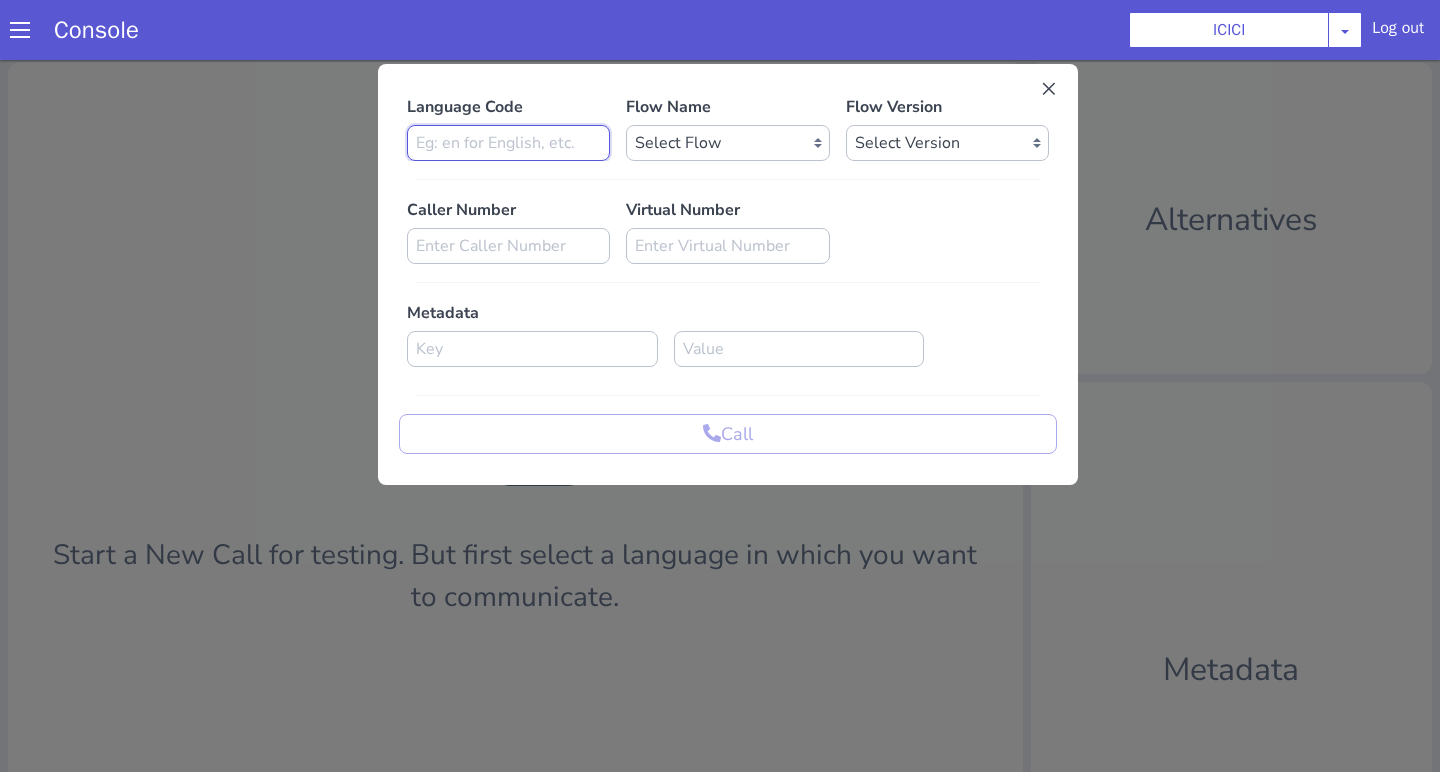click at bounding box center [508, 143] 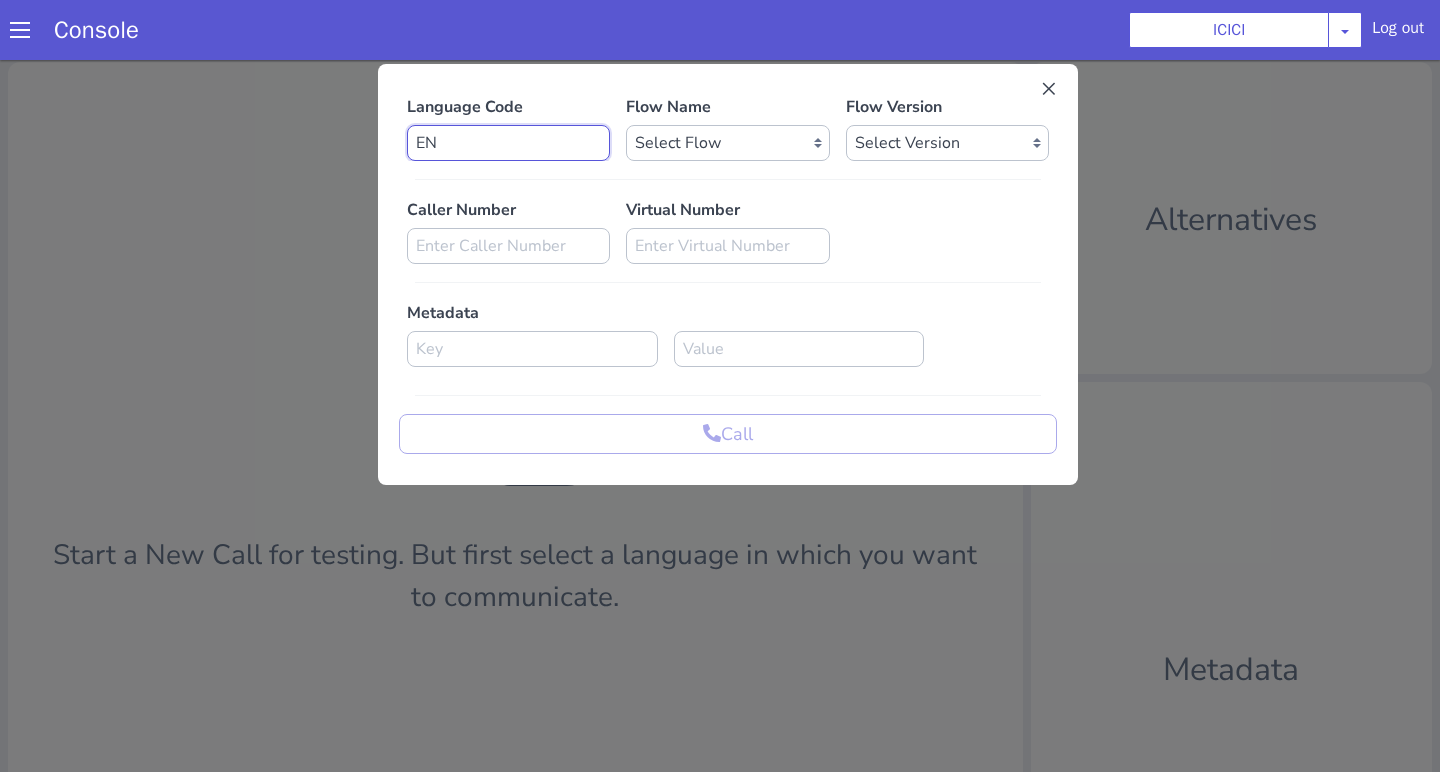 type on "E" 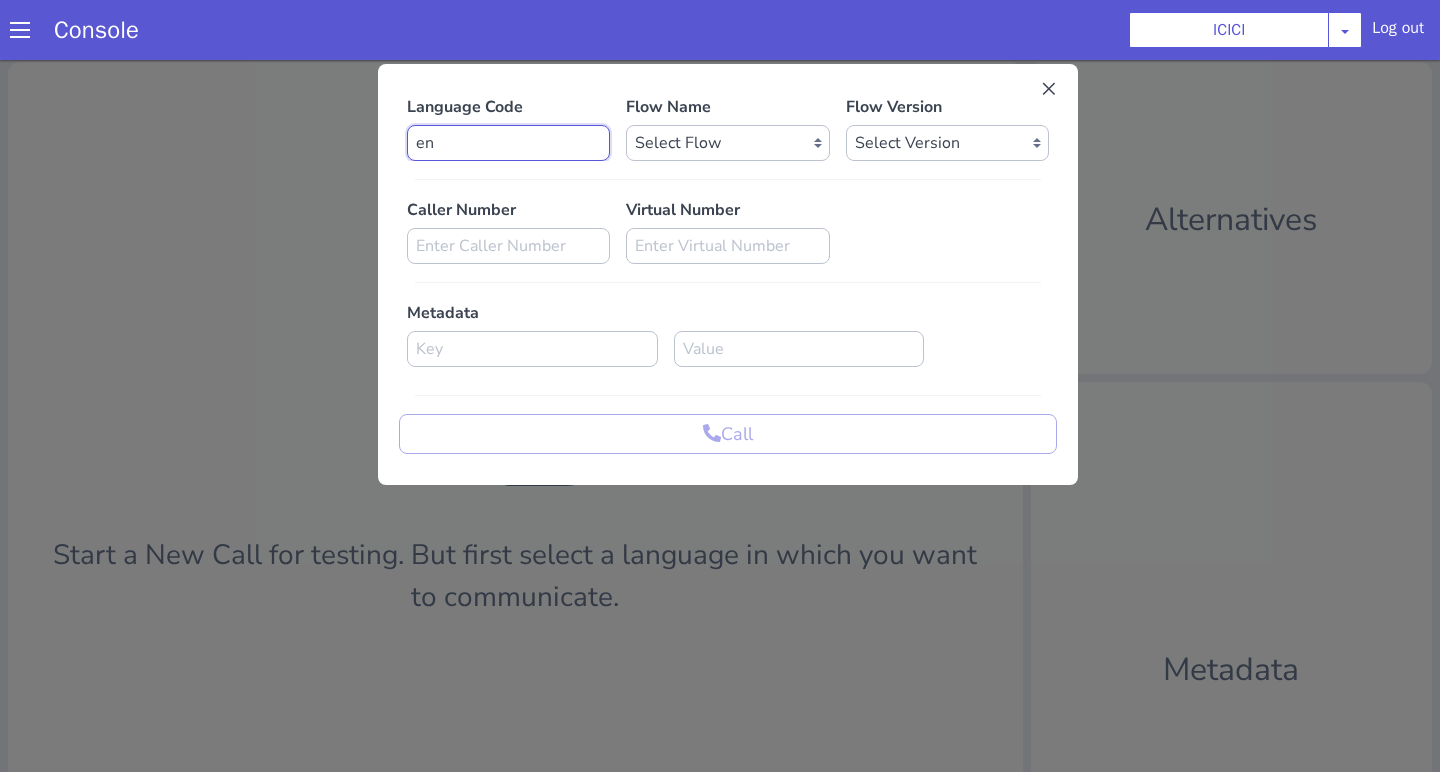 type on "en" 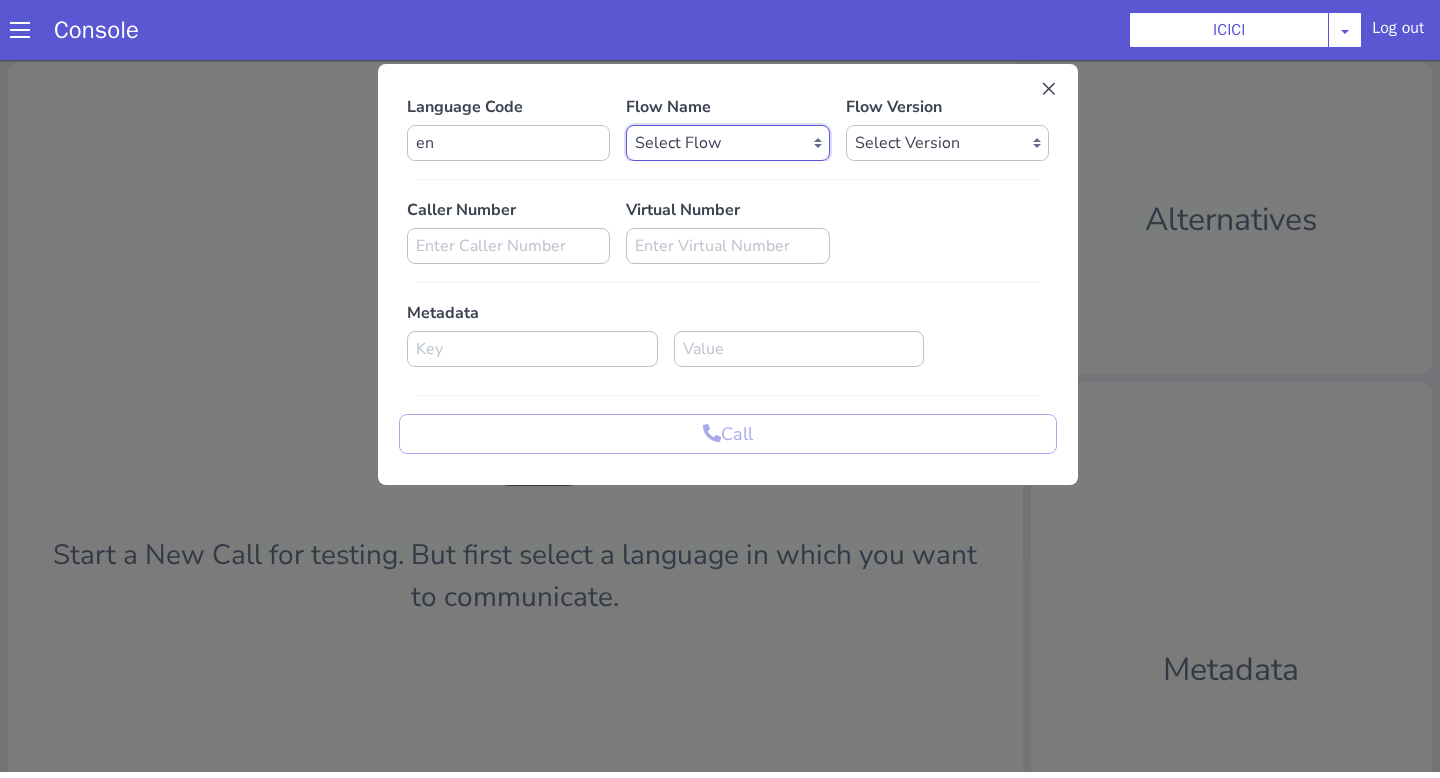 click on "Select Flow sachin_testing icici_test_import_1 icici_test icici_dummy infra_test ICICI_2 inter_digit_dtmf_wait_test icici ICICI_2.1 icici_incident_reporting Dummy_testcase icici_impostor_test icici_dtmf_patience_test DTMF_patience_test_bot icici_bot_2.0 (dropped) icici_cdbc_modification icici_migration phase_5 icici_lic_ipo icici_temp icici_outbound icici_poc_sip_trunking icici_prod_sync_temp icici_CC_limit_enhancement icici_farmer_bot icici_farmer_bot_hindi icici_hi icici_dialogy" at bounding box center [727, 143] 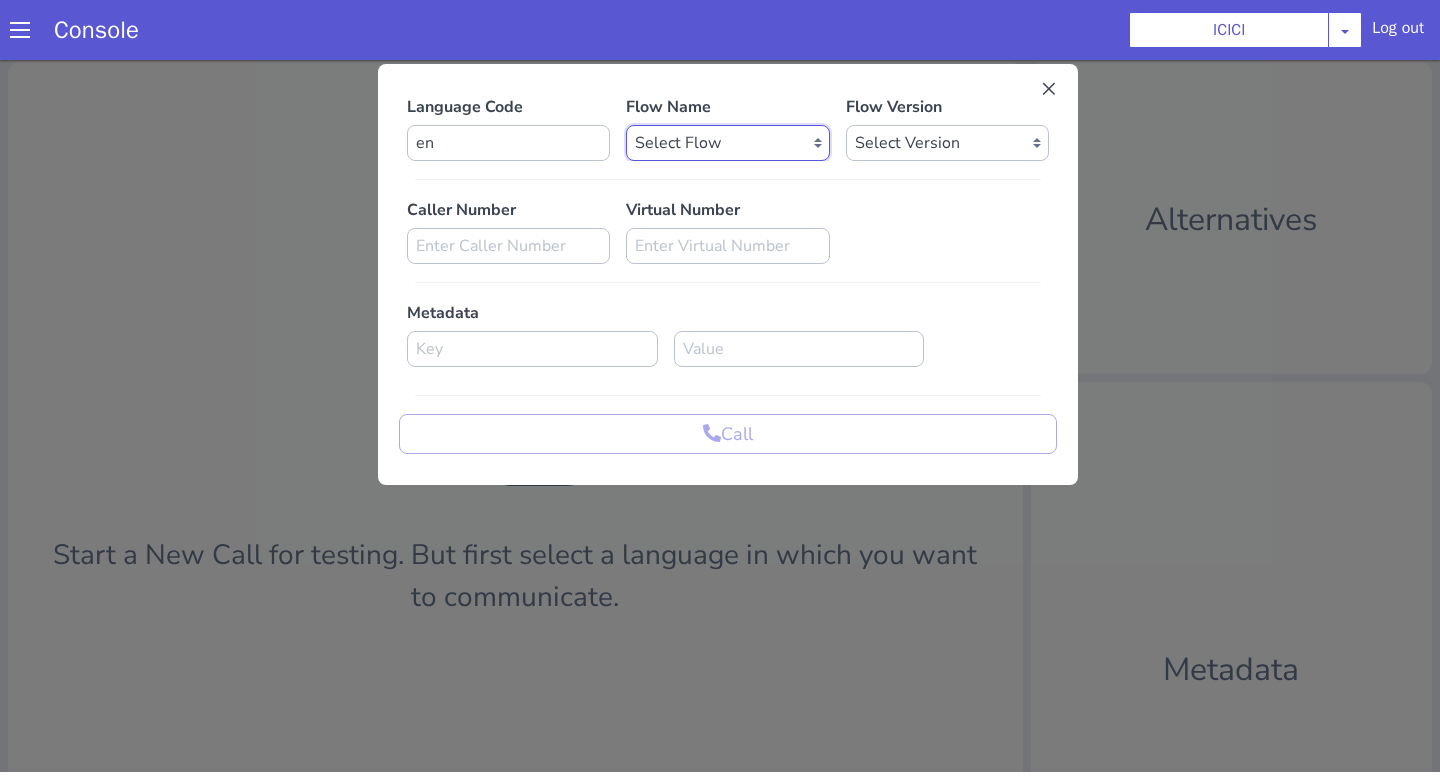 select on "b03a4faf-32c3-4c7e-b817-7f3662e43ade" 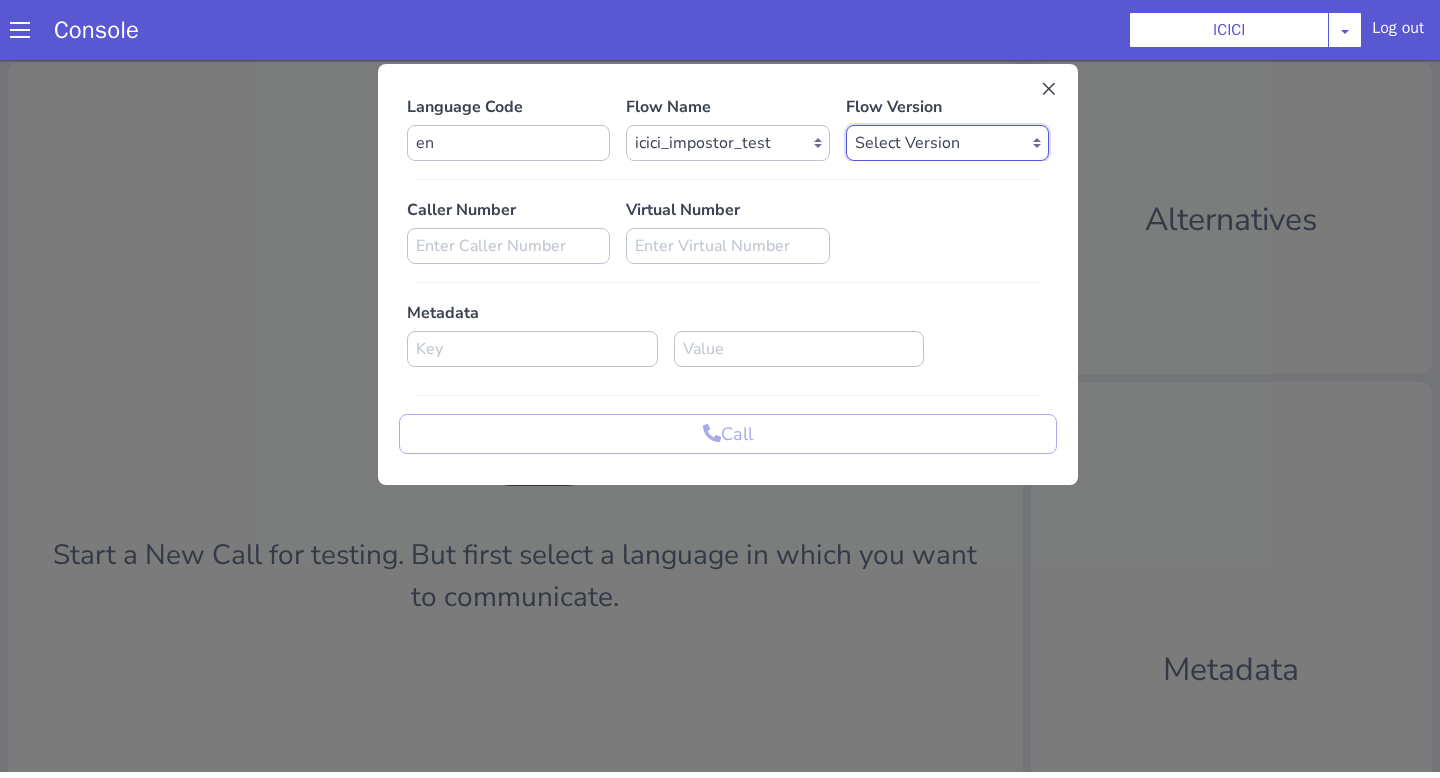 click on "Select Version 0.0.43 0.0.42 0.0.41 0.0.40 0.0.39 0.0.38 0.0.37 0.0.36 0.0.35 0.0.34 0.0.33 0.0.32 0.0.31 0.0.30 0.0.29 0.0.28 0.0.27 0.0.26 0.0.25 0.0.24 0.0.23 0.0.22 0.0.21 0.0.20 0.0.19 0.0.18 0.0.17 0.0.16 0.0.15 0.0.14 0.0.13 0.0.12 0.0.11 0.0.10 0.0.9 0.0.8 0.0.7 0.0.6 0.0.5 0.0.4 0.0.3 0.0.2 0.0.1" at bounding box center [947, 143] 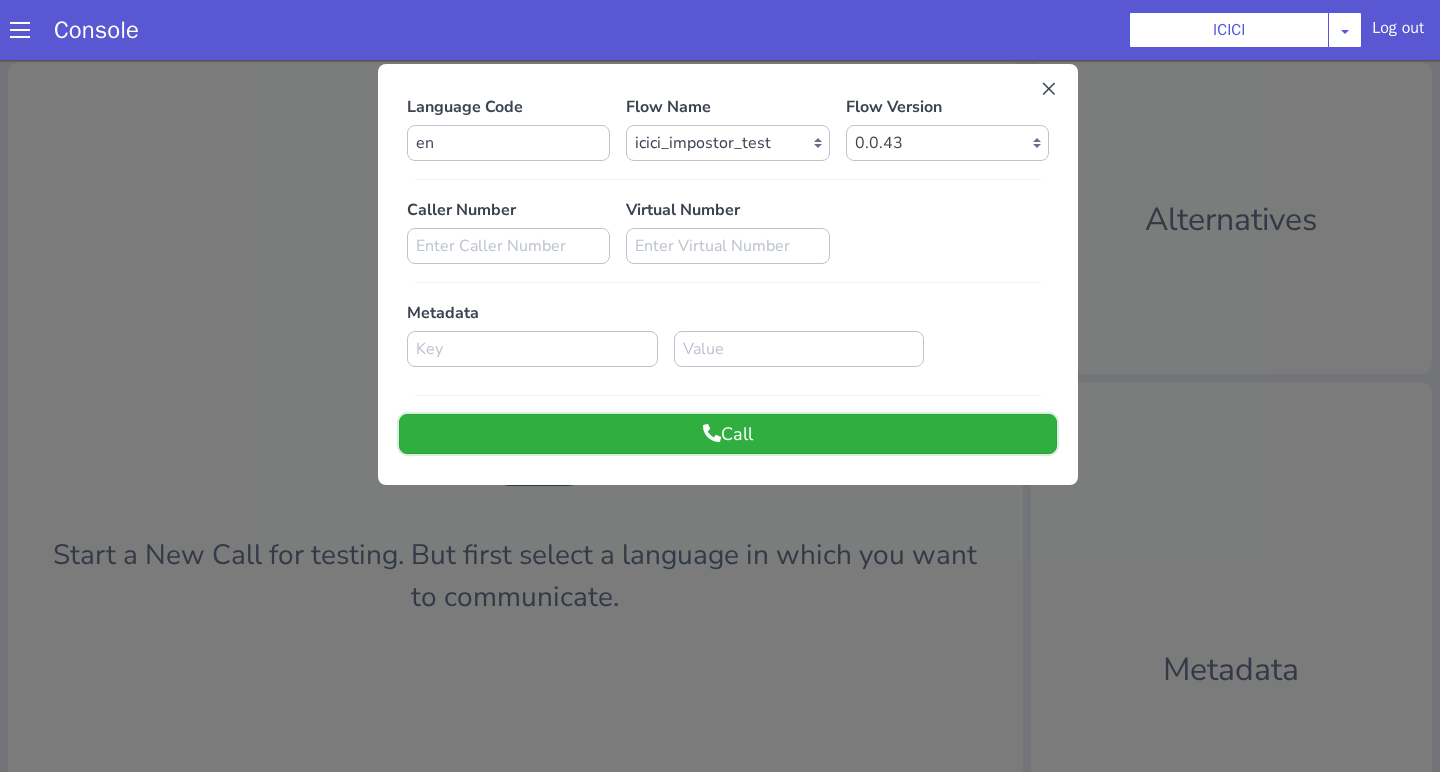 click on "Call" at bounding box center [728, 434] 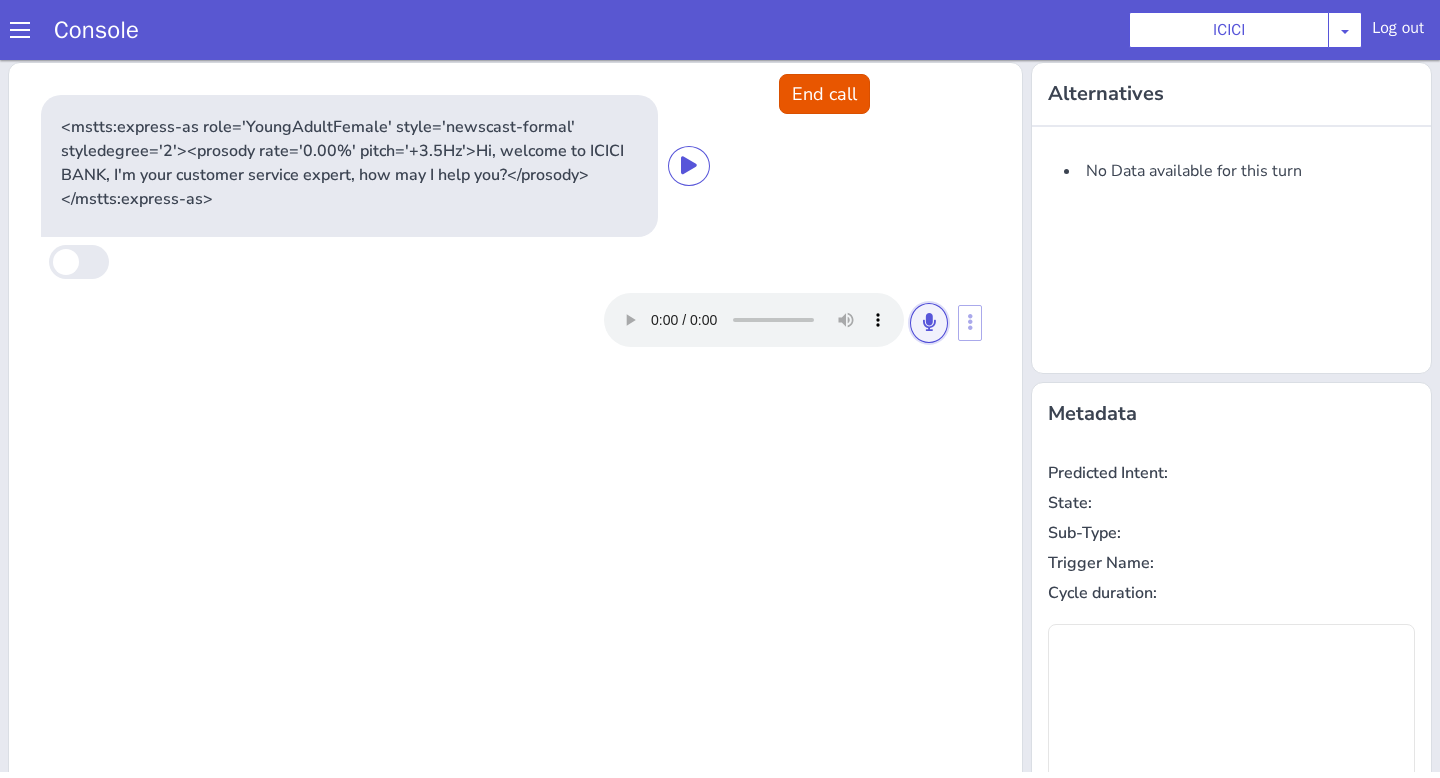 click at bounding box center [929, 322] 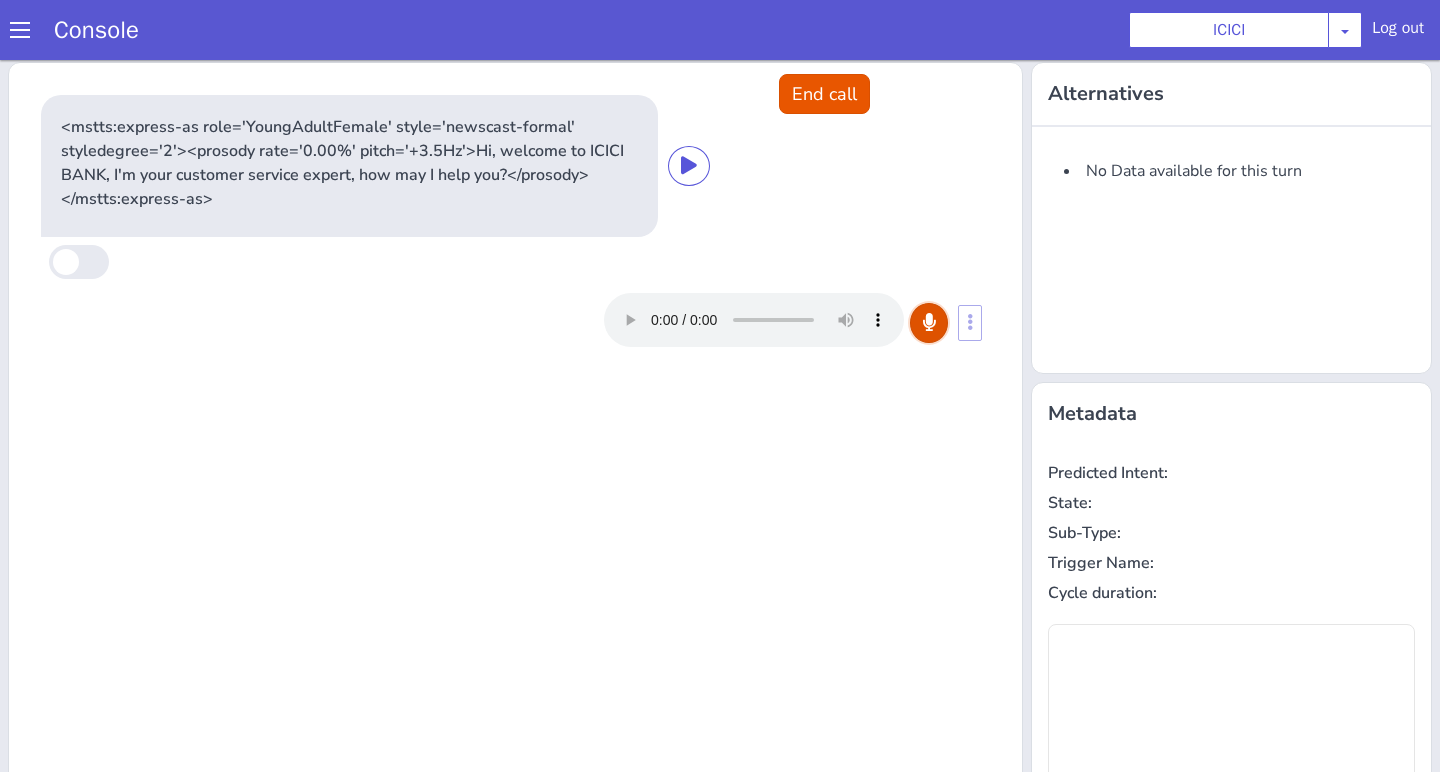 click at bounding box center [929, 322] 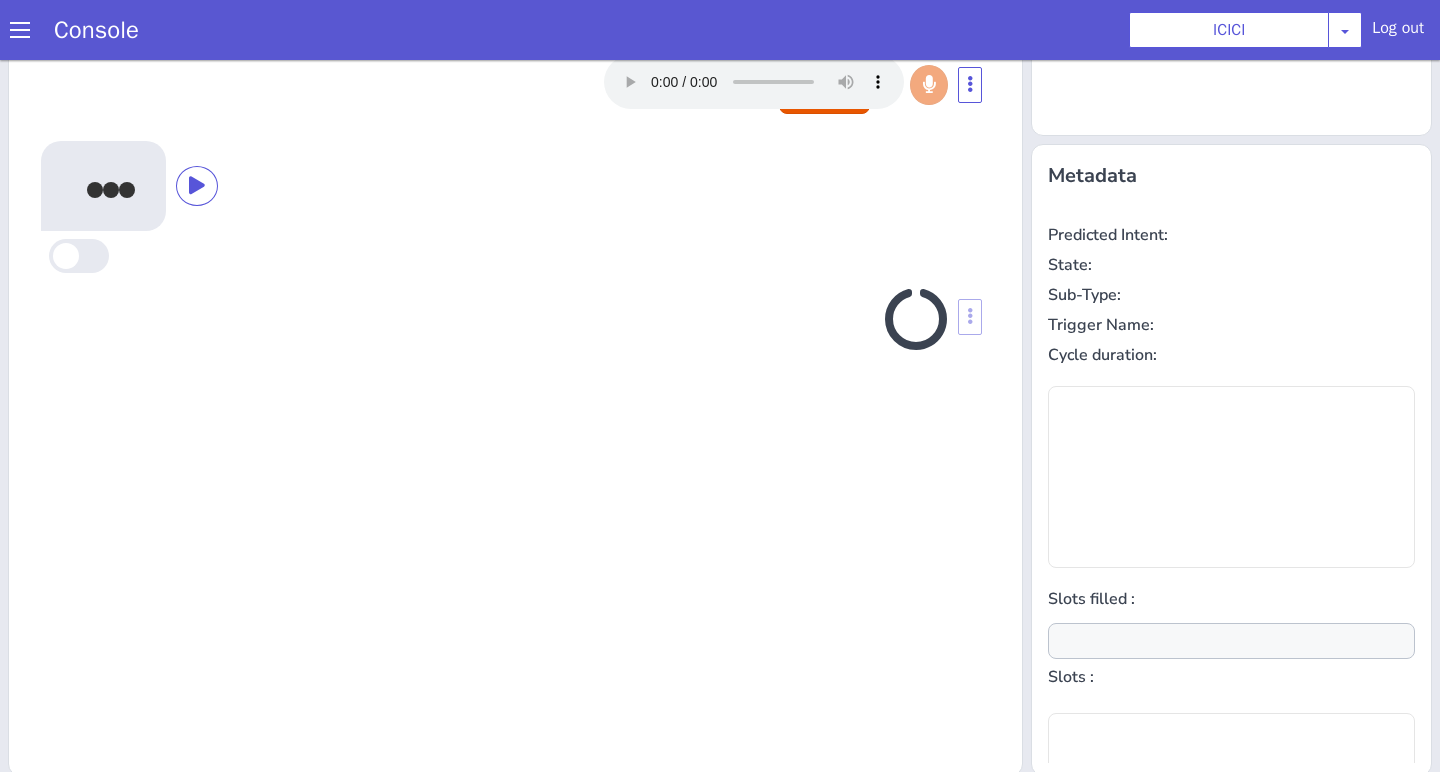 scroll, scrollTop: 242, scrollLeft: 0, axis: vertical 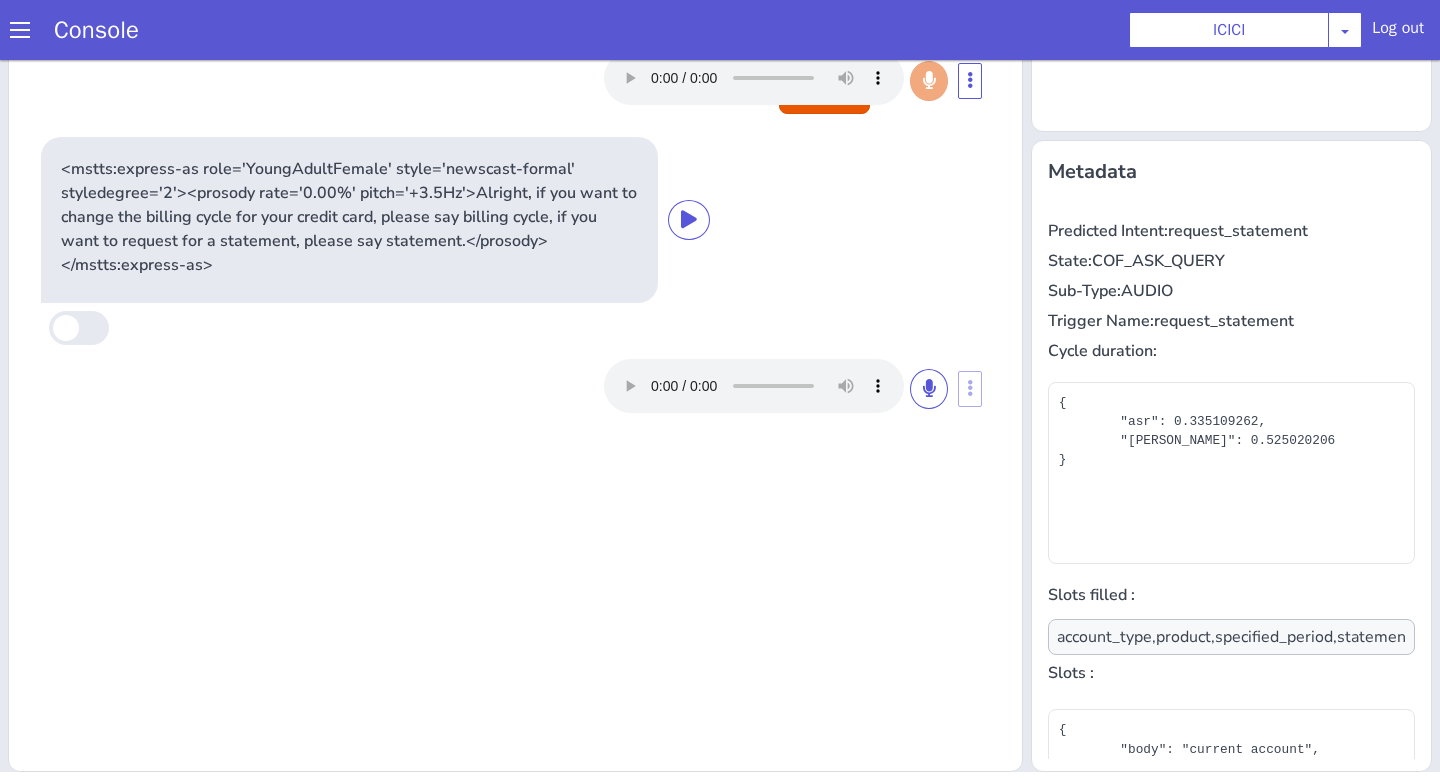 click at bounding box center (776, 386) 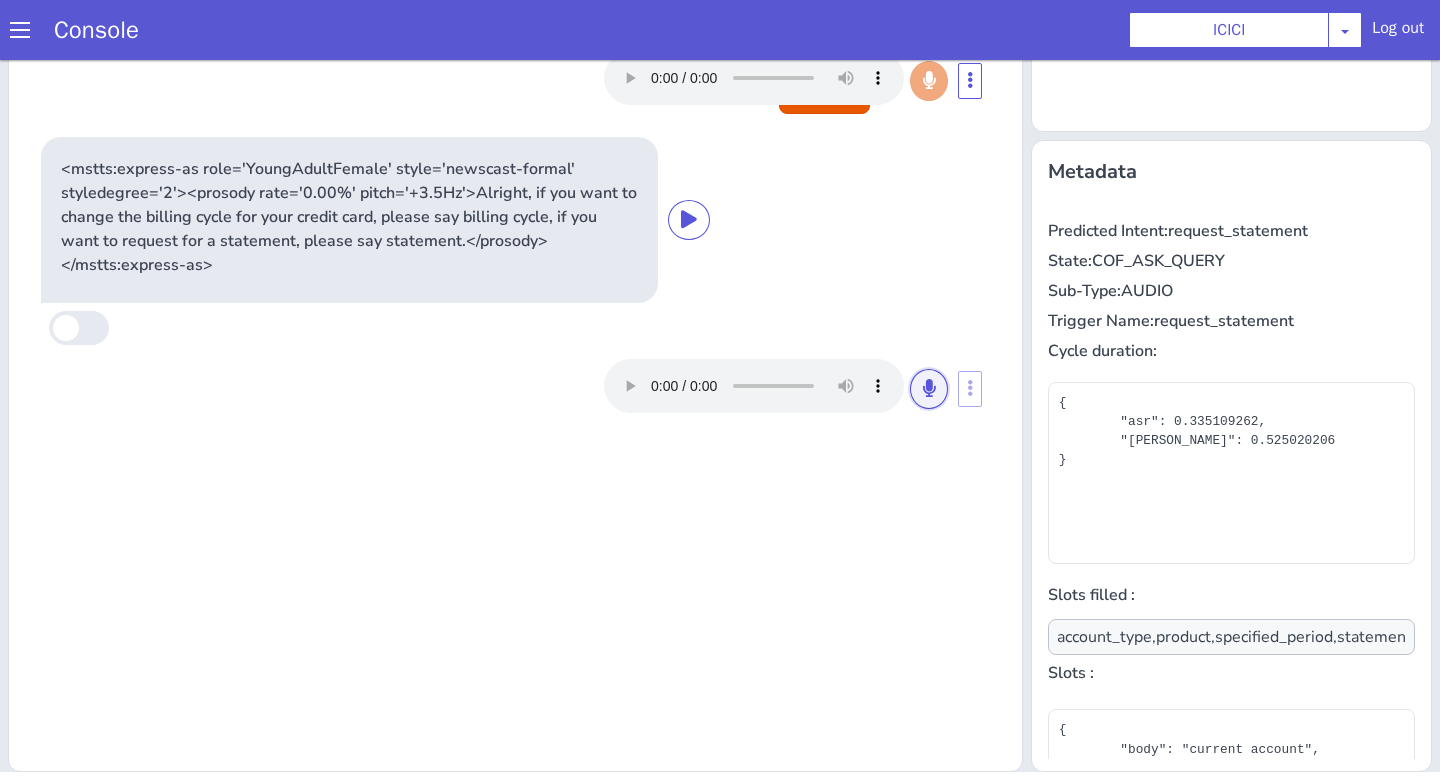 click at bounding box center (929, 388) 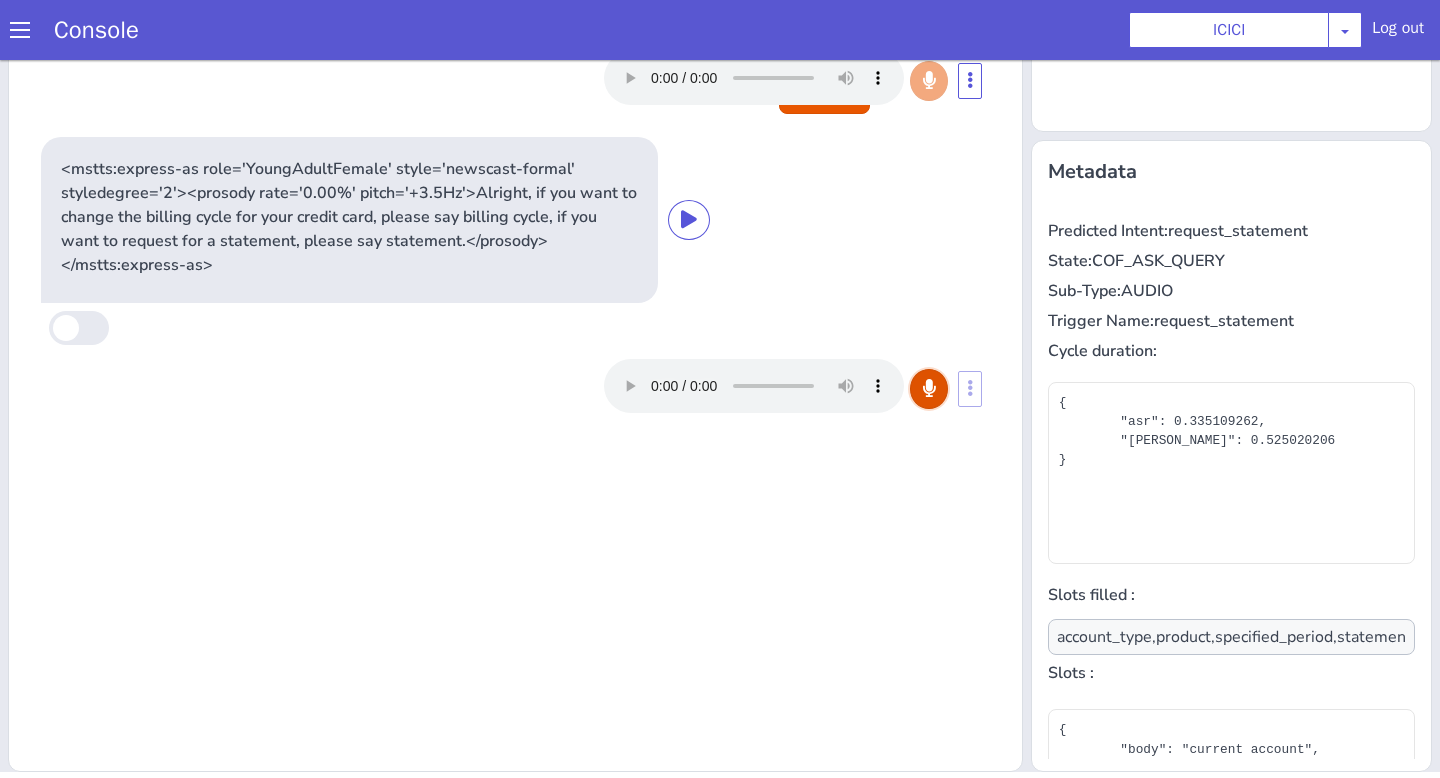 click at bounding box center [929, 388] 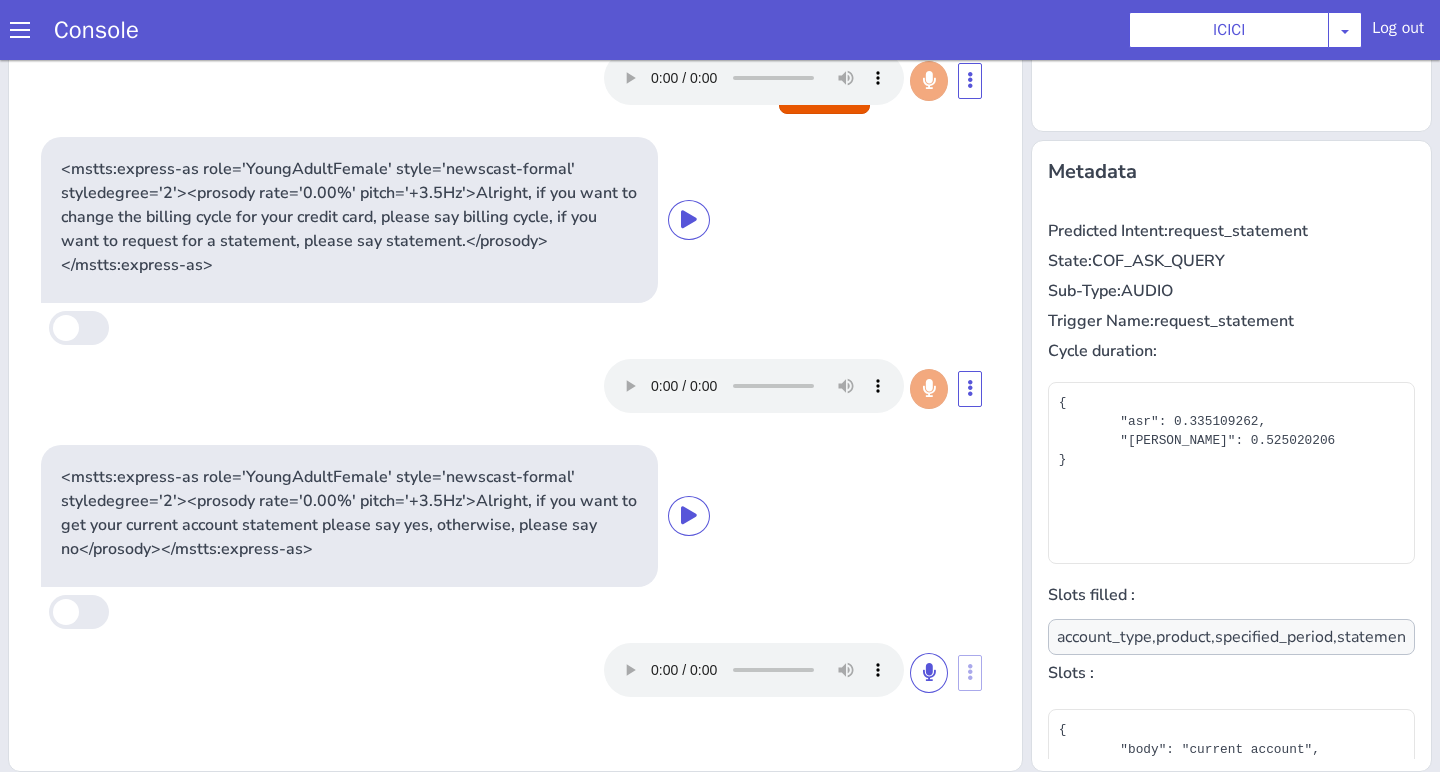 type on "null" 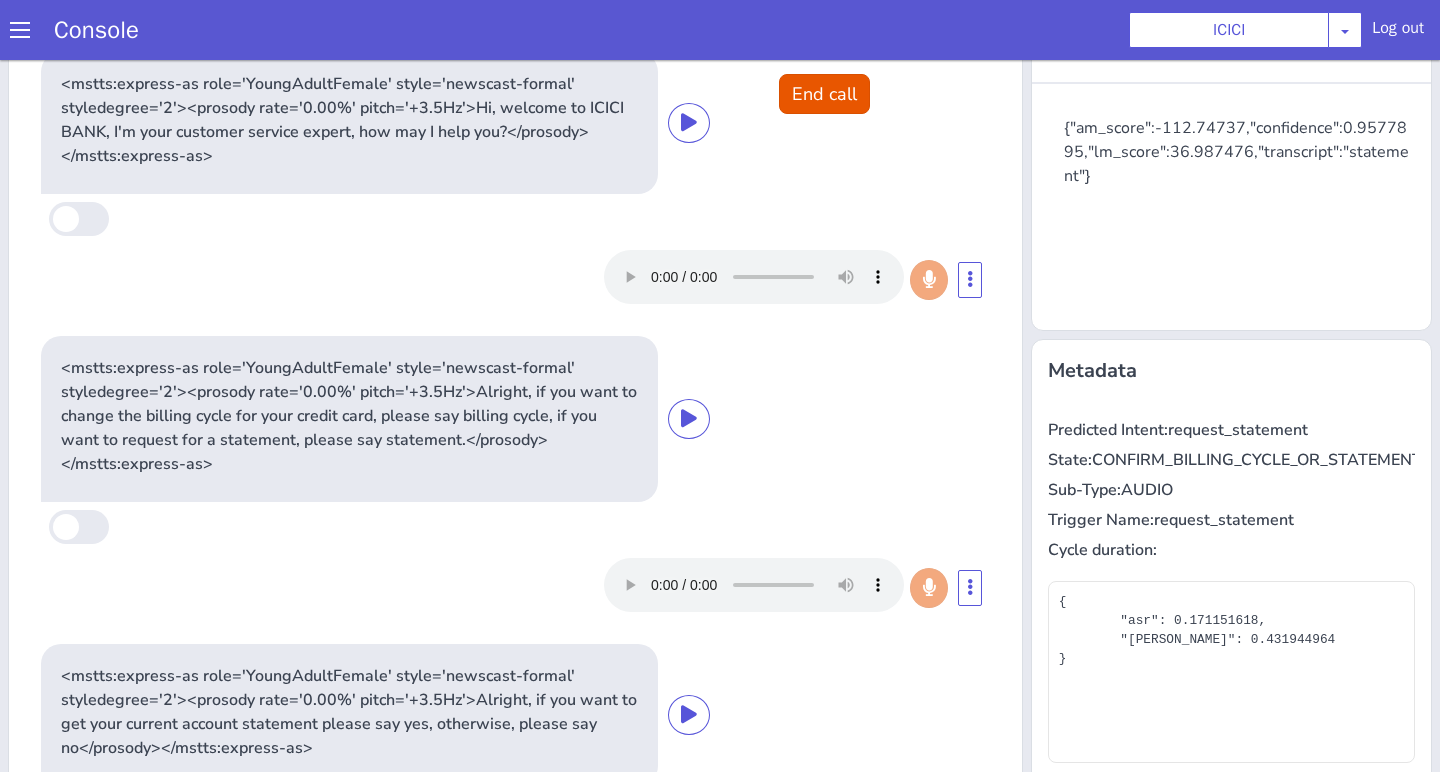 scroll, scrollTop: 0, scrollLeft: 0, axis: both 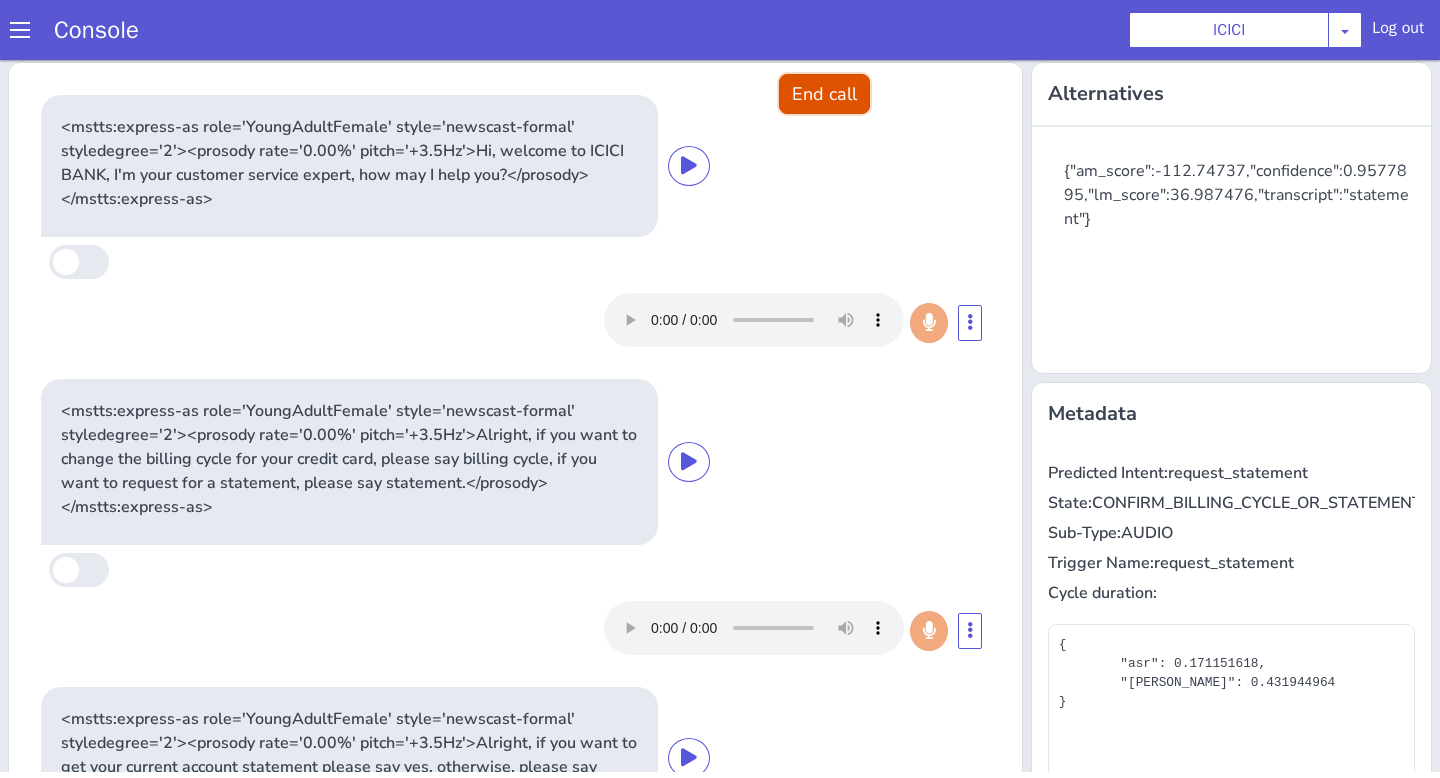 click on "End call" at bounding box center (824, 94) 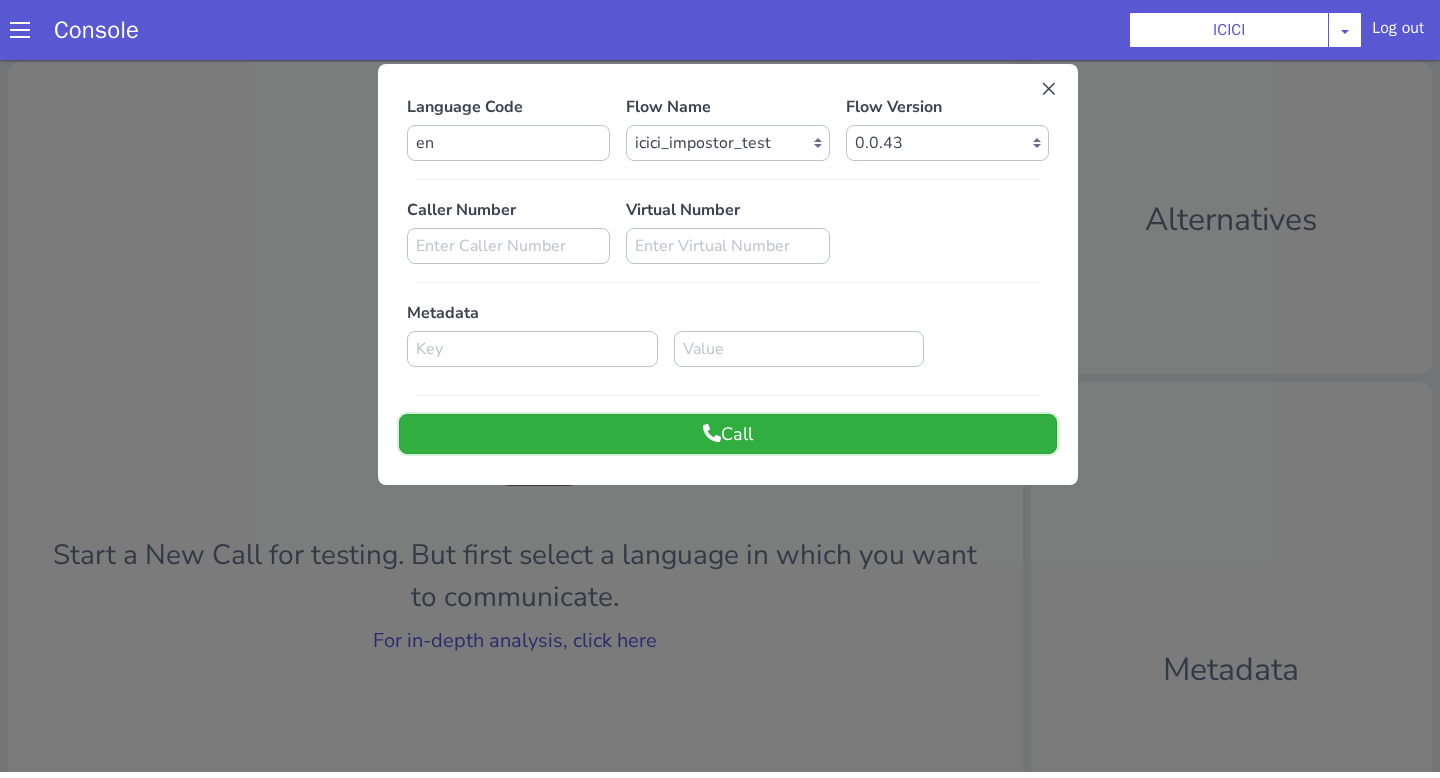 click on "Call" at bounding box center [728, 434] 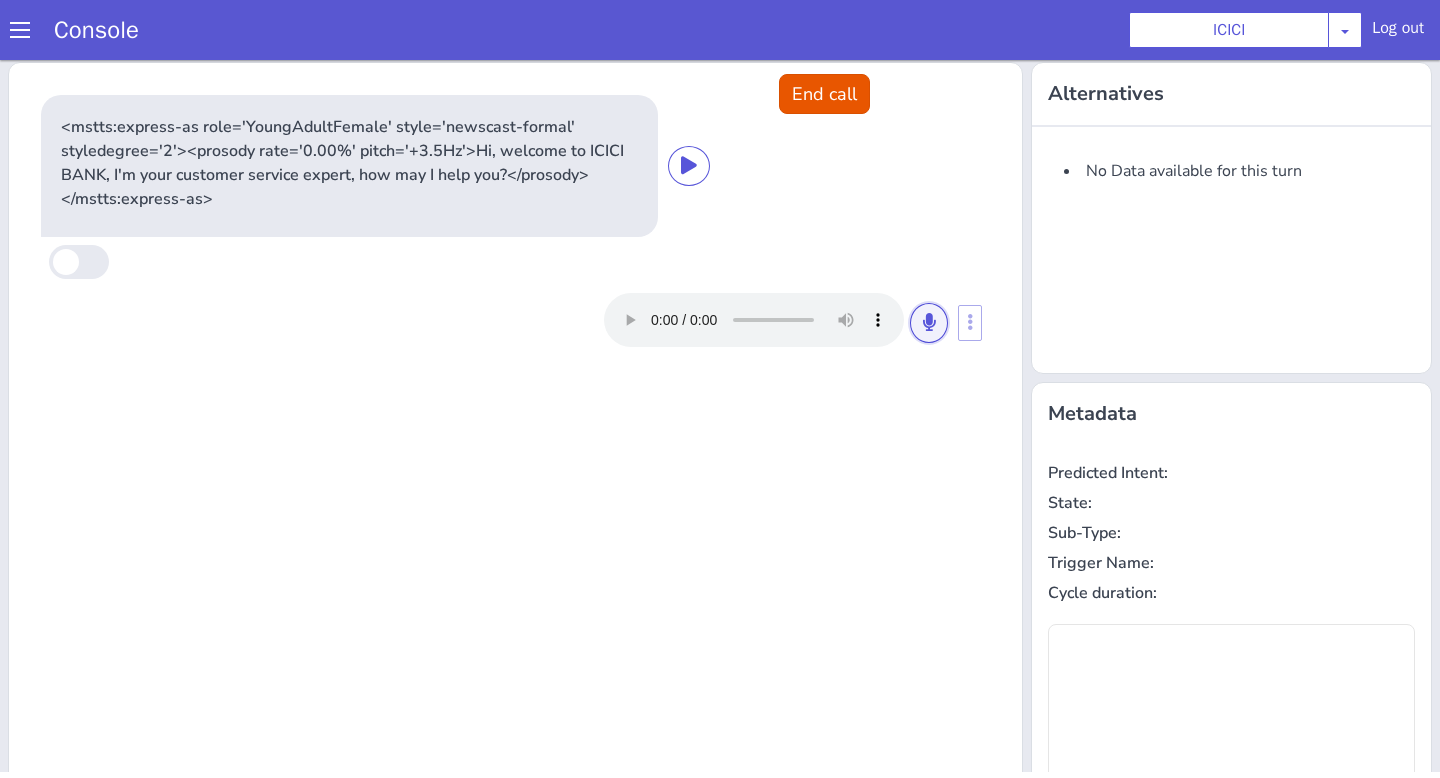 click at bounding box center [929, 322] 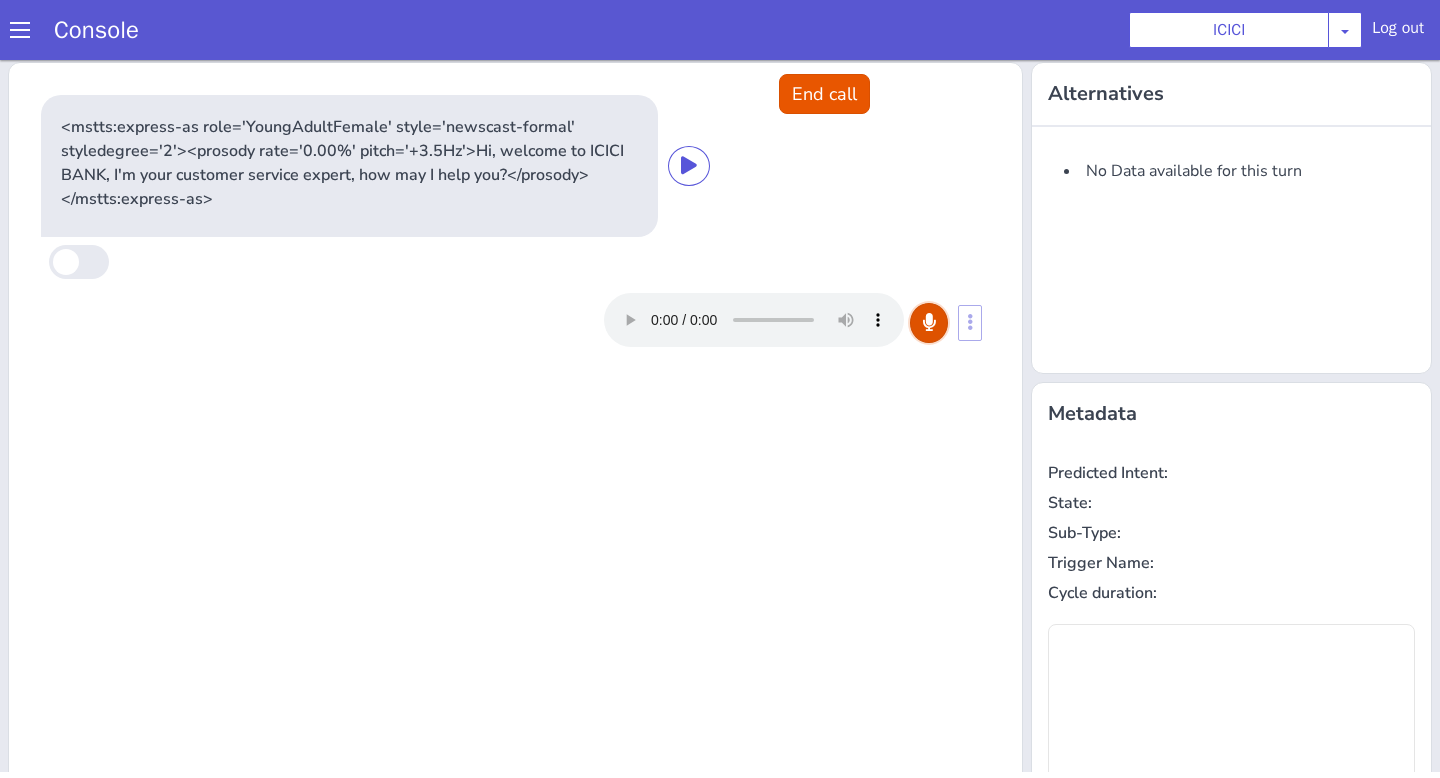click at bounding box center (929, 322) 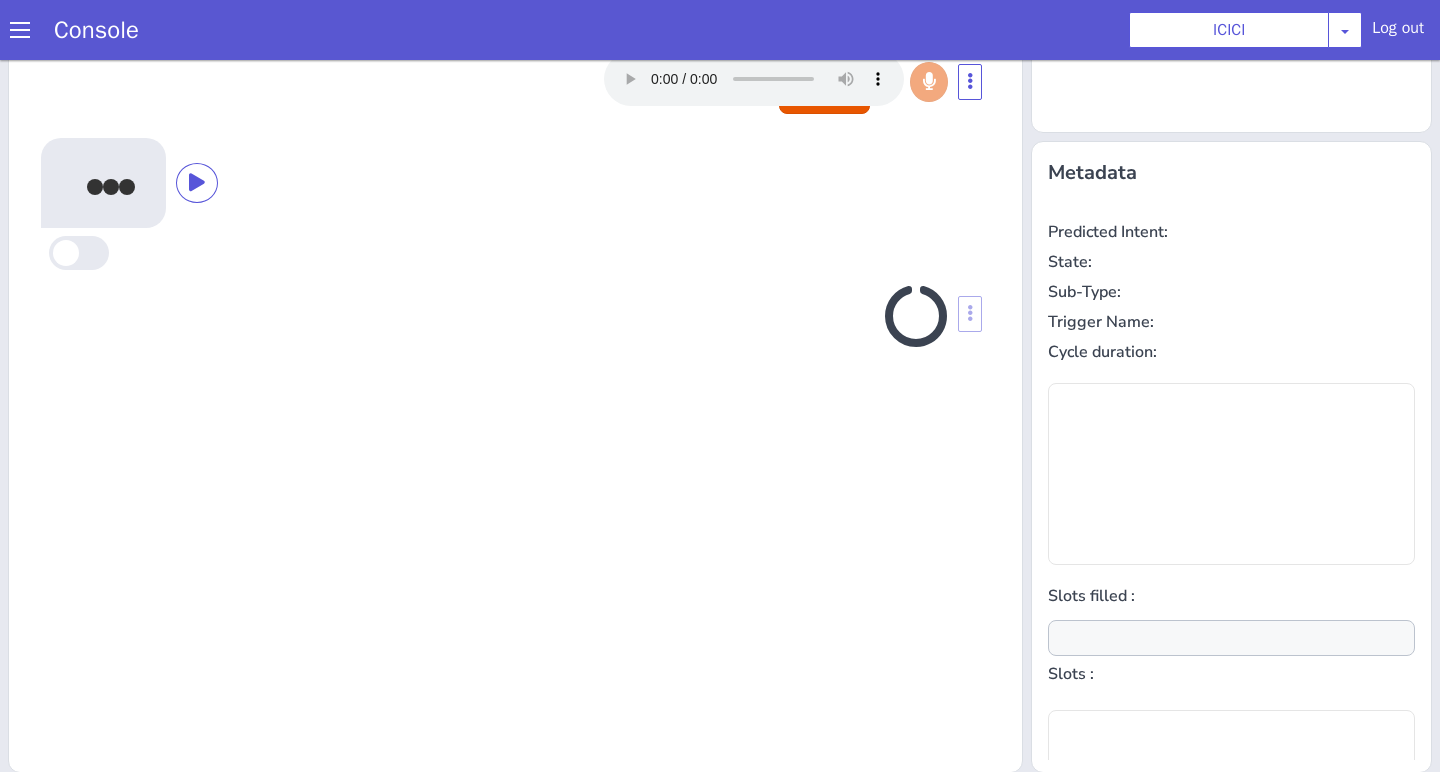 scroll, scrollTop: 242, scrollLeft: 0, axis: vertical 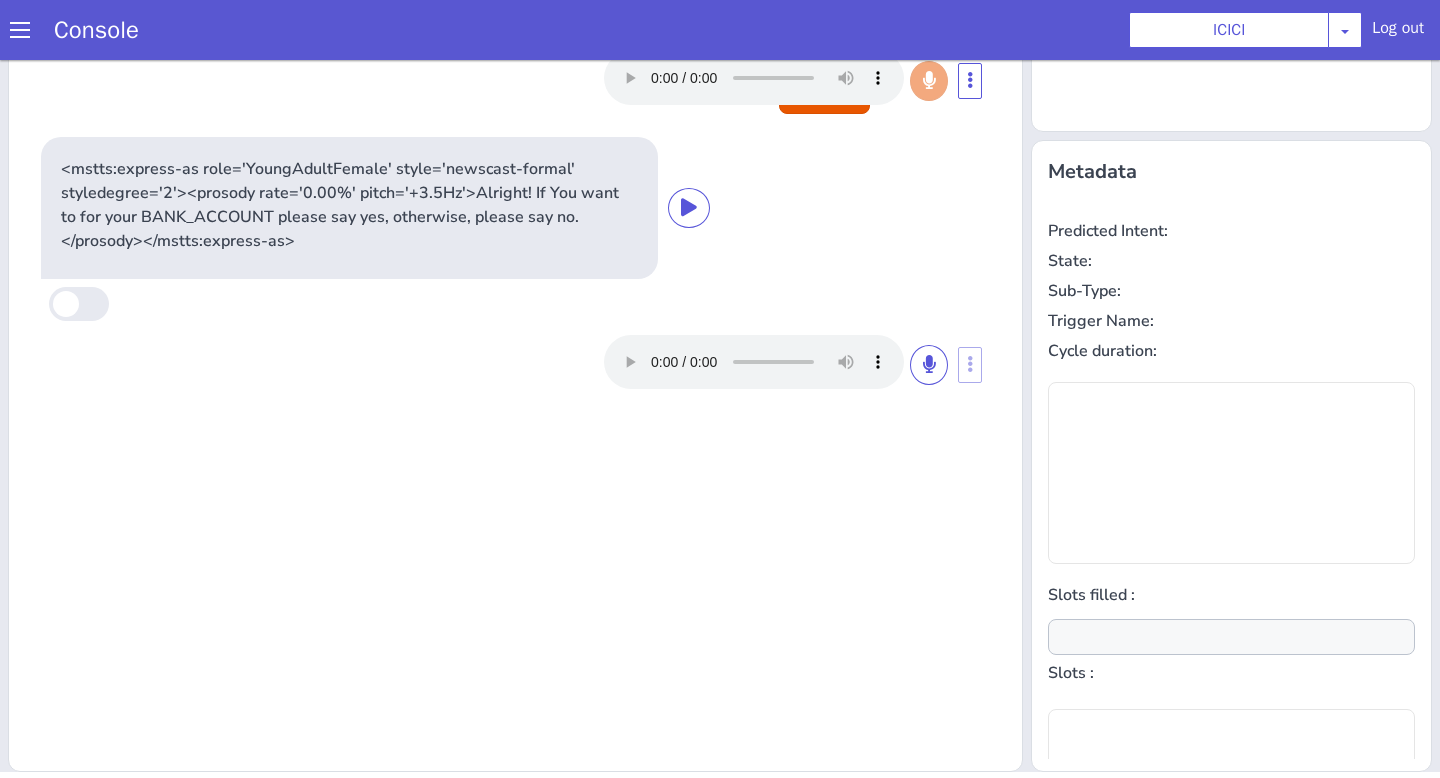 type on "statement_duration,account_type,product,product_kind_bifurcated,specified_period" 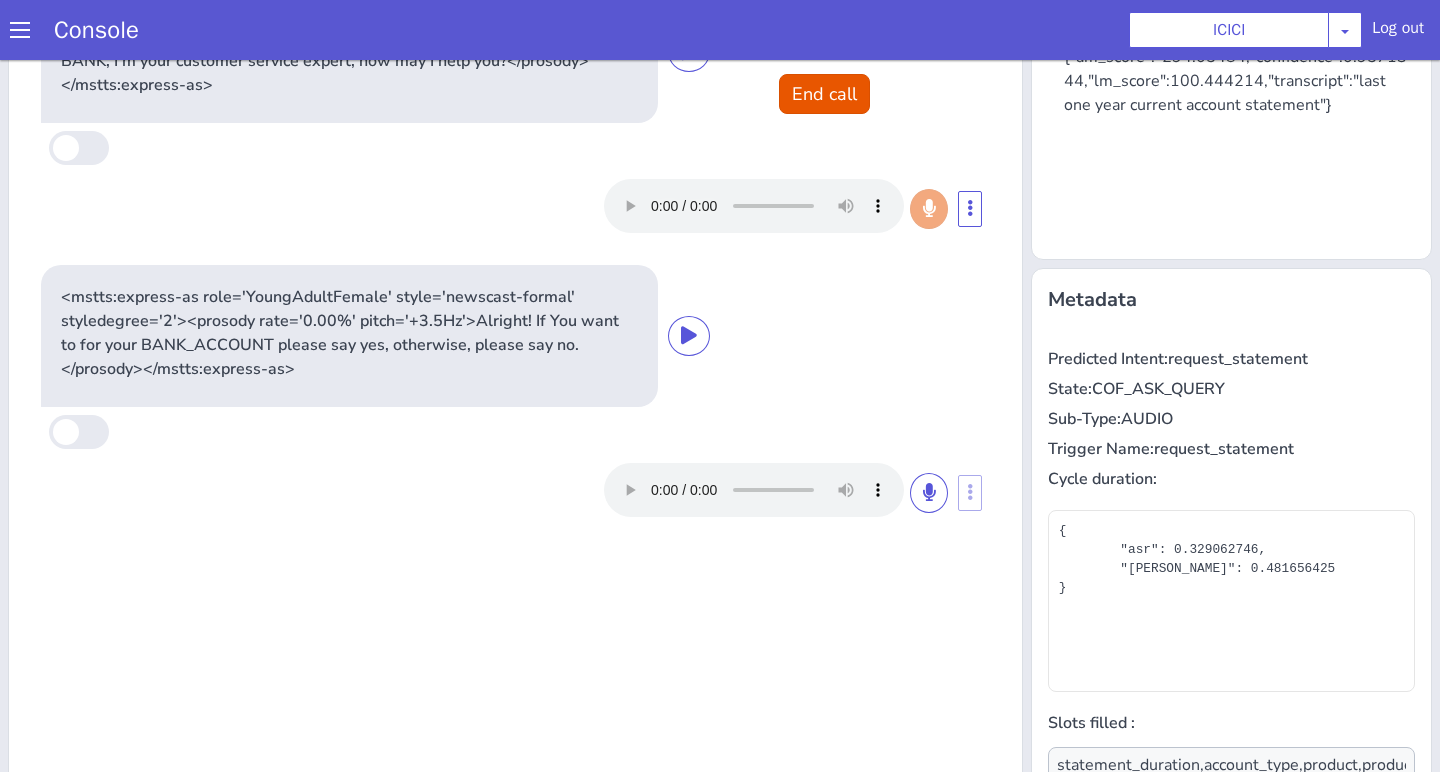 scroll, scrollTop: 85, scrollLeft: 0, axis: vertical 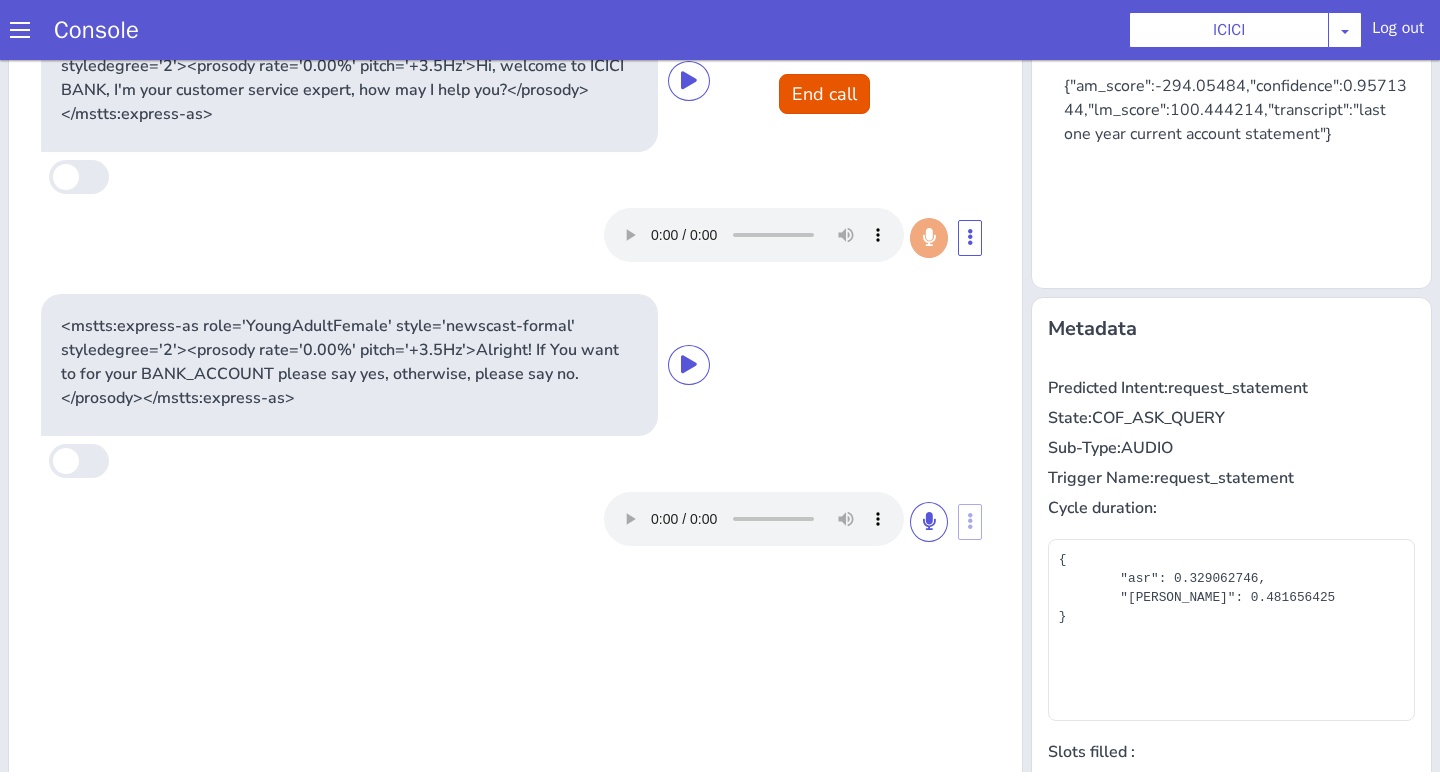 click on "<mstts:express-as role='YoungAdultFemale' style='newscast-formal' styledegree='2'><prosody rate='0.00%' pitch='+3.5Hz'>Hi, welcome to ICICI BANK, I'm your customer service expert, how may I help you?</prosody></mstts:express-as>" at bounding box center (515, 81) 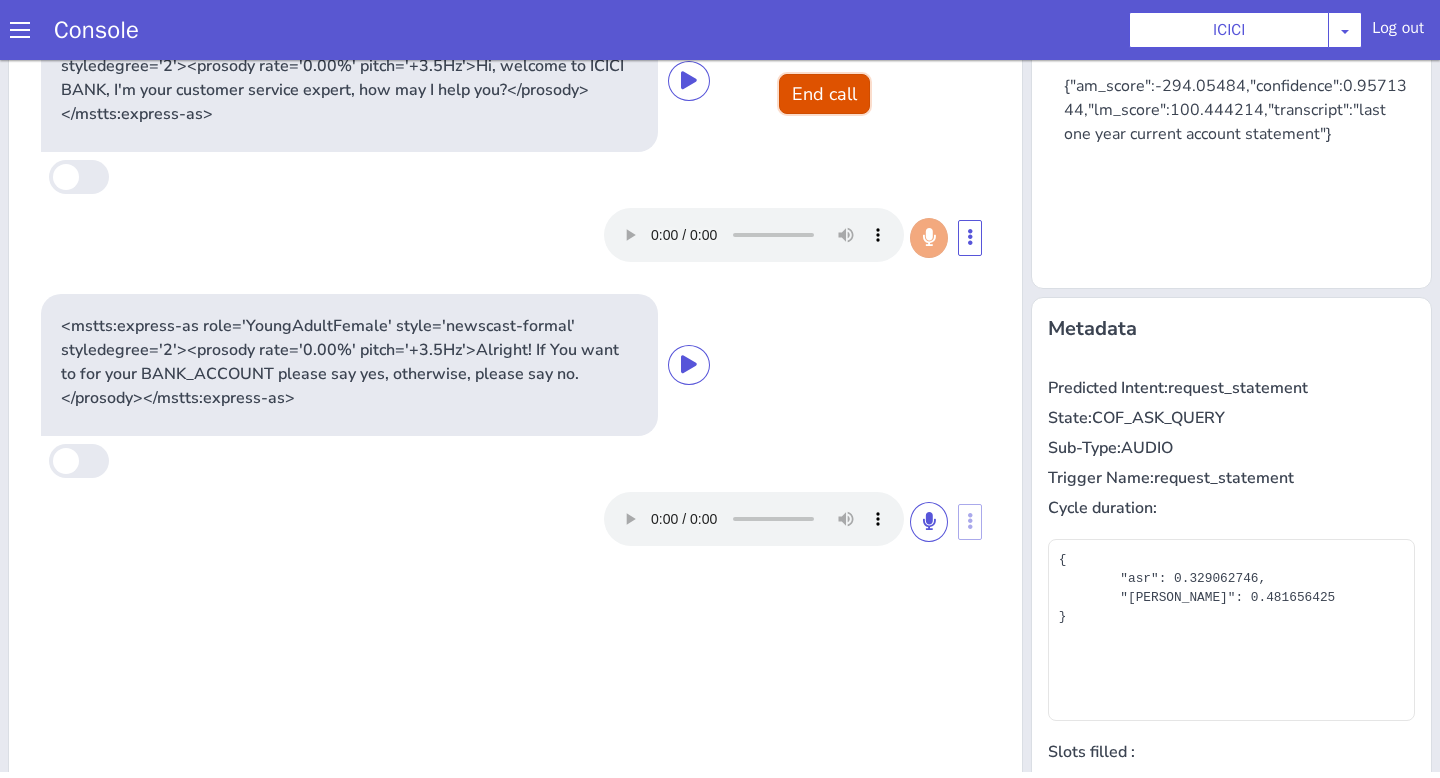 click on "End call" at bounding box center (824, 94) 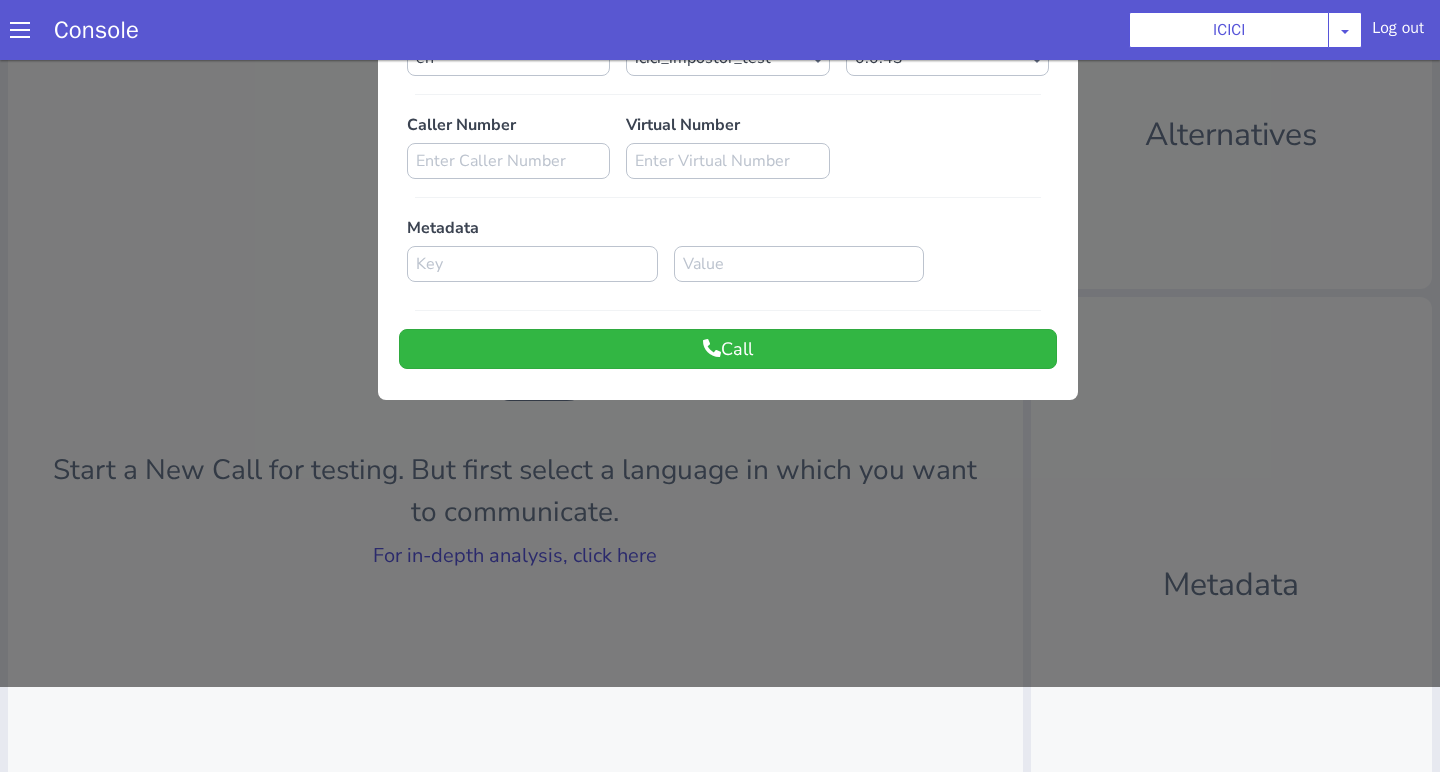 click at bounding box center [720, 328] 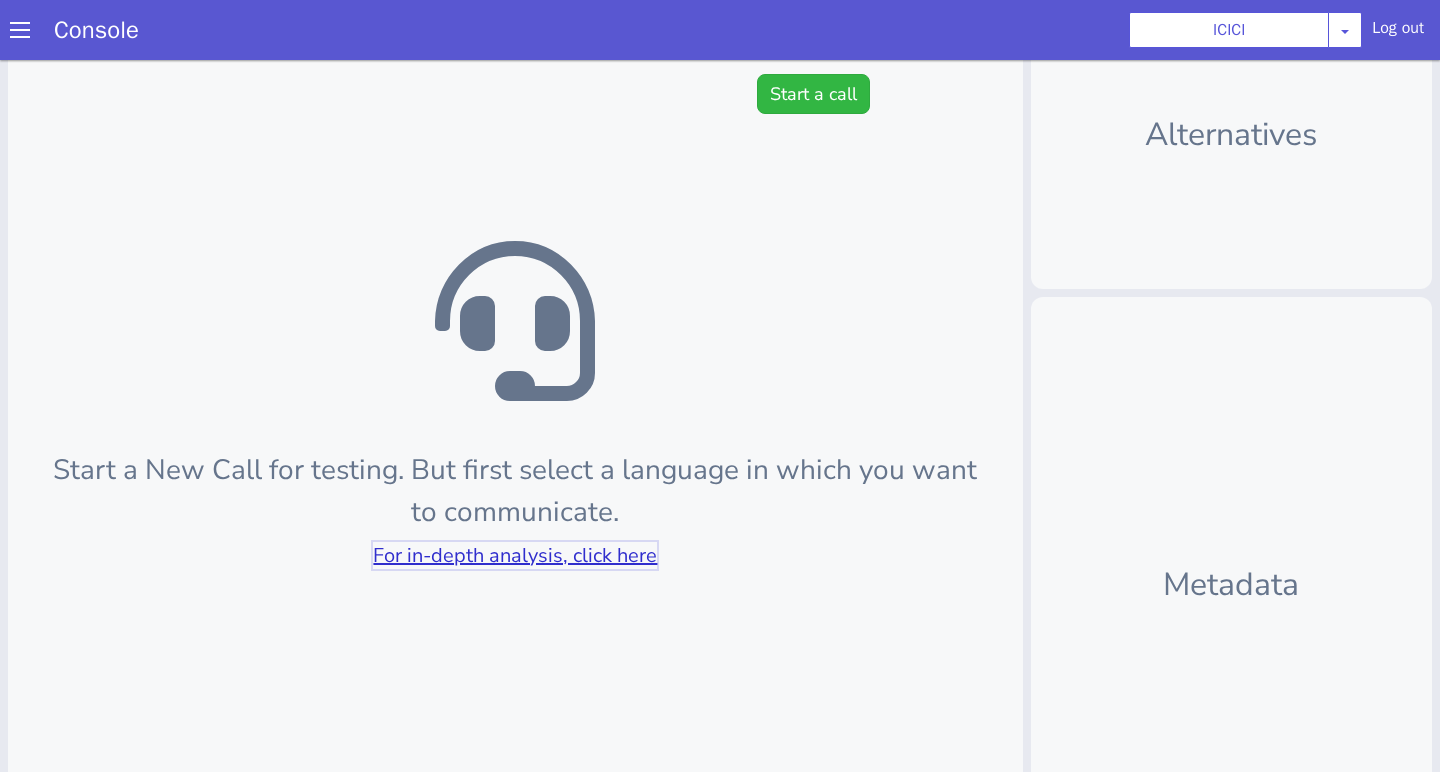 click on "For in-depth analysis, click here" at bounding box center (515, 555) 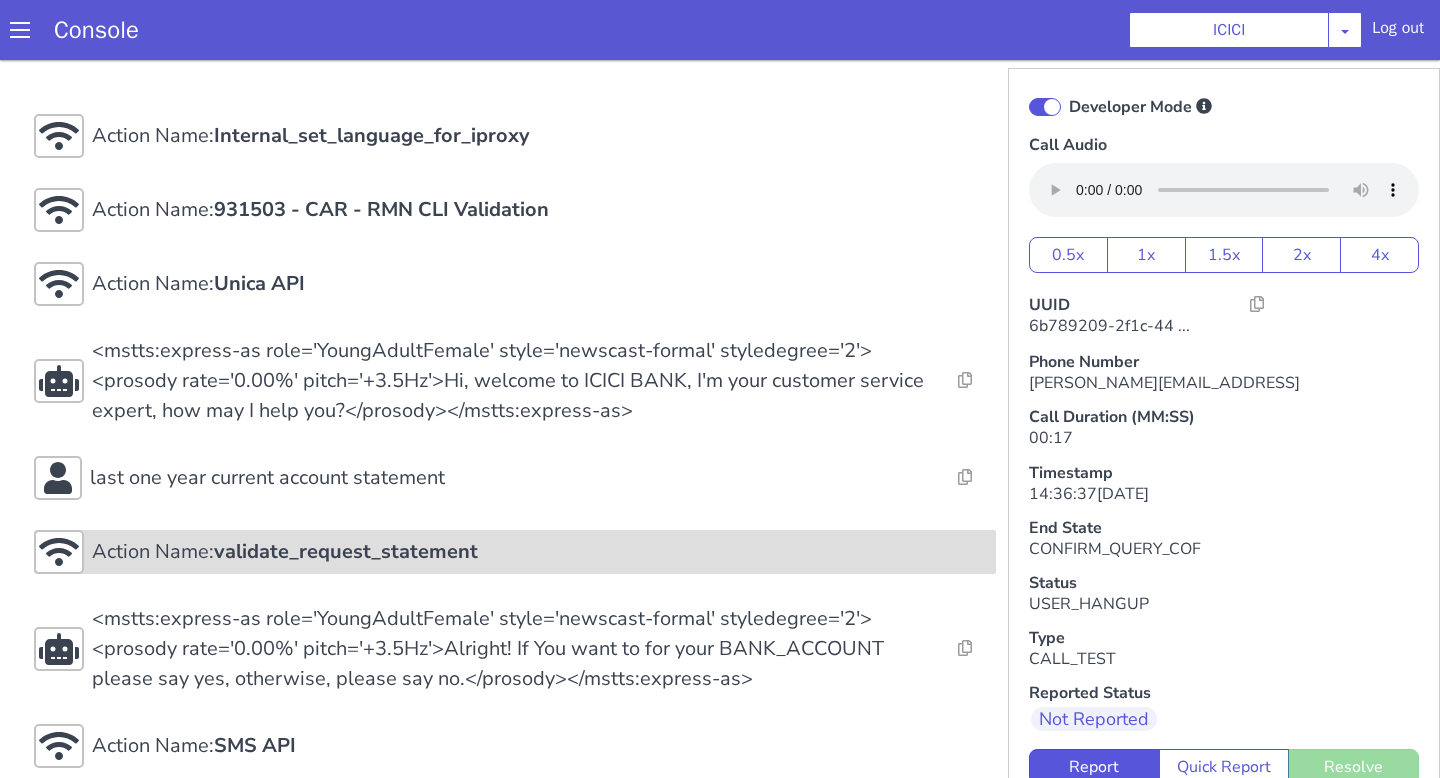 scroll, scrollTop: 28, scrollLeft: 0, axis: vertical 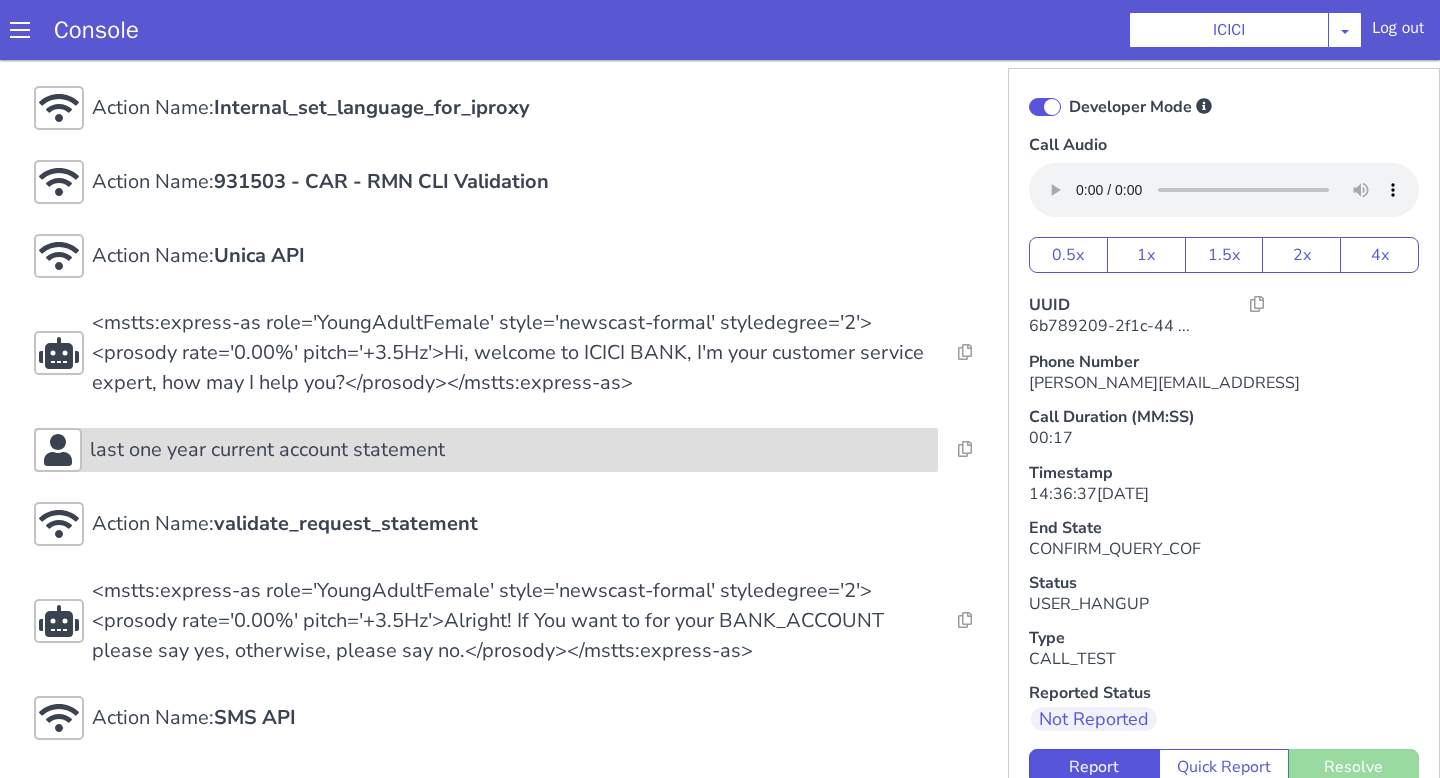 click on "last one year current account statement" at bounding box center (486, 450) 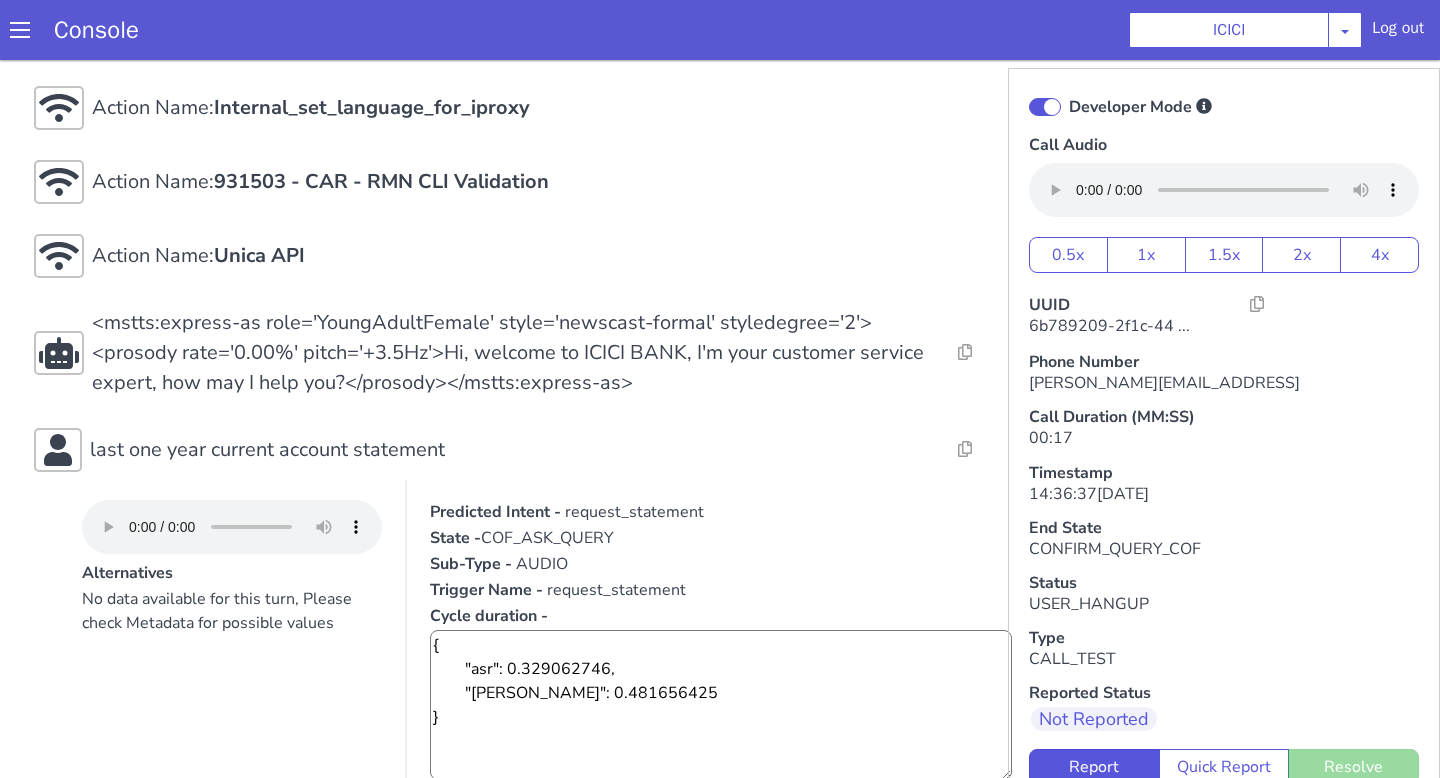scroll, scrollTop: 355, scrollLeft: 0, axis: vertical 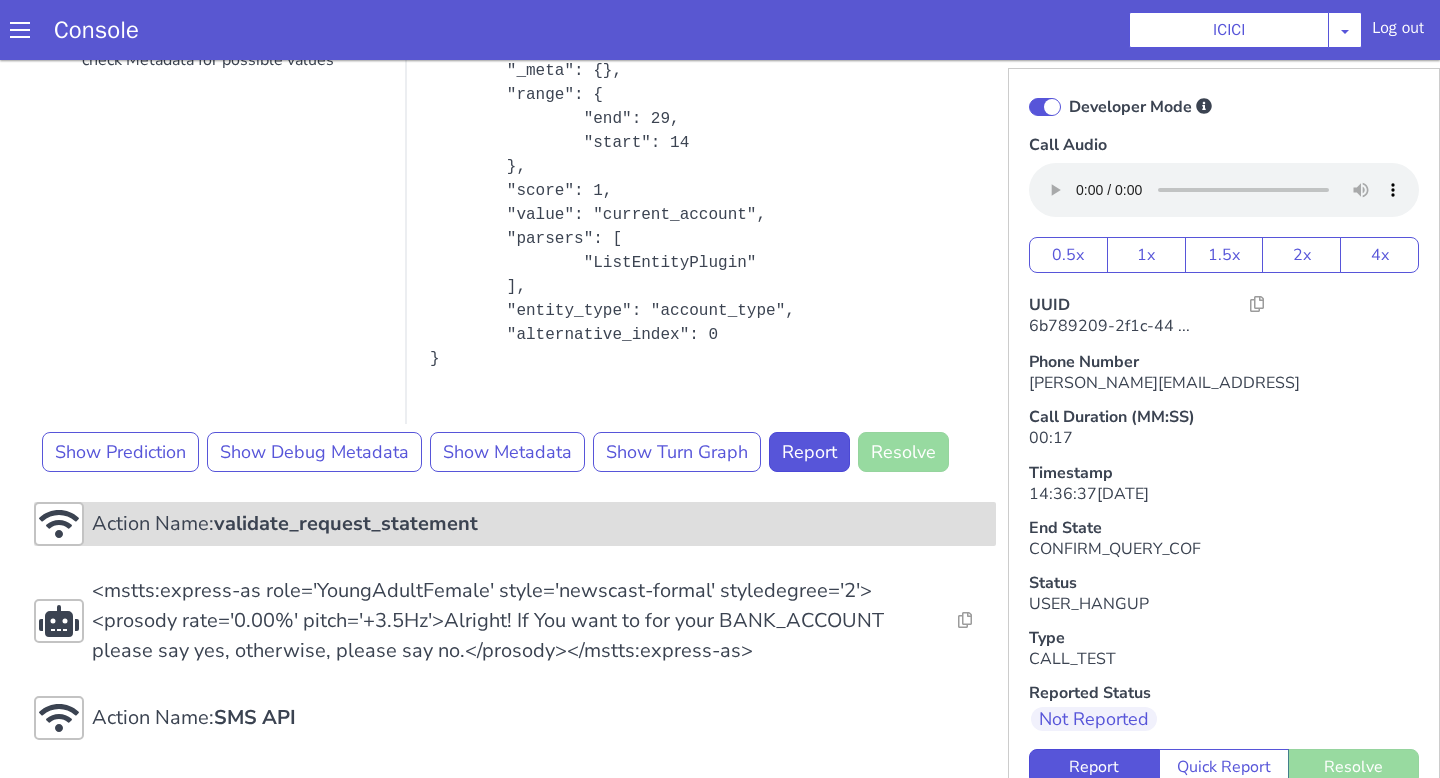 click on "validate_request_statement" at bounding box center [346, 523] 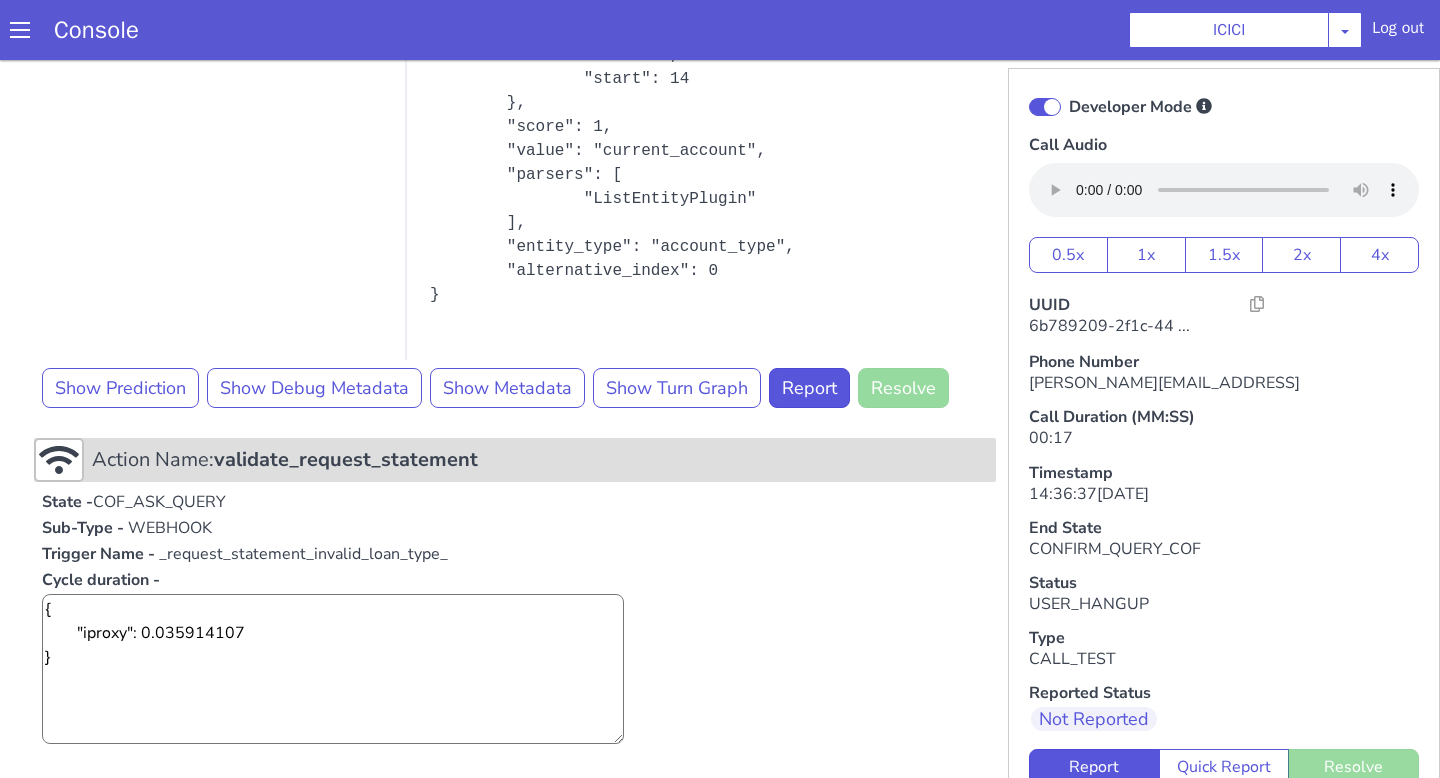 scroll, scrollTop: 658, scrollLeft: 0, axis: vertical 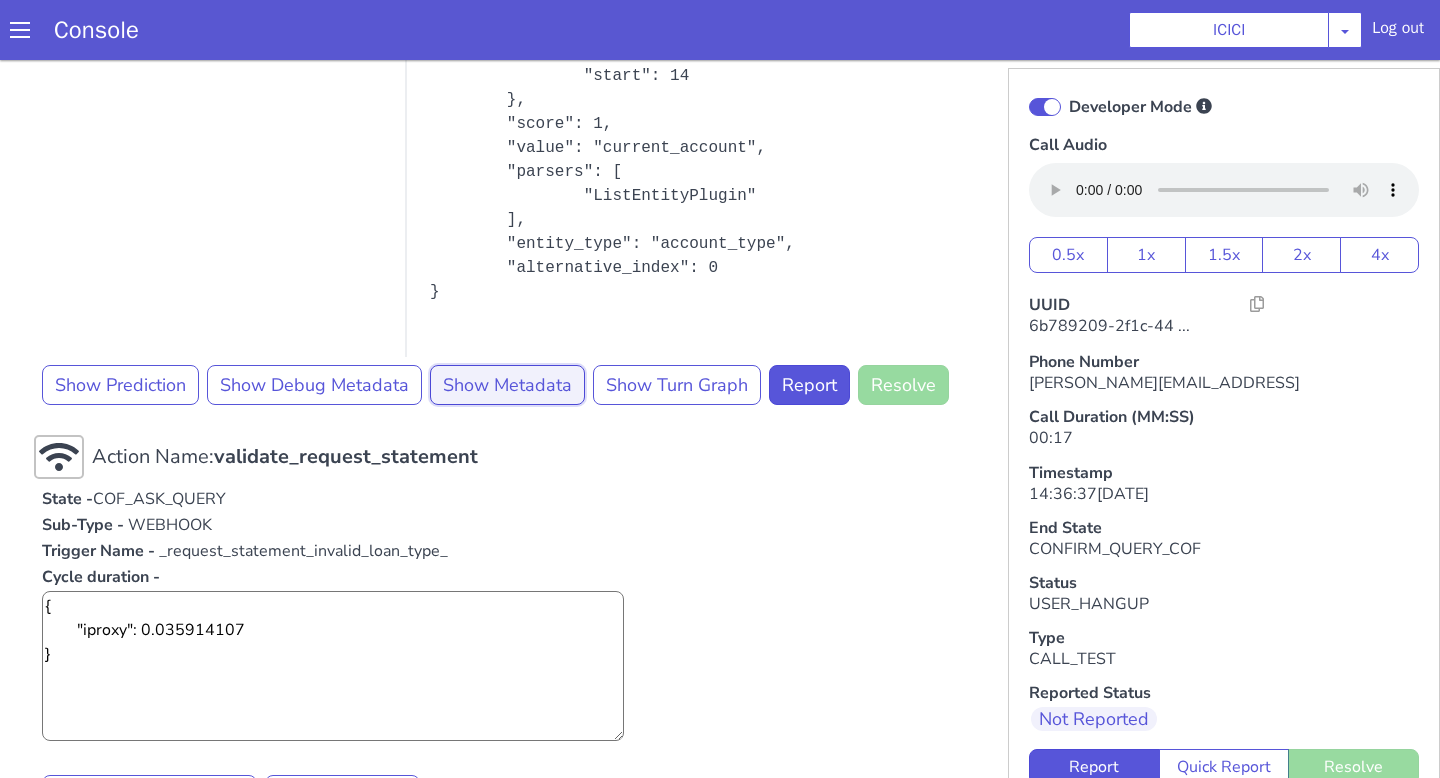 click on "Show Metadata" at bounding box center (507, 385) 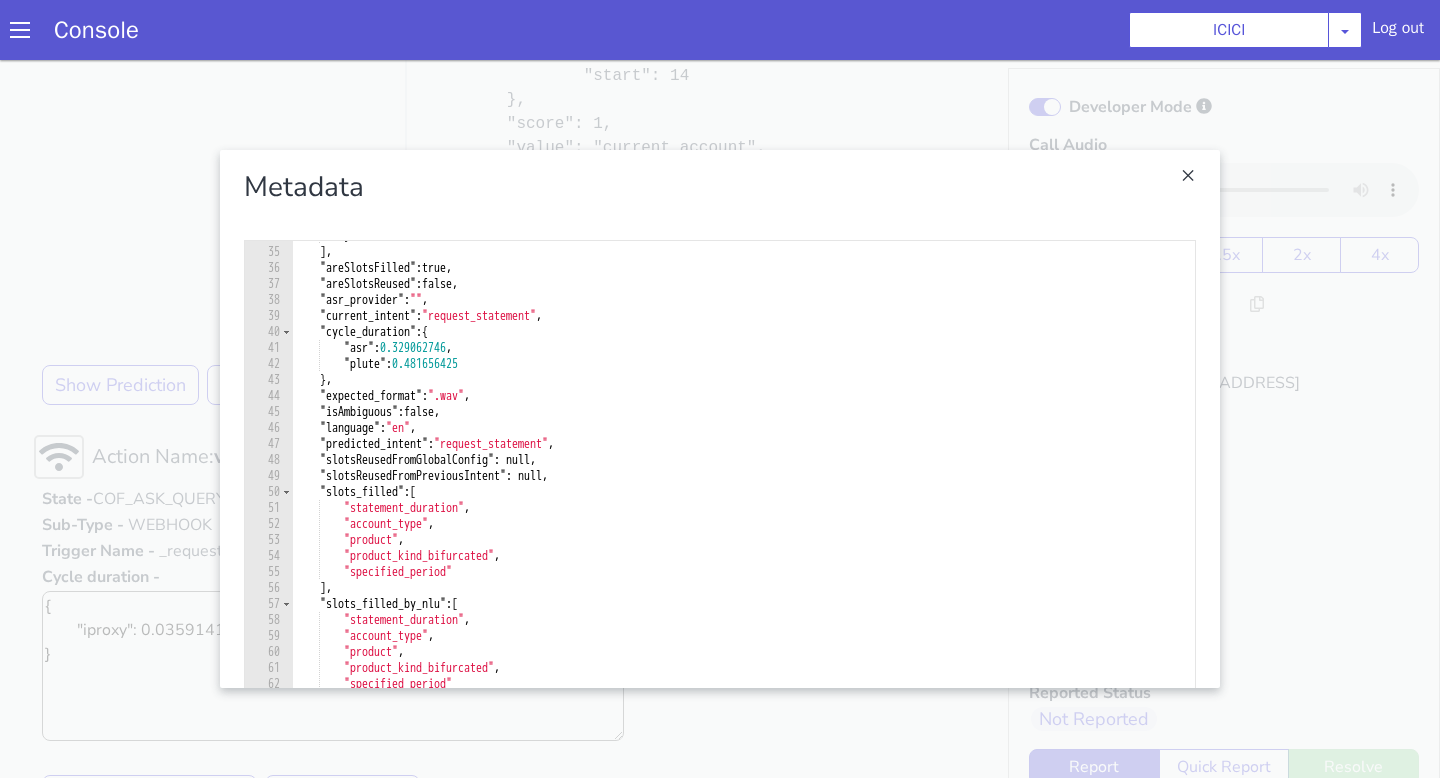 scroll, scrollTop: 542, scrollLeft: 0, axis: vertical 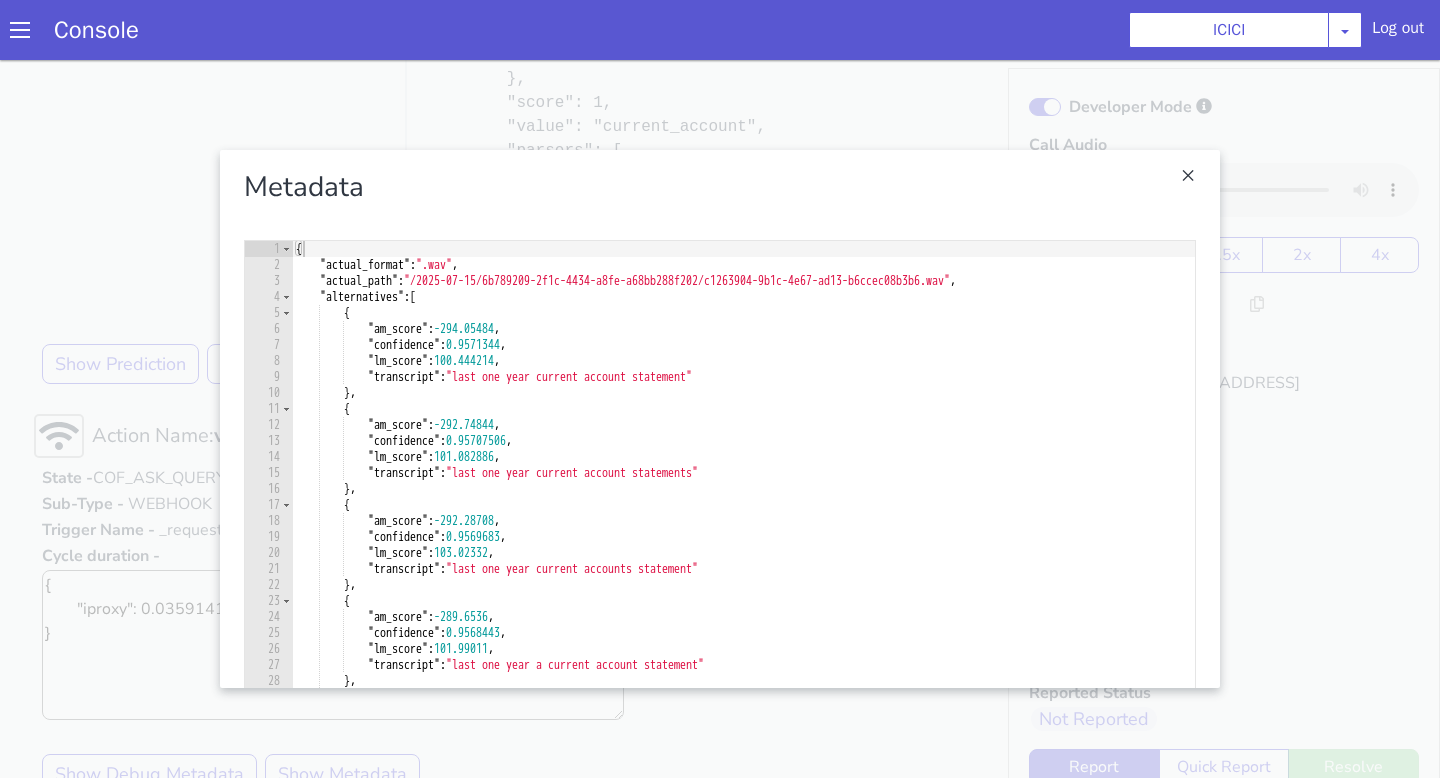 click at bounding box center [720, 419] 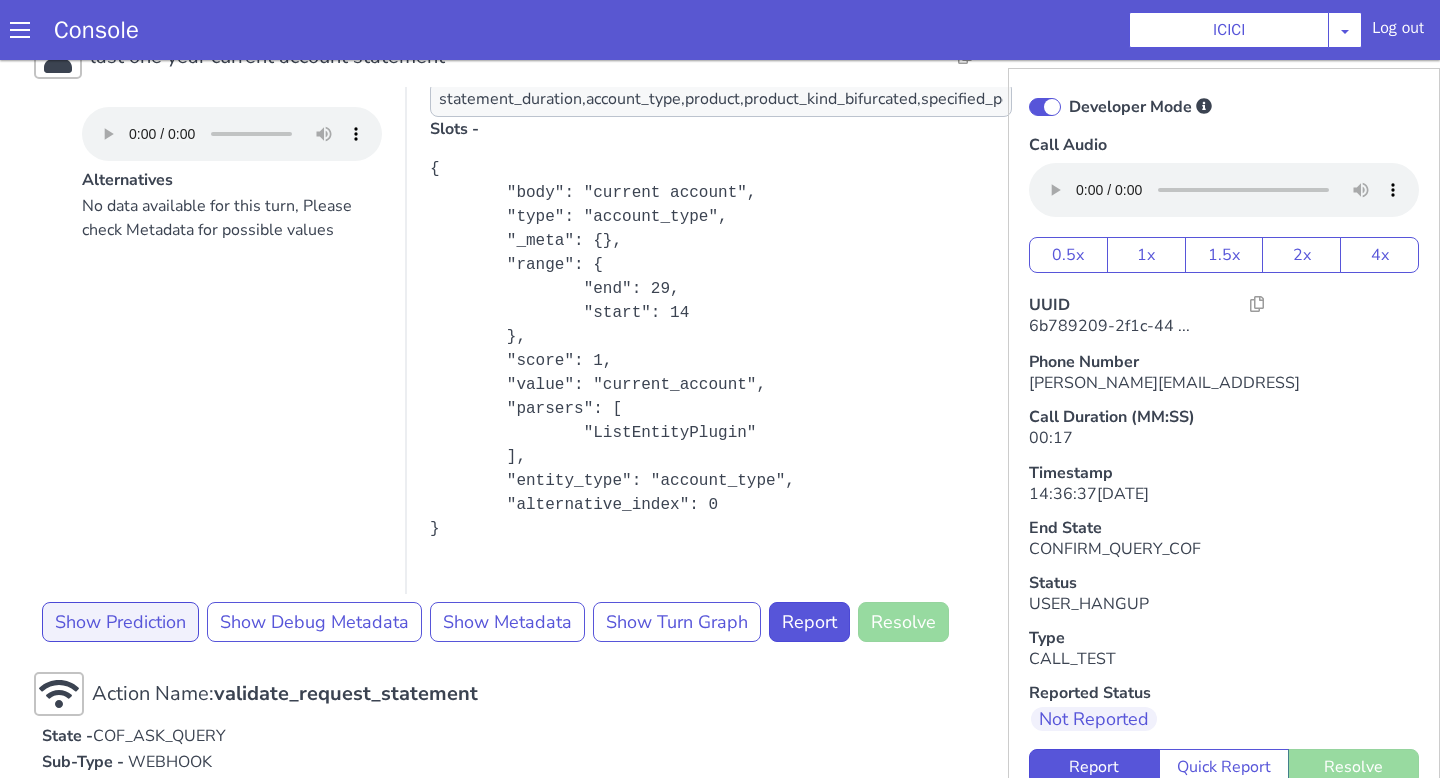 scroll, scrollTop: 418, scrollLeft: 0, axis: vertical 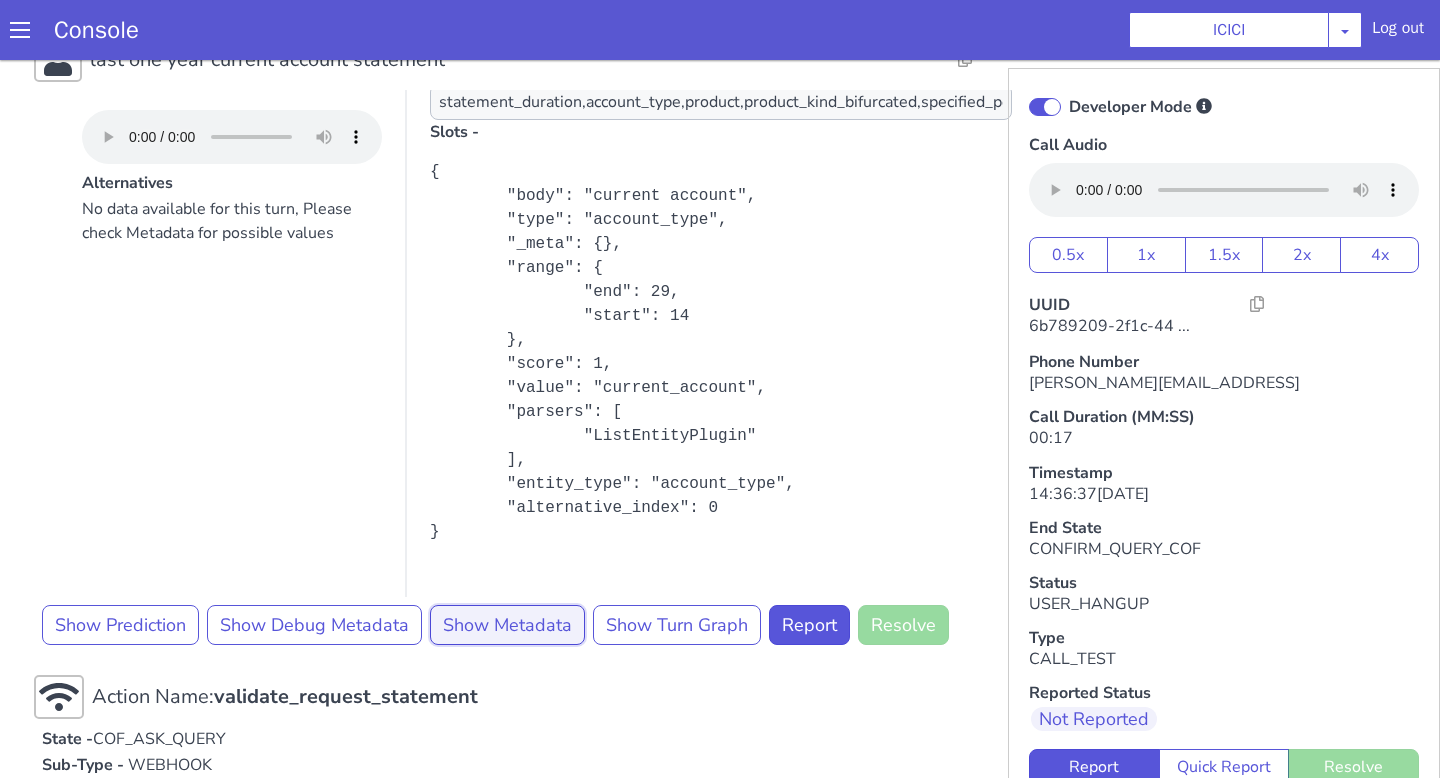 click on "Show Metadata" at bounding box center [507, 625] 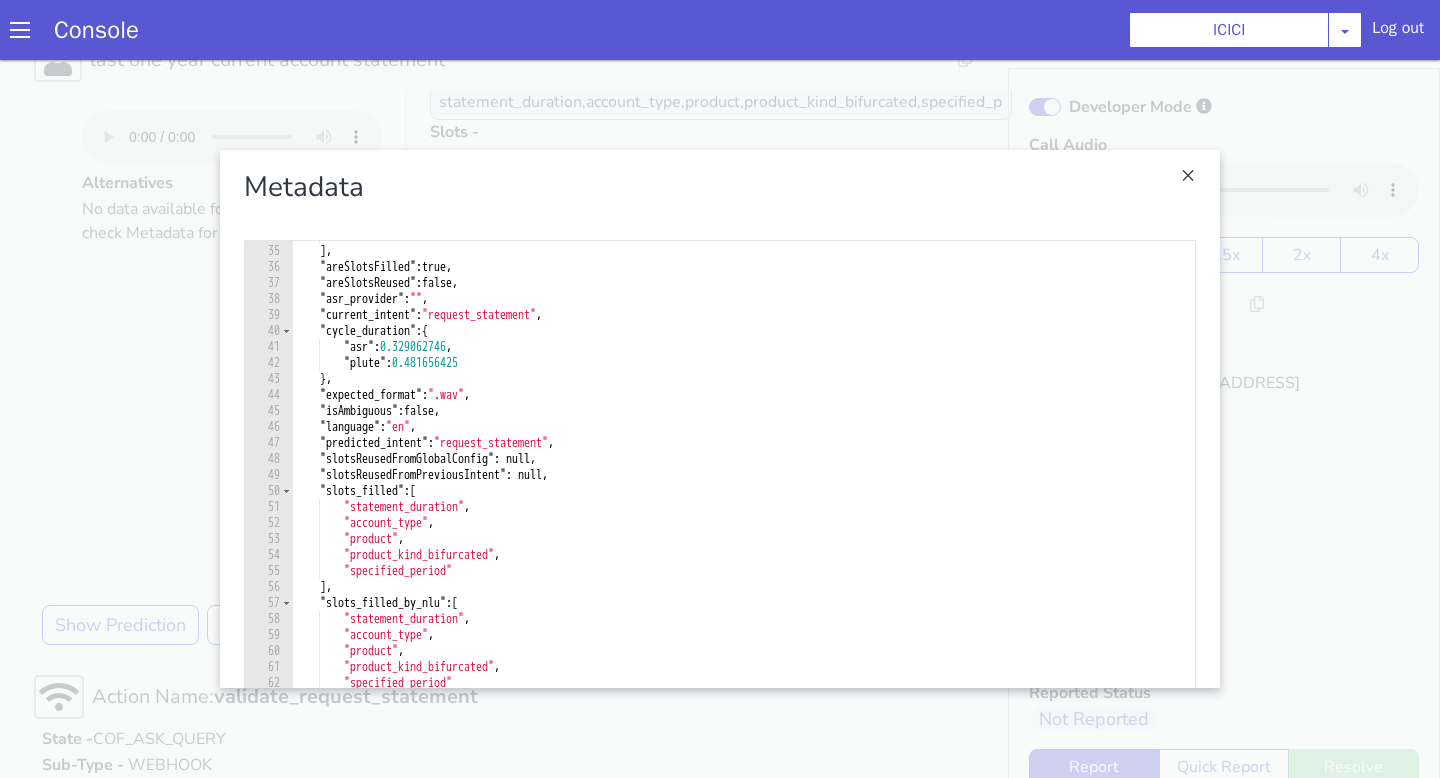 scroll, scrollTop: 542, scrollLeft: 0, axis: vertical 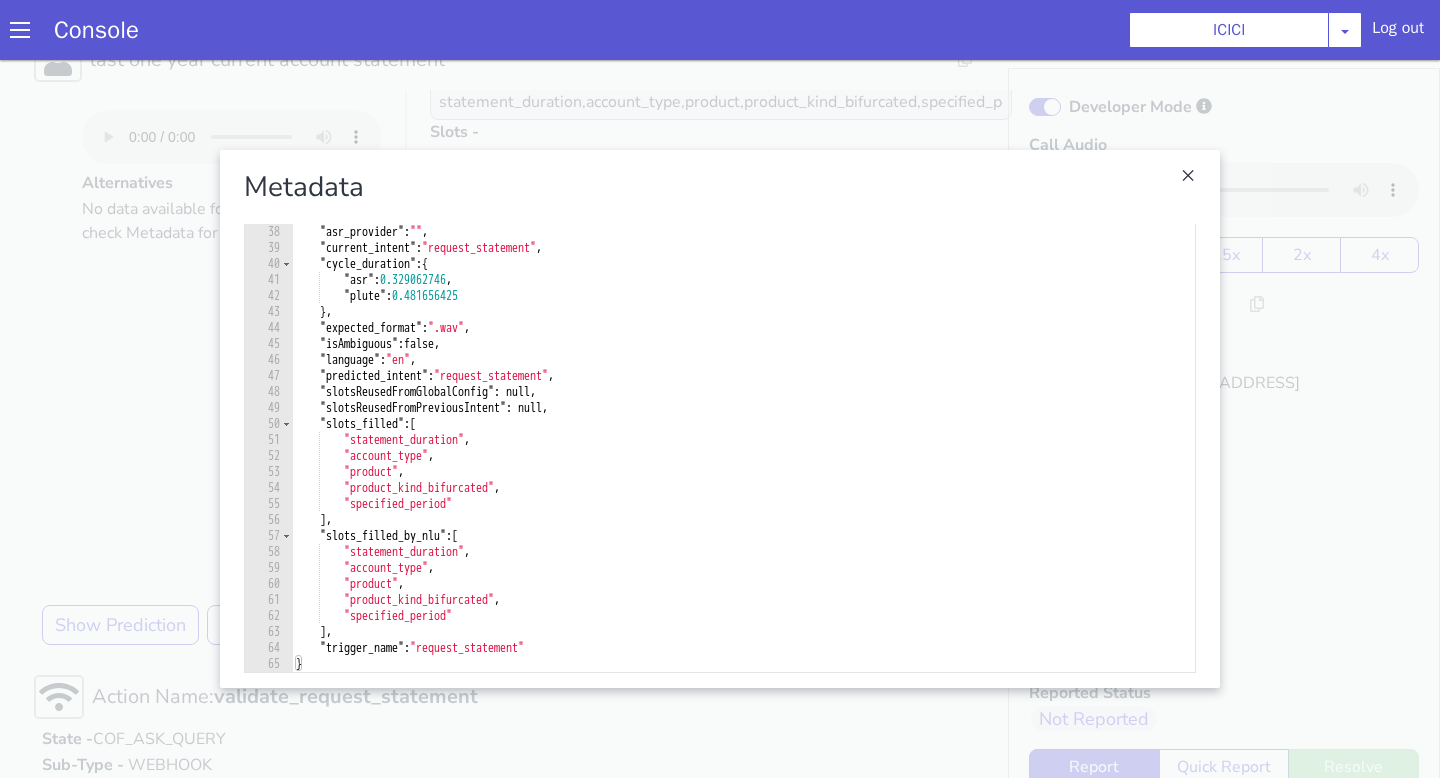 click on "34 35 36 37 38 39 40 41 42 43 44 45 46 47 48 49 50 51 52 53 54 55 56 57 58 59 60 61 62 63 64 65           }      ] ,      "areSlotsFilled" :  true ,      "areSlotsReused" :  false ,      "asr_provider" :  "" ,      "current_intent" :  "request_statement" ,      "cycle_duration" :  {           "asr" :  0.329062746 ,           "plute" :  0.481656425      } ,      "expected_format" :  ".wav" ,      "isAmbiguous" :  false ,      "language" :  "en" ,      "predicted_intent" :  "request_statement" ,      "slotsReusedFromGlobalConfig" : null,      "slotsReusedFromPreviousIntent" : null,      "slots_filled" :  [           "statement_duration" ,           "account_type" ,           "product" ,           "product_kind_bifurcated" ,           "specified_period"      ] ,      "slots_filled_by_nlu" :  [           "statement_duration" ,           "account_type" ,           "product" ,           "product_kind_bifurcated" ,           "specified_period"      ] ,      "trigger_name" :  "request_statement" }" at bounding box center [720, 456] 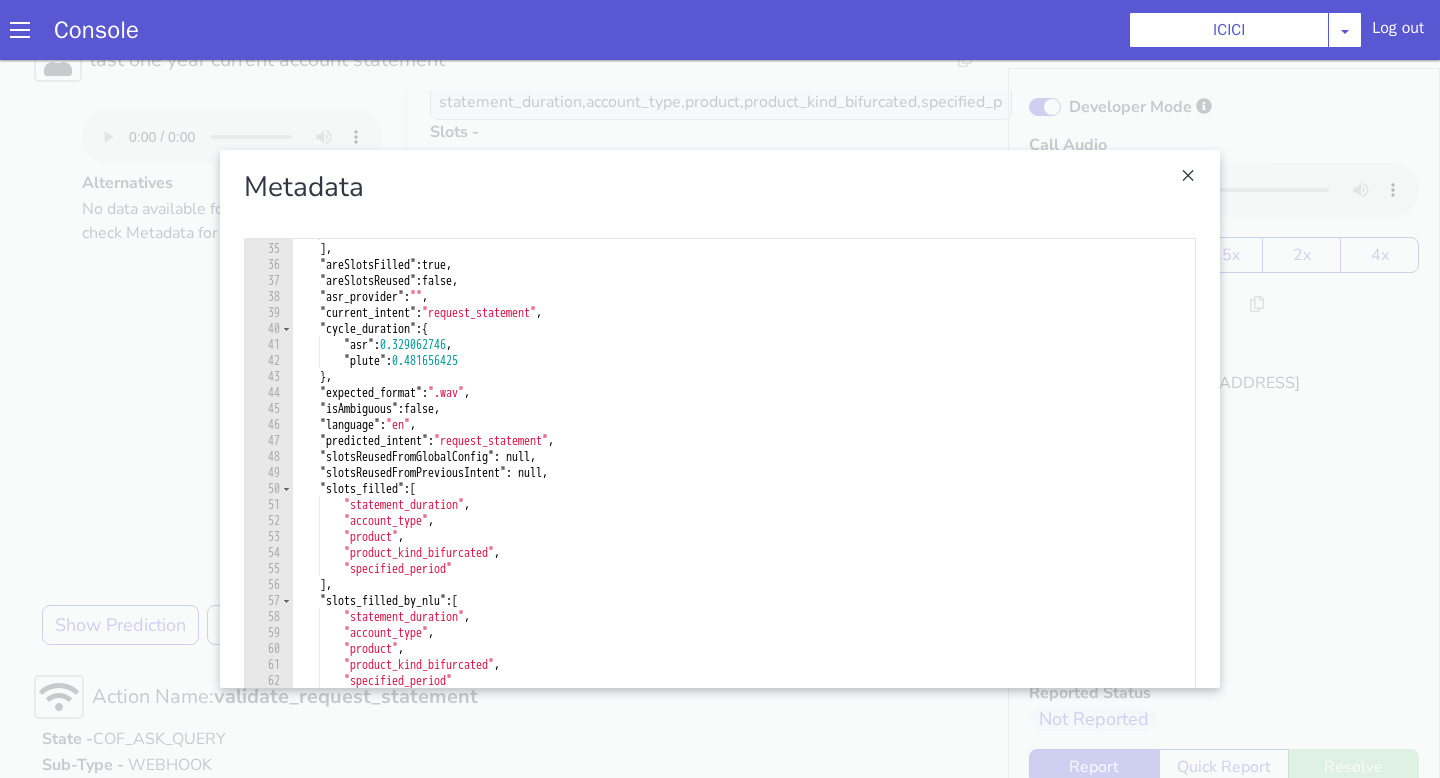 scroll, scrollTop: 24, scrollLeft: 0, axis: vertical 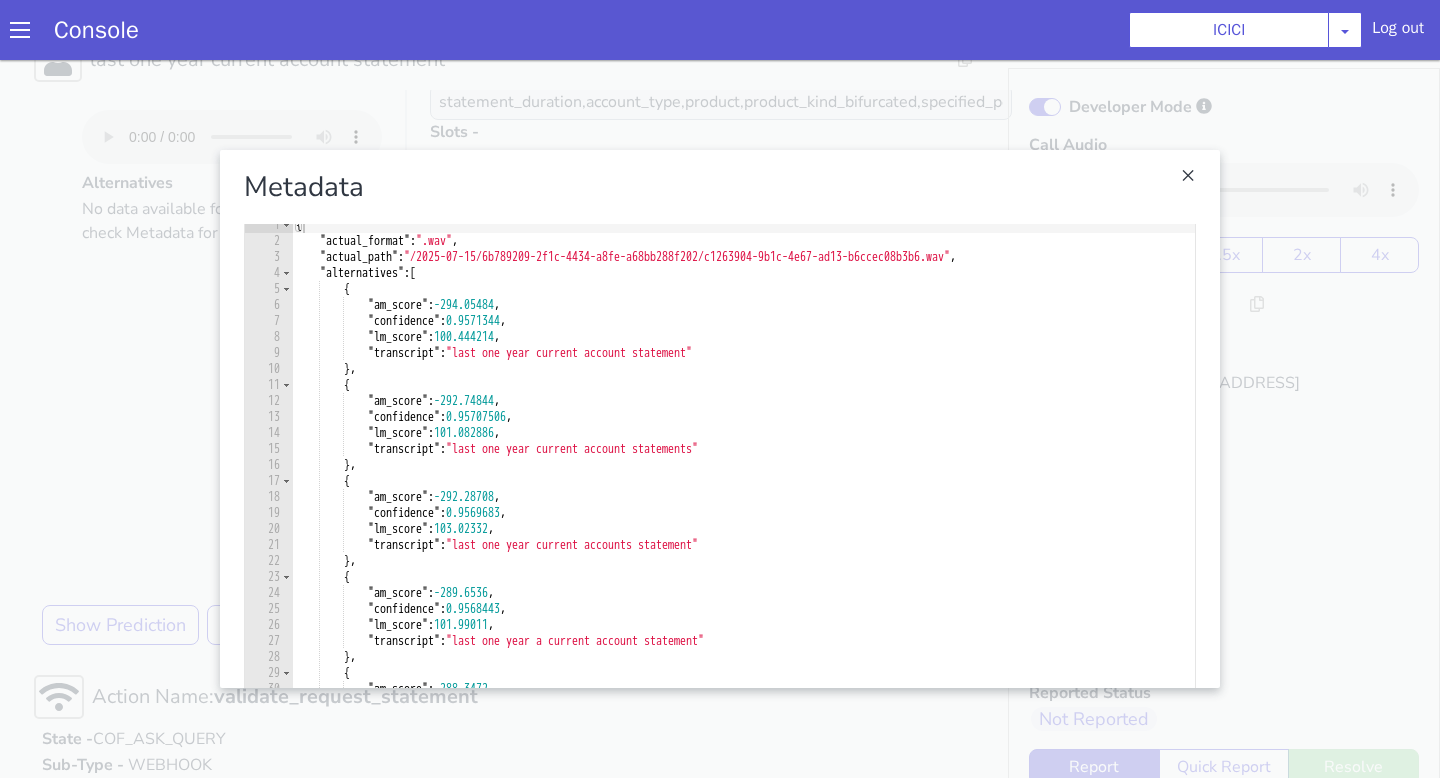 click at bounding box center [720, 419] 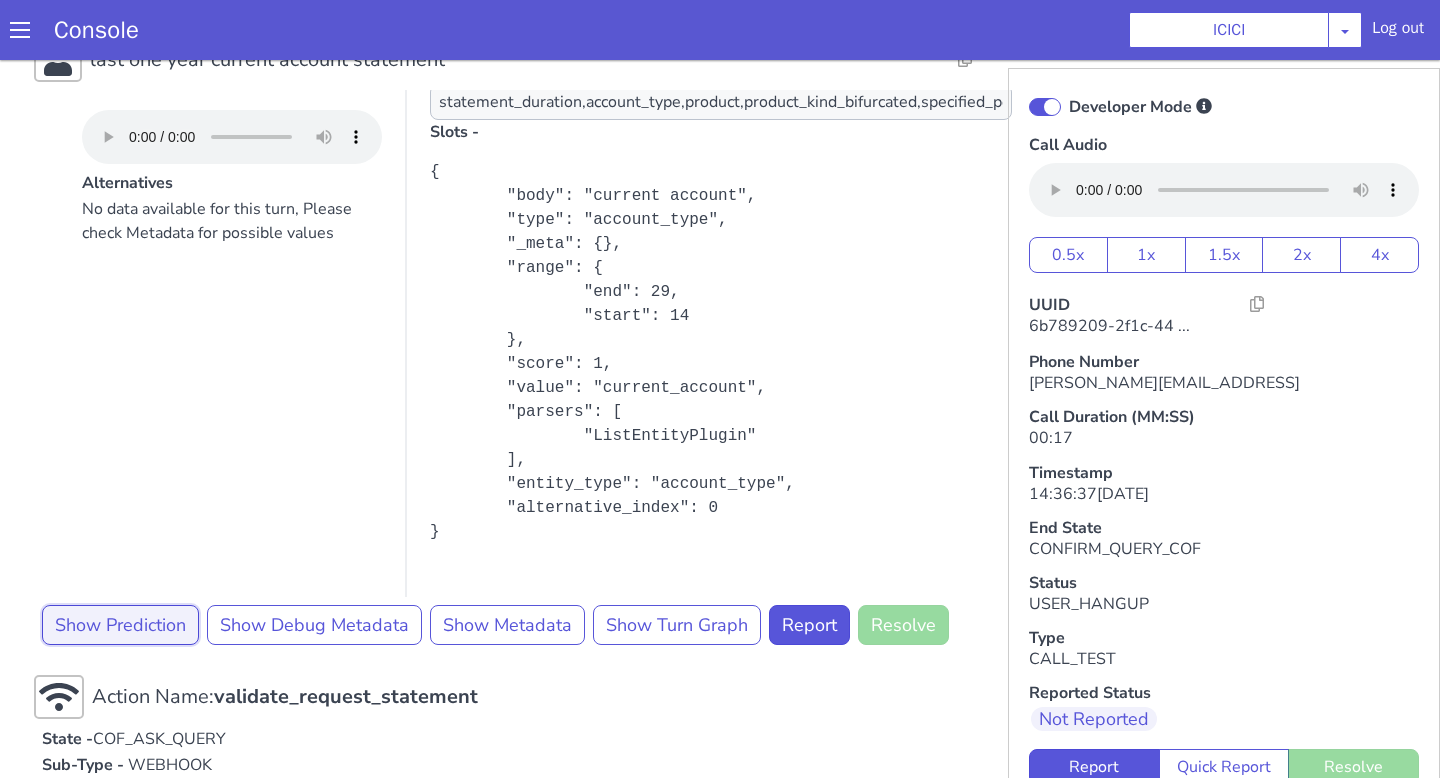 click on "Show Prediction" at bounding box center (120, 625) 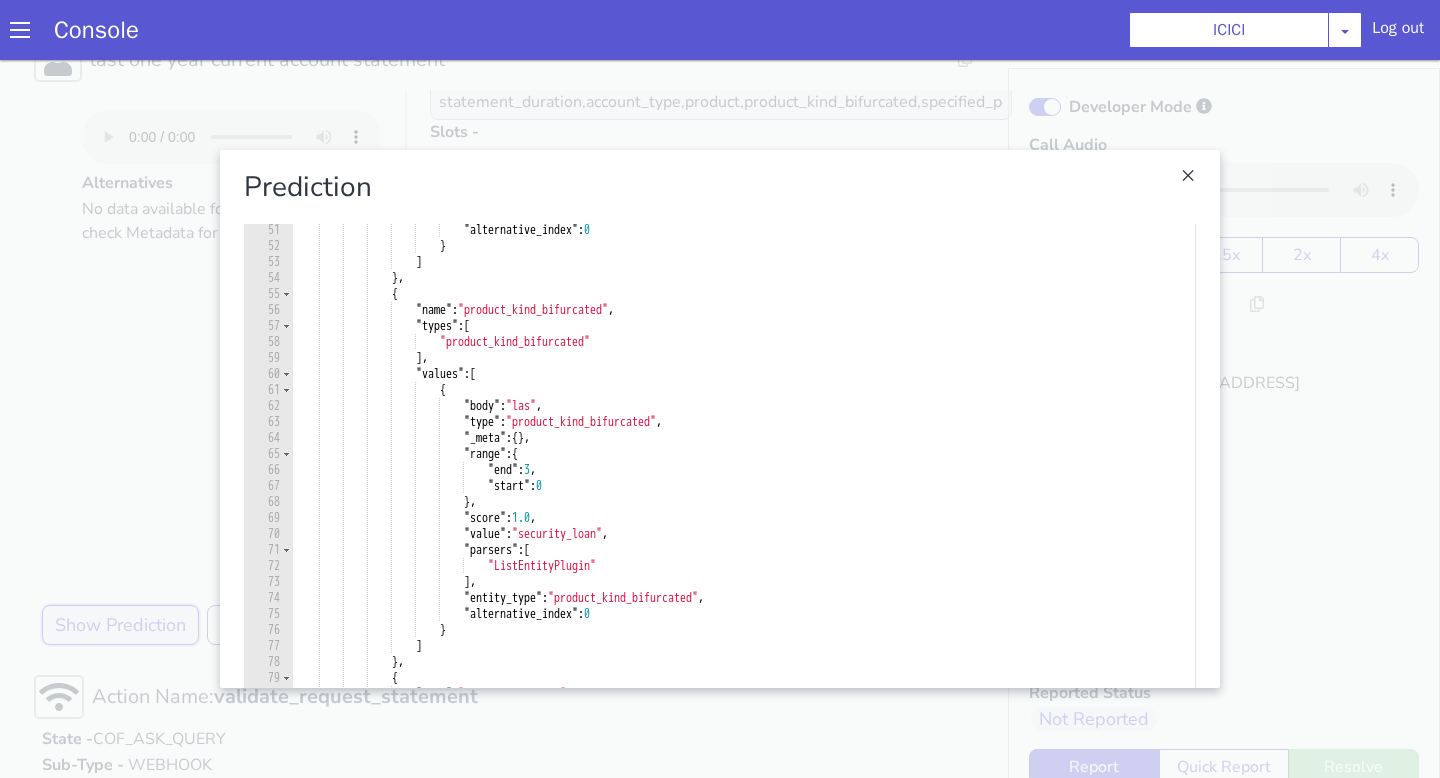 scroll, scrollTop: 795, scrollLeft: 0, axis: vertical 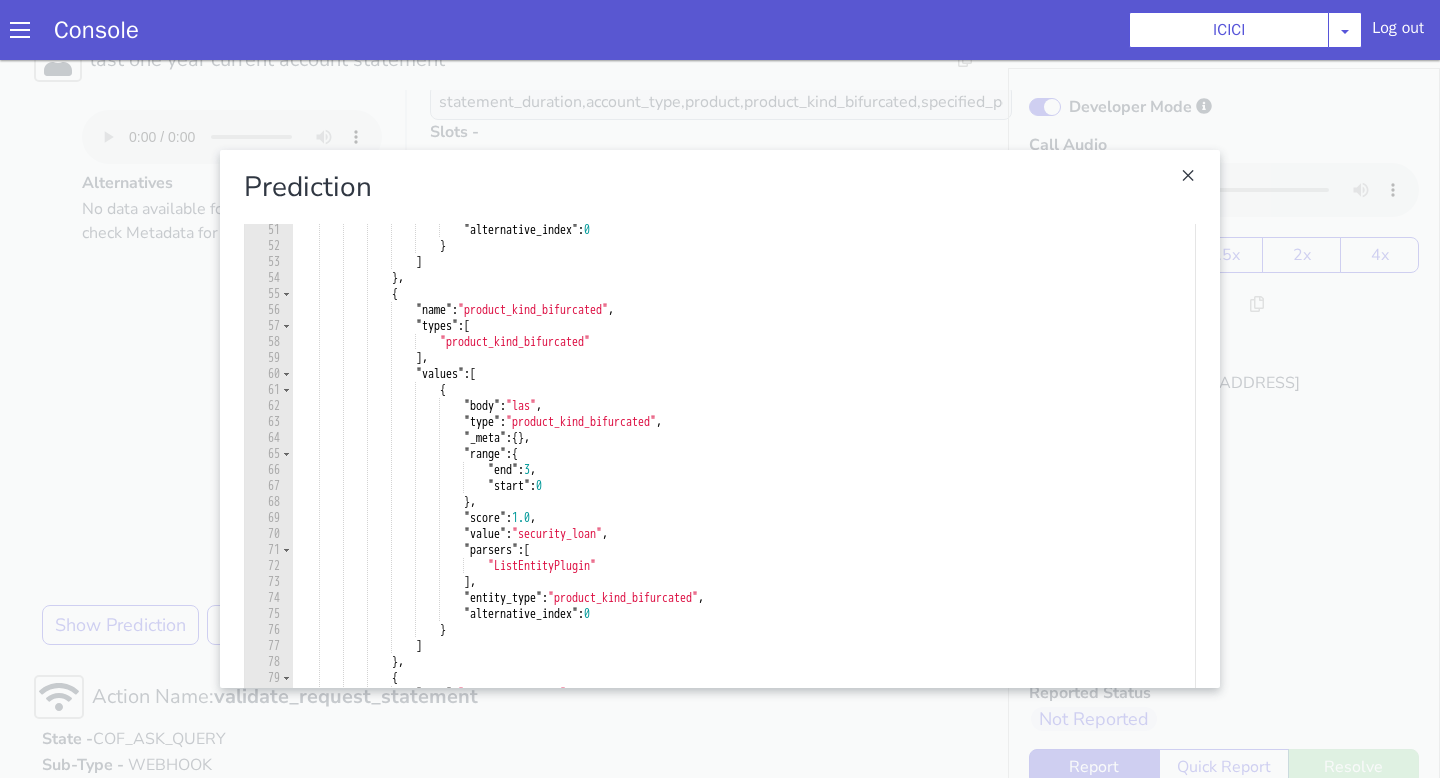 type on ""value": "security_loan"," 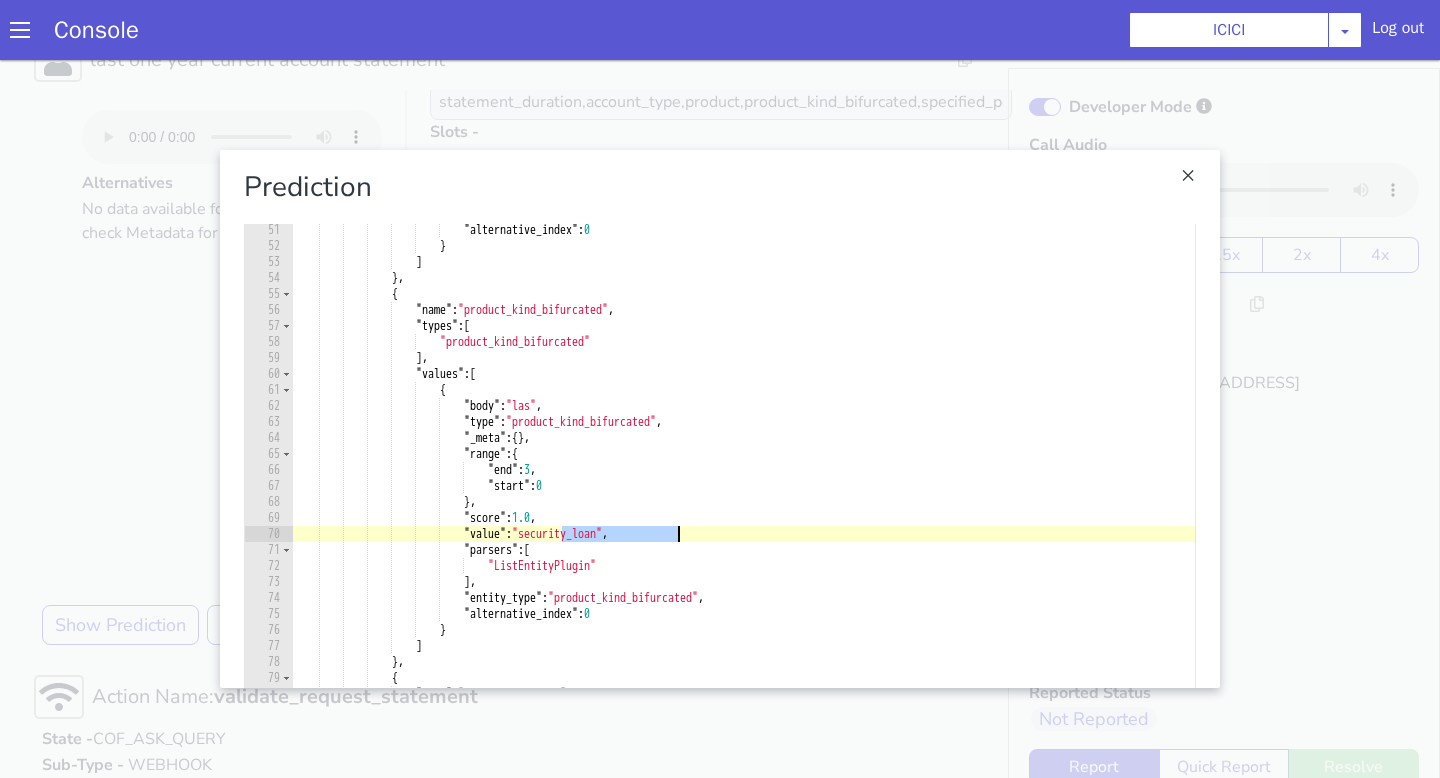 drag, startPoint x: 565, startPoint y: 536, endPoint x: 736, endPoint y: 536, distance: 171 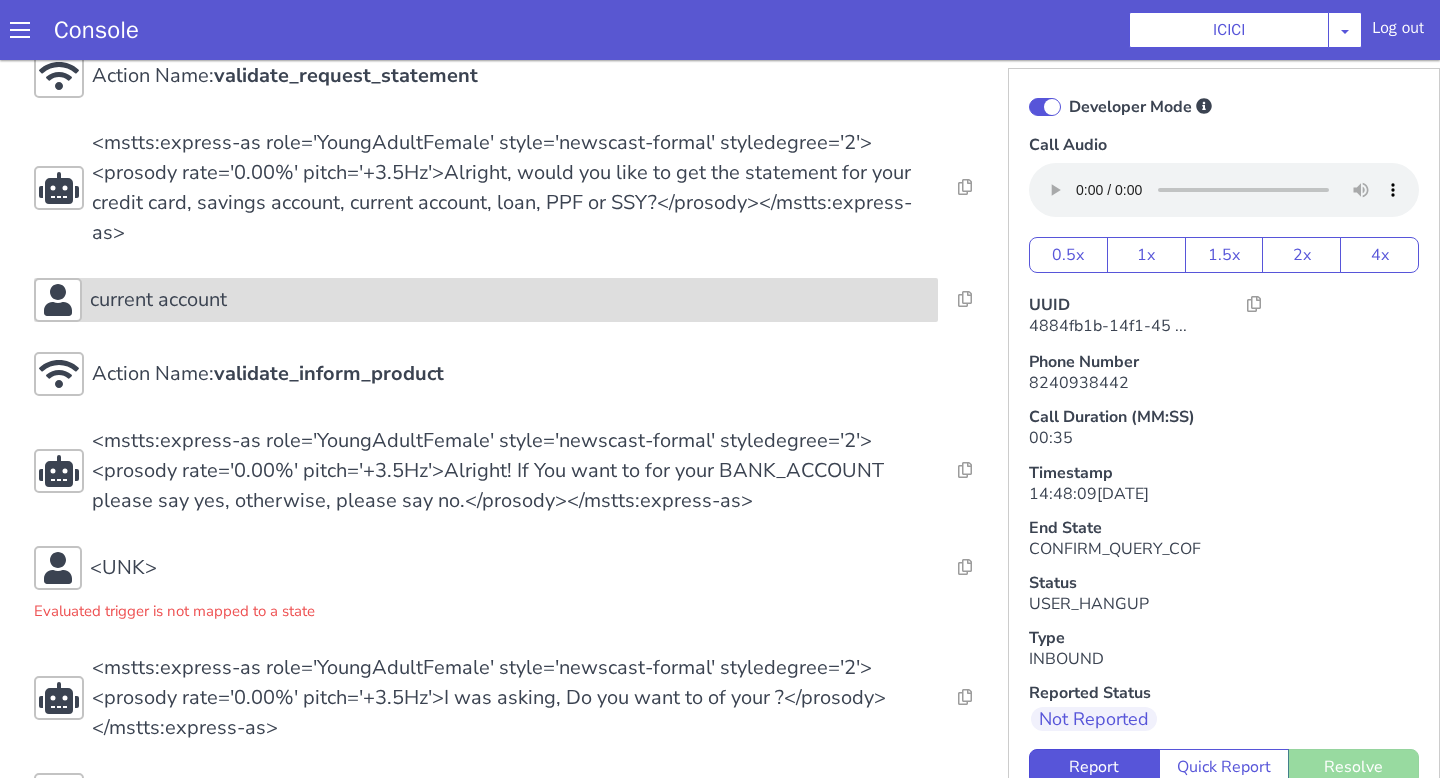 scroll, scrollTop: 475, scrollLeft: 0, axis: vertical 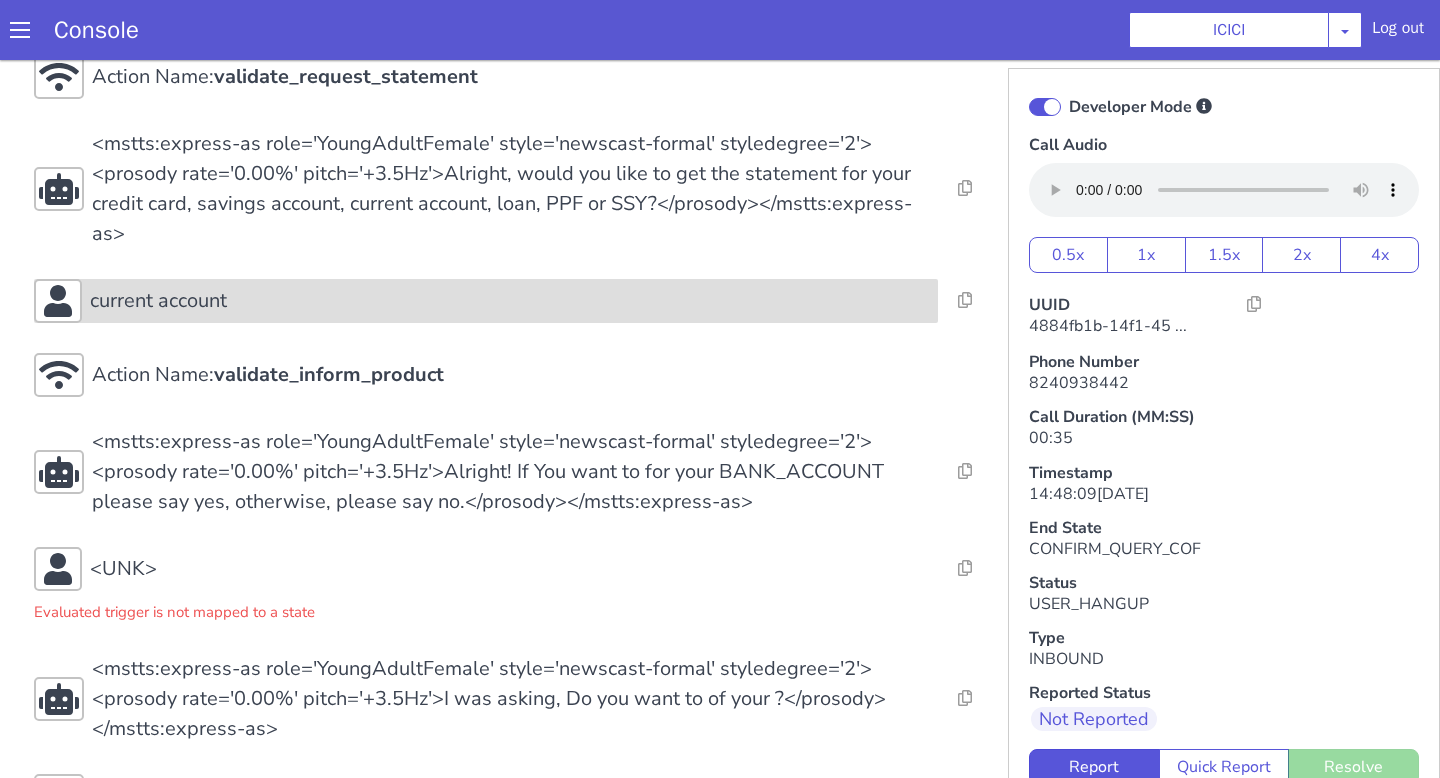 click on "current account" at bounding box center (510, 301) 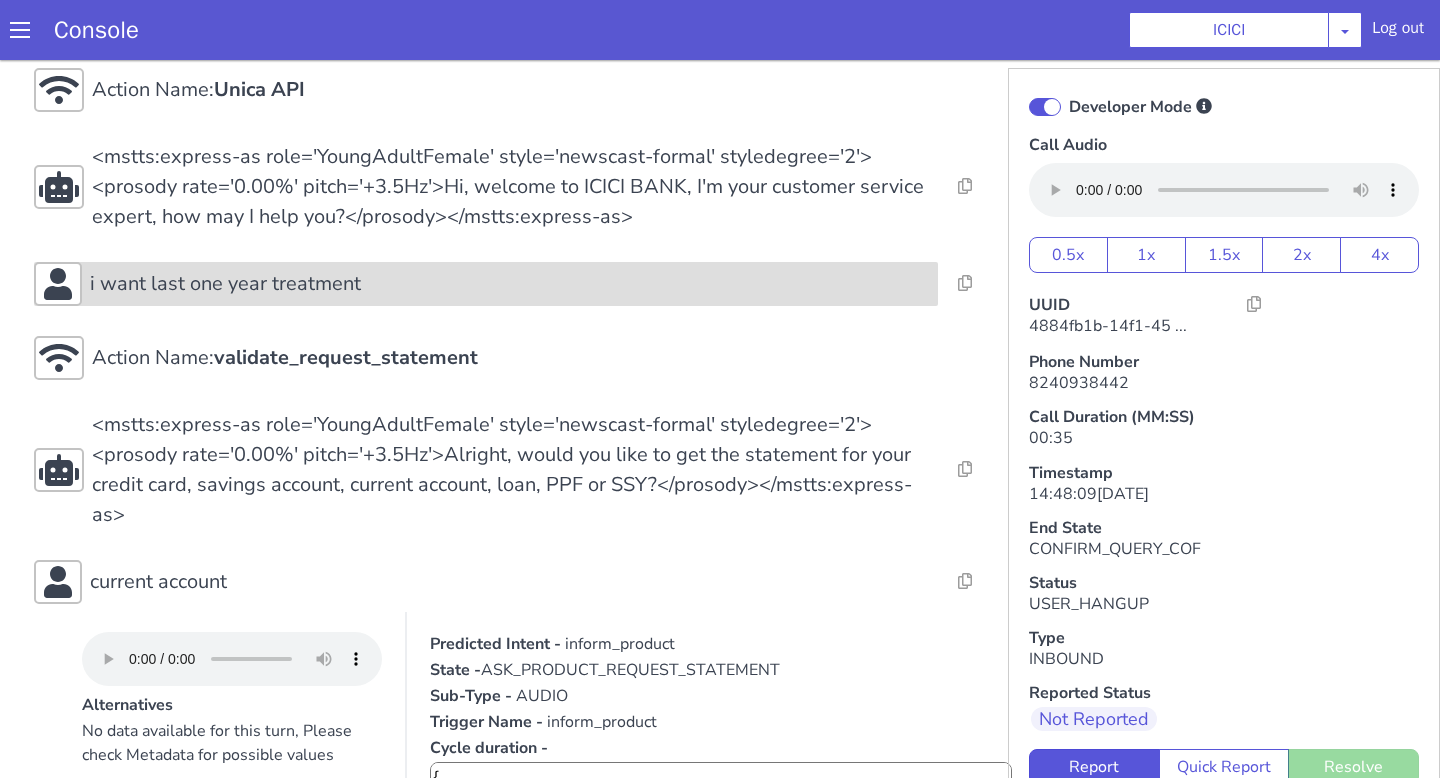 scroll, scrollTop: 202, scrollLeft: 0, axis: vertical 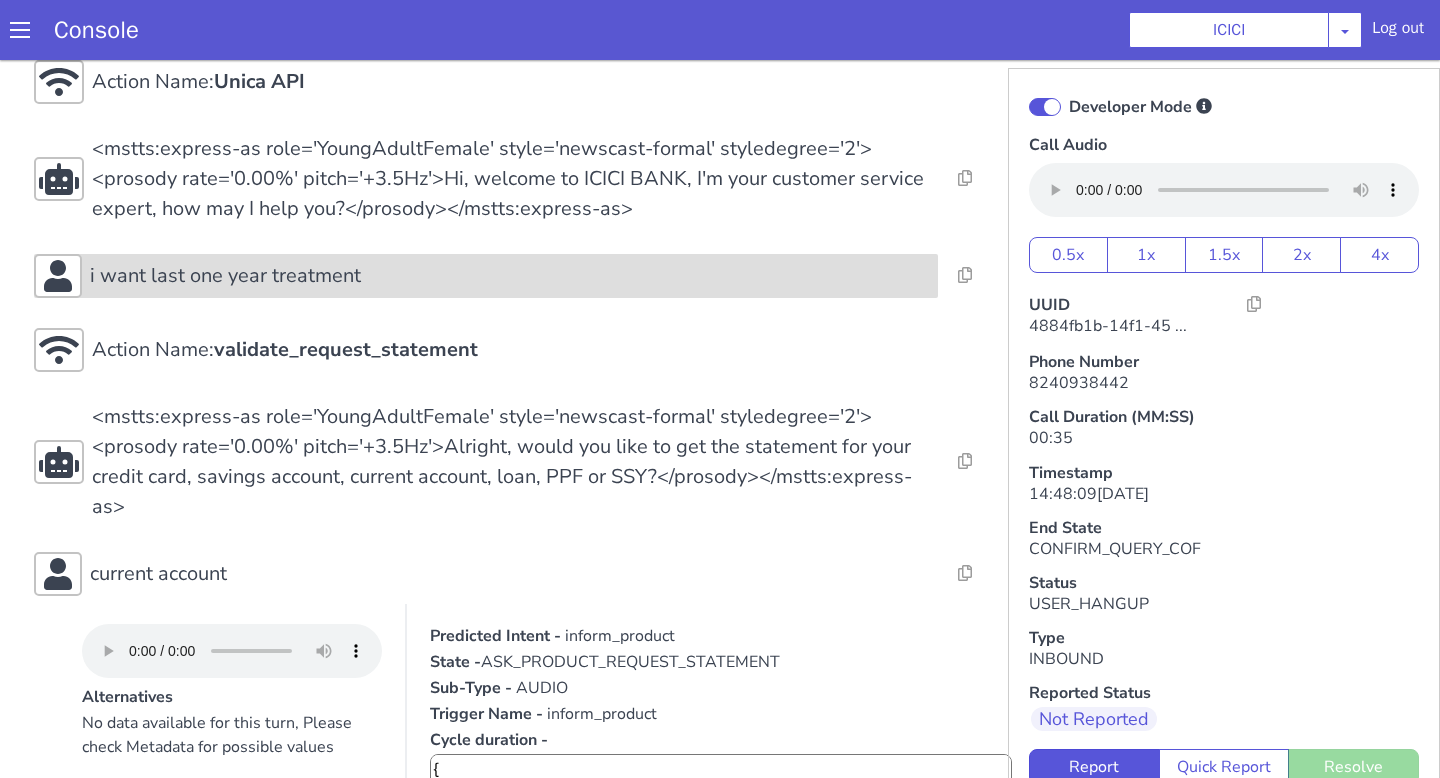 click on "i want last one year treatment" at bounding box center [510, 276] 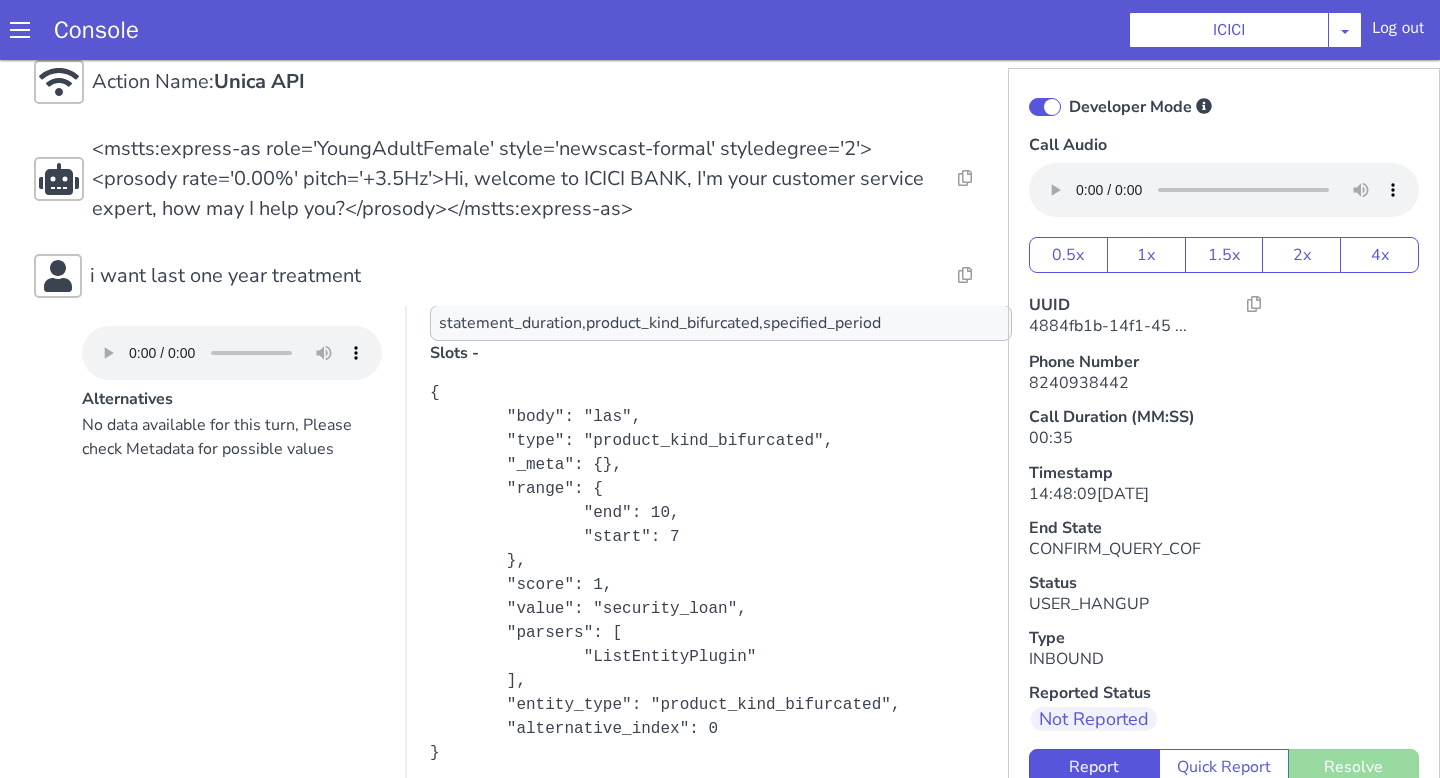 scroll, scrollTop: 355, scrollLeft: 0, axis: vertical 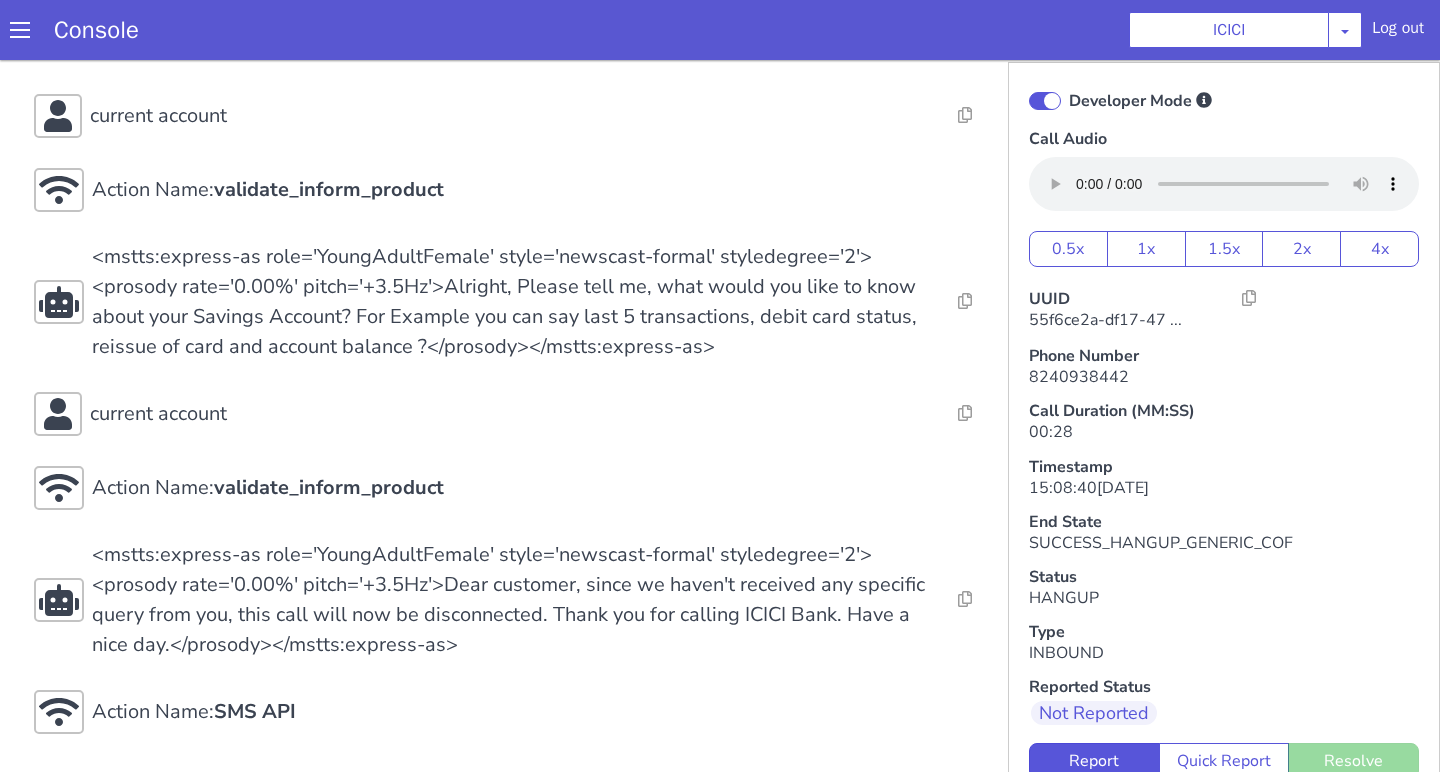 click on "Action Name:  Internal_set_language_for_iproxy Resolve  Intent Error  Entity Error  Transcription Error  Miscellaneous Submit Action Name:  931503 - CAR - RMN CLI Validation Resolve  Intent Error  Entity Error  Transcription Error  Miscellaneous Submit Action Name:  Unica API Resolve  Intent Error  Entity Error  Transcription Error  Miscellaneous Submit <mstts:express-as role='YoungAdultFemale' style='newscast-formal' styledegree='2'><prosody rate='0.00%' pitch='+3.5Hz'>Hi, welcome to ICICI BANK, I'm your customer service expert, how may I help you?</prosody></mstts:express-as> Resolve  Intent Error  Entity Error  Transcription Error  Miscellaneous Submit current account Resolve  Intent Error  Entity Error  Transcription Error  Miscellaneous Submit Action Name:  validate_inform_product Resolve  Intent Error  Entity Error  Transcription Error  Miscellaneous Submit Resolve  Intent Error  Entity Error  Transcription Error  Miscellaneous Submit current account Resolve  Intent Error  Entity Error  Miscellaneous" at bounding box center [515, 243] 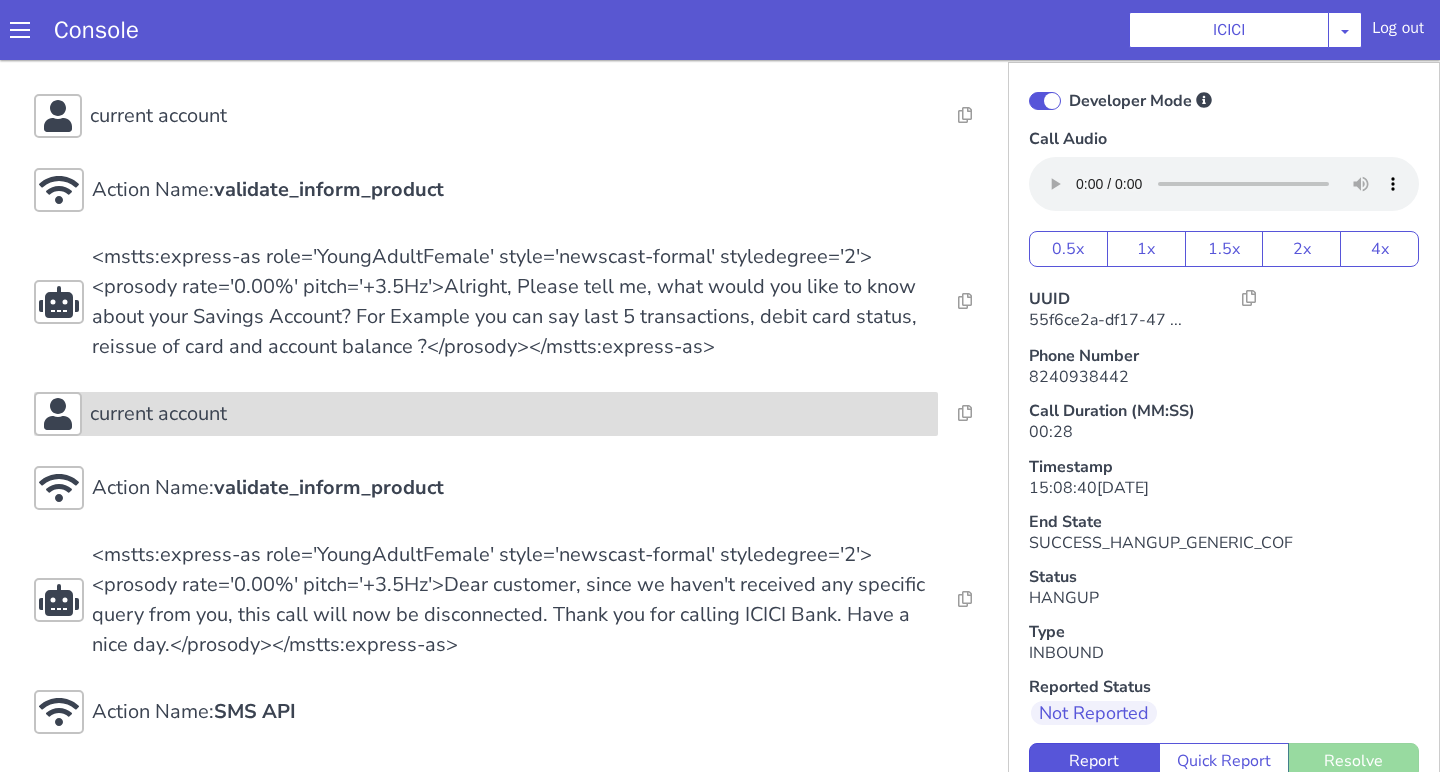 click on "current account" at bounding box center (486, 414) 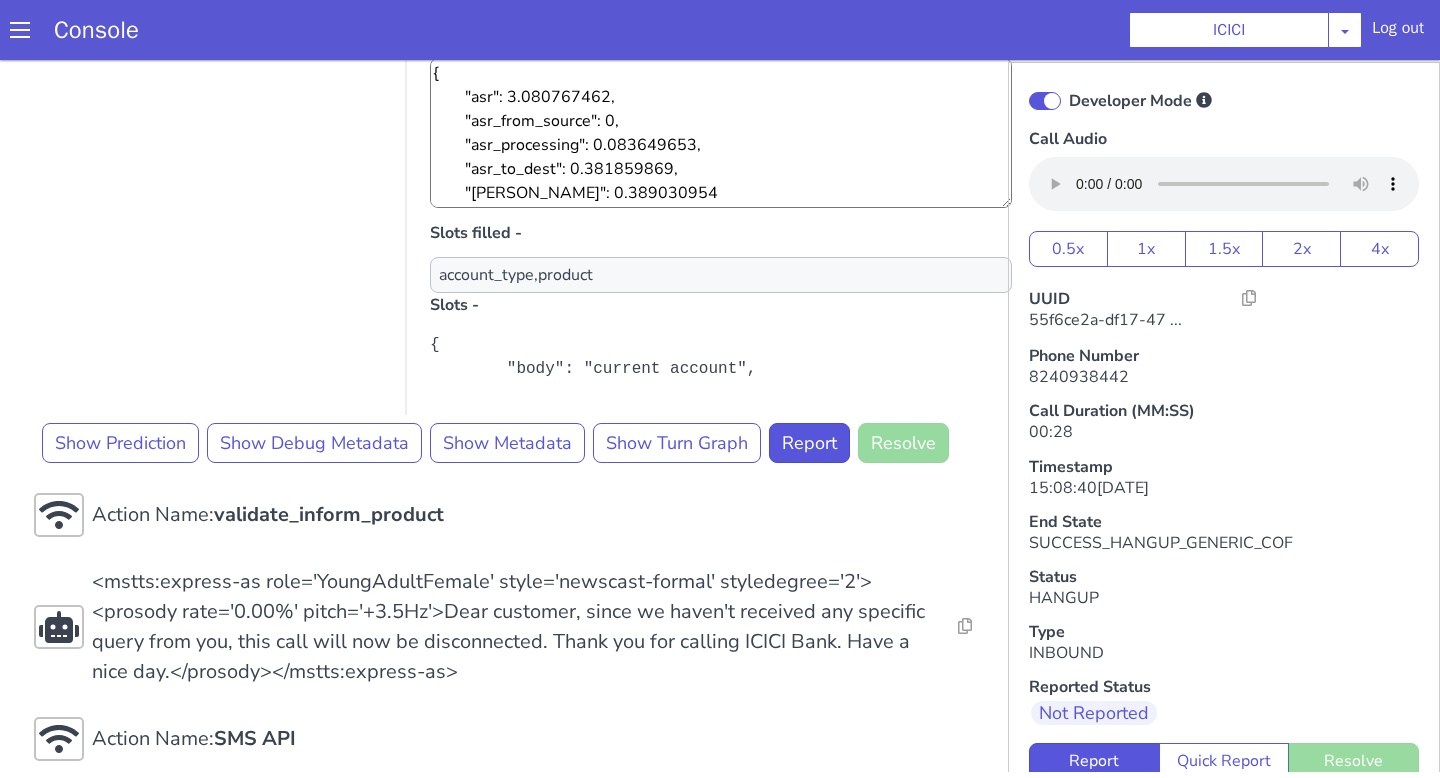 scroll, scrollTop: 919, scrollLeft: 0, axis: vertical 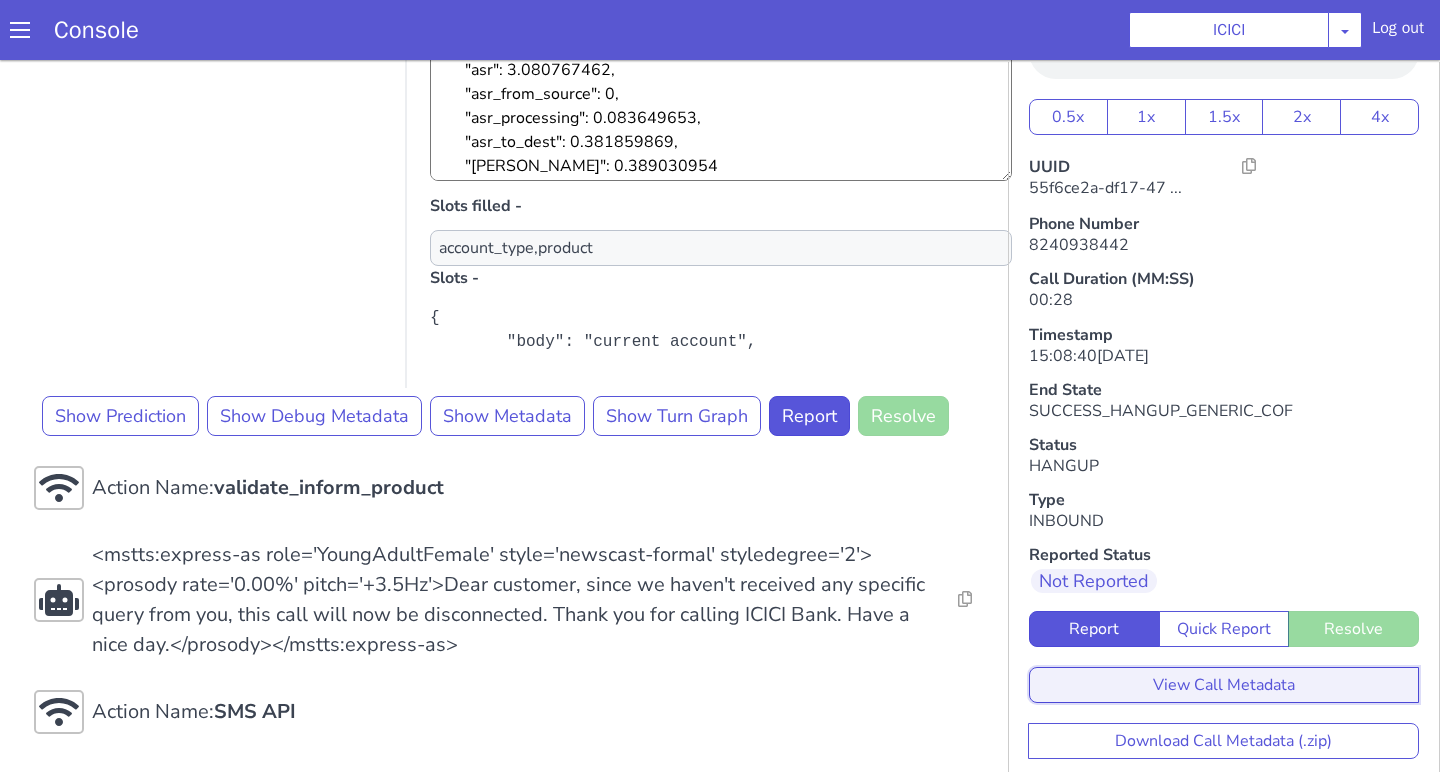 click on "View Call Metadata" at bounding box center (1224, 685) 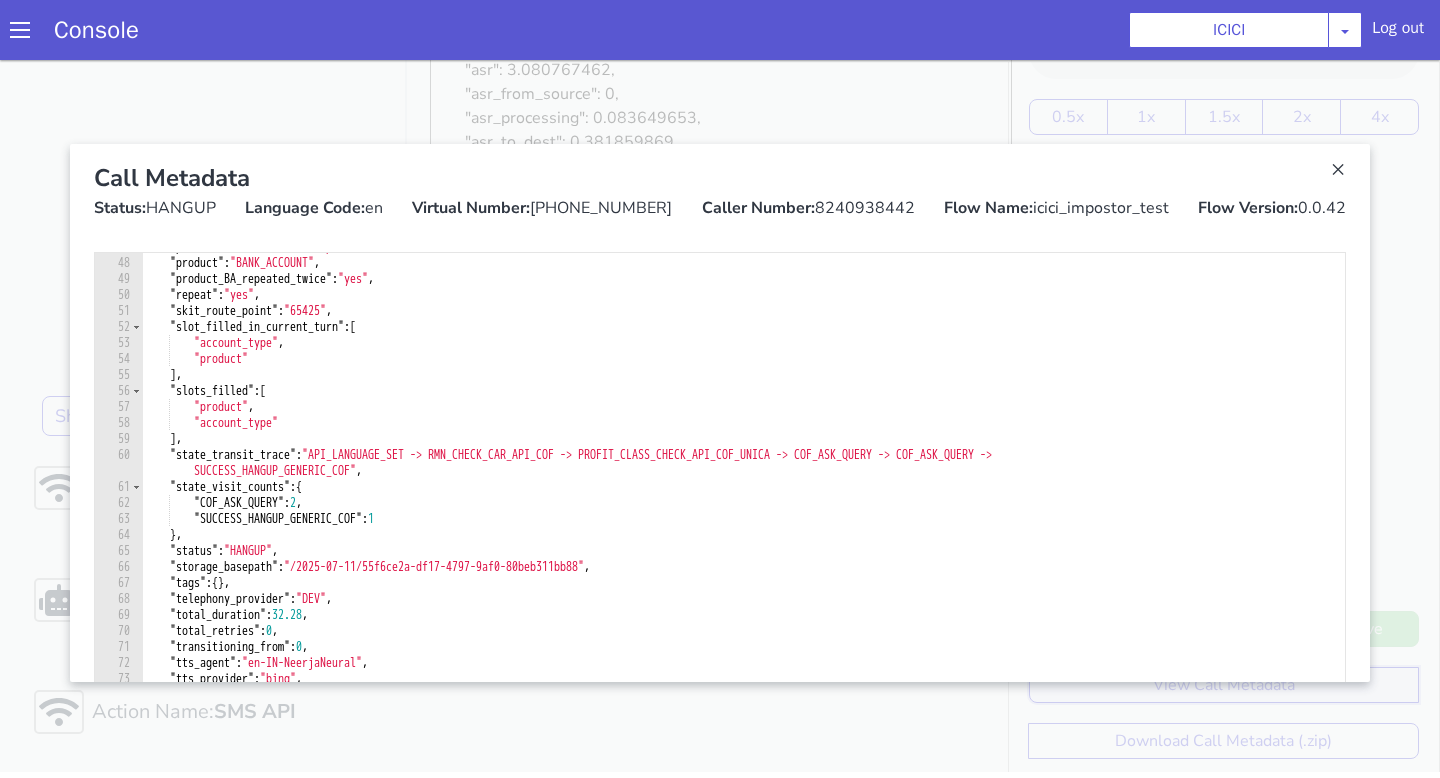 scroll, scrollTop: 782, scrollLeft: 0, axis: vertical 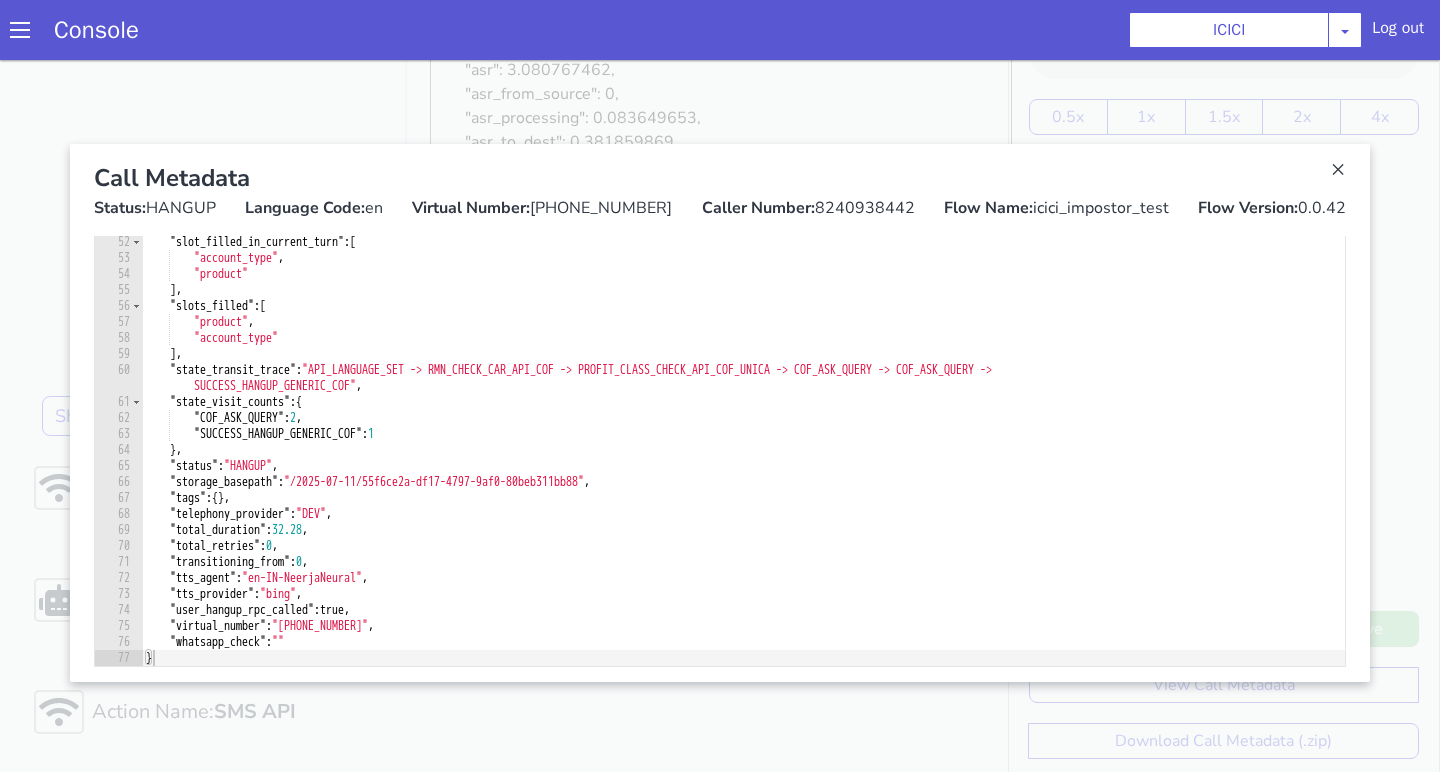 click at bounding box center (720, 413) 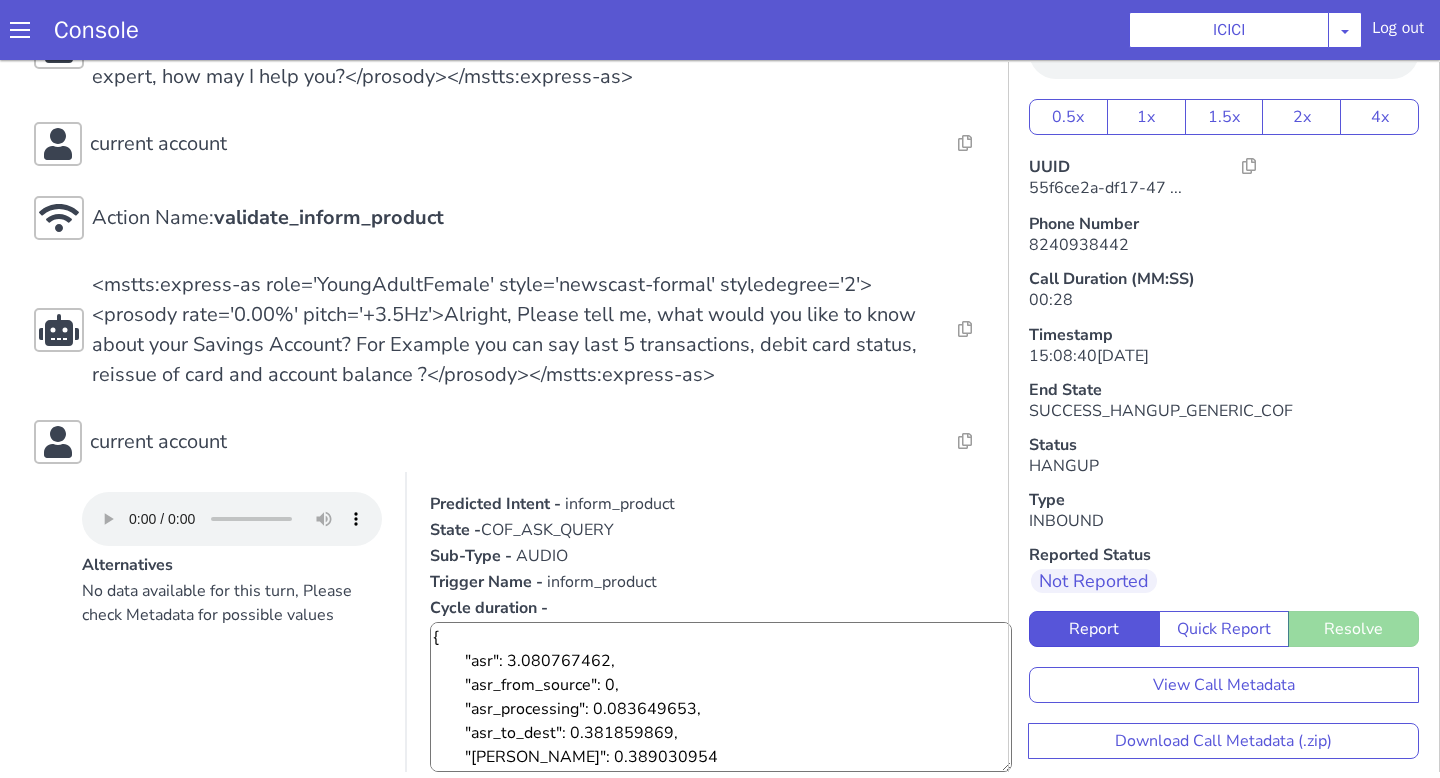 scroll, scrollTop: 332, scrollLeft: 0, axis: vertical 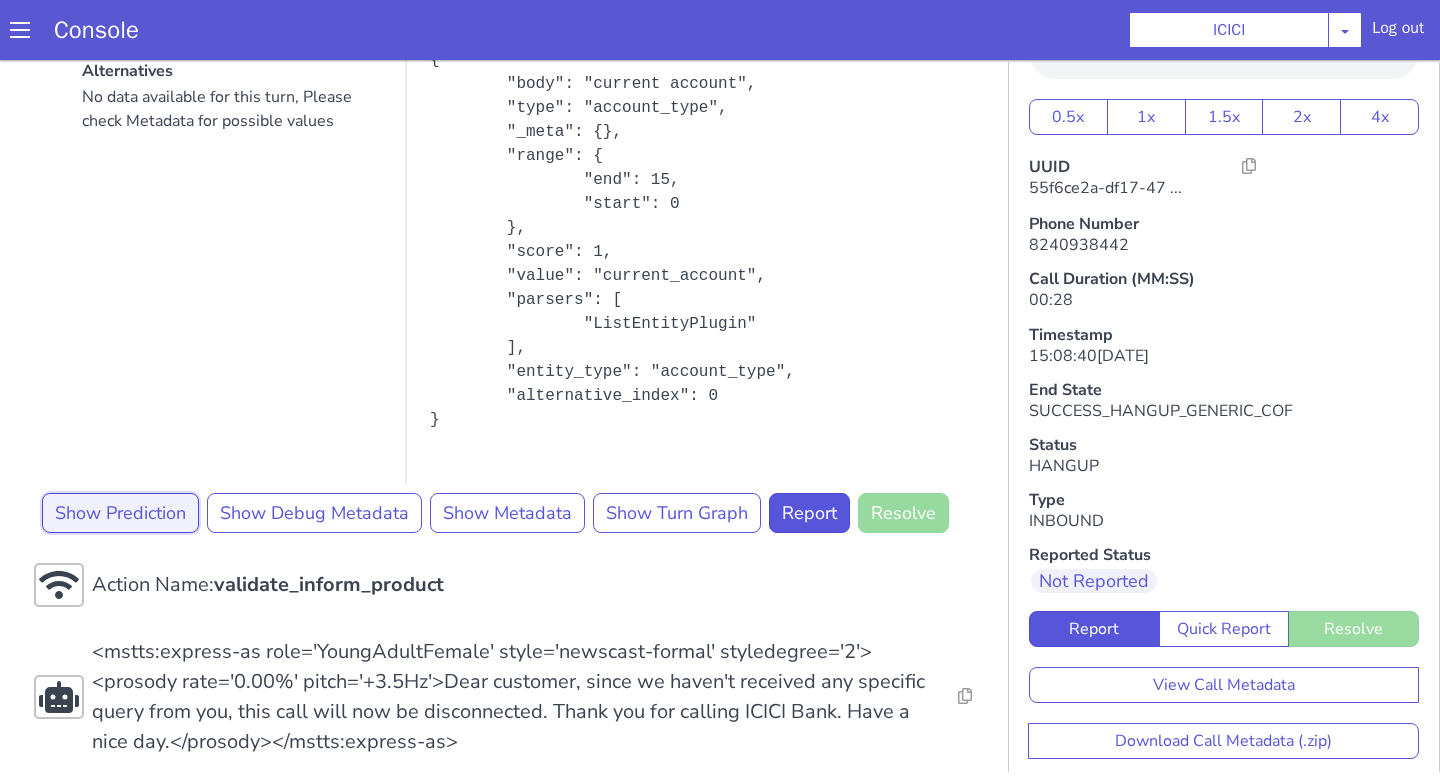 click on "Show Prediction" at bounding box center (120, 513) 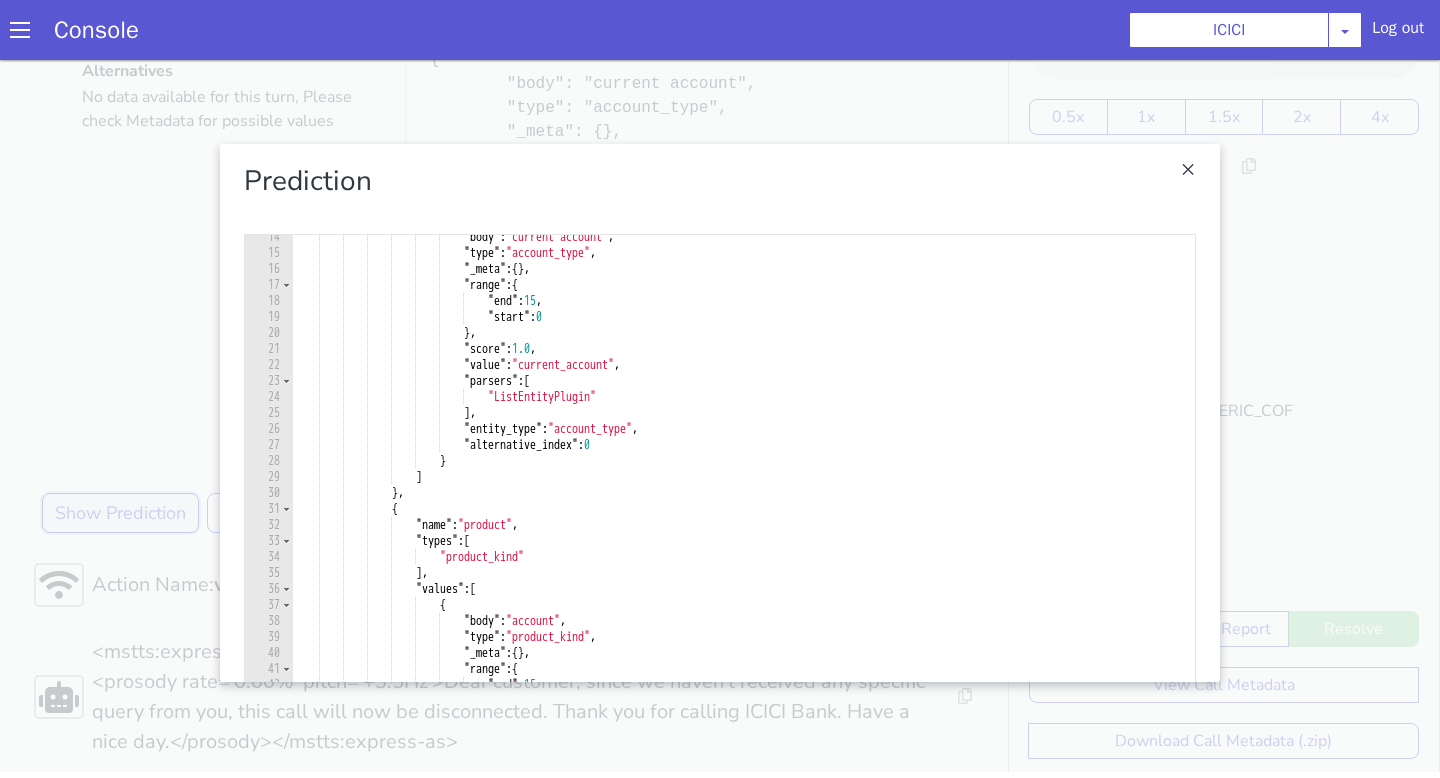 scroll, scrollTop: 223, scrollLeft: 0, axis: vertical 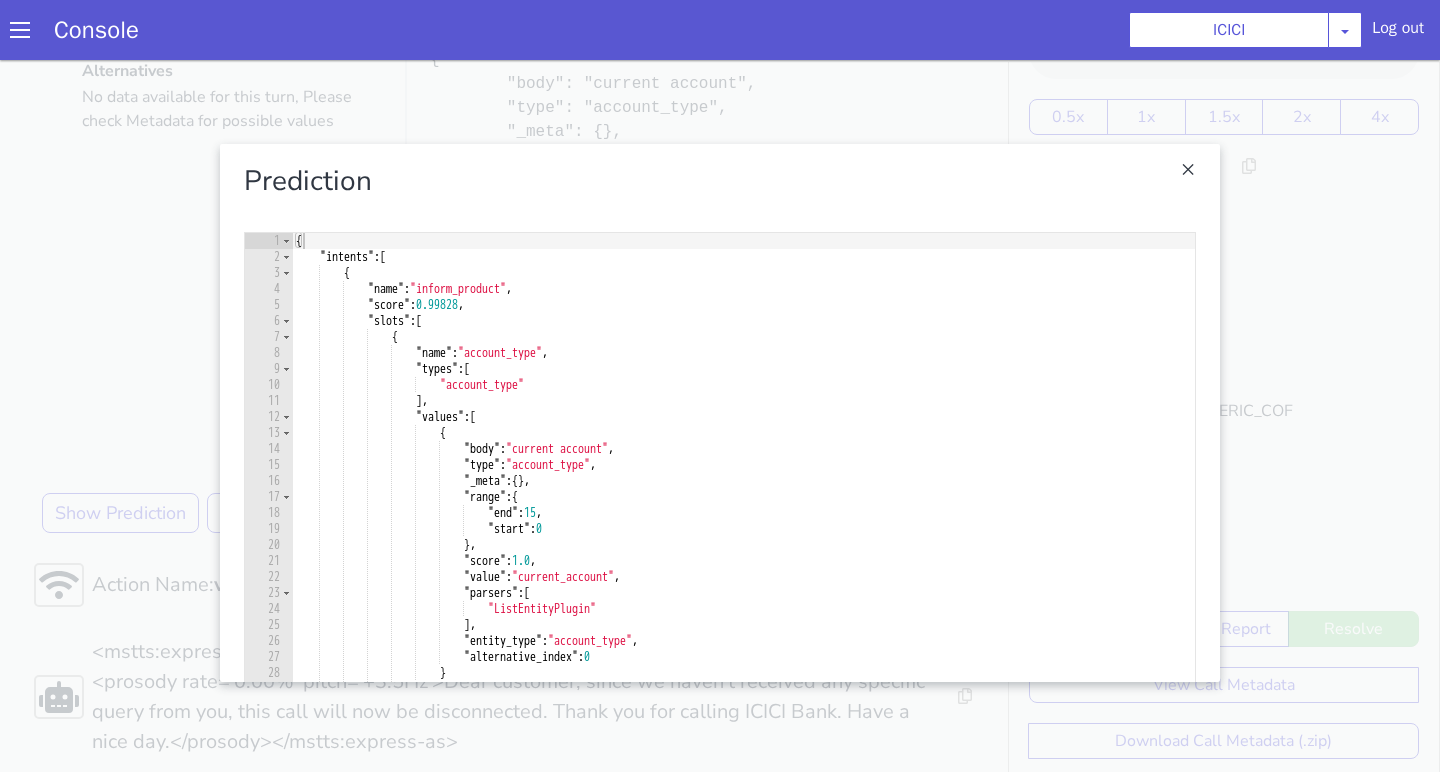 click at bounding box center (720, 413) 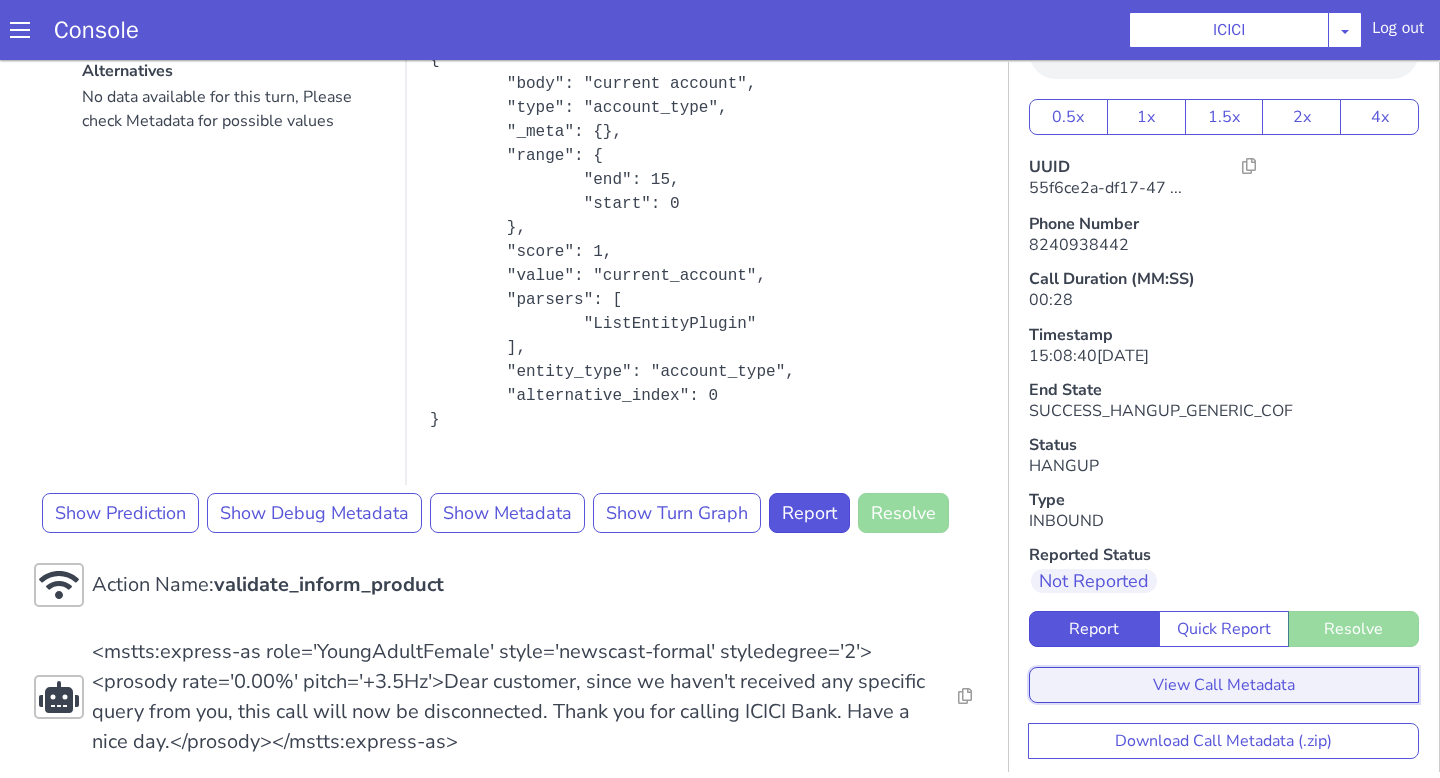 click on "View Call Metadata" at bounding box center (1224, 685) 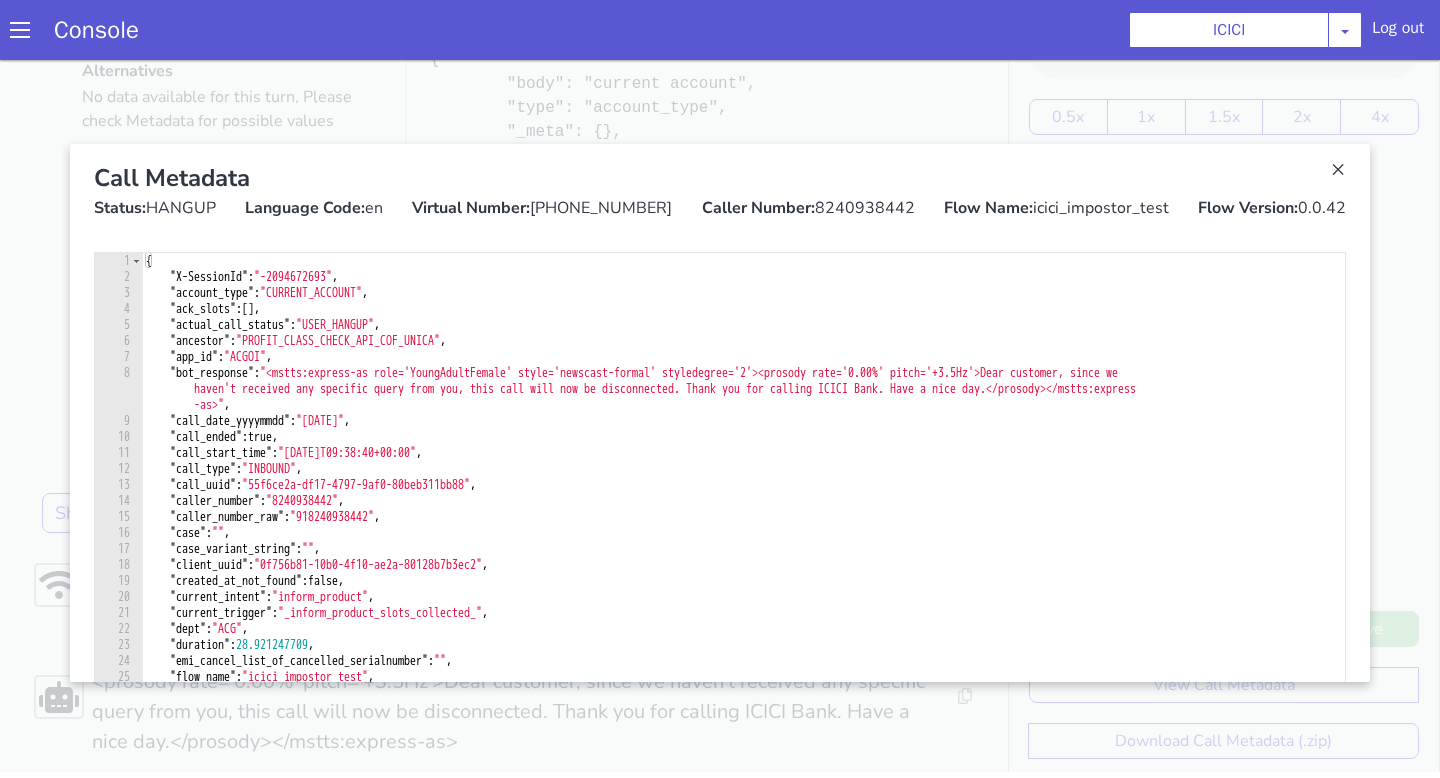 click on "Console ICICI AO Smith Airtel DTH Pilot Airtel POC Alice Blue NT Aliceblue American Finance - US Apollo Apollo 24*7 Application - Collections ArchiveClient Auto NPS feedback Avaya Devconnect Axis Axis AMC Axis Outbound BAGIC BALIC BALIC Old 2 Bajaj Autofinance Bajaj Fin Banking Demo Barbeque Nation Buy Now Pay Later Cars24 Cashe Central Bank of India Charles Tyrwhitt Cholamandalam Finance Consumer Durables Coverfox Covid19 Helpline Credgenics CreditMate DPDzero DUMMY Data collection Demo - Collections Dish TV E2E_VB_PAMS_India ERCM Emeritus Eureka Forbes - LQ FFAM360 - US Familiarity Farming_Axis Finaccel Flipkart Flow Templates Fusion Microfinance Giorgos_TestBot Great Learning Grievance Bot HDB Finance HDFC HDFC Ergo HDFC Freedom CC HDFC Life Demo HDFC Securities Hathway Internet Hathway V2 Home Credit IBM IBM Banking Demo ICICI ICICI Bank Outbound ICICI Lombard Persistency ICICI Prudential ICICI securities ICICI_lombard IDFC - Test IDFC First Bank IFFCO Tokio Insurance Iffco Tokio Indiamart Indigo Jarvis" at bounding box center (720, 30) 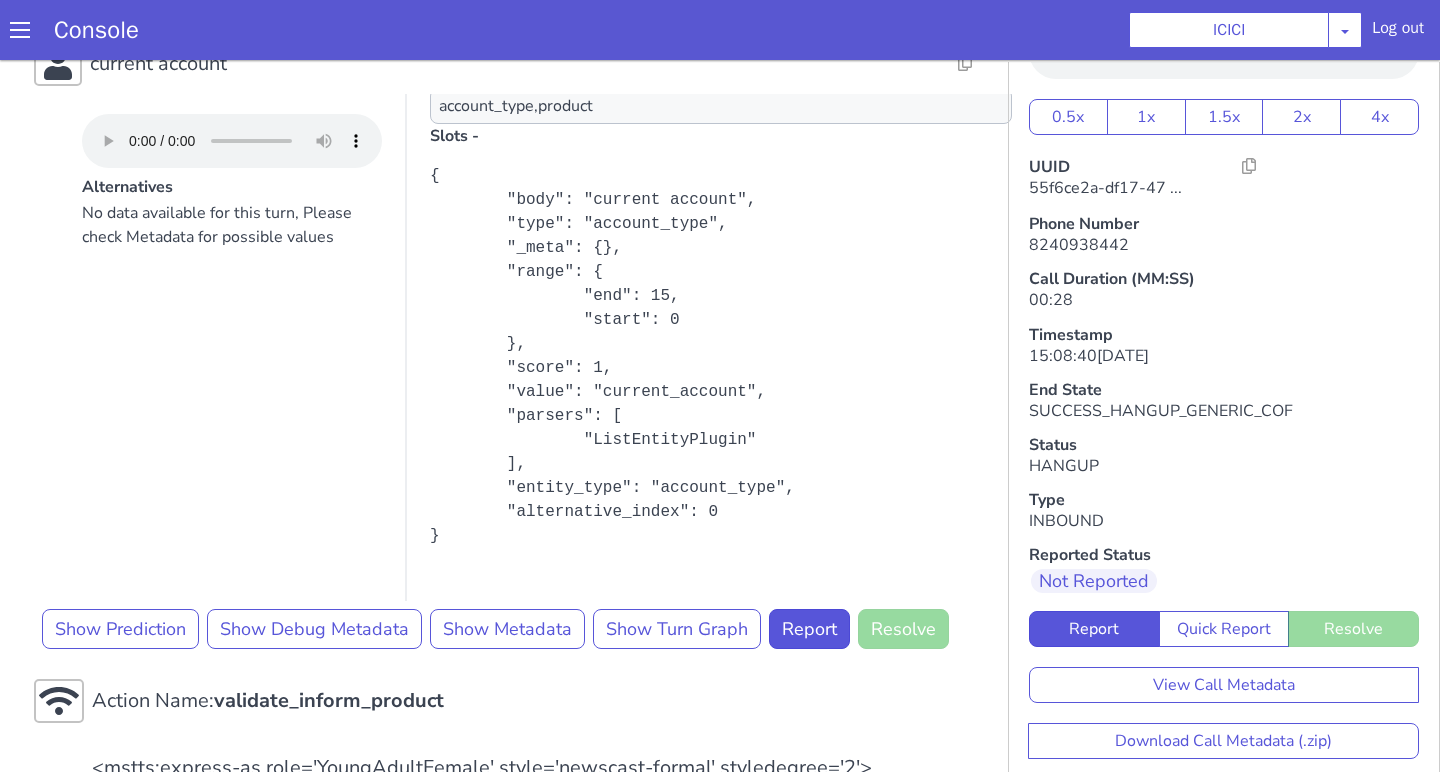 scroll, scrollTop: 703, scrollLeft: 0, axis: vertical 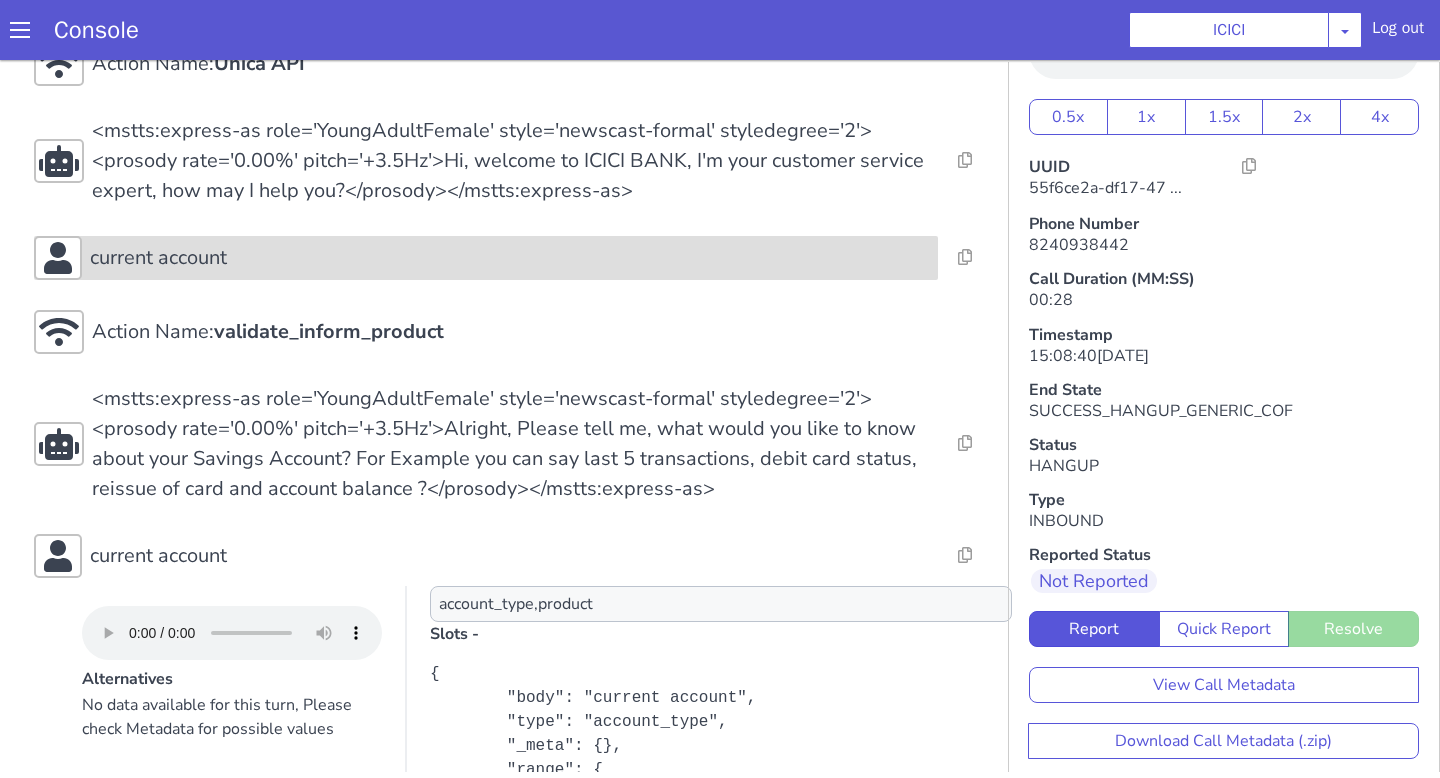 click on "current account" at bounding box center (486, 258) 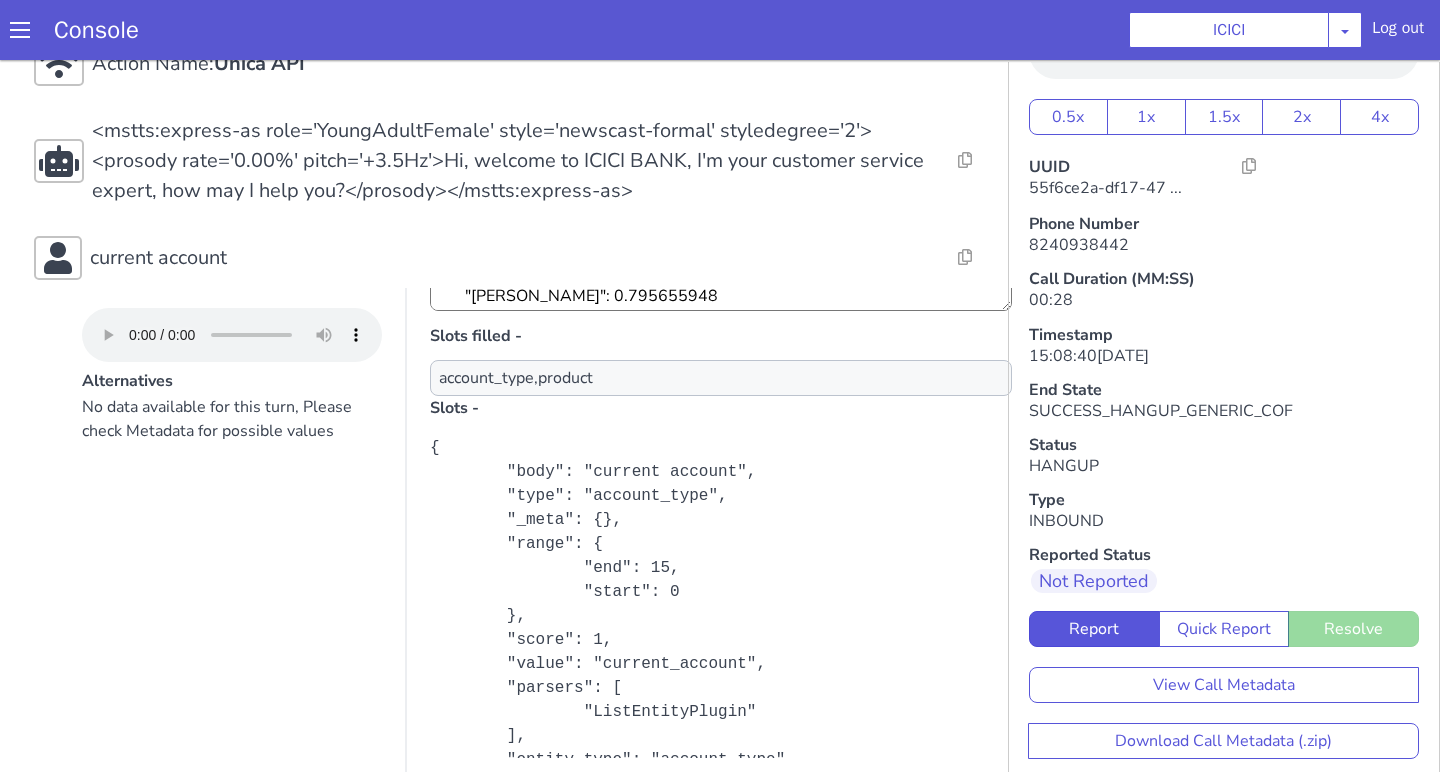 scroll, scrollTop: 355, scrollLeft: 0, axis: vertical 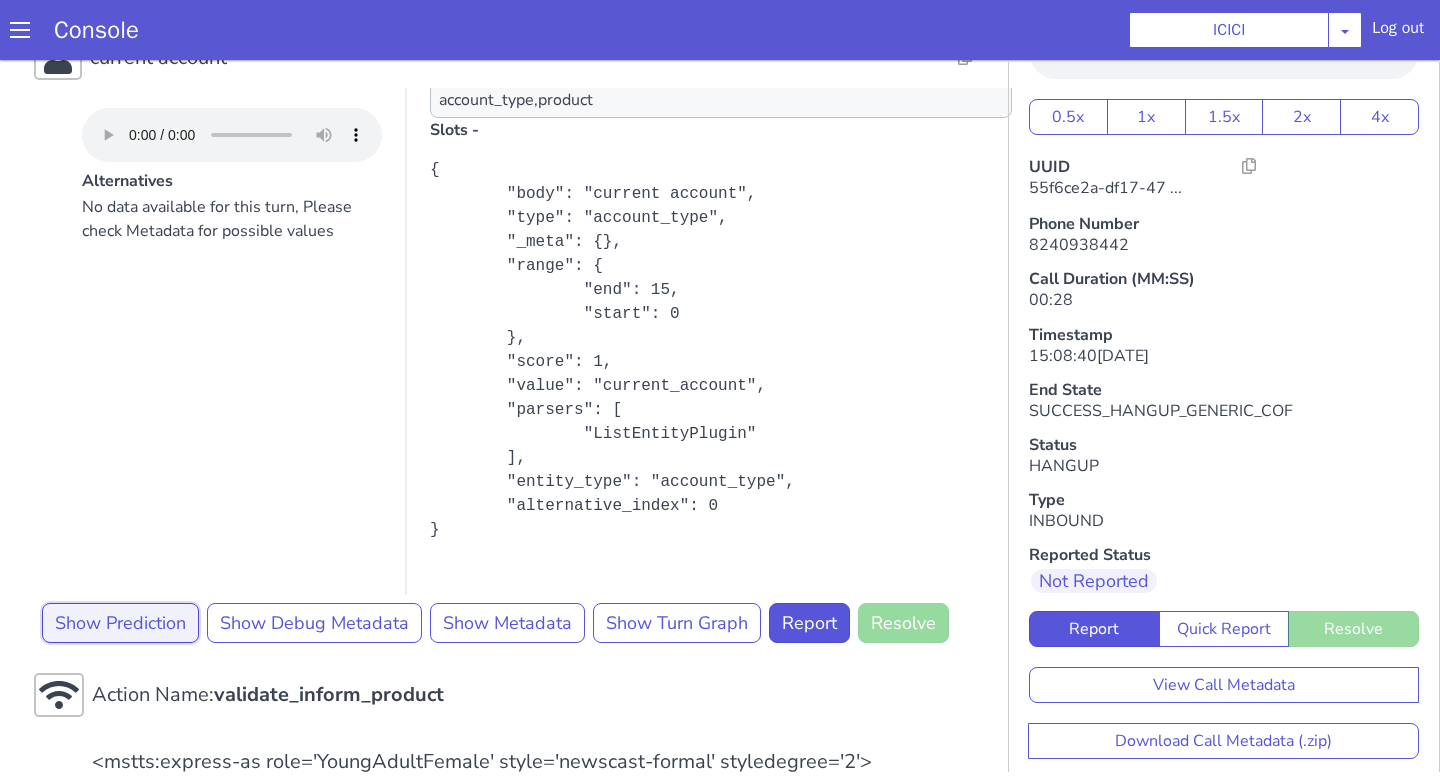 click on "Show Prediction" at bounding box center (120, 623) 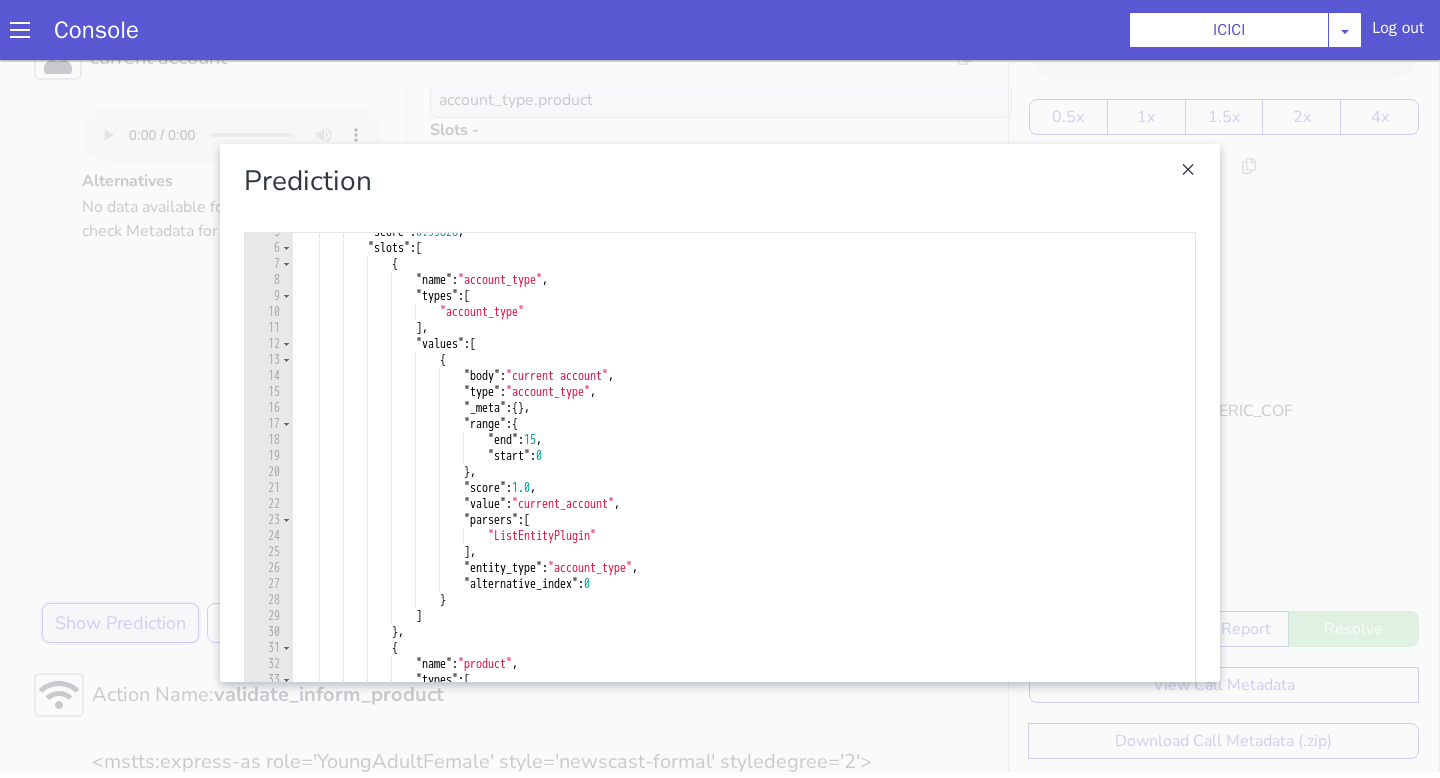 scroll, scrollTop: 81, scrollLeft: 0, axis: vertical 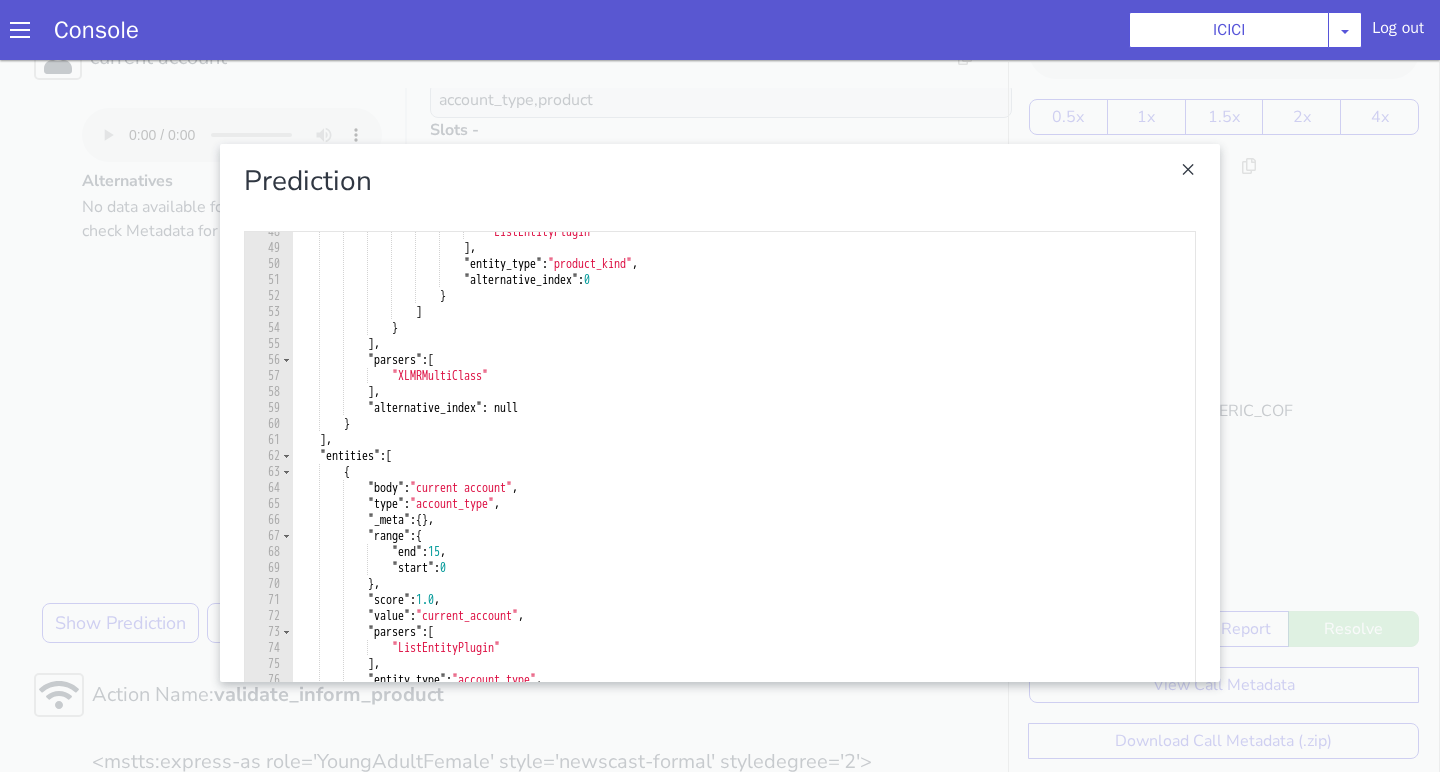 click at bounding box center (720, 413) 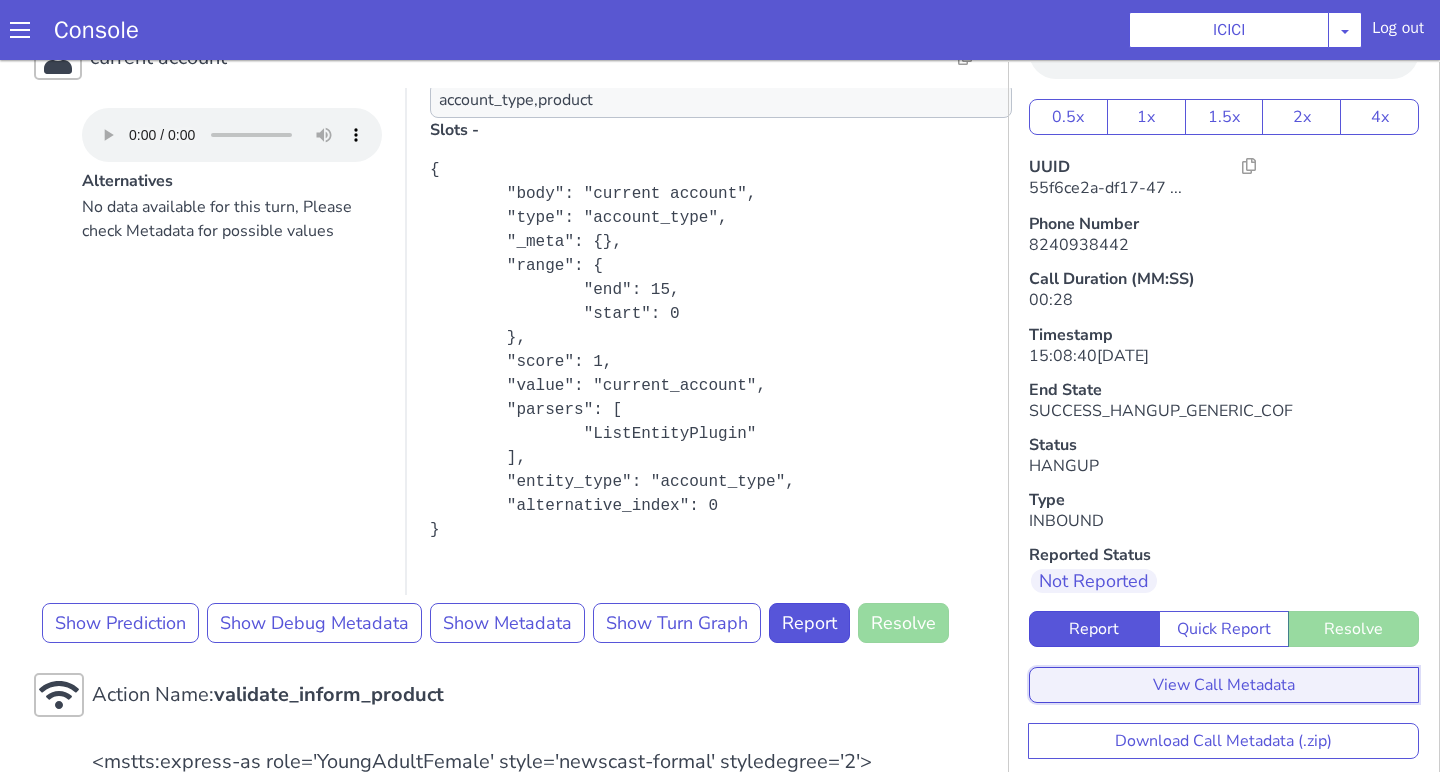 click on "View Call Metadata" at bounding box center [1224, 685] 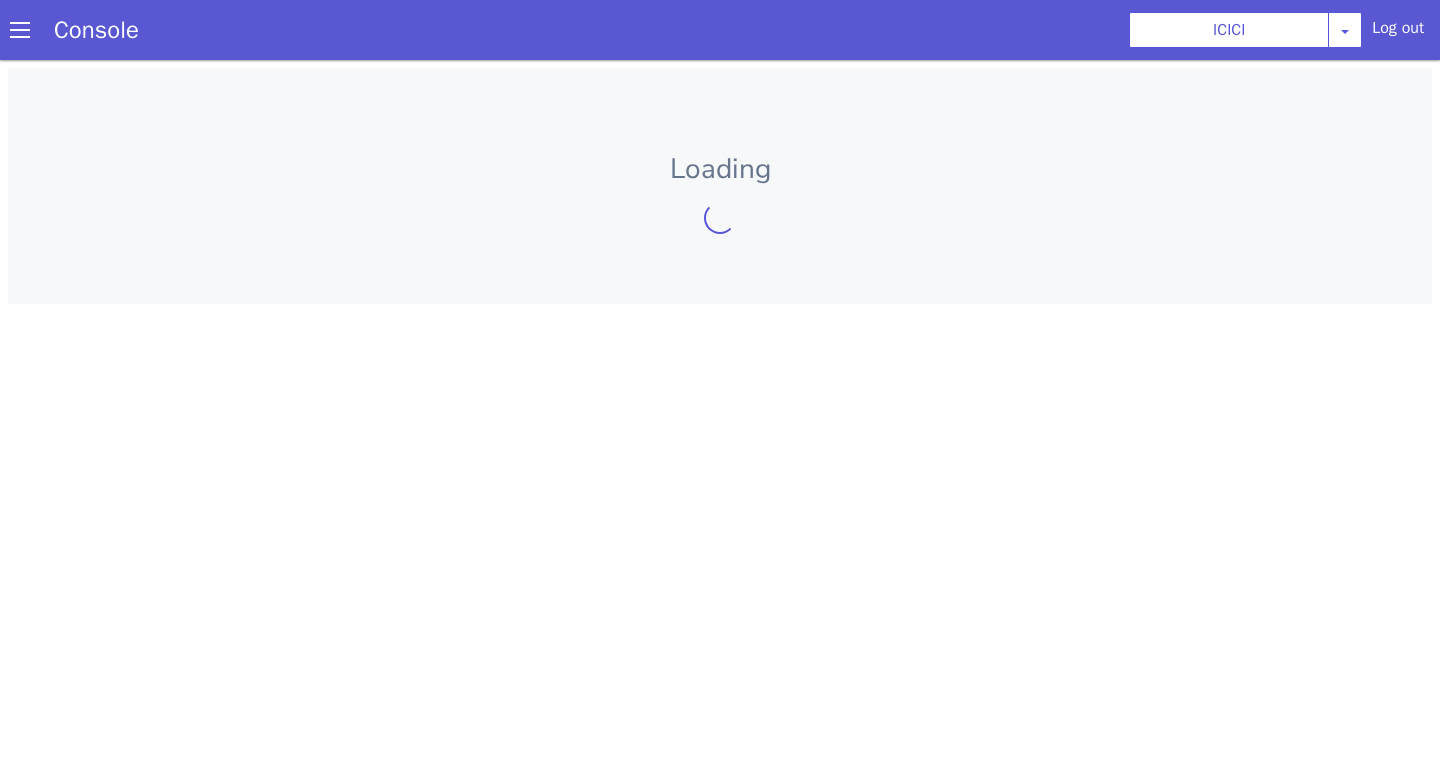 scroll, scrollTop: 0, scrollLeft: 0, axis: both 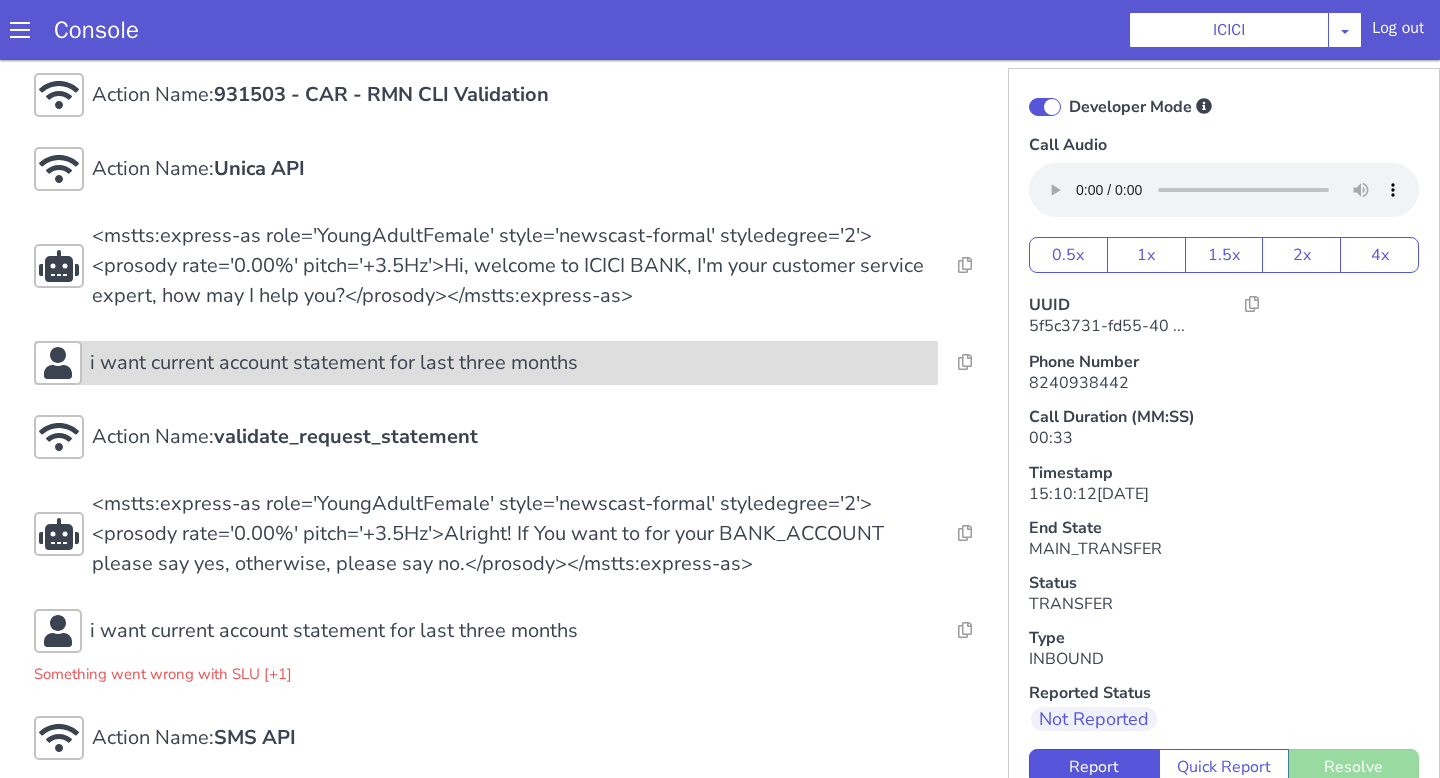 click on "i want current account statement for last three months" at bounding box center (486, 363) 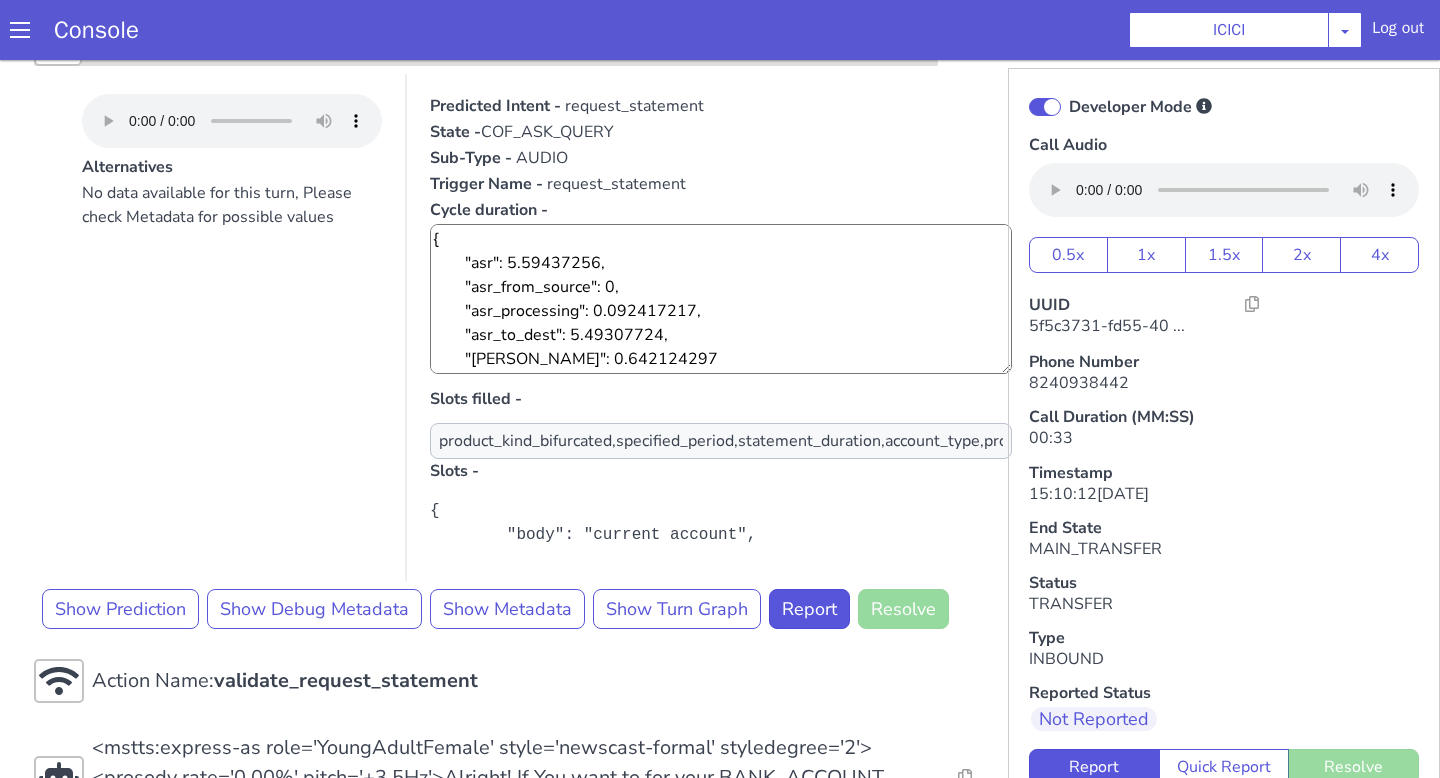 scroll, scrollTop: 526, scrollLeft: 0, axis: vertical 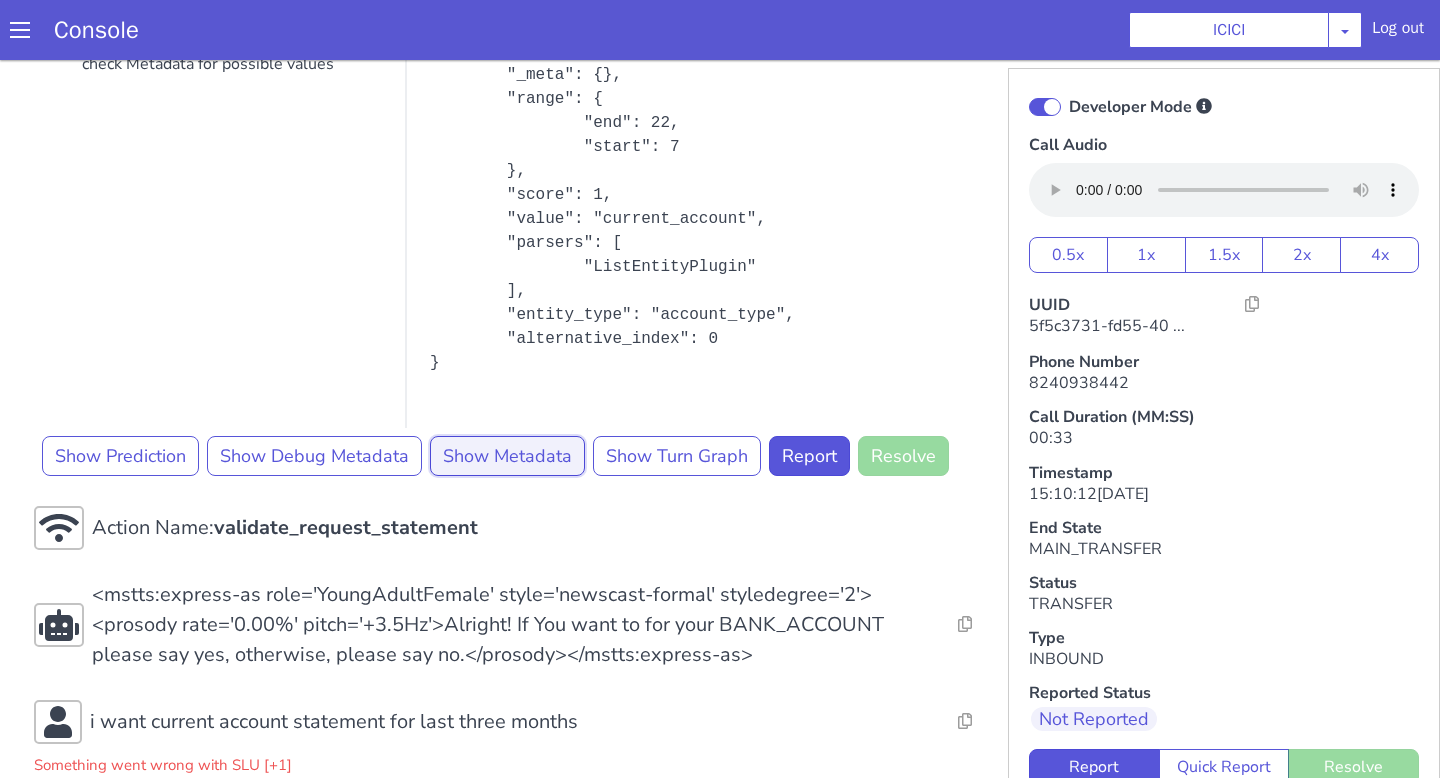 click on "Show Metadata" at bounding box center [507, 456] 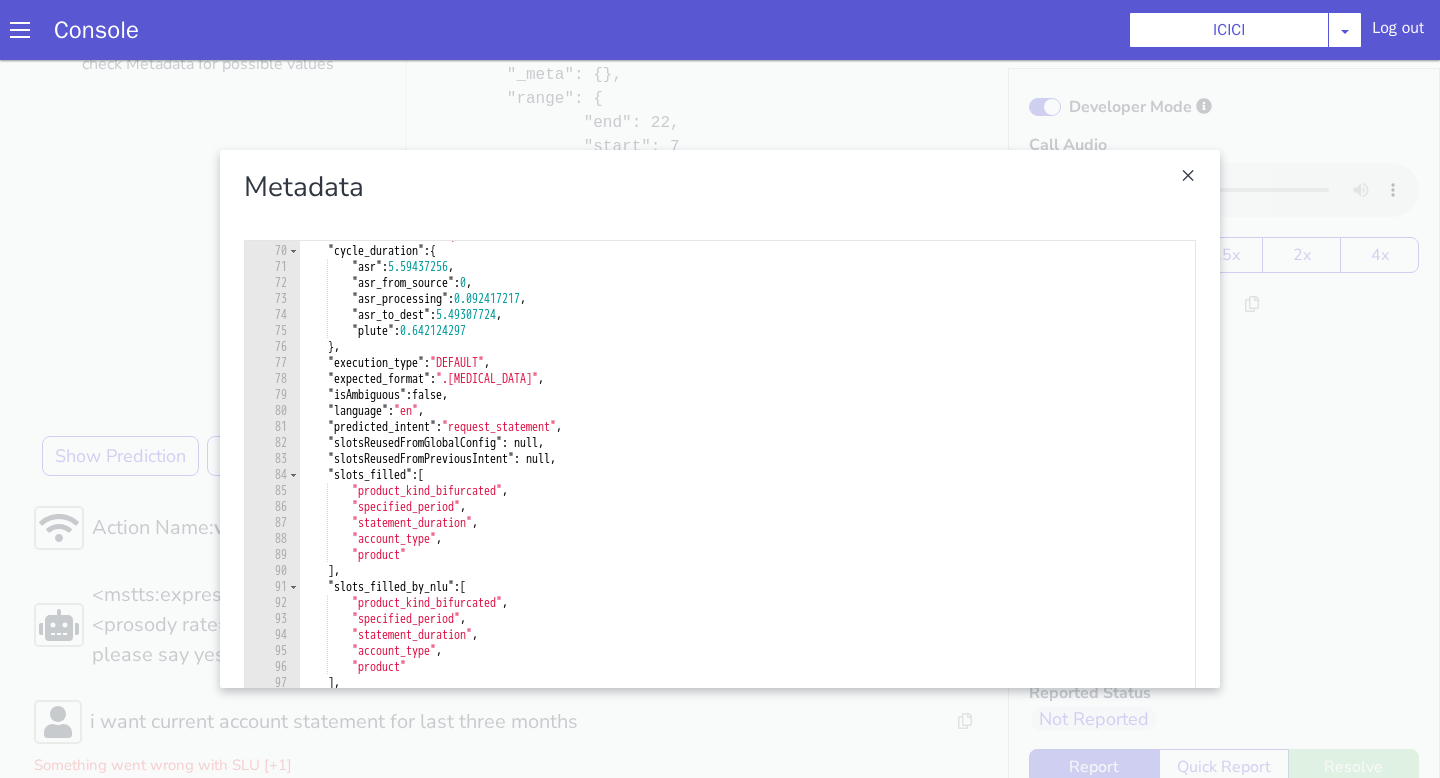 scroll, scrollTop: 1102, scrollLeft: 0, axis: vertical 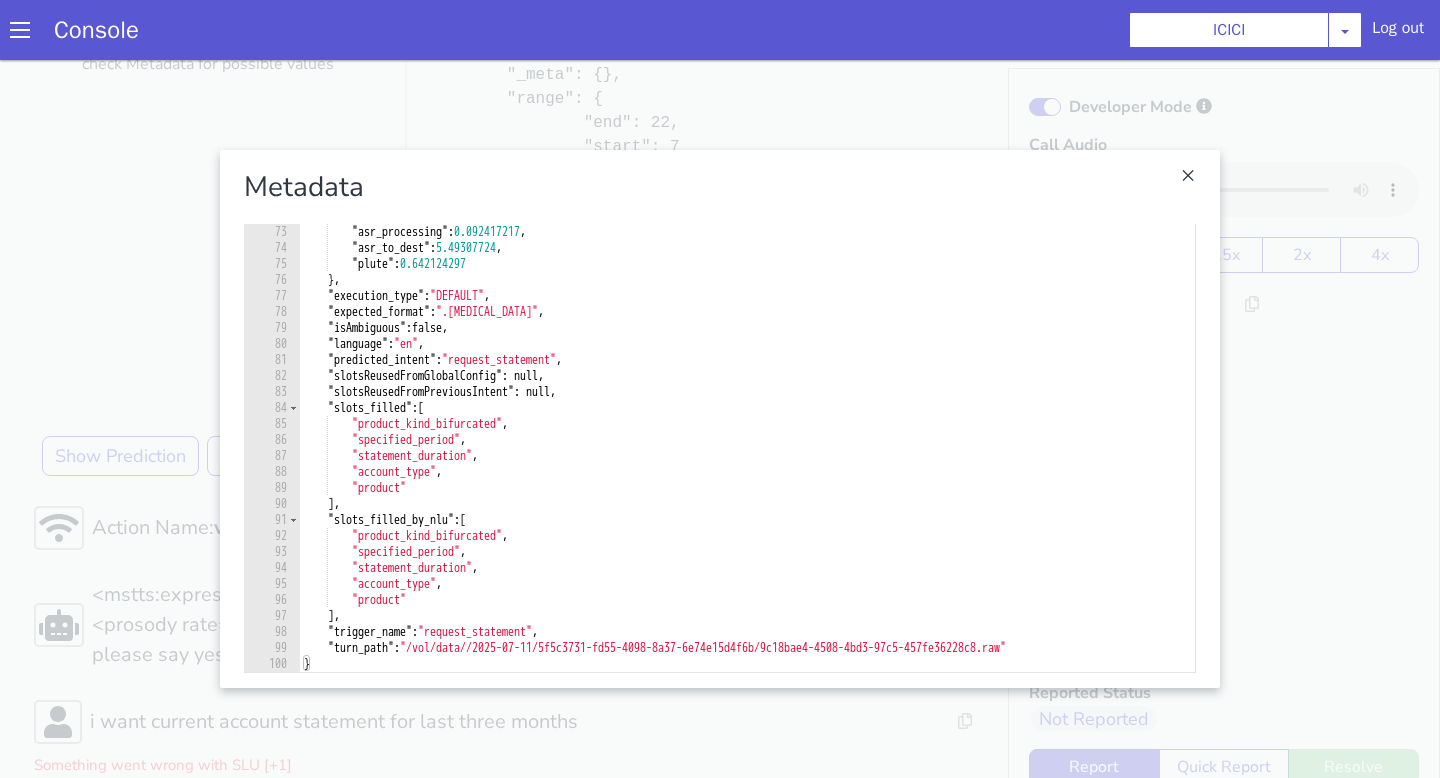 click at bounding box center [720, 419] 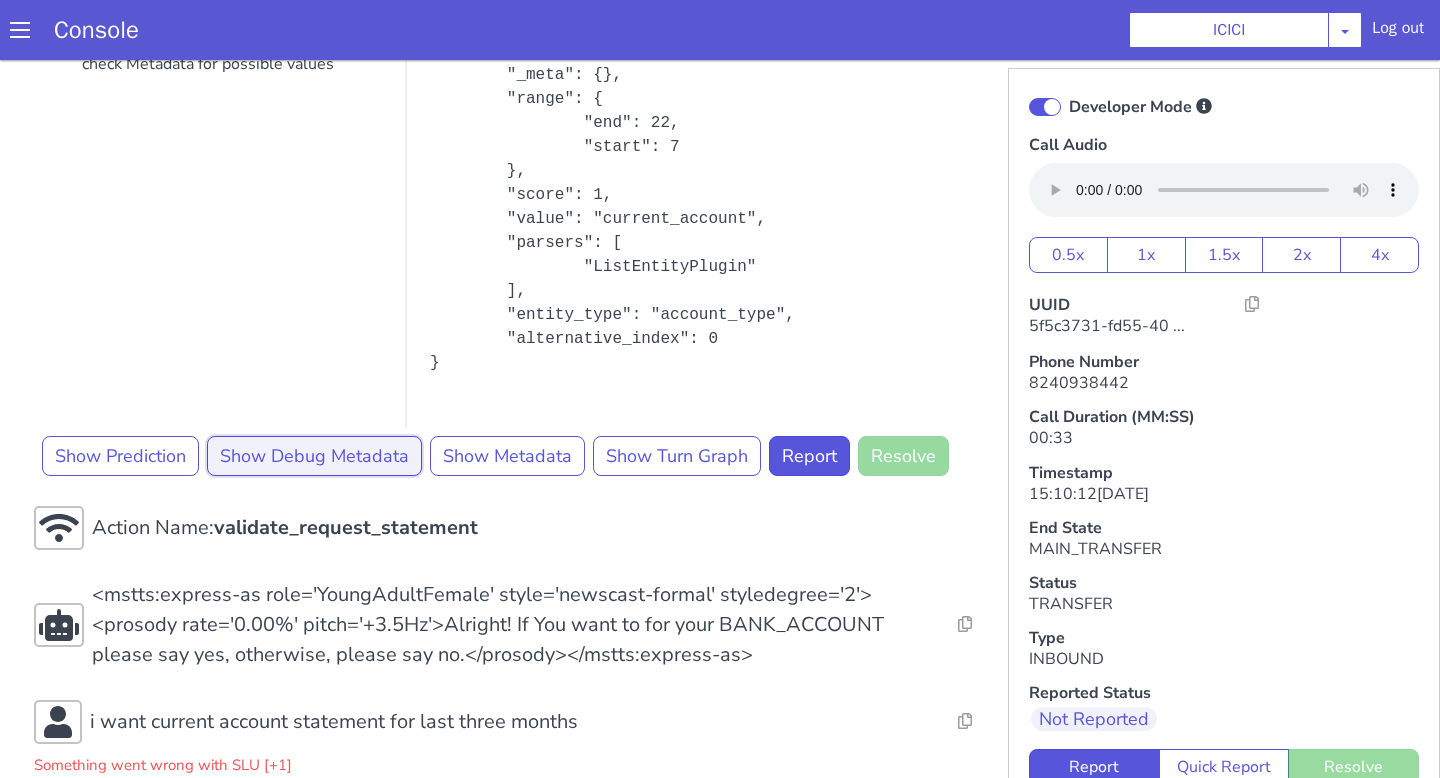 click on "Show Debug Metadata" at bounding box center (314, 456) 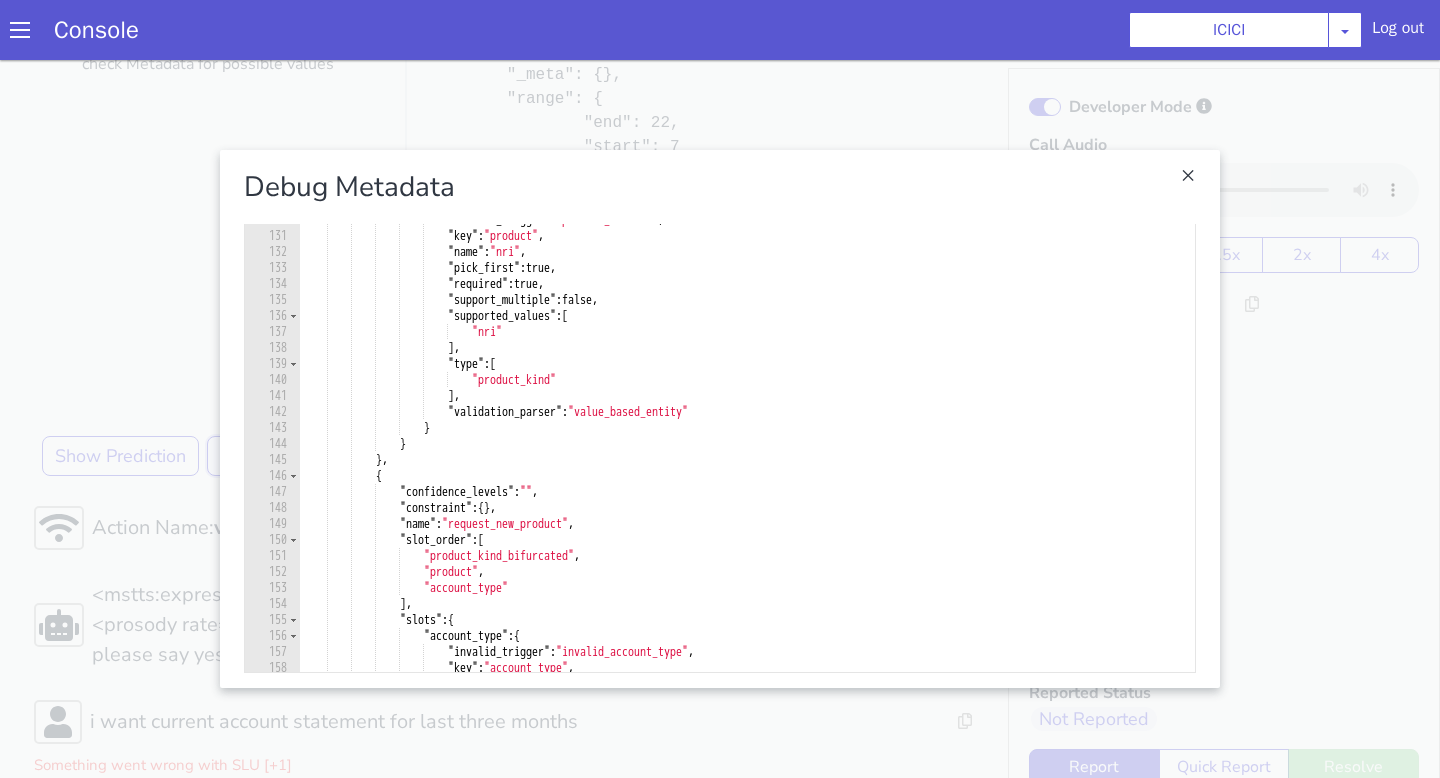 scroll, scrollTop: 2074, scrollLeft: 0, axis: vertical 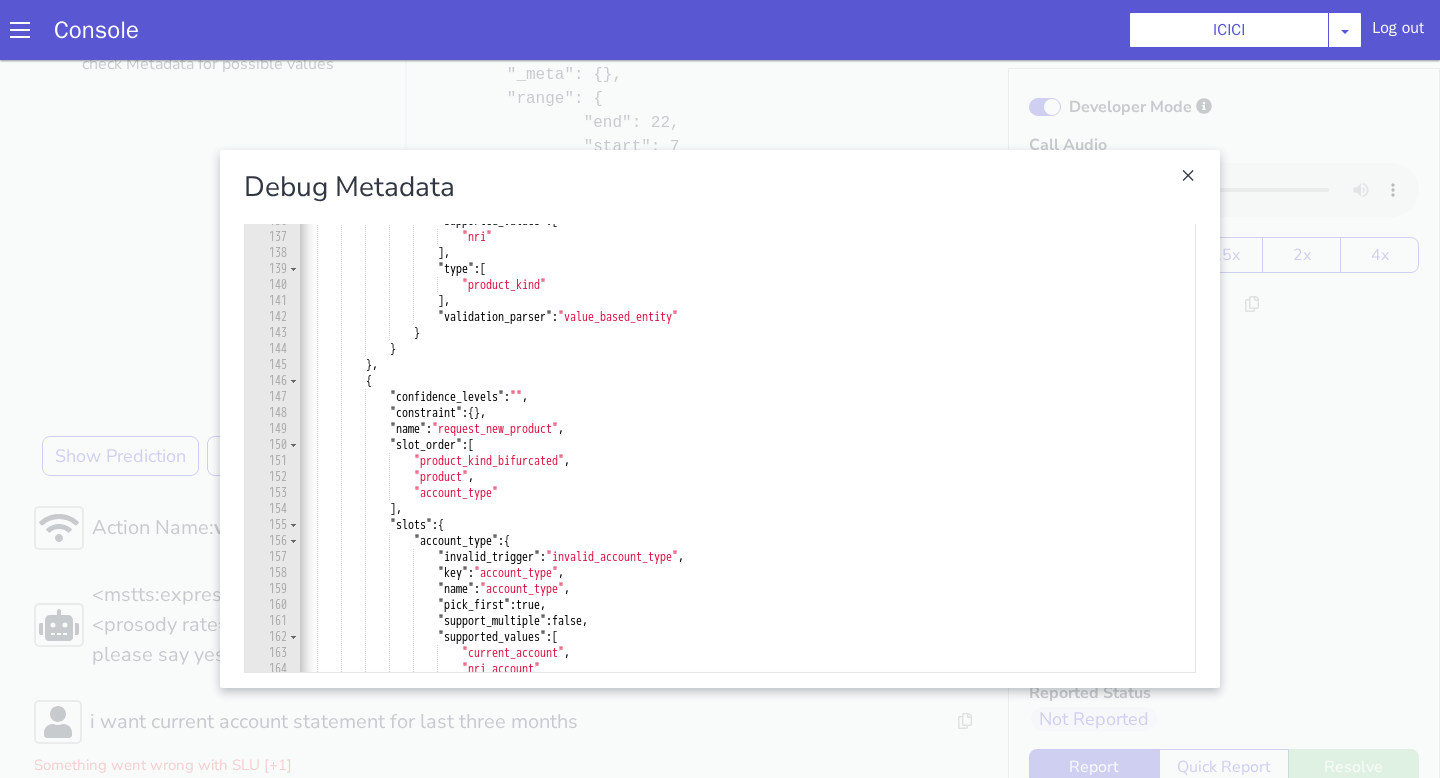click at bounding box center [720, 419] 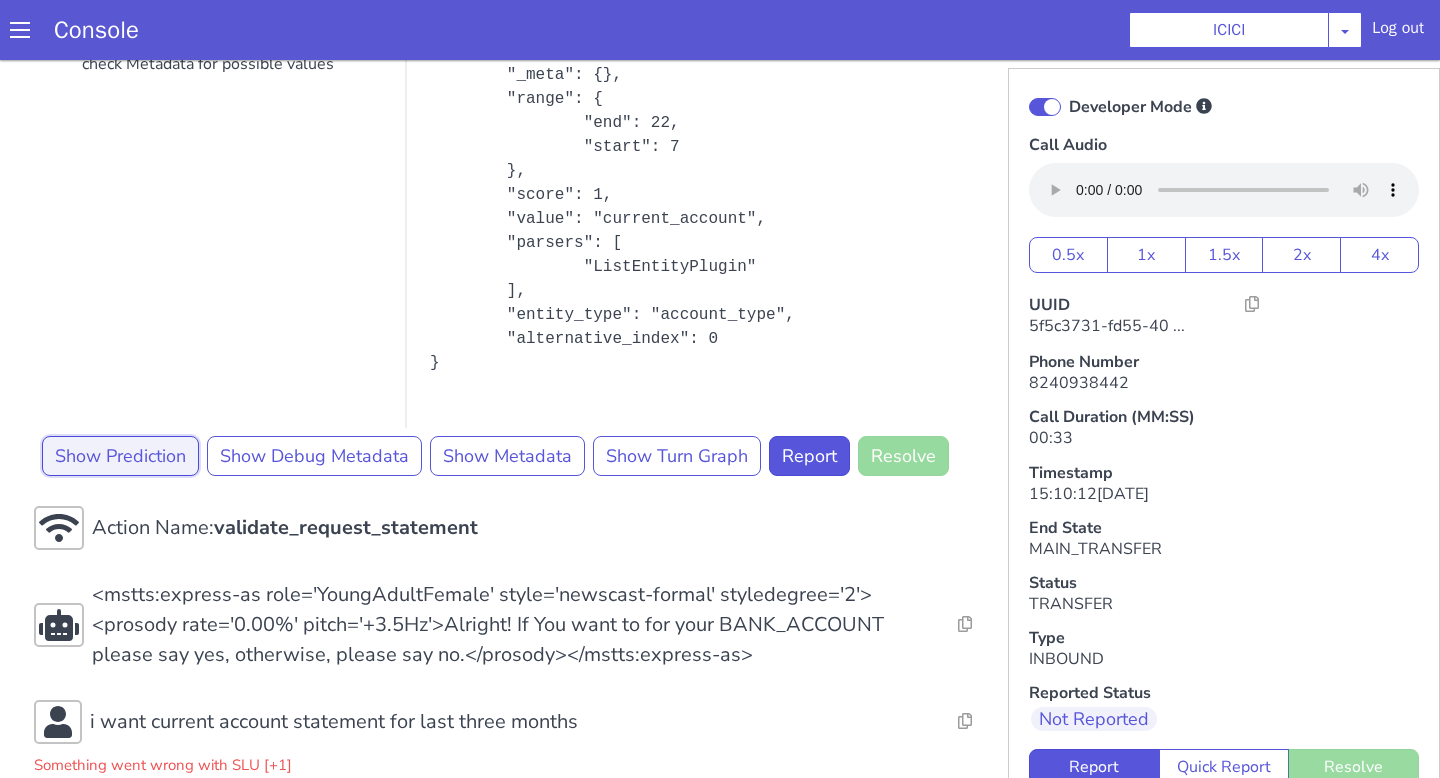 click on "Show Prediction" at bounding box center (120, 456) 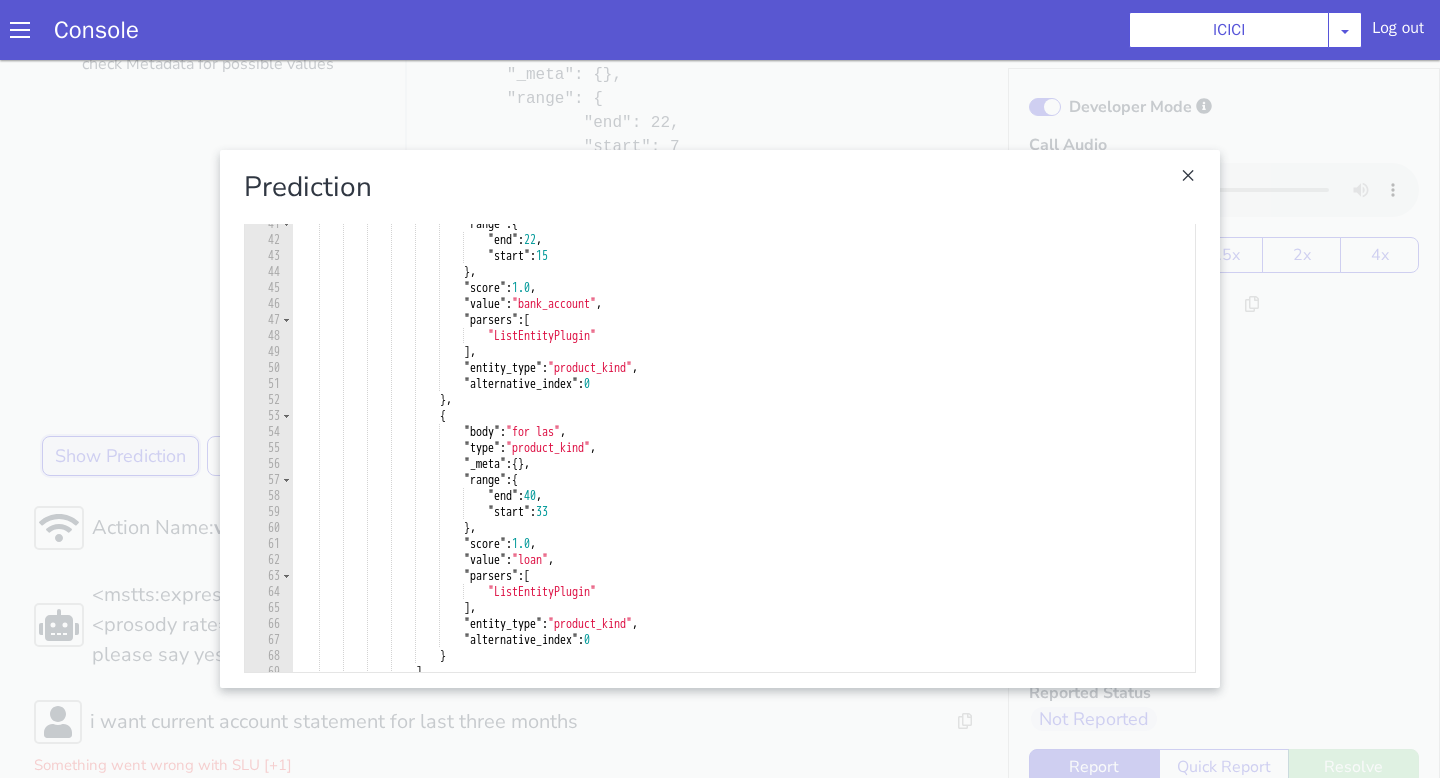 scroll, scrollTop: 0, scrollLeft: 0, axis: both 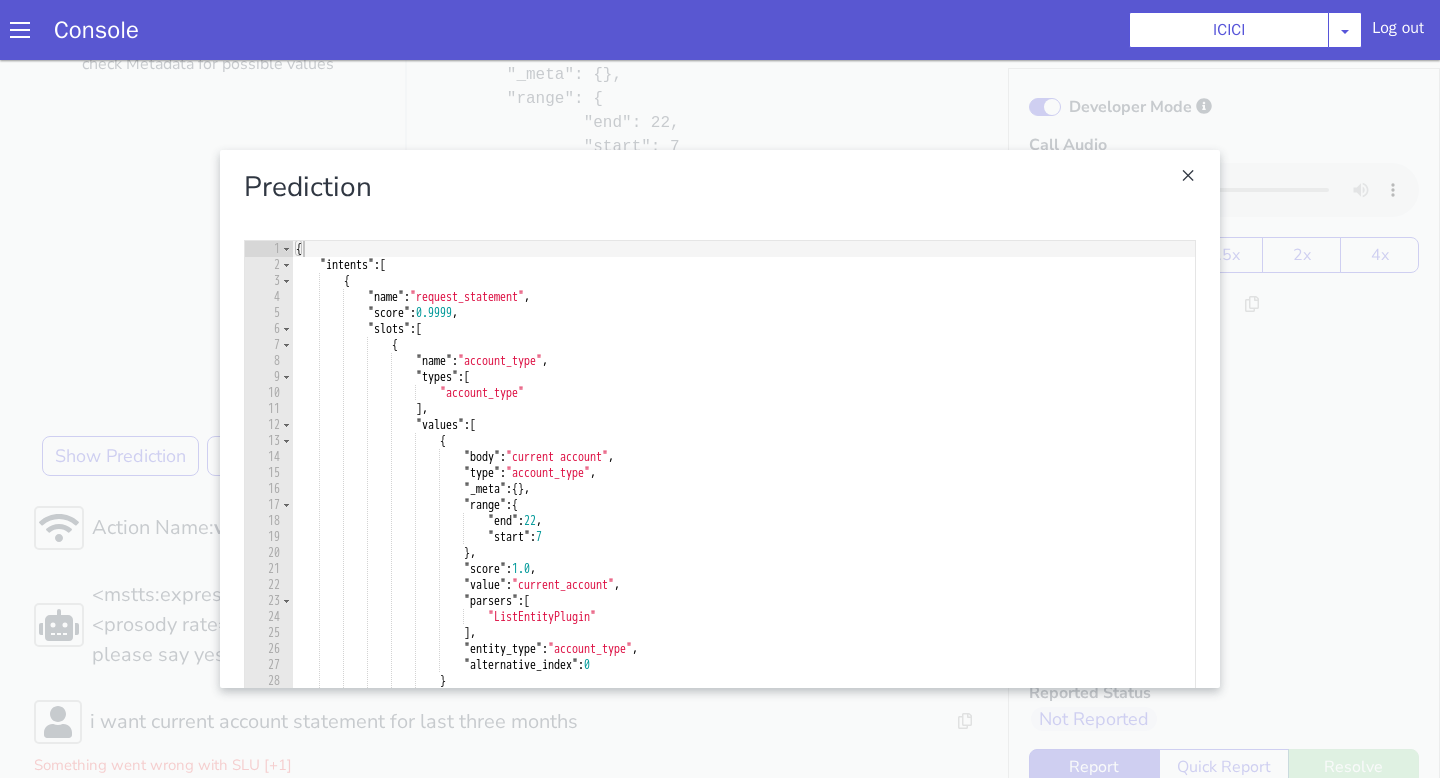 click at bounding box center (720, 419) 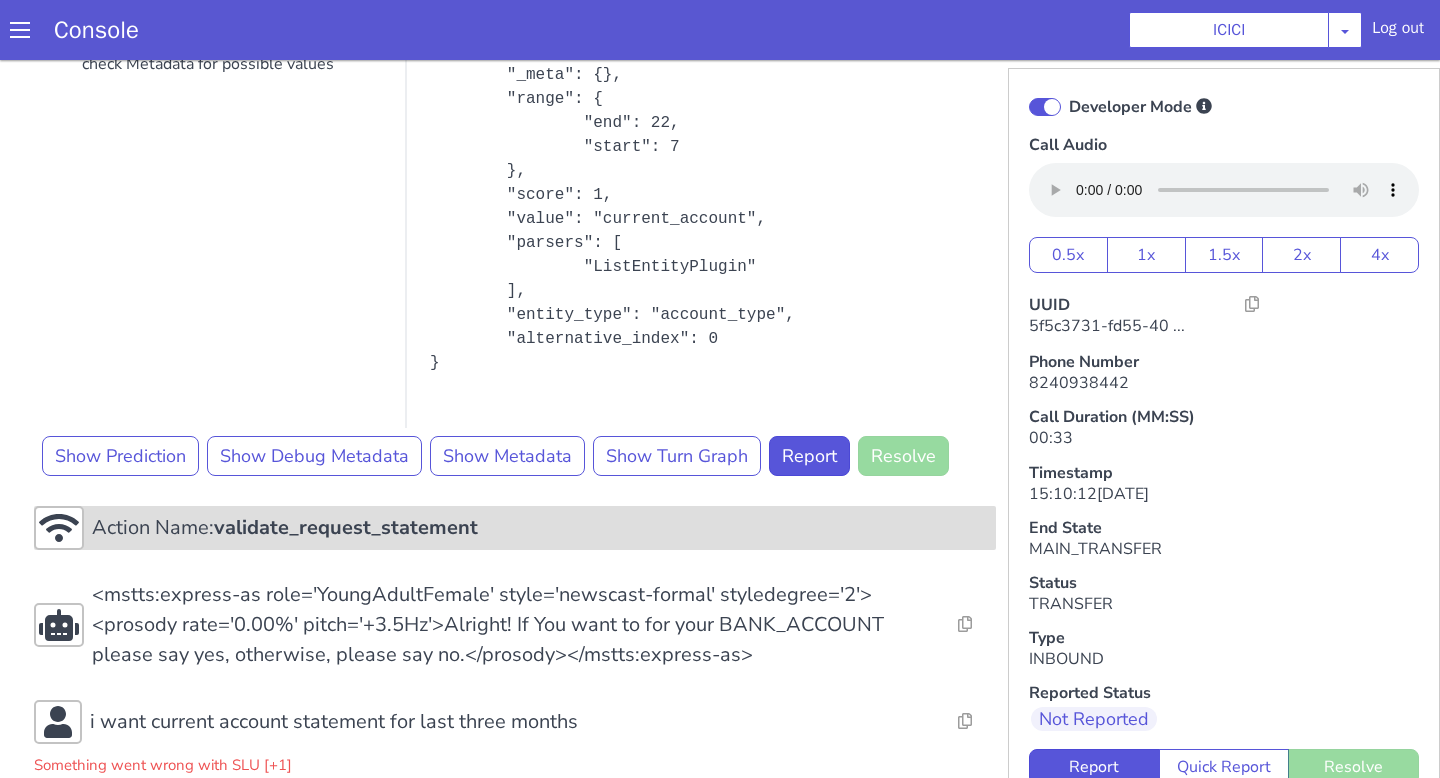 click on "validate_request_statement" at bounding box center [346, 527] 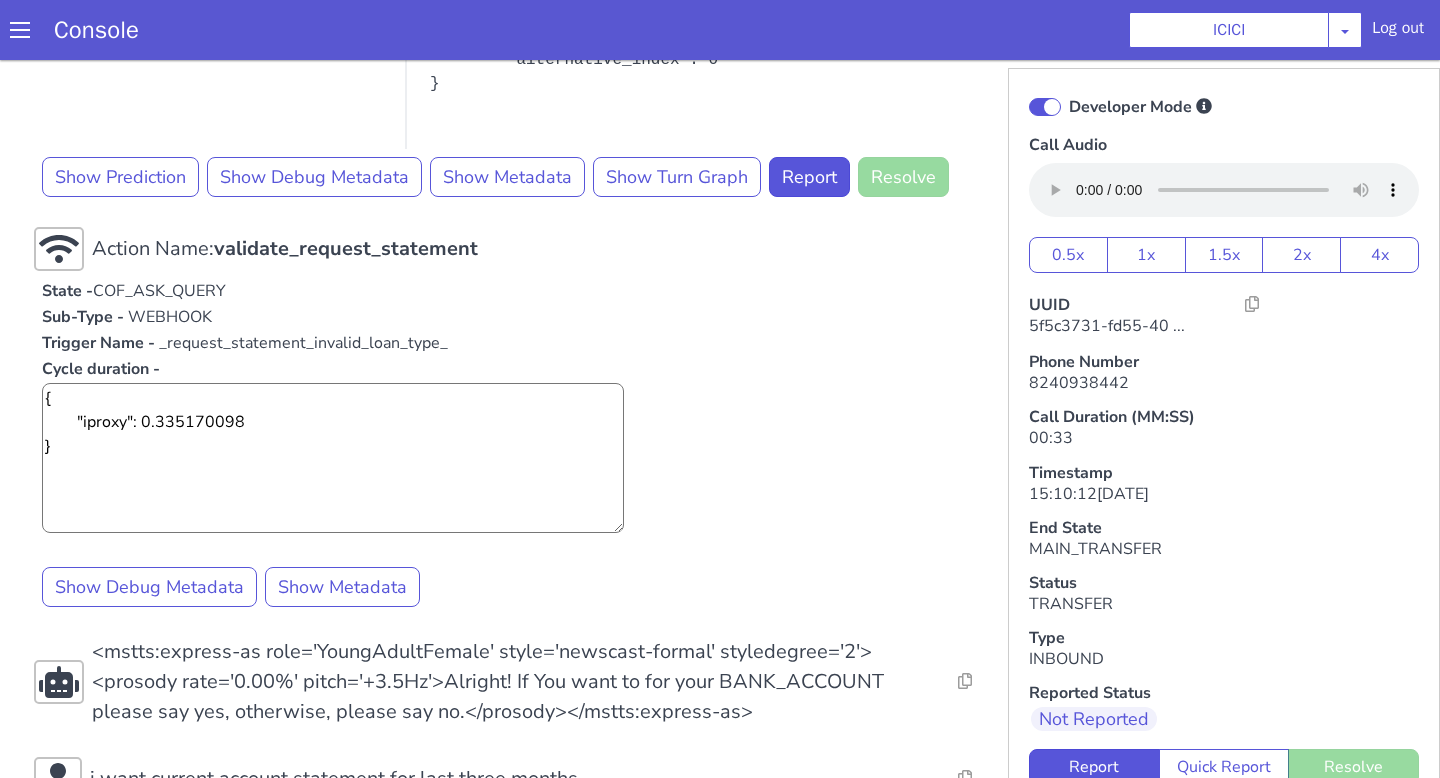 scroll, scrollTop: 885, scrollLeft: 0, axis: vertical 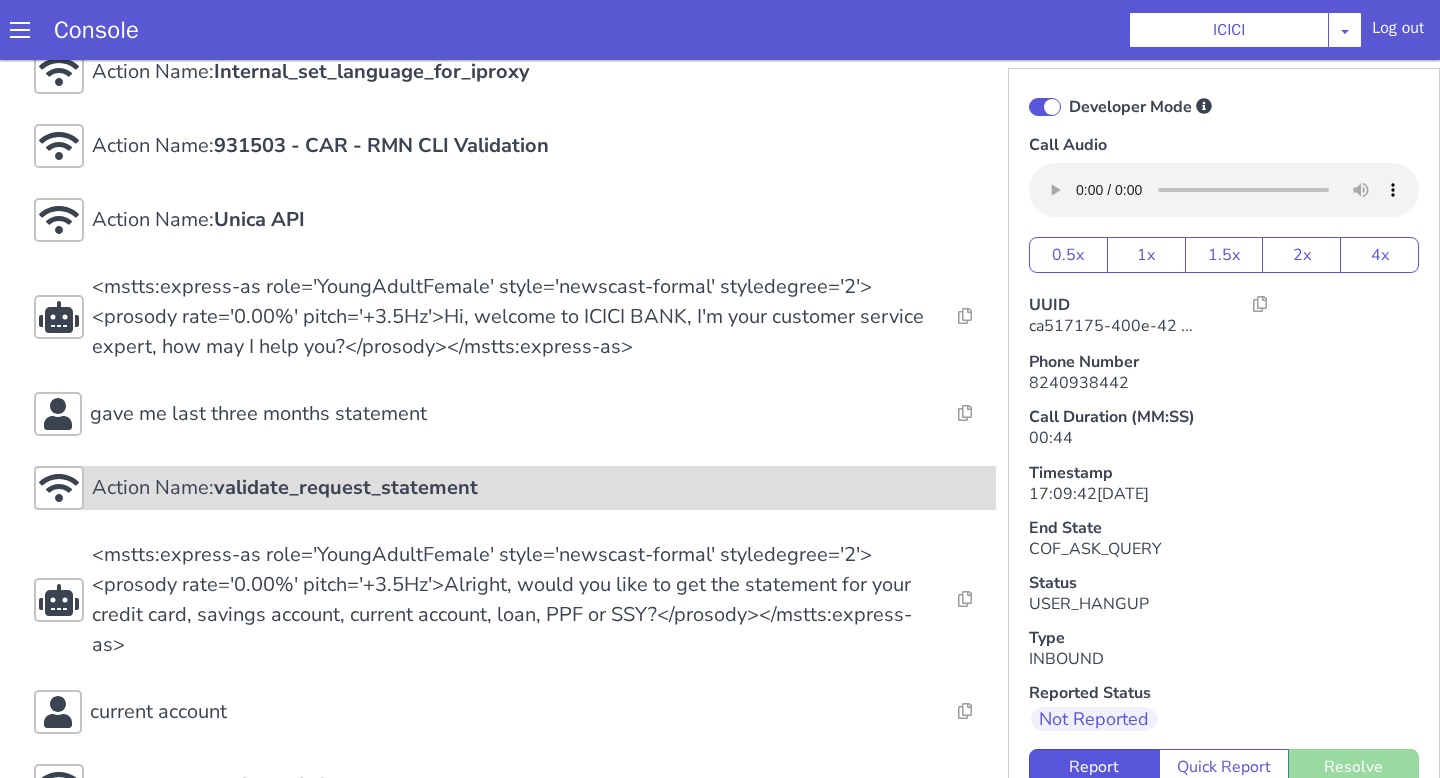 click on "validate_request_statement" at bounding box center [346, 487] 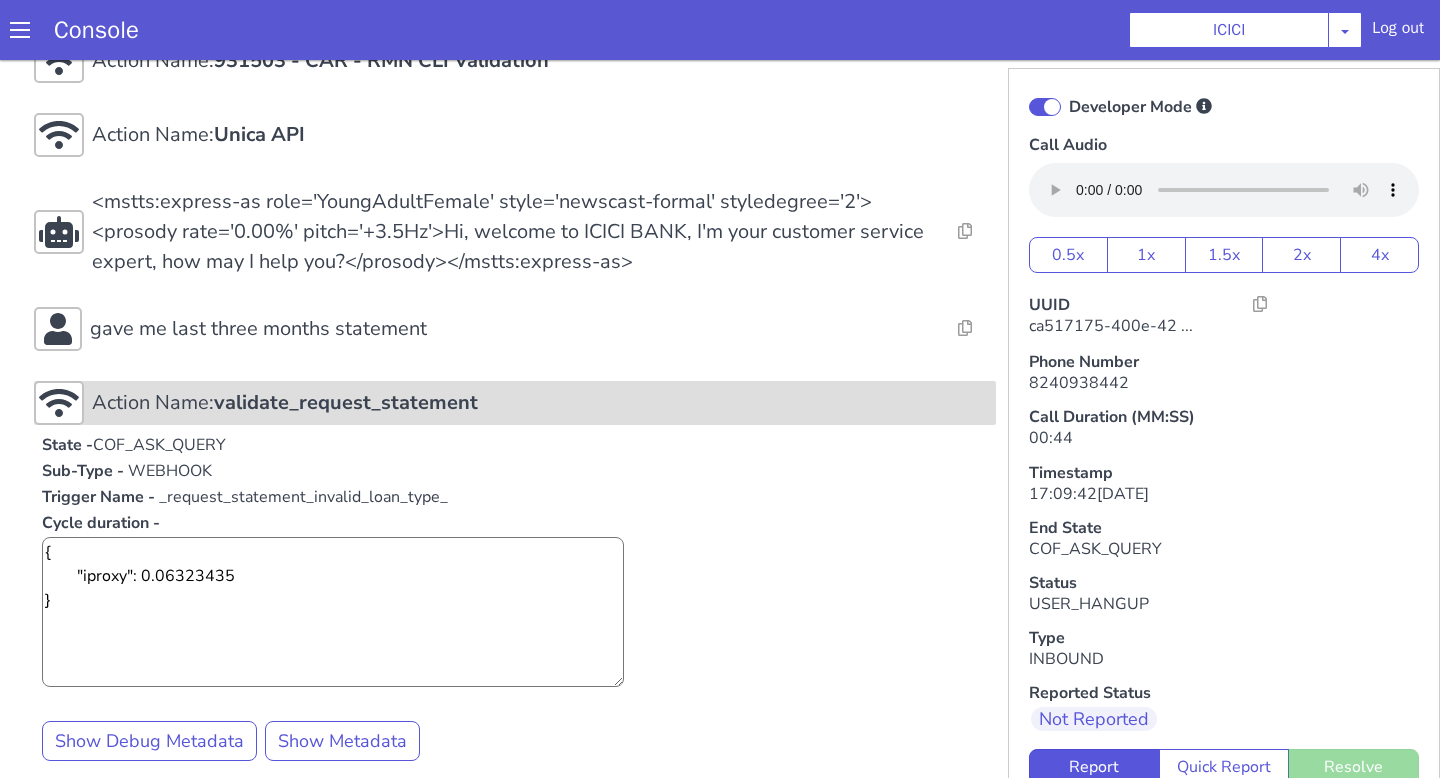 scroll, scrollTop: 183, scrollLeft: 0, axis: vertical 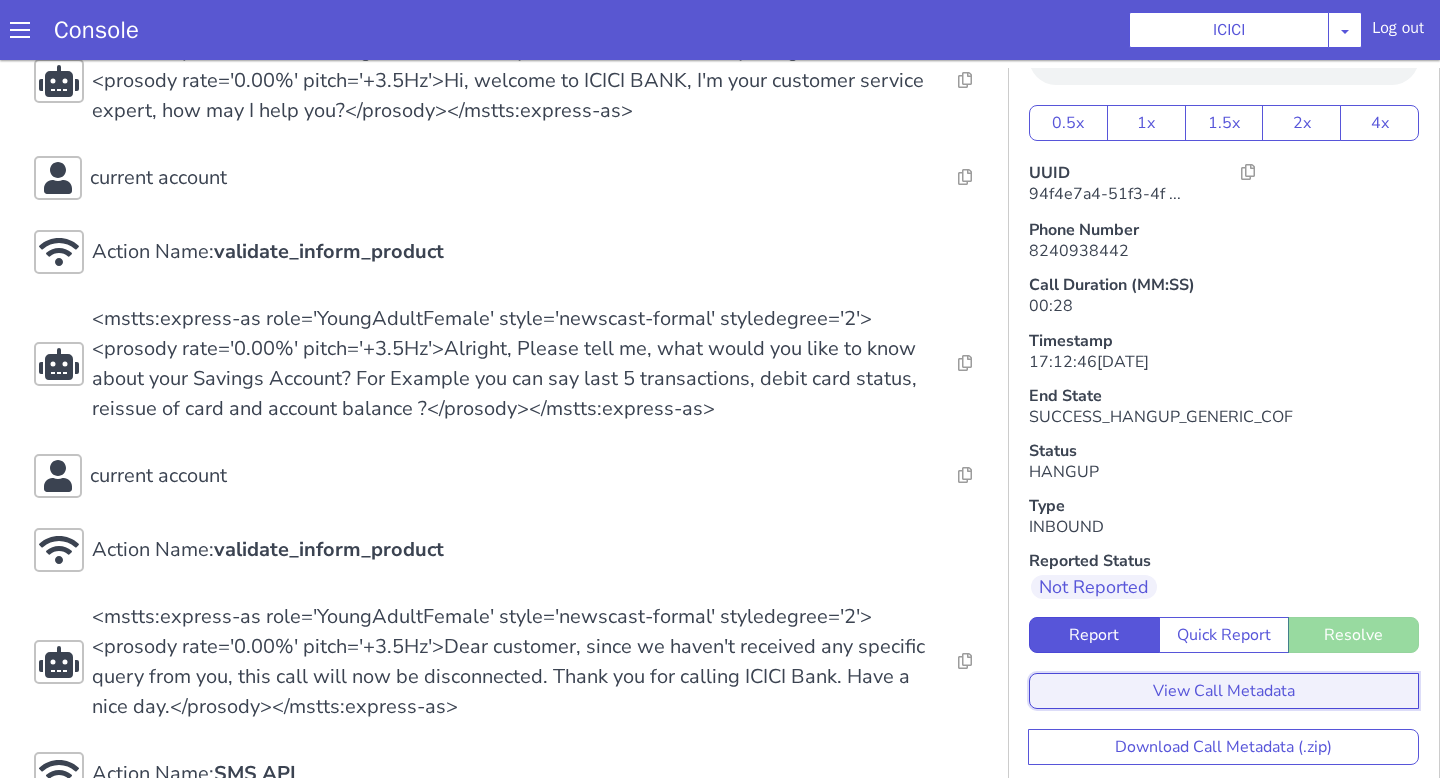 click on "View Call Metadata" at bounding box center [1224, 691] 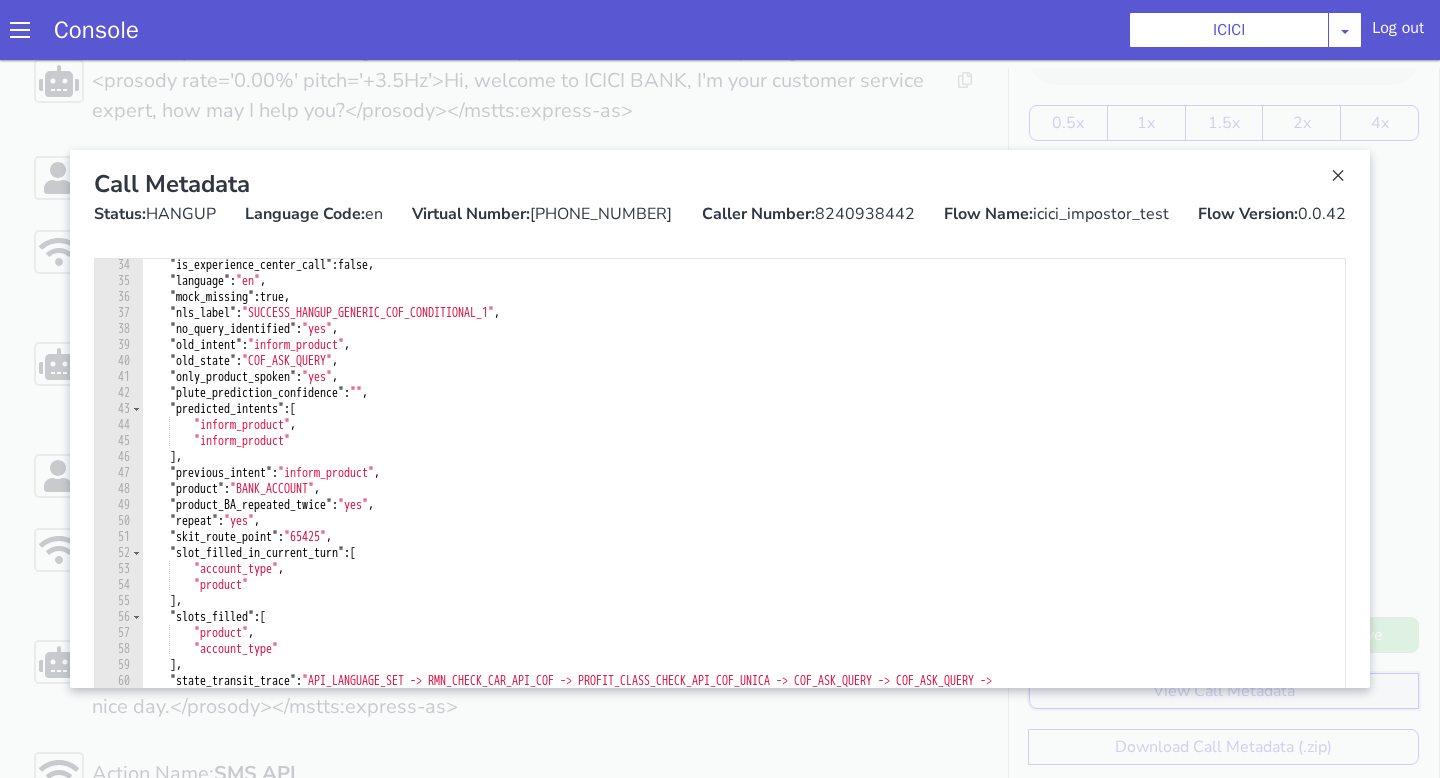scroll, scrollTop: 568, scrollLeft: 0, axis: vertical 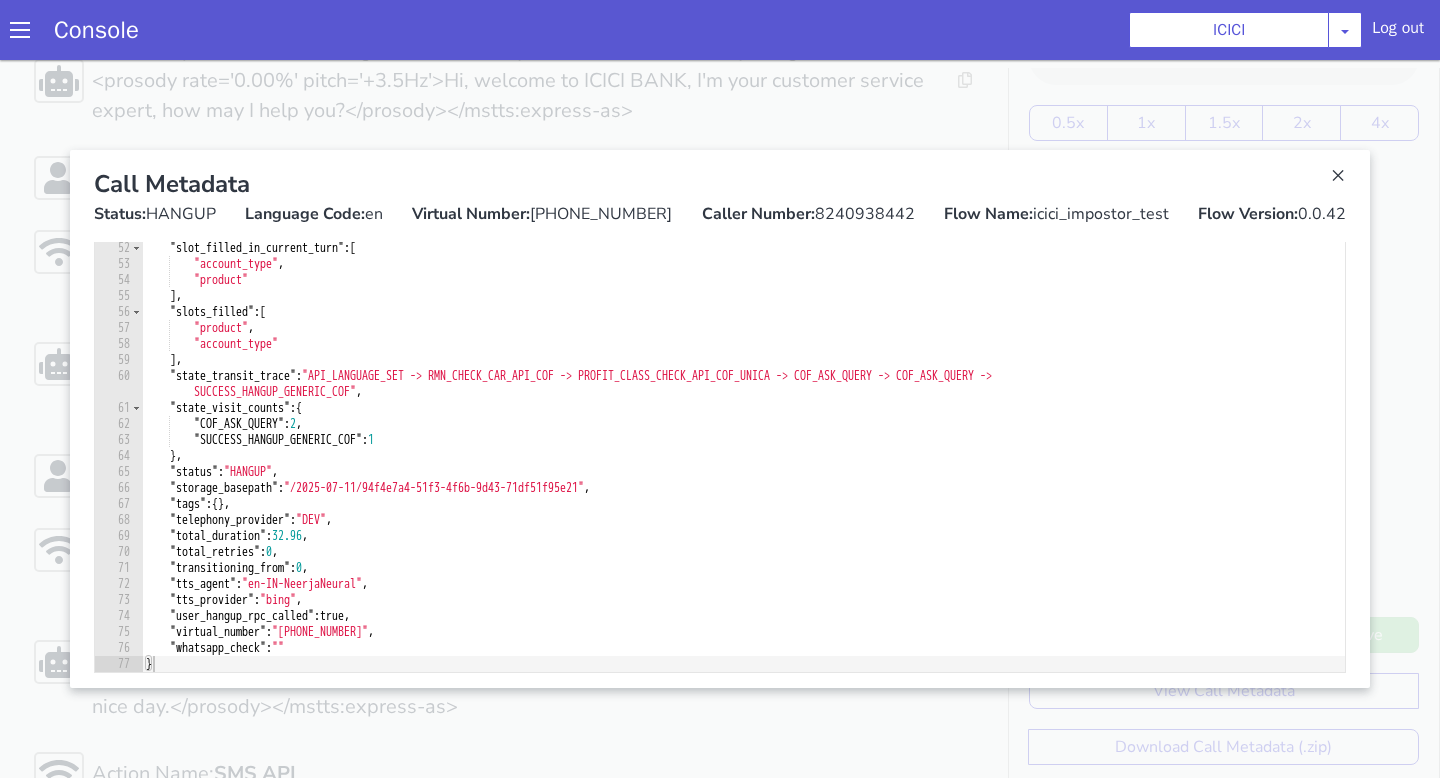 click at bounding box center (720, 419) 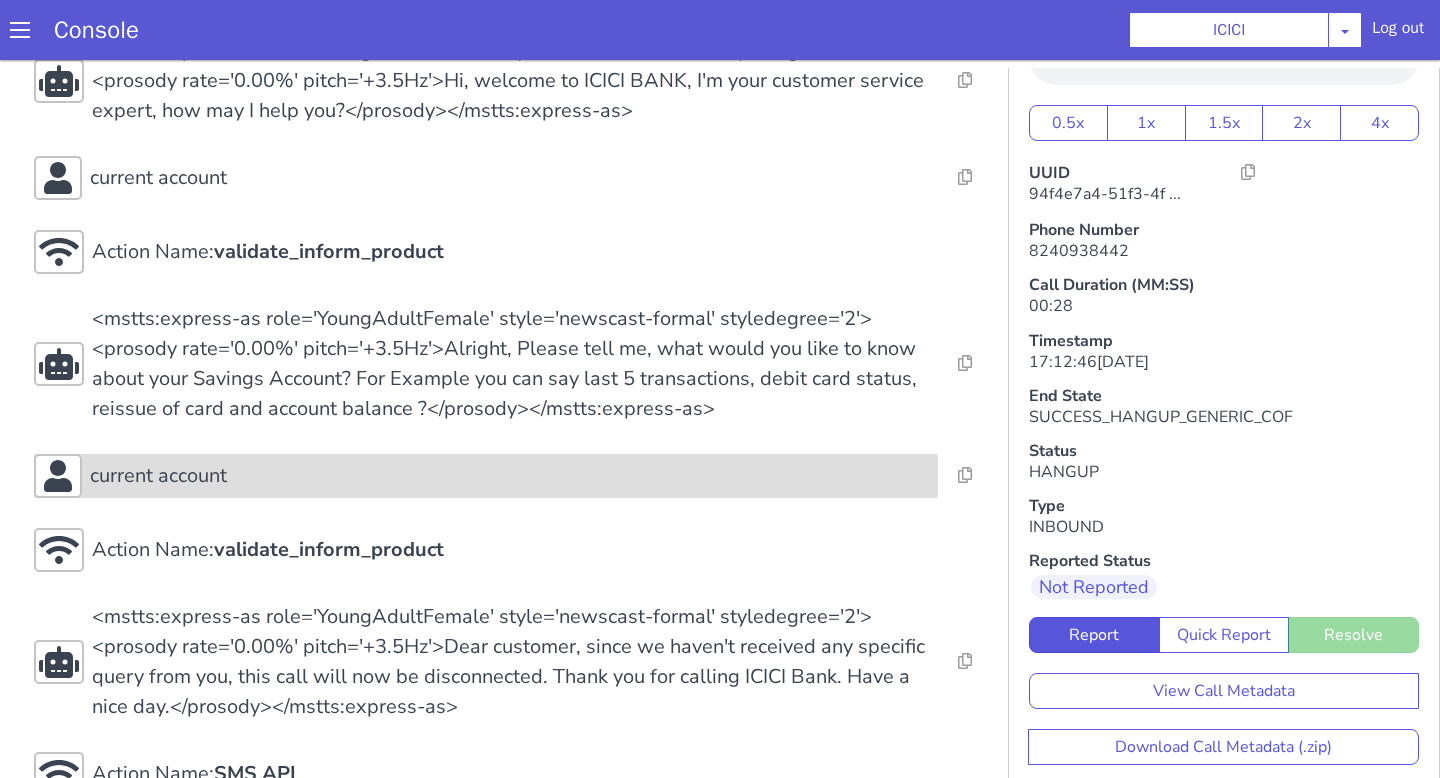 scroll, scrollTop: 0, scrollLeft: 0, axis: both 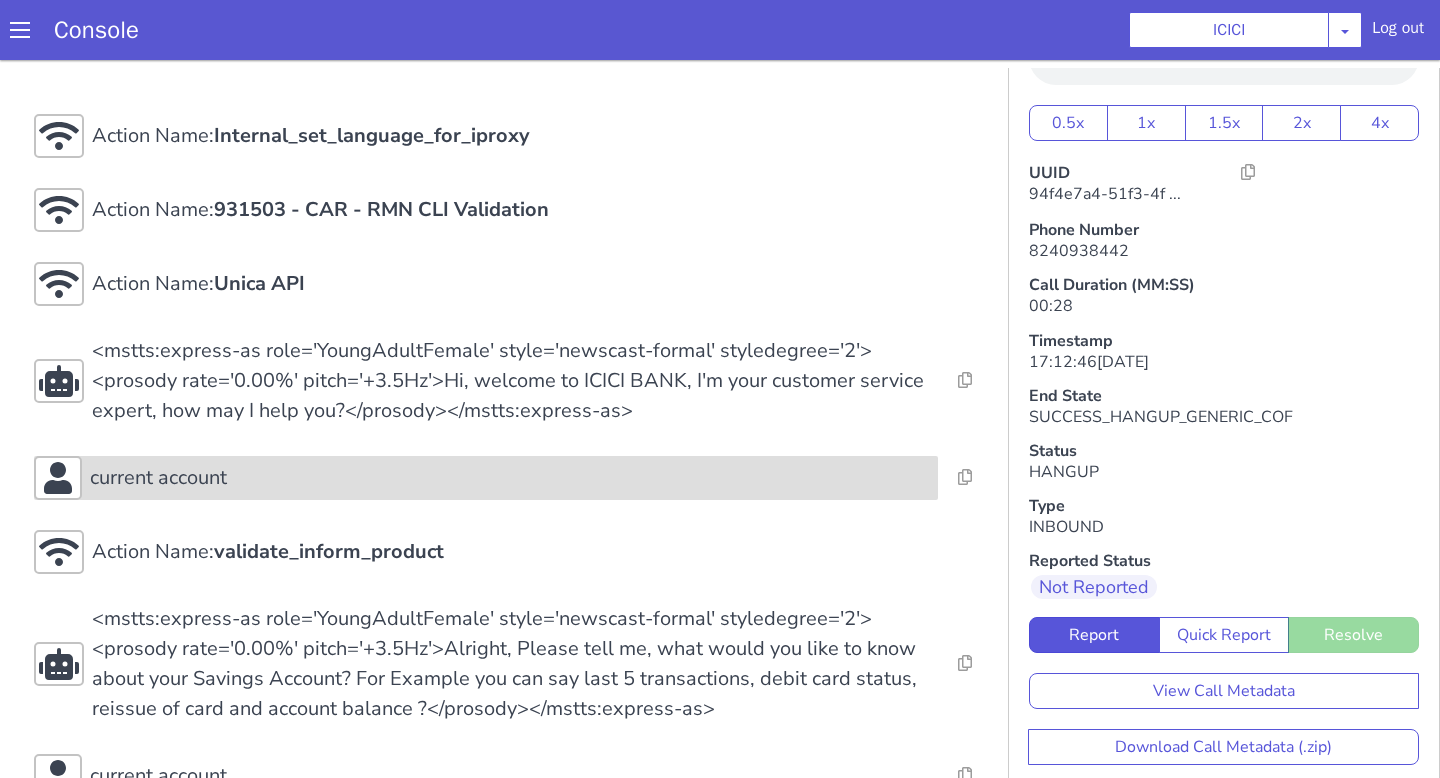 click on "current account" at bounding box center [510, 478] 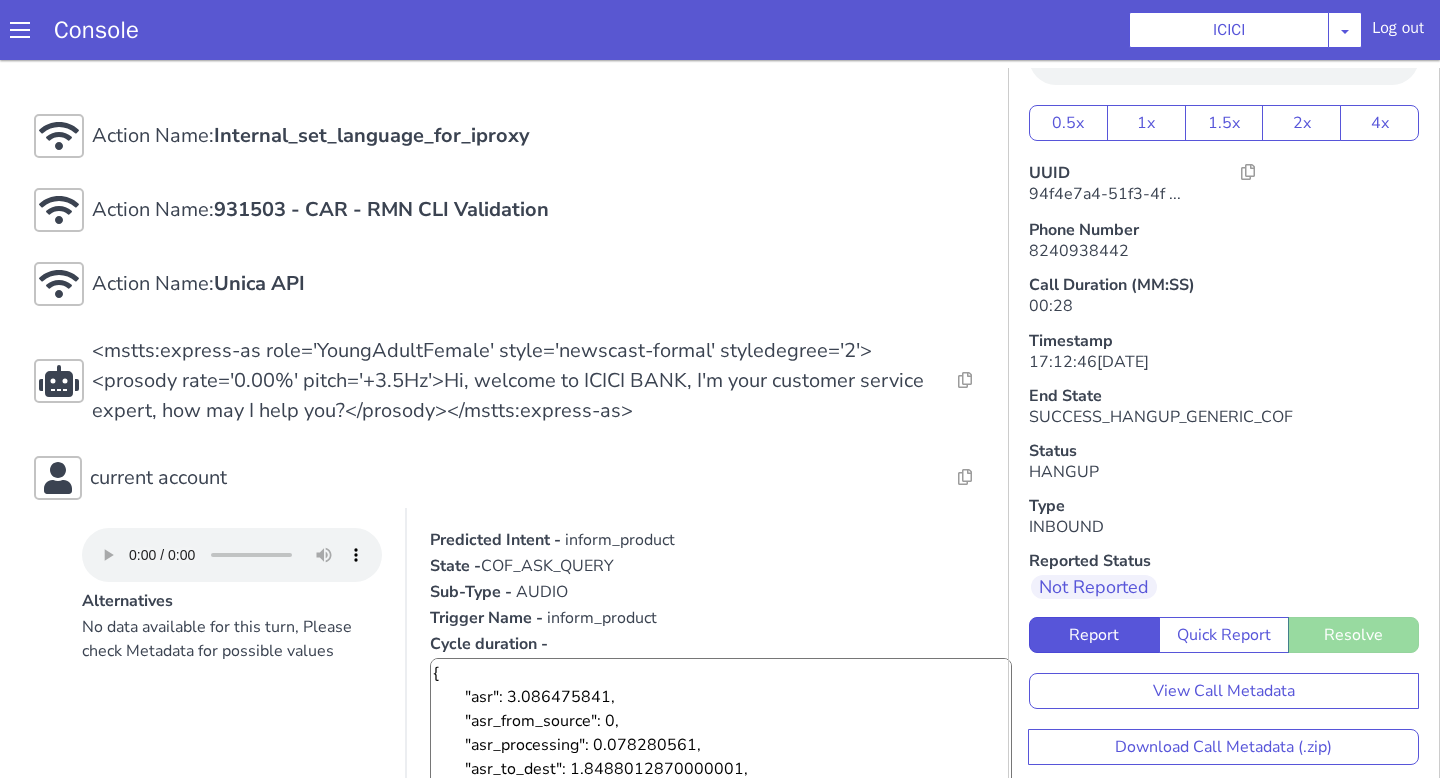 scroll, scrollTop: 355, scrollLeft: 0, axis: vertical 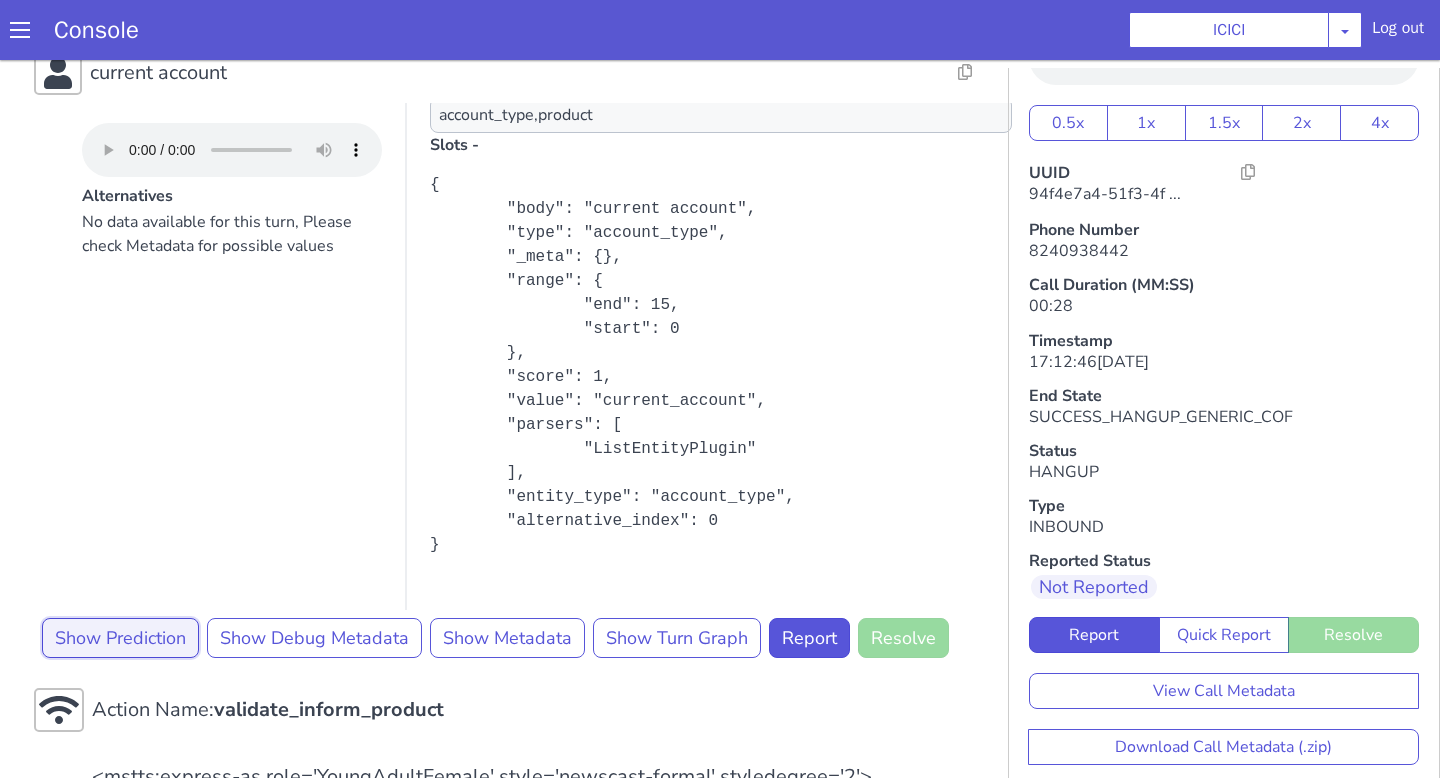 click on "Show Prediction" at bounding box center (120, 638) 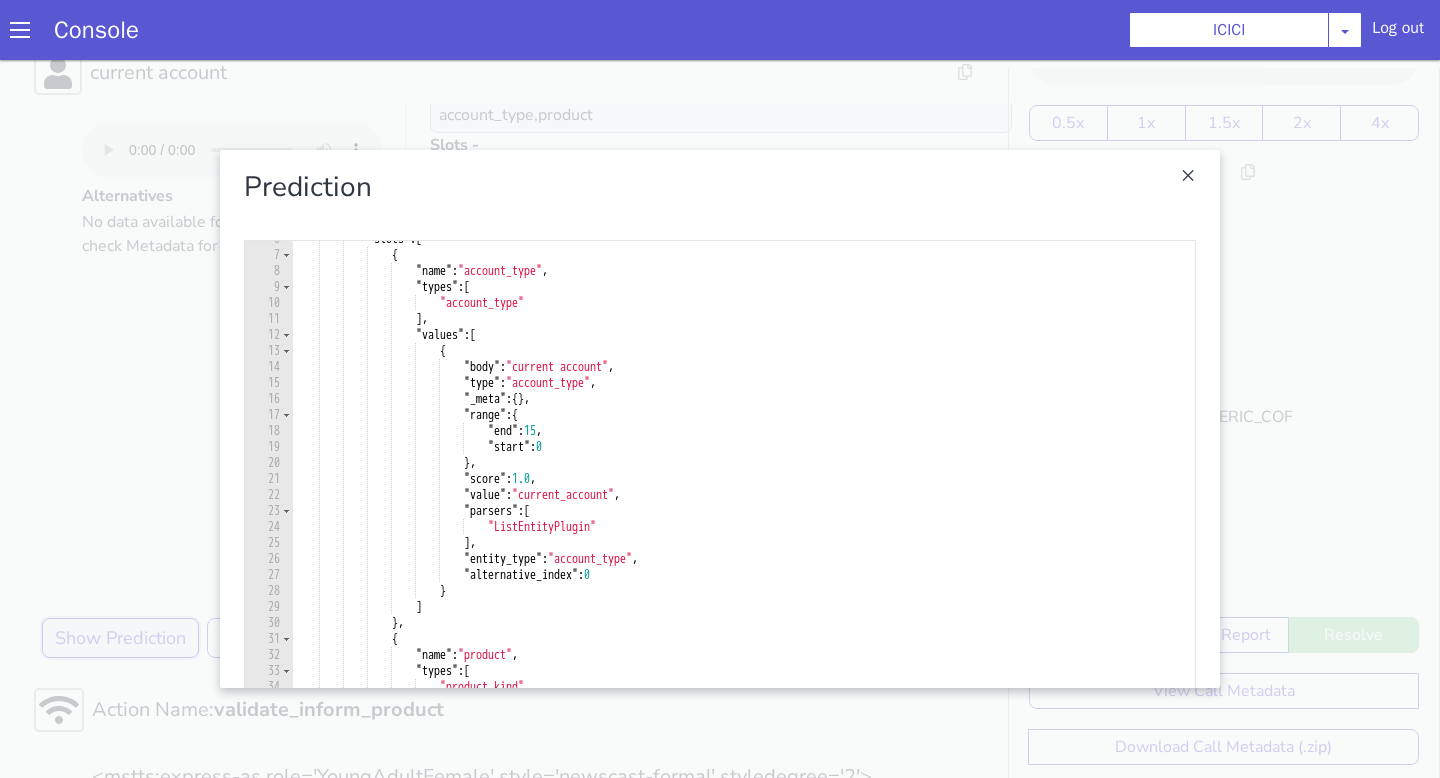 scroll, scrollTop: 90, scrollLeft: 0, axis: vertical 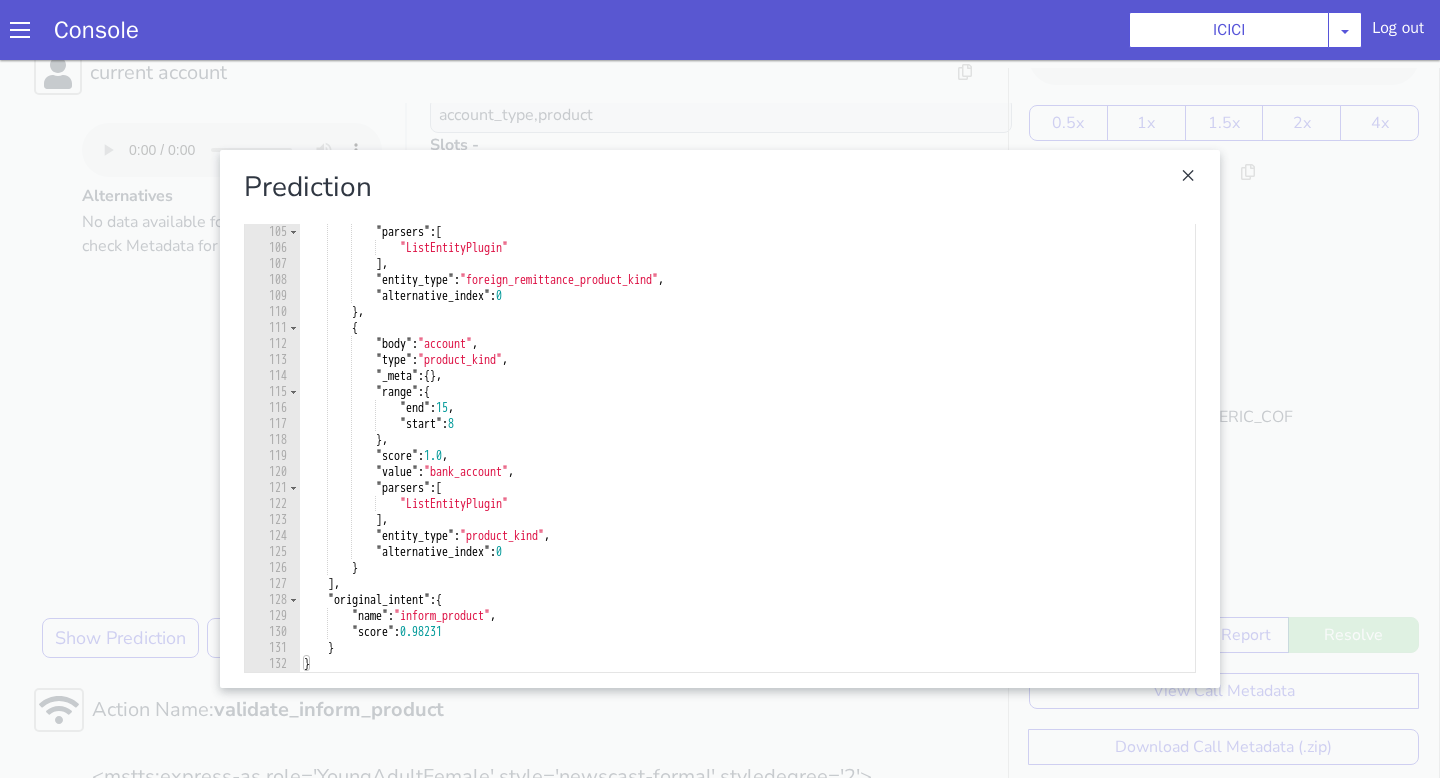 click at bounding box center (720, 419) 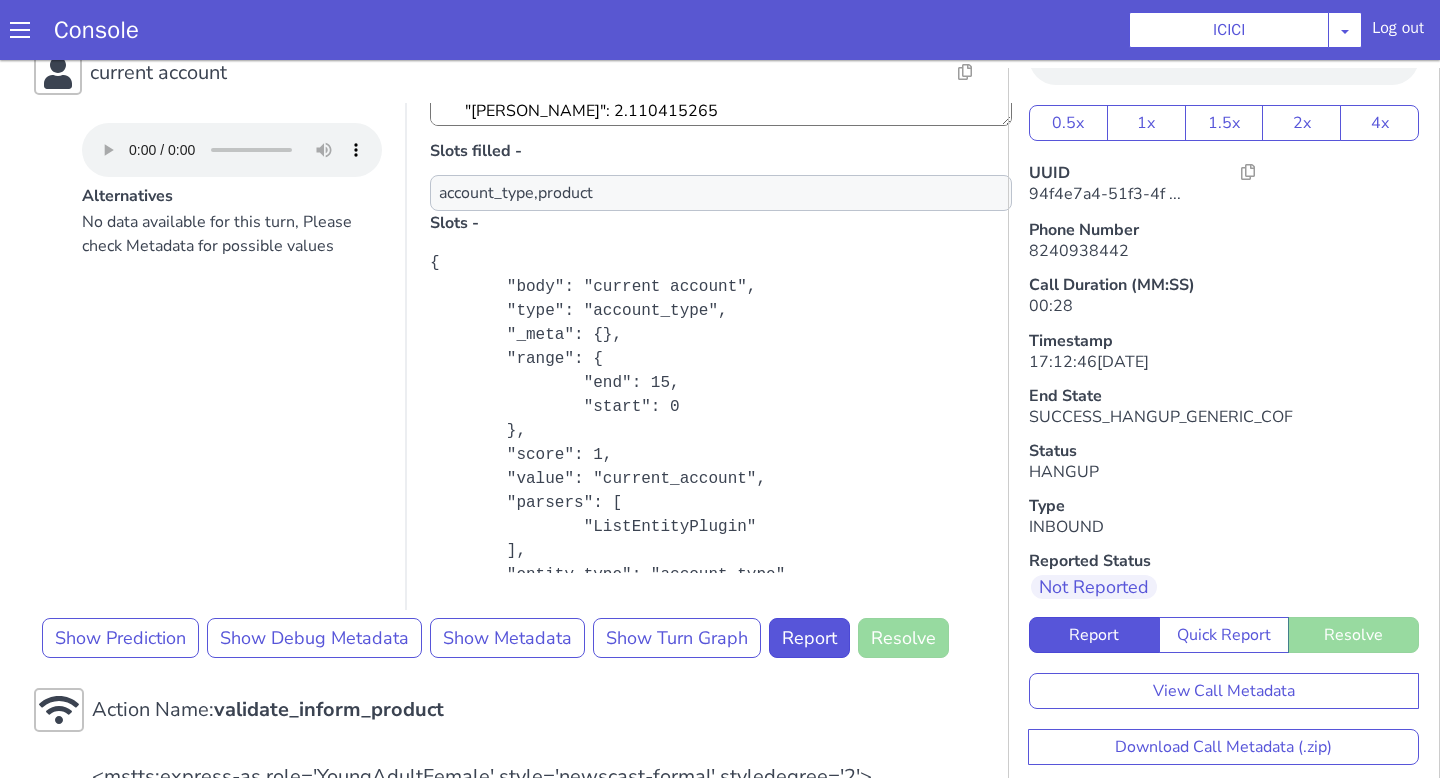 scroll, scrollTop: 245, scrollLeft: 0, axis: vertical 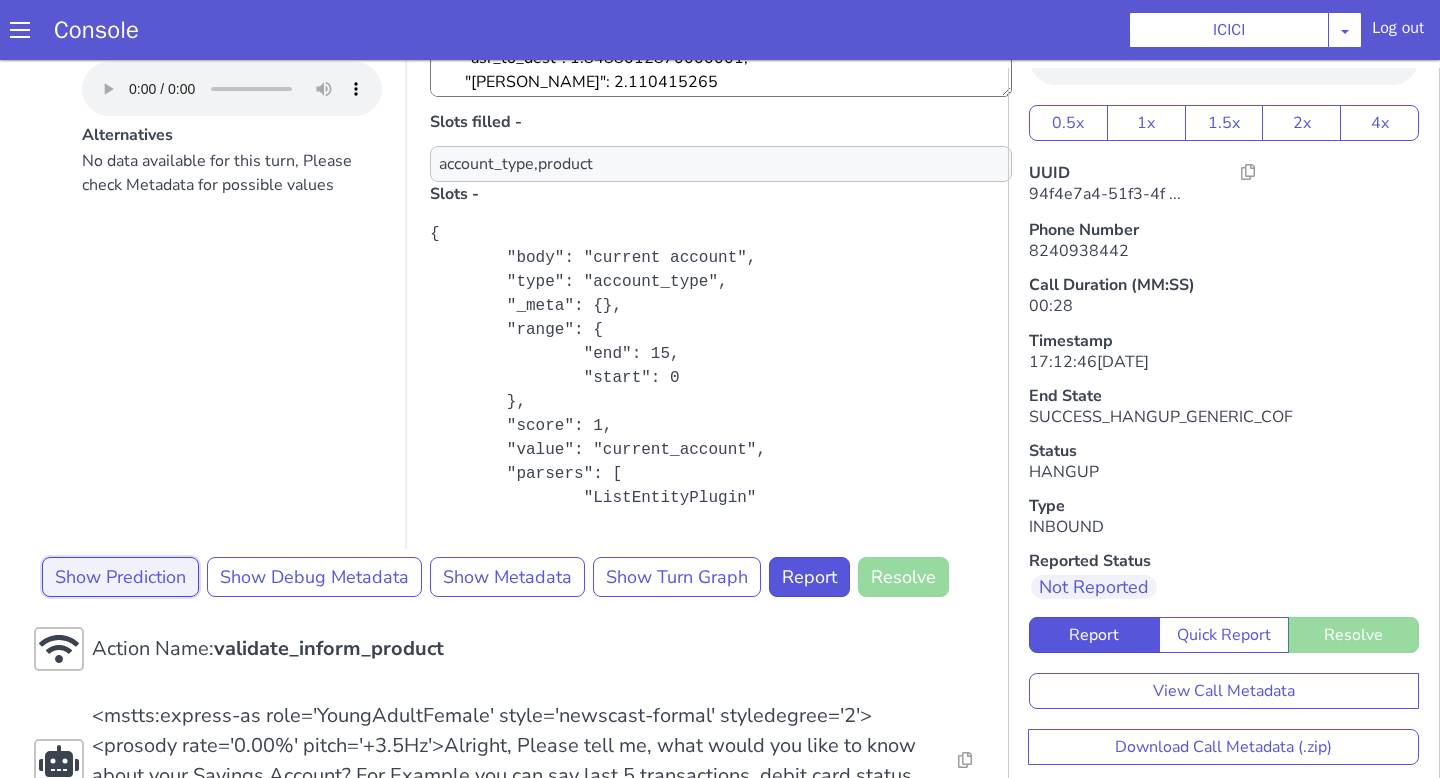 click on "Show Prediction" at bounding box center (120, 577) 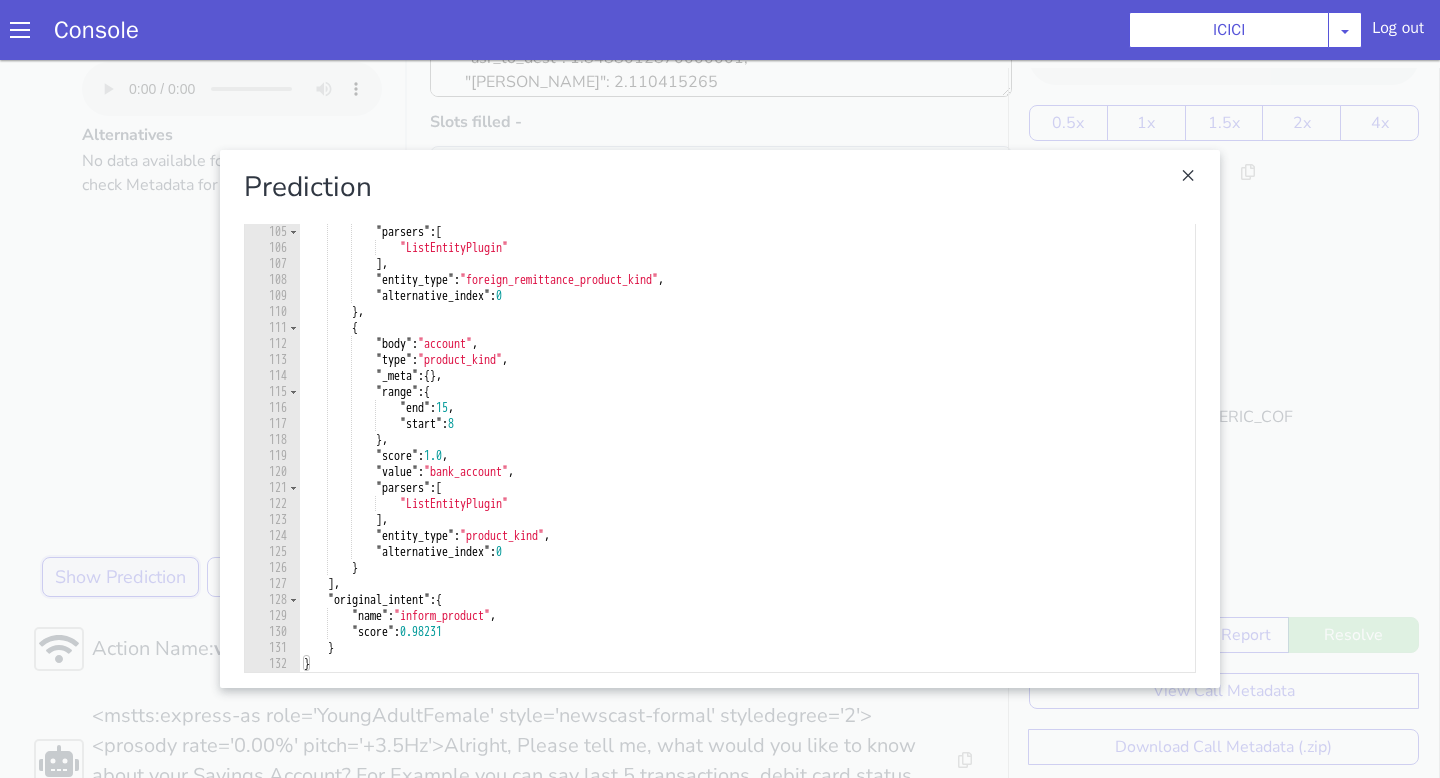 scroll, scrollTop: 1614, scrollLeft: 0, axis: vertical 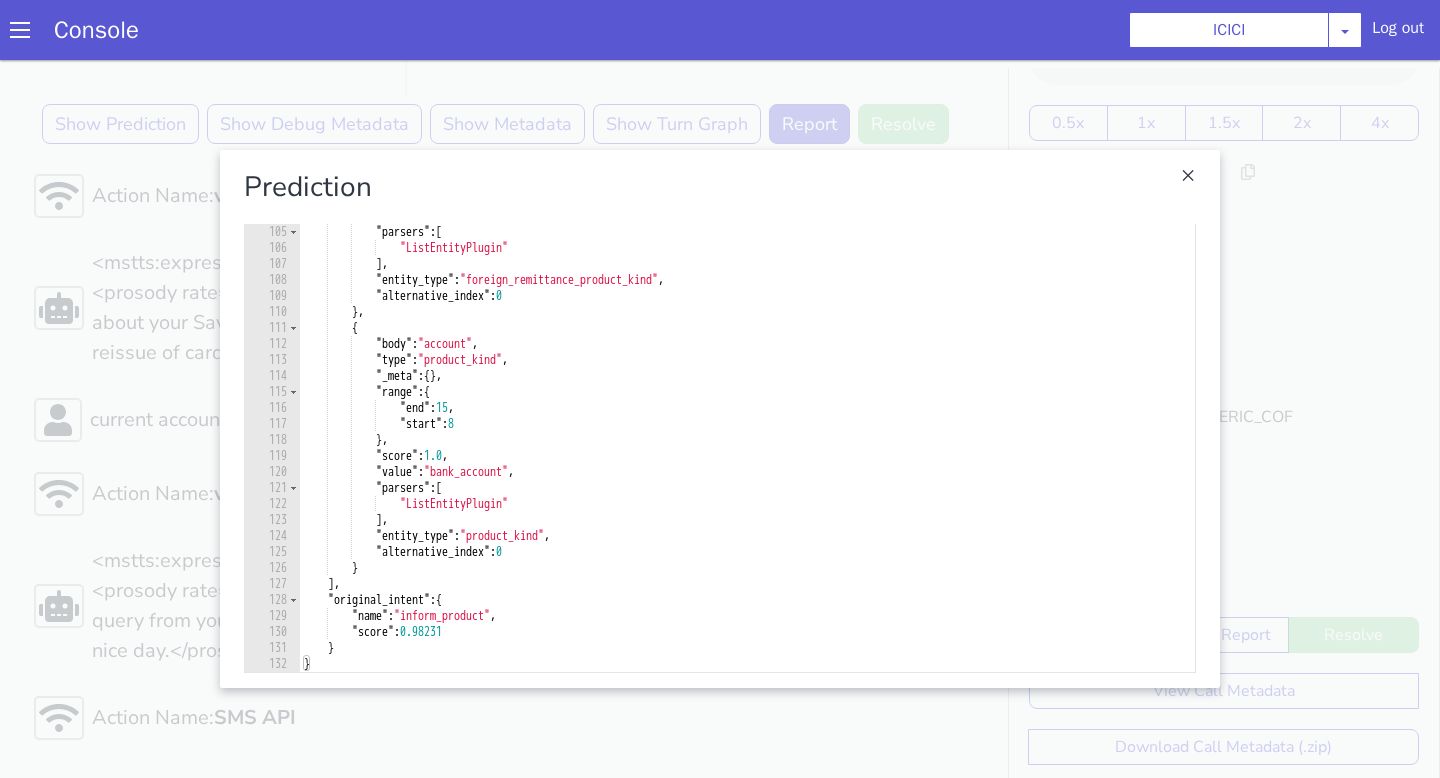 click at bounding box center (720, 419) 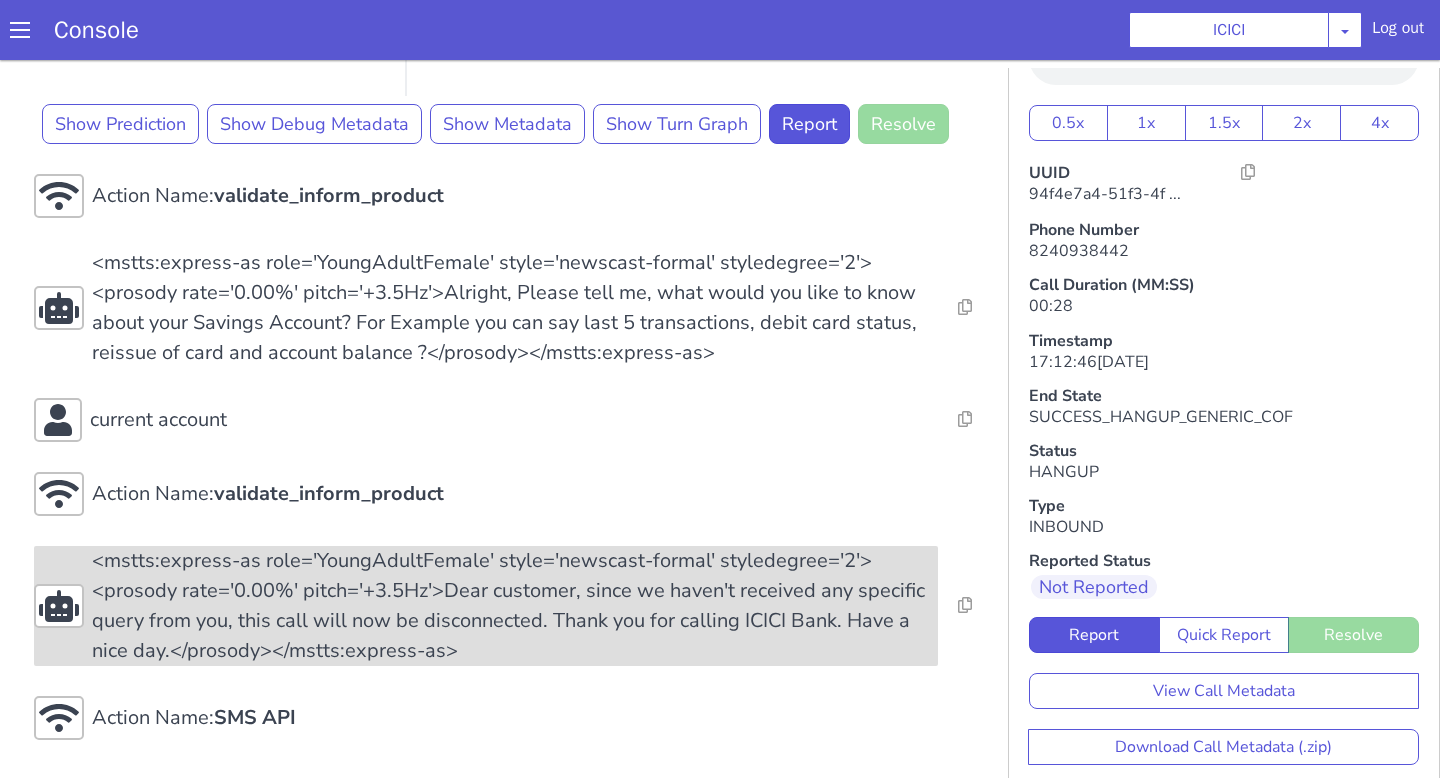 scroll, scrollTop: 6, scrollLeft: 0, axis: vertical 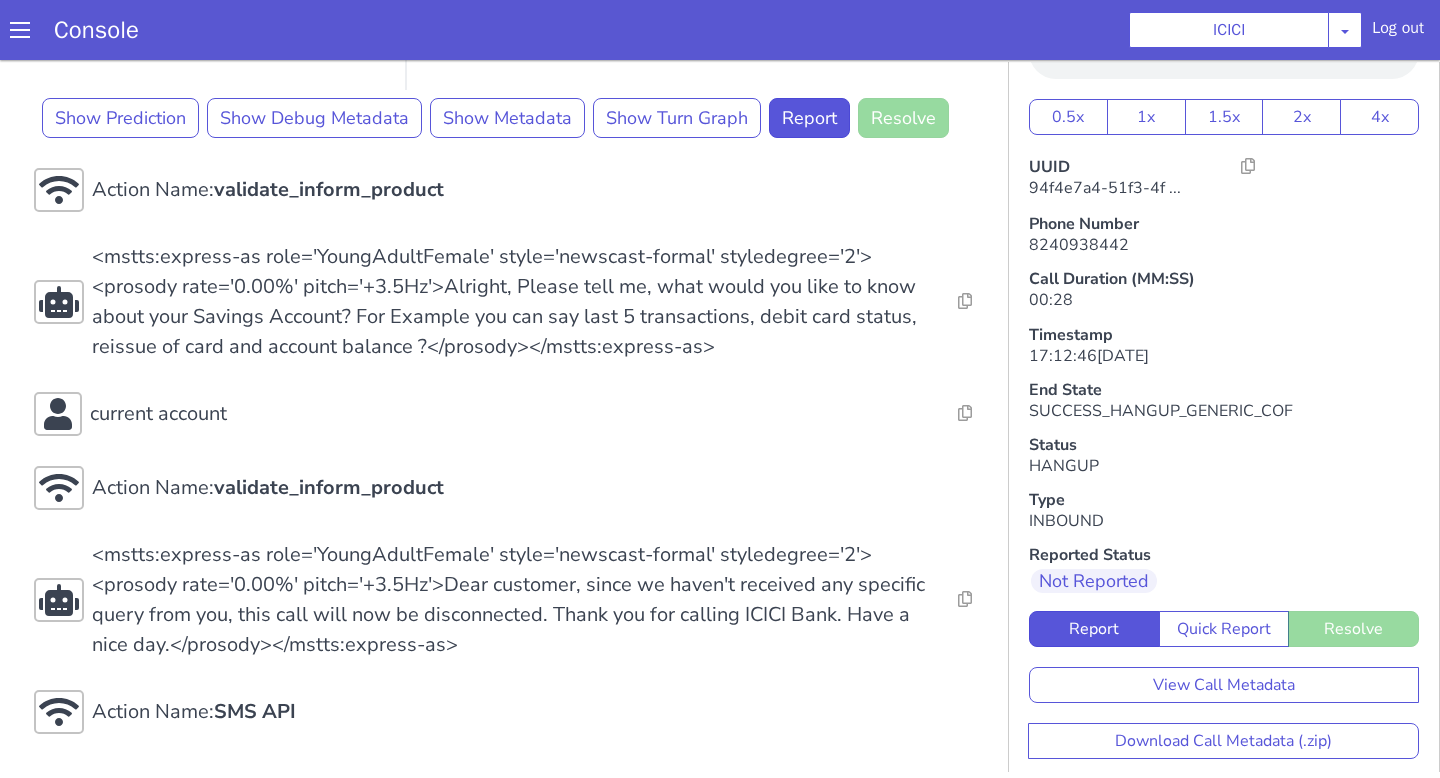 click on "View Call Metadata Download Call Metadata (.zip)" at bounding box center (1224, 703) 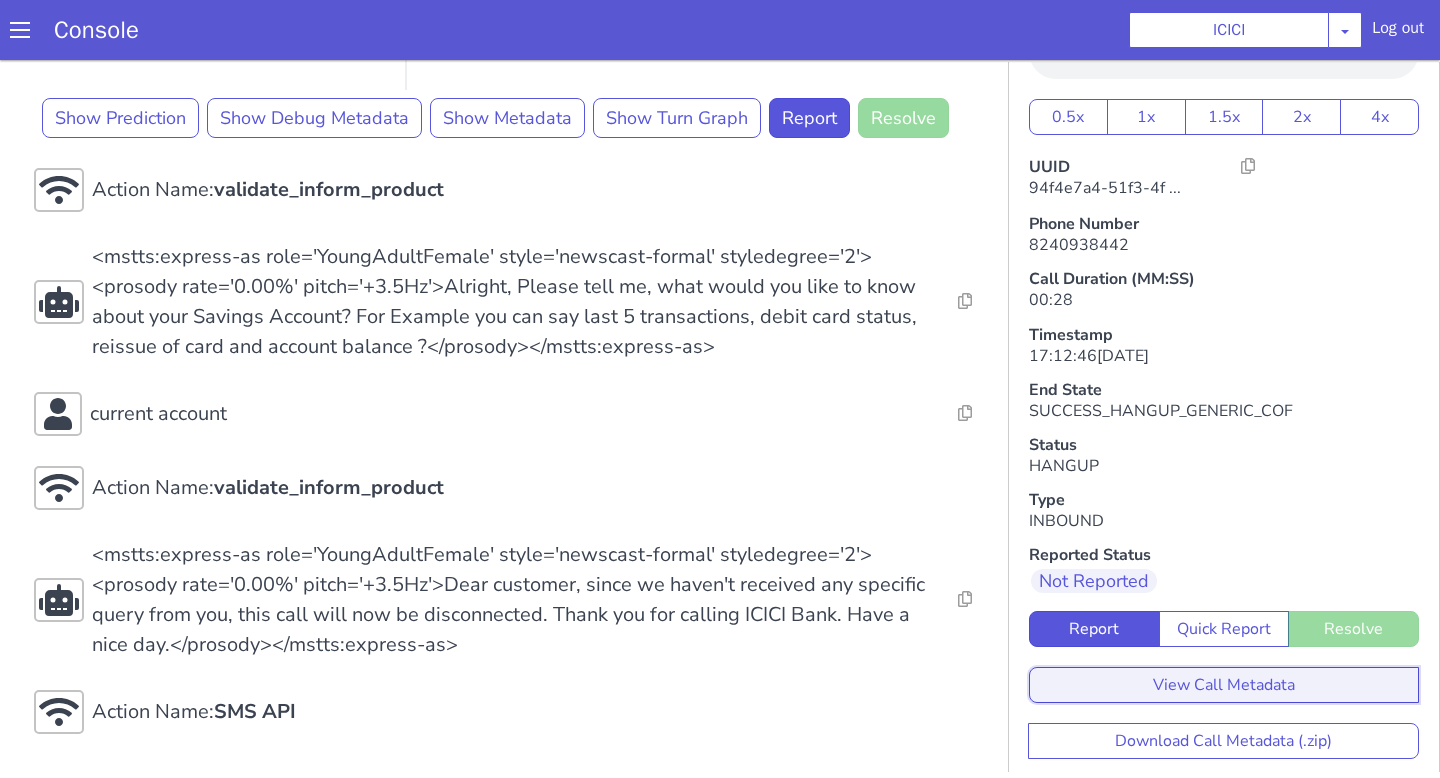 click on "View Call Metadata" at bounding box center [1224, 685] 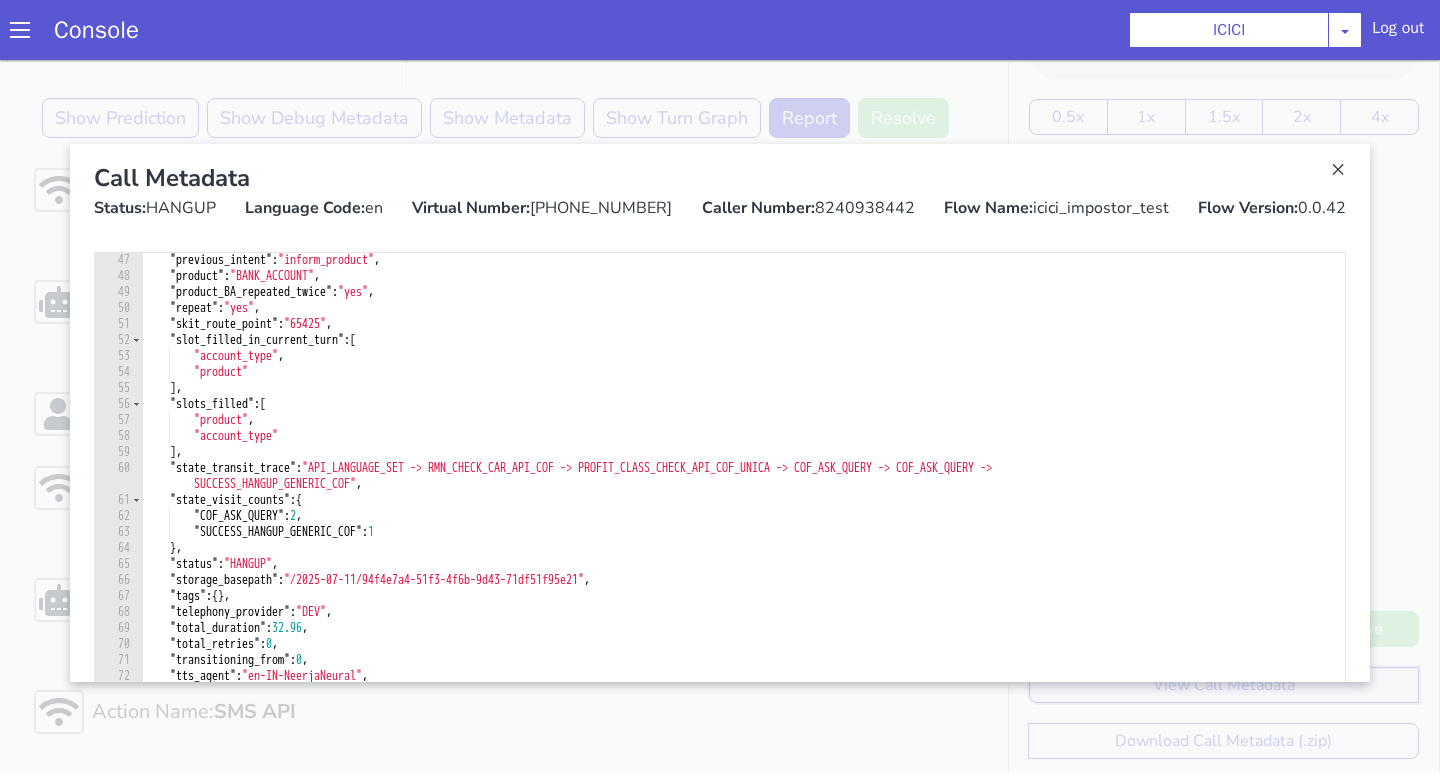 scroll, scrollTop: 782, scrollLeft: 0, axis: vertical 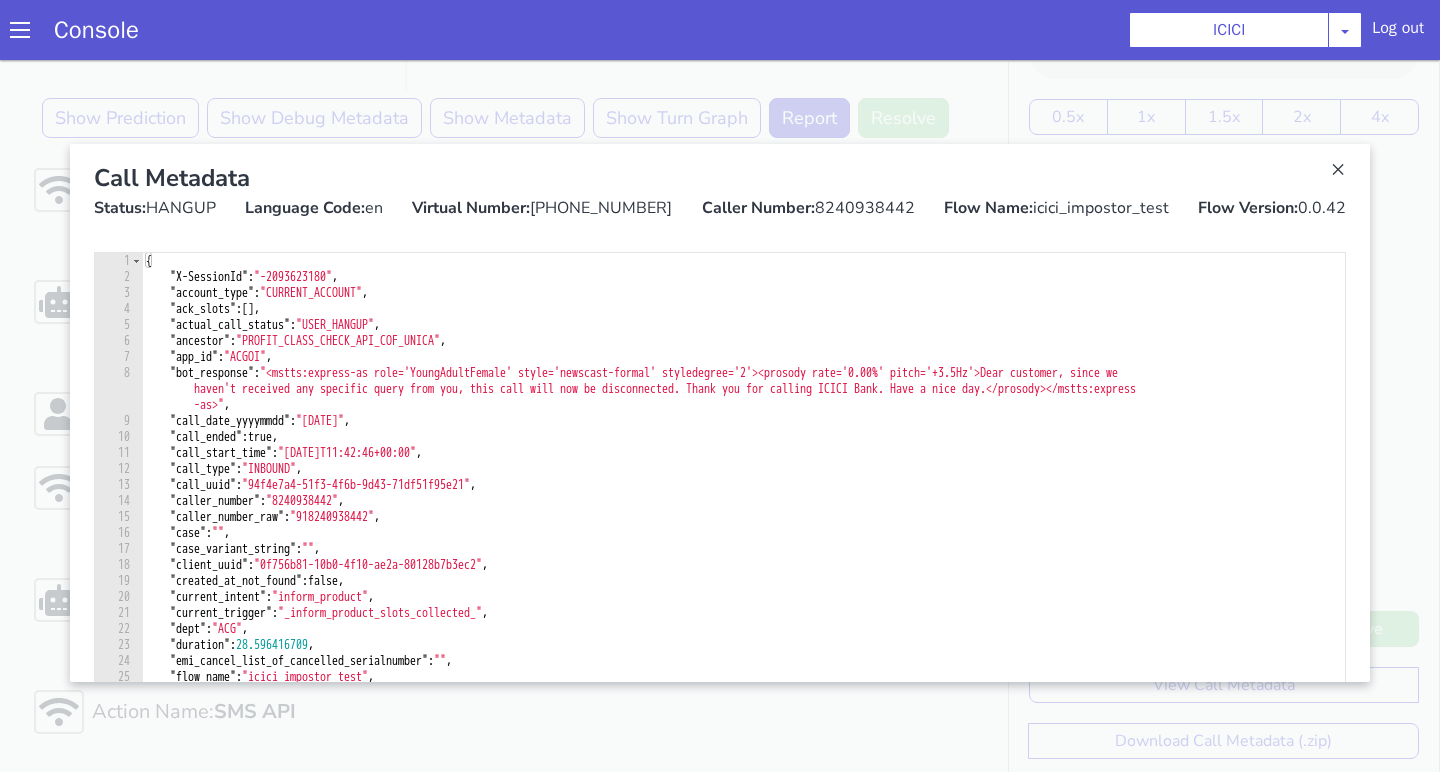 click on "{      "X-SessionId" :  "-2093623180" ,      "account_type" :  "CURRENT_ACCOUNT" ,      "ack_slots" :  [ ] ,      "actual_call_status" :  "USER_HANGUP" ,      "ancestor" :  "PROFIT_CLASS_CHECK_API_COF_UNICA" ,      "app_id" :  "ACGOI" ,      "bot_response" :  "<mstts:express-as role='YoungAdultFemale' style='newscast-formal' styledegree='2'><prosody rate='0.00%' pitch='+3.5Hz'>Dear customer, since we           haven't received any specific query from you, this call will now be disconnected. Thank you for calling ICICI Bank. Have a nice day.</prosody></mstts:express          -as>" ,      "call_date_yyyymmdd" :  "2025-07-11" ,      "call_ended" :  true ,      "call_start_time" :  "2025-07-11T11:42:46+00:00" ,      "call_type" :  "INBOUND" ,      "call_uuid" :  "94f4e7a4-51f3-4f6b-9d43-71df51f95e21" ,      "caller_number" :  "8240938442" ,      "caller_number_raw" :  "918240938442" ,      "case" :  "" ,      "case_variant_string" :  "" ,      "client_uuid" :  ,      "created_at_not_found" :  , :" at bounding box center (743, 518) 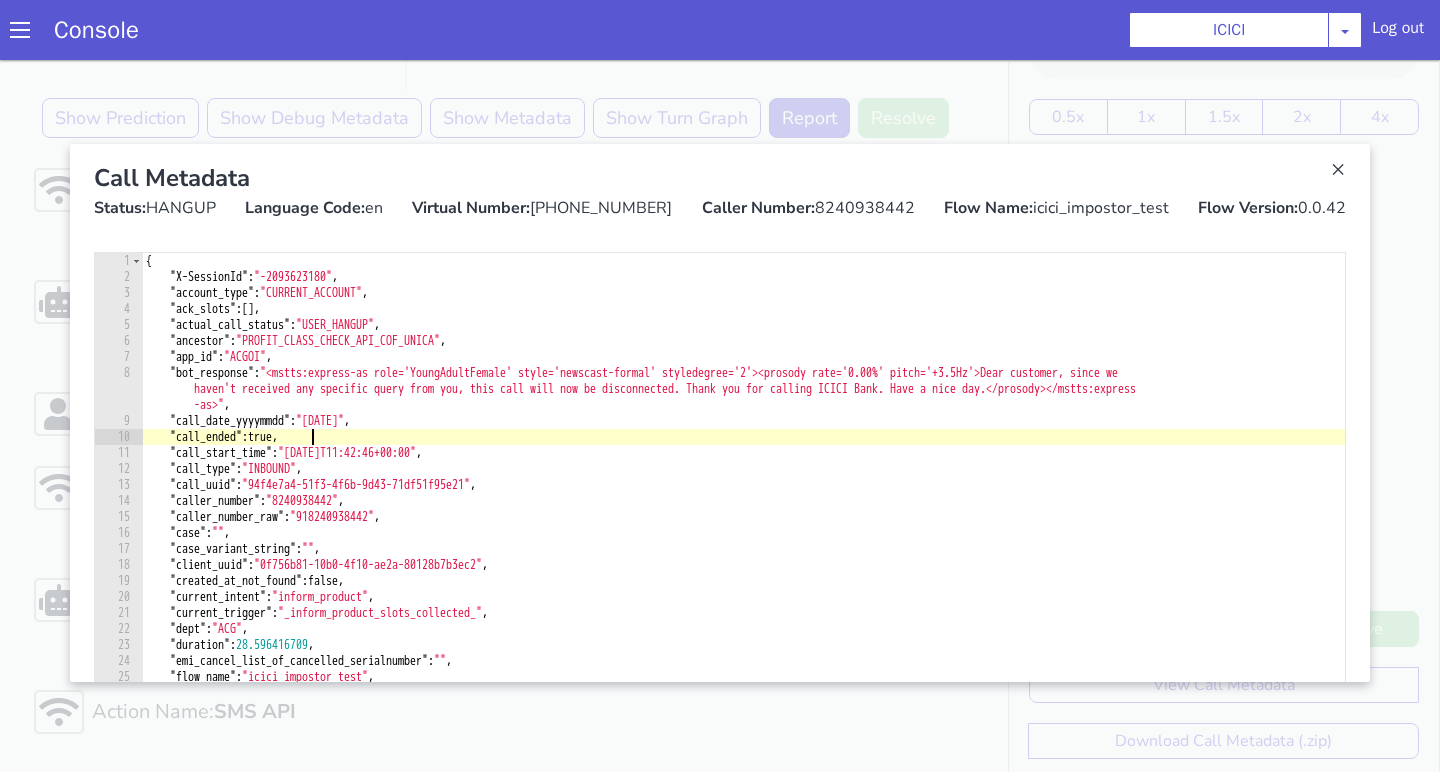 type on ""whatsapp_check": ""
}" 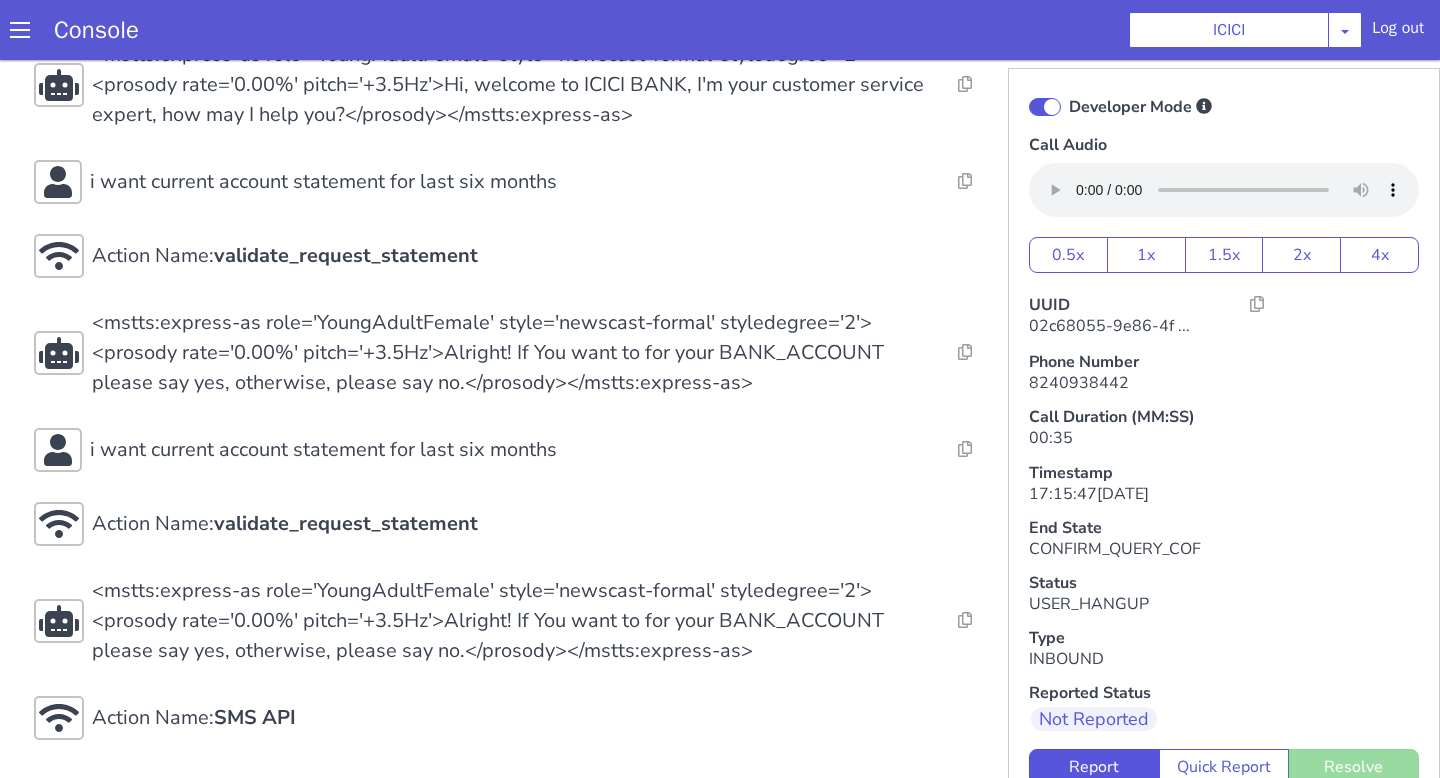 scroll, scrollTop: 6, scrollLeft: 0, axis: vertical 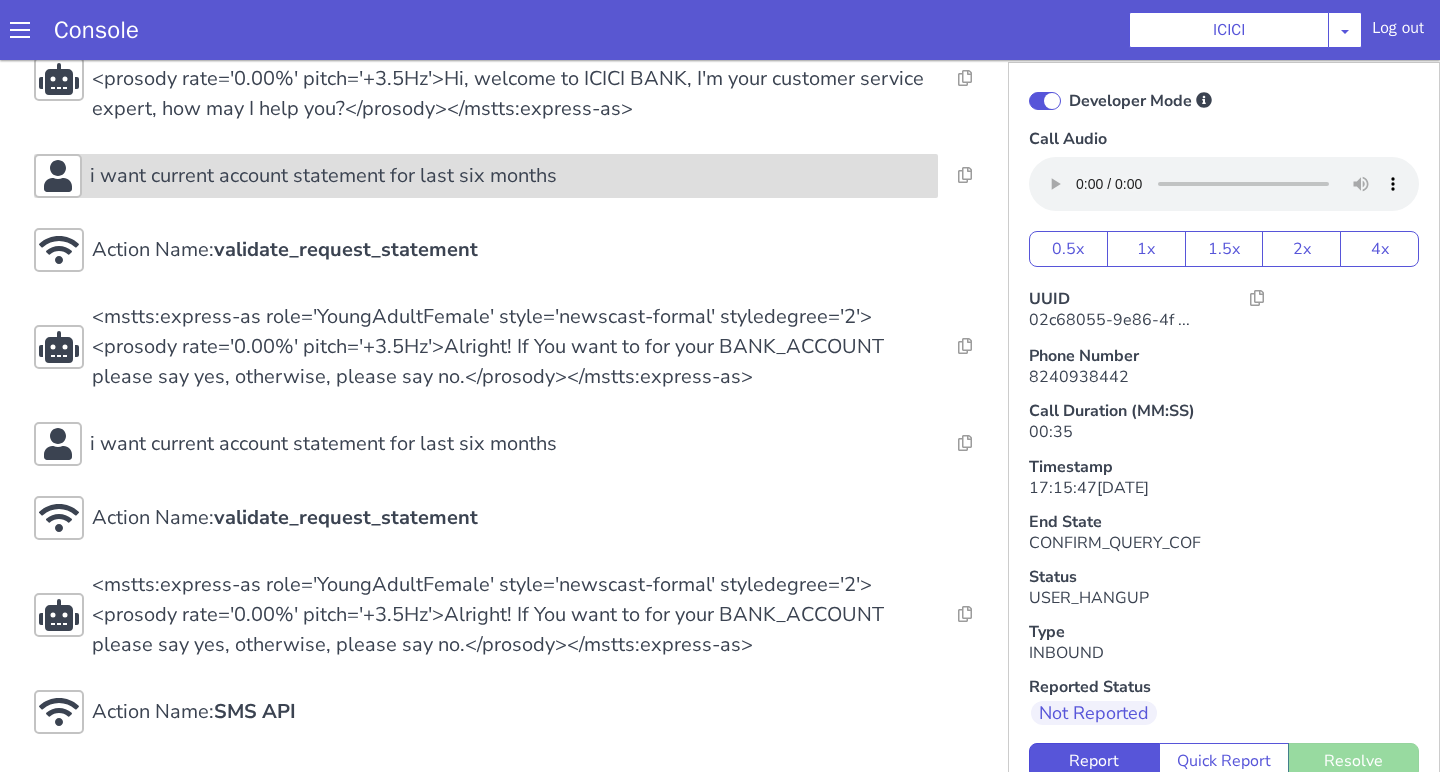 click on "i want current account statement for last six months" at bounding box center [486, 176] 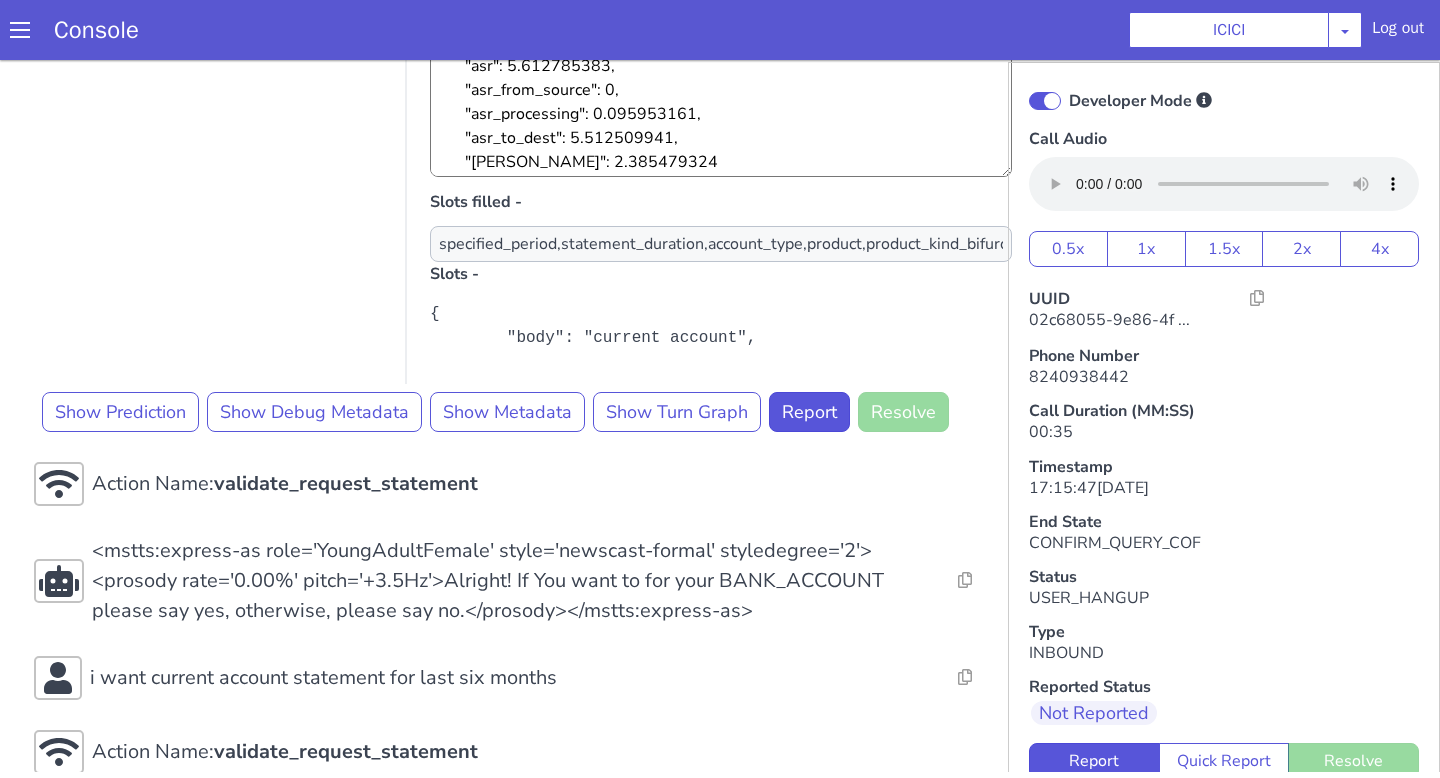 scroll, scrollTop: 628, scrollLeft: 0, axis: vertical 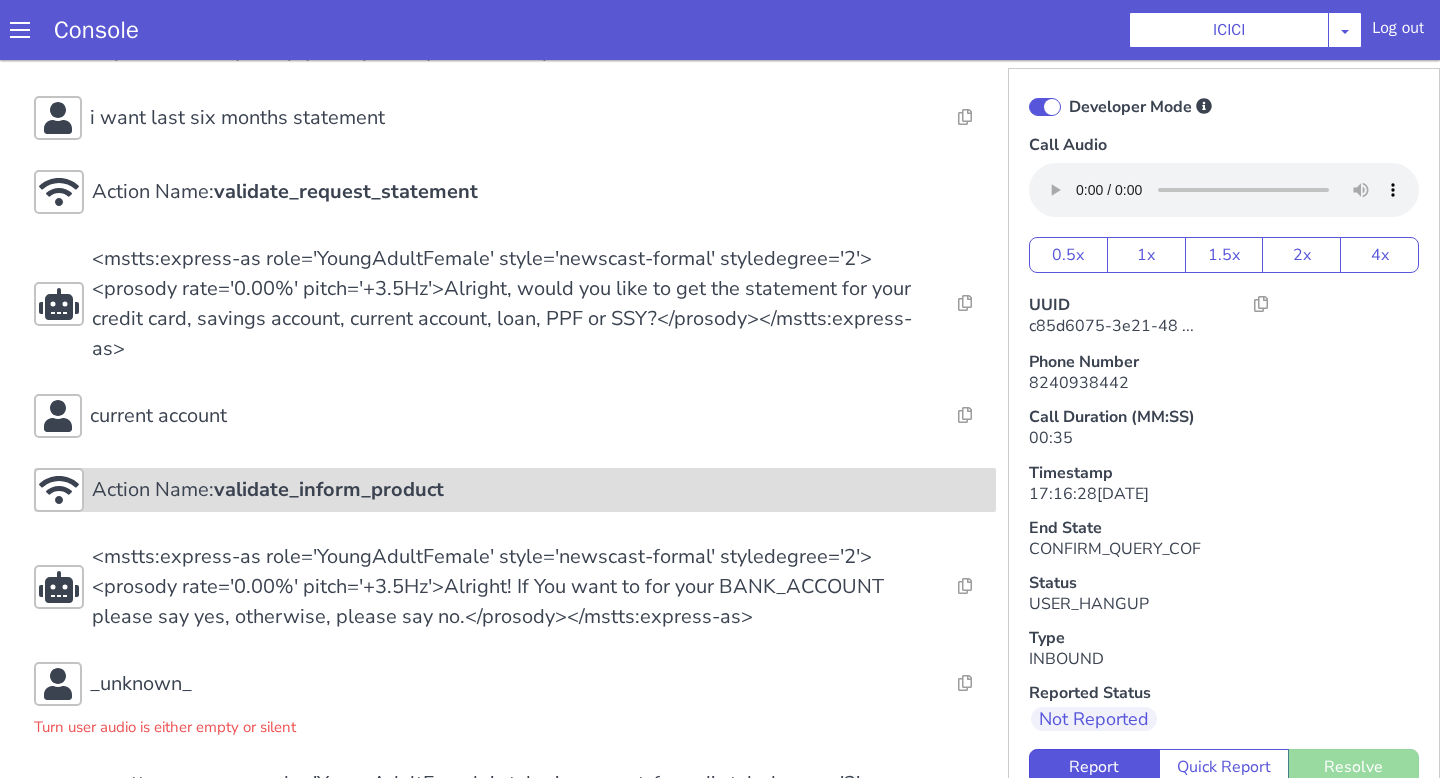 click on "Action Name:  validate_inform_product" at bounding box center (1930, 1239) 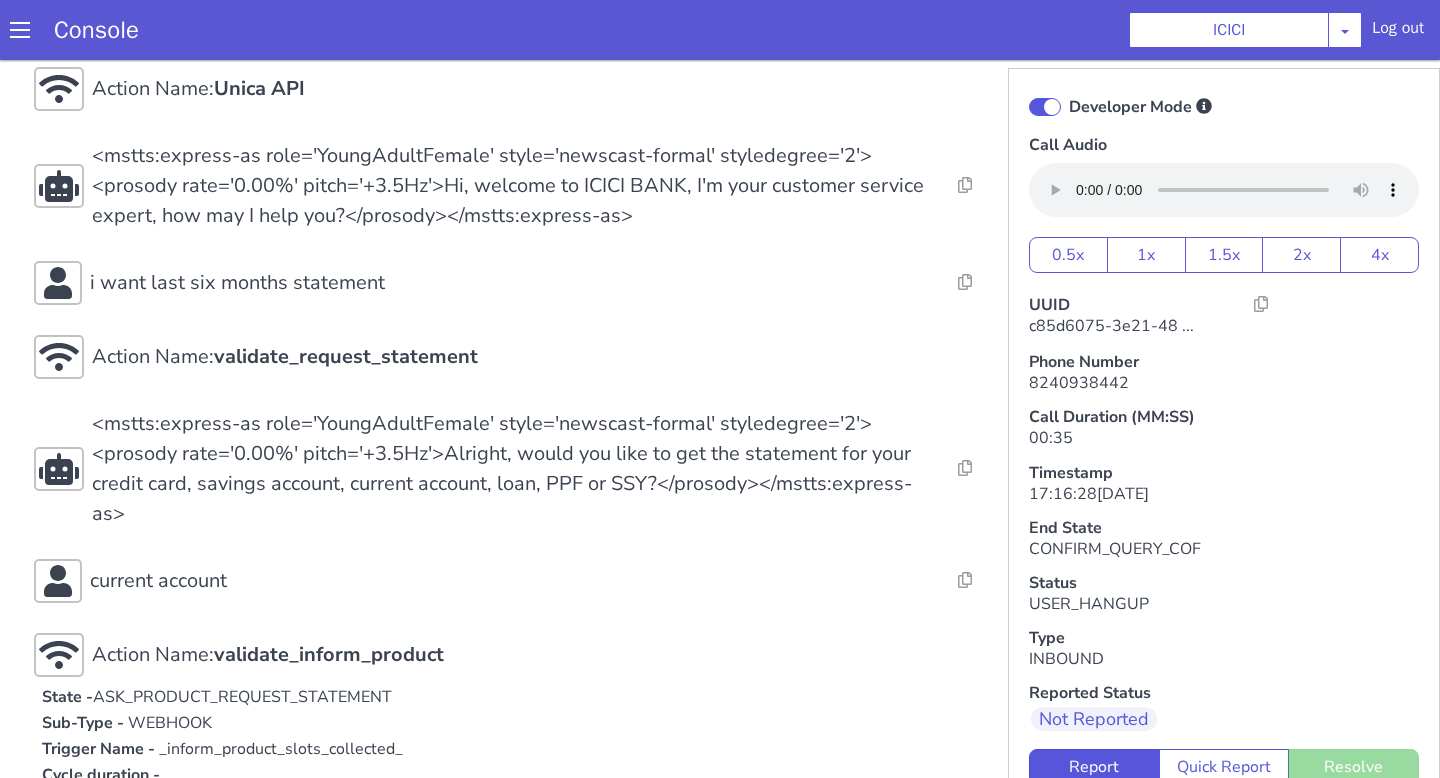 scroll, scrollTop: 185, scrollLeft: 0, axis: vertical 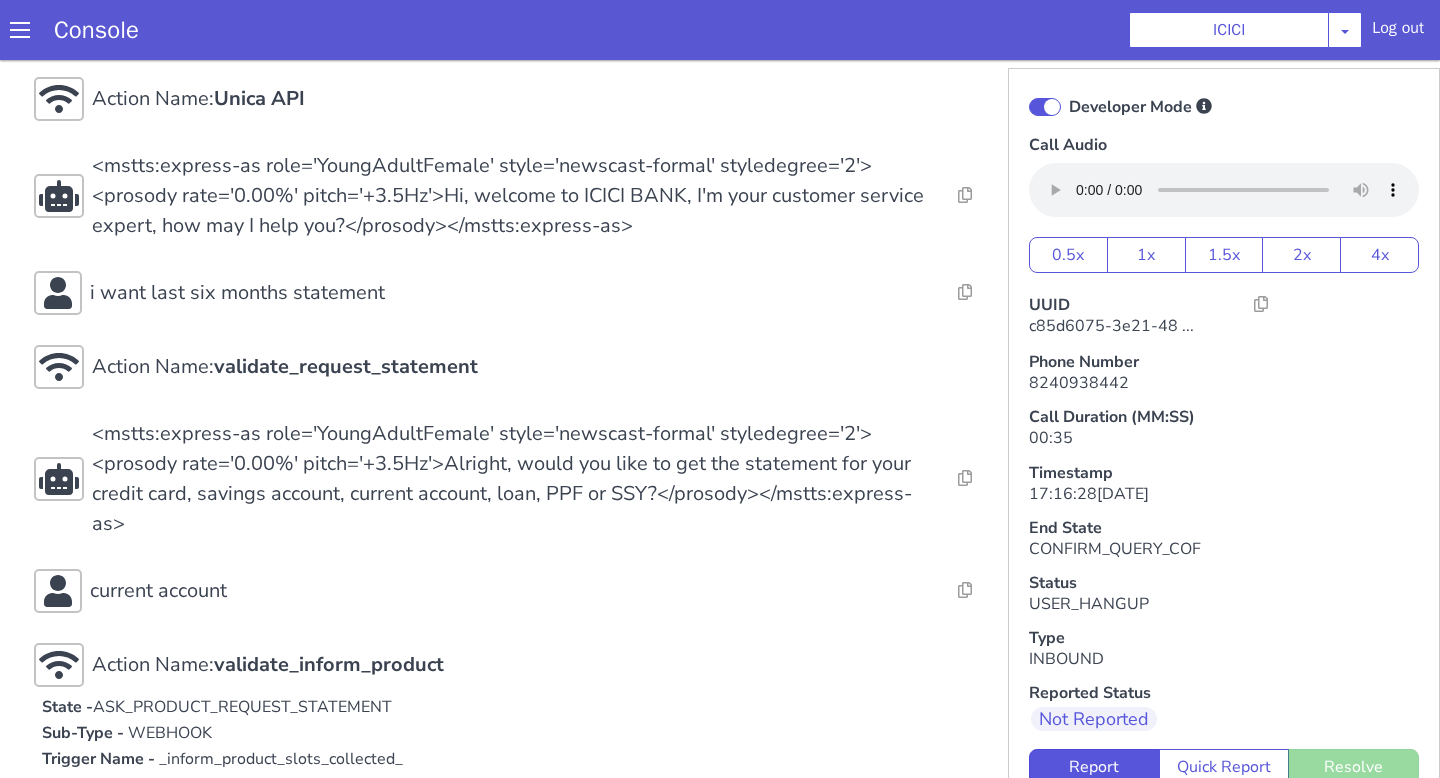 click on "Action Name:  Internal_set_language_for_iproxy Resolve  Intent Error  Entity Error  Transcription Error  Miscellaneous Submit Action Name:  931503 - CAR - RMN CLI Validation Resolve  Intent Error  Entity Error  Transcription Error  Miscellaneous Submit Action Name:  Unica API Resolve  Intent Error  Entity Error  Transcription Error  Miscellaneous Submit <mstts:express-as role='YoungAdultFemale' style='newscast-formal' styledegree='2'><prosody rate='0.00%' pitch='+3.5Hz'>Hi, welcome to ICICI BANK, I'm your customer service expert, how may I help you?</prosody></mstts:express-as> Resolve  Intent Error  Entity Error  Transcription Error  Miscellaneous Submit i want last six months statement Resolve  Intent Error  Entity Error  Transcription Error  Miscellaneous Submit Action Name:  validate_request_statement Resolve  Intent Error  Entity Error  Transcription Error  Miscellaneous Submit Resolve  Intent Error  Entity Error  Transcription Error  Miscellaneous Submit current account Resolve  Intent Error Submit" at bounding box center (2024, 952) 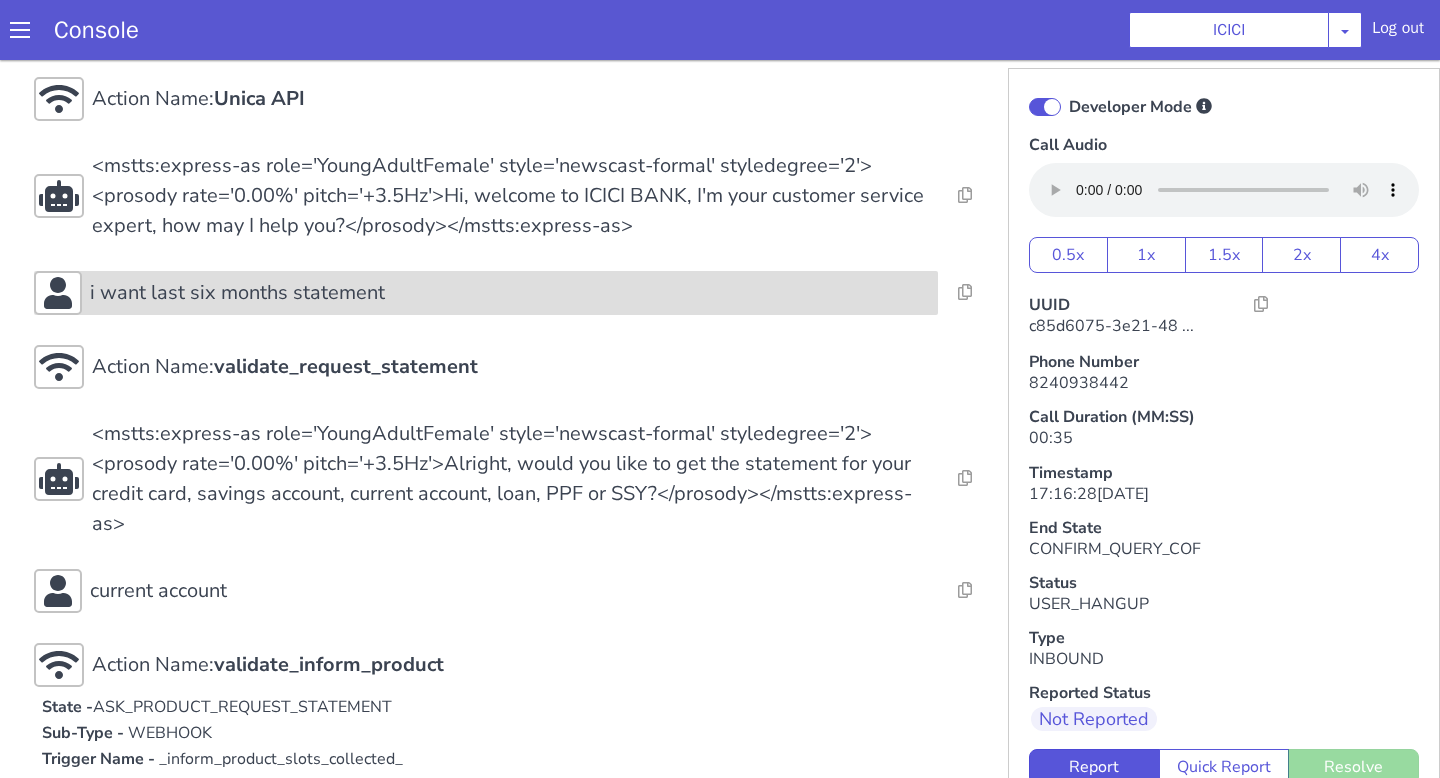 click on "i want last six months statement" at bounding box center [1900, 1043] 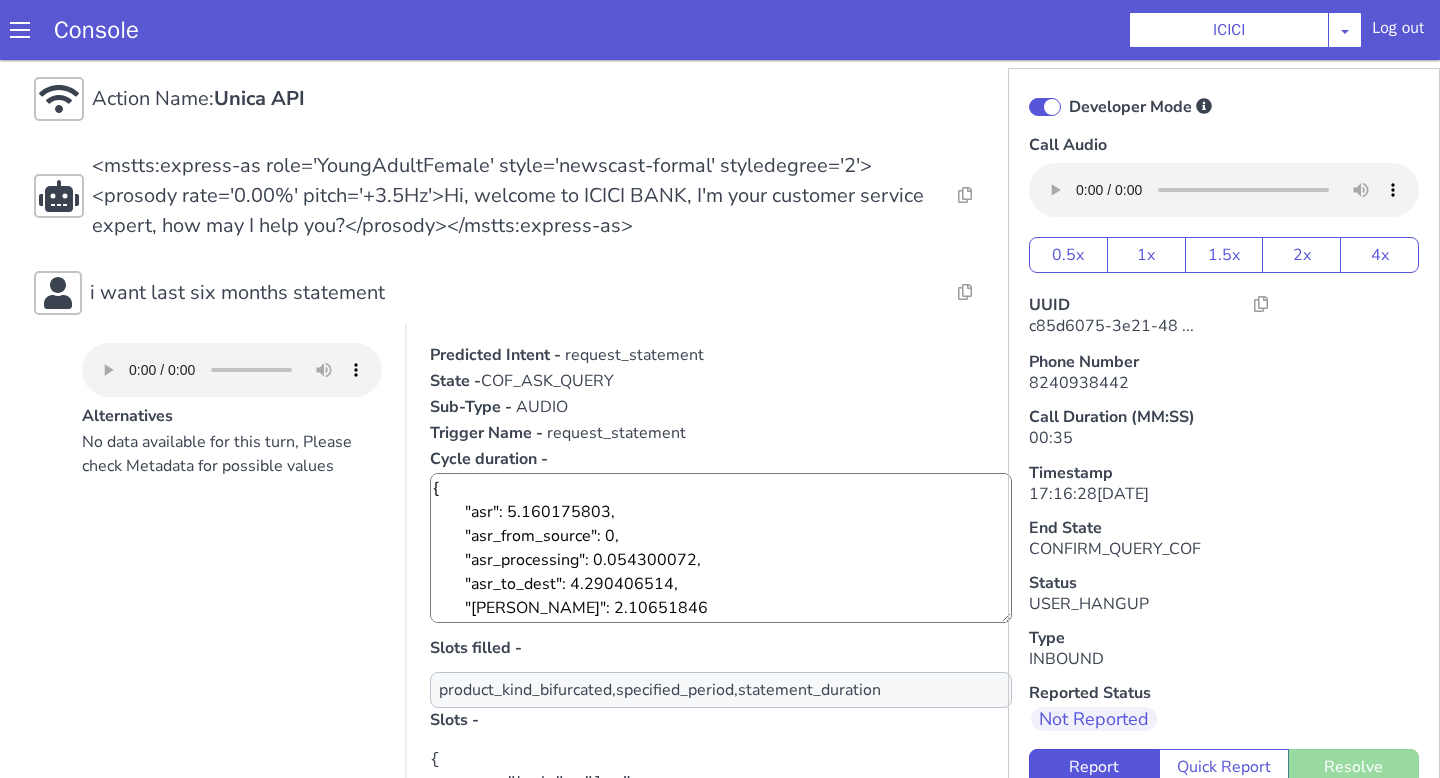 scroll, scrollTop: 24, scrollLeft: 0, axis: vertical 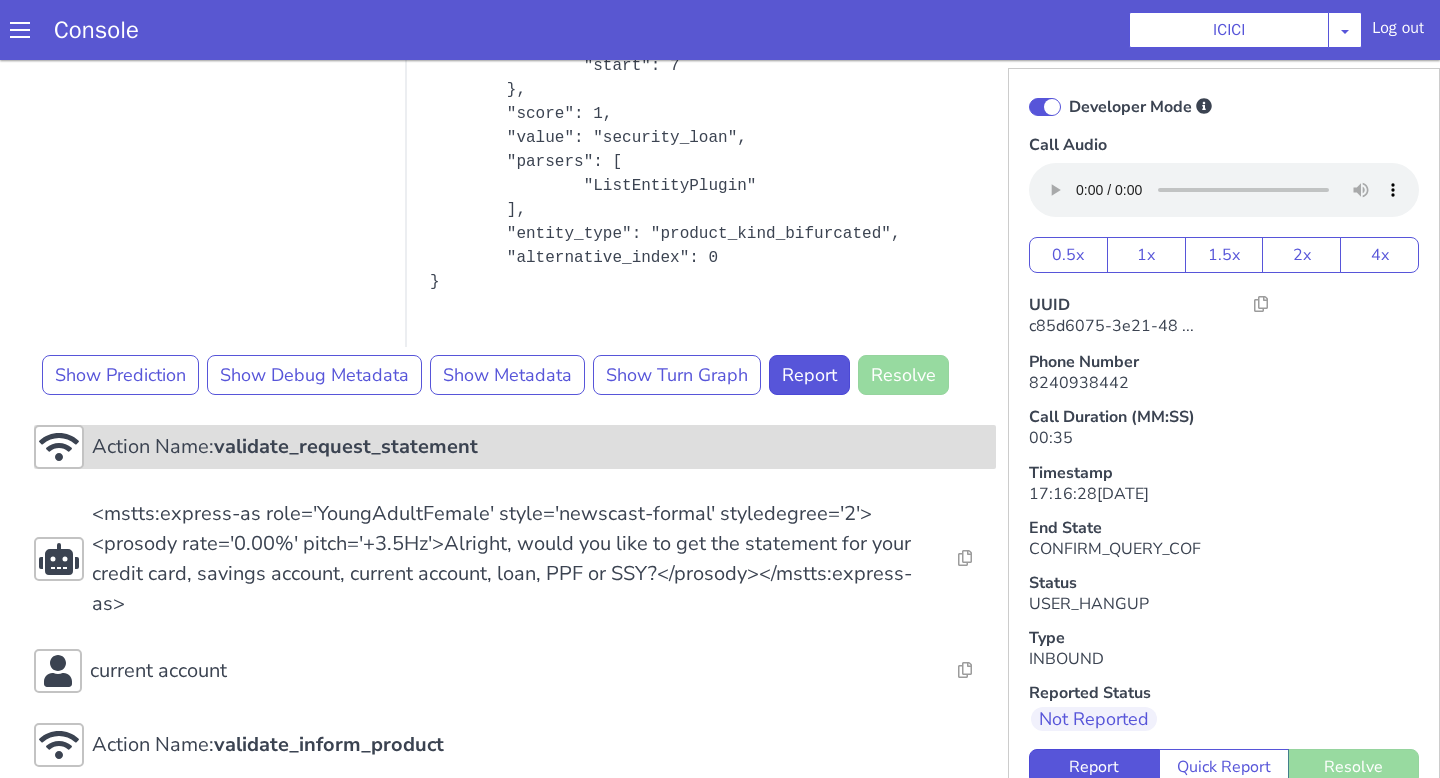 click on "validate_request_statement" at bounding box center [1763, 401] 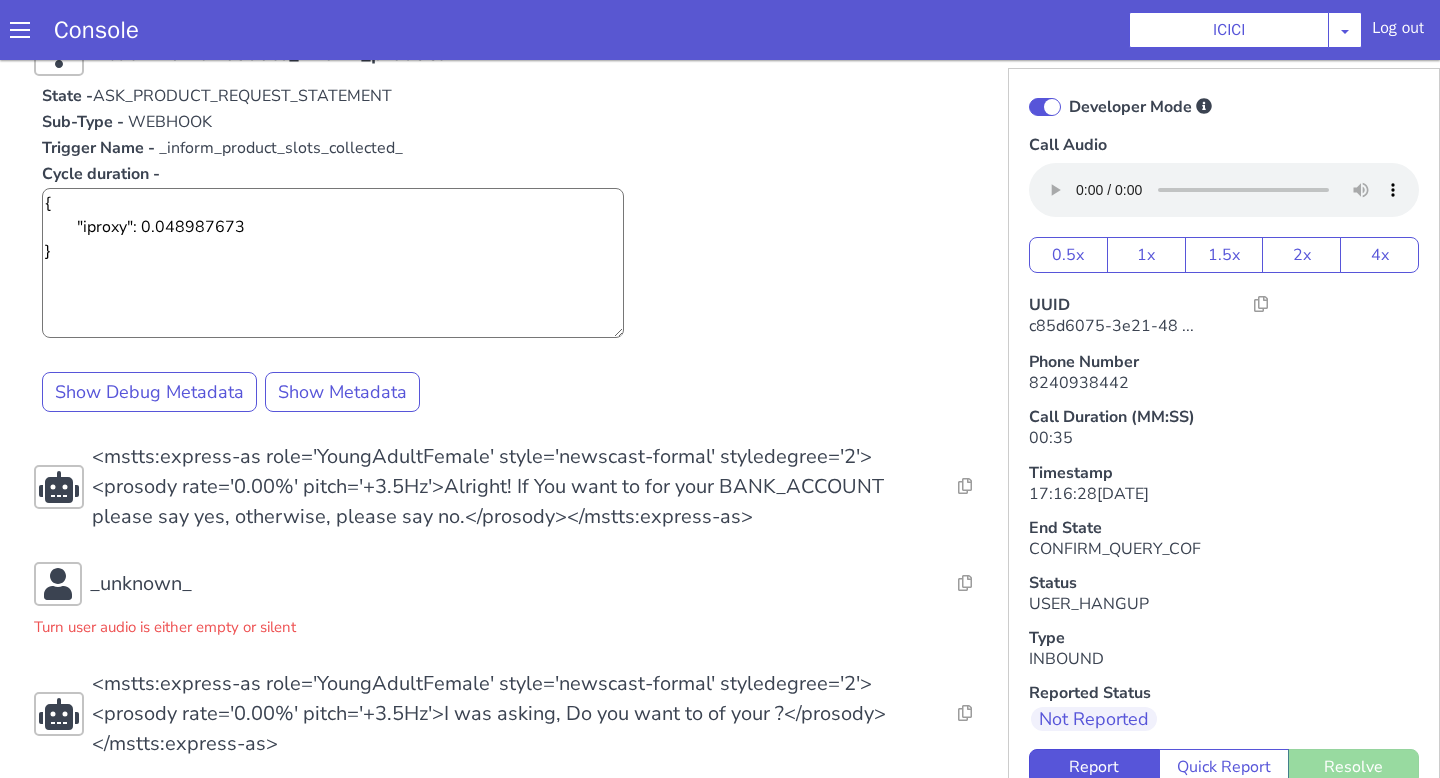 scroll, scrollTop: 1757, scrollLeft: 0, axis: vertical 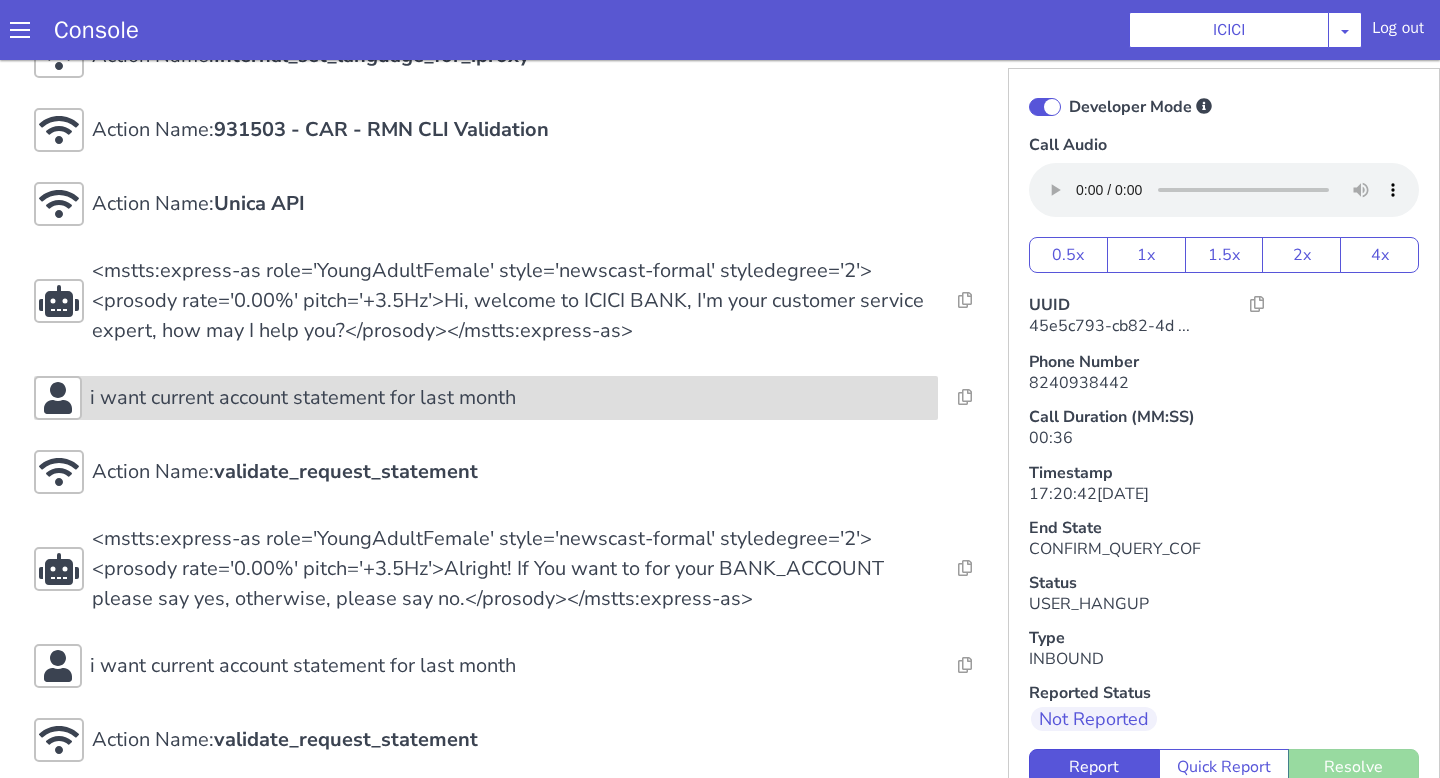 click on "i want current account statement for last month" at bounding box center [590, 261] 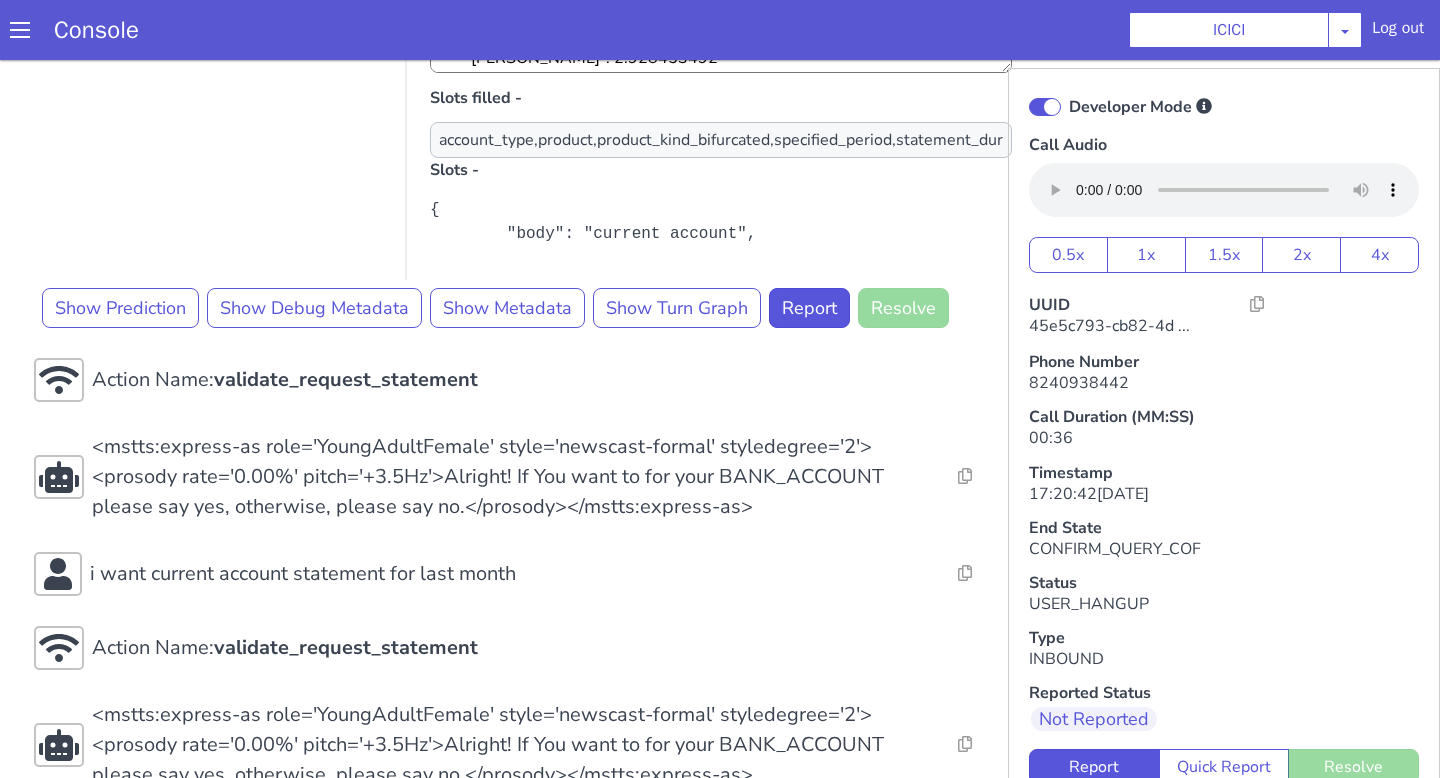 scroll, scrollTop: 742, scrollLeft: 0, axis: vertical 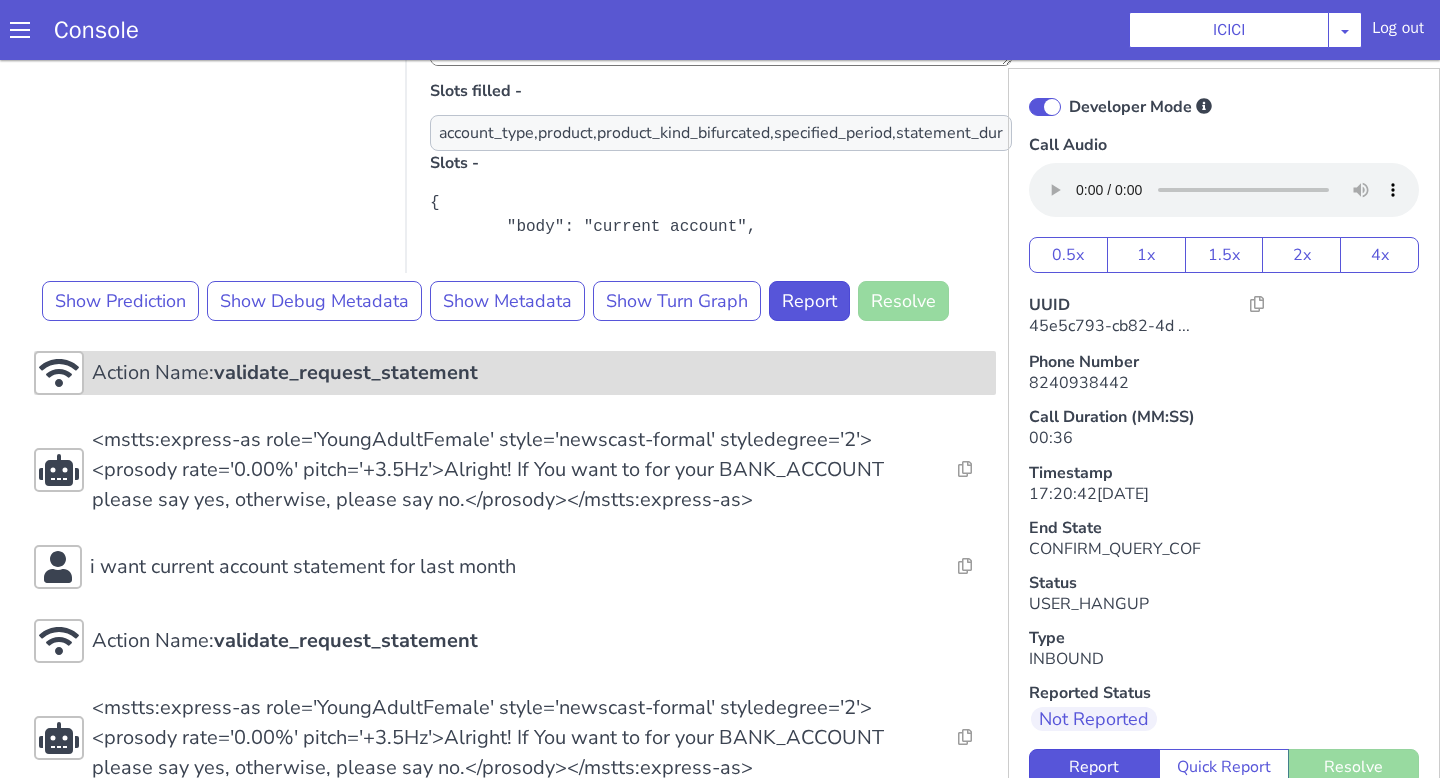 click on "Action Name:  validate_request_statement" at bounding box center [649, 198] 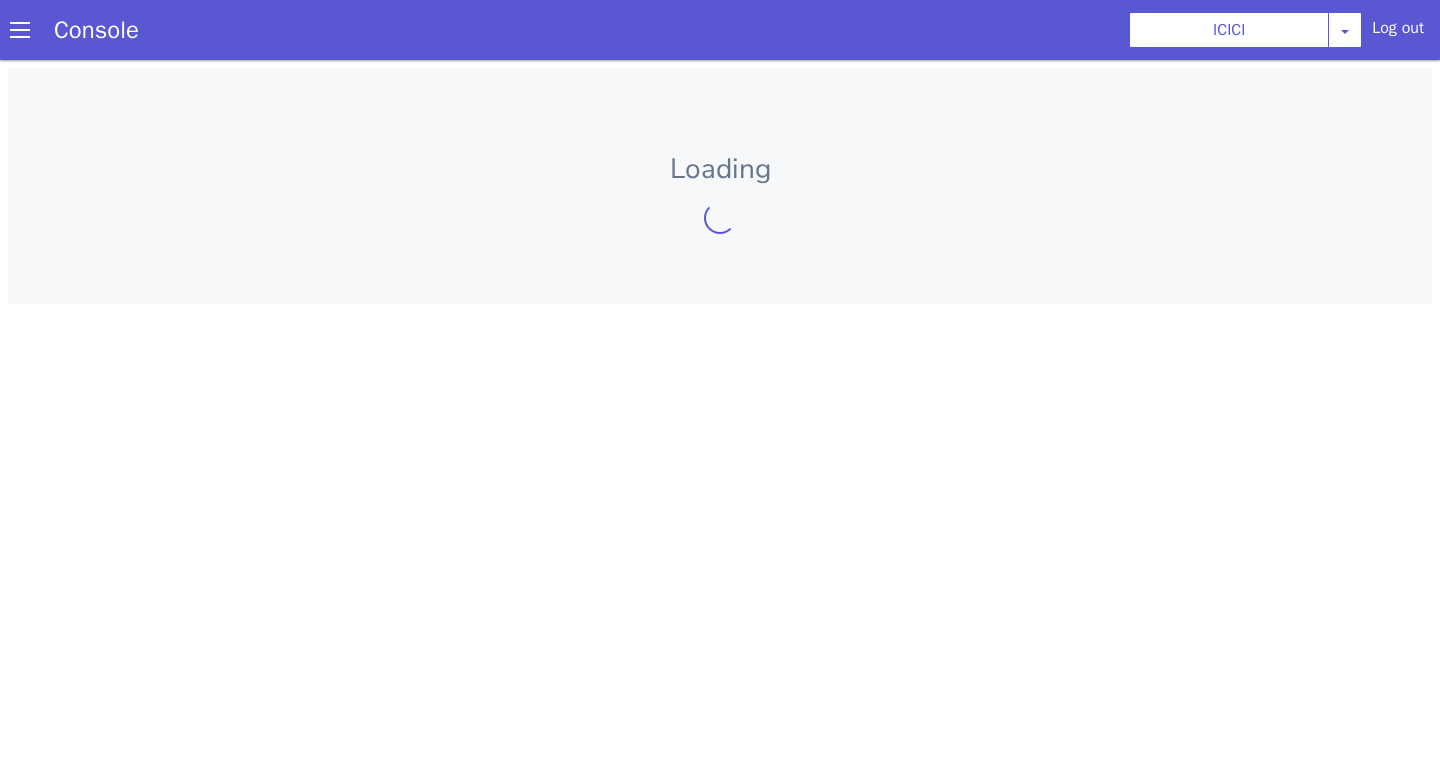 scroll, scrollTop: 0, scrollLeft: 0, axis: both 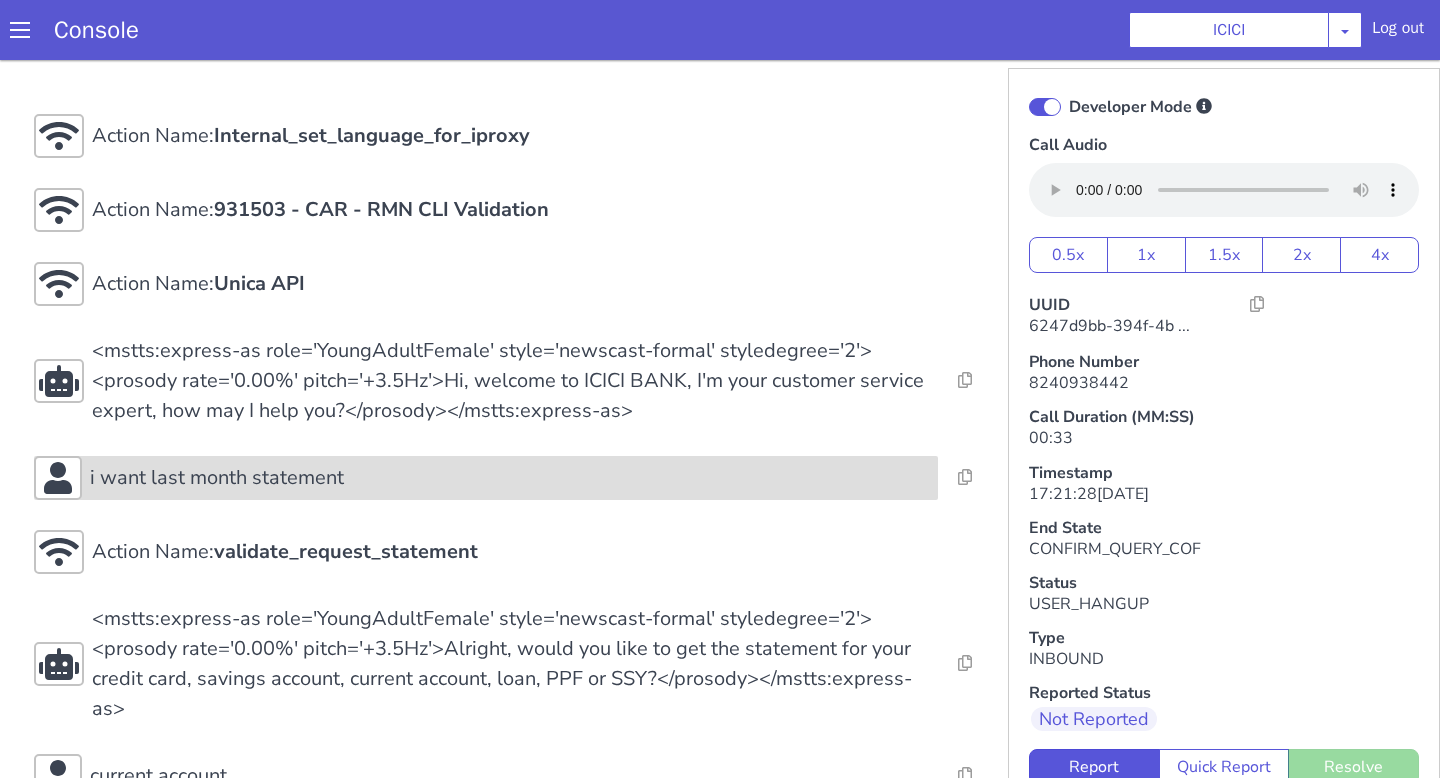 click on "i want last month statement" at bounding box center [486, 478] 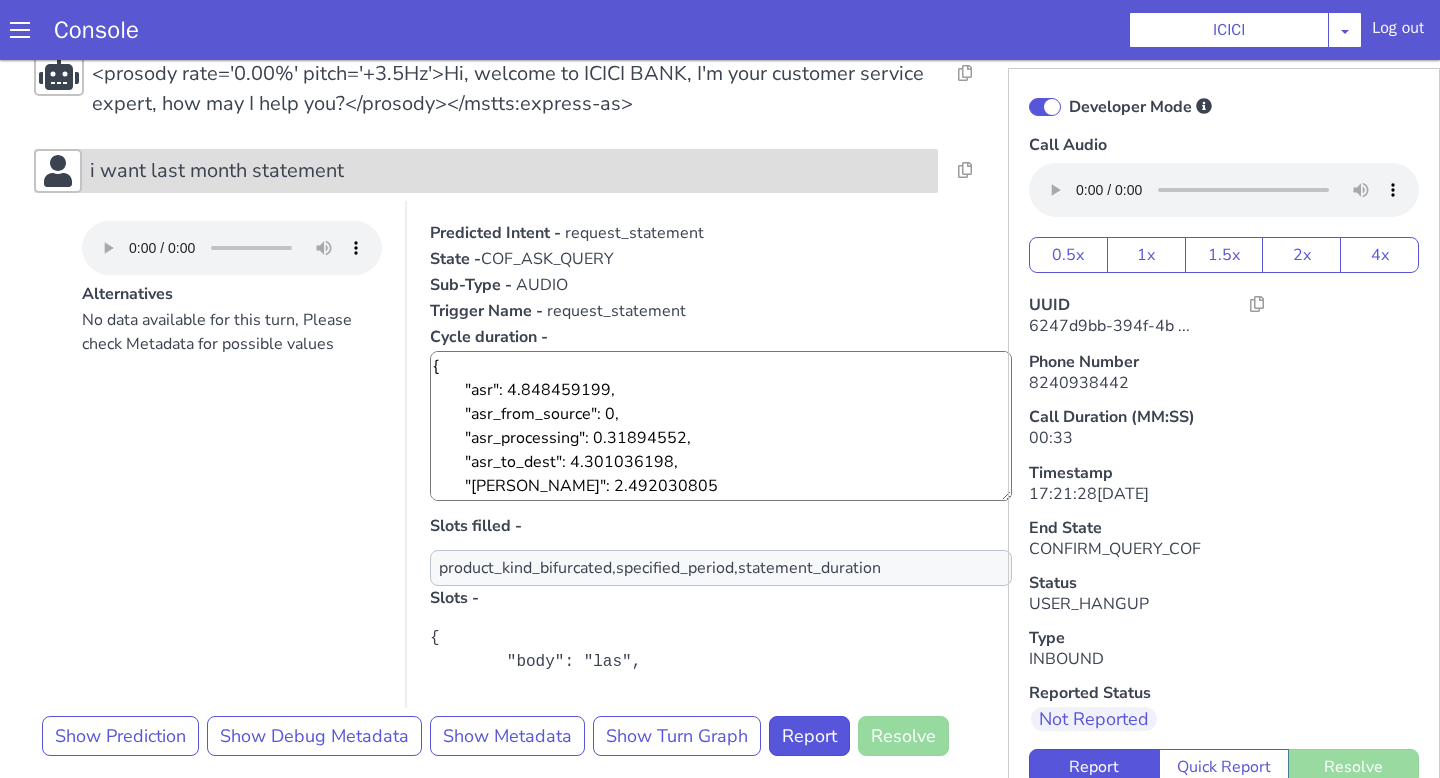 scroll, scrollTop: 468, scrollLeft: 0, axis: vertical 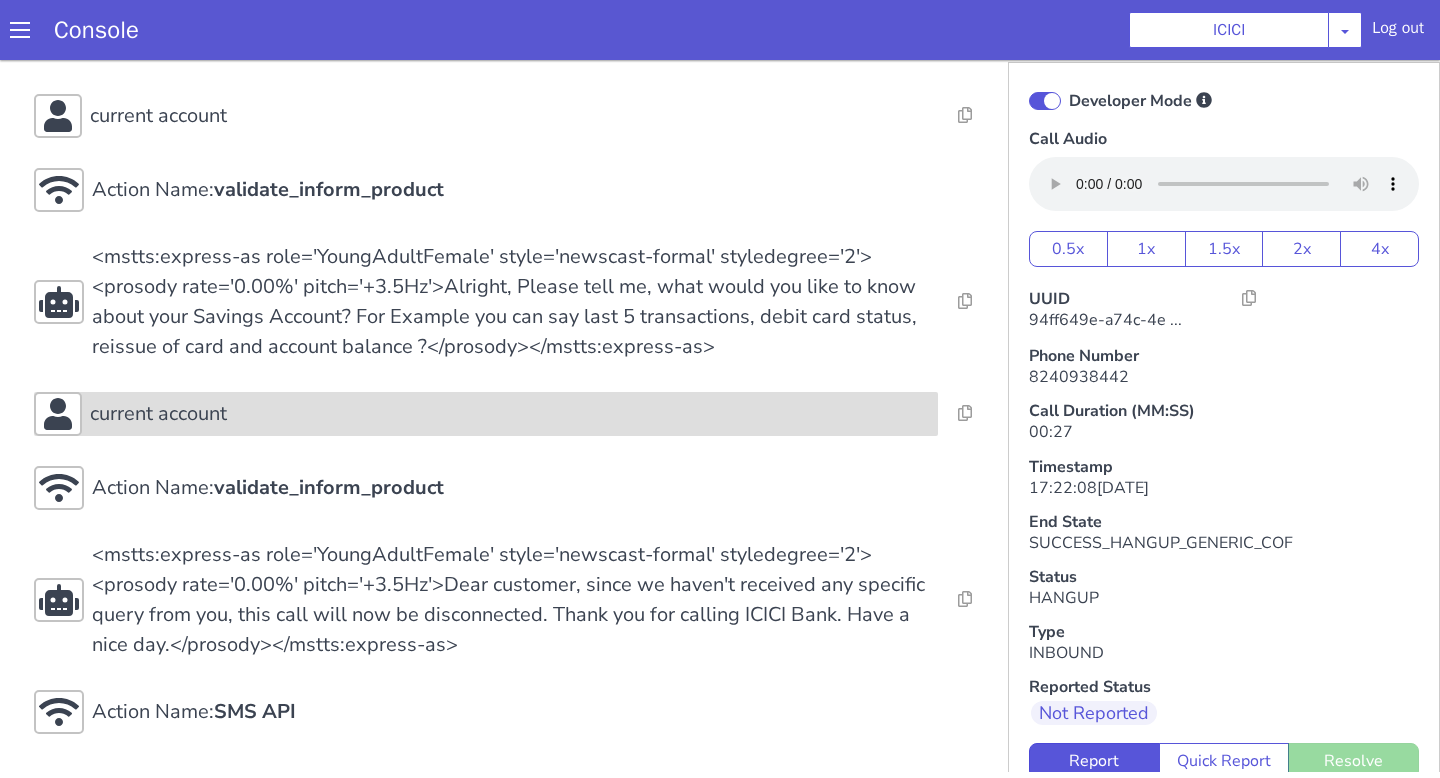 click on "current account" at bounding box center (510, 414) 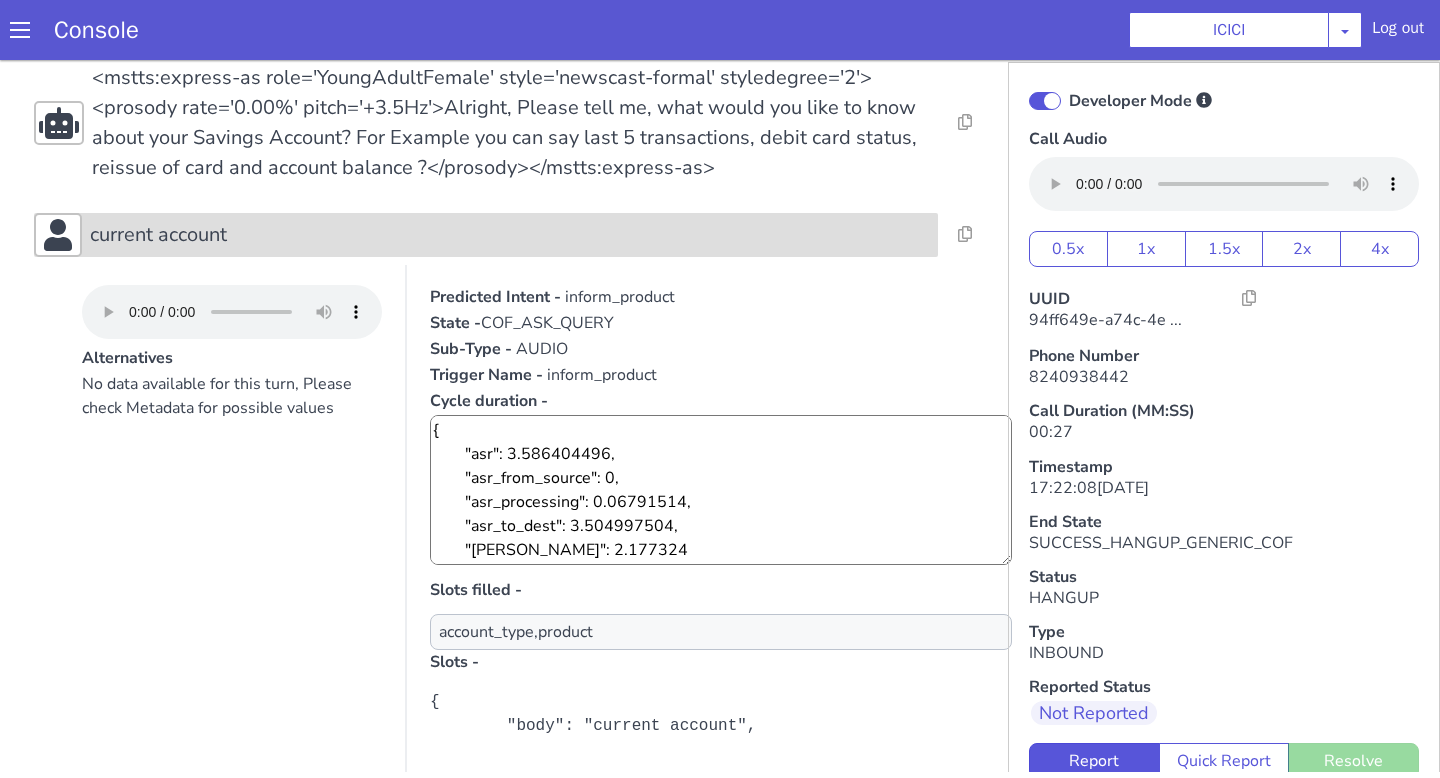 scroll, scrollTop: 675, scrollLeft: 0, axis: vertical 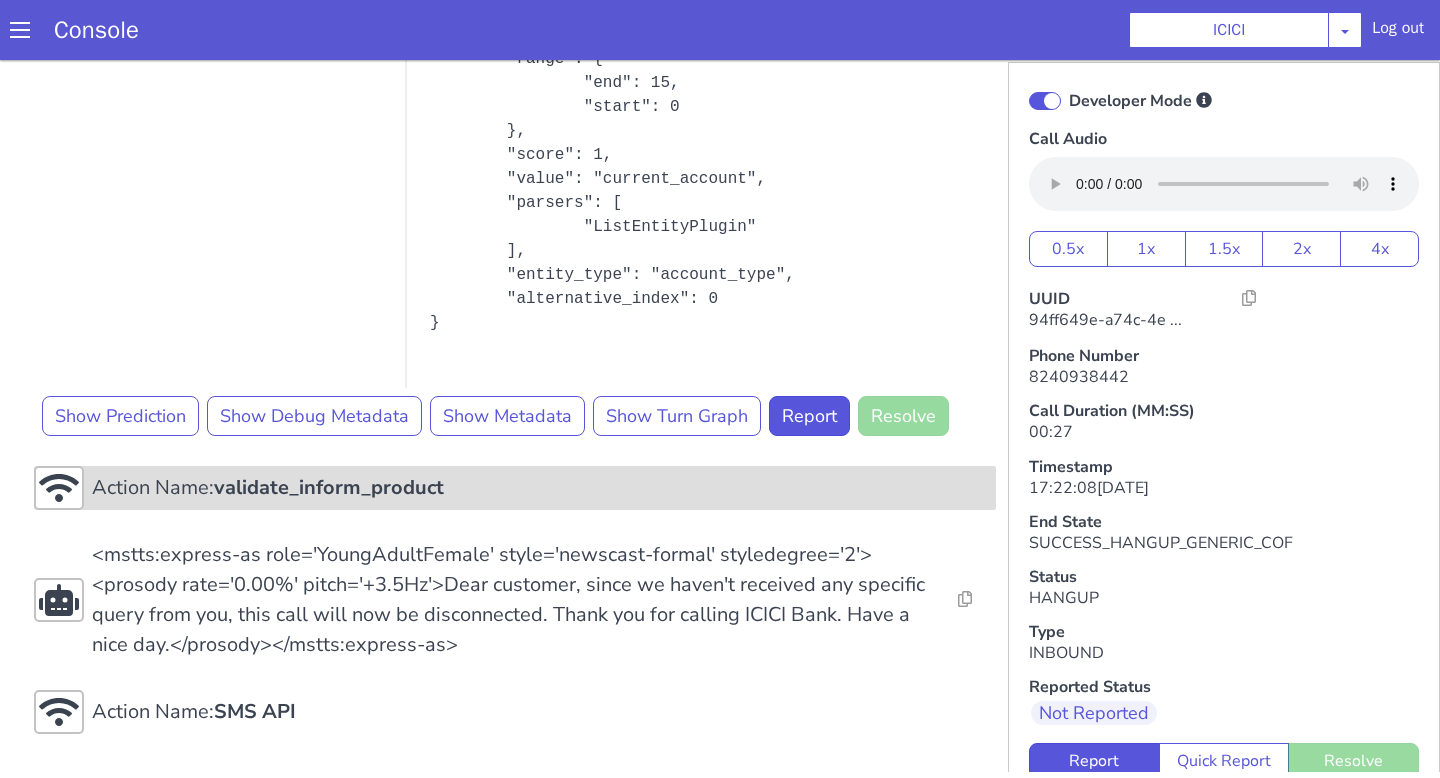 click on "validate_inform_product" at bounding box center (329, 487) 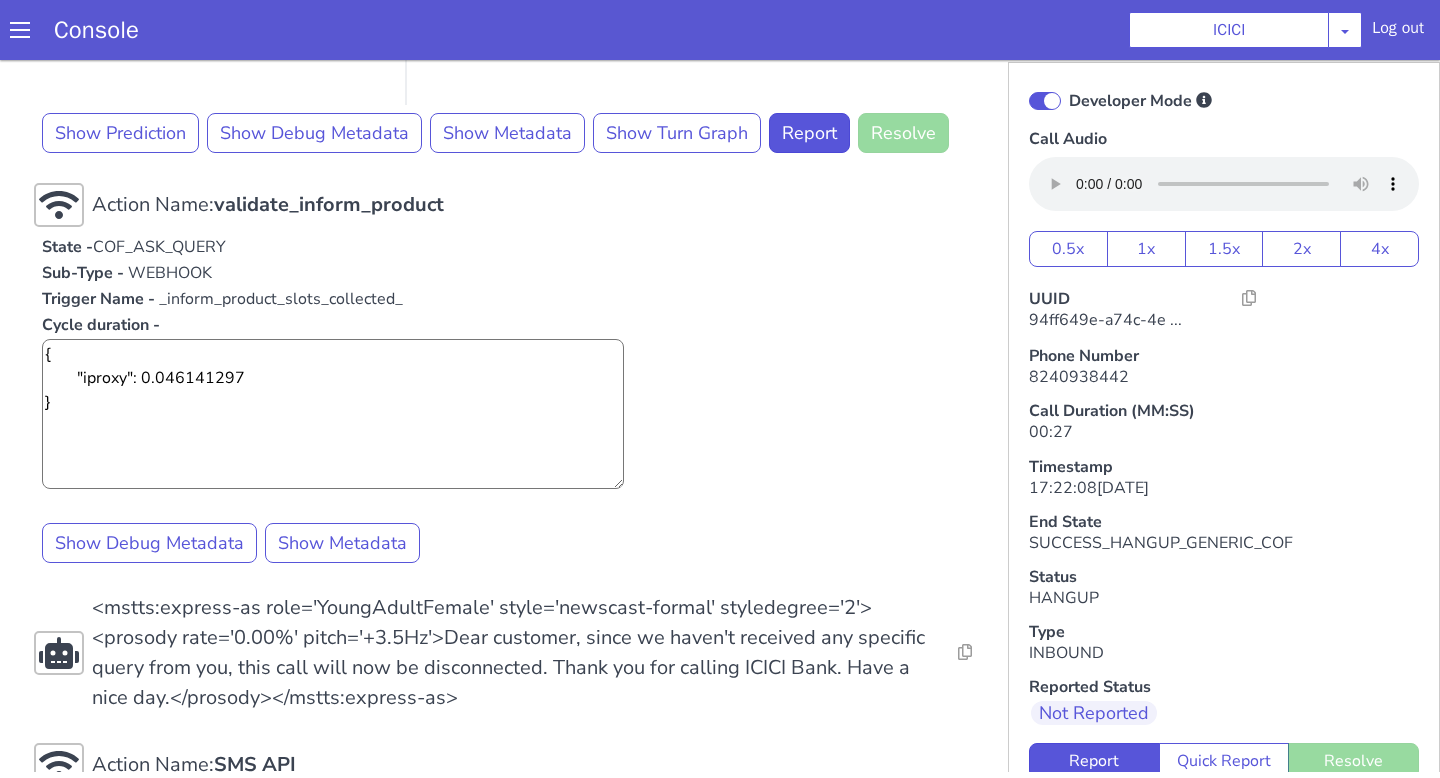 scroll, scrollTop: 1255, scrollLeft: 0, axis: vertical 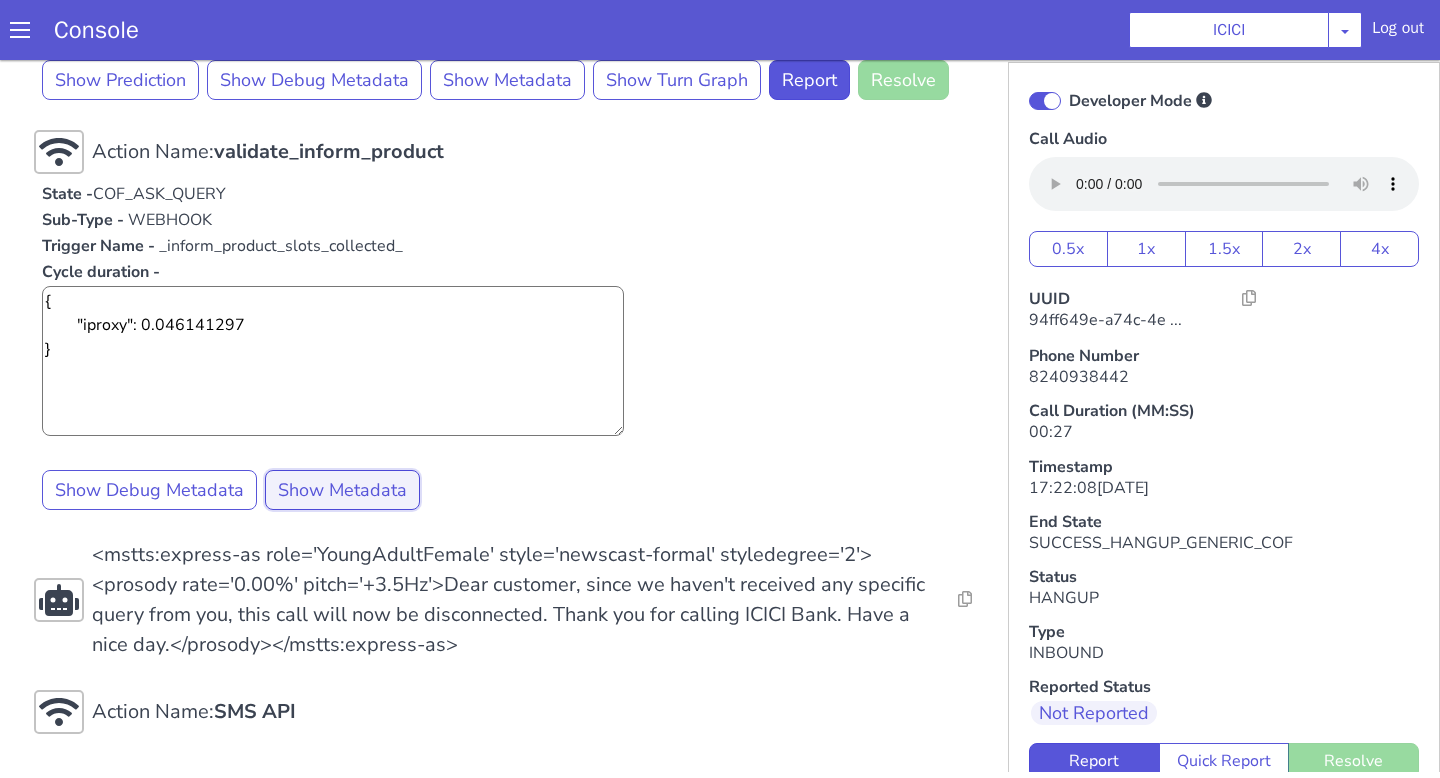click on "Show Metadata" at bounding box center [342, 490] 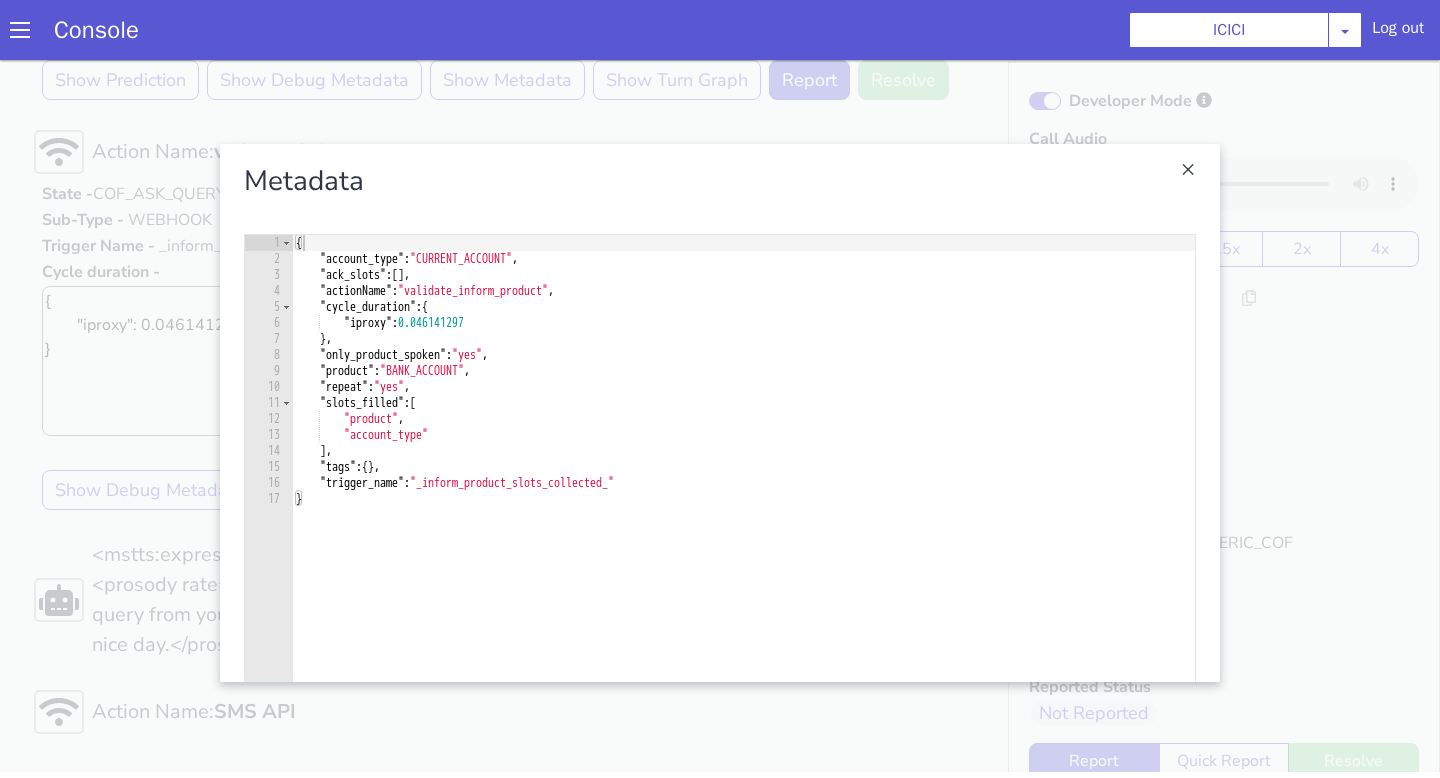 click at bounding box center (720, 413) 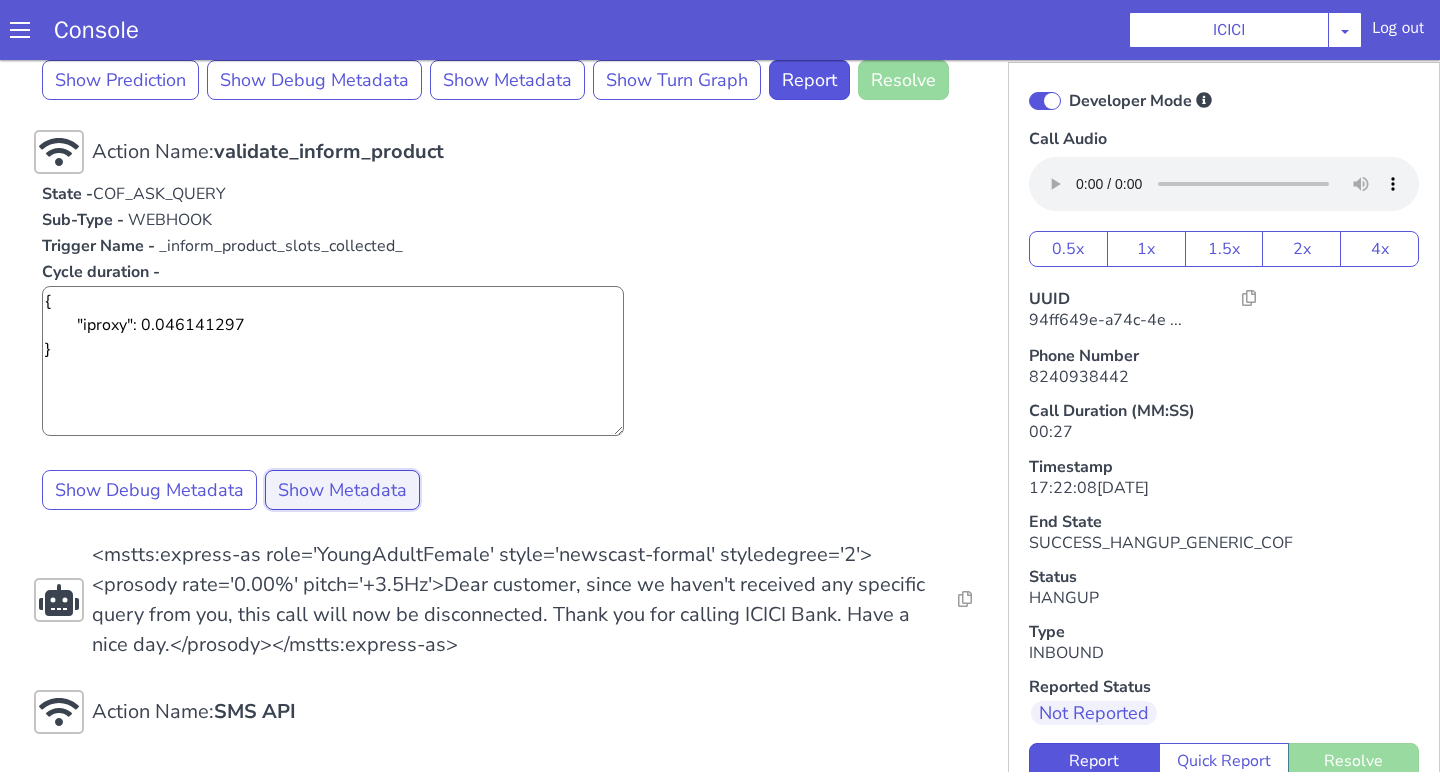click on "Show Metadata" at bounding box center (342, 490) 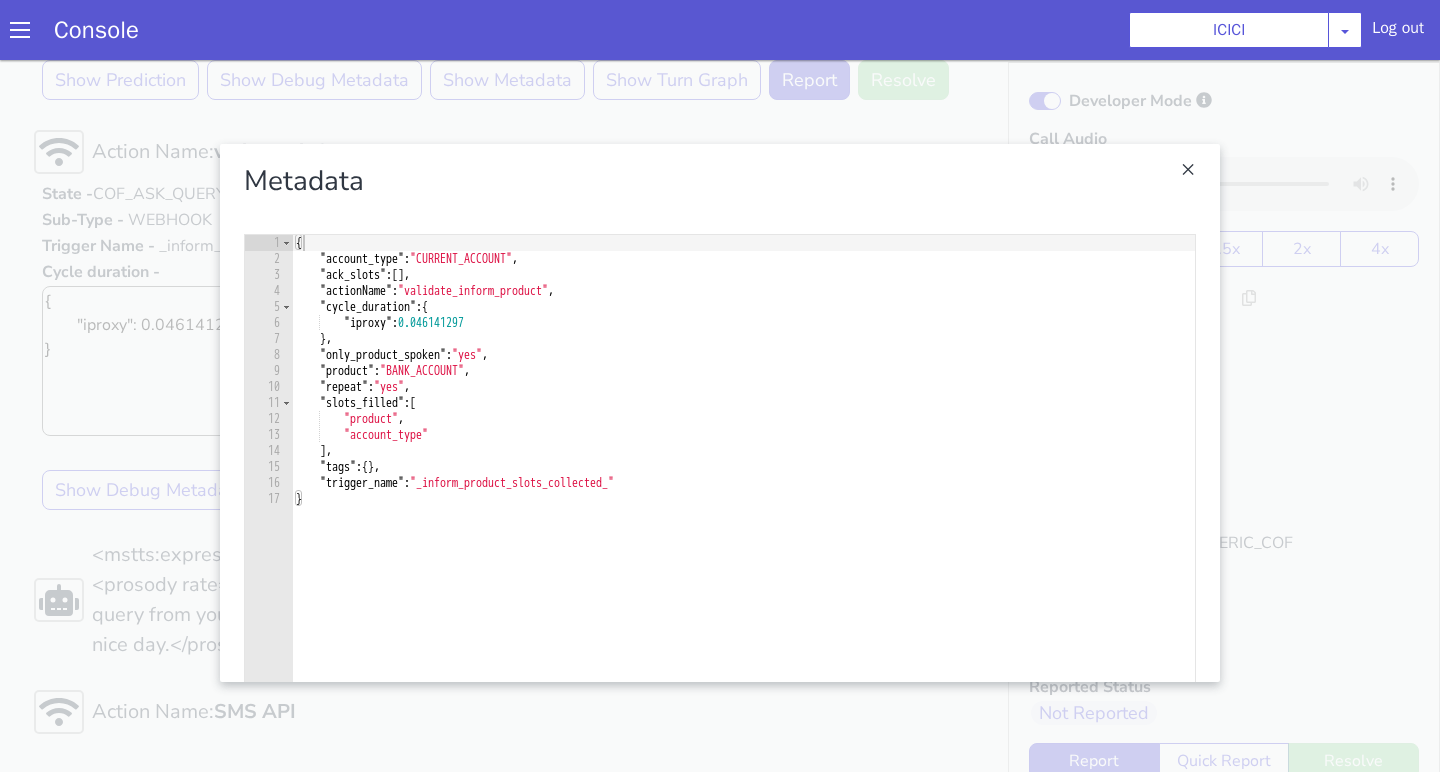 click at bounding box center [720, 413] 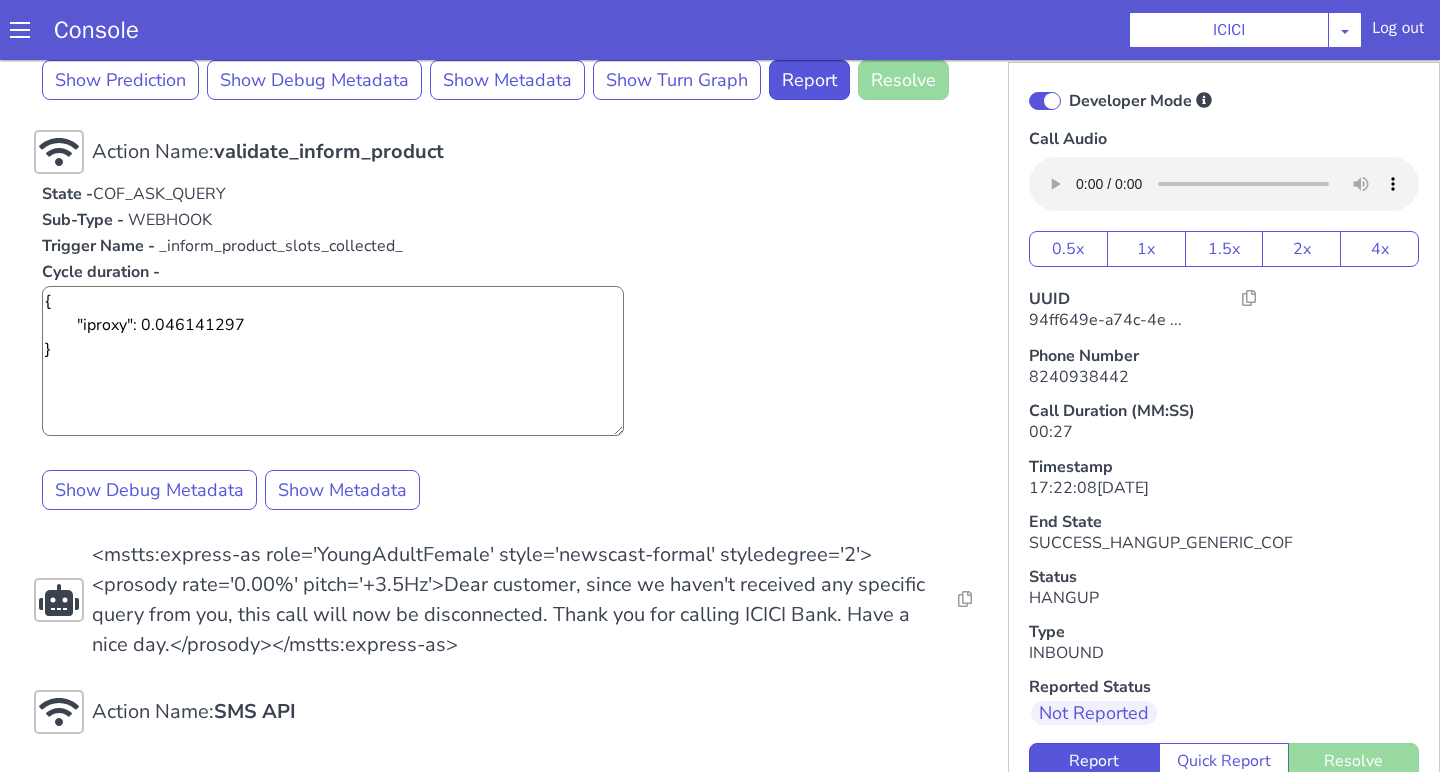 scroll, scrollTop: 132, scrollLeft: 0, axis: vertical 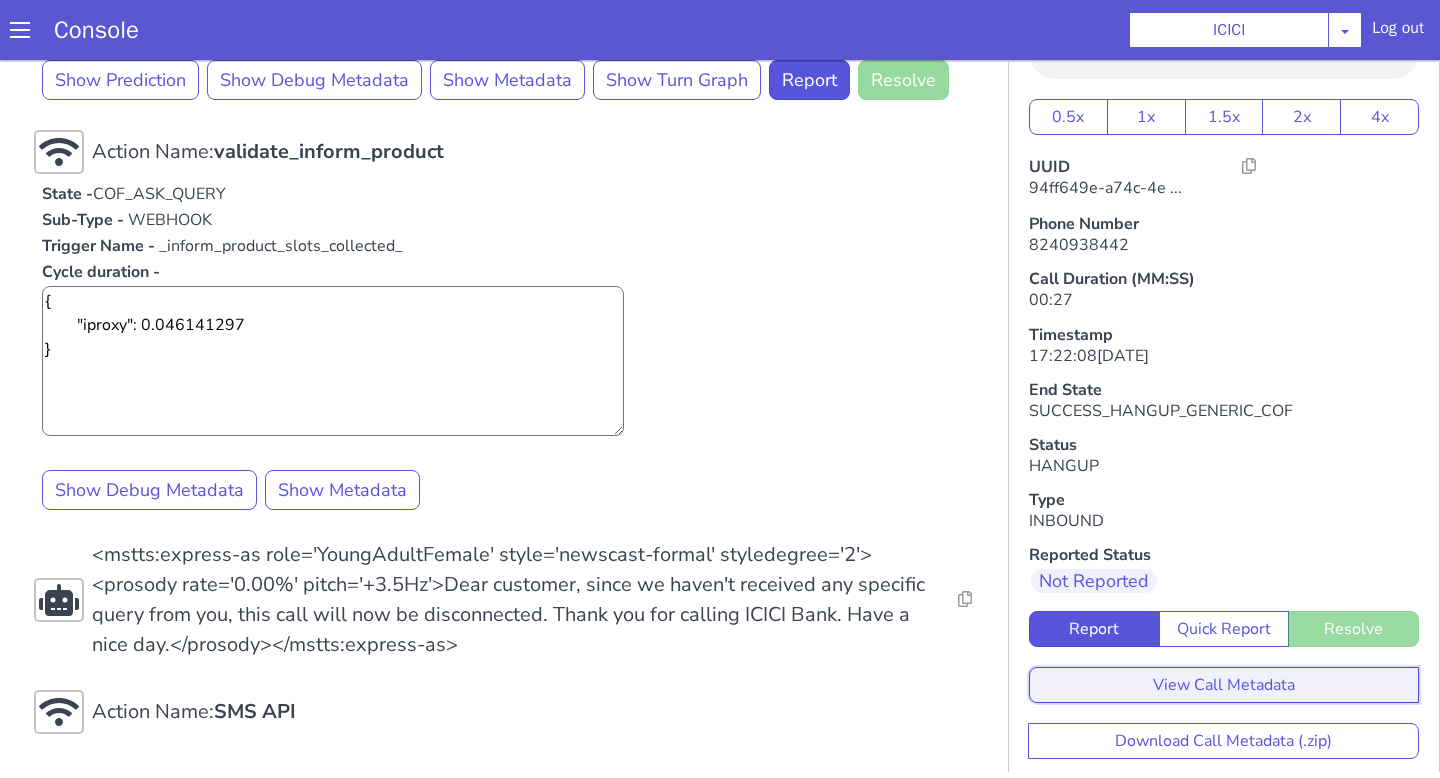 click on "View Call Metadata" at bounding box center (1224, 685) 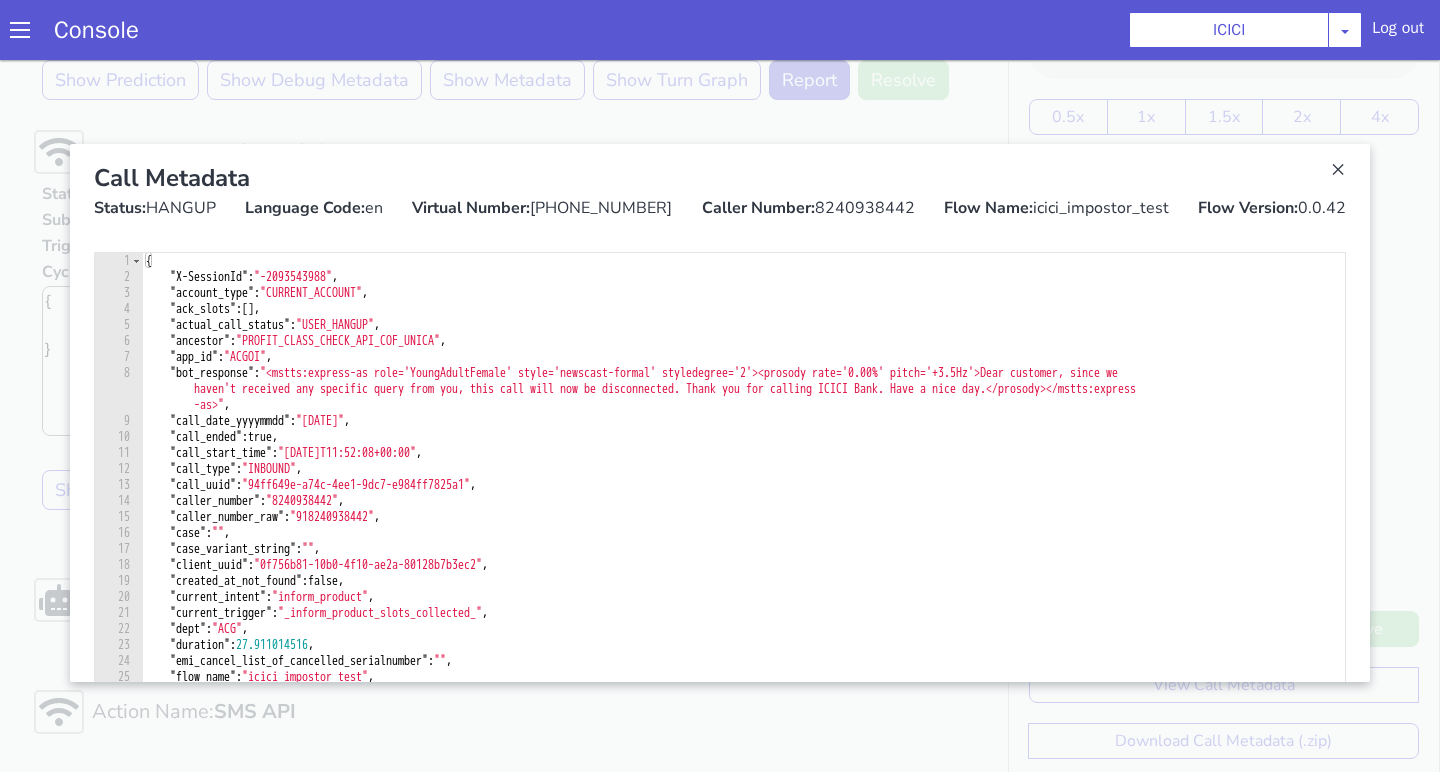 click at bounding box center [720, 413] 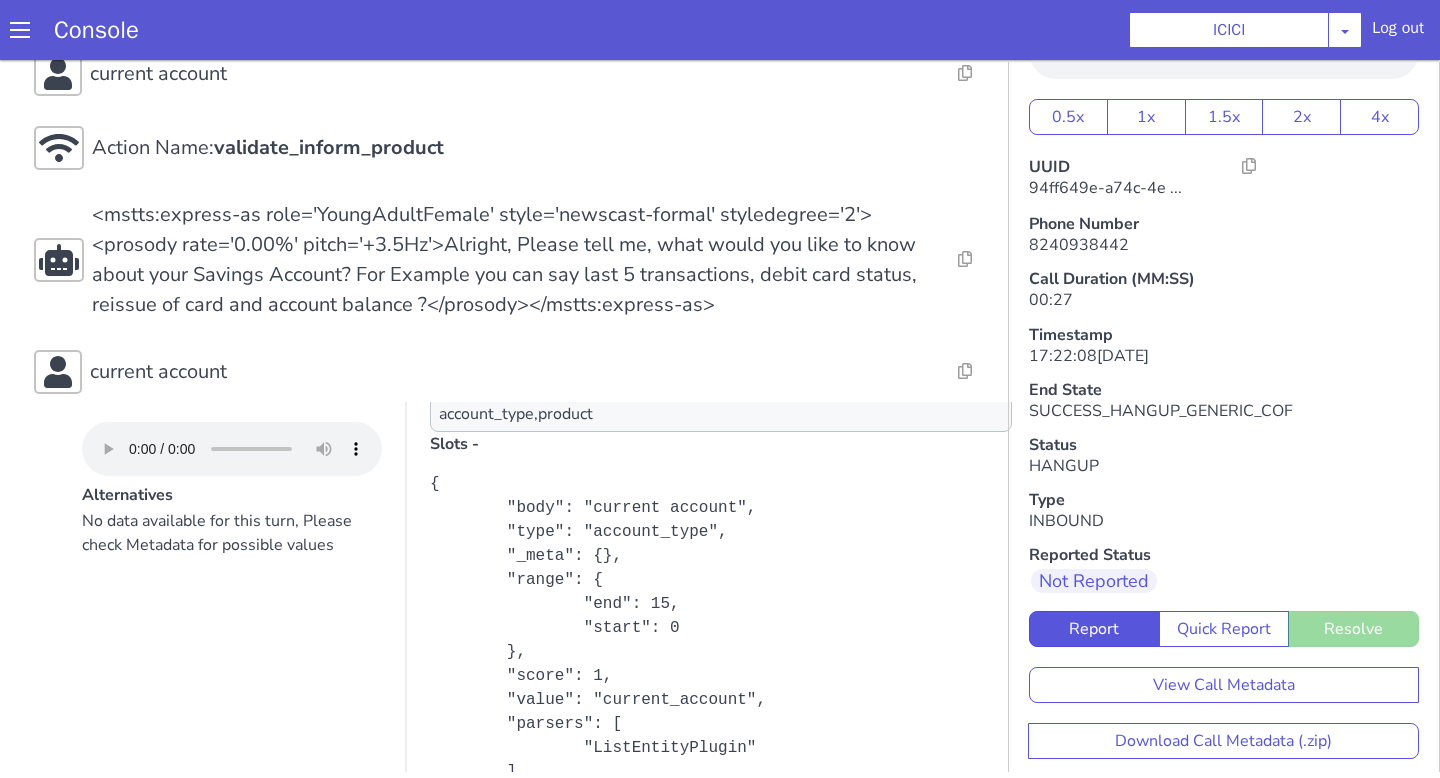 scroll, scrollTop: 395, scrollLeft: 0, axis: vertical 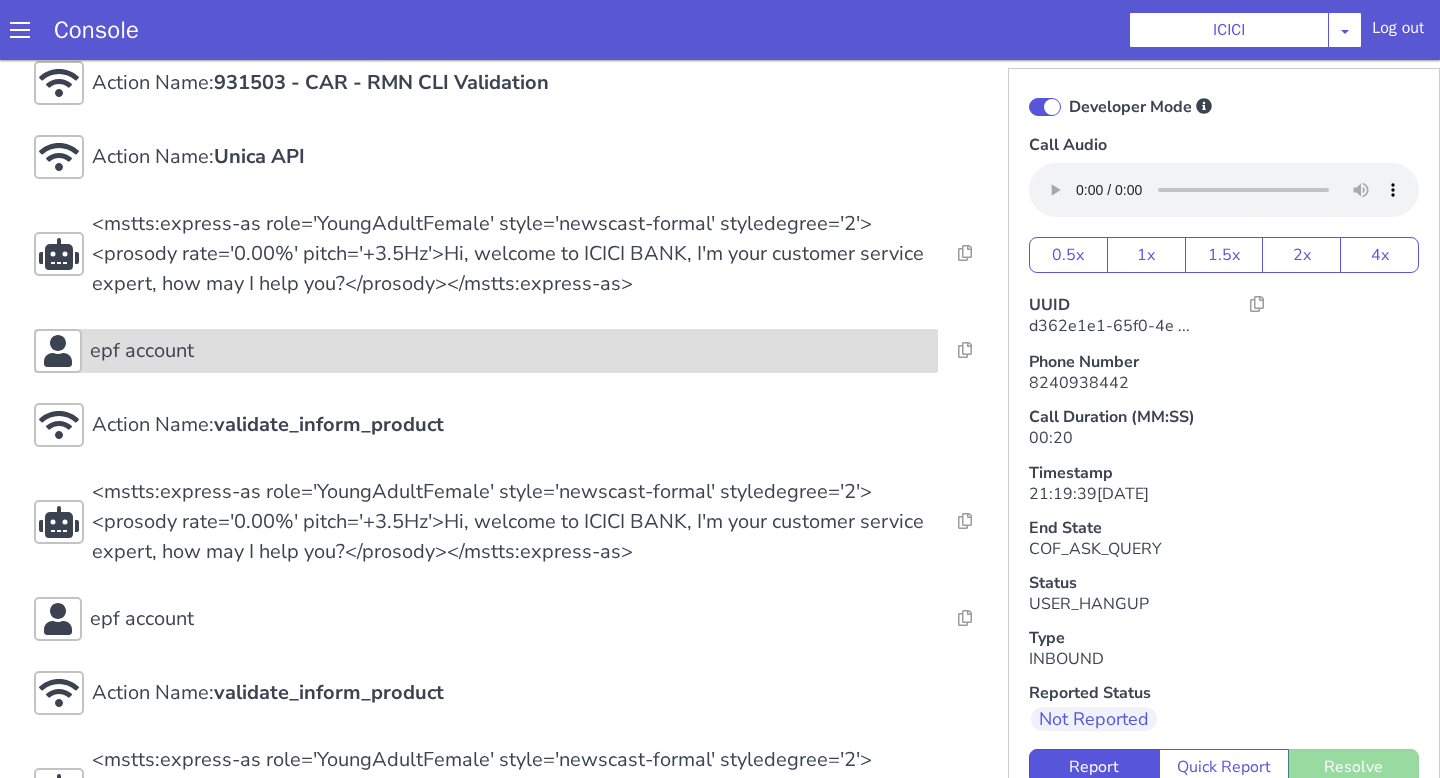 click on "epf account" at bounding box center (510, 351) 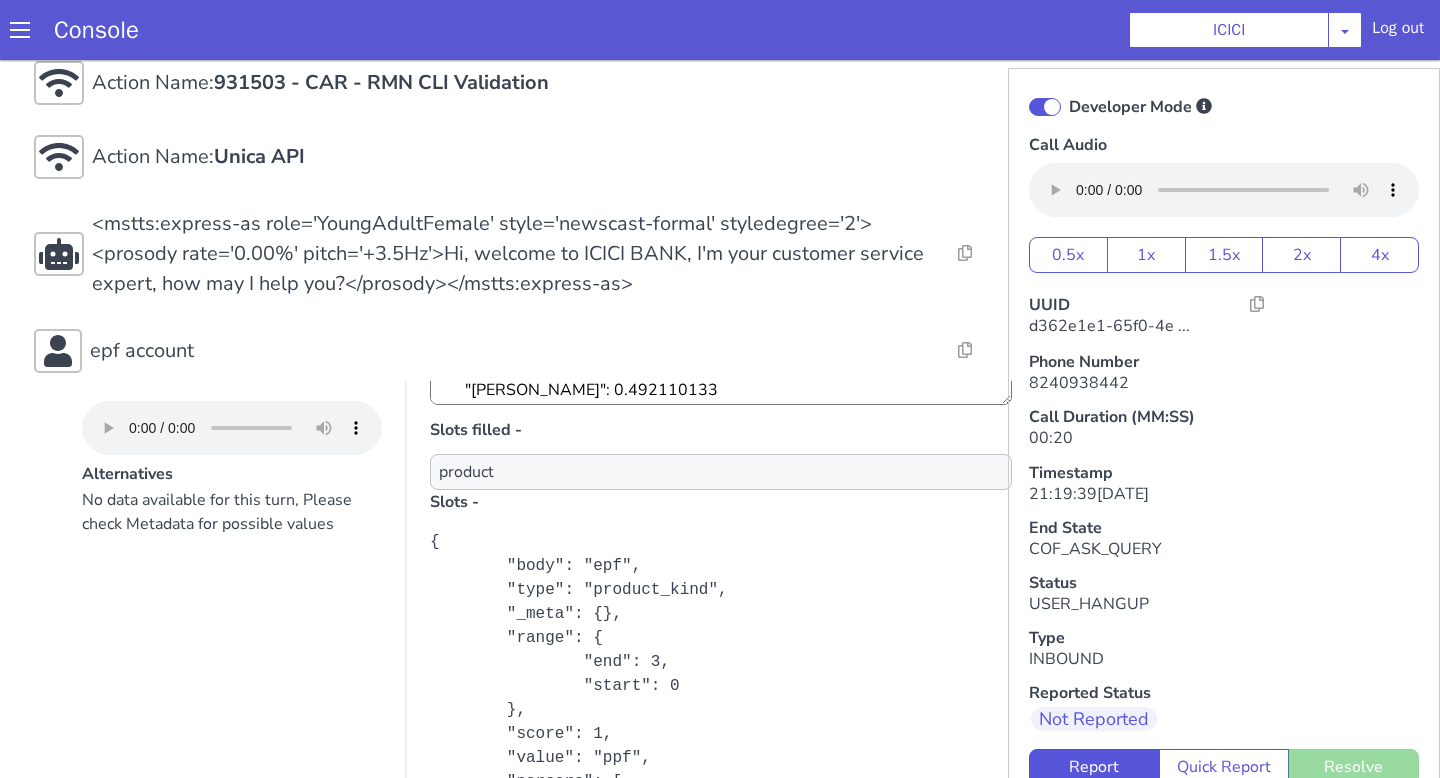 scroll, scrollTop: 355, scrollLeft: 0, axis: vertical 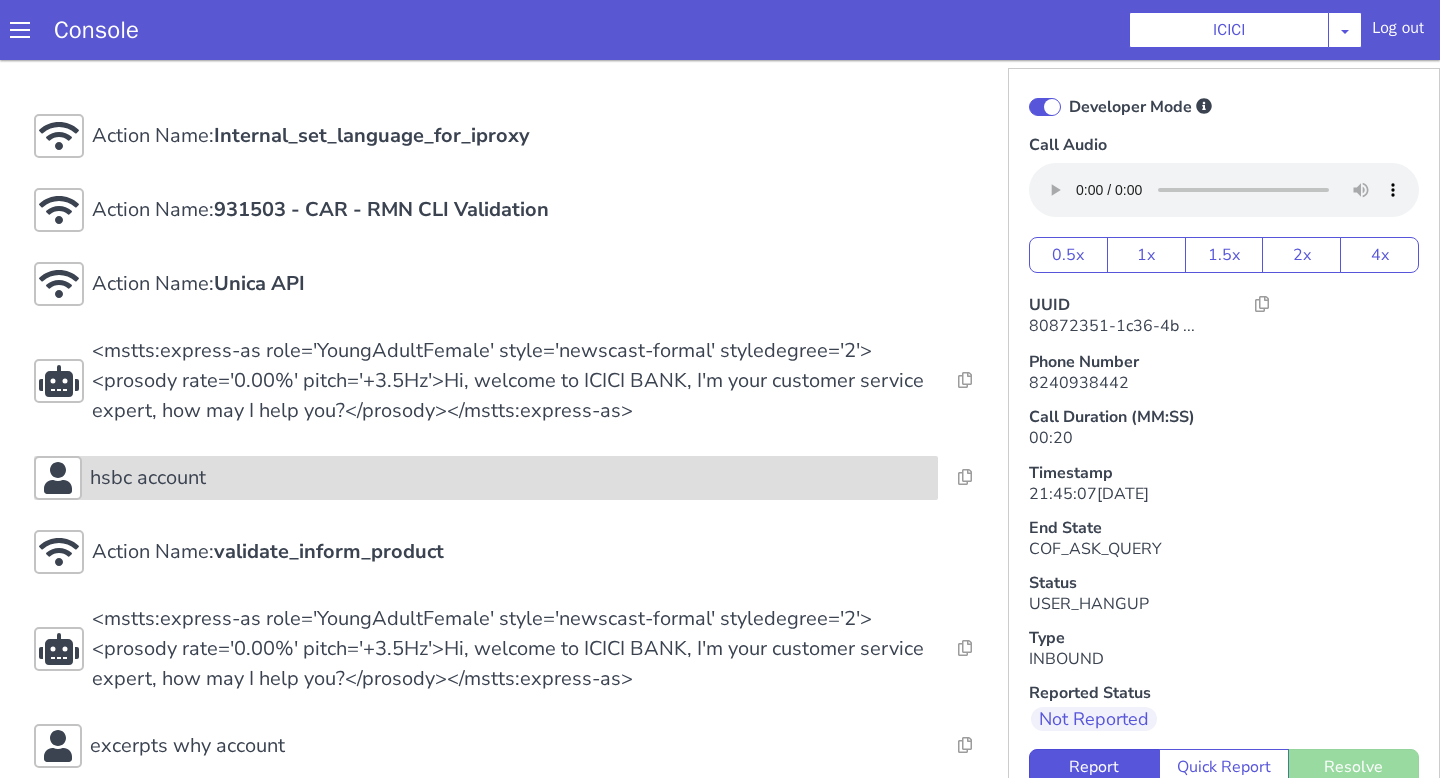 click on "hsbc account" at bounding box center (510, 478) 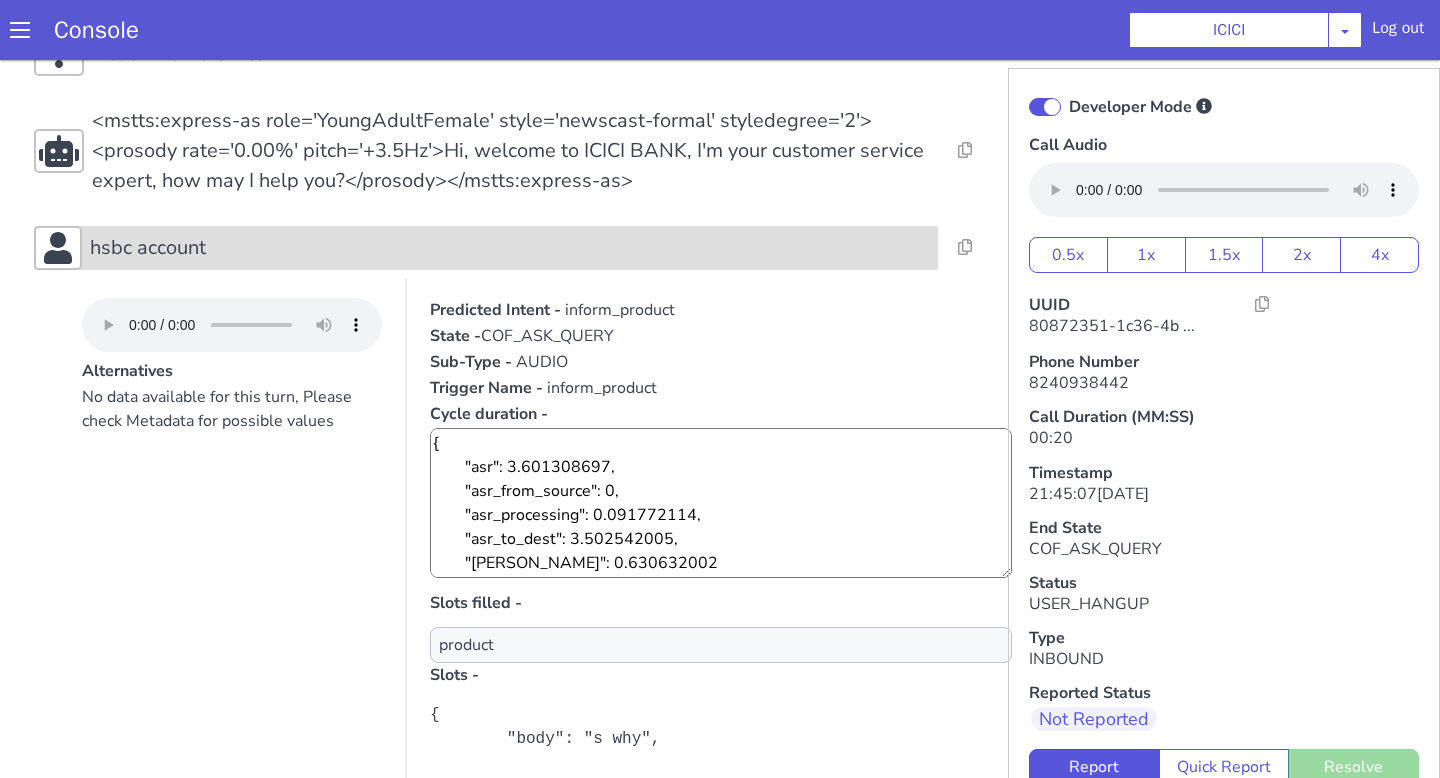 scroll, scrollTop: 445, scrollLeft: 0, axis: vertical 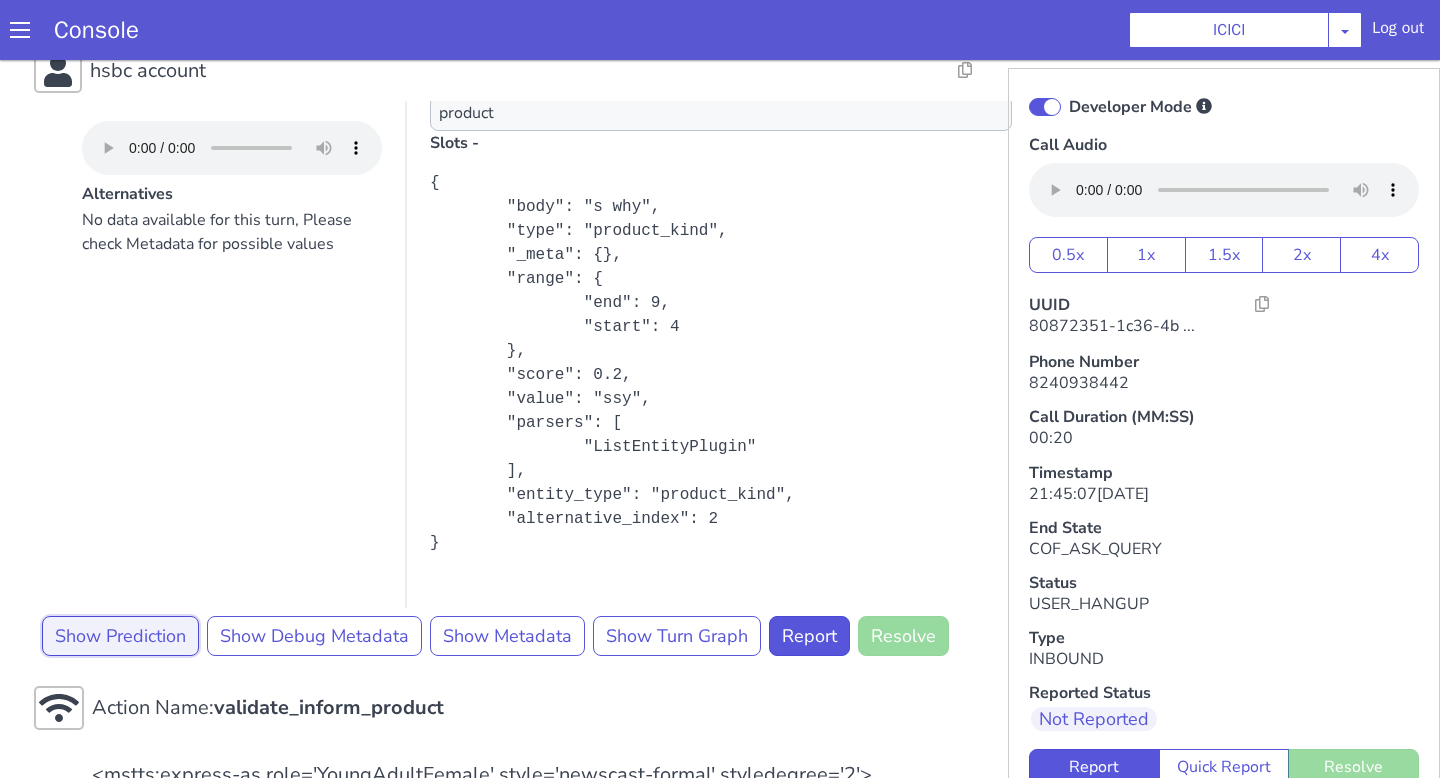 click on "Show Prediction" at bounding box center [120, 636] 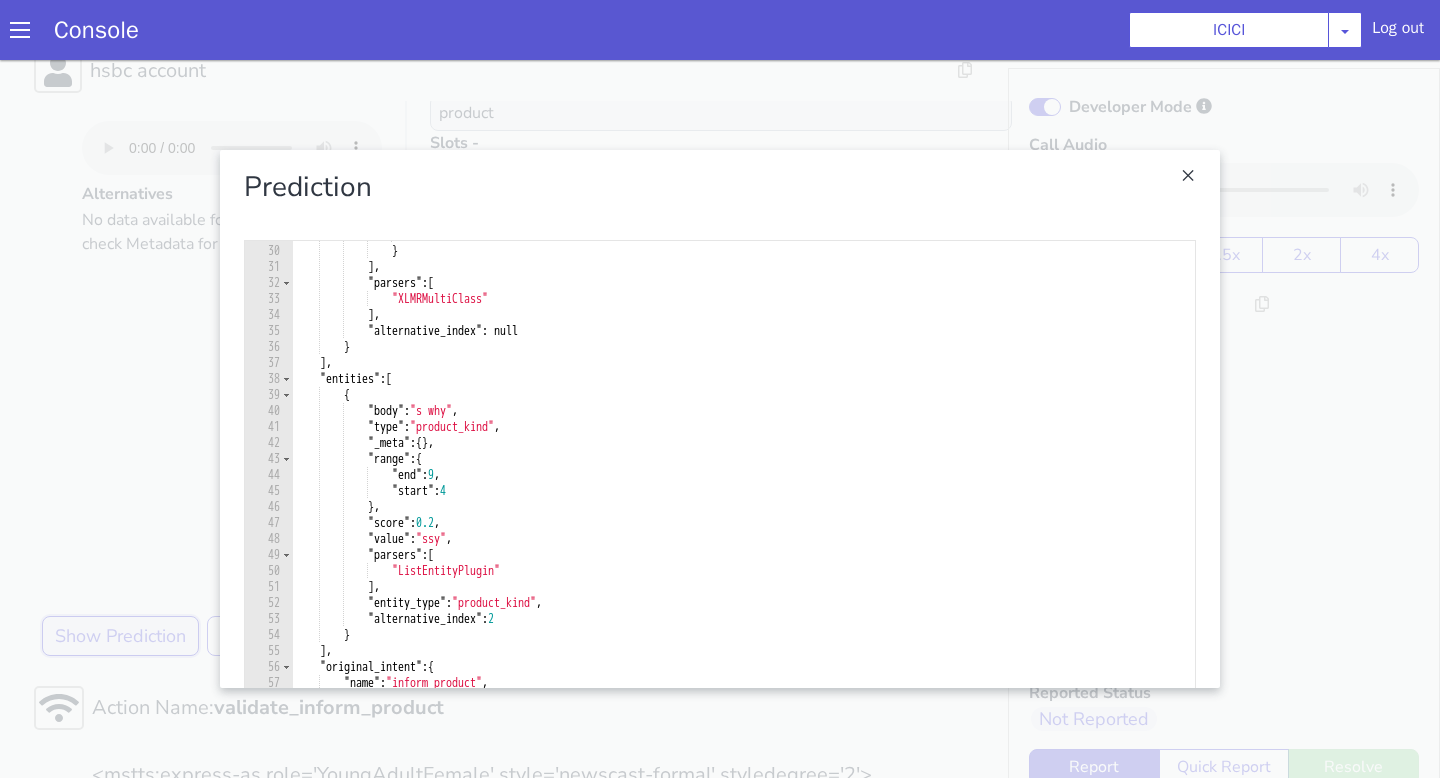 scroll, scrollTop: 462, scrollLeft: 0, axis: vertical 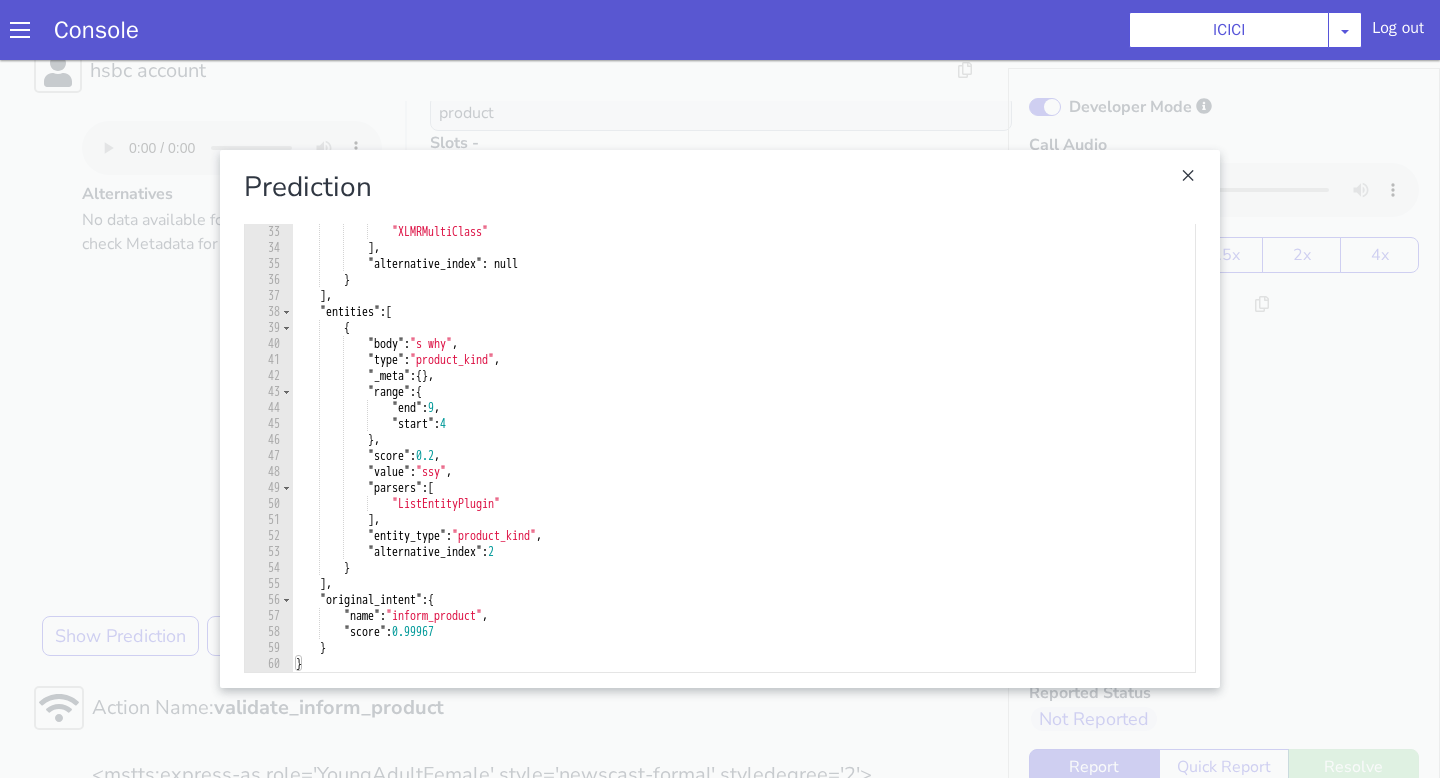 click at bounding box center (720, 419) 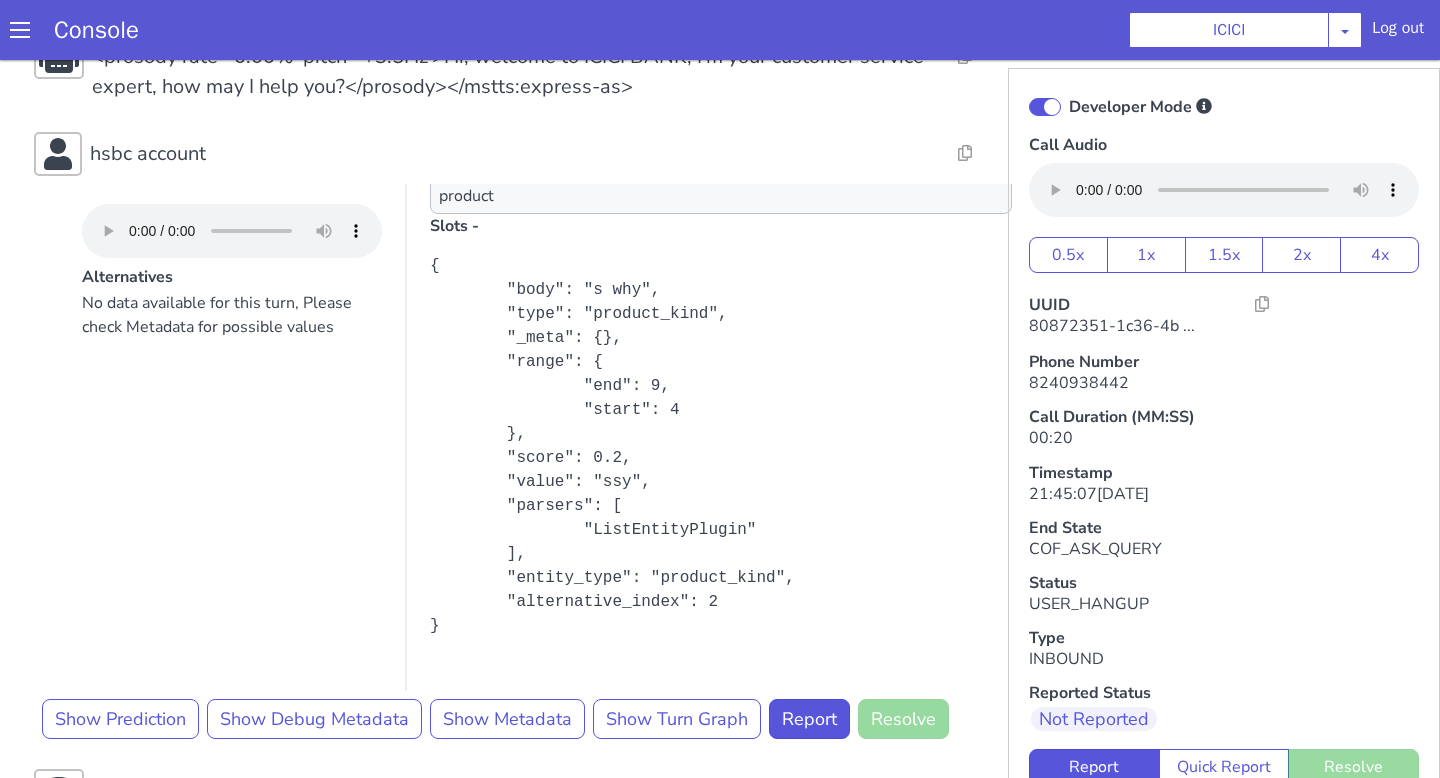 scroll, scrollTop: 319, scrollLeft: 0, axis: vertical 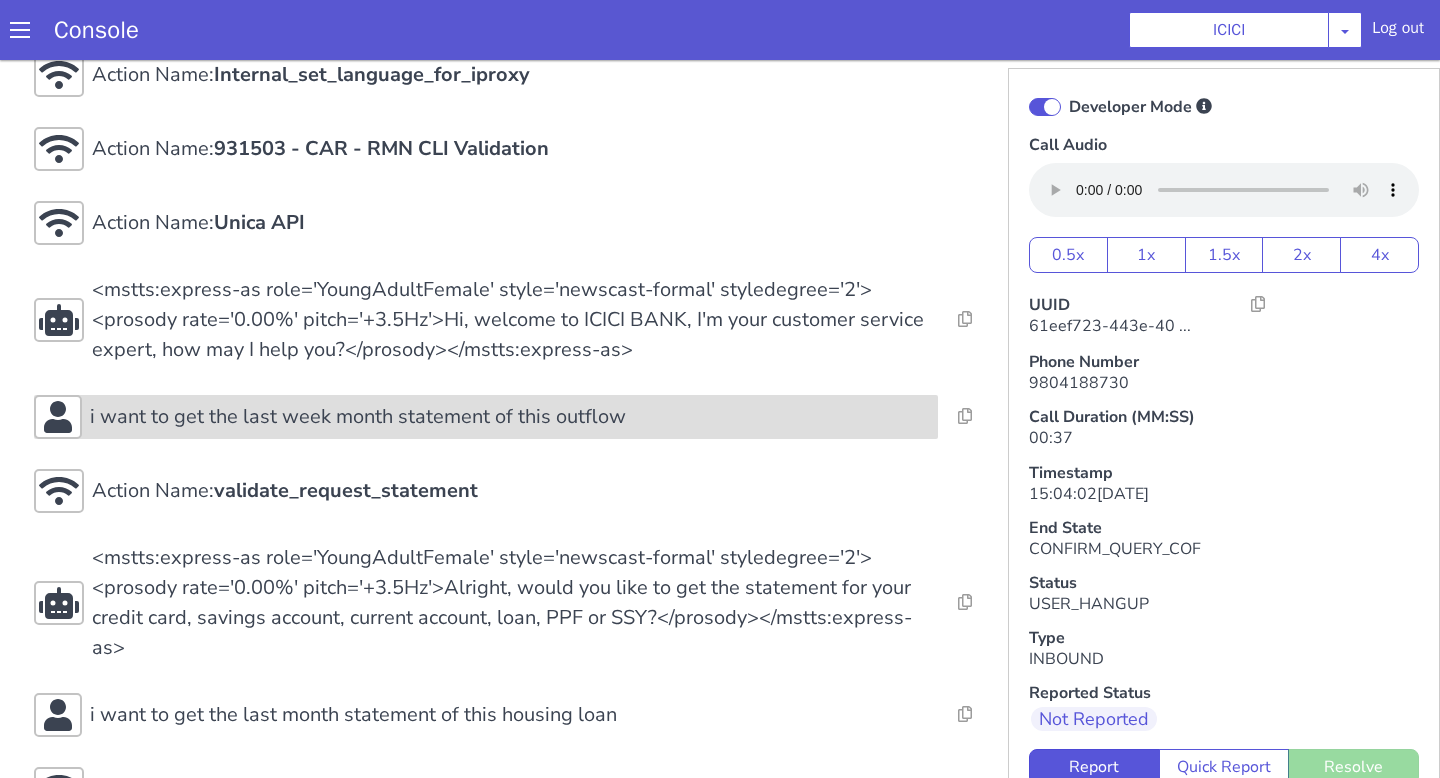 click on "i want to get the last week month statement of this outflow" at bounding box center [486, 417] 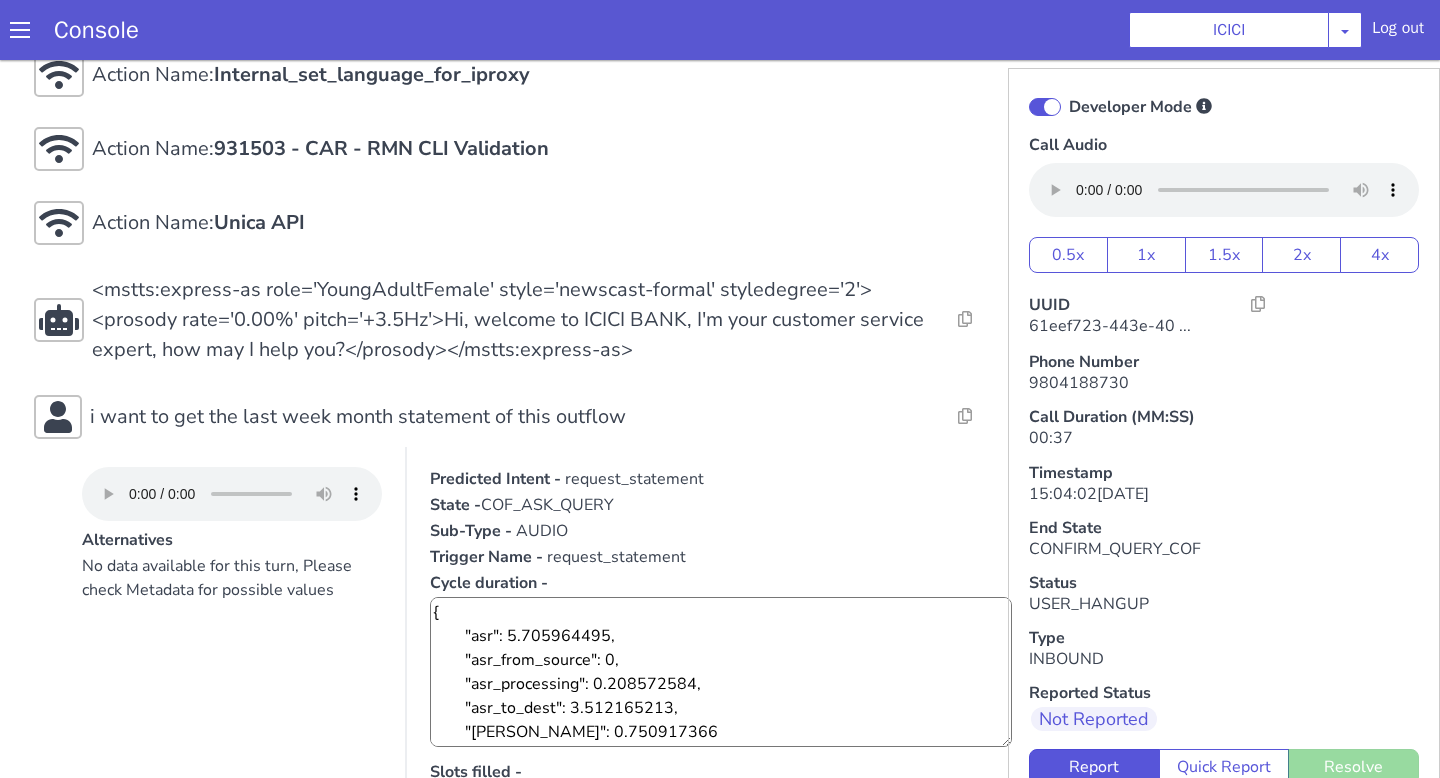 scroll, scrollTop: 24, scrollLeft: 0, axis: vertical 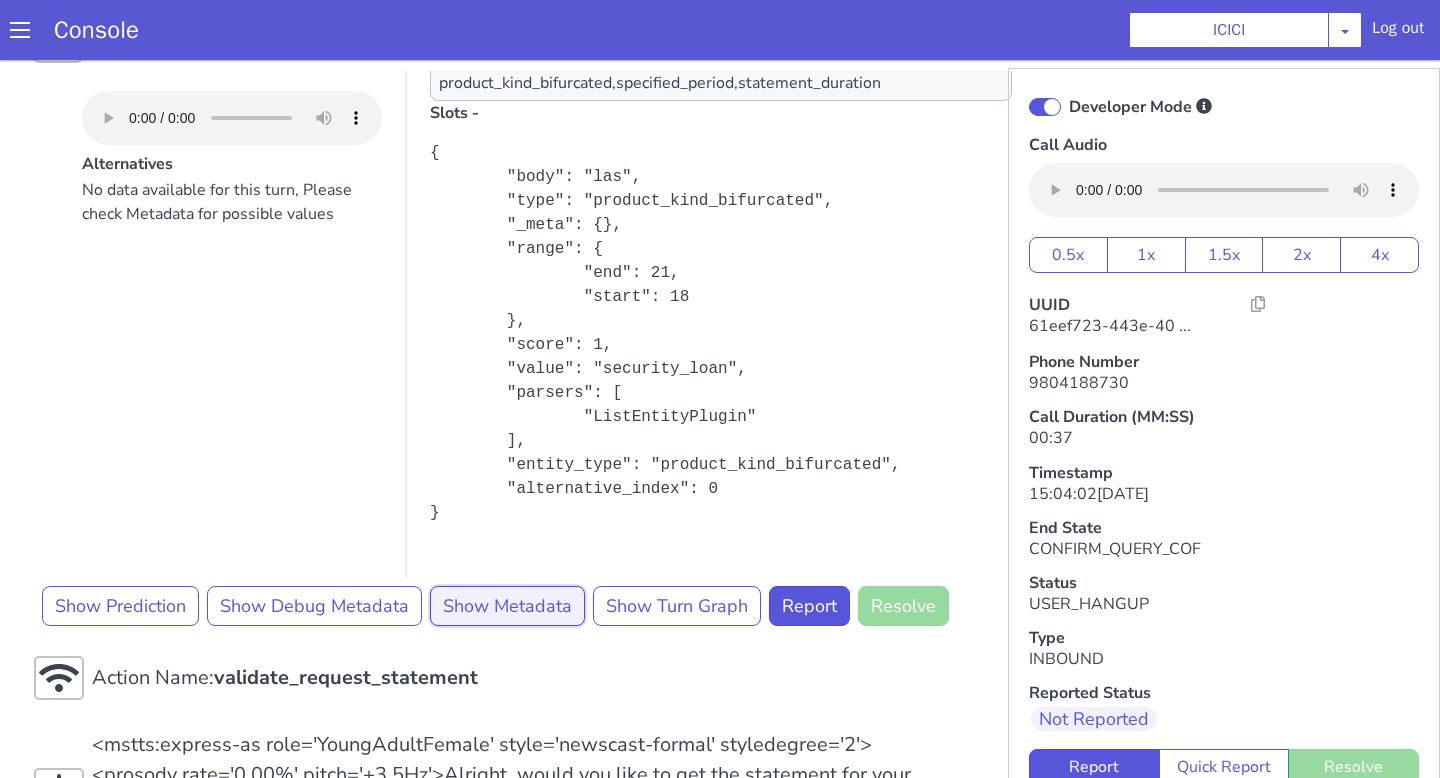 click on "Show Metadata" at bounding box center [507, 606] 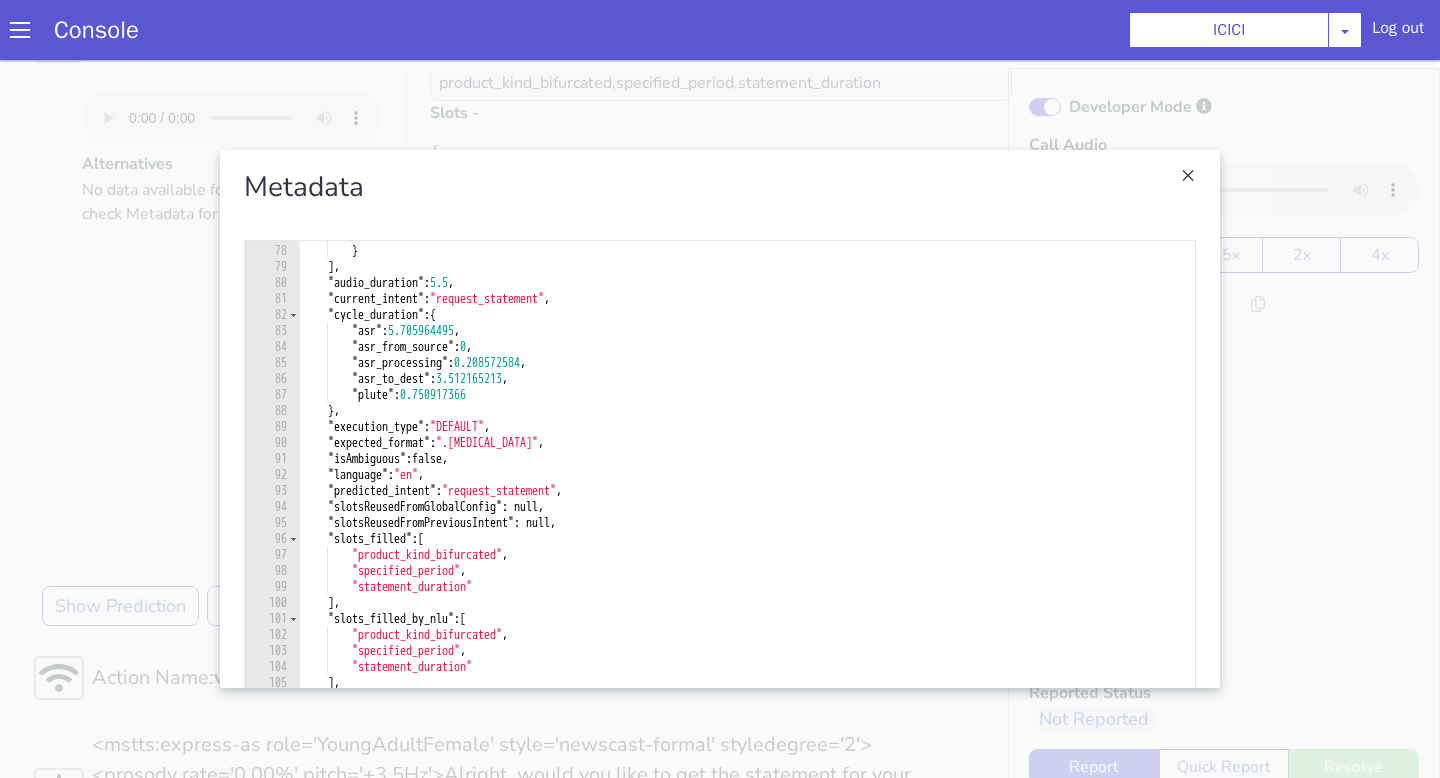 scroll, scrollTop: 1230, scrollLeft: 0, axis: vertical 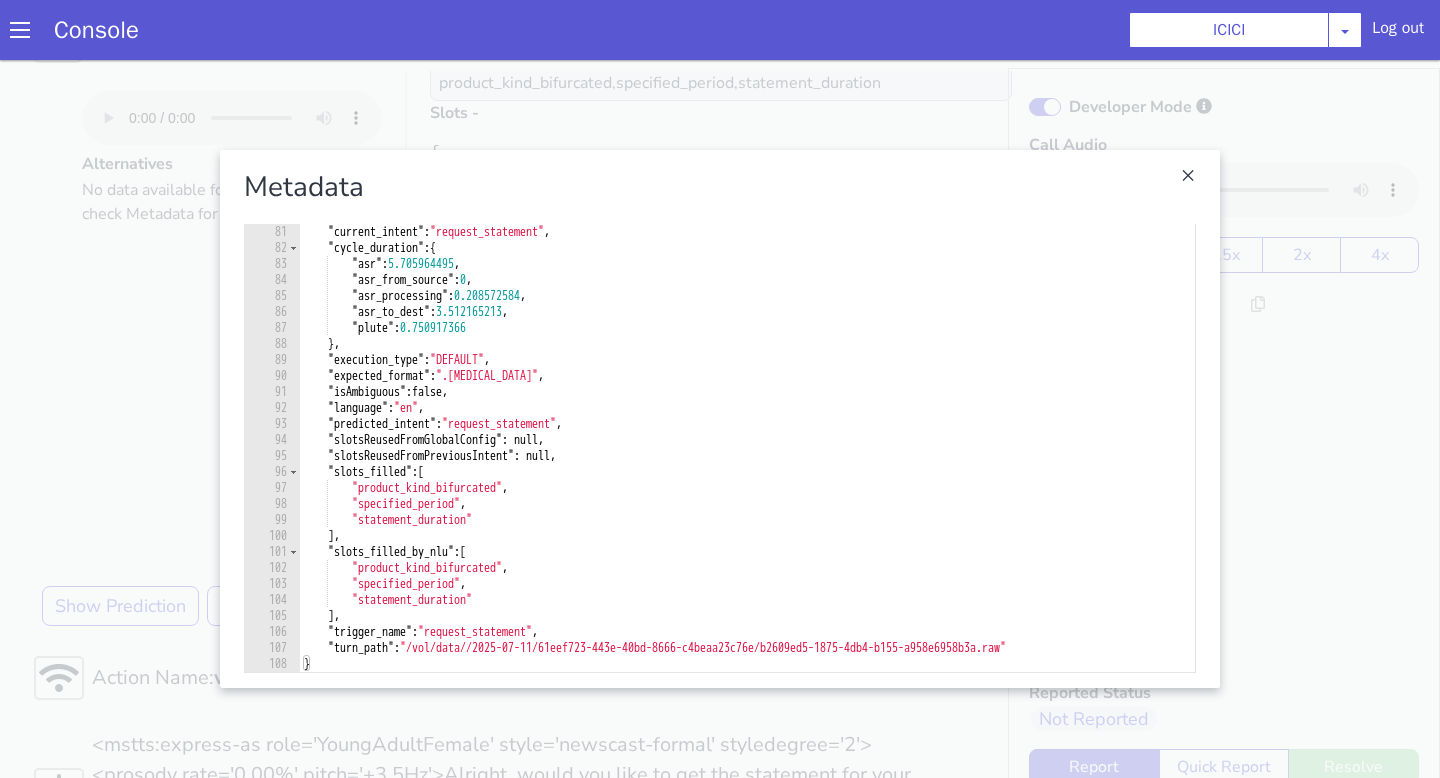click at bounding box center (720, 419) 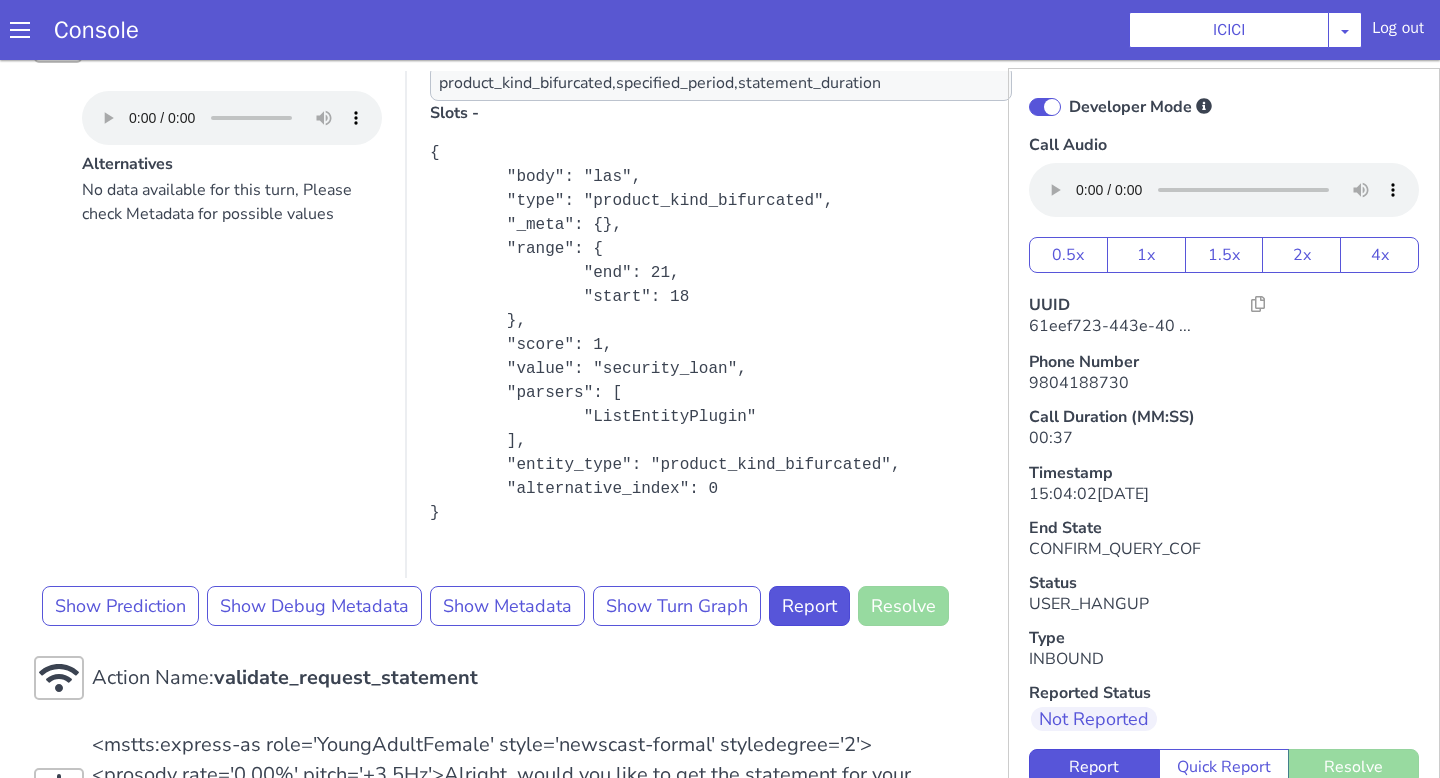click on "No data available for this turn, Please check Metadata for possible values" at bounding box center (232, 378) 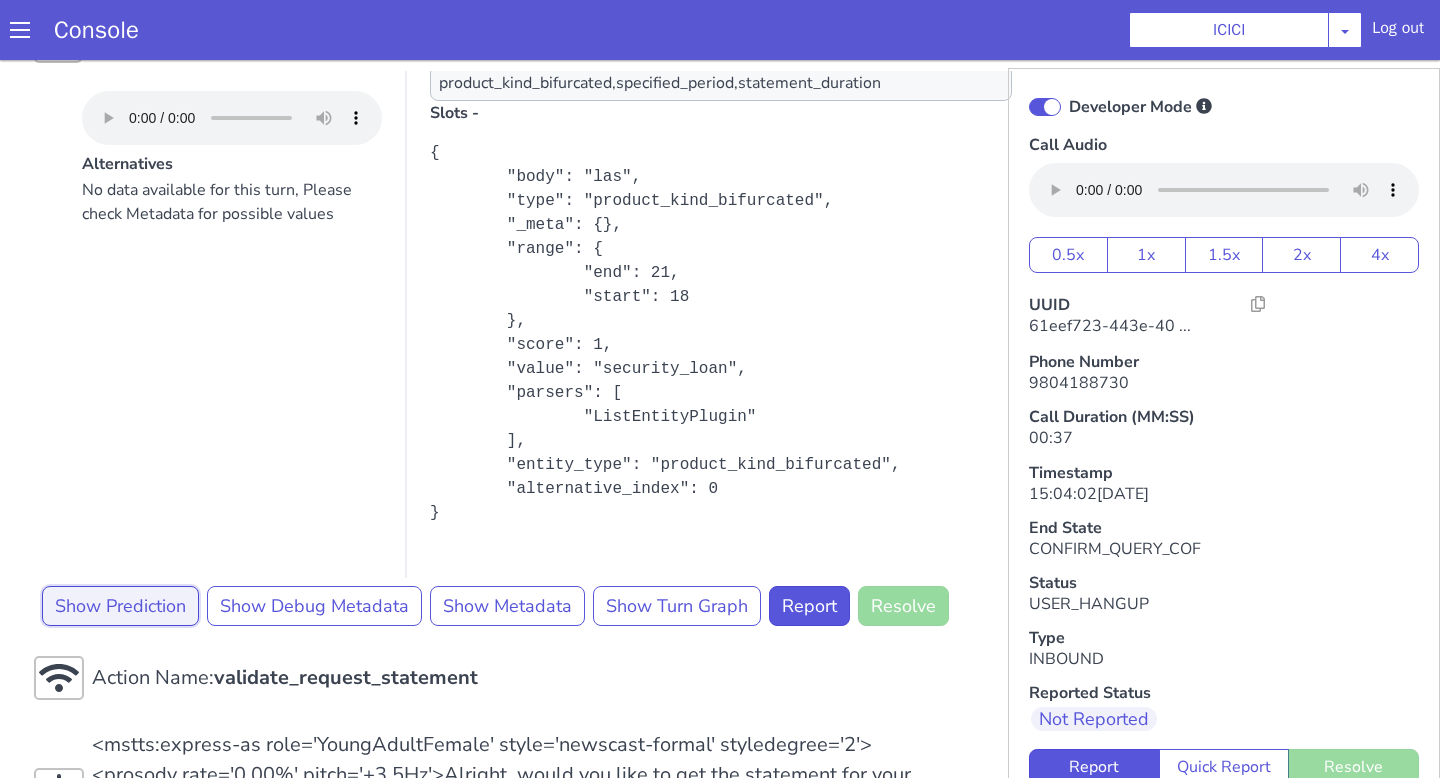 click on "Show Prediction" at bounding box center (120, 606) 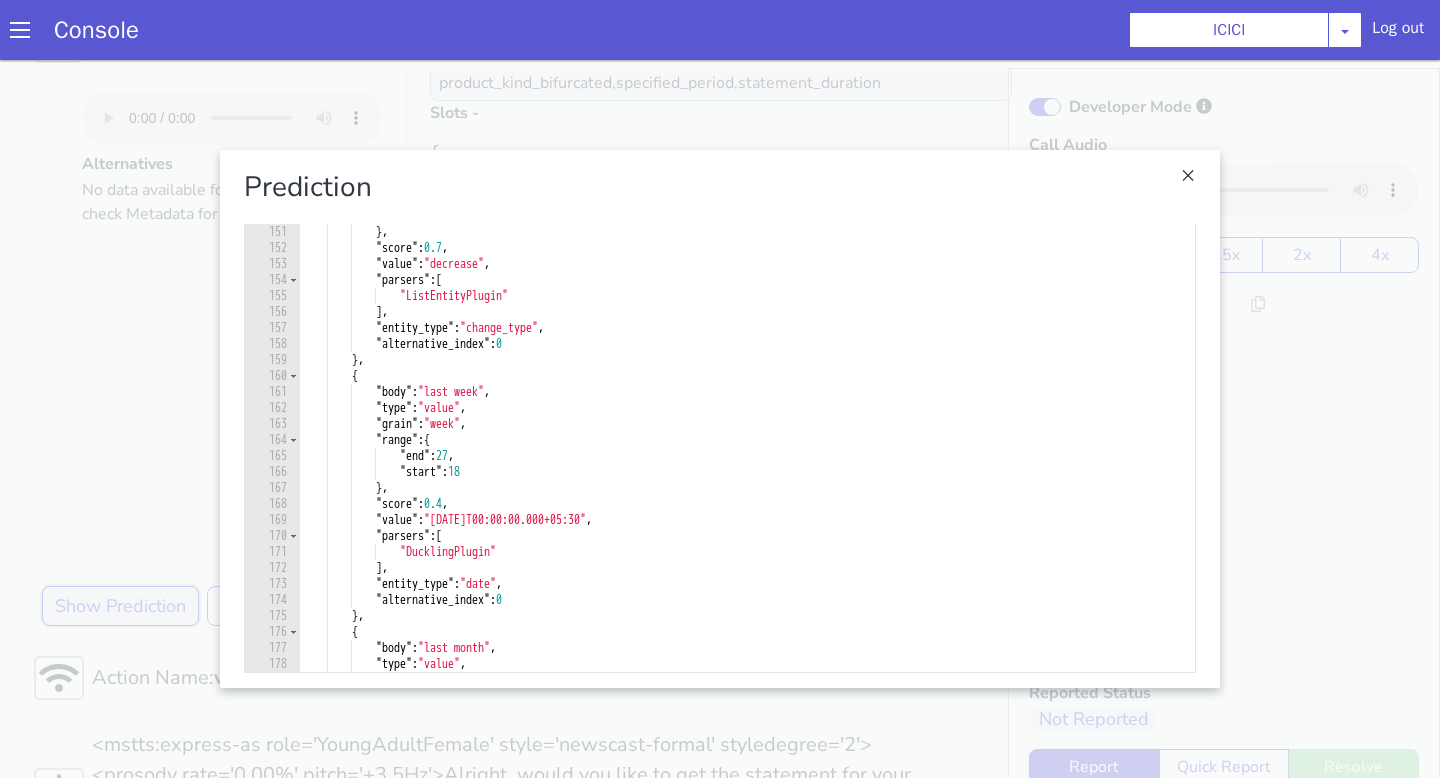 scroll, scrollTop: 2352, scrollLeft: 0, axis: vertical 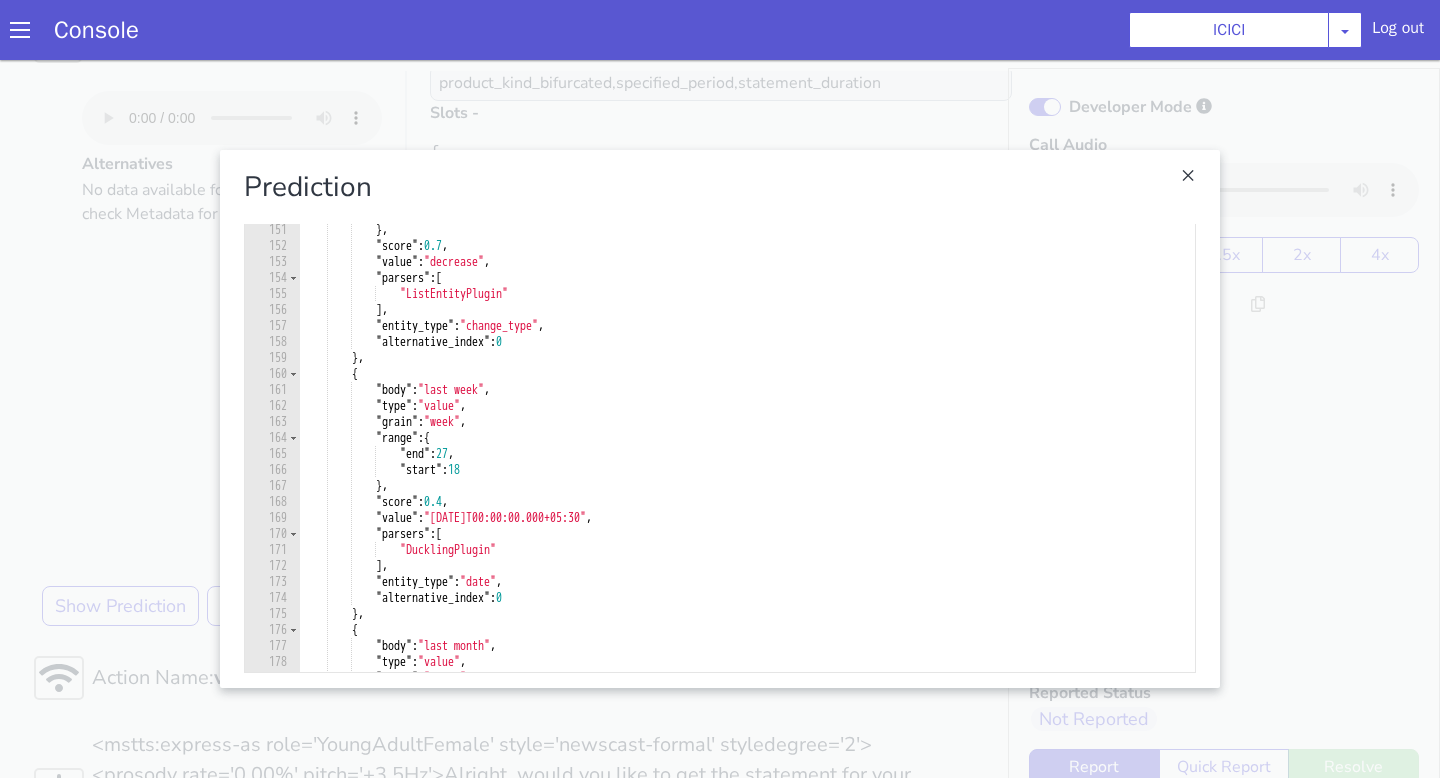 click at bounding box center [720, 419] 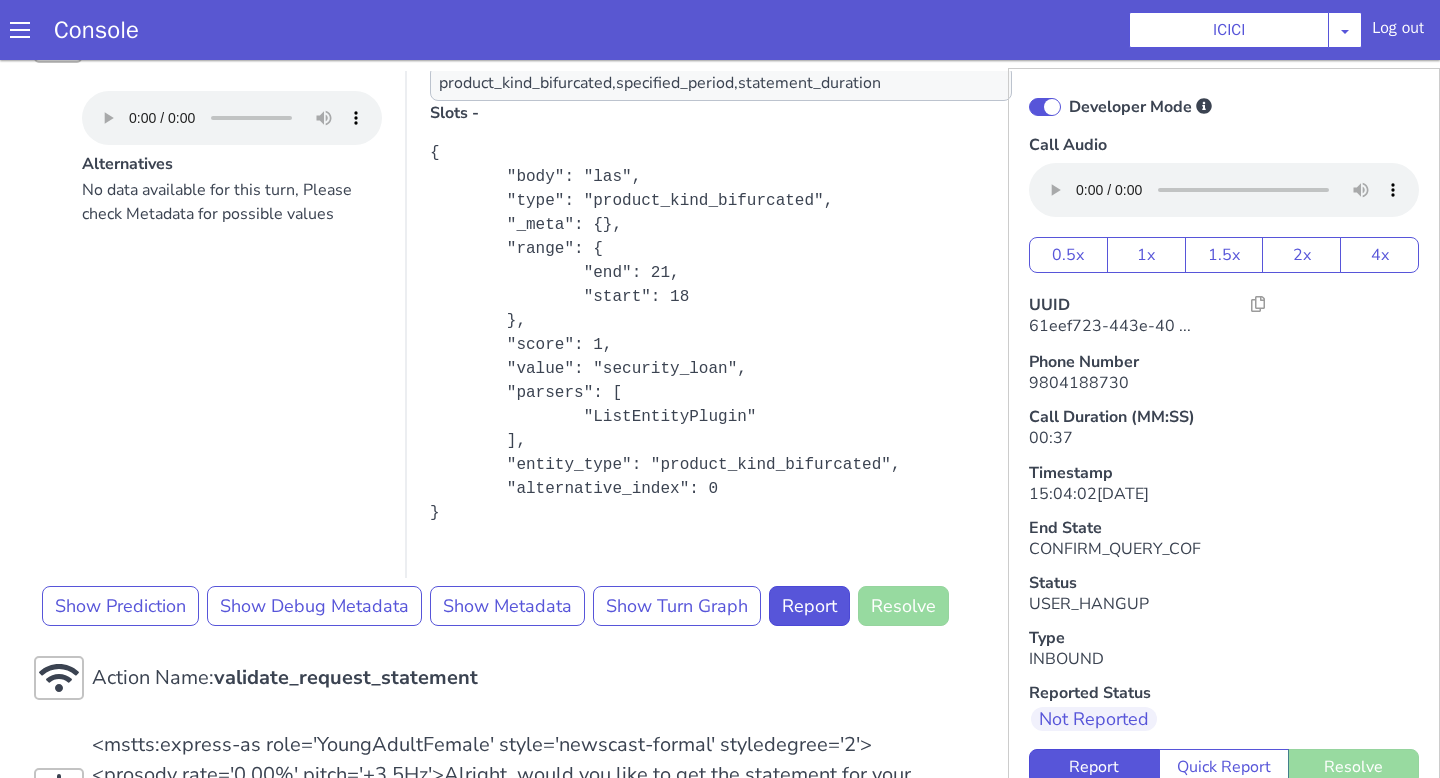 scroll, scrollTop: 132, scrollLeft: 0, axis: vertical 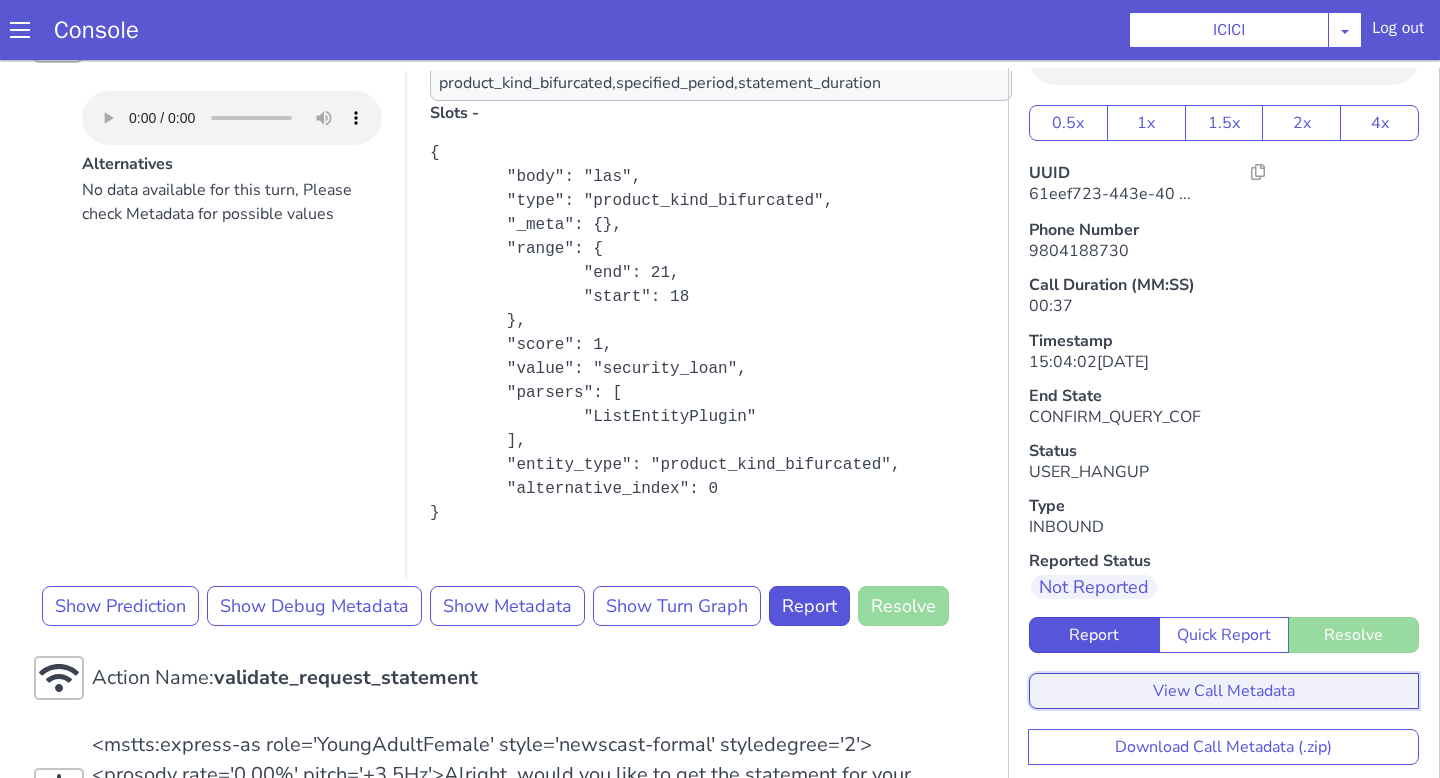 click on "View Call Metadata" at bounding box center (1224, 691) 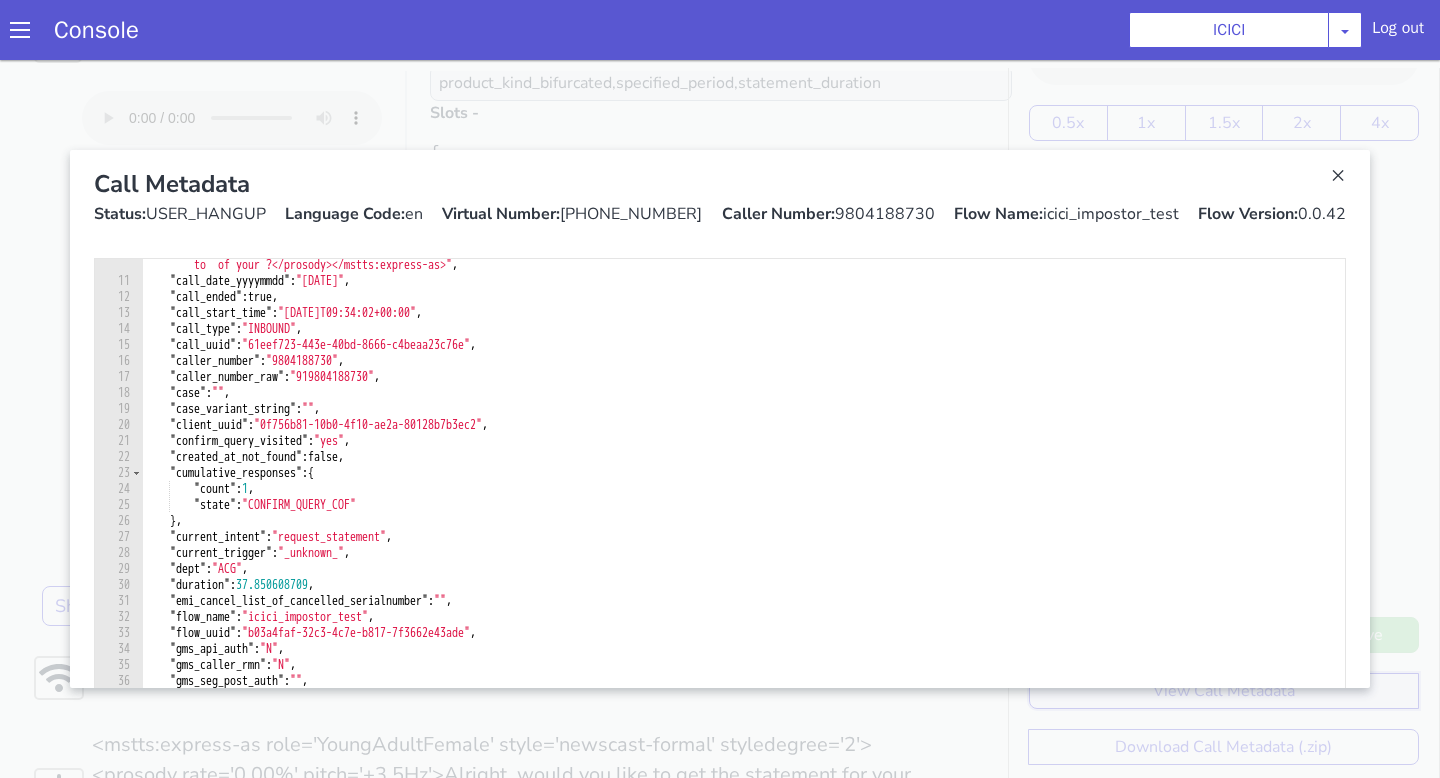scroll, scrollTop: 163, scrollLeft: 0, axis: vertical 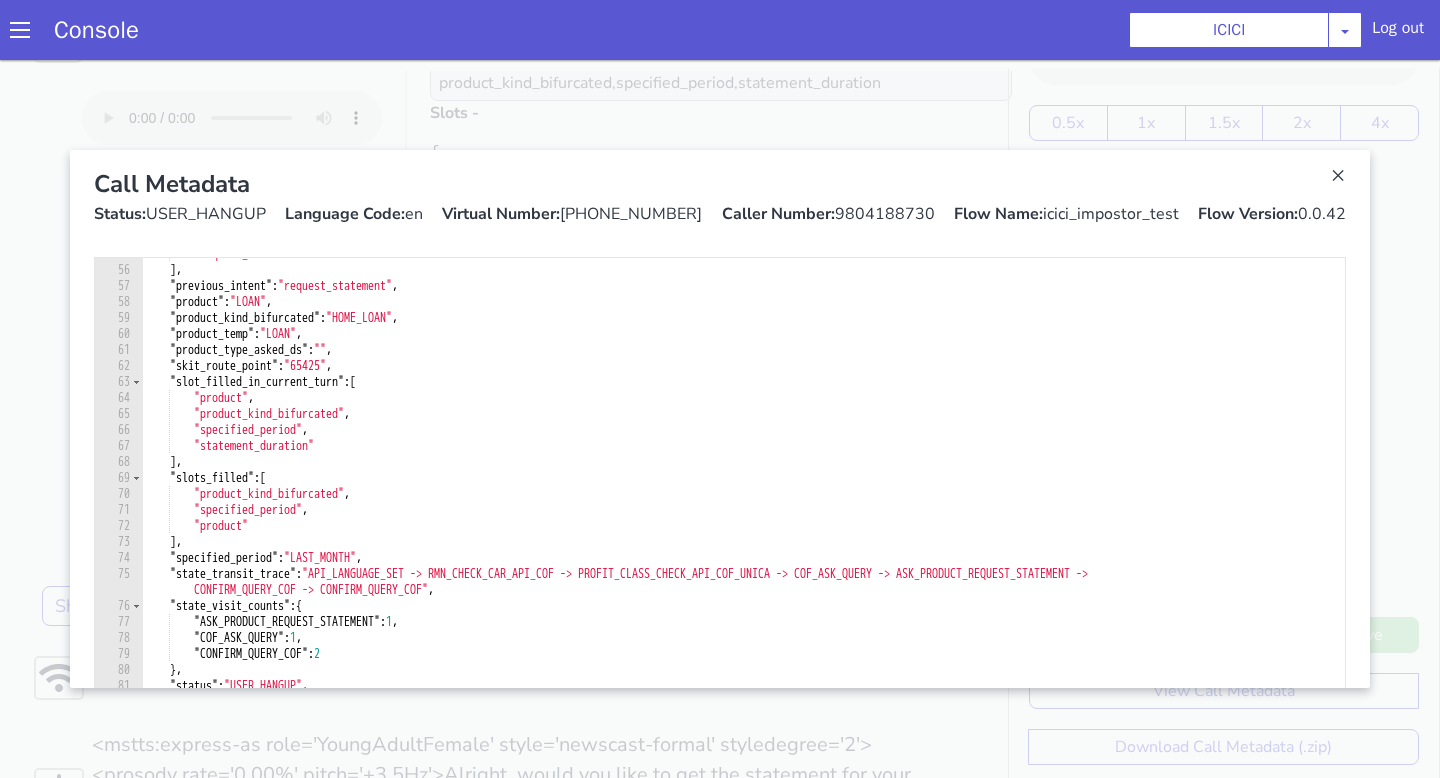 click at bounding box center [720, 419] 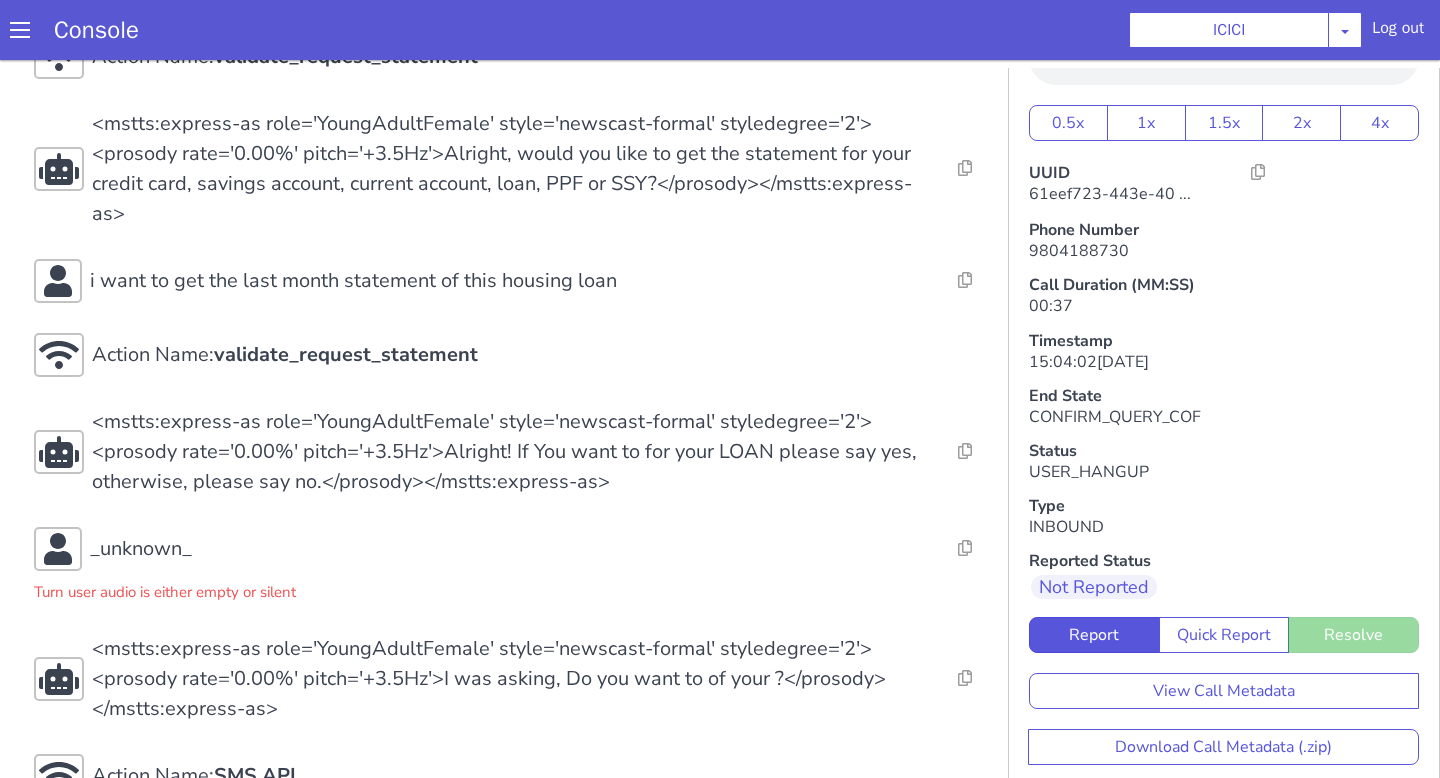 scroll, scrollTop: 1085, scrollLeft: 0, axis: vertical 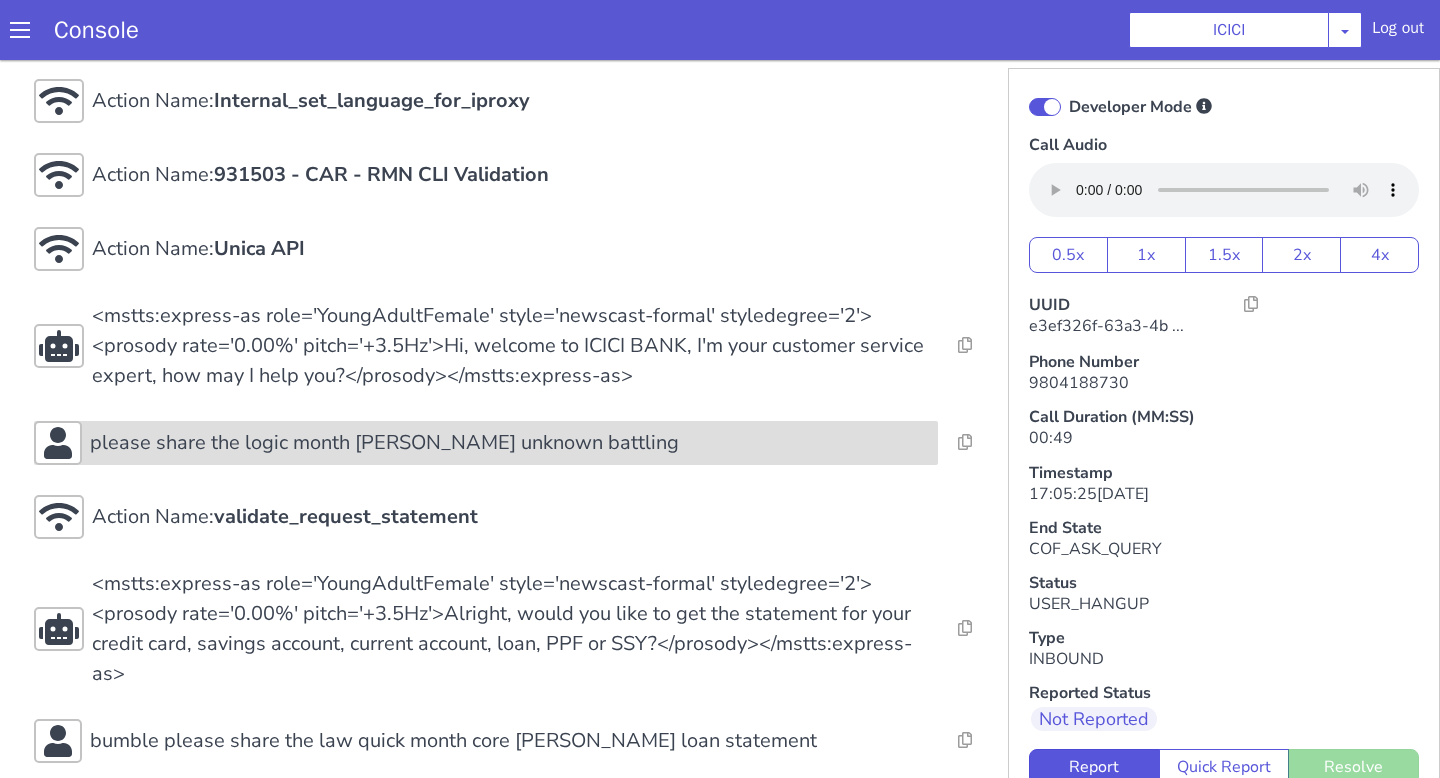 click on "please share the logic month [PERSON_NAME] unknown battling" at bounding box center [384, 443] 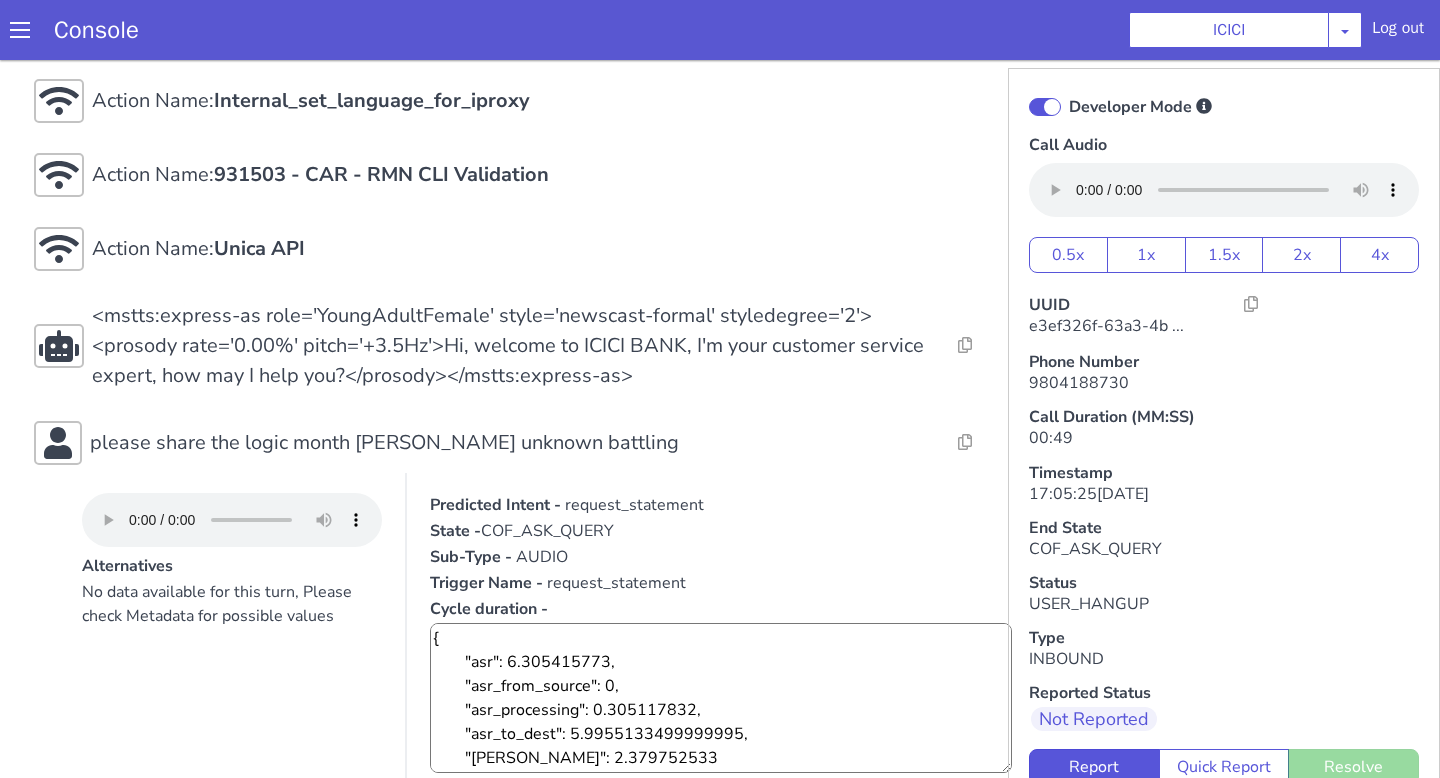 scroll, scrollTop: 24, scrollLeft: 0, axis: vertical 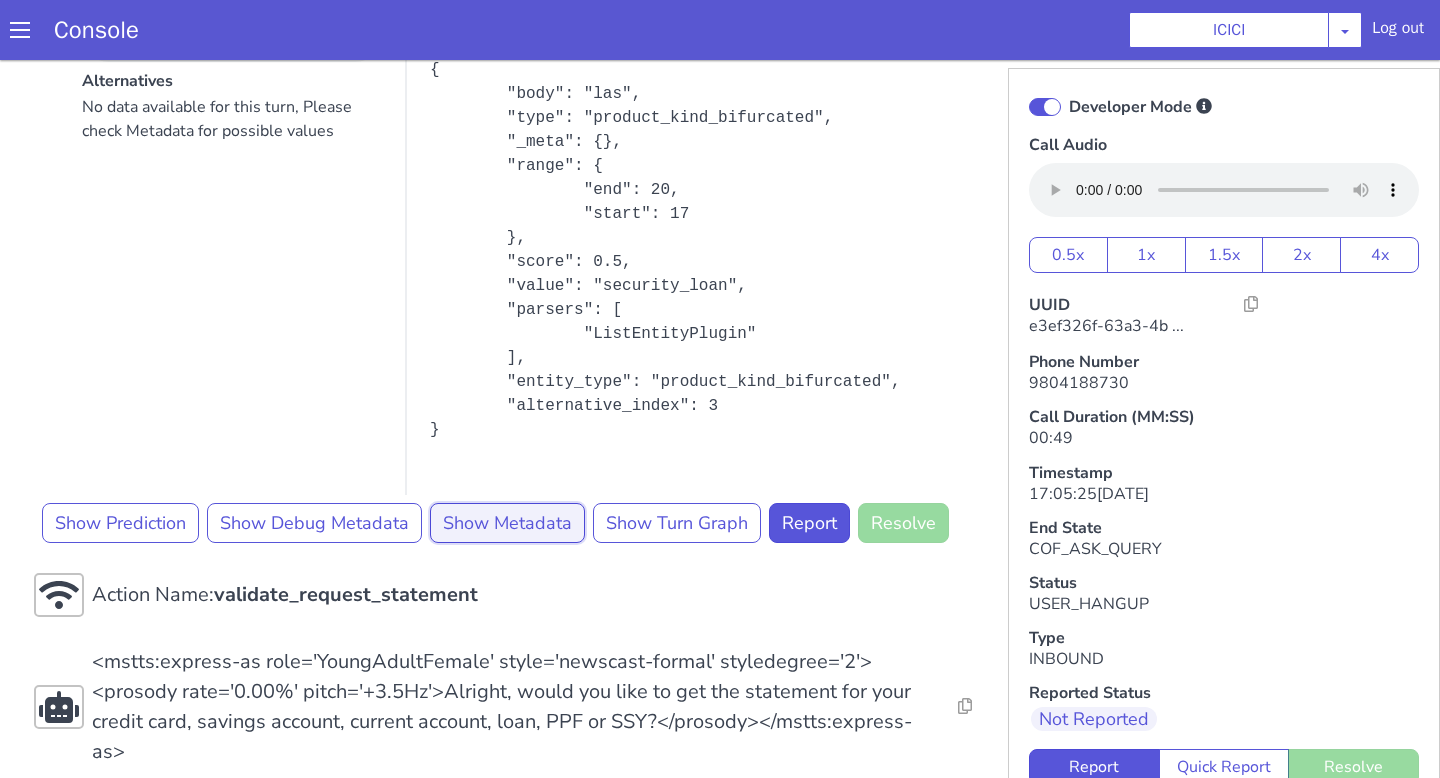 click on "Show Metadata" at bounding box center [507, 523] 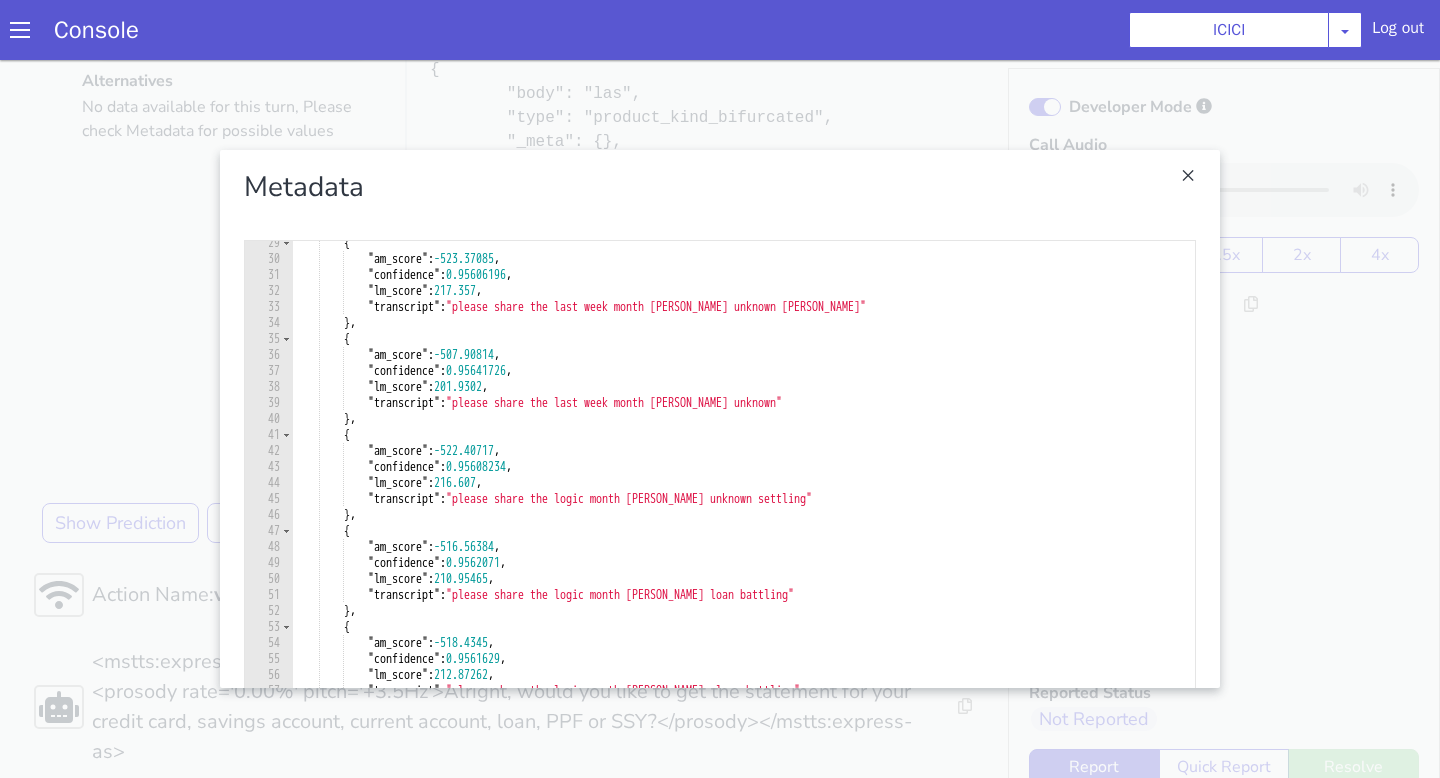 scroll, scrollTop: 1198, scrollLeft: 0, axis: vertical 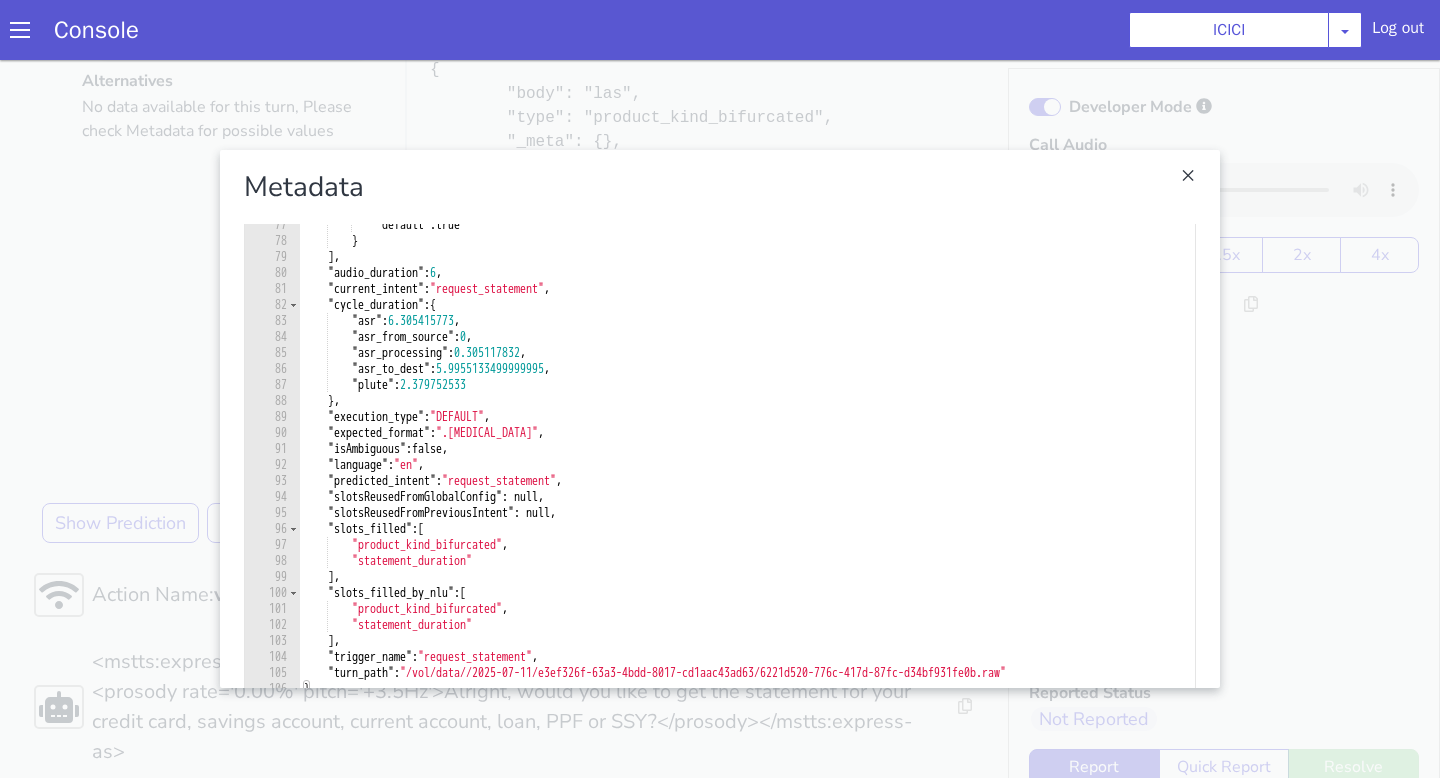 click at bounding box center [720, 419] 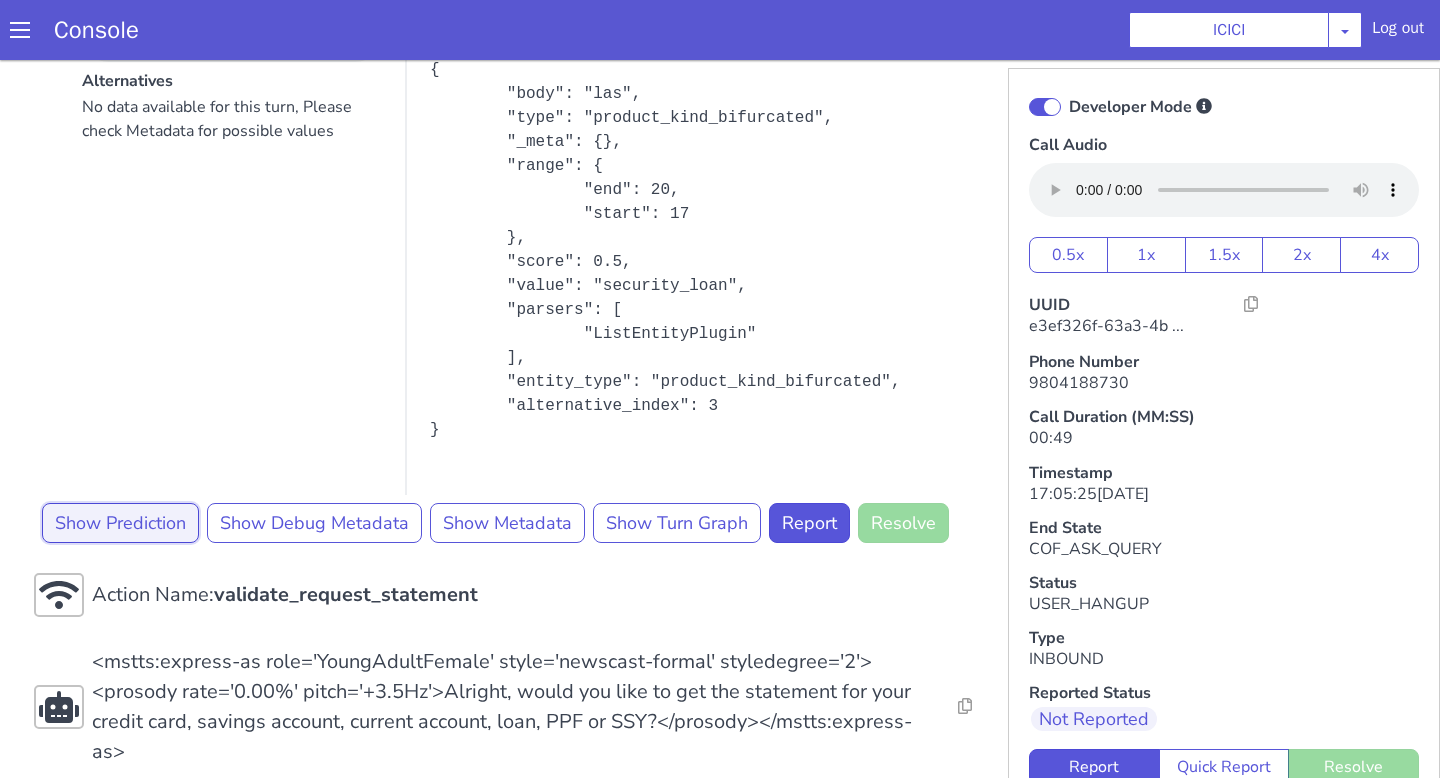 click on "Show Prediction" at bounding box center (120, 523) 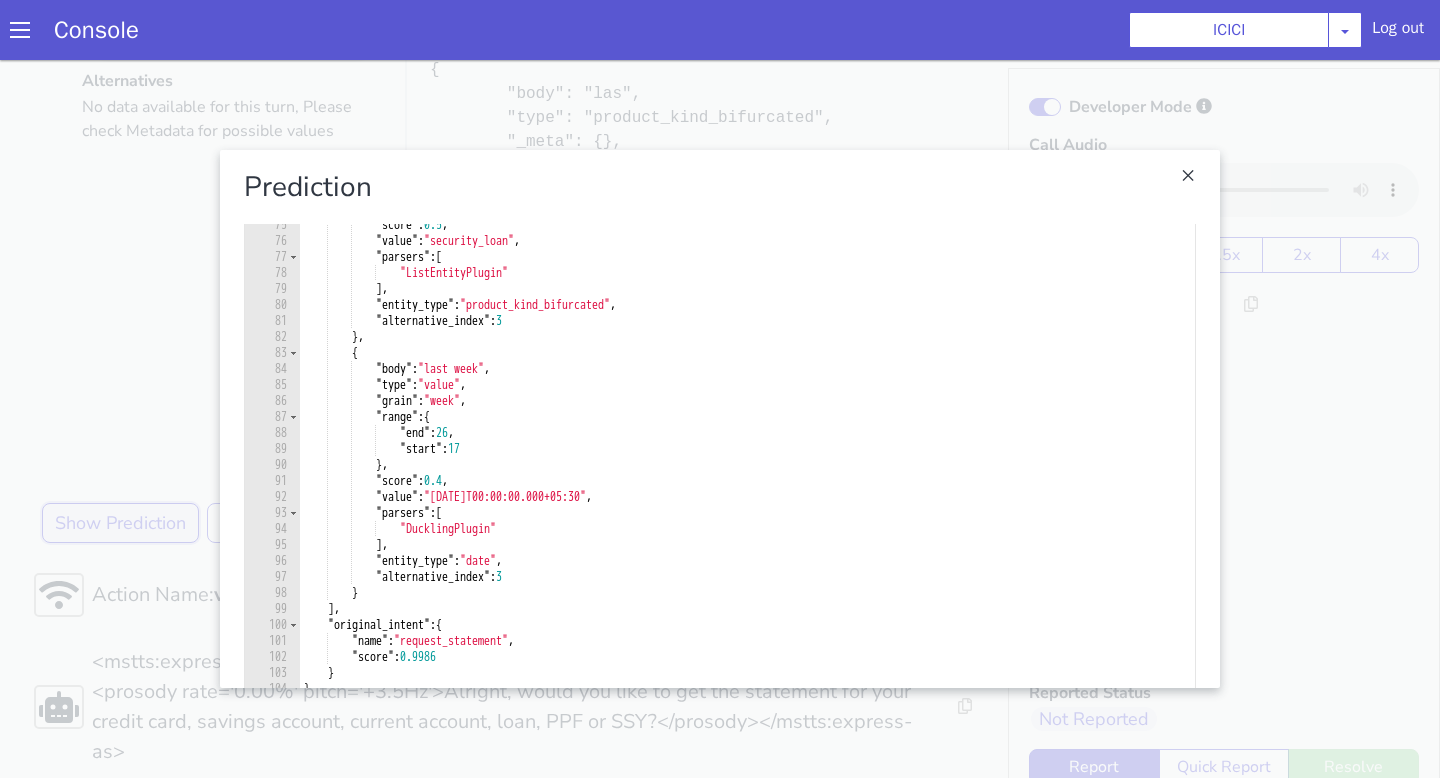 scroll, scrollTop: 1166, scrollLeft: 0, axis: vertical 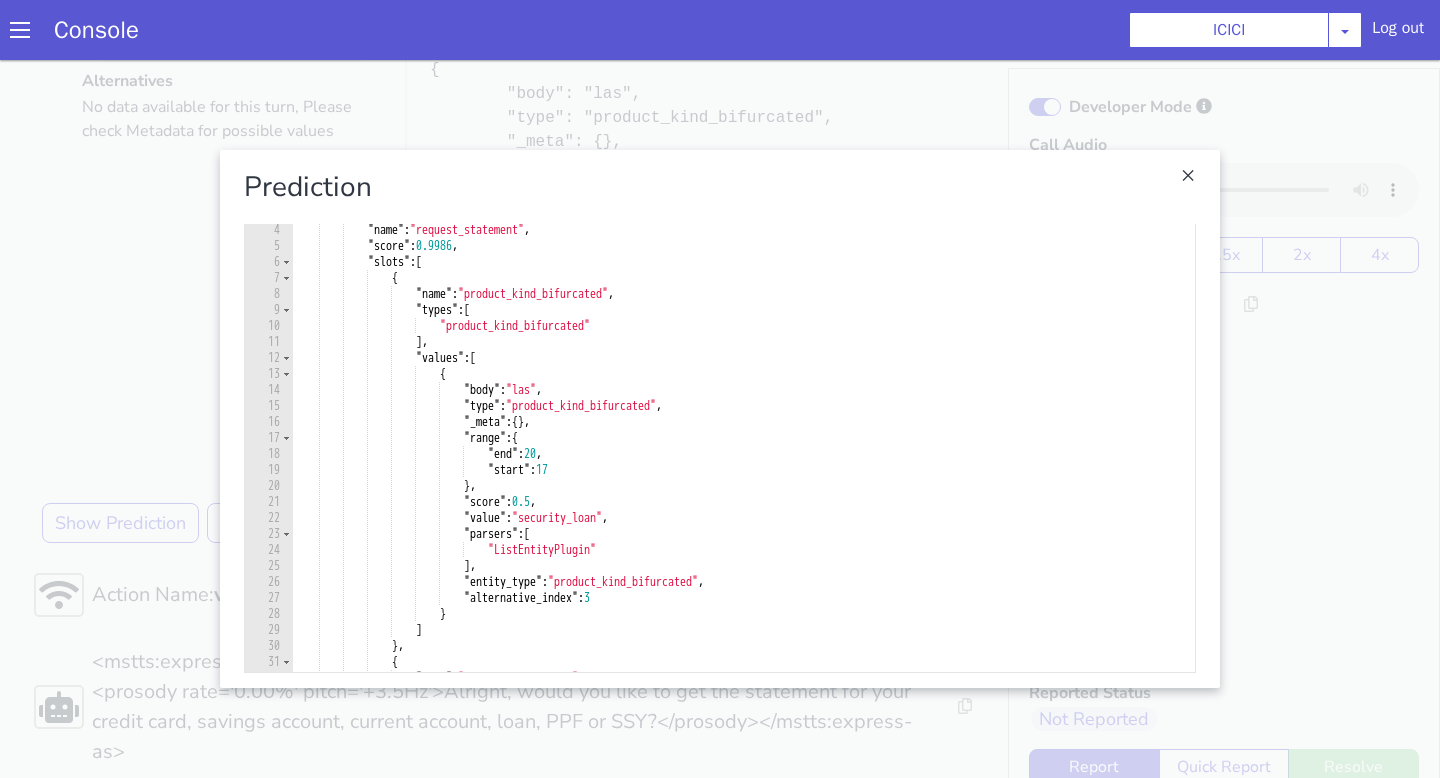 click at bounding box center (720, 419) 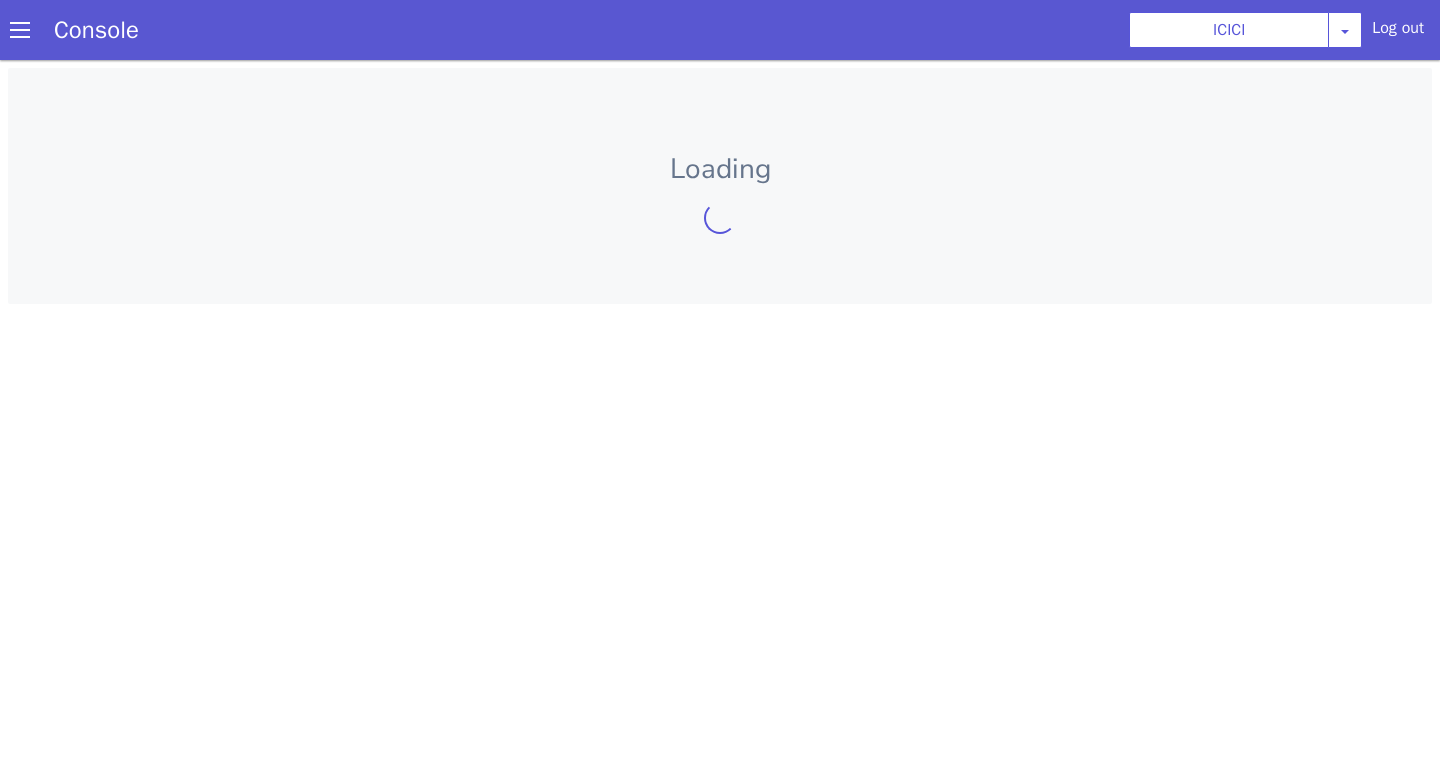 scroll, scrollTop: 0, scrollLeft: 0, axis: both 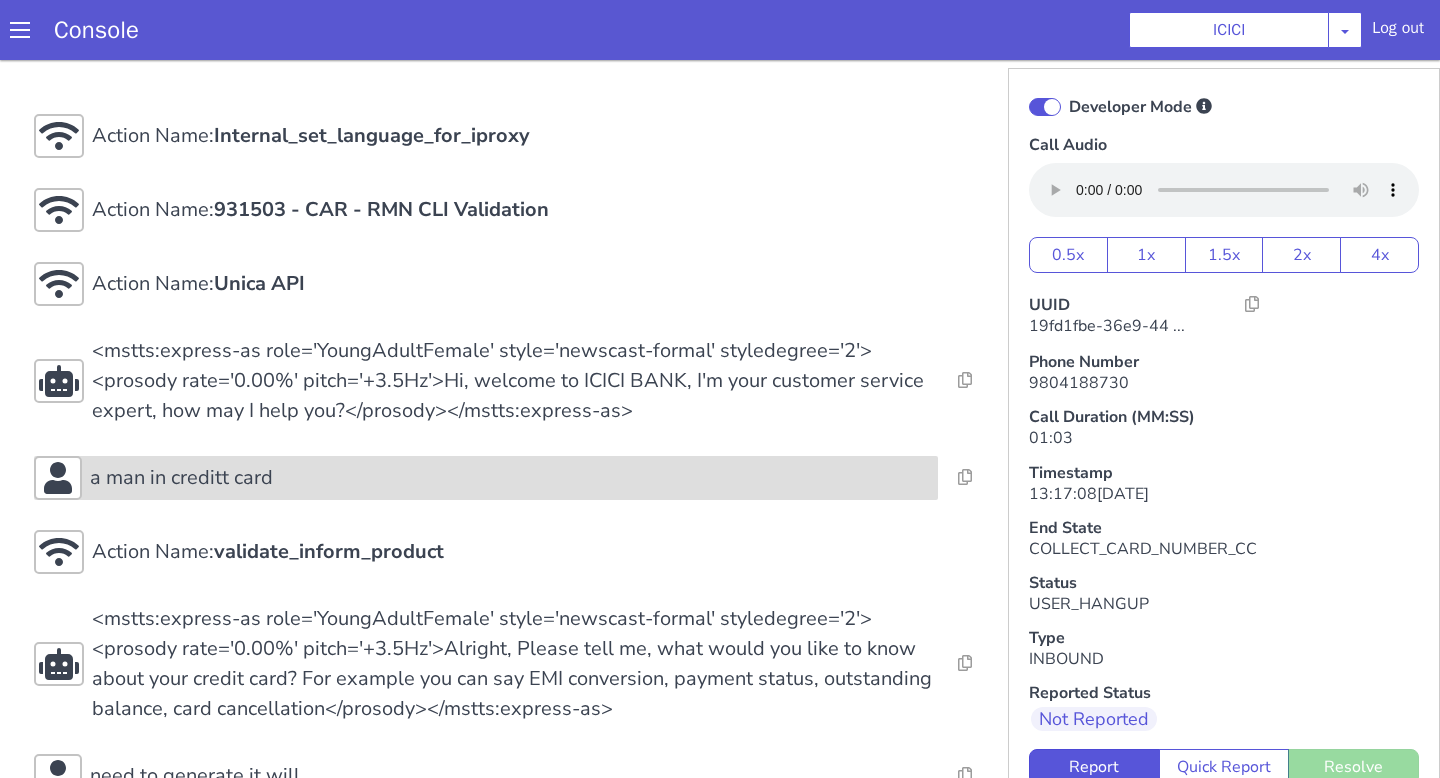 click on "a man in creditt card" at bounding box center (1294, 21) 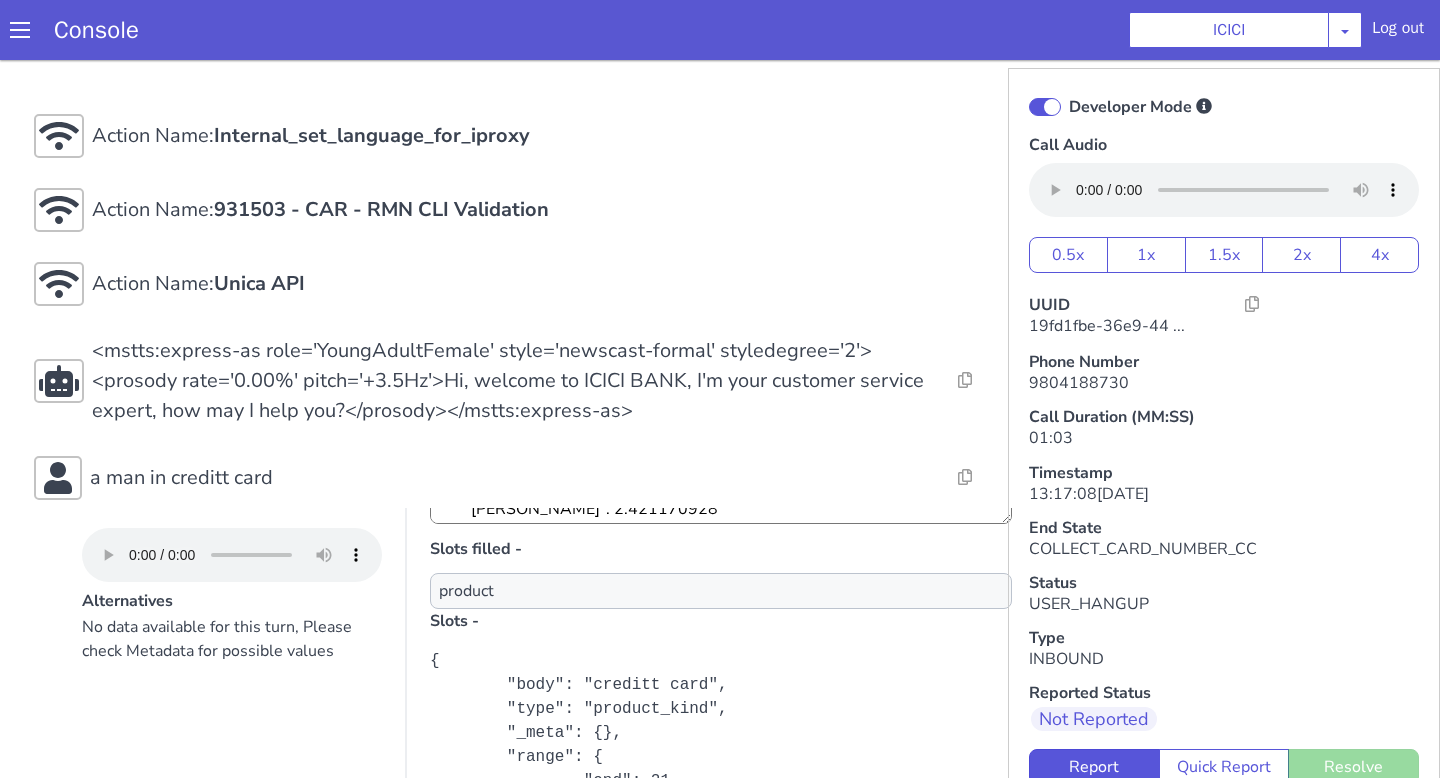 scroll, scrollTop: 355, scrollLeft: 0, axis: vertical 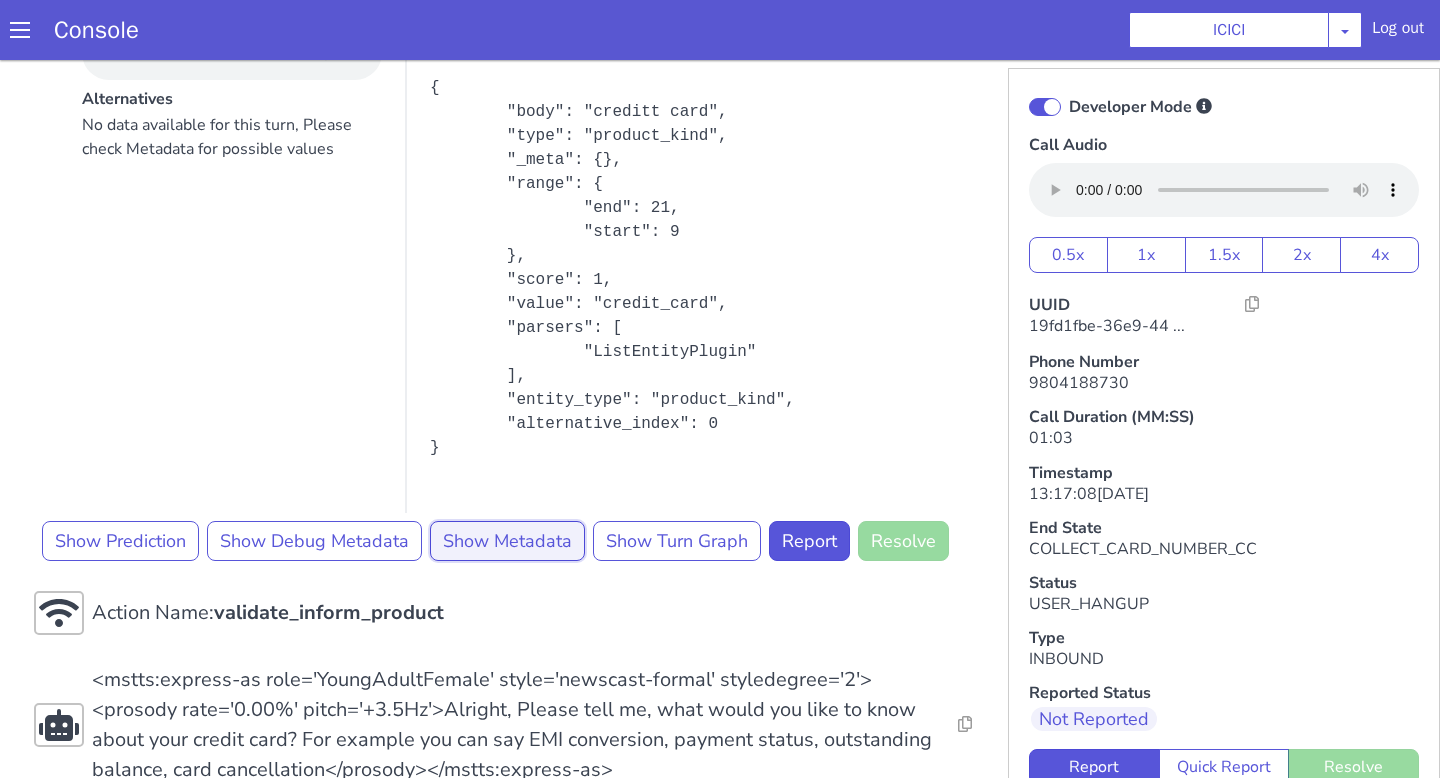 click on "Show Metadata" at bounding box center (1215, 79) 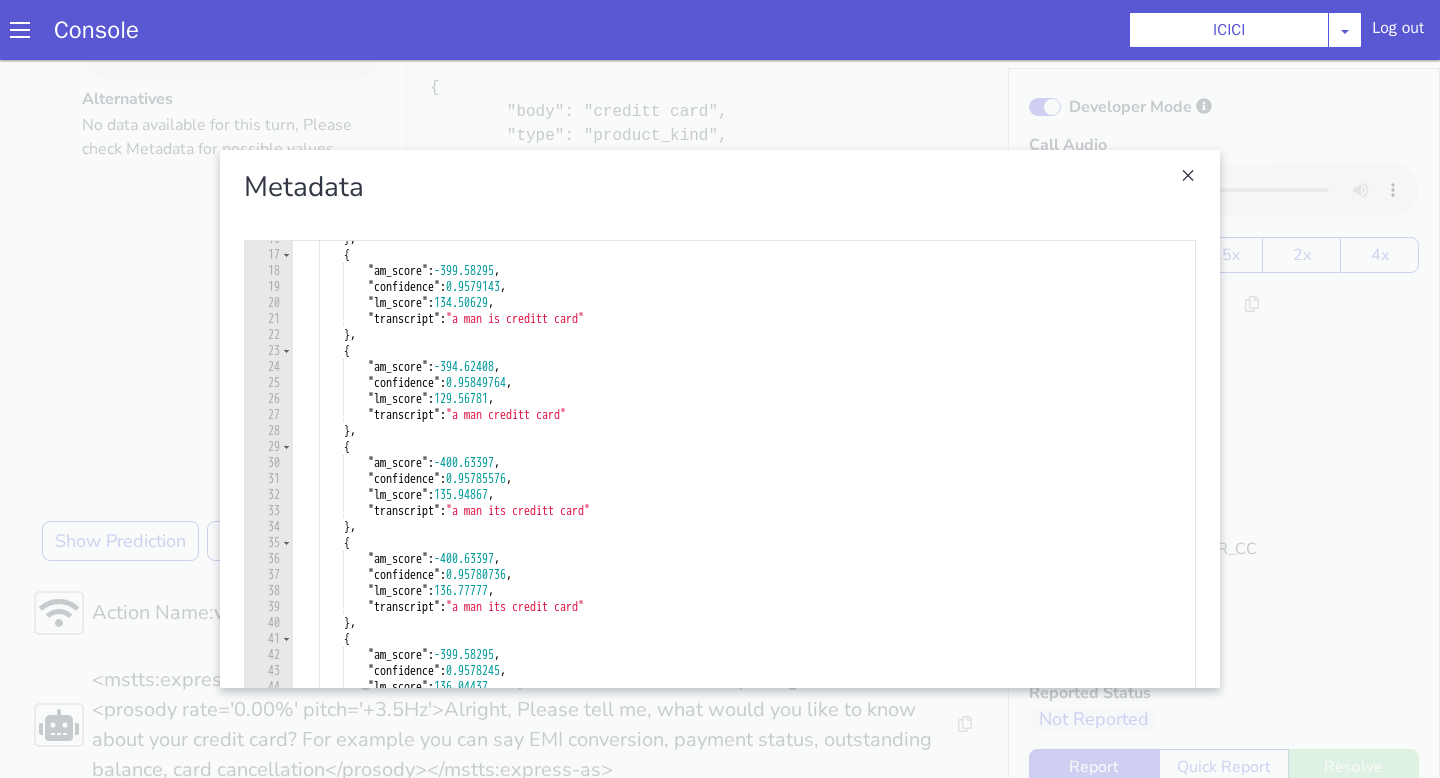 scroll, scrollTop: 1166, scrollLeft: 0, axis: vertical 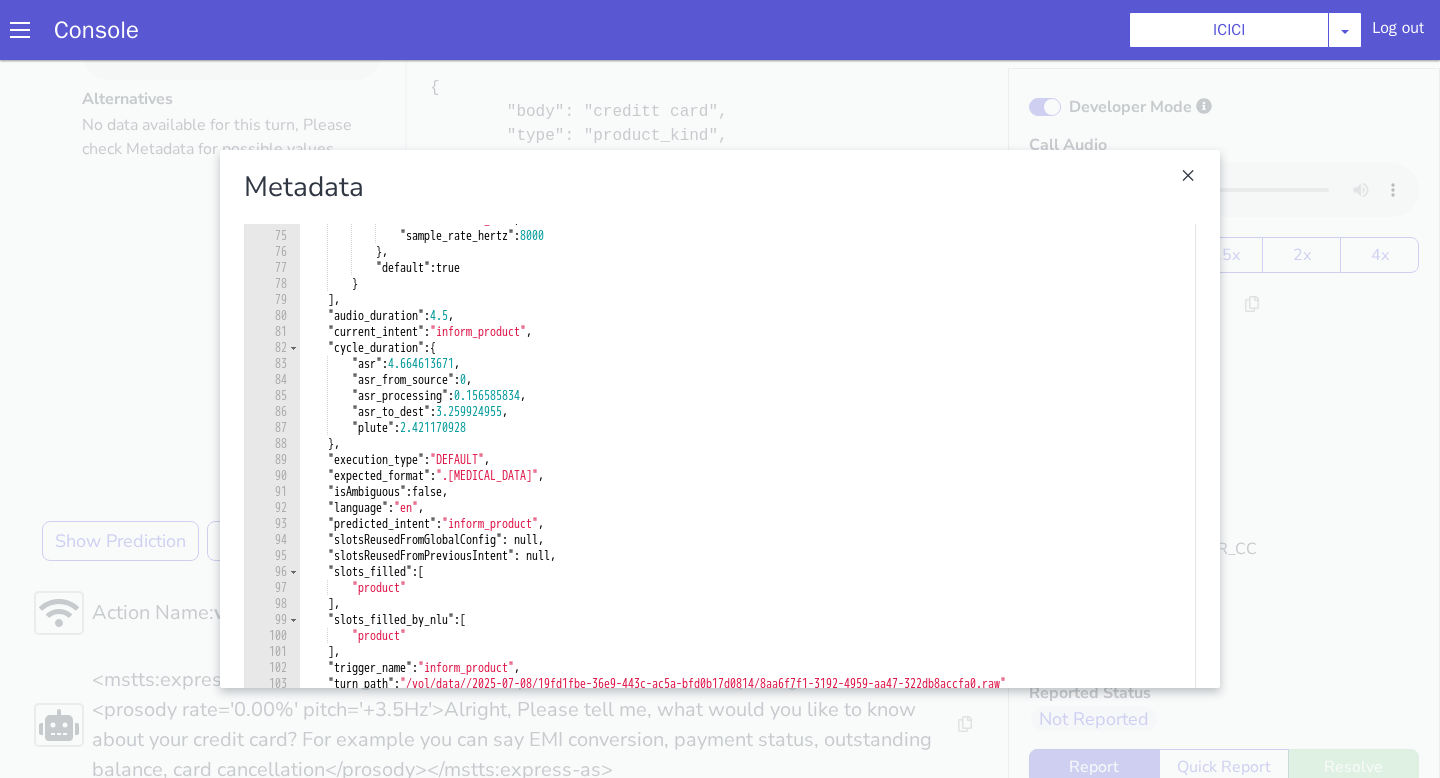 click at bounding box center (2078, 281) 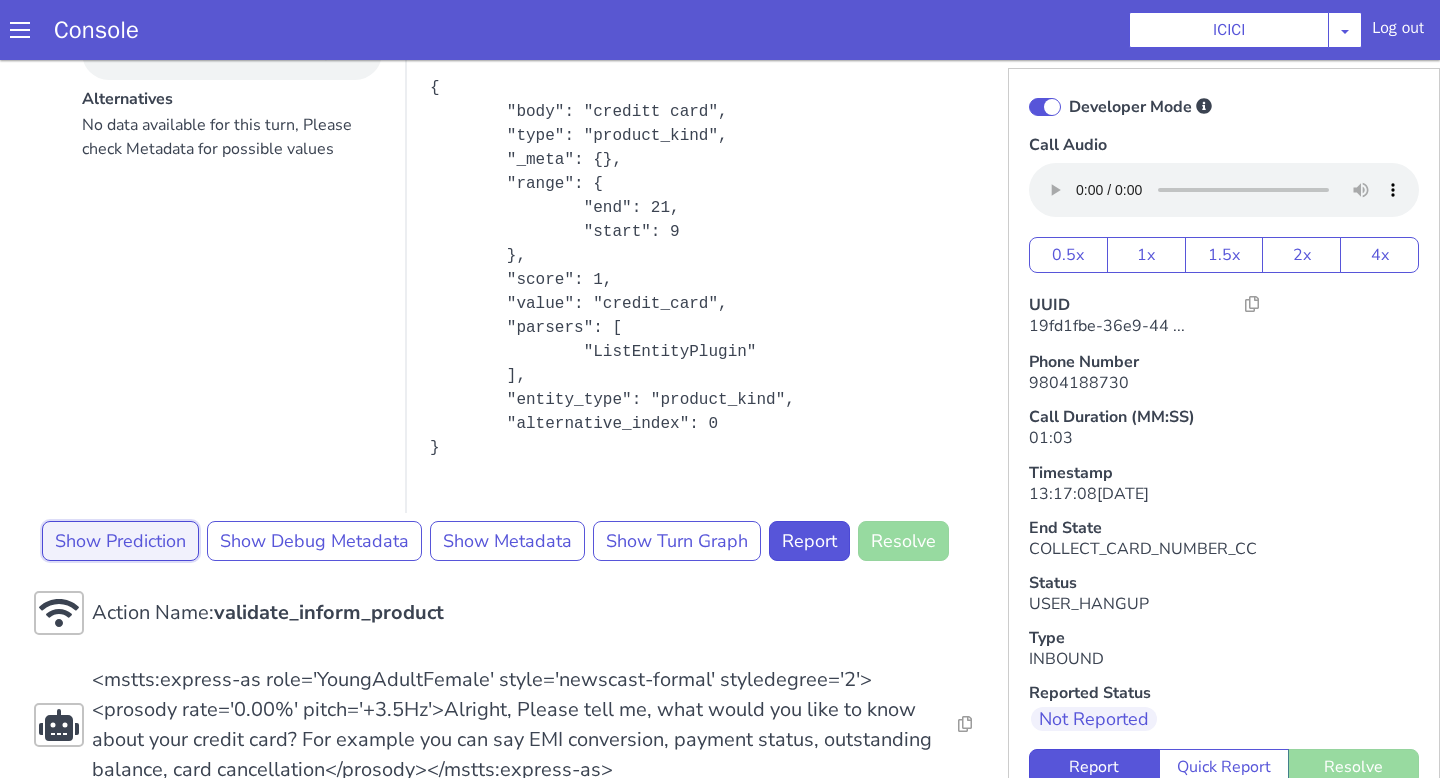 click on "Show Prediction" at bounding box center [1537, 495] 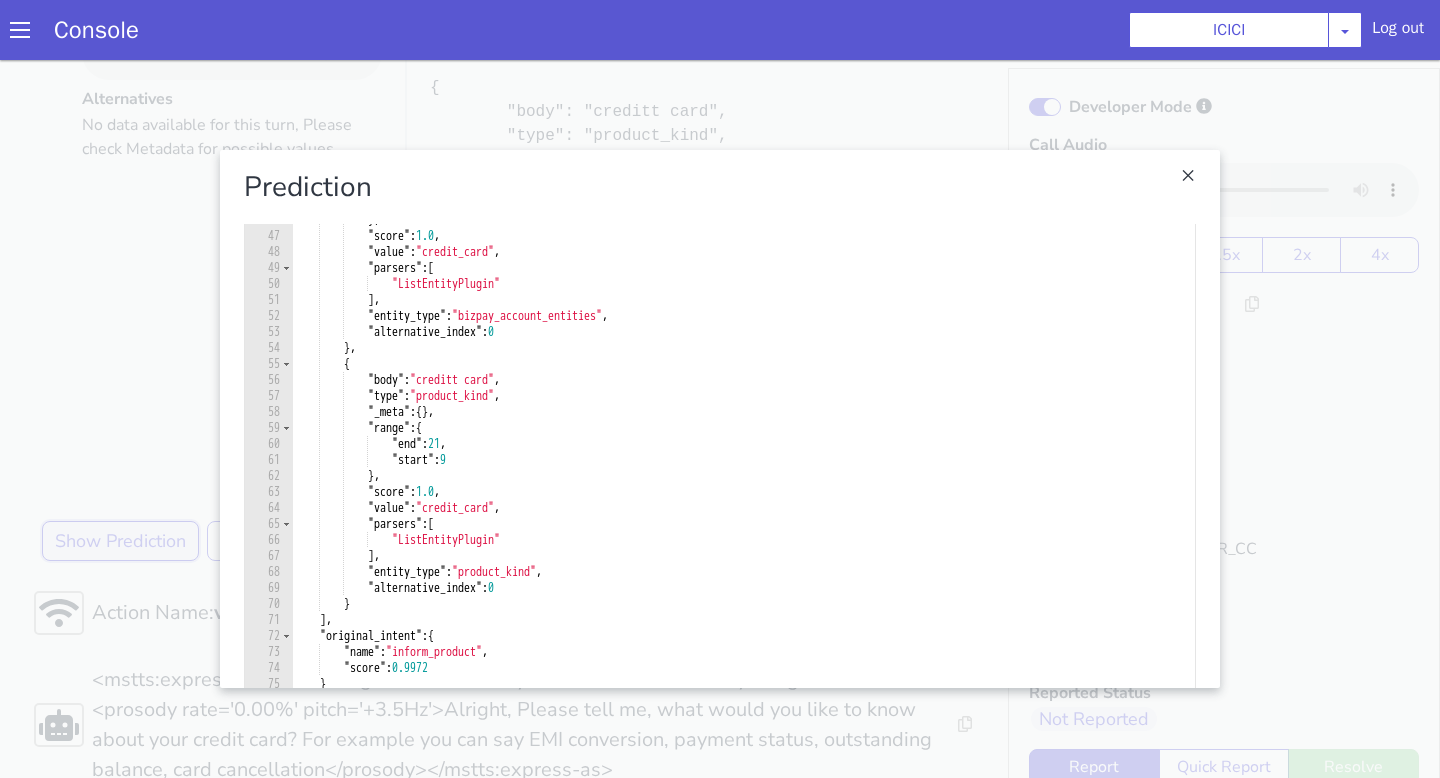 scroll, scrollTop: 718, scrollLeft: 0, axis: vertical 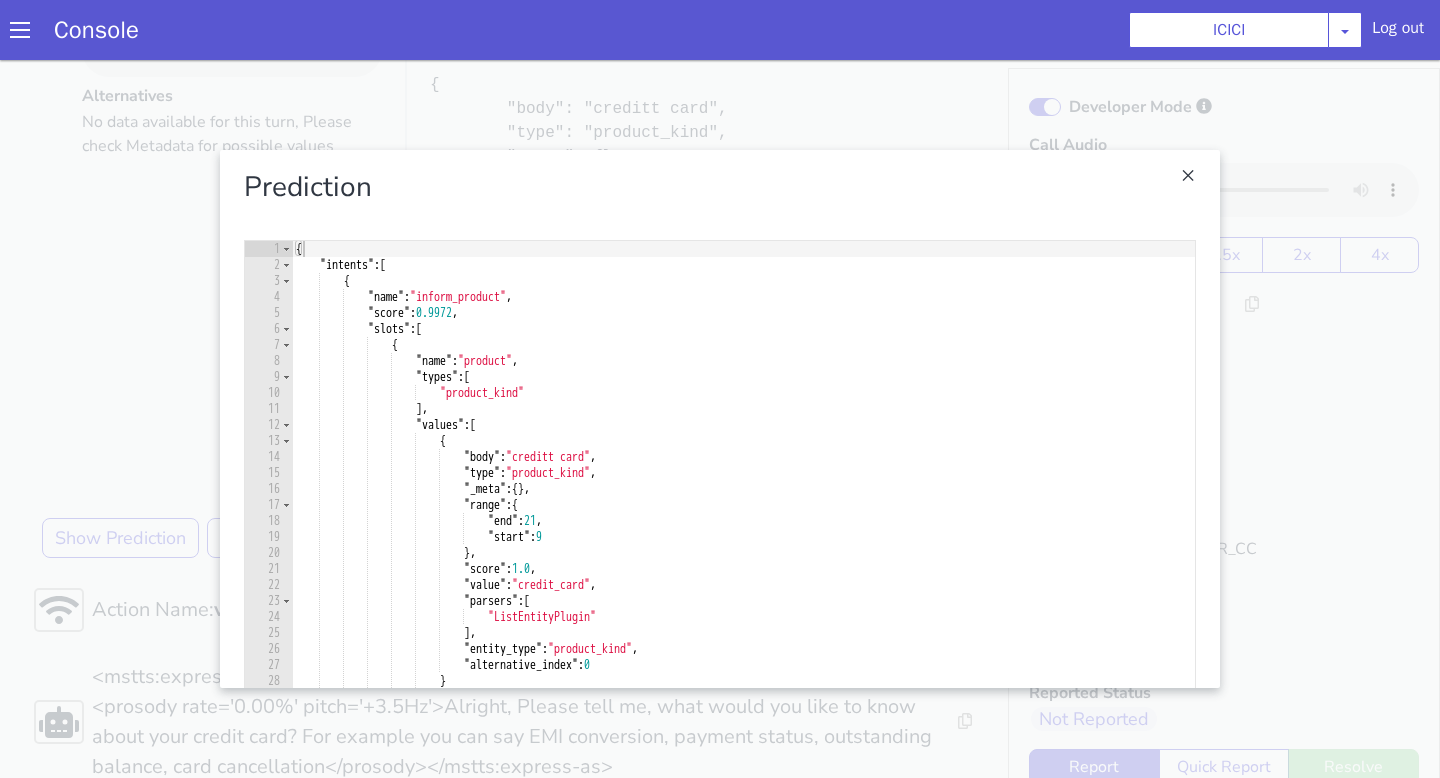 click at bounding box center [973, 1387] 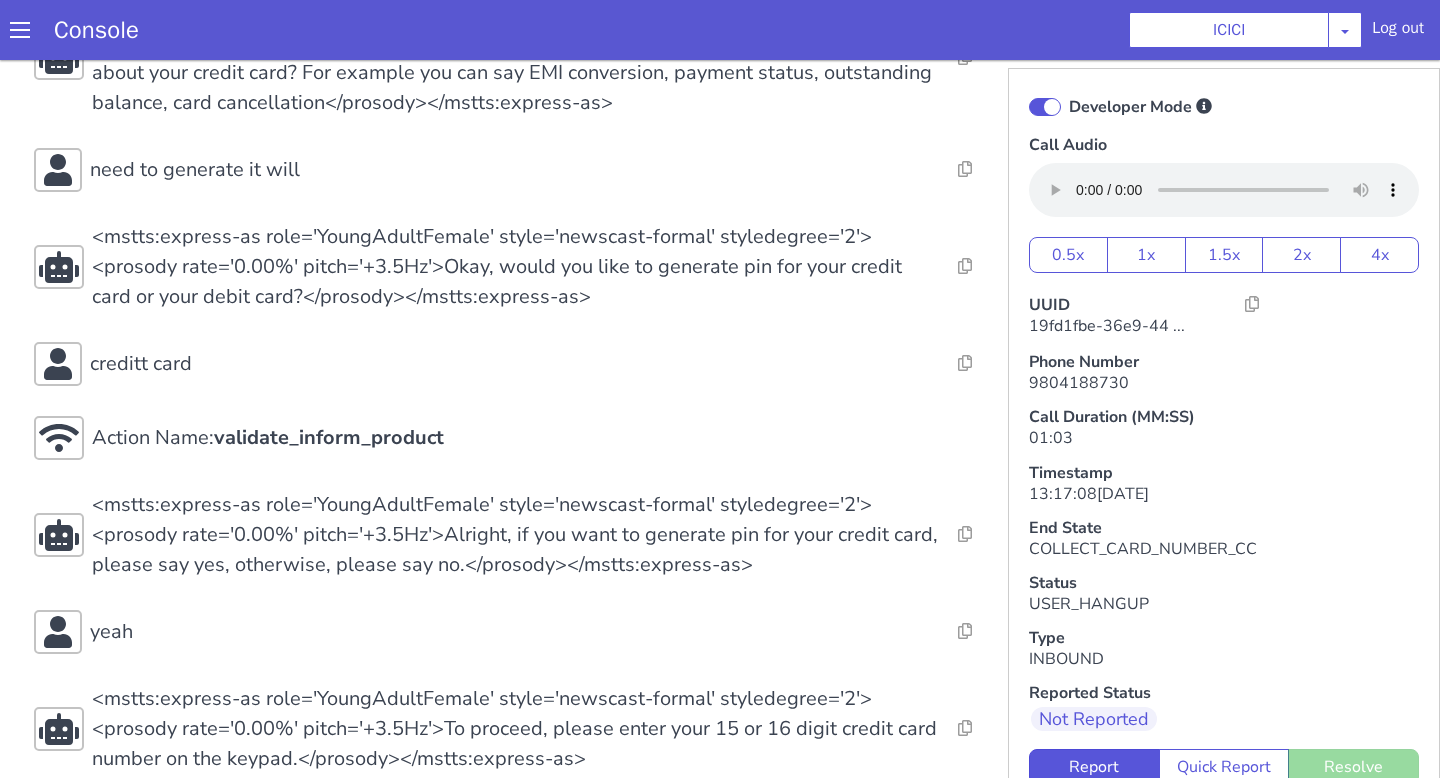 scroll, scrollTop: 1219, scrollLeft: 0, axis: vertical 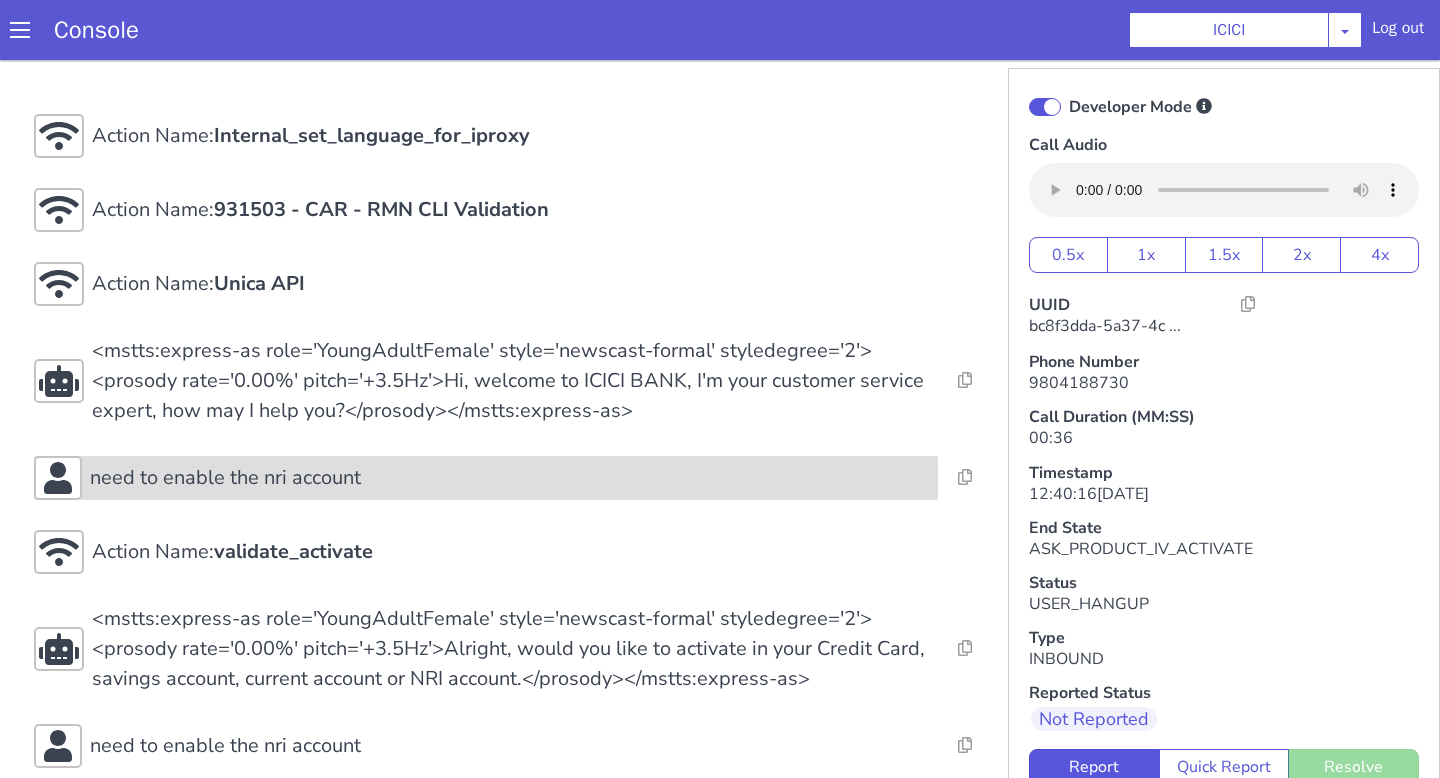 click on "need to enable the nri account" at bounding box center [510, 478] 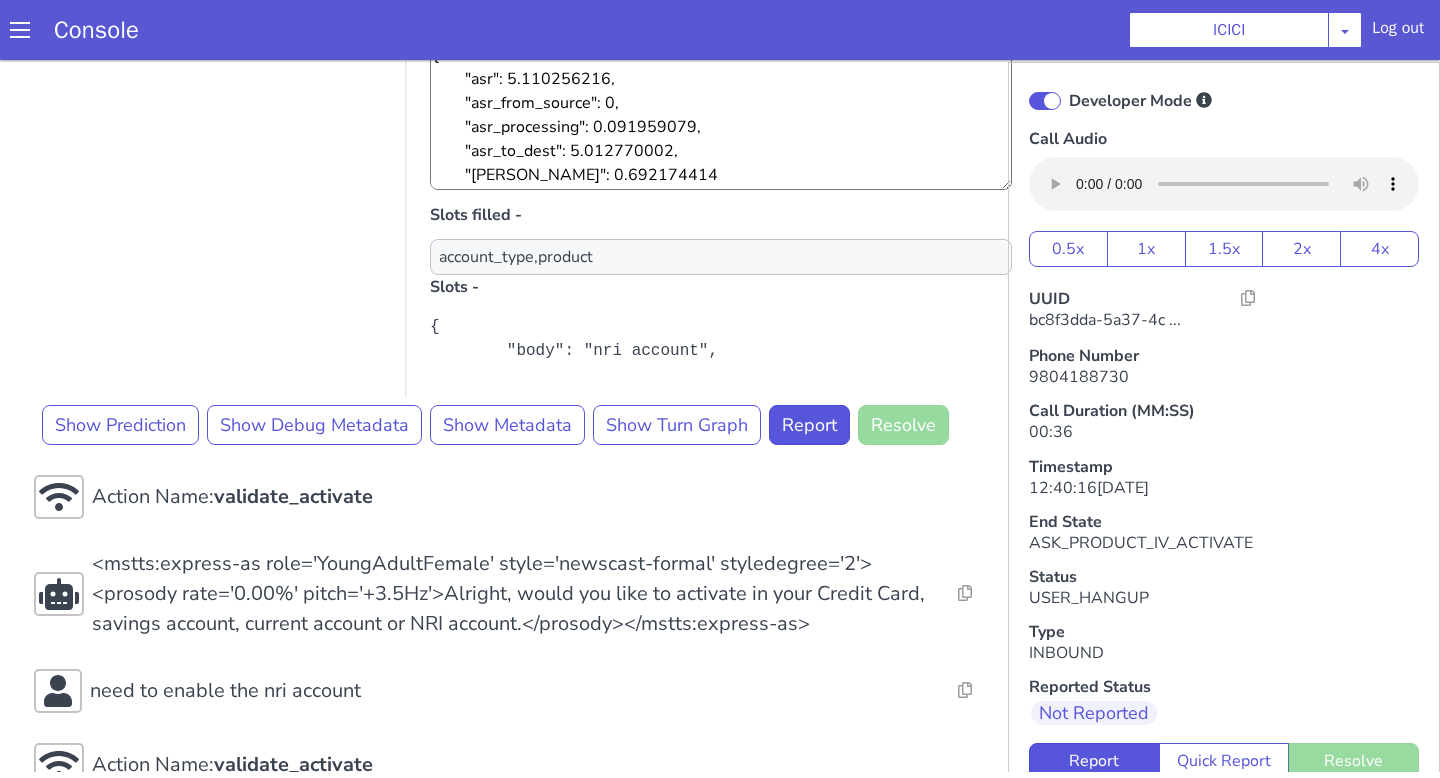 scroll, scrollTop: 608, scrollLeft: 0, axis: vertical 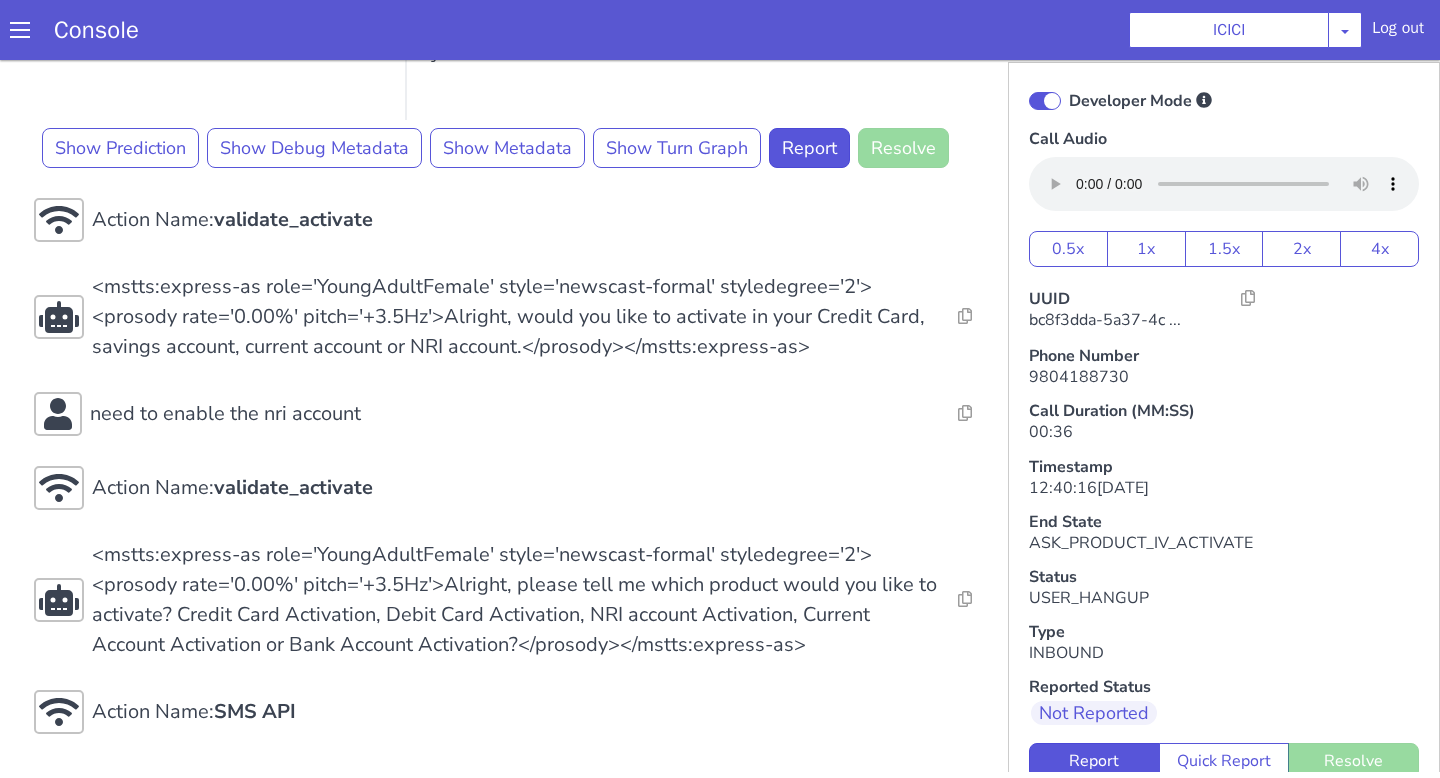 click on "Action Name:  Internal_set_language_for_iproxy Resolve  Intent Error  Entity Error  Transcription Error  Miscellaneous Submit Action Name:  931503 - CAR - RMN CLI Validation Resolve  Intent Error  Entity Error  Transcription Error  Miscellaneous Submit Action Name:  Unica API Resolve  Intent Error  Entity Error  Transcription Error  Miscellaneous Submit <mstts:express-as role='YoungAdultFemale' style='newscast-formal' styledegree='2'><prosody rate='0.00%' pitch='+3.5Hz'>Hi, welcome to ICICI BANK, I'm your customer service expert, how may I help you?</prosody></mstts:express-as> Resolve  Intent Error  Entity Error  Transcription Error  Miscellaneous Submit need to enable the nri account Alternatives No data available for this turn, Please check Metadata for possible values Predicted Intent -   activate State -  COF_ASK_QUERY Sub-Type -   AUDIO Trigger Name -   activate Cycle duration -  Slots filled - account_type,product Slots -   Show Prediction Show Debug Metadata Show Metadata Show Turn Graph Report Submit" at bounding box center (515, -24) 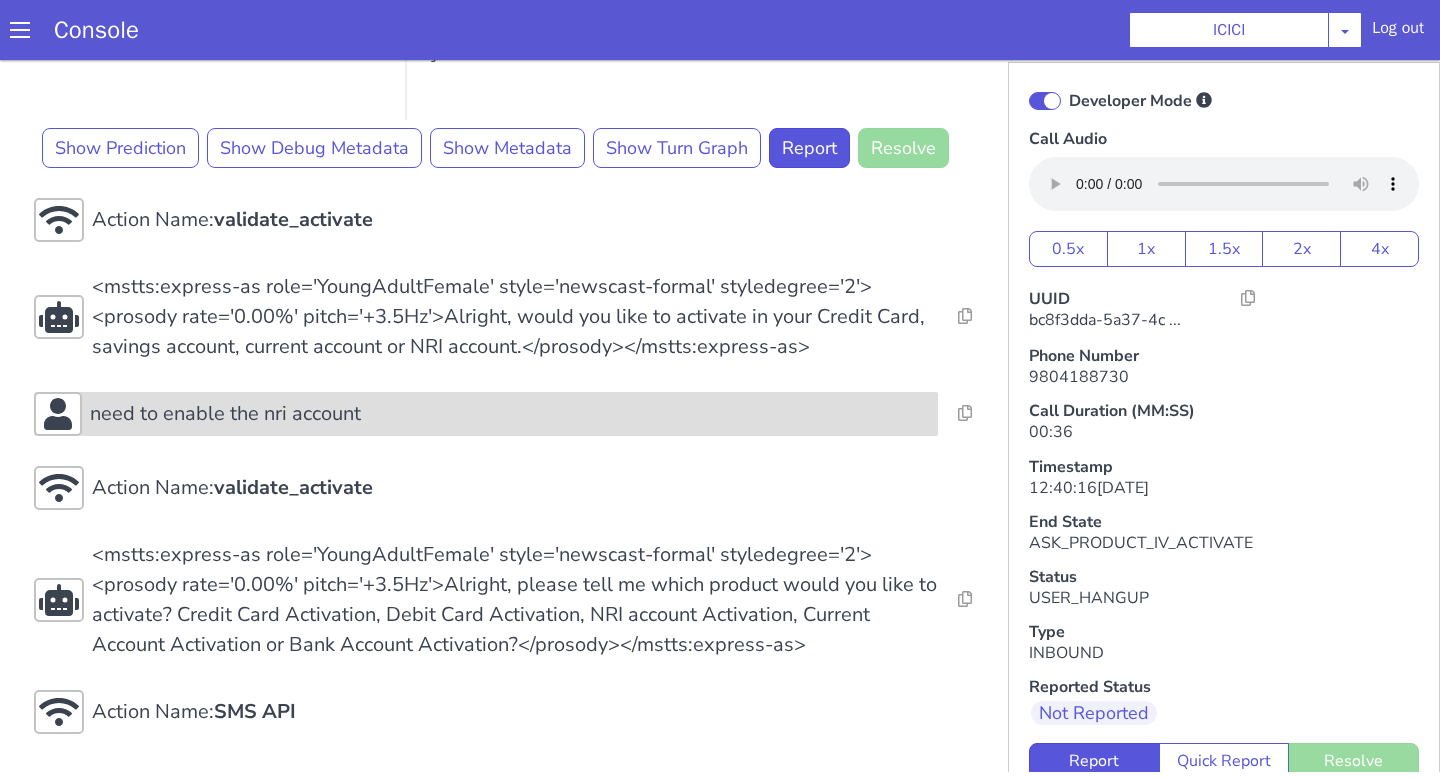 click on "need to enable the nri account" at bounding box center (510, 414) 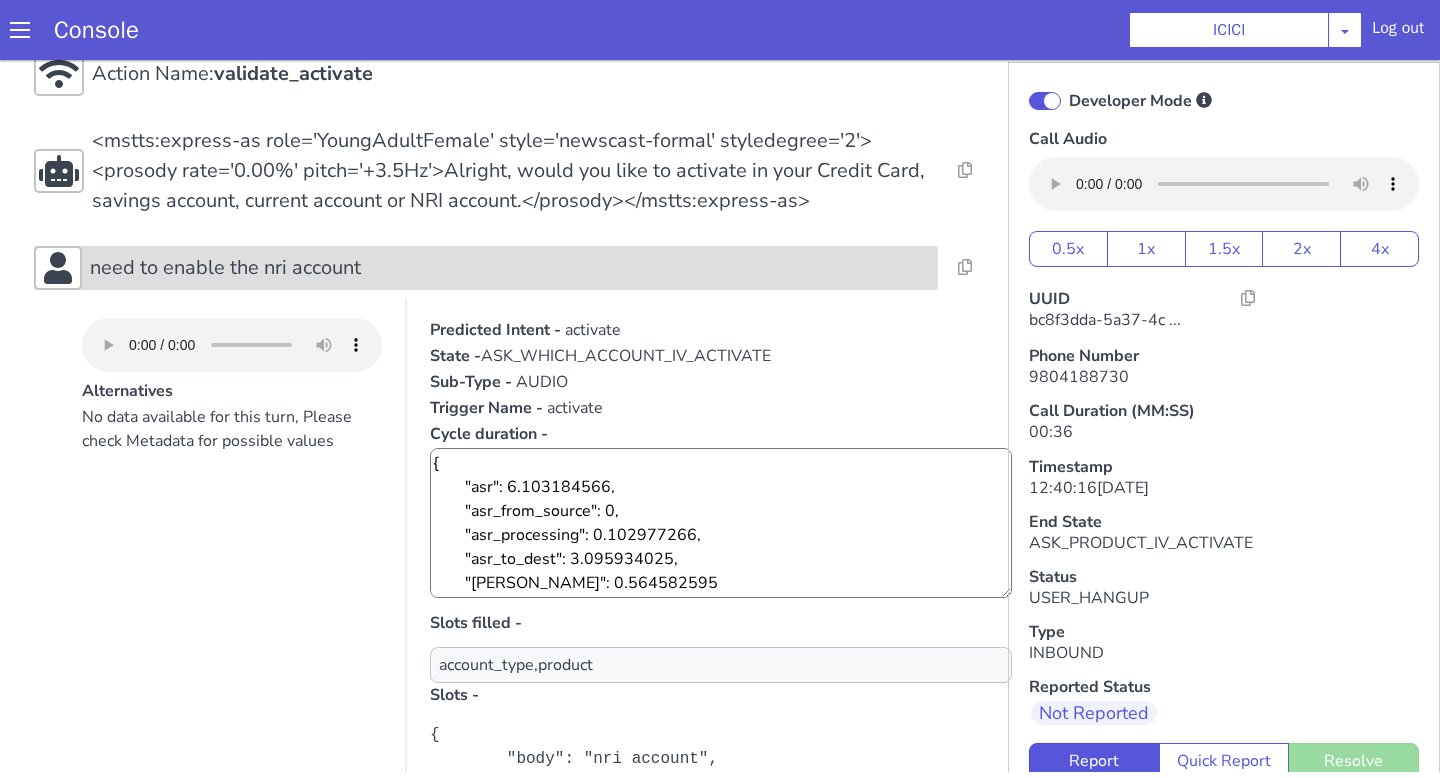 scroll, scrollTop: 1452, scrollLeft: 0, axis: vertical 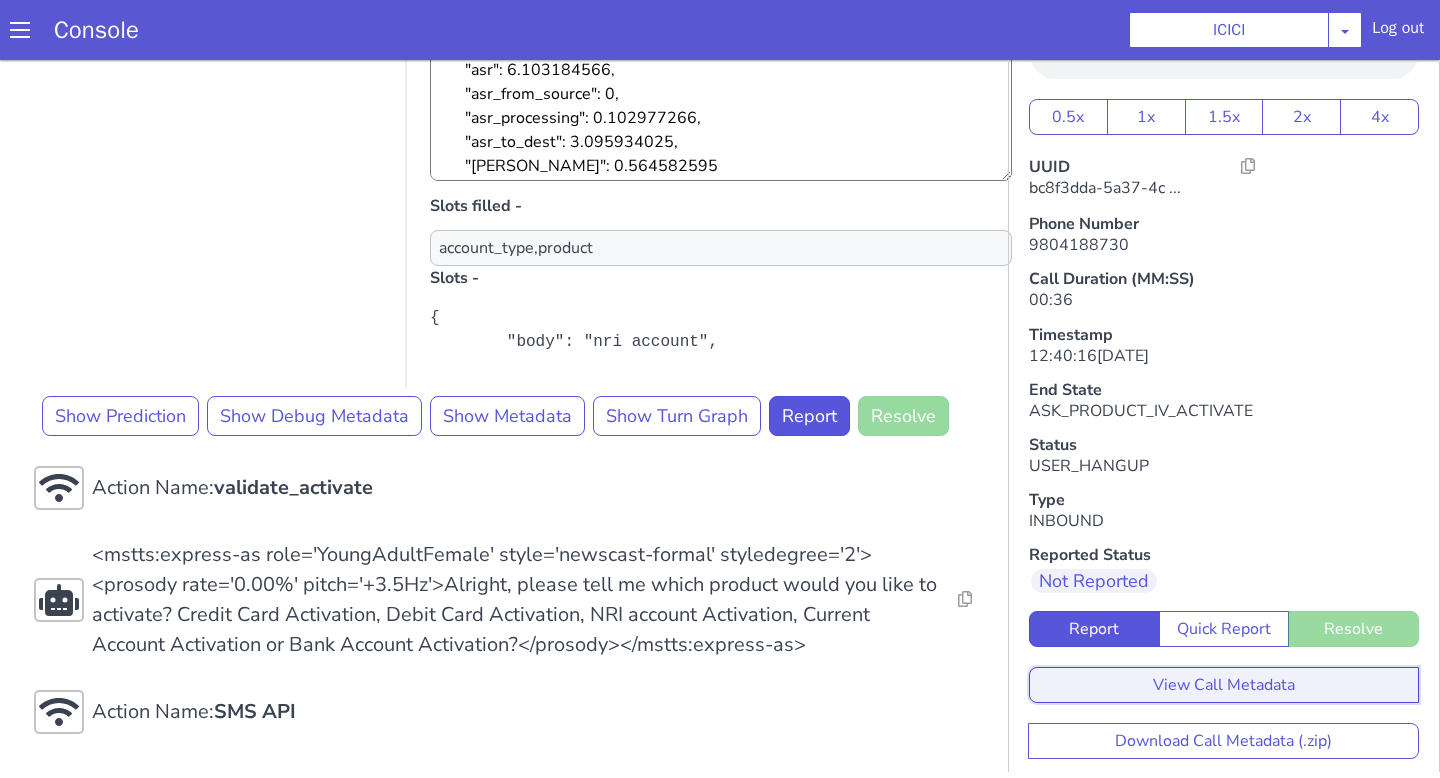 click on "View Call Metadata" at bounding box center [1224, 685] 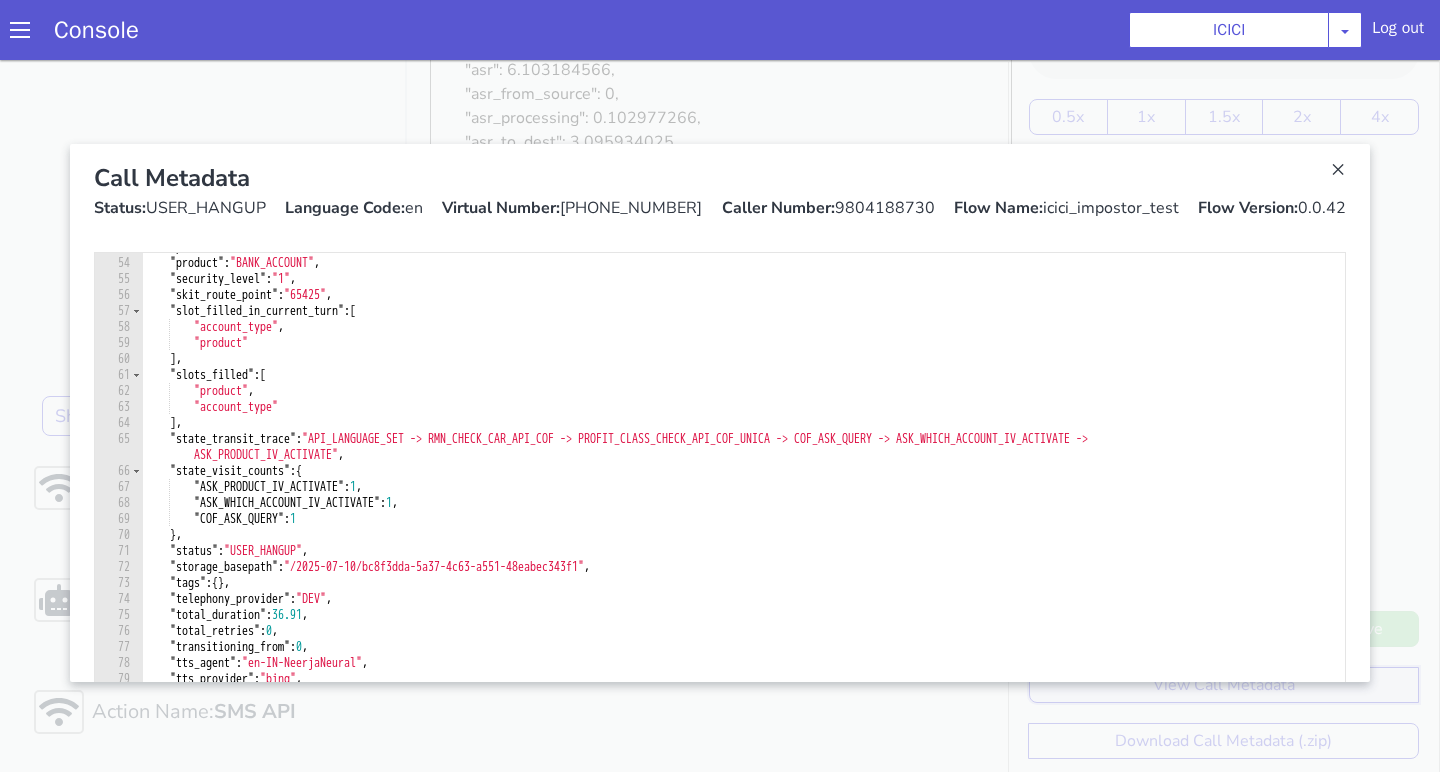 scroll, scrollTop: 878, scrollLeft: 0, axis: vertical 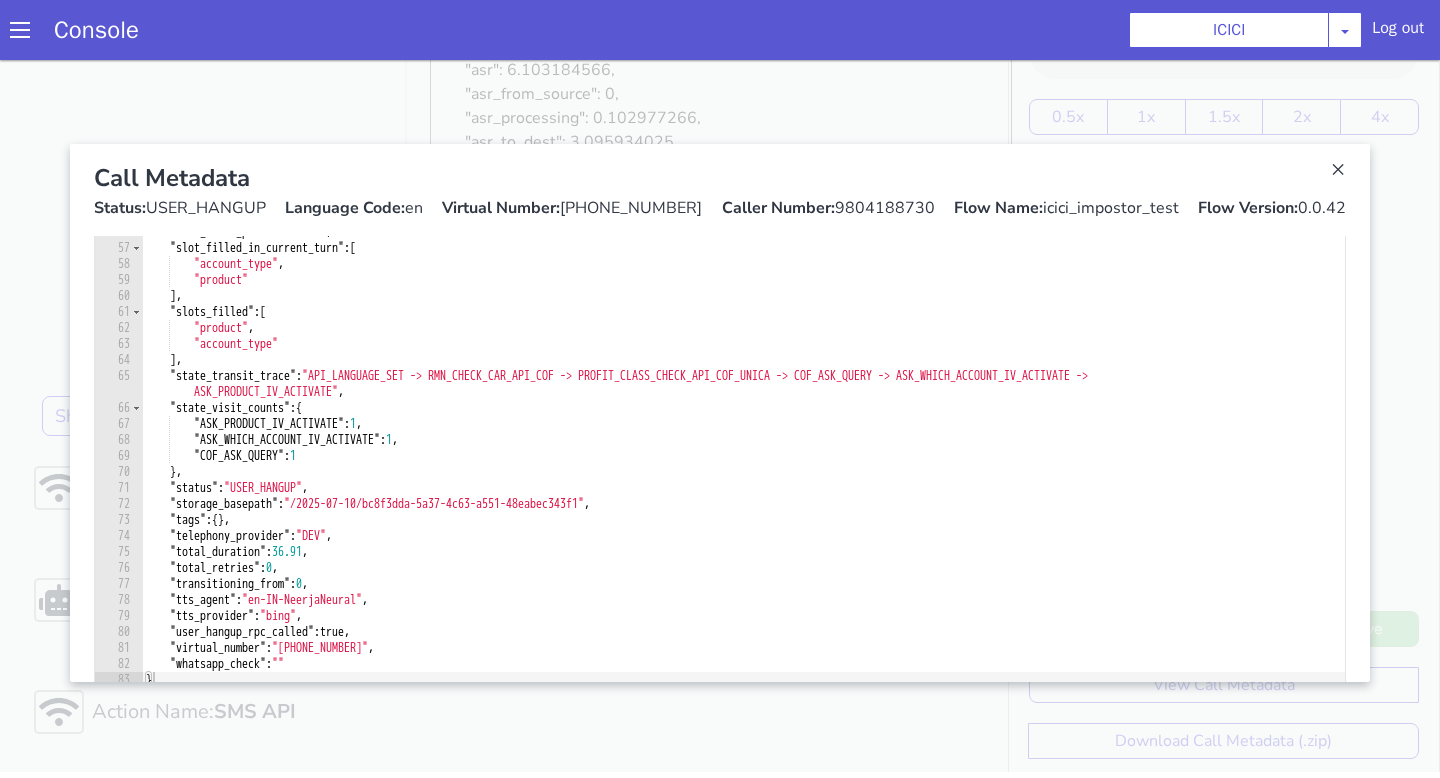 click at bounding box center (720, 413) 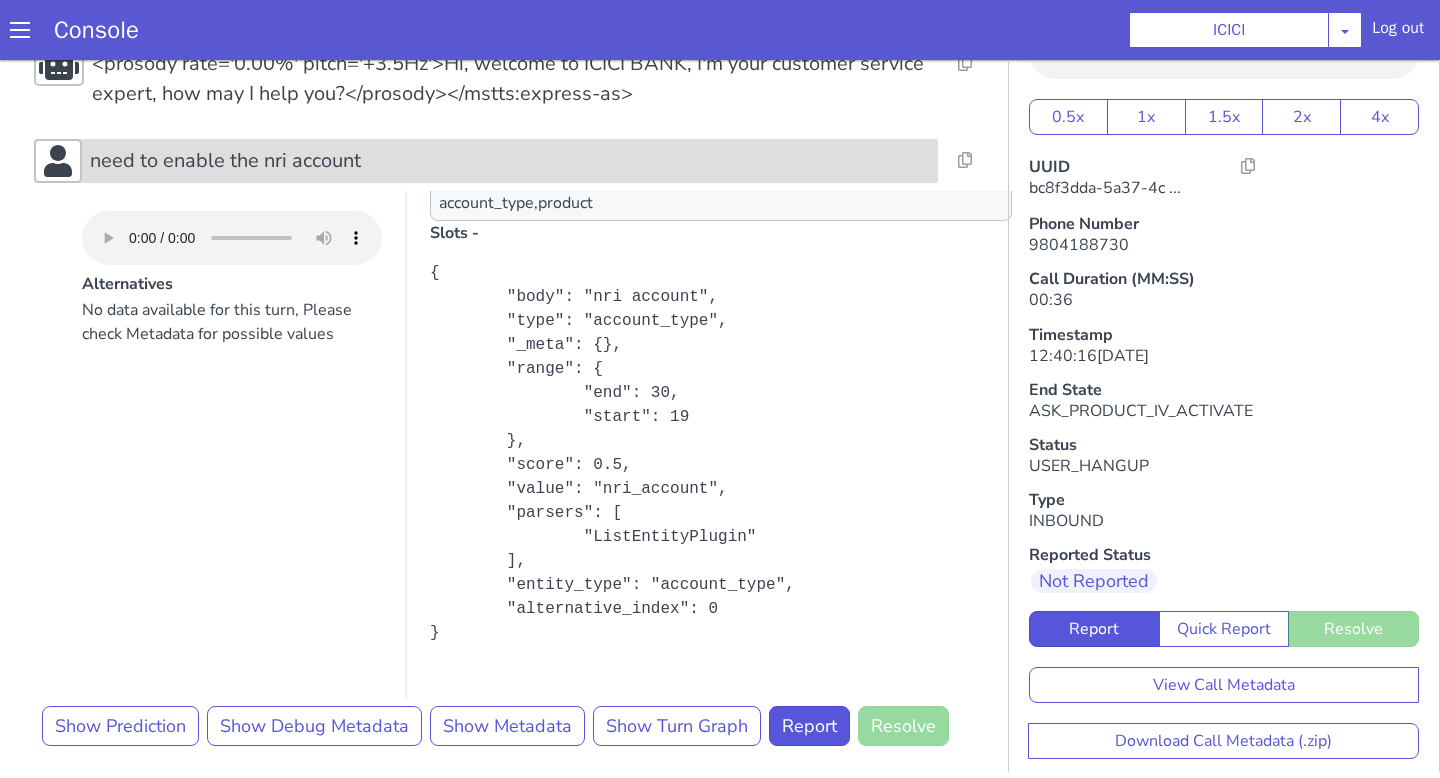 scroll, scrollTop: 330, scrollLeft: 0, axis: vertical 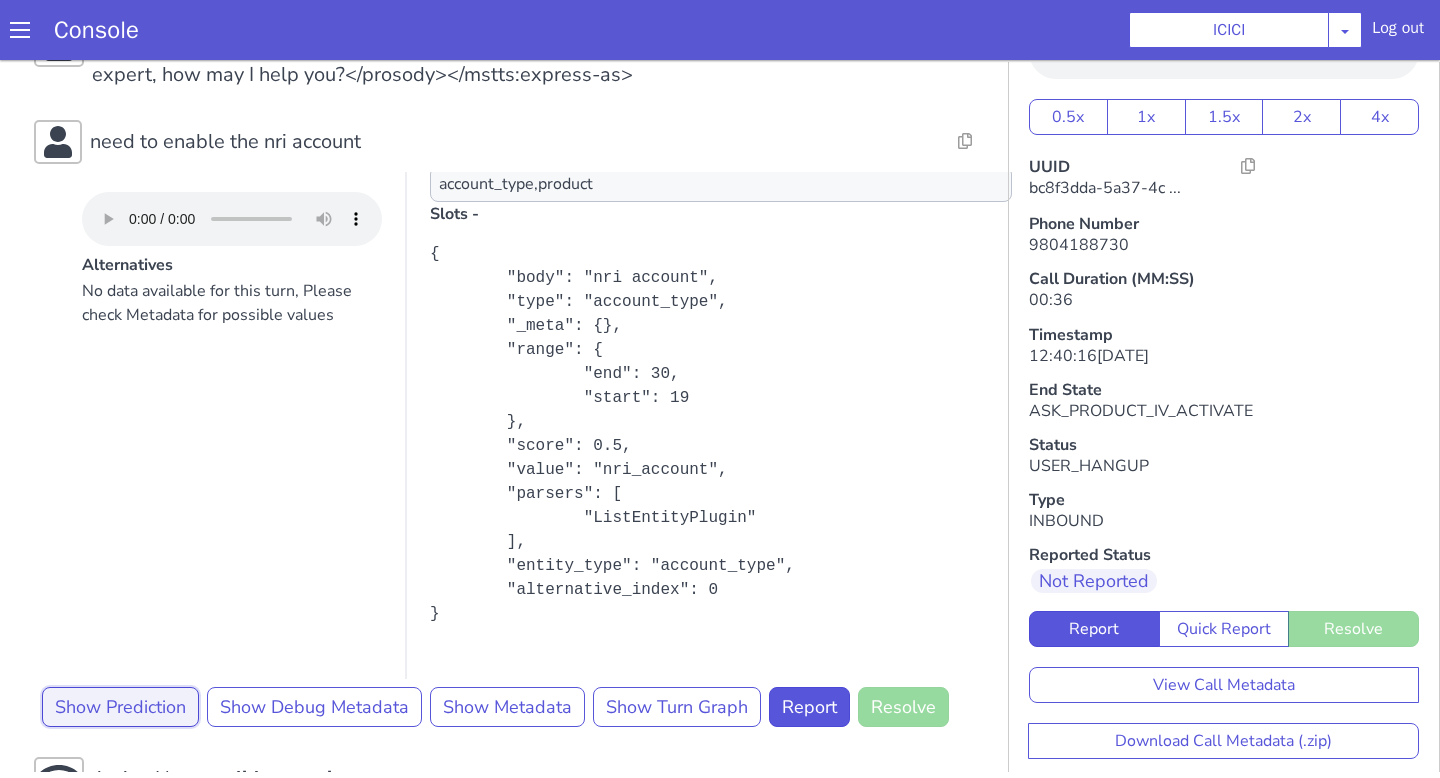 click on "Show Prediction" at bounding box center (120, 707) 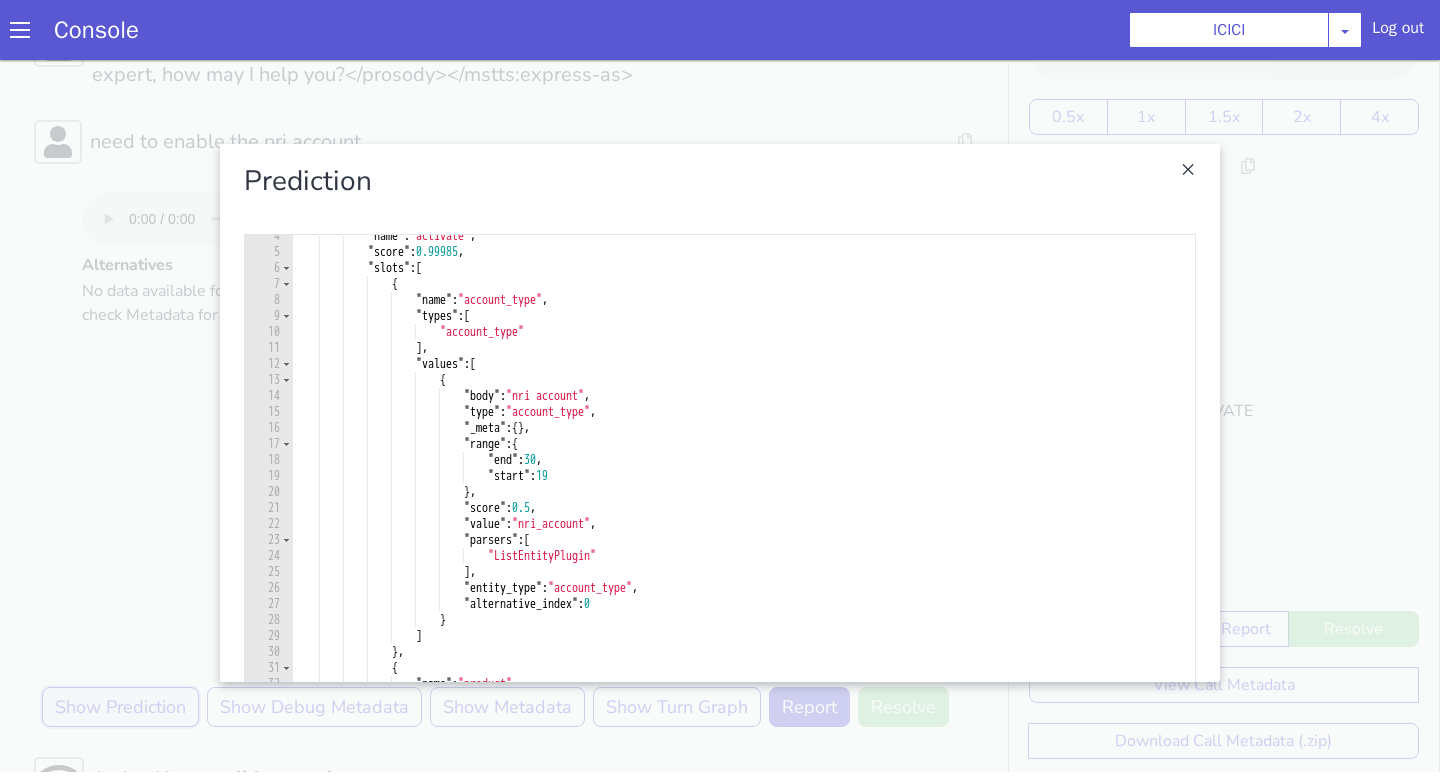 scroll, scrollTop: 0, scrollLeft: 0, axis: both 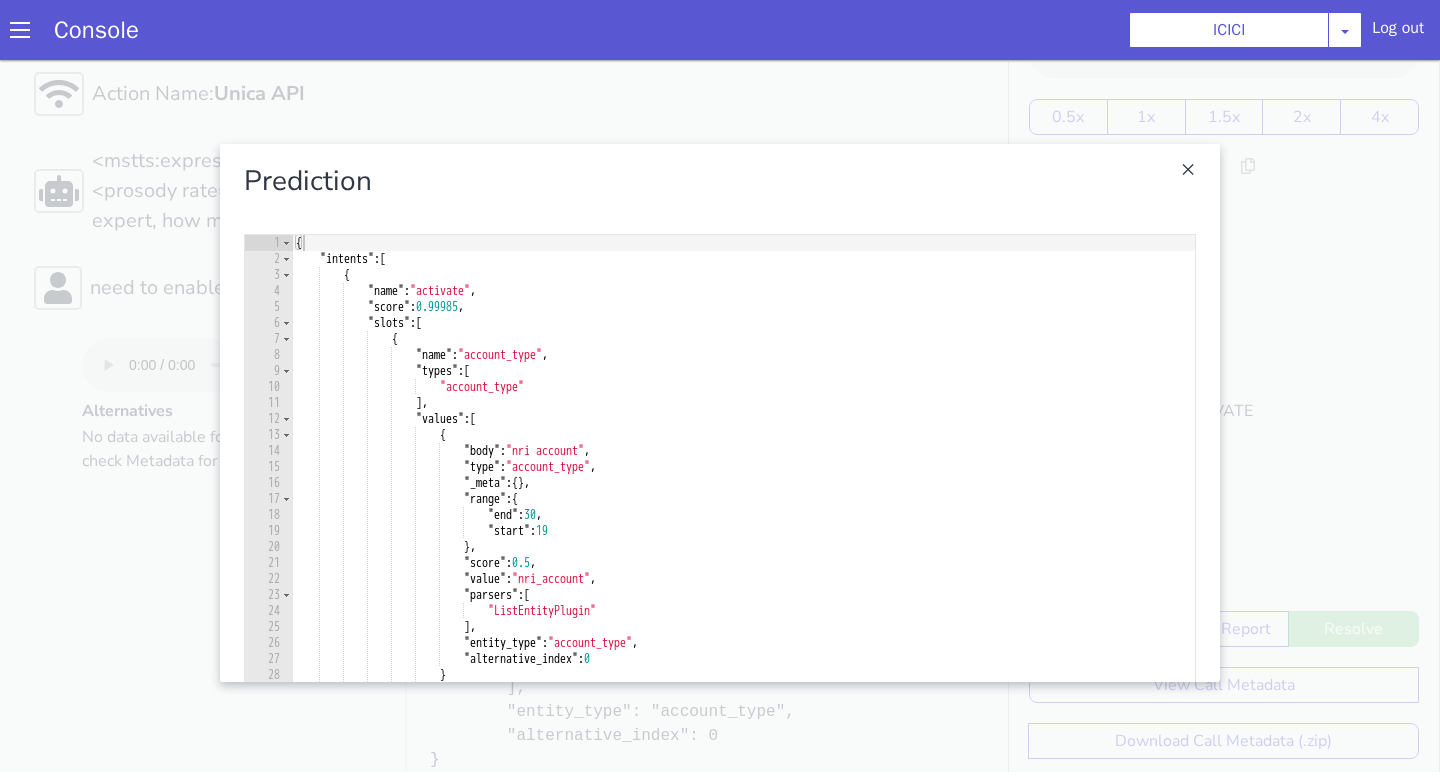 click at bounding box center [720, 413] 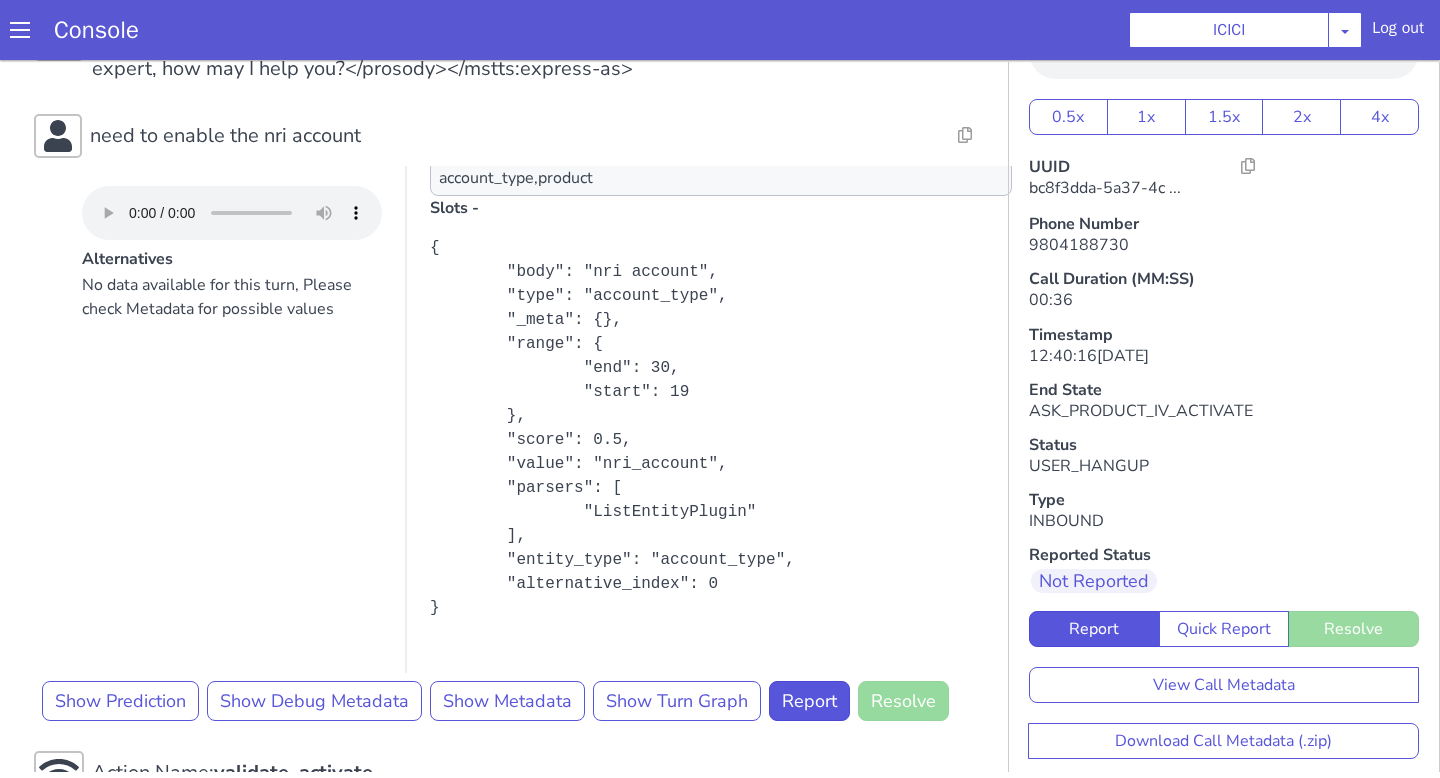 scroll, scrollTop: 491, scrollLeft: 0, axis: vertical 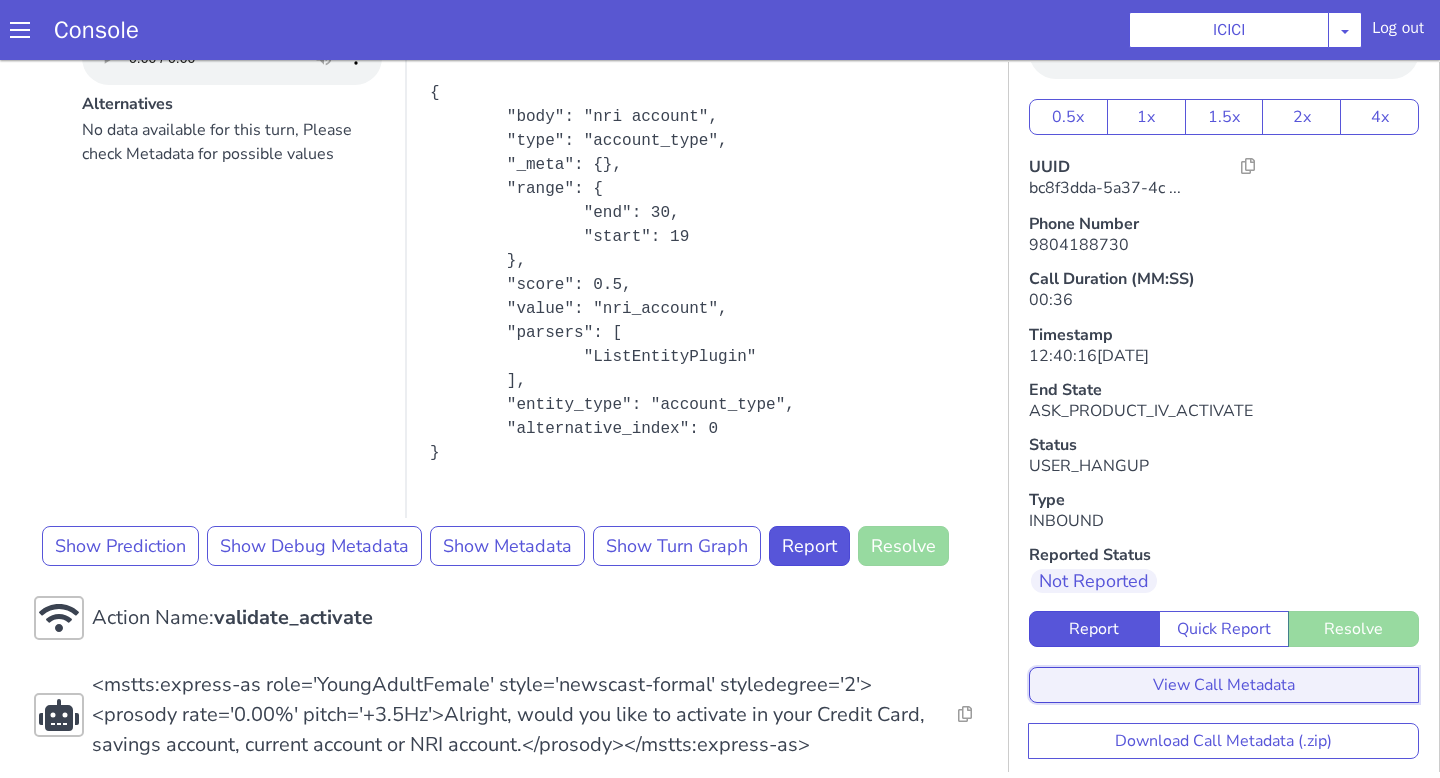 click on "View Call Metadata" at bounding box center [1224, 685] 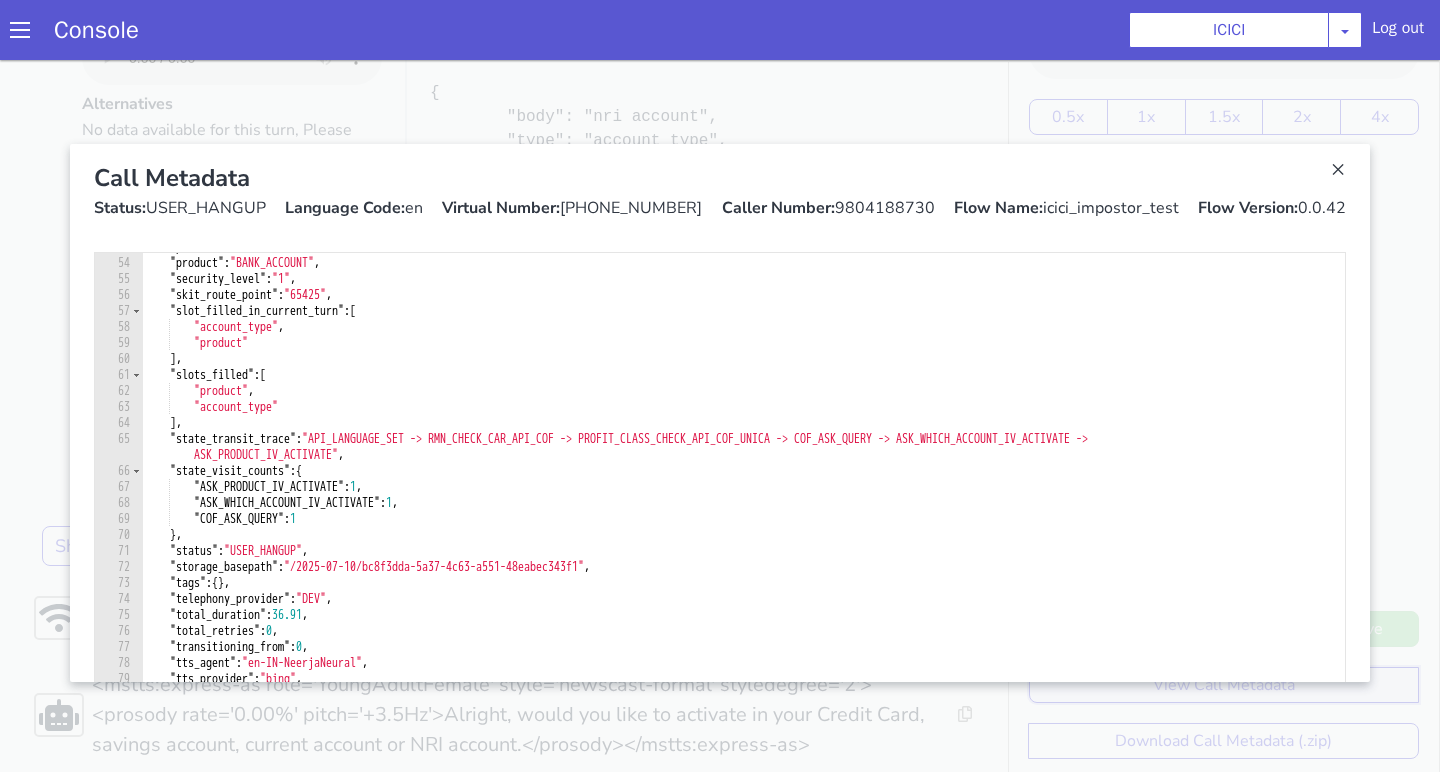 scroll, scrollTop: 878, scrollLeft: 0, axis: vertical 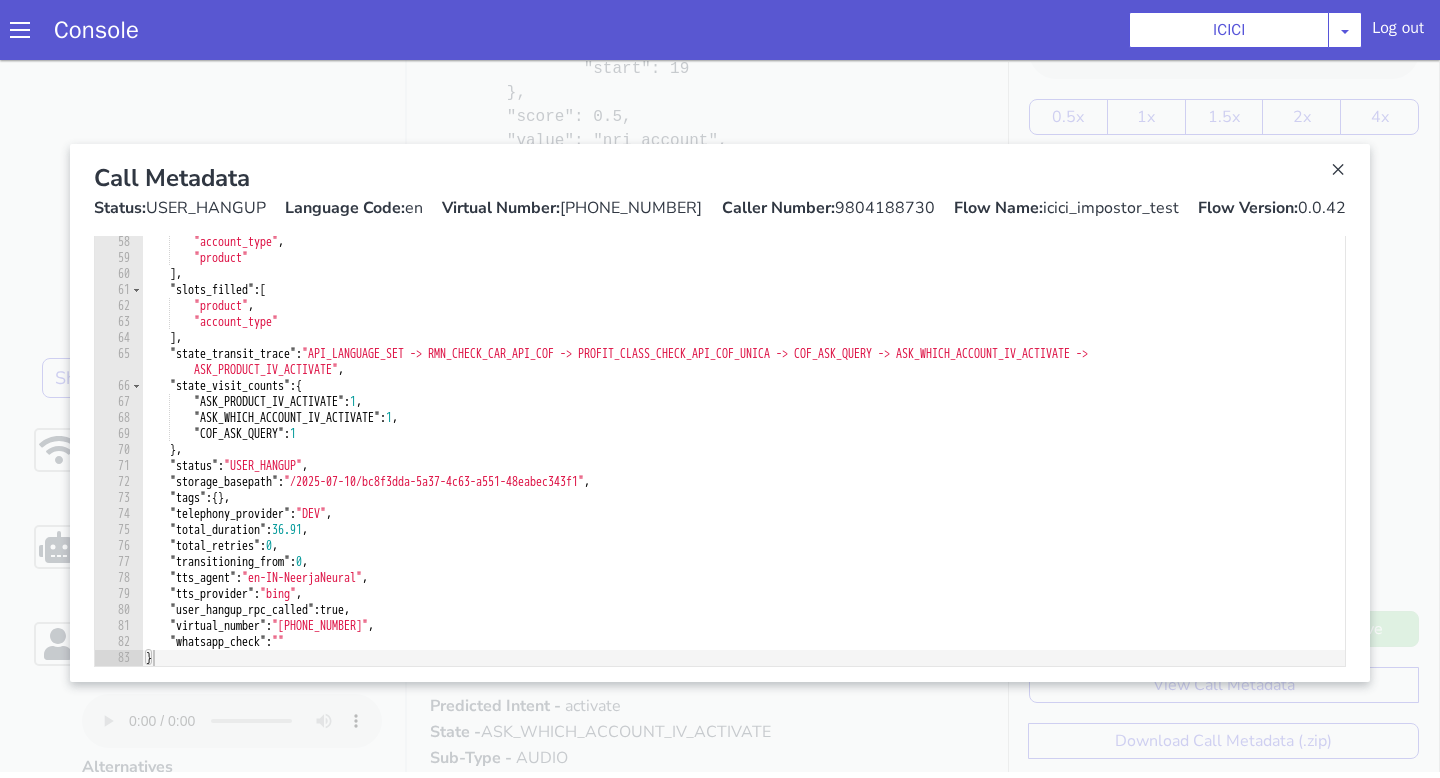 click at bounding box center [720, 413] 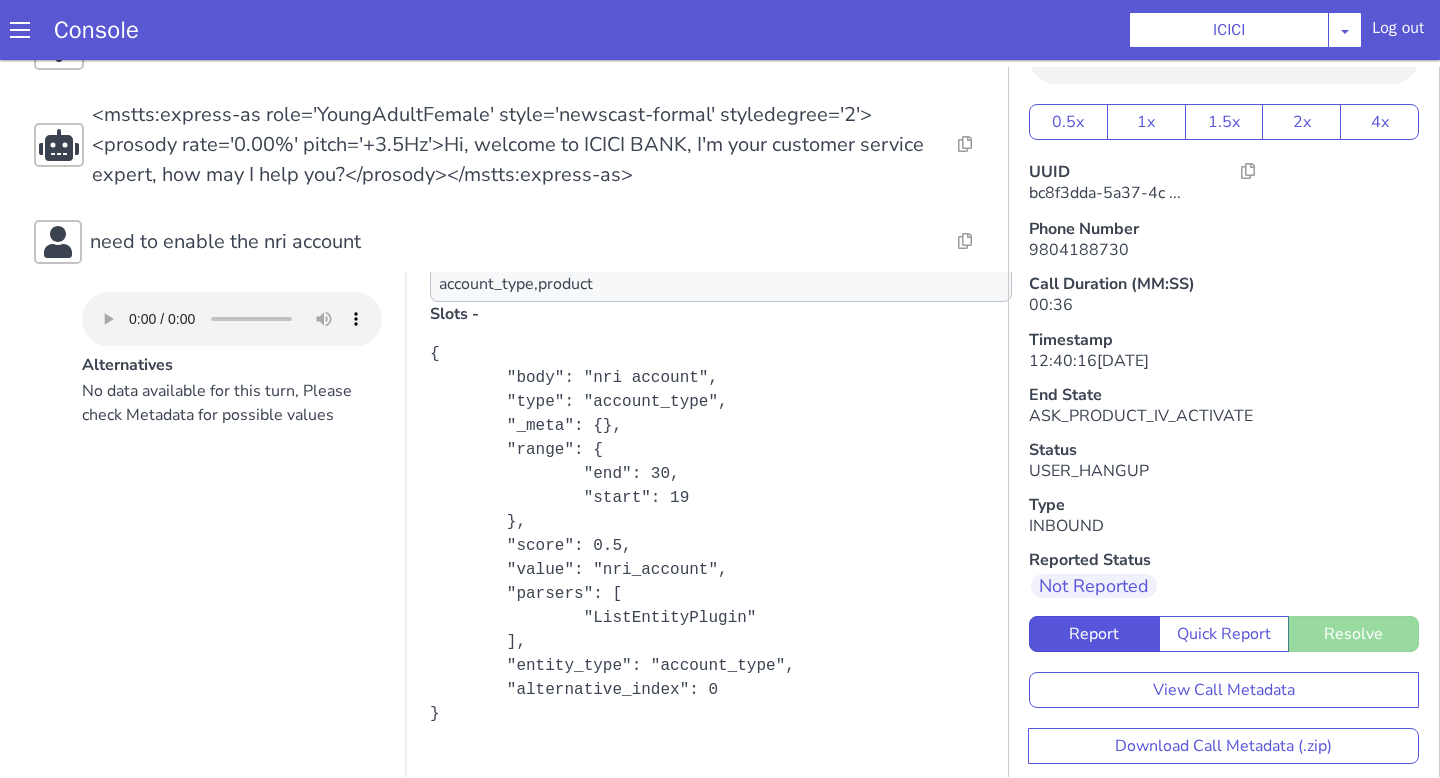 scroll, scrollTop: 250, scrollLeft: 0, axis: vertical 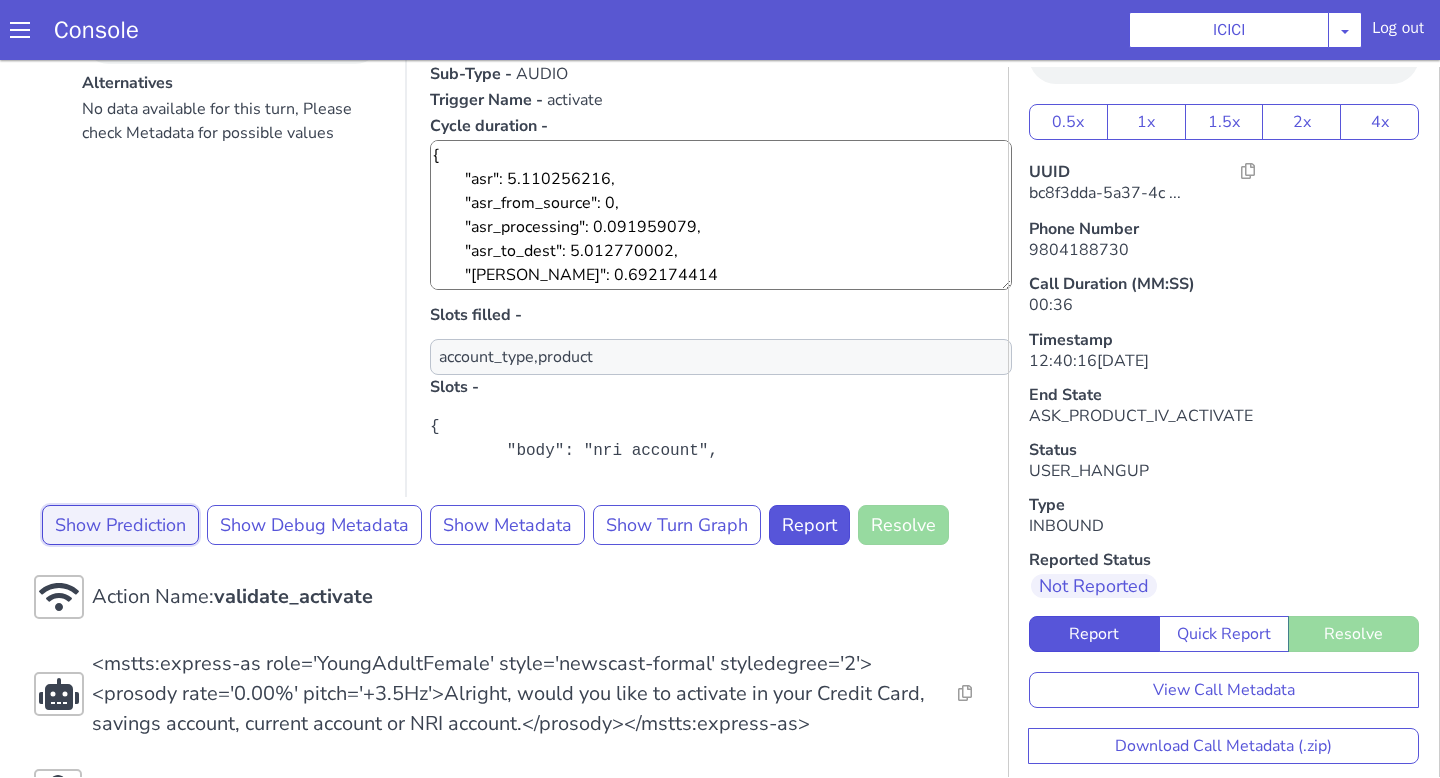 click on "Show Prediction" at bounding box center [120, 525] 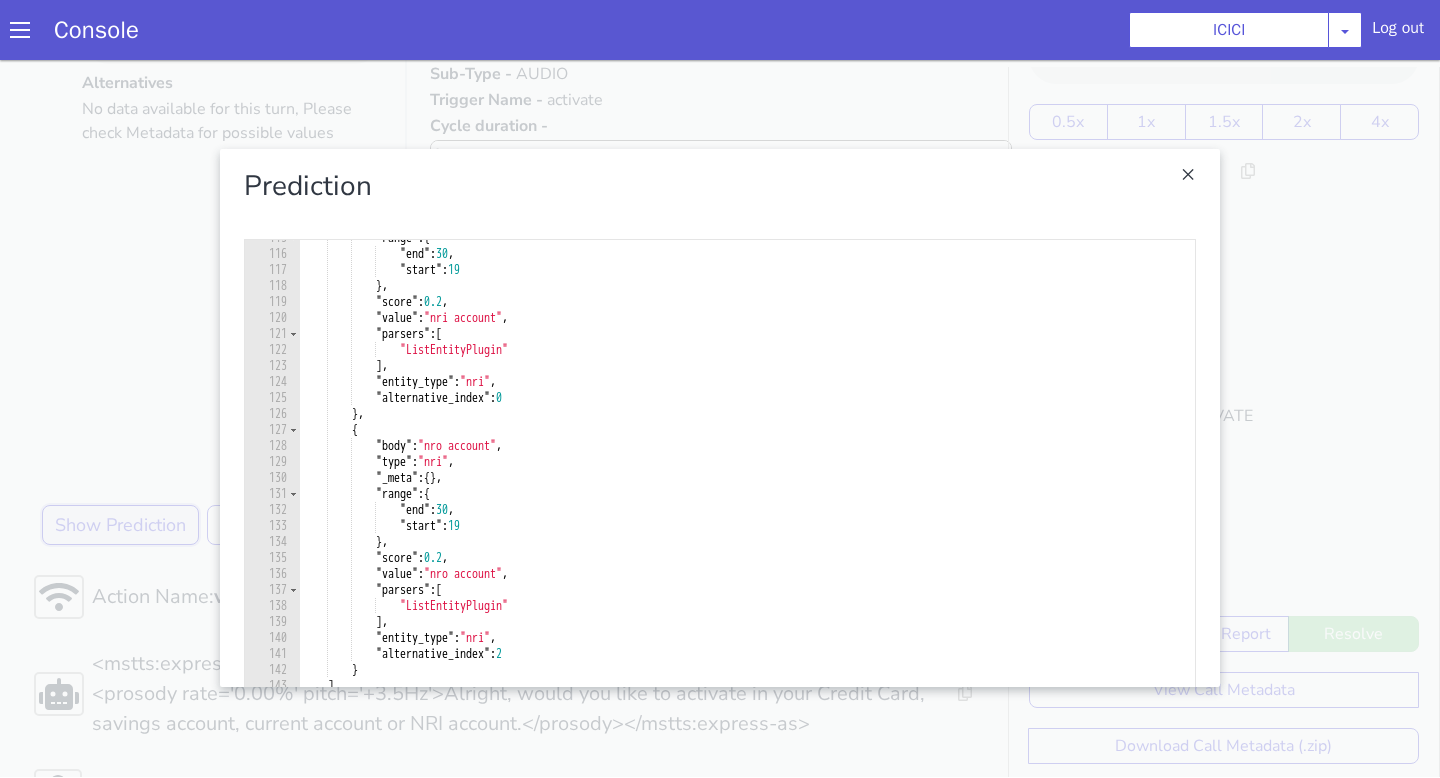 scroll, scrollTop: 1870, scrollLeft: 0, axis: vertical 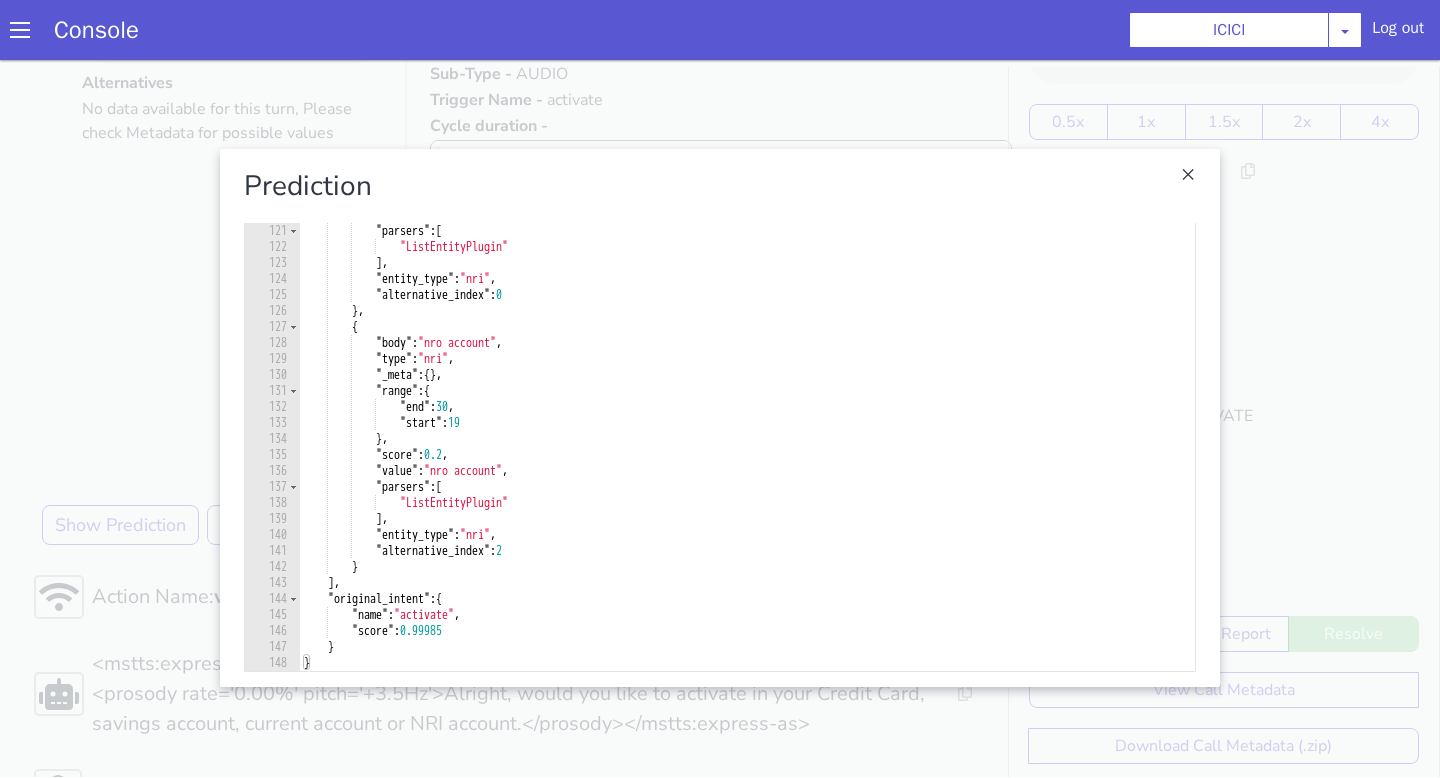 click at bounding box center (720, 418) 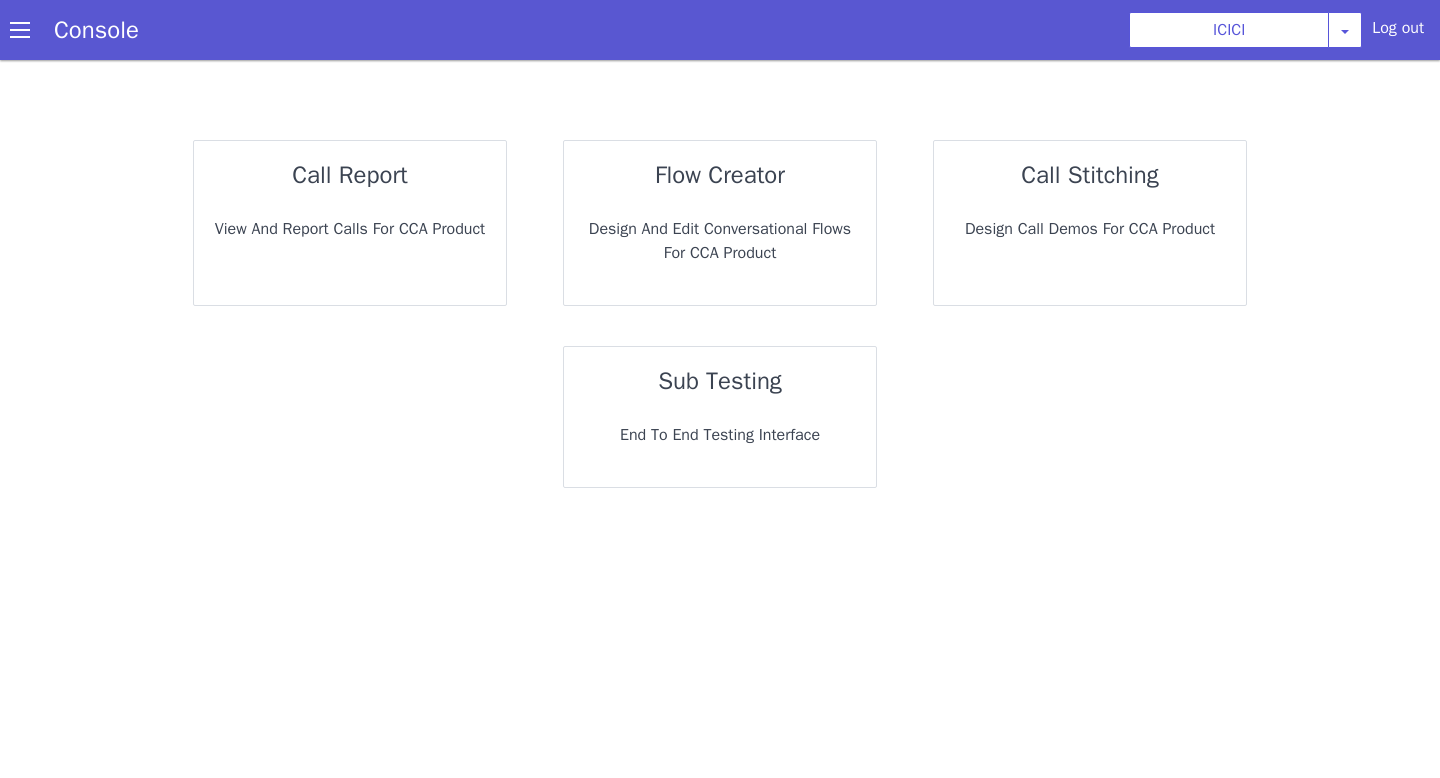 scroll, scrollTop: 0, scrollLeft: 0, axis: both 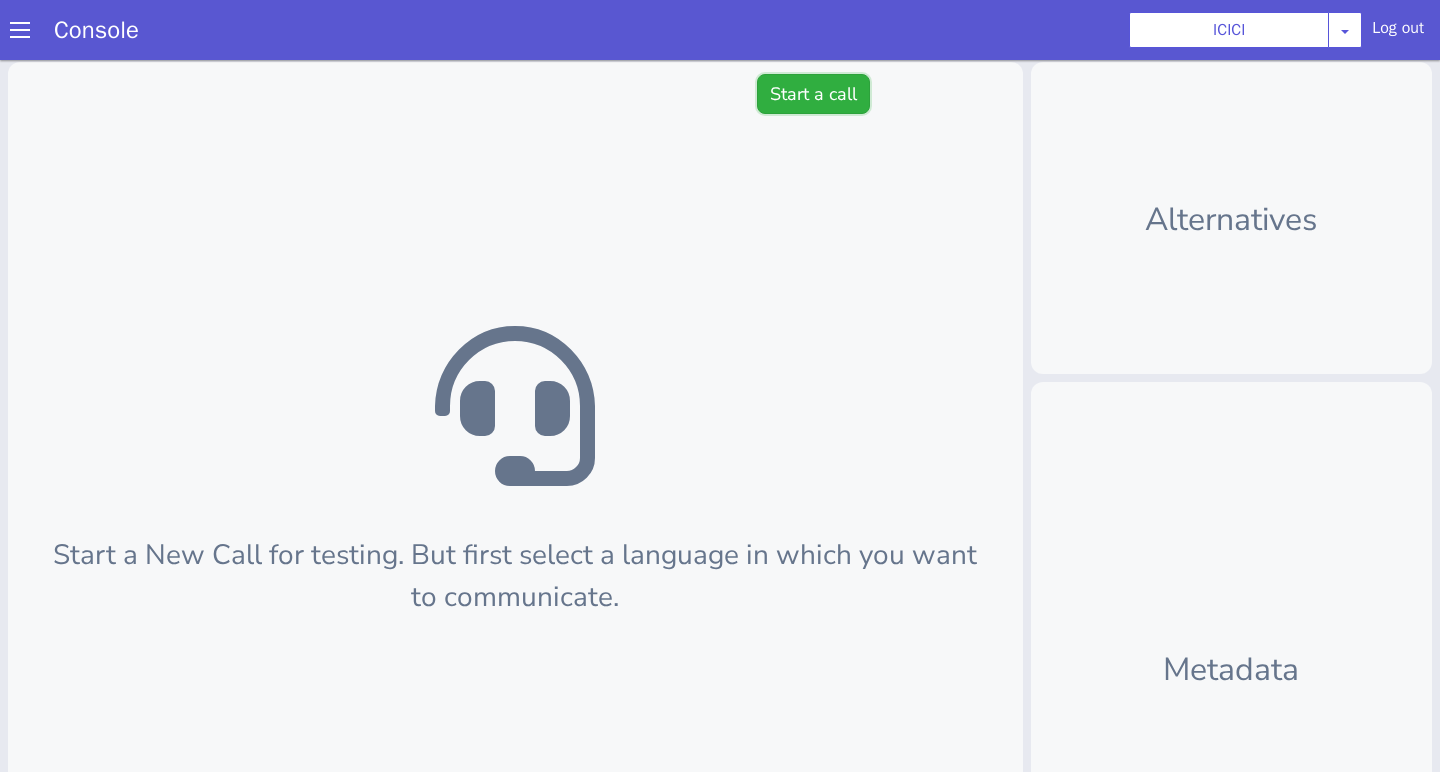 click on "Start a call" at bounding box center (813, 94) 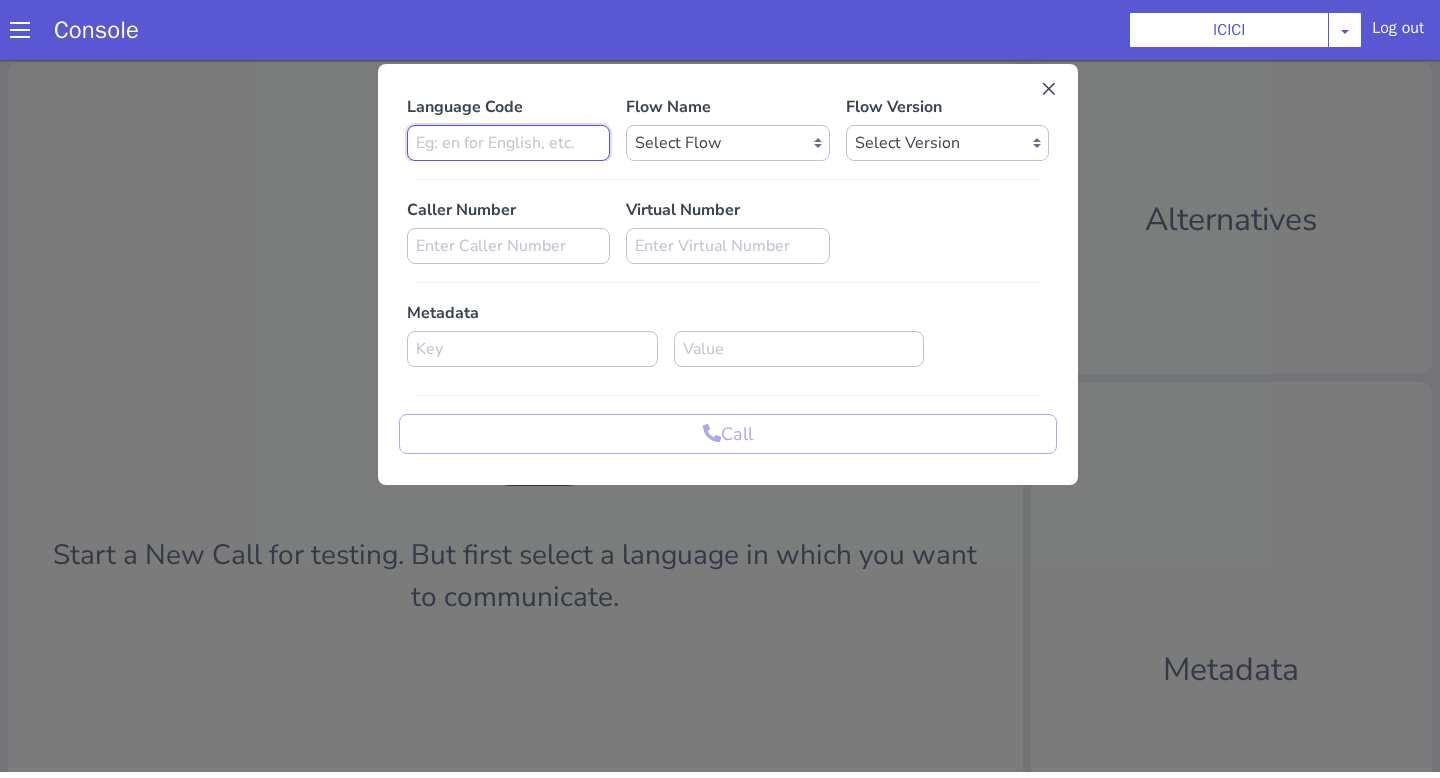 click at bounding box center (508, 143) 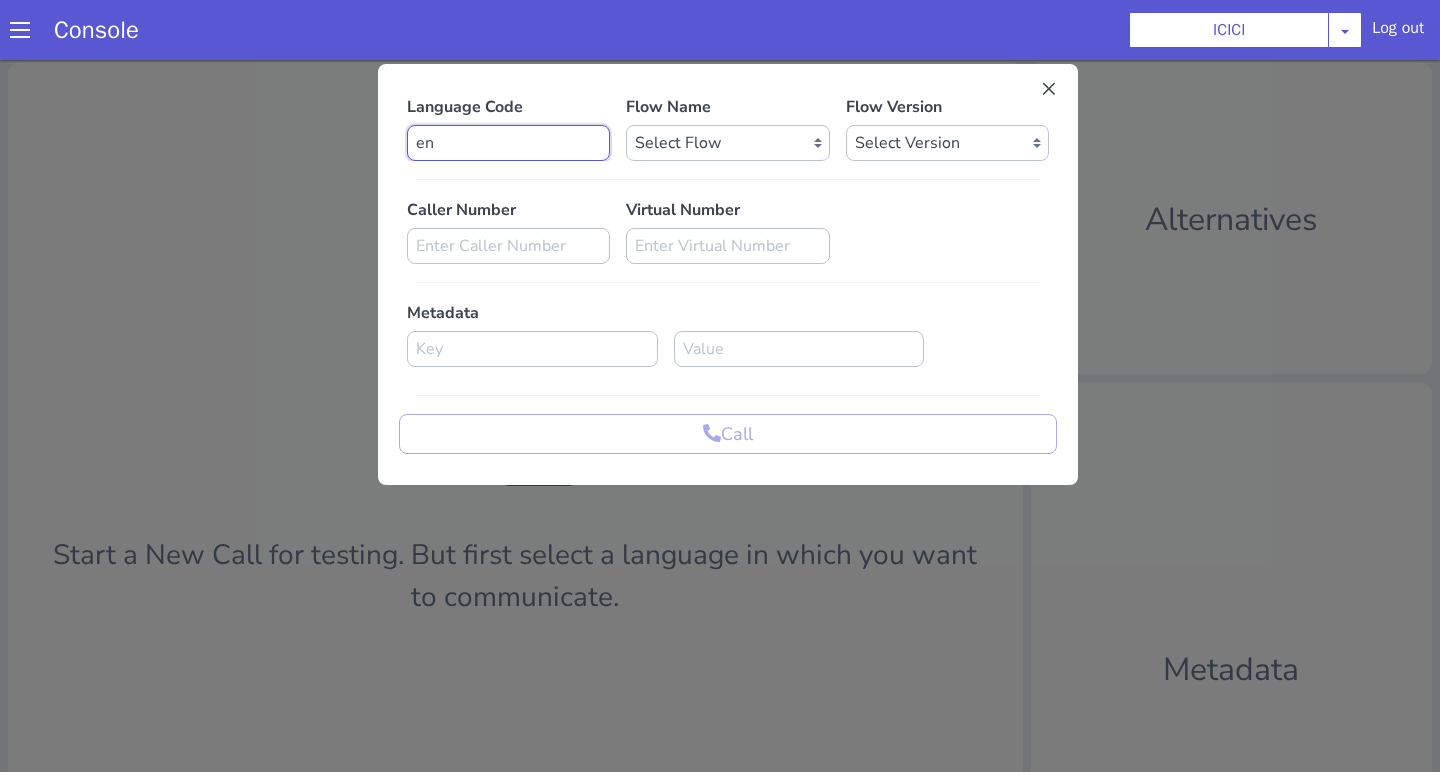 type on "en" 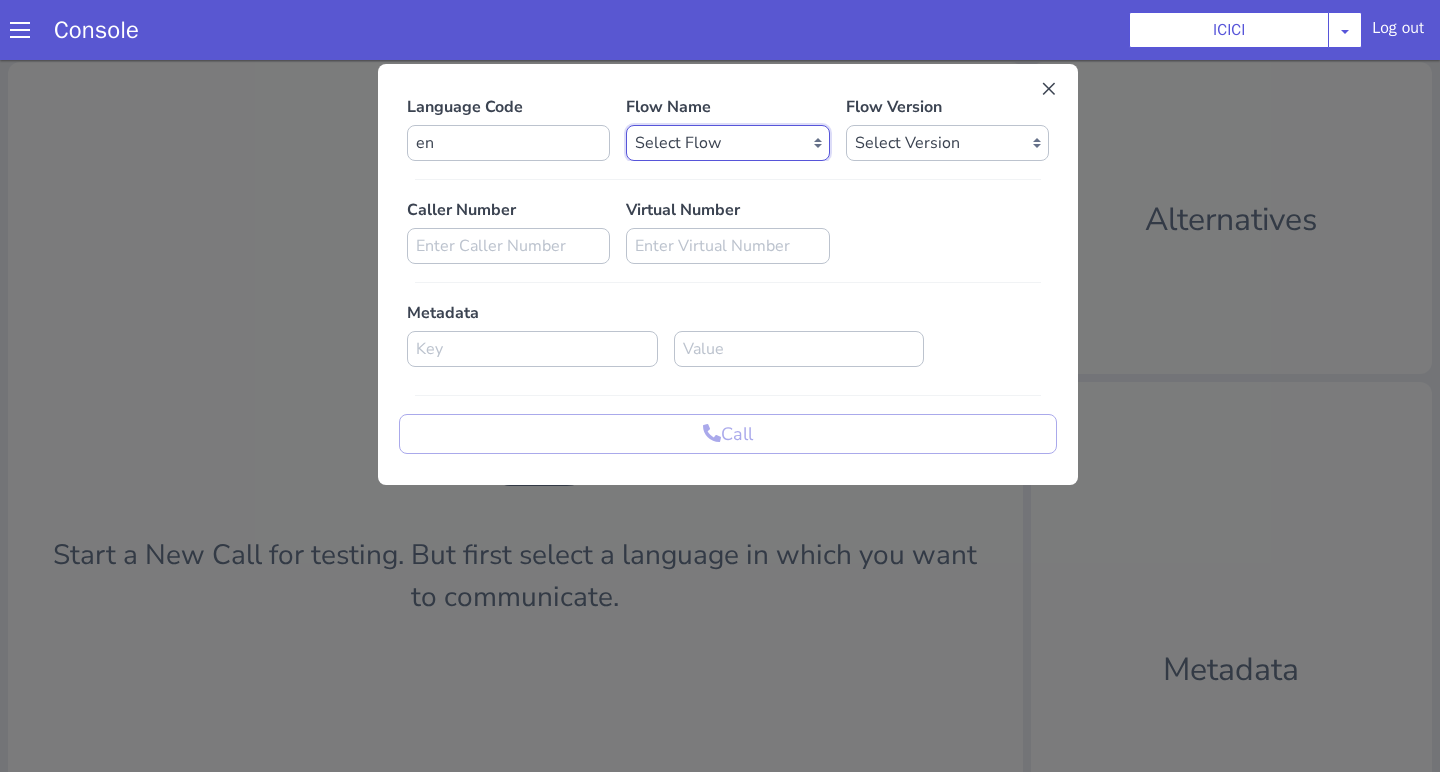 click on "Select Flow sachin_testing icici_test_import_1 icici_test icici_dummy infra_test ICICI_2 inter_digit_dtmf_wait_test icici ICICI_2.1 icici_incident_reporting Dummy_testcase icici_impostor_test icici_dtmf_patience_test DTMF_patience_test_bot icici_bot_2.0 (dropped) icici_cdbc_modification icici_migration phase_5 icici_lic_ipo icici_temp icici_outbound icici_poc_sip_trunking icici_prod_sync_temp icici_CC_limit_enhancement icici_farmer_bot icici_farmer_bot_hindi icici_hi icici_dialogy" at bounding box center (727, 143) 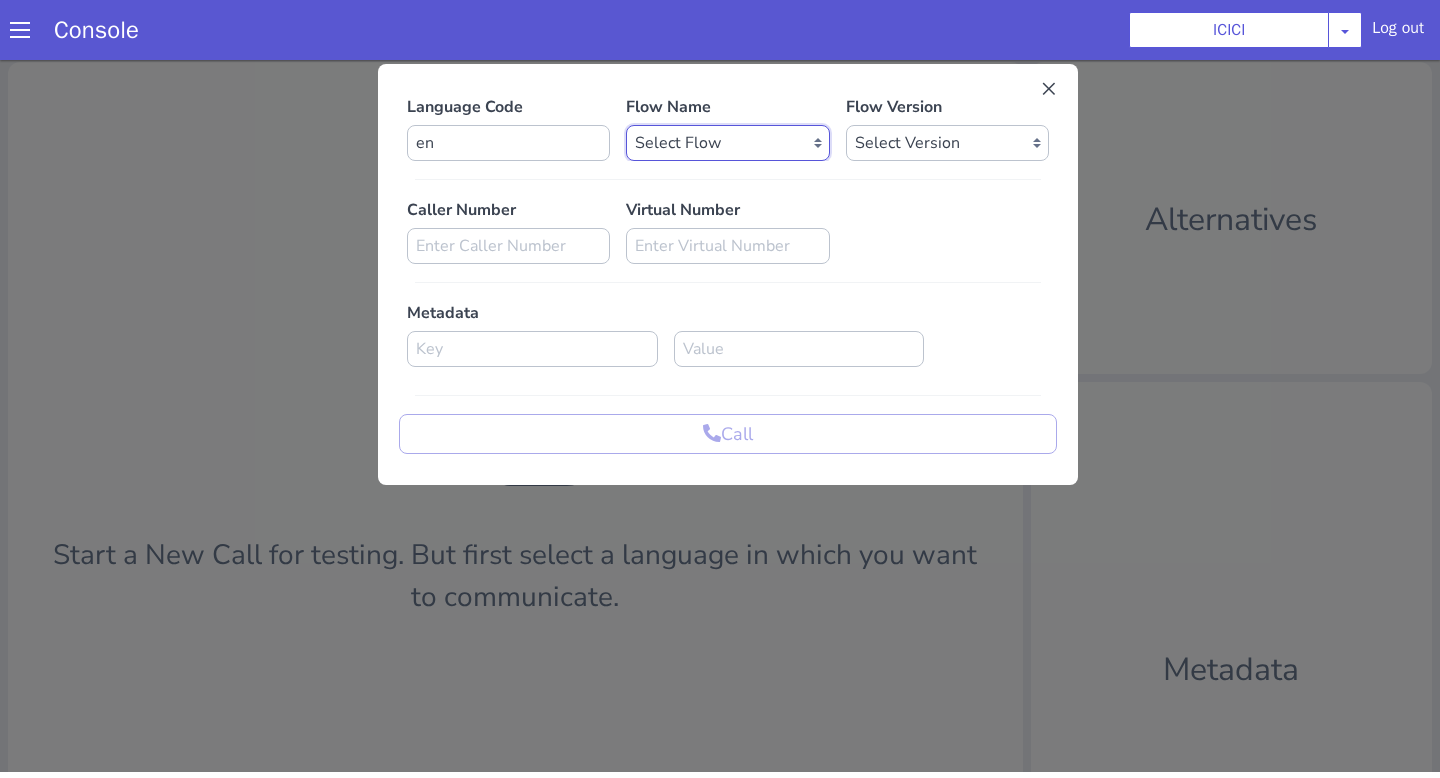 select on "b03a4faf-32c3-4c7e-b817-7f3662e43ade" 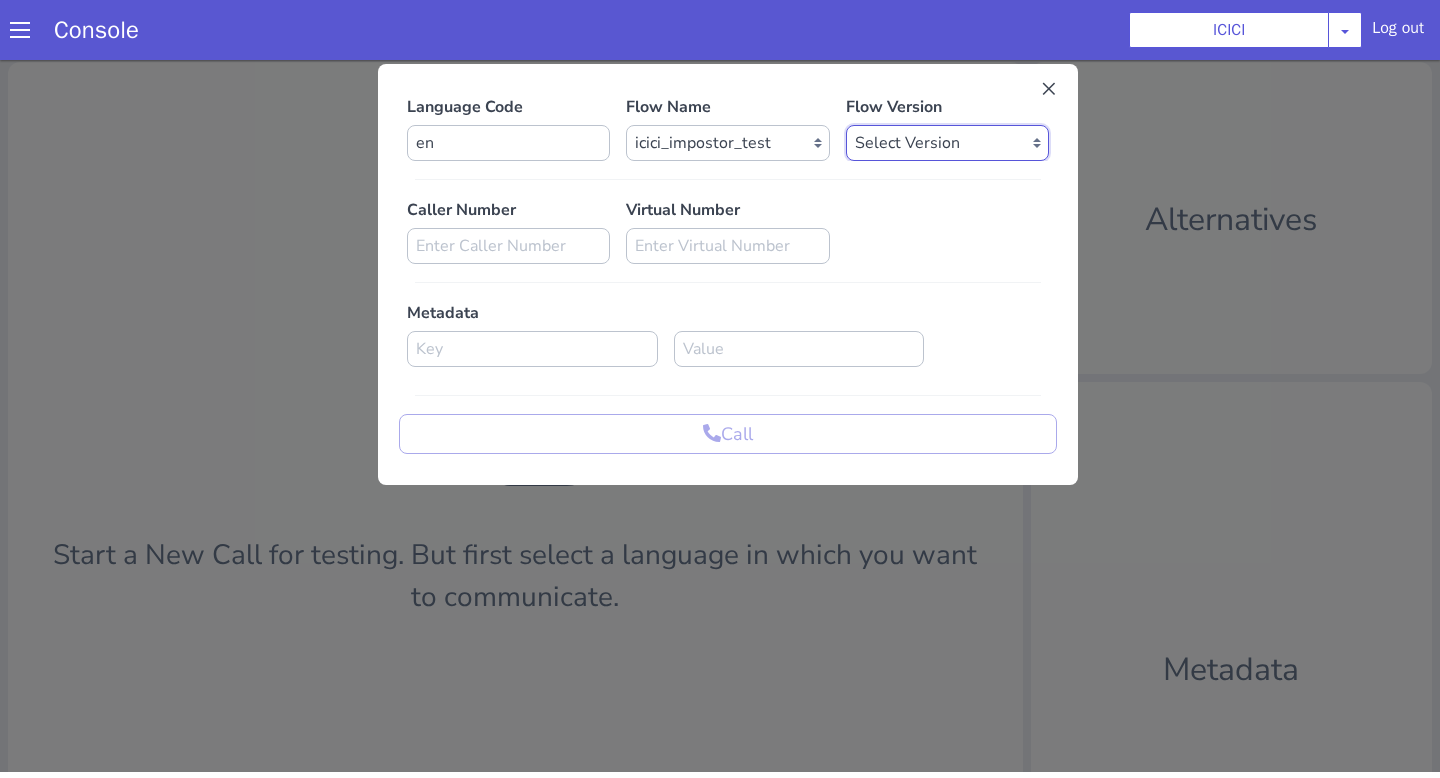 click on "Select Version 0.0.43 0.0.42 0.0.41 0.0.40 0.0.39 0.0.38 0.0.37 0.0.36 0.0.35 0.0.34 0.0.33 0.0.32 0.0.31 0.0.30 0.0.29 0.0.28 0.0.27 0.0.26 0.0.25 0.0.24 0.0.23 0.0.22 0.0.21 0.0.20 0.0.19 0.0.18 0.0.17 0.0.16 0.0.15 0.0.14 0.0.13 0.0.12 0.0.11 0.0.10 0.0.9 0.0.8 0.0.7 0.0.6 0.0.5 0.0.4 0.0.3 0.0.2 0.0.1" at bounding box center [947, 143] 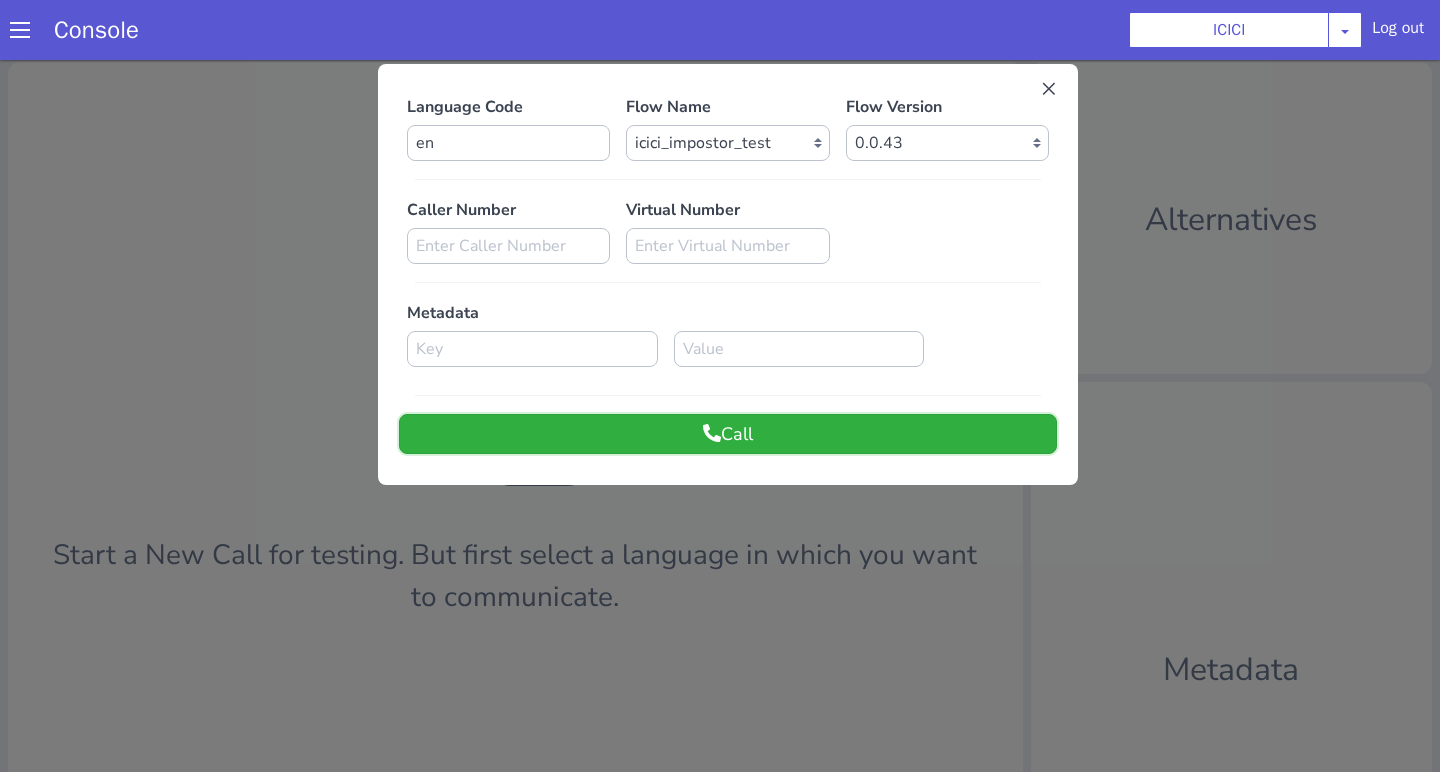 click on "Call" at bounding box center [728, 434] 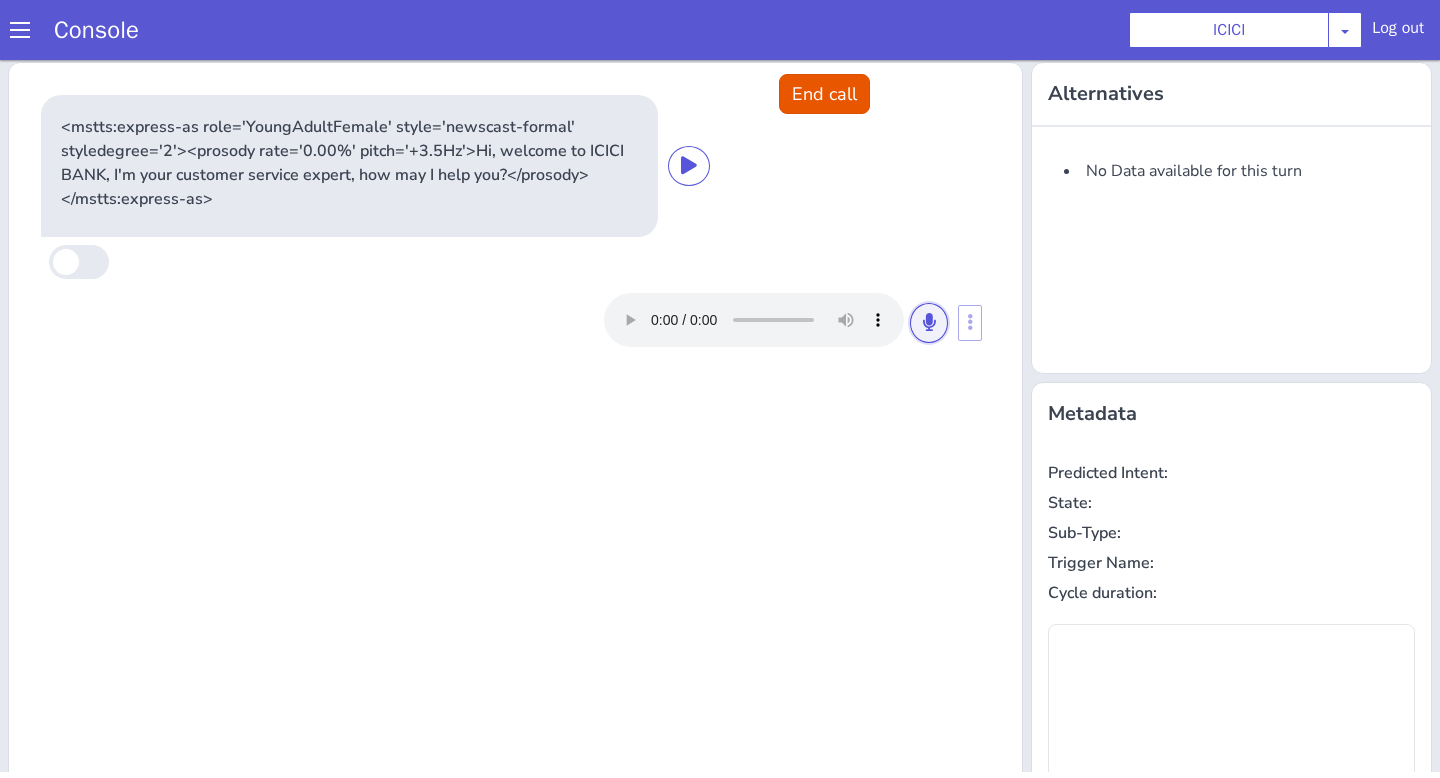 click at bounding box center [929, 322] 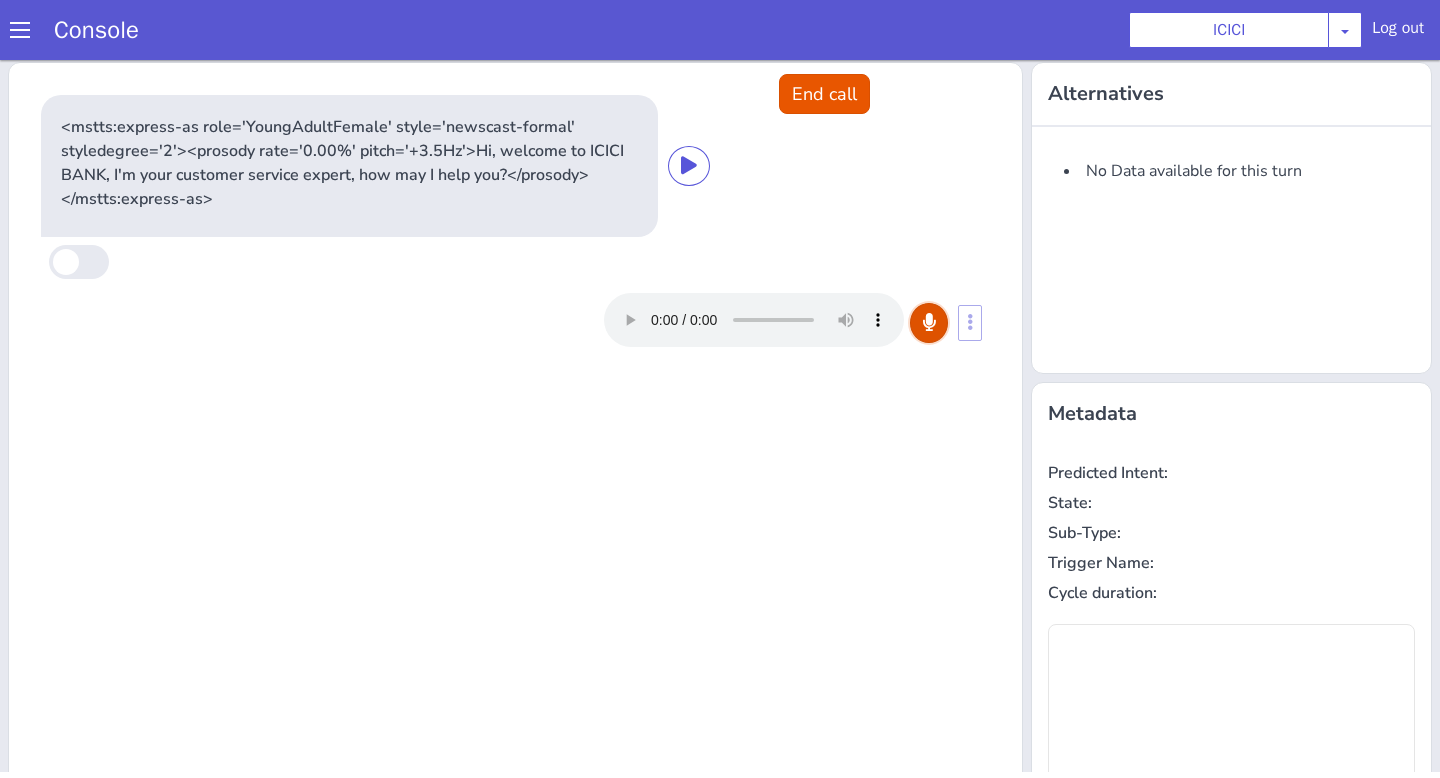 click at bounding box center (929, 322) 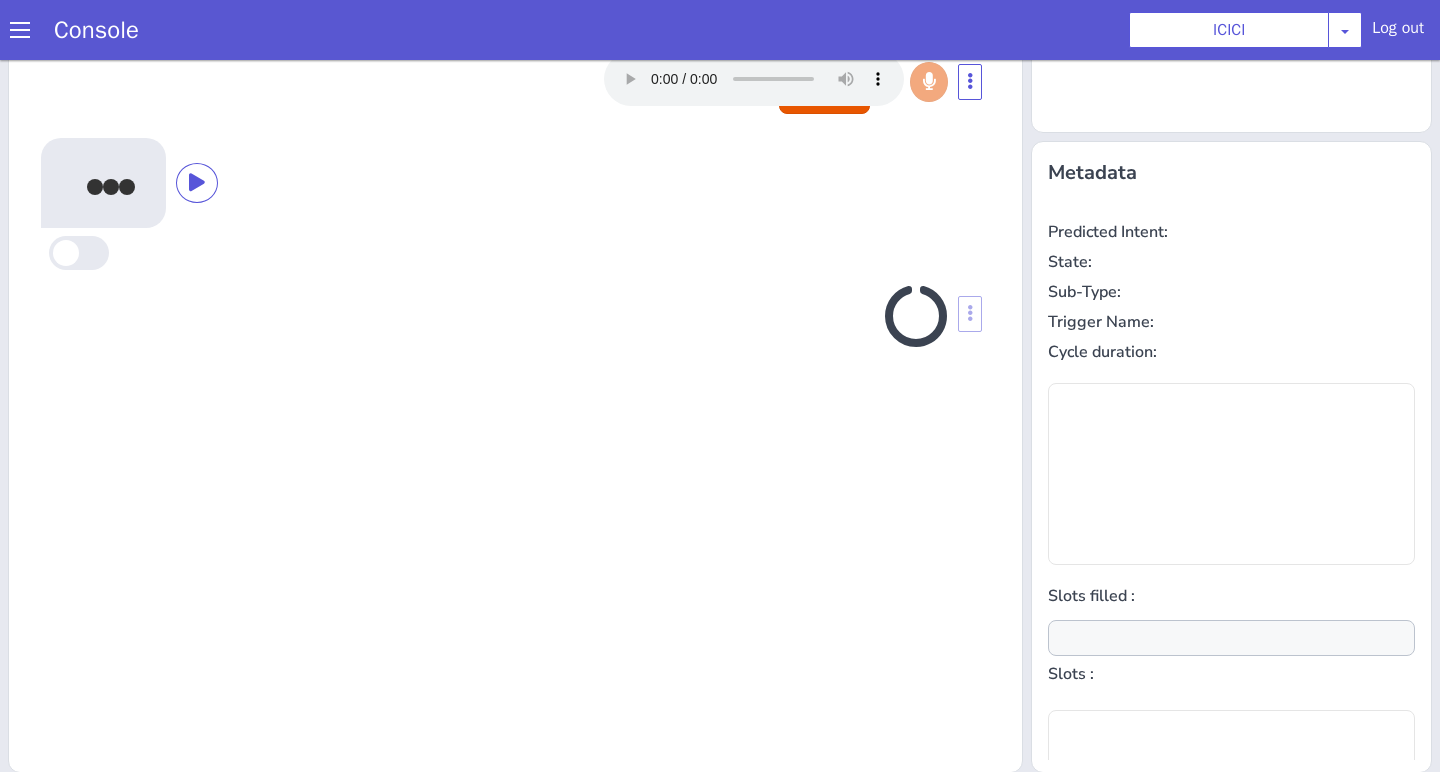 scroll, scrollTop: 242, scrollLeft: 0, axis: vertical 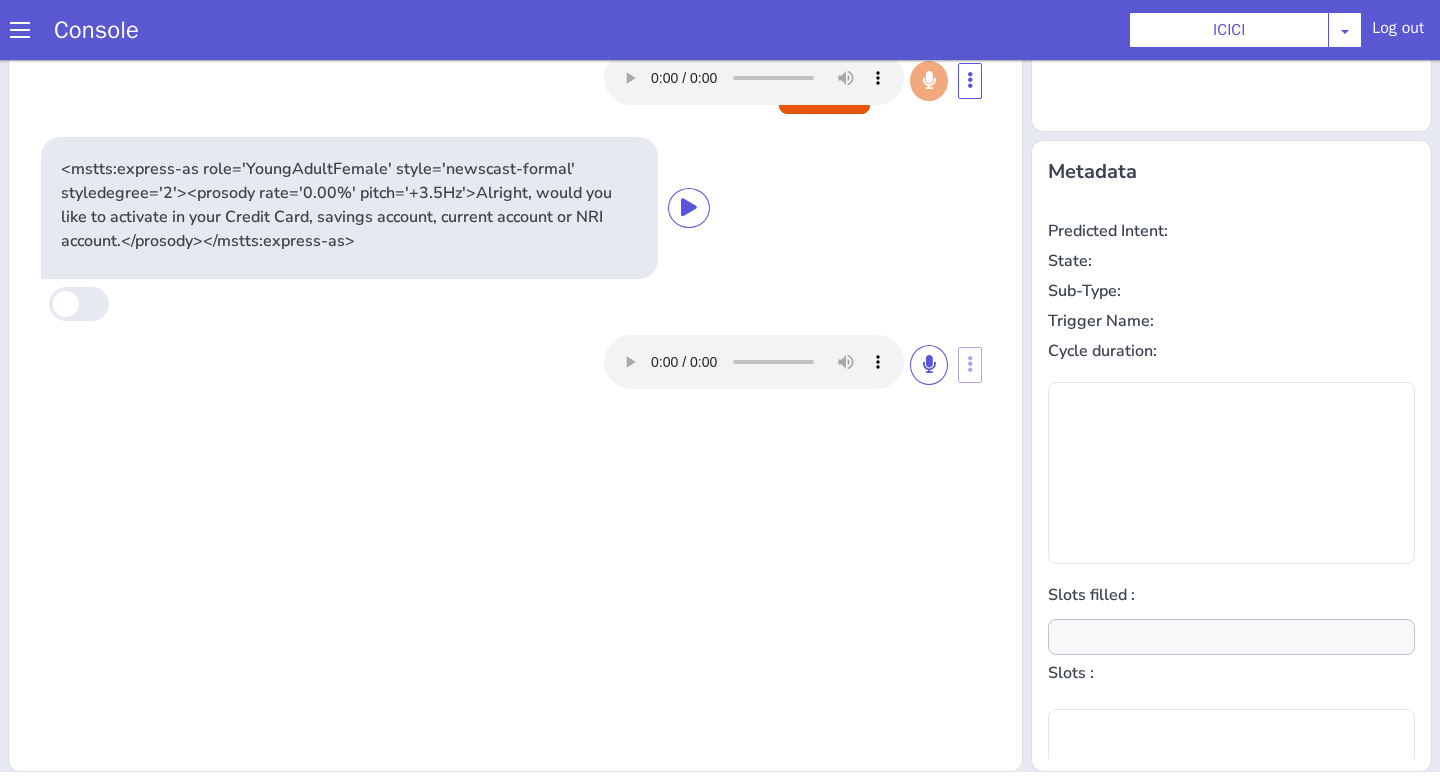 type on "account_type,product" 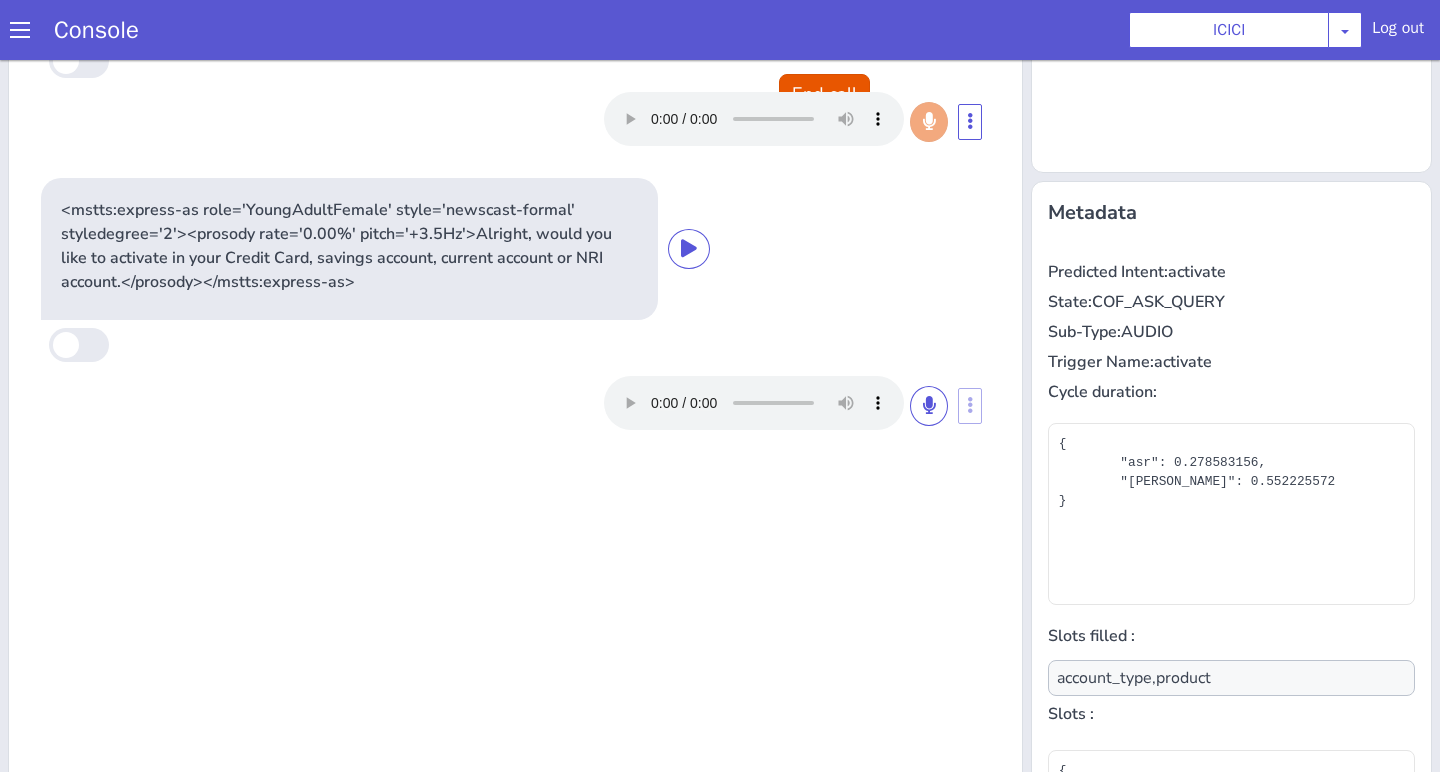 scroll, scrollTop: 116, scrollLeft: 0, axis: vertical 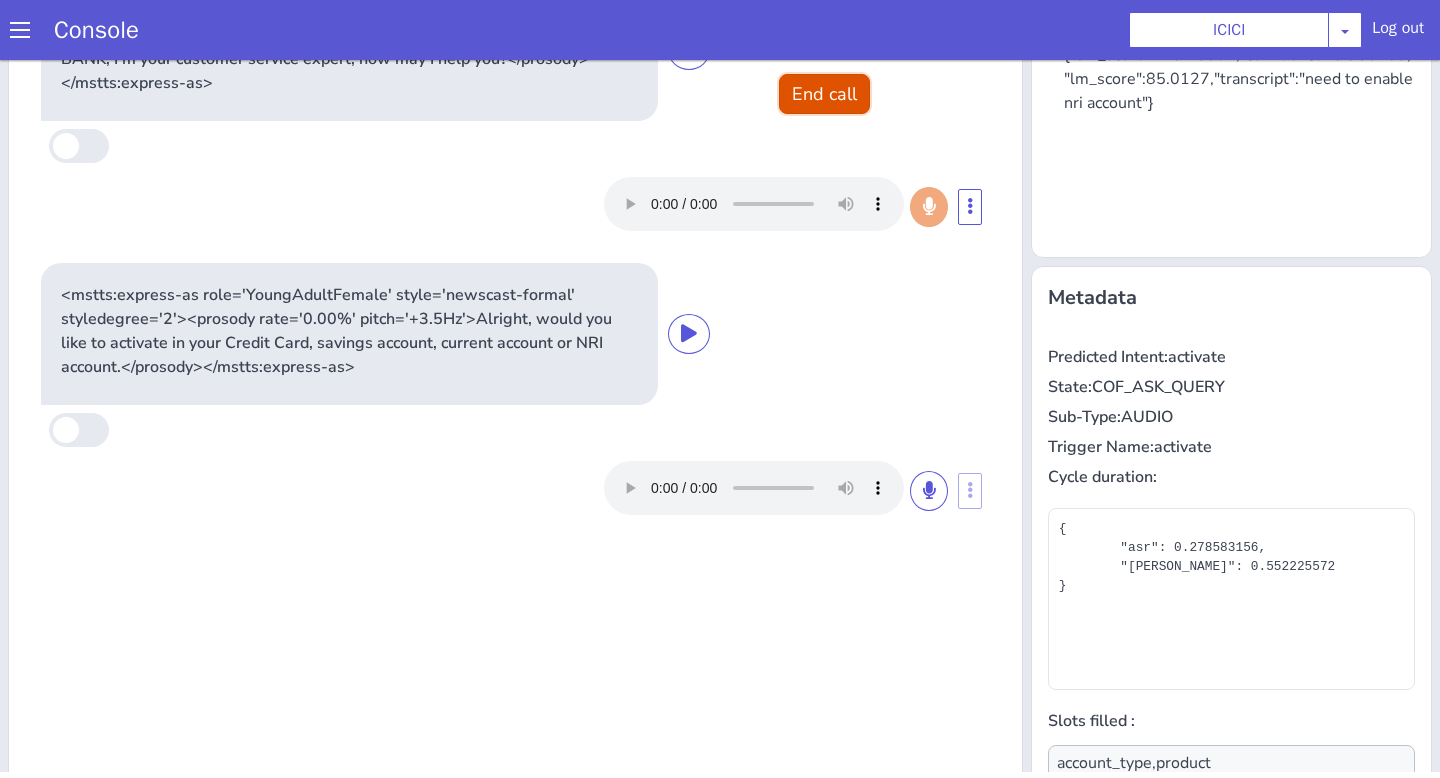click on "End call" at bounding box center [824, 94] 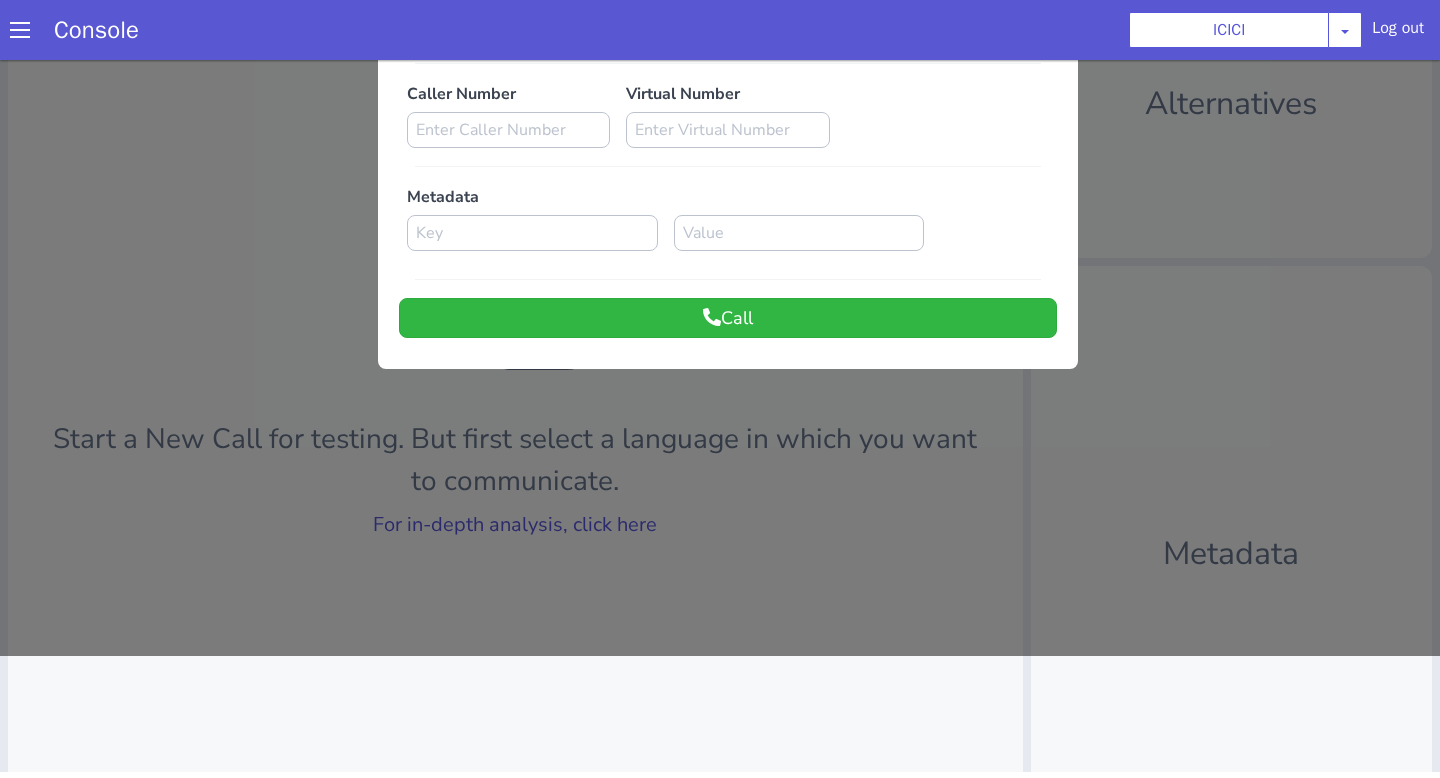 click at bounding box center [720, 297] 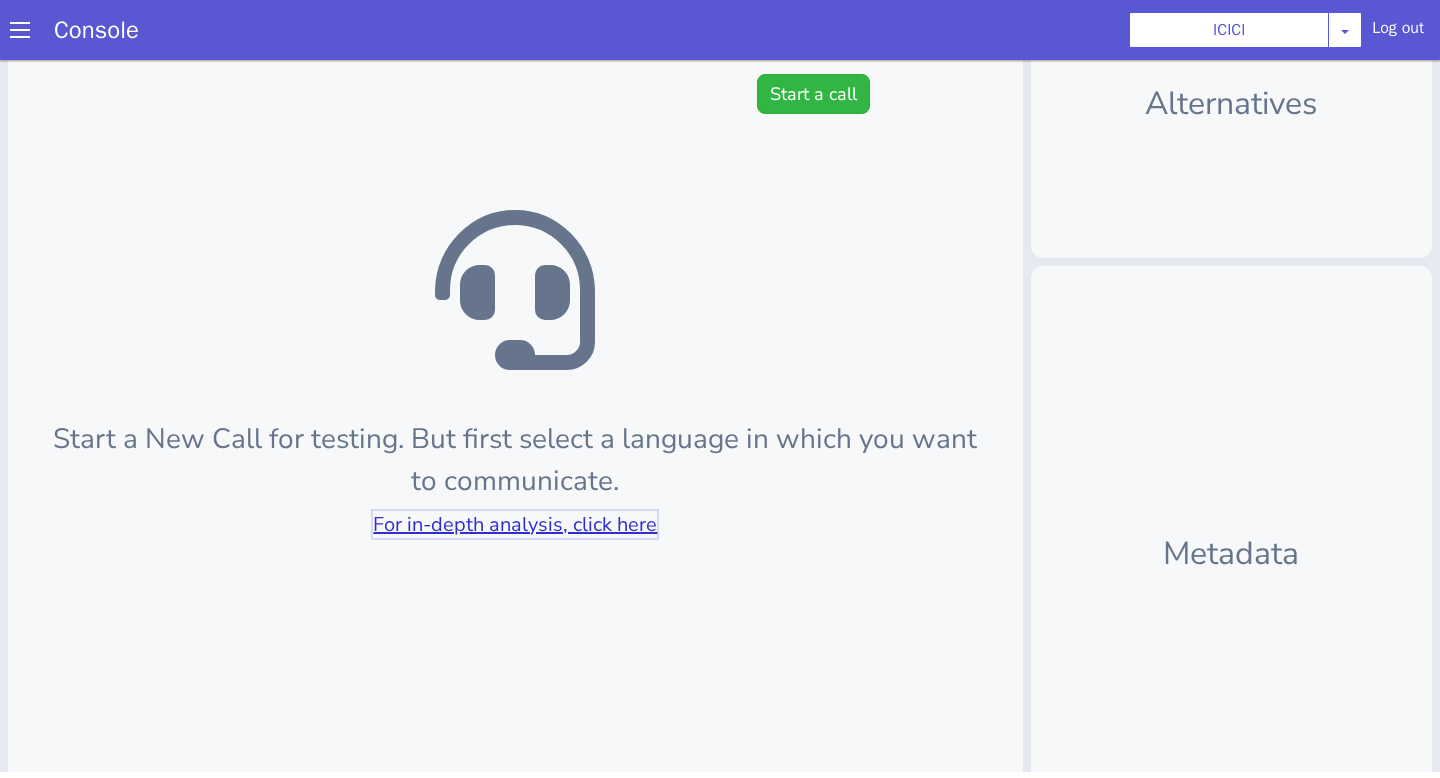 click on "For in-depth analysis, click here" at bounding box center (515, 524) 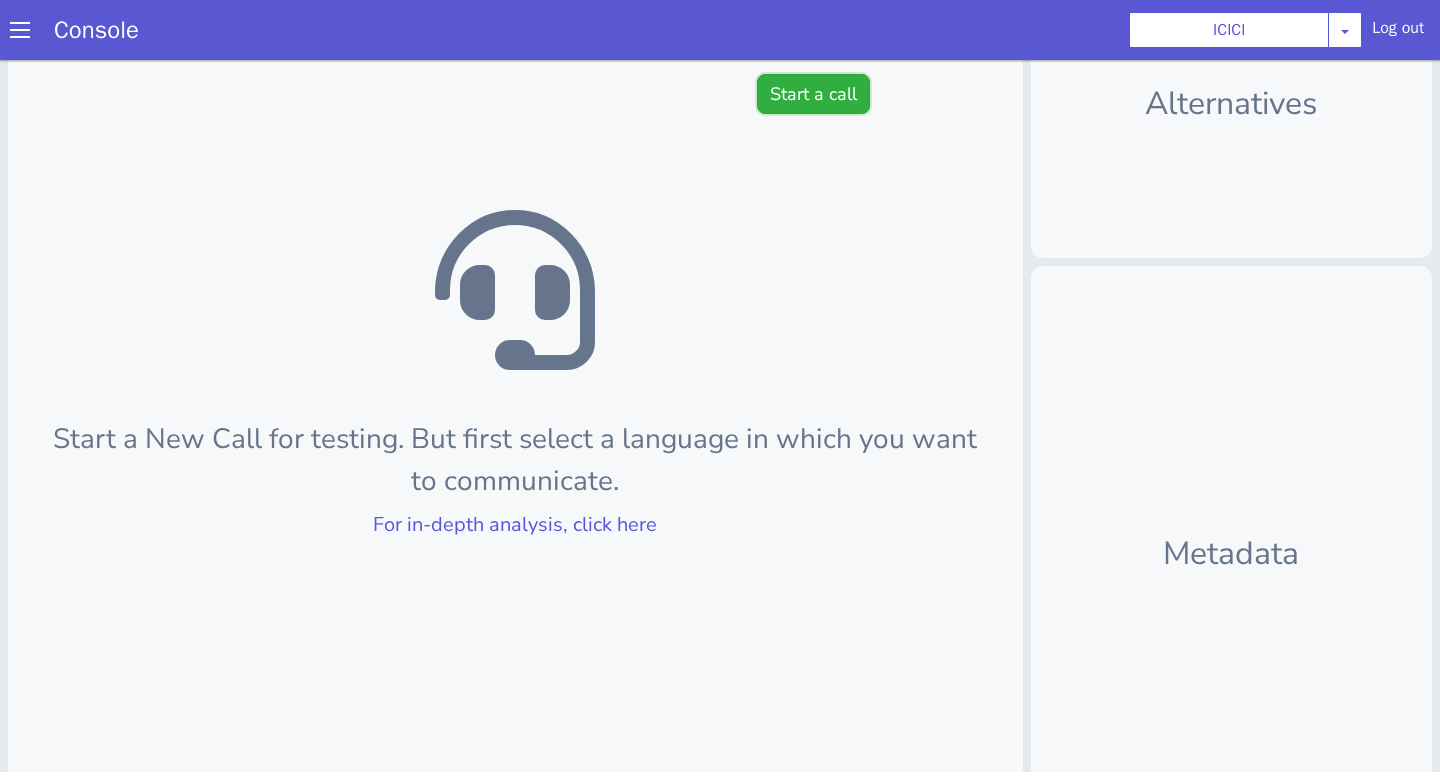 click on "Start a call" at bounding box center (813, 94) 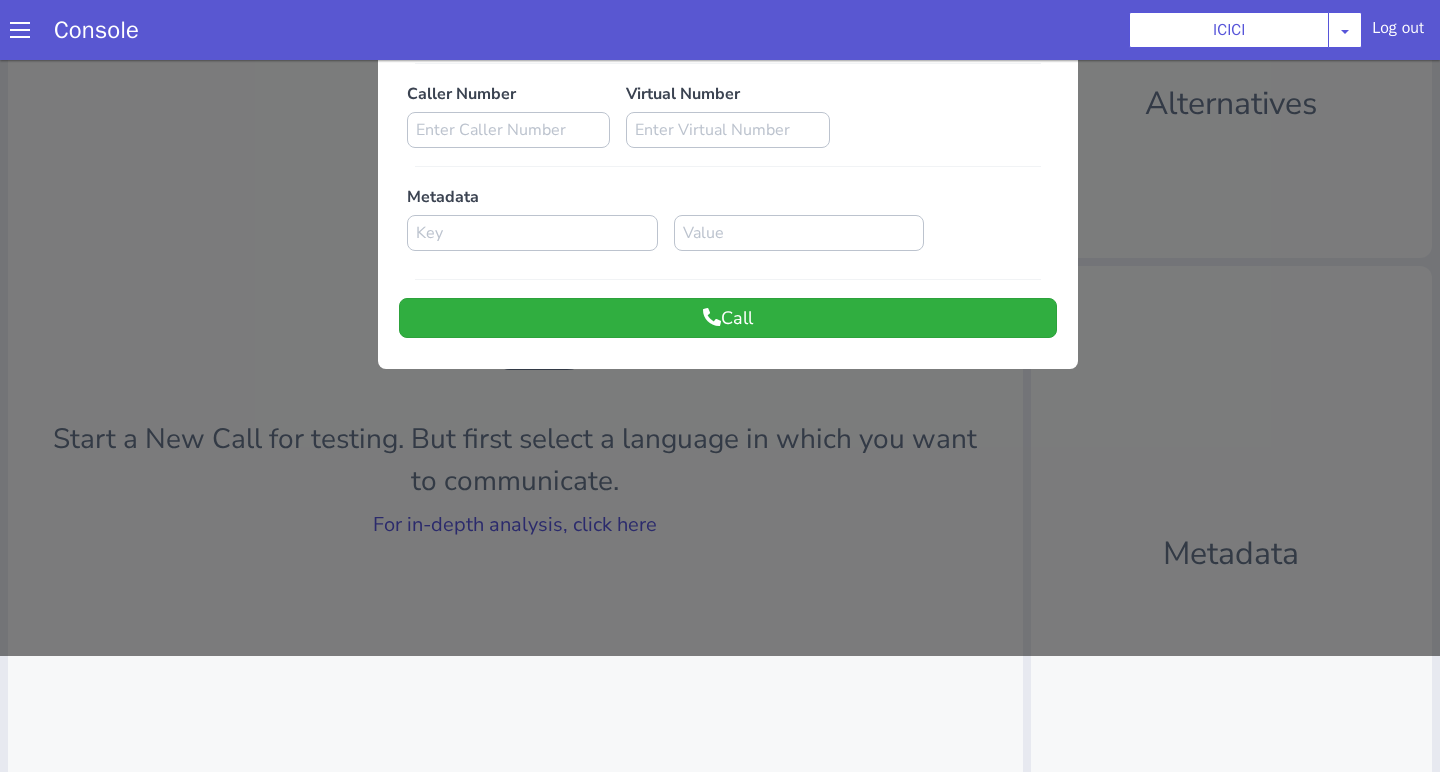 scroll, scrollTop: 0, scrollLeft: 0, axis: both 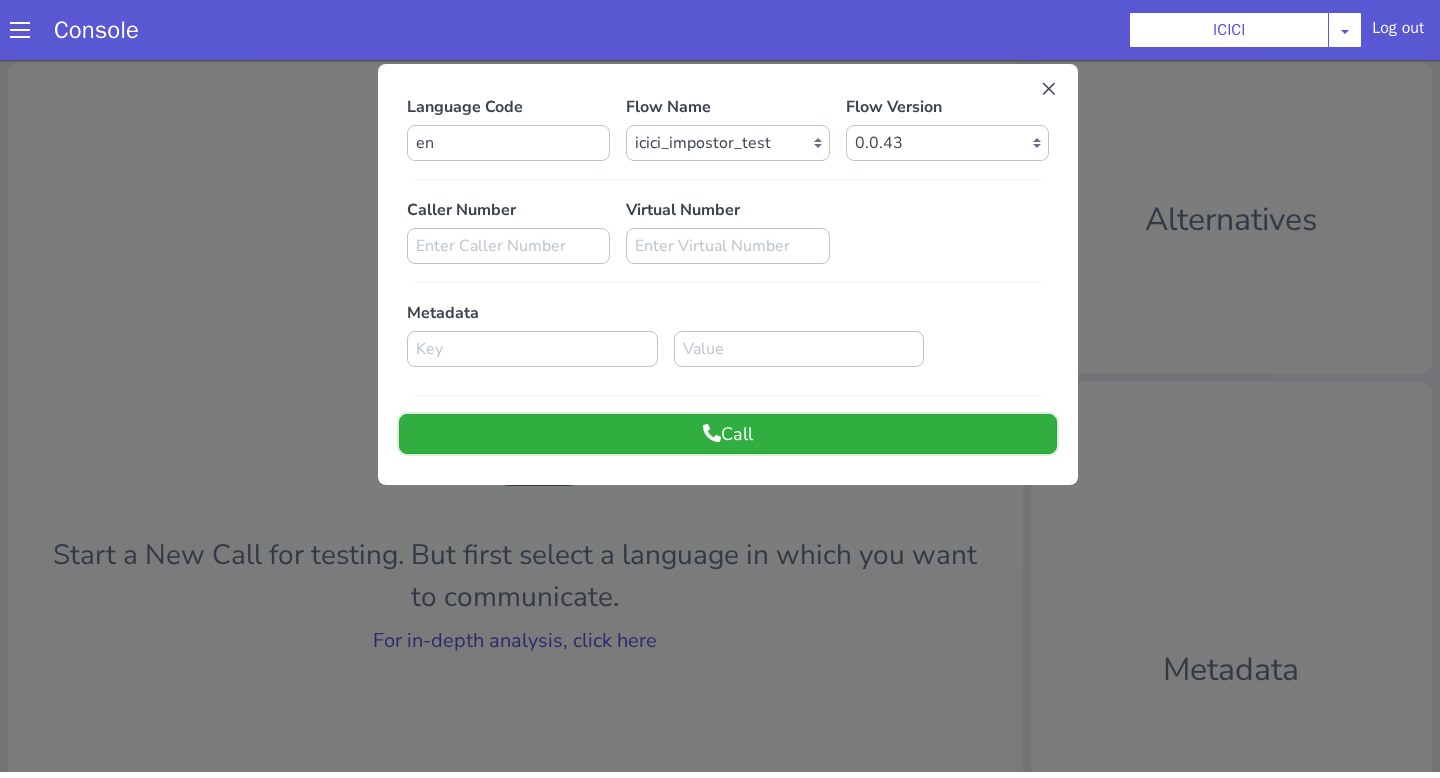 click on "Call" at bounding box center (728, 434) 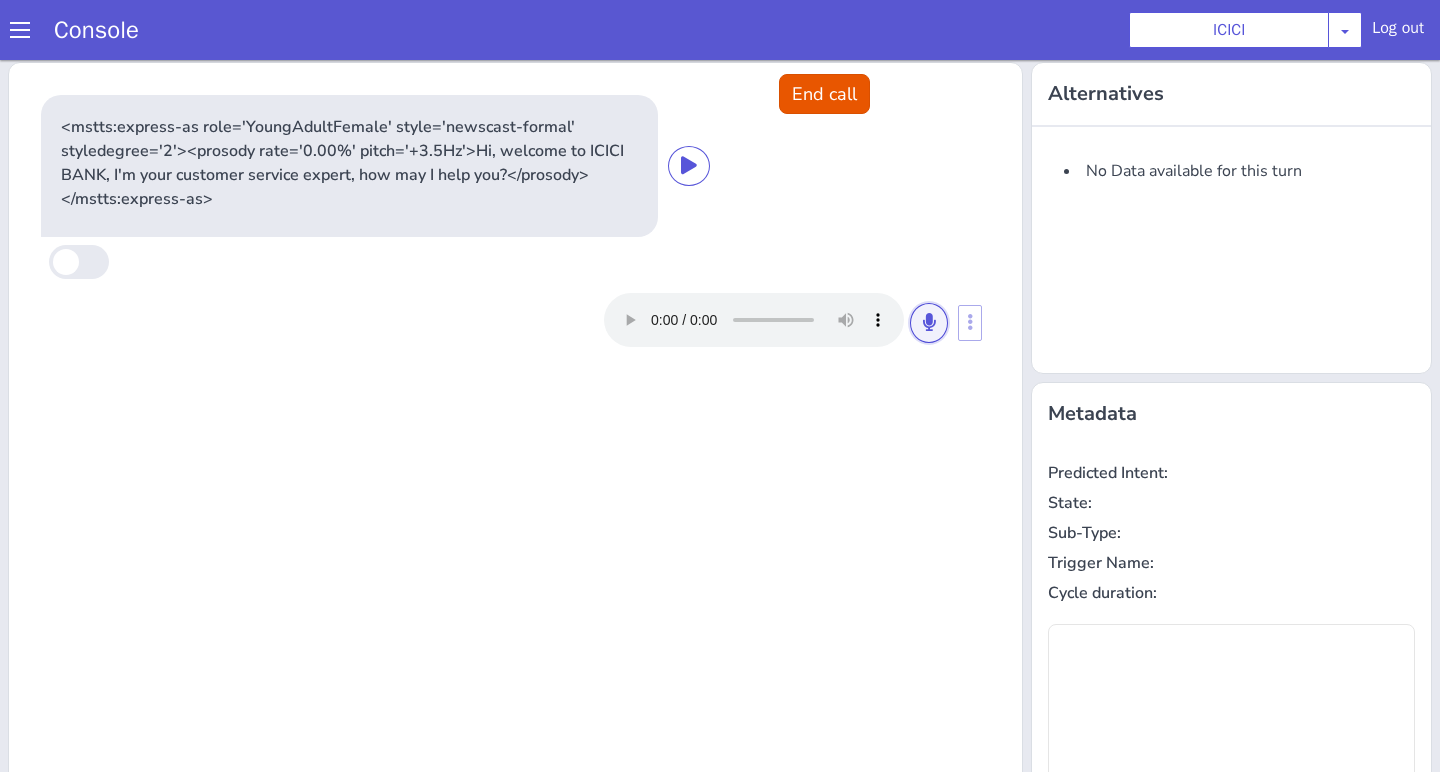 click at bounding box center [929, 323] 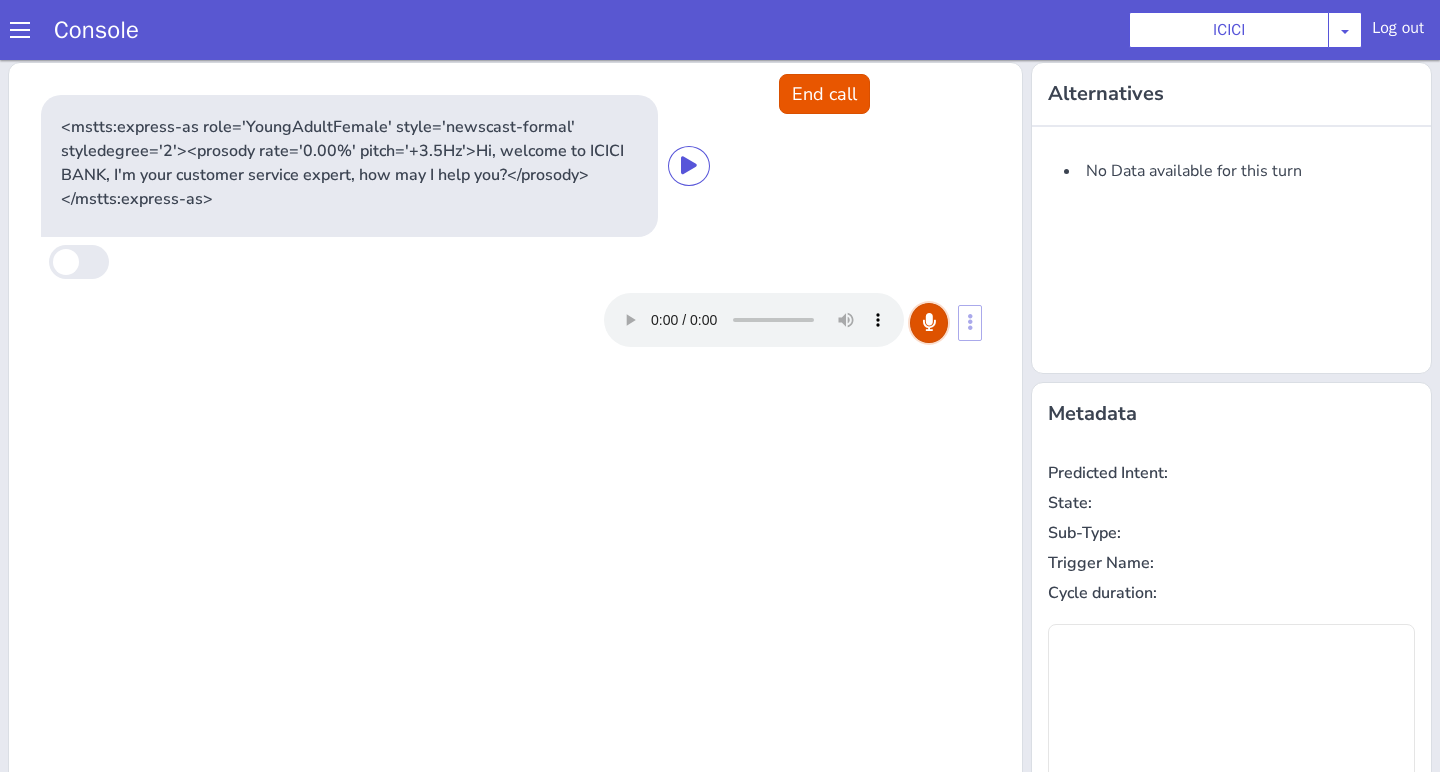 click at bounding box center (929, 323) 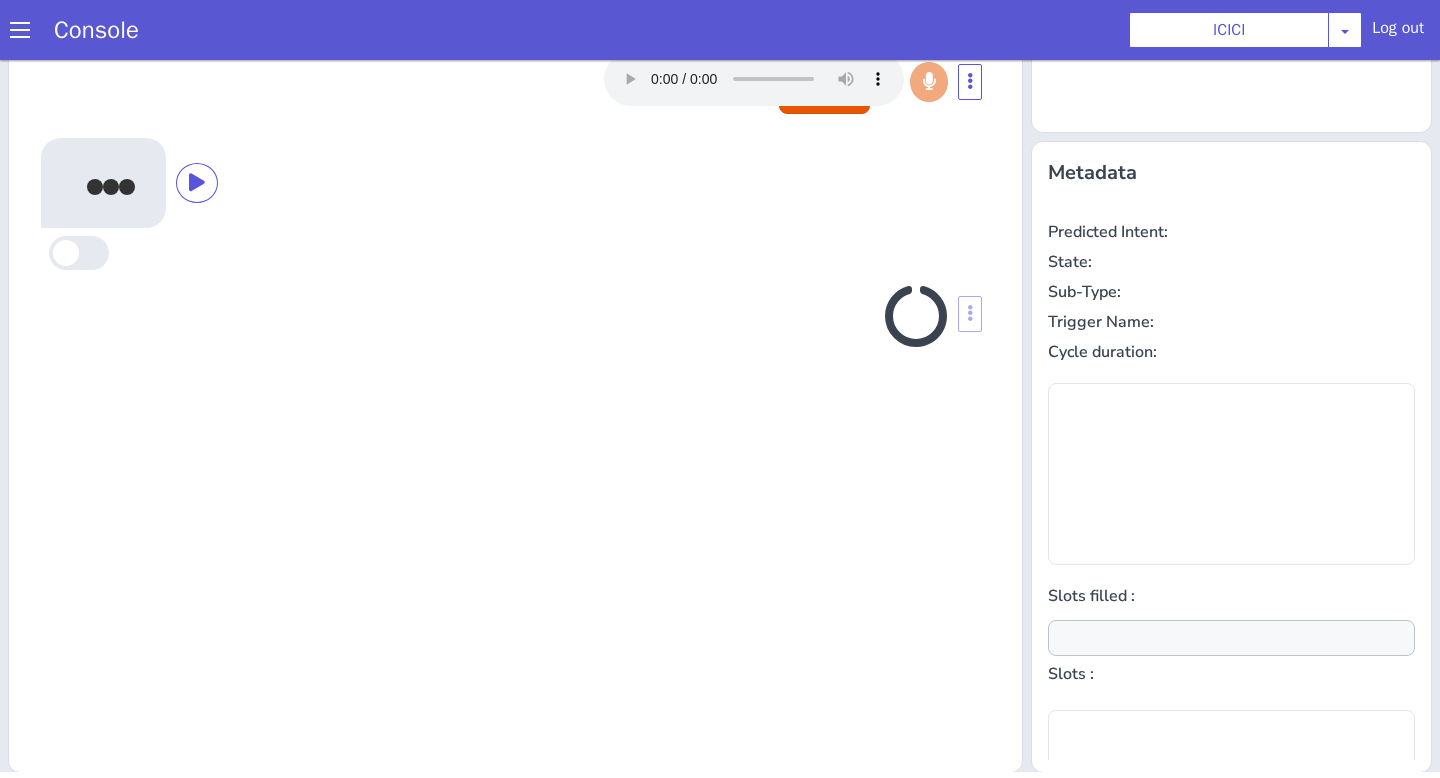 scroll, scrollTop: 242, scrollLeft: 0, axis: vertical 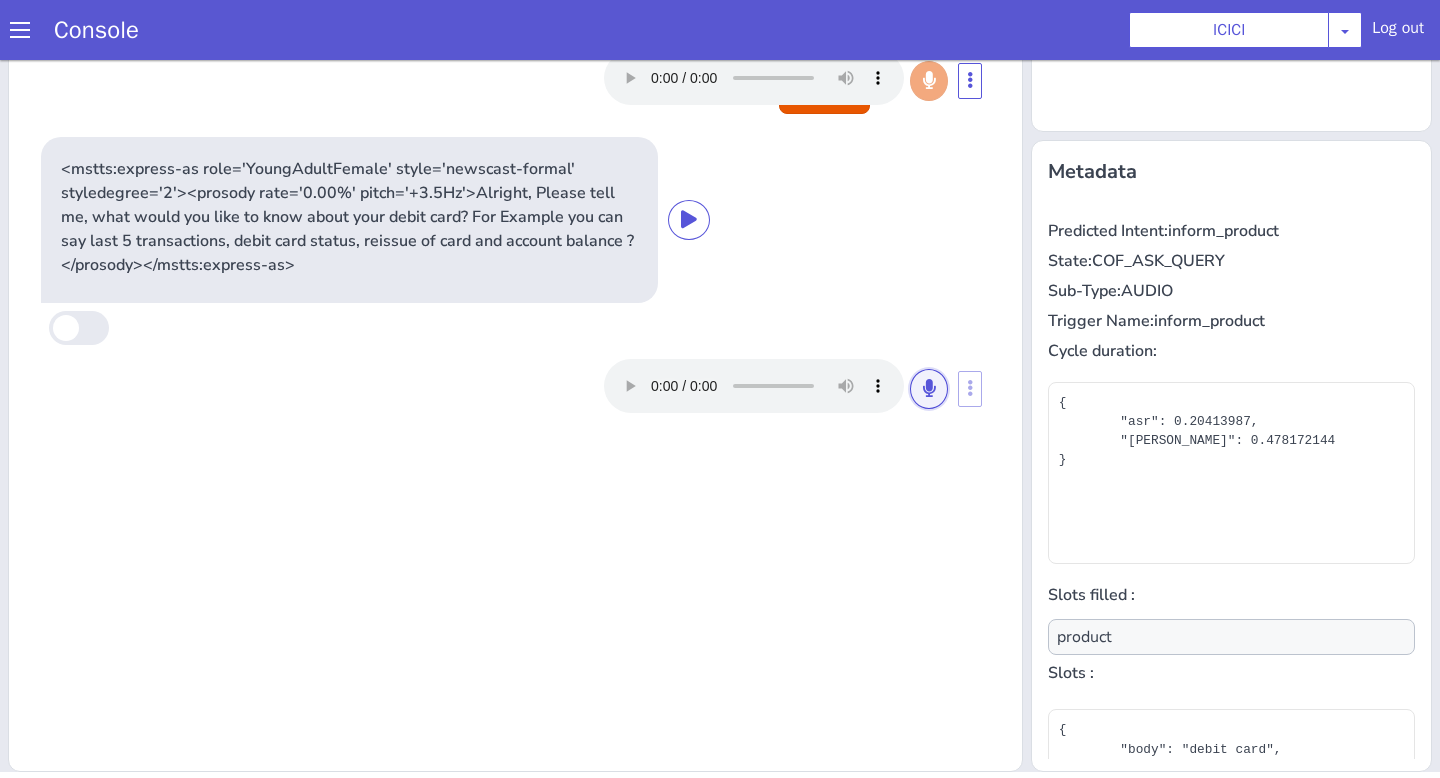 click at bounding box center (929, 388) 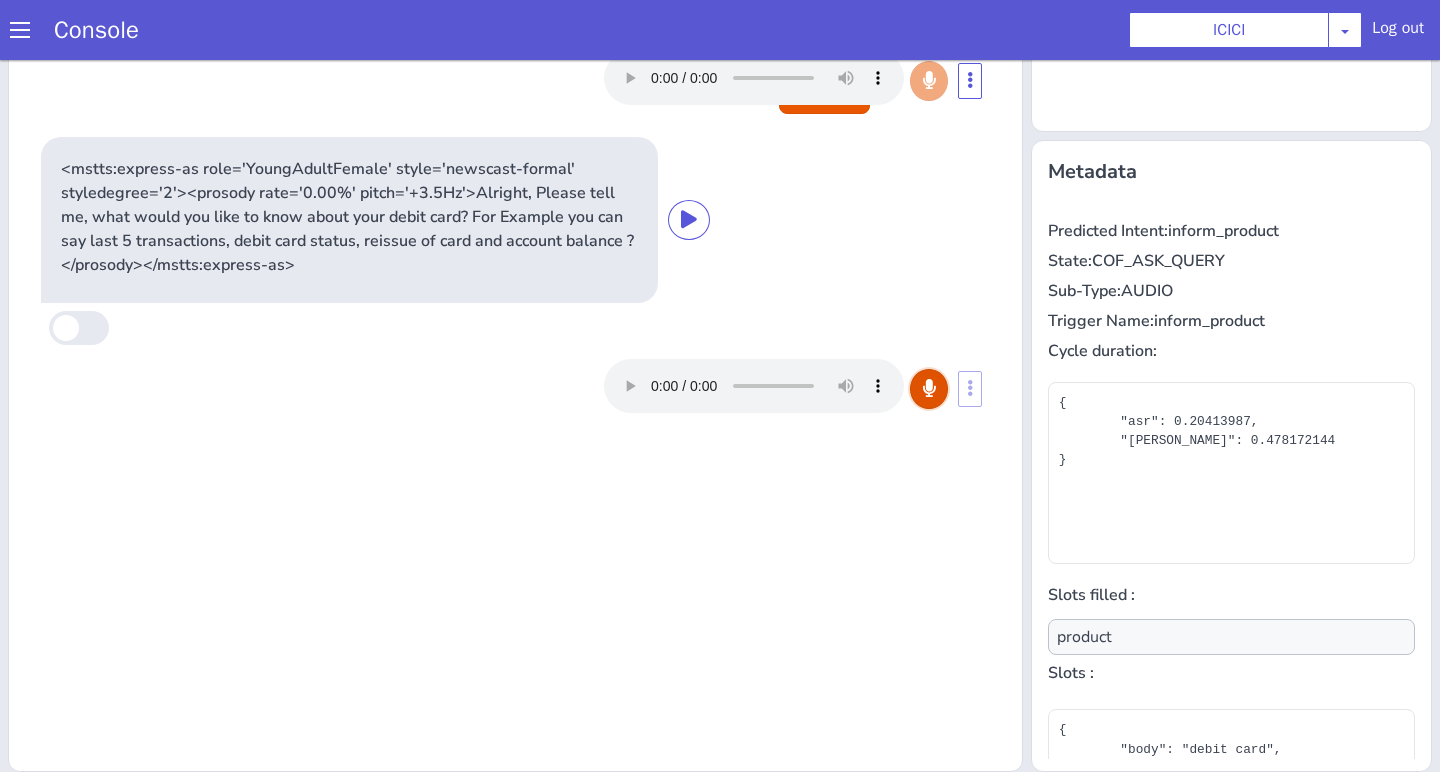 click at bounding box center (929, 388) 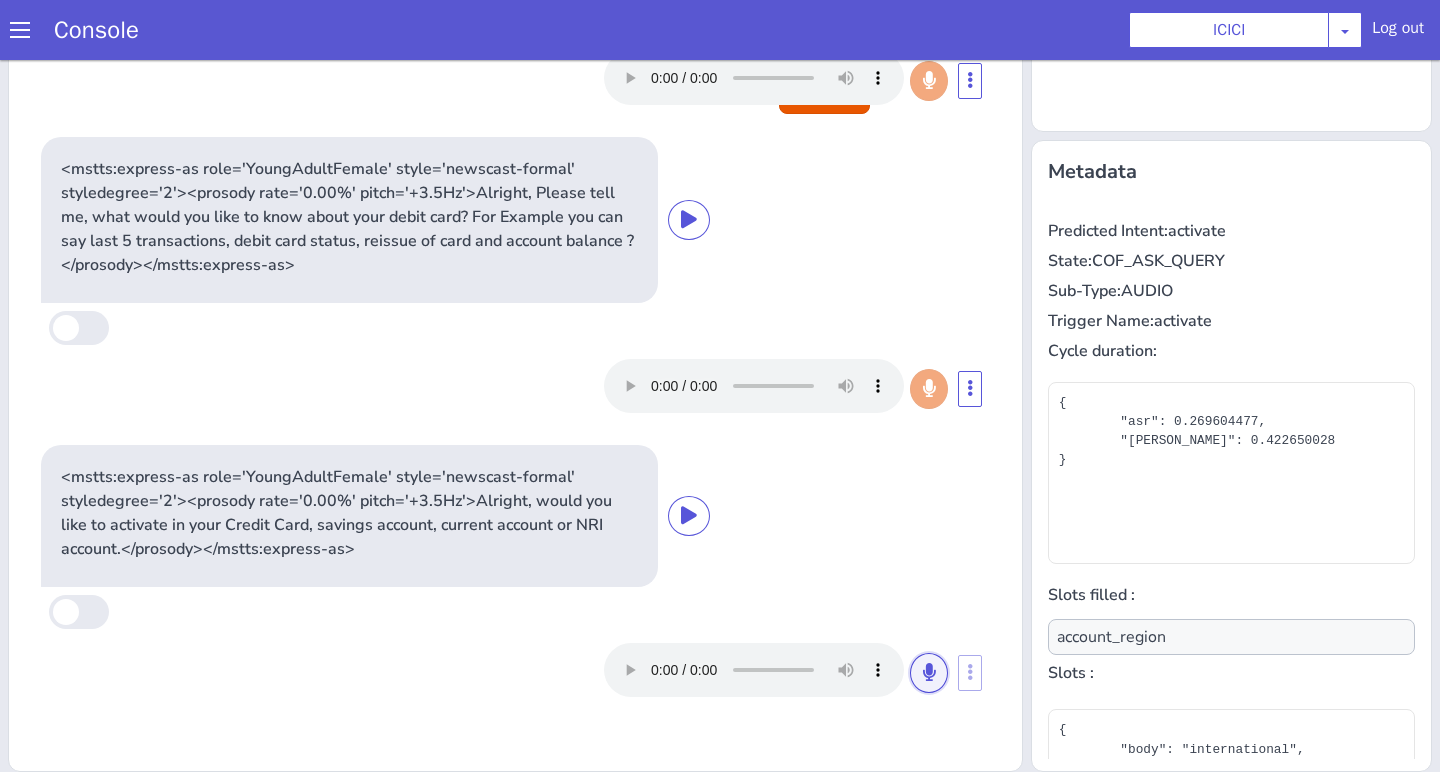 click at bounding box center (929, 673) 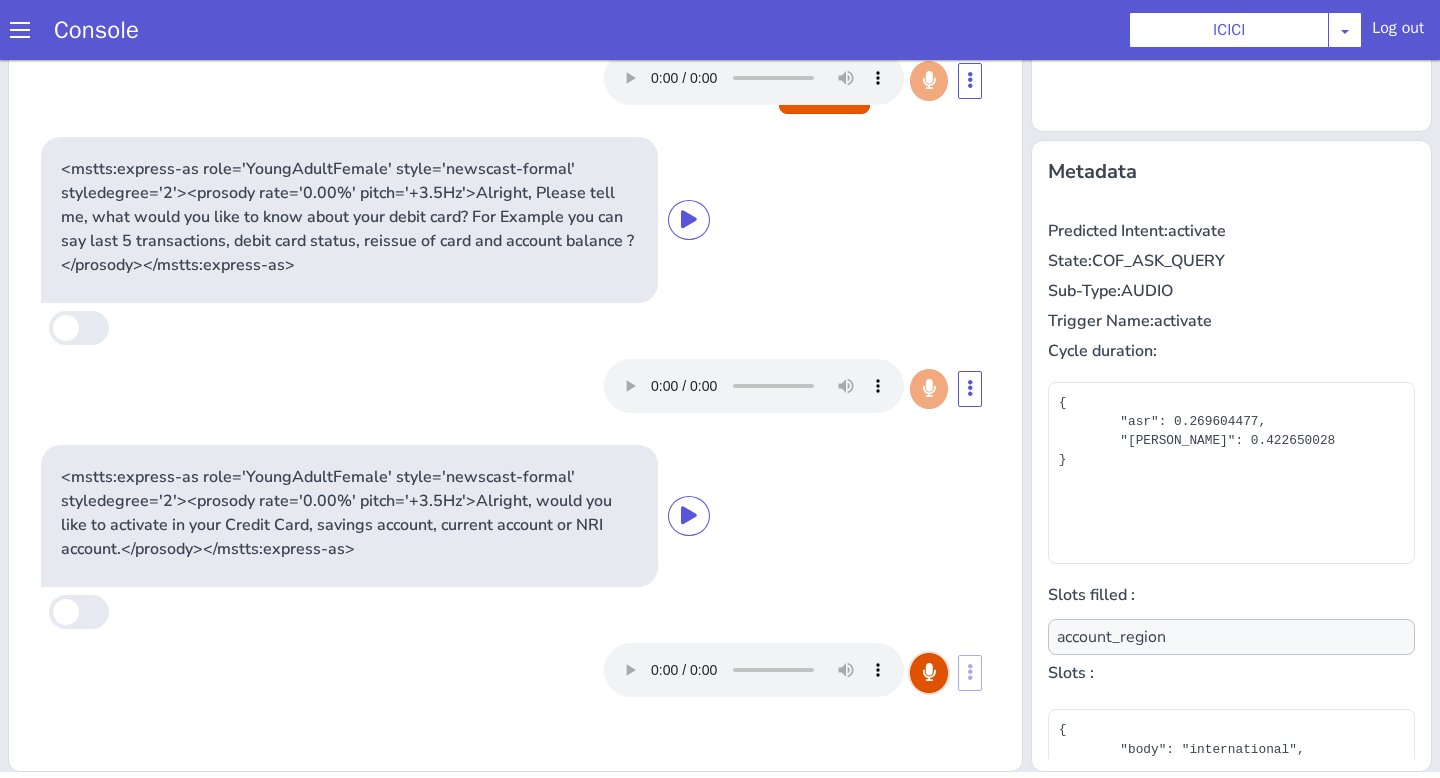 click at bounding box center (929, 673) 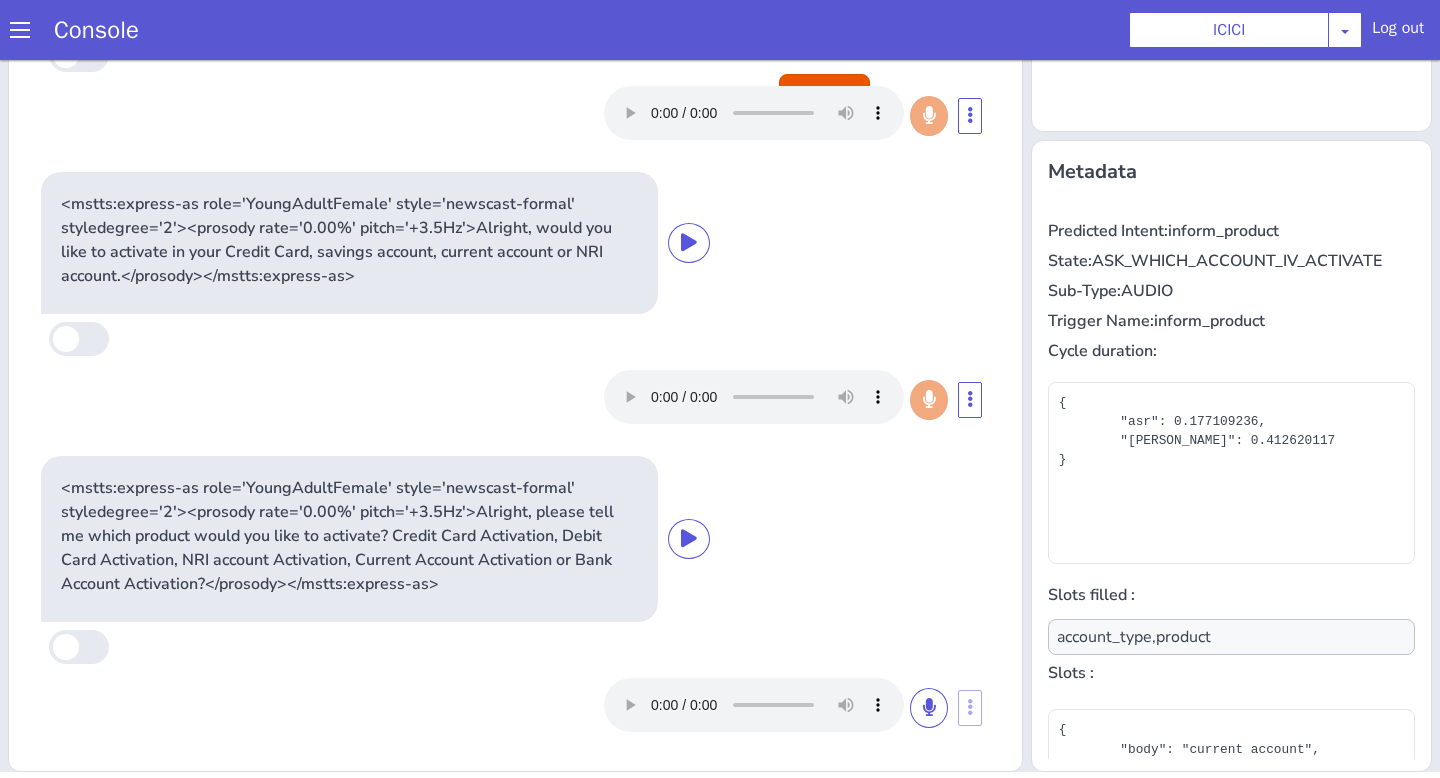 scroll, scrollTop: 274, scrollLeft: 0, axis: vertical 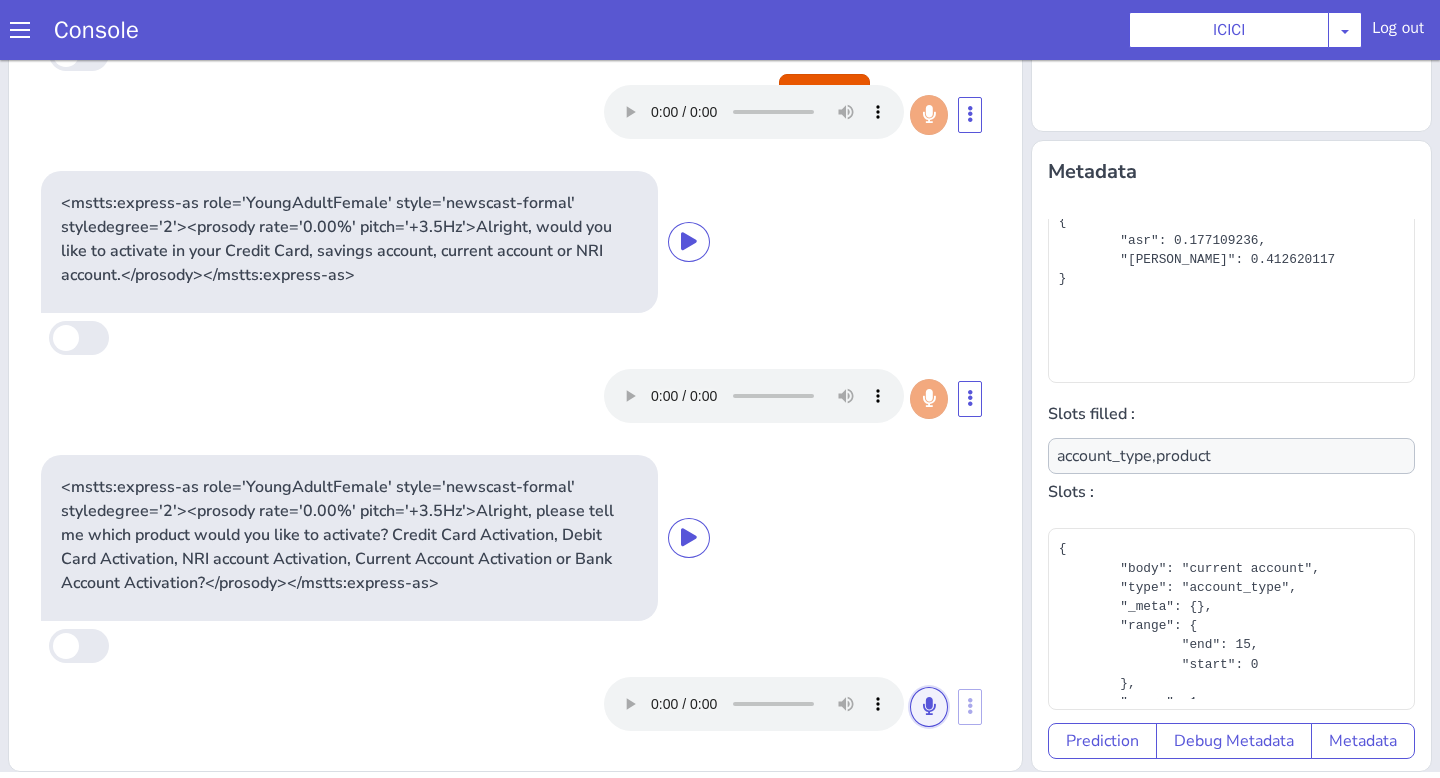 click at bounding box center [929, 706] 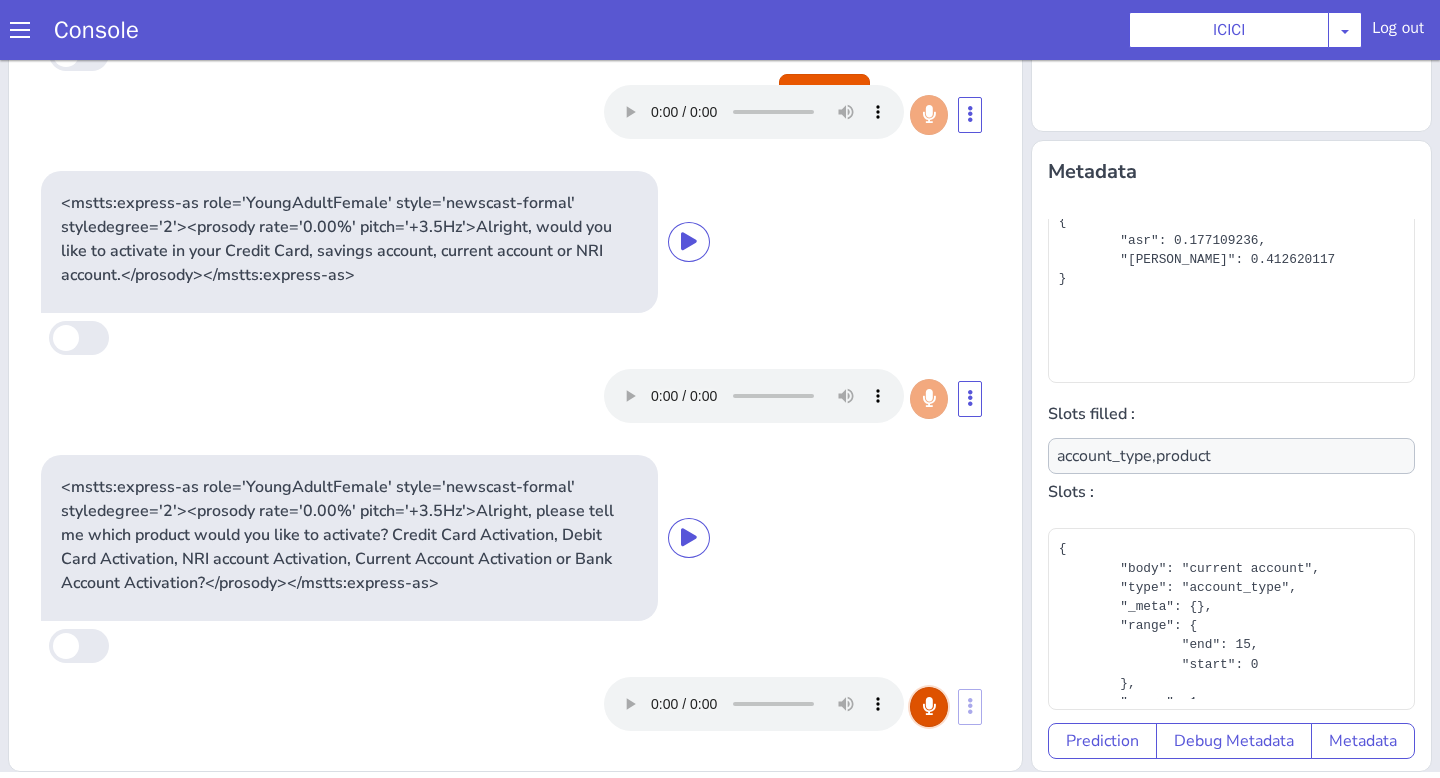 click at bounding box center [929, 706] 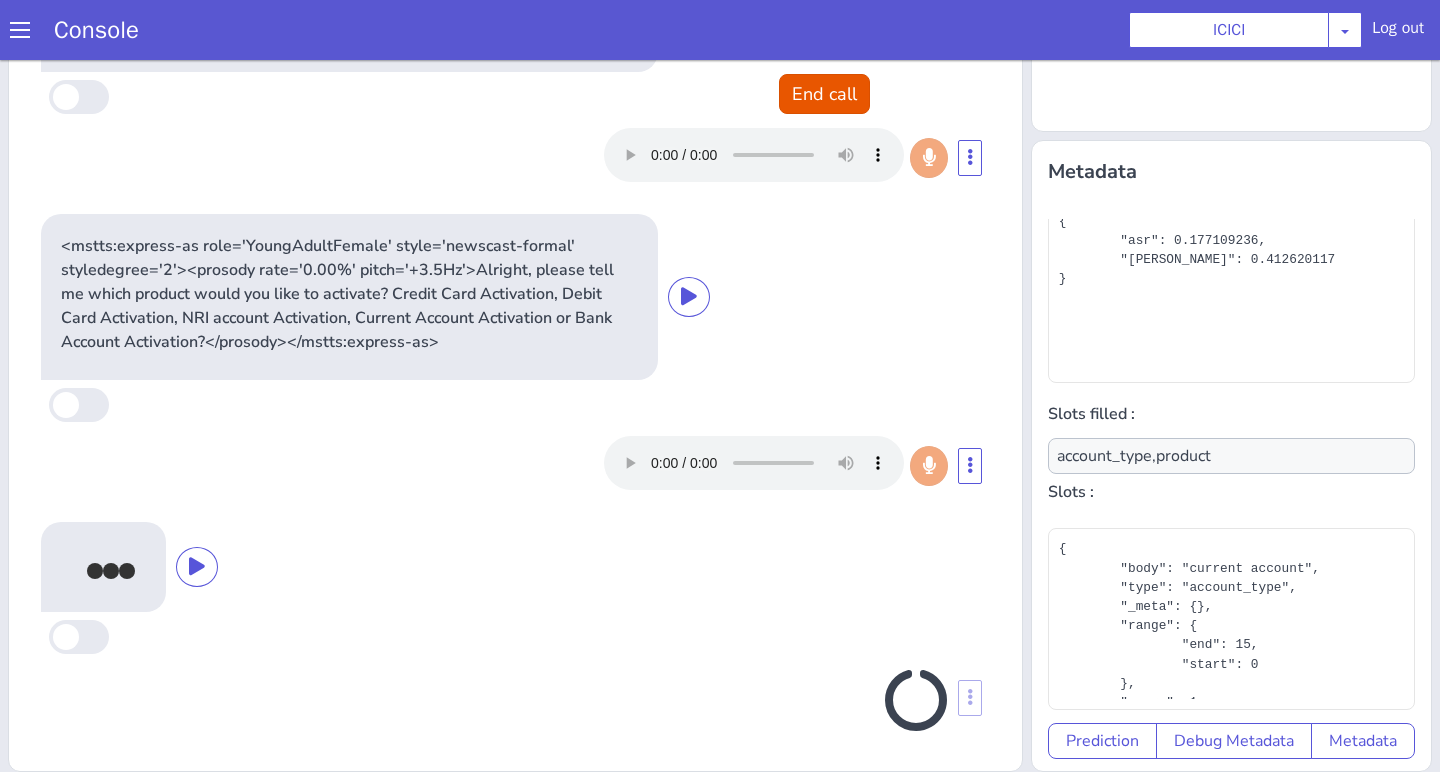 scroll, scrollTop: 516, scrollLeft: 0, axis: vertical 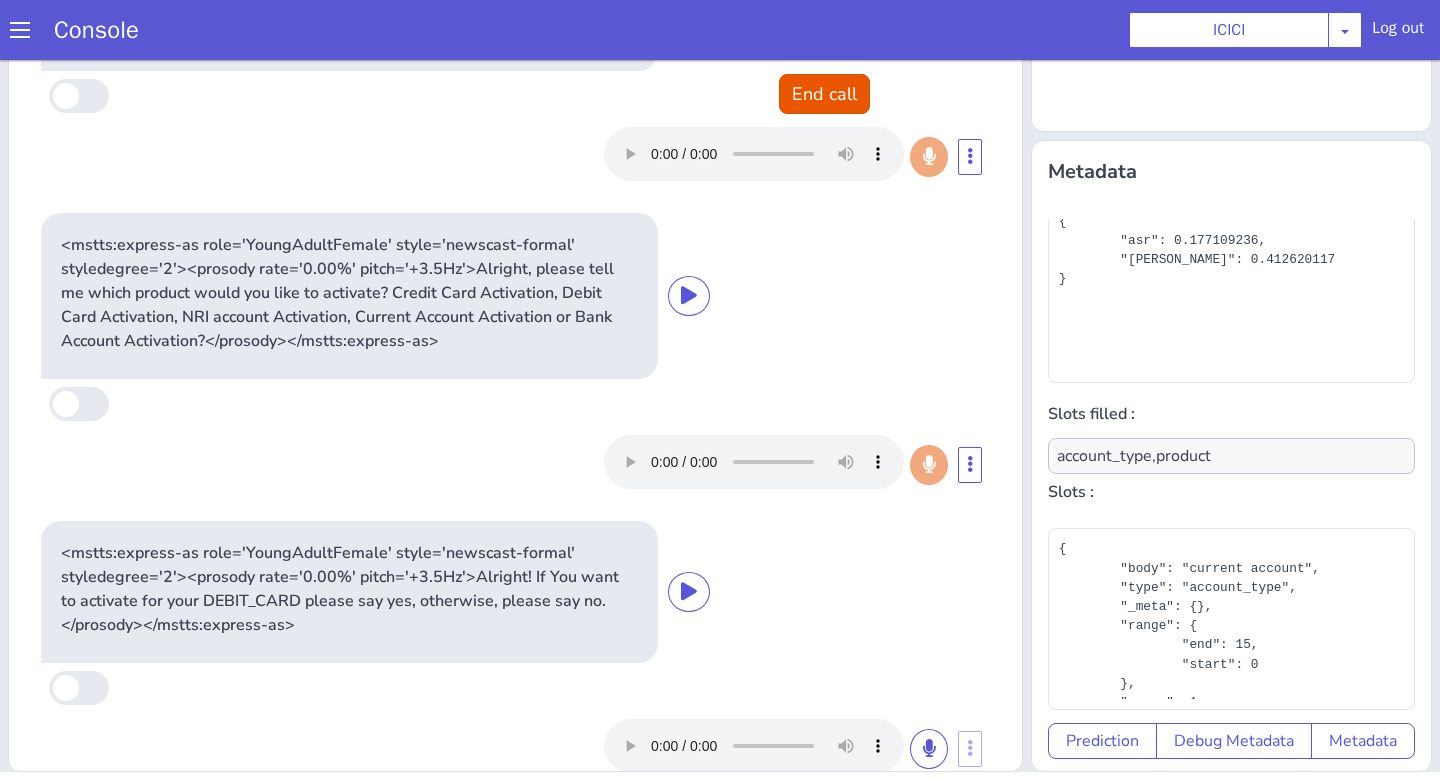 type on "product" 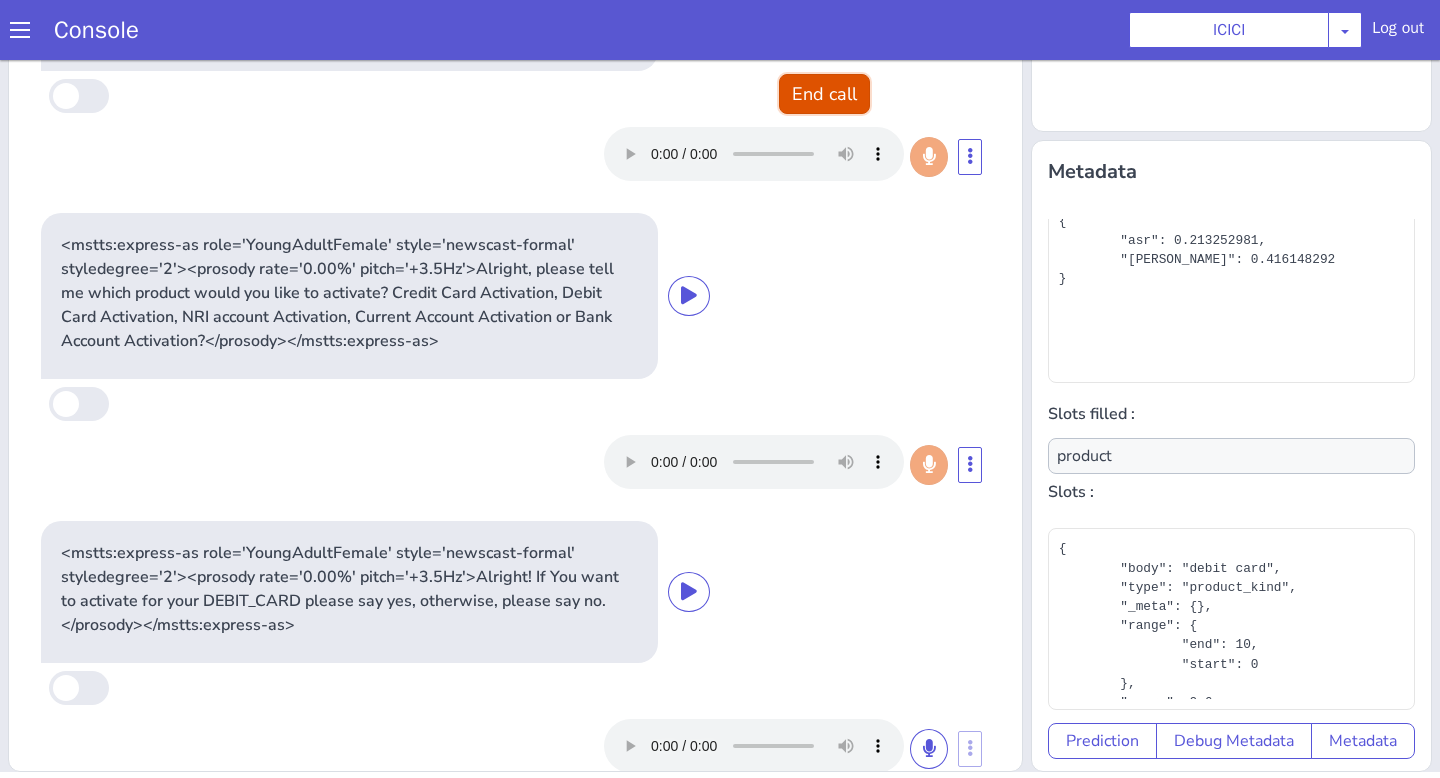 click on "End call" at bounding box center [824, 94] 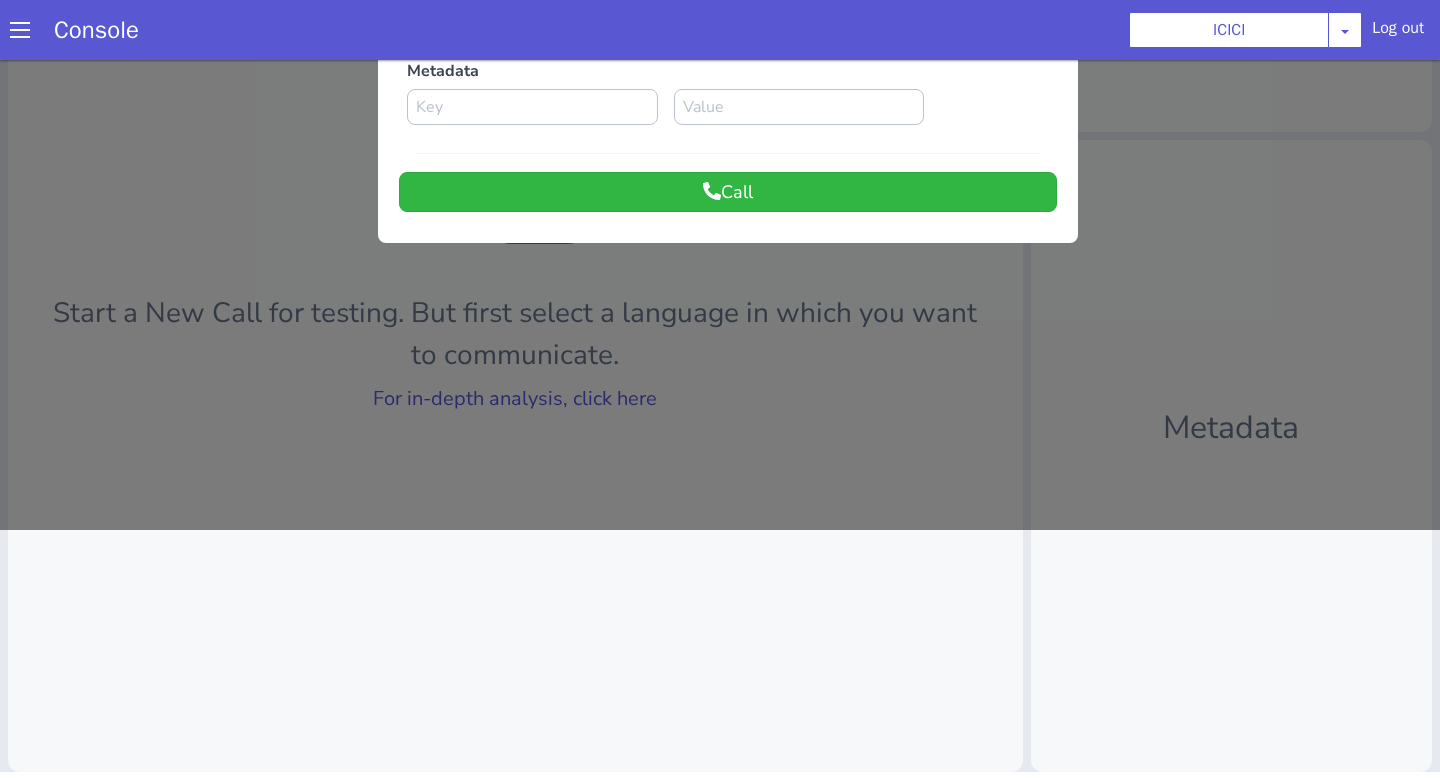 click at bounding box center [720, 171] 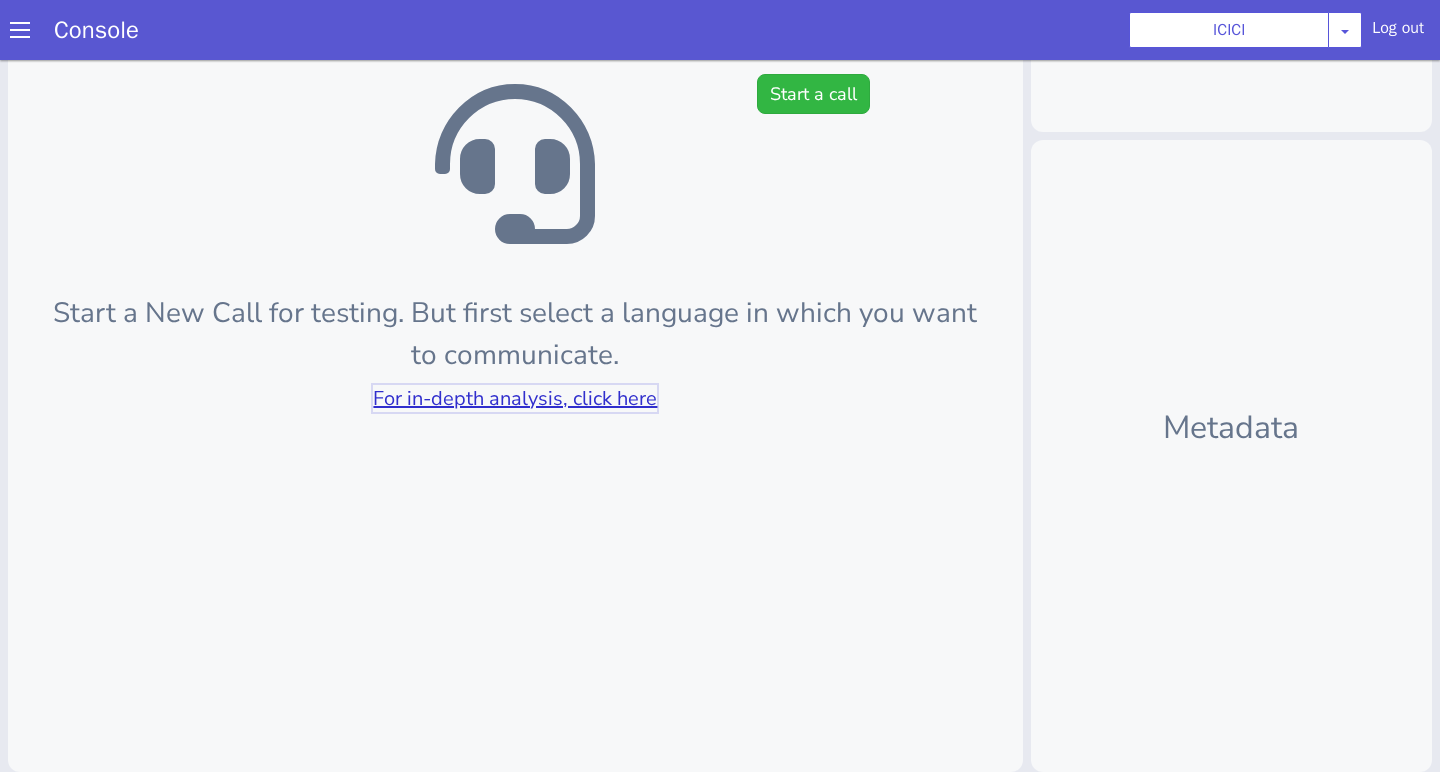 click on "For in-depth analysis, click here" at bounding box center [515, 398] 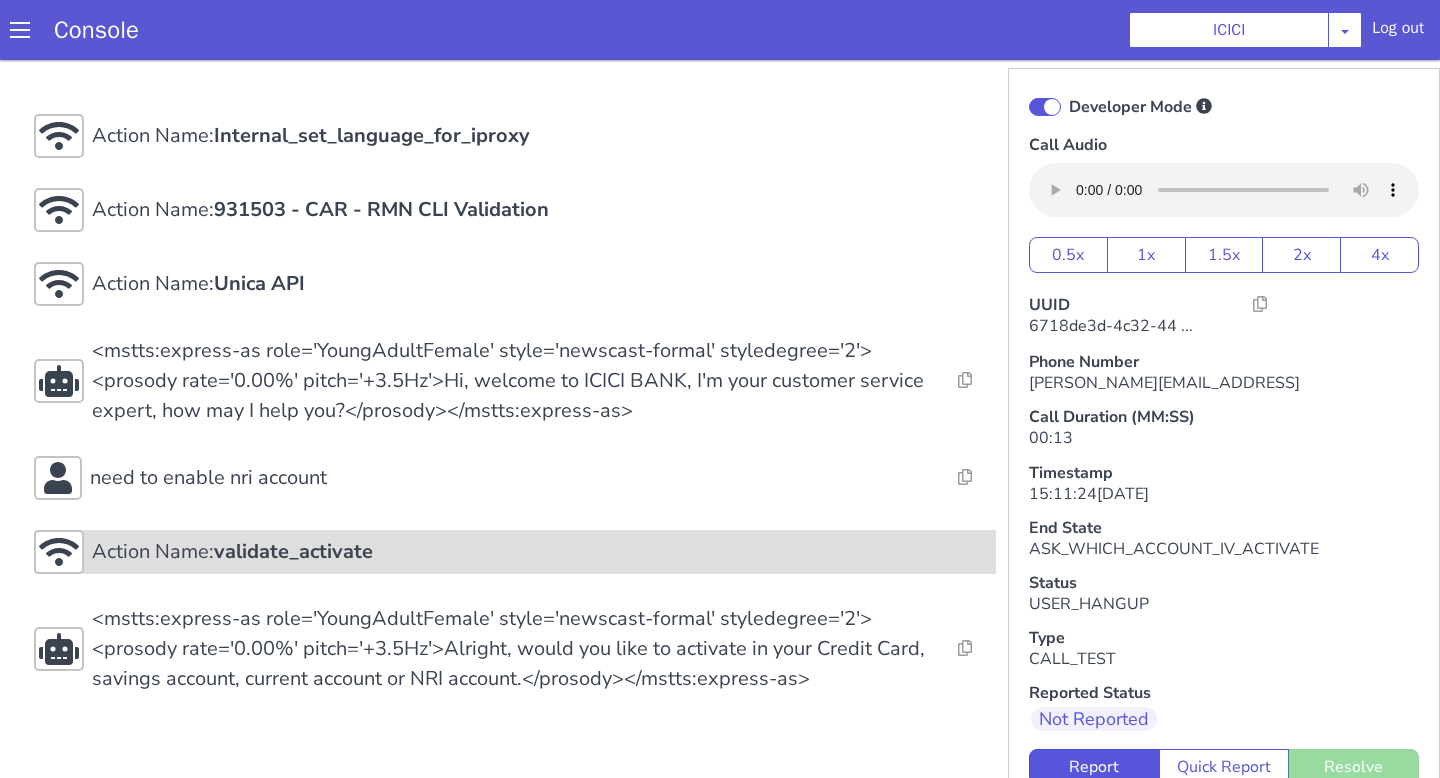 scroll, scrollTop: 8, scrollLeft: 0, axis: vertical 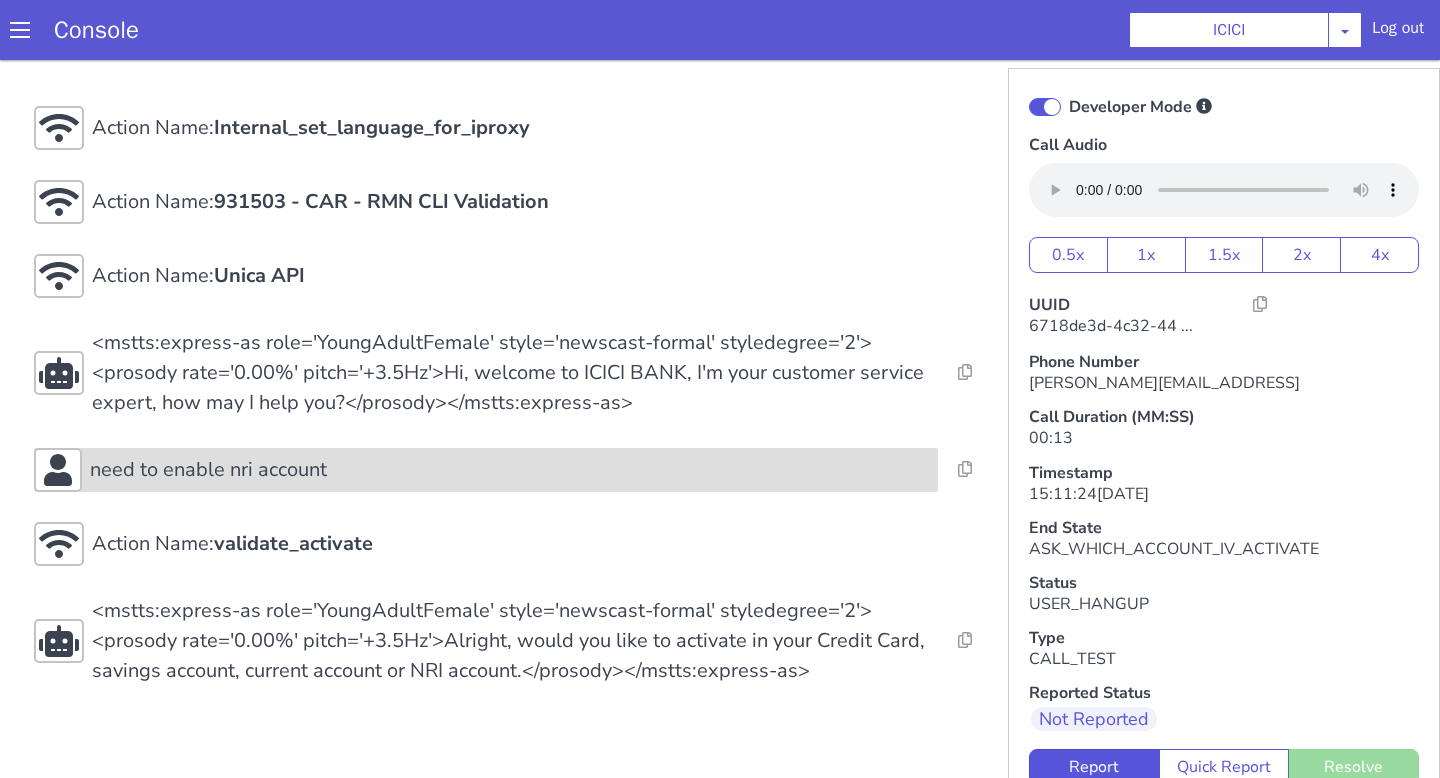click on "need to enable nri account" at bounding box center [510, 470] 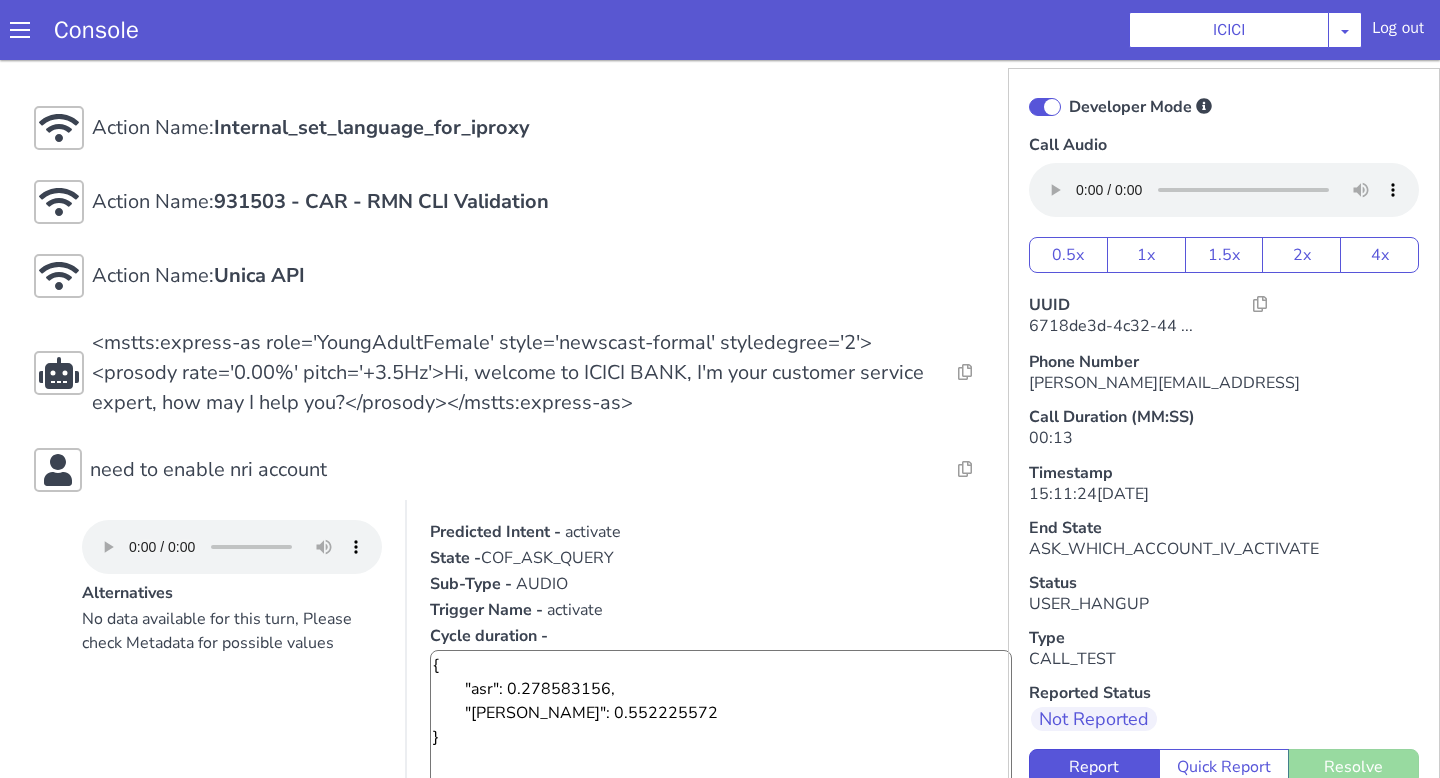 scroll, scrollTop: 355, scrollLeft: 0, axis: vertical 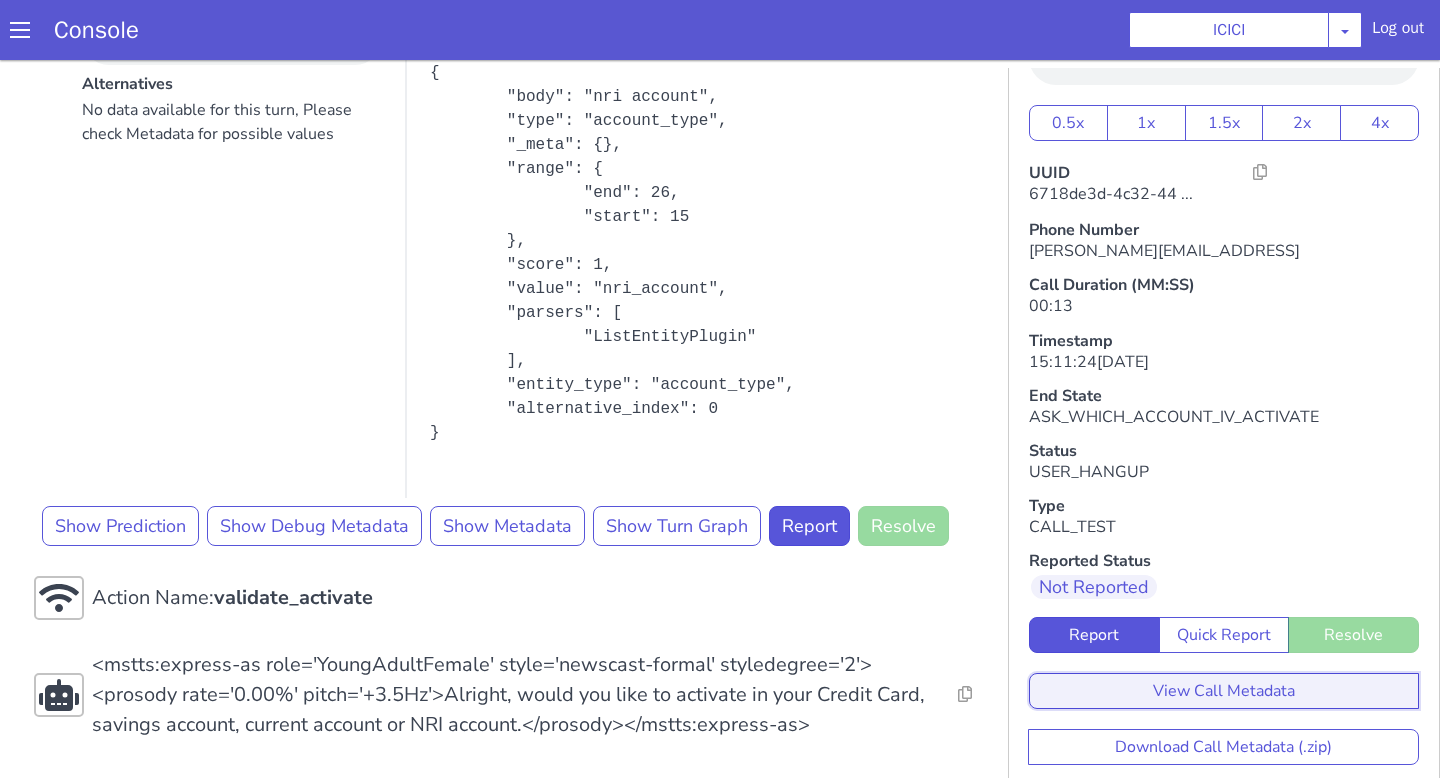 click on "View Call Metadata" at bounding box center (1224, 691) 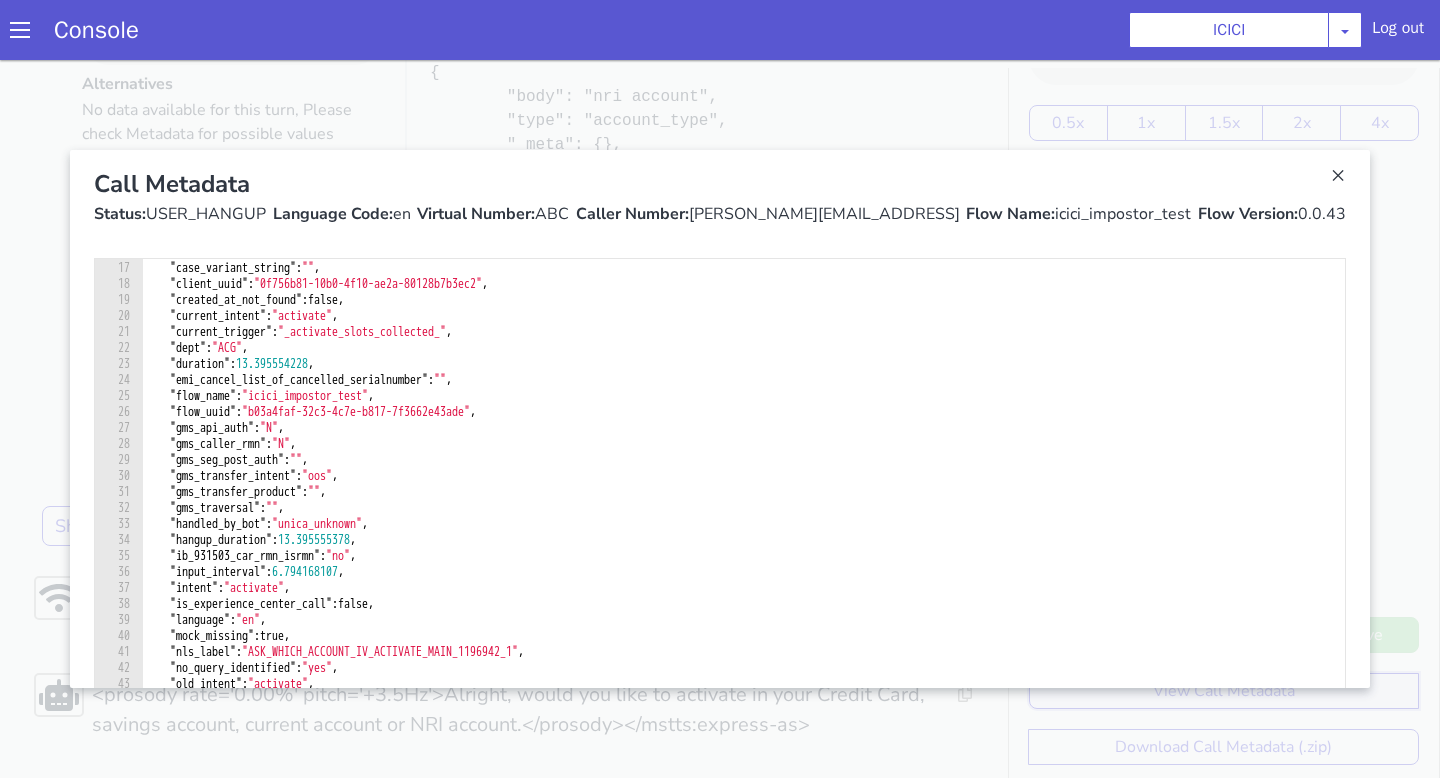 scroll, scrollTop: 702, scrollLeft: 0, axis: vertical 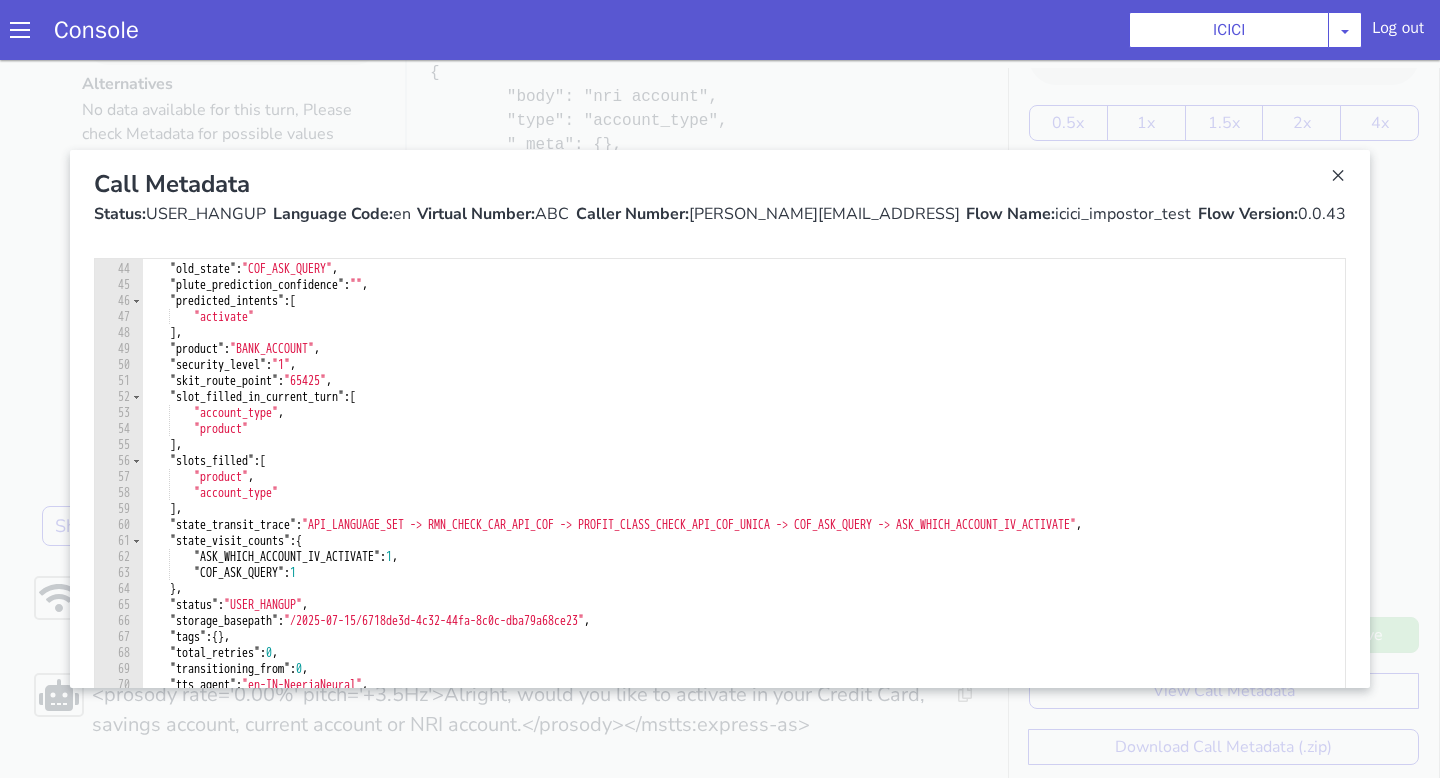 click at bounding box center (720, 419) 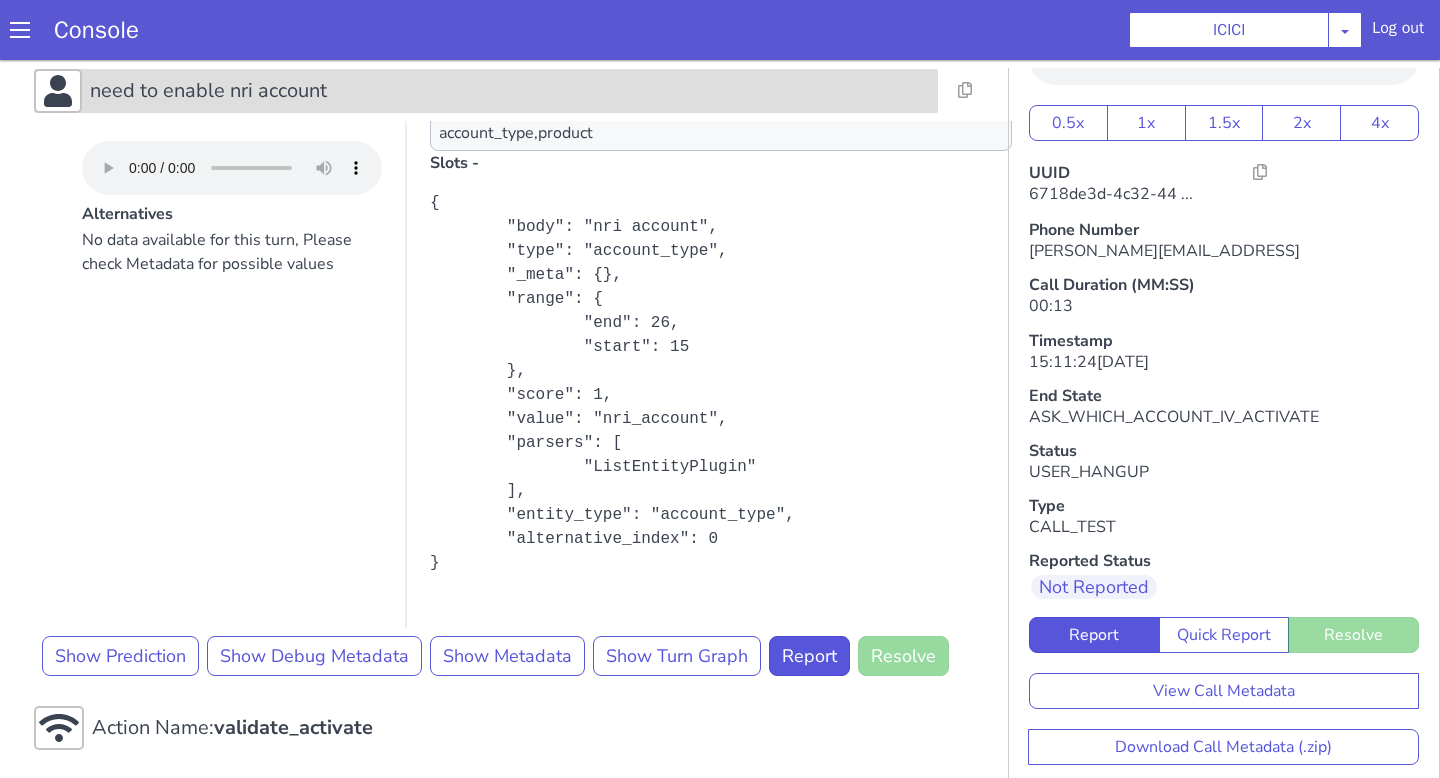 scroll, scrollTop: 385, scrollLeft: 0, axis: vertical 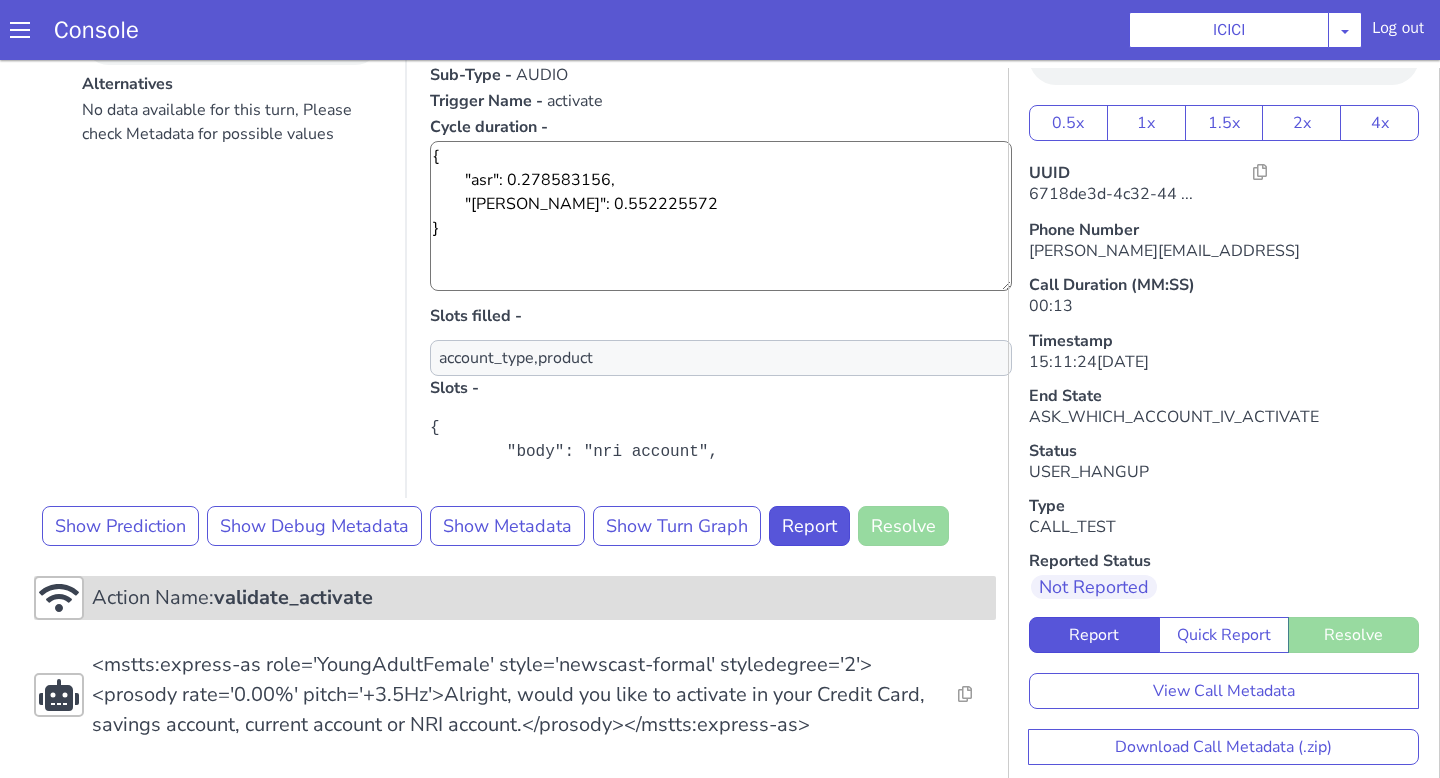 click on "validate_activate" at bounding box center (293, 597) 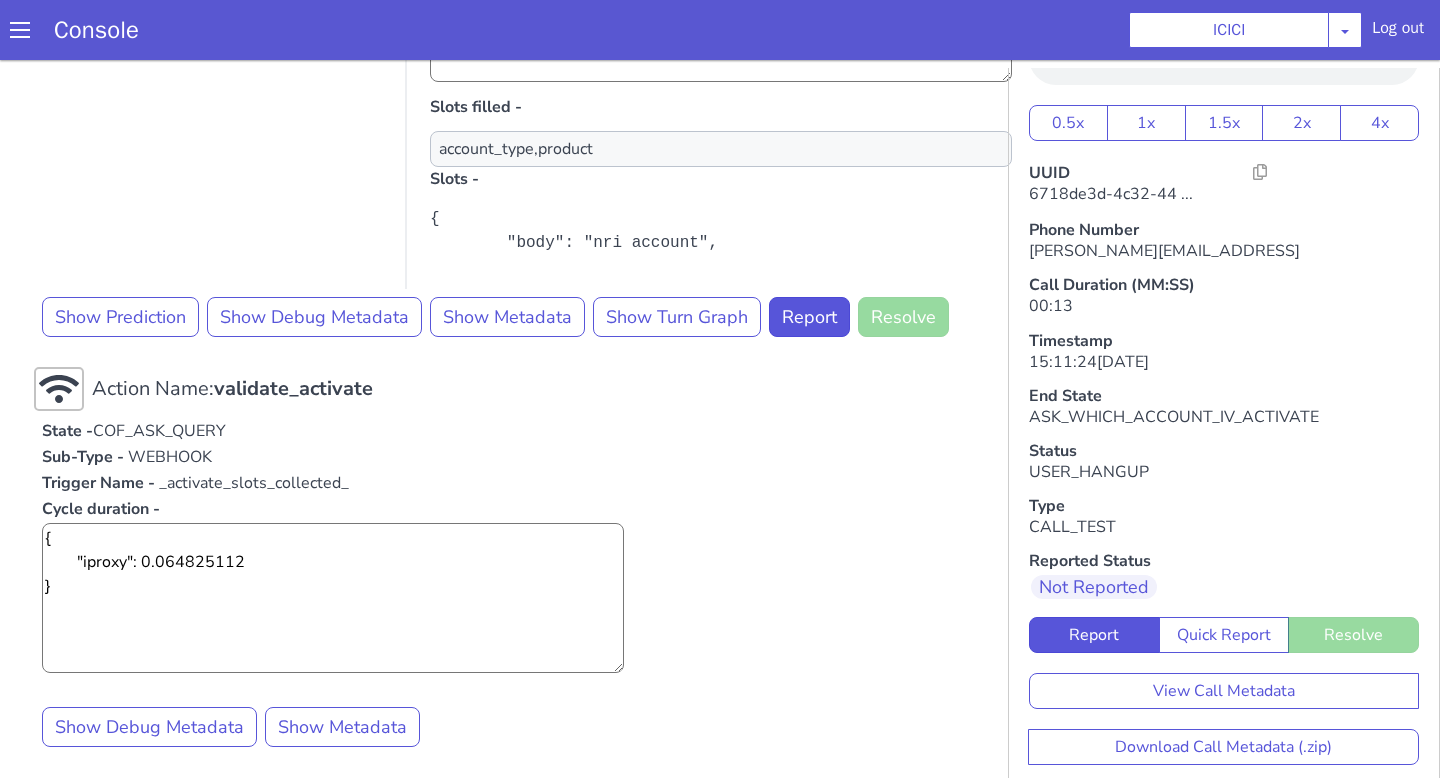 scroll, scrollTop: 853, scrollLeft: 0, axis: vertical 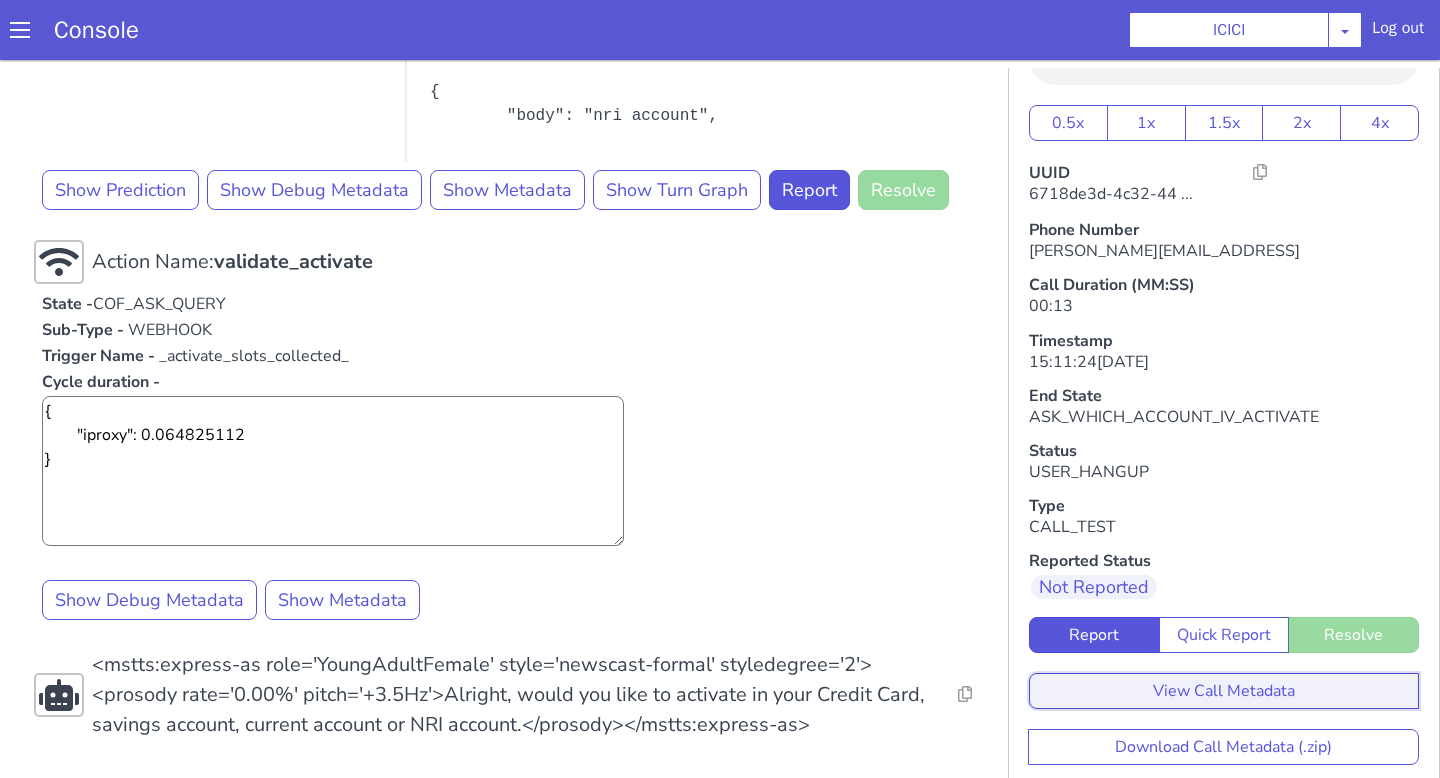 click on "View Call Metadata" at bounding box center [1224, 691] 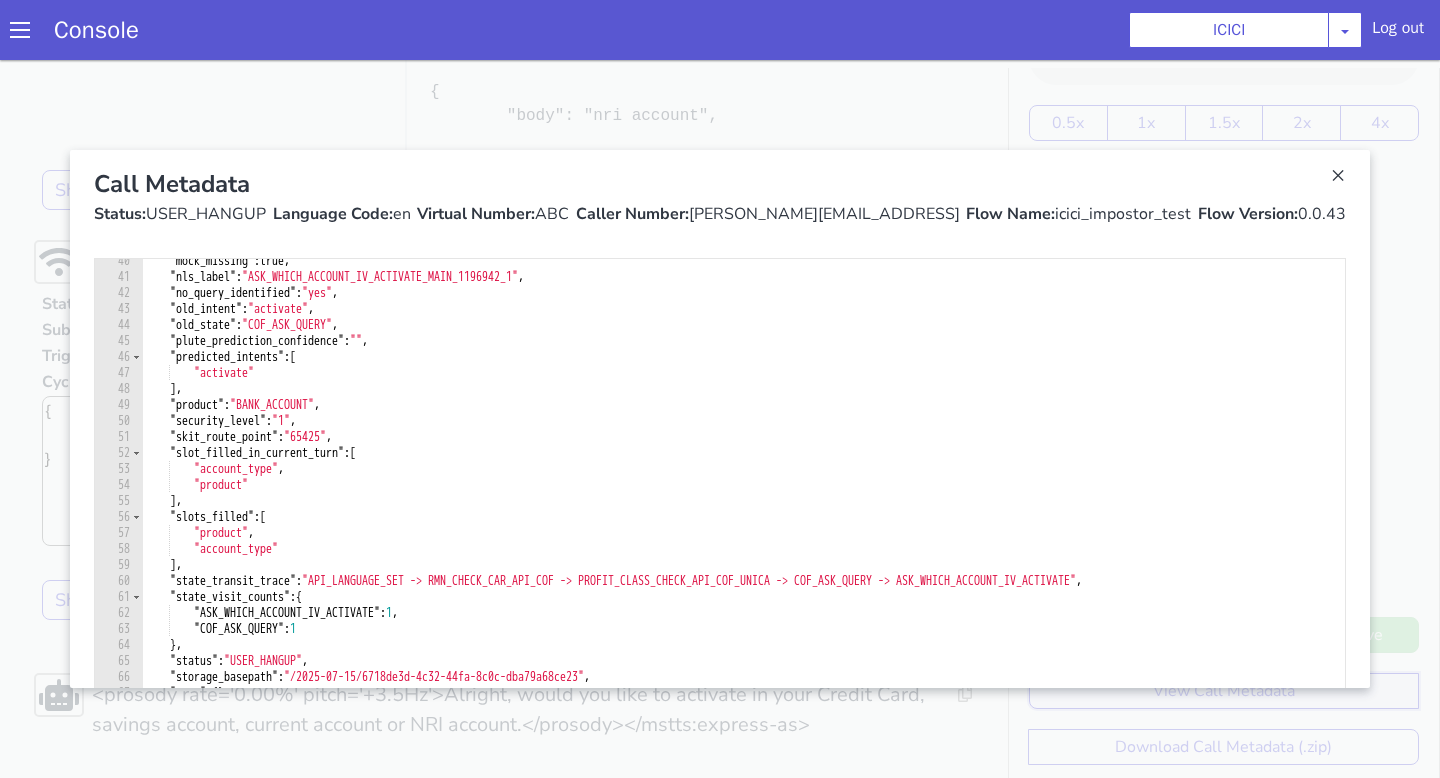 scroll, scrollTop: 664, scrollLeft: 0, axis: vertical 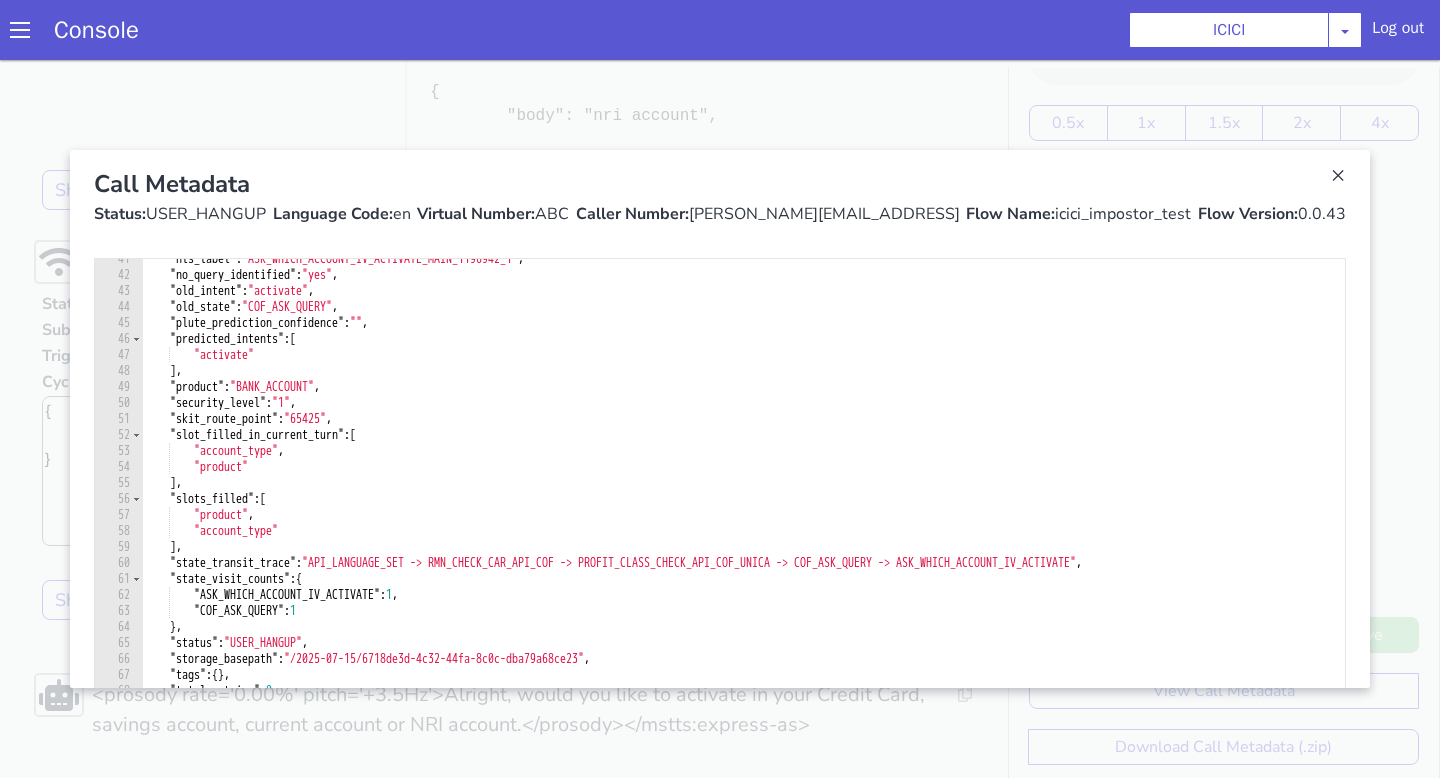 click at bounding box center [720, 419] 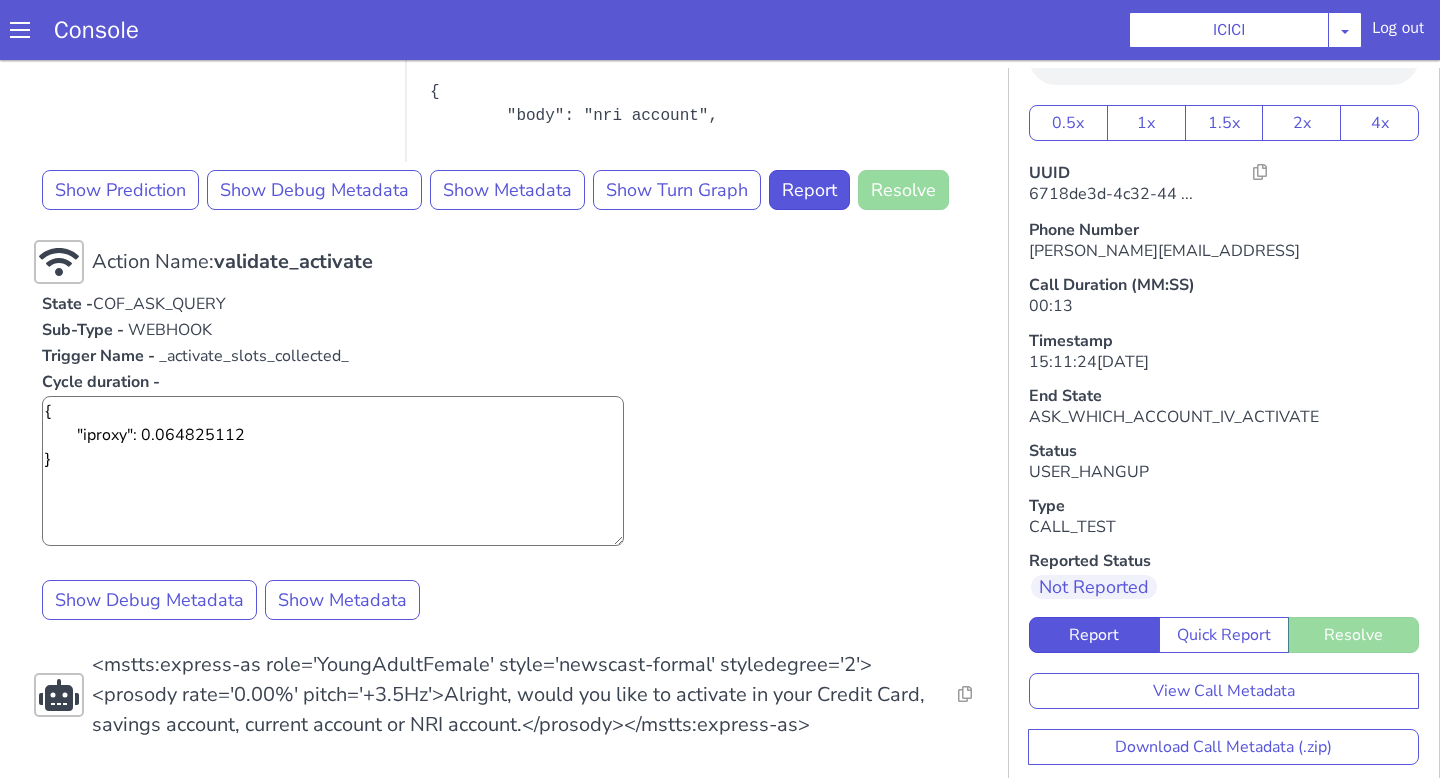 scroll, scrollTop: 6, scrollLeft: 0, axis: vertical 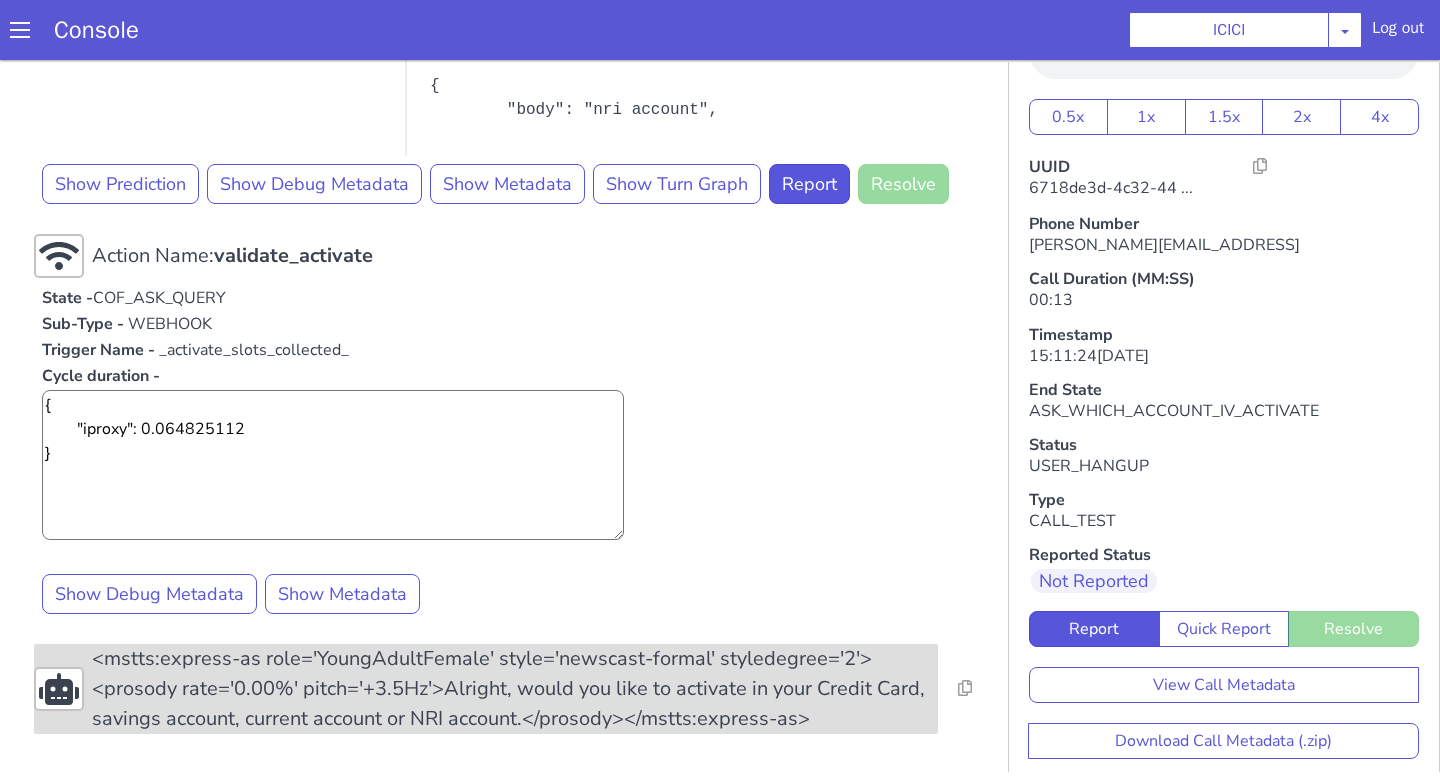 click on "<mstts:express-as role='YoungAdultFemale' style='newscast-formal' styledegree='2'><prosody rate='0.00%' pitch='+3.5Hz'>Alright, would you like to activate in your Credit Card, savings account, current account or NRI account.</prosody></mstts:express-as>" at bounding box center [515, 689] 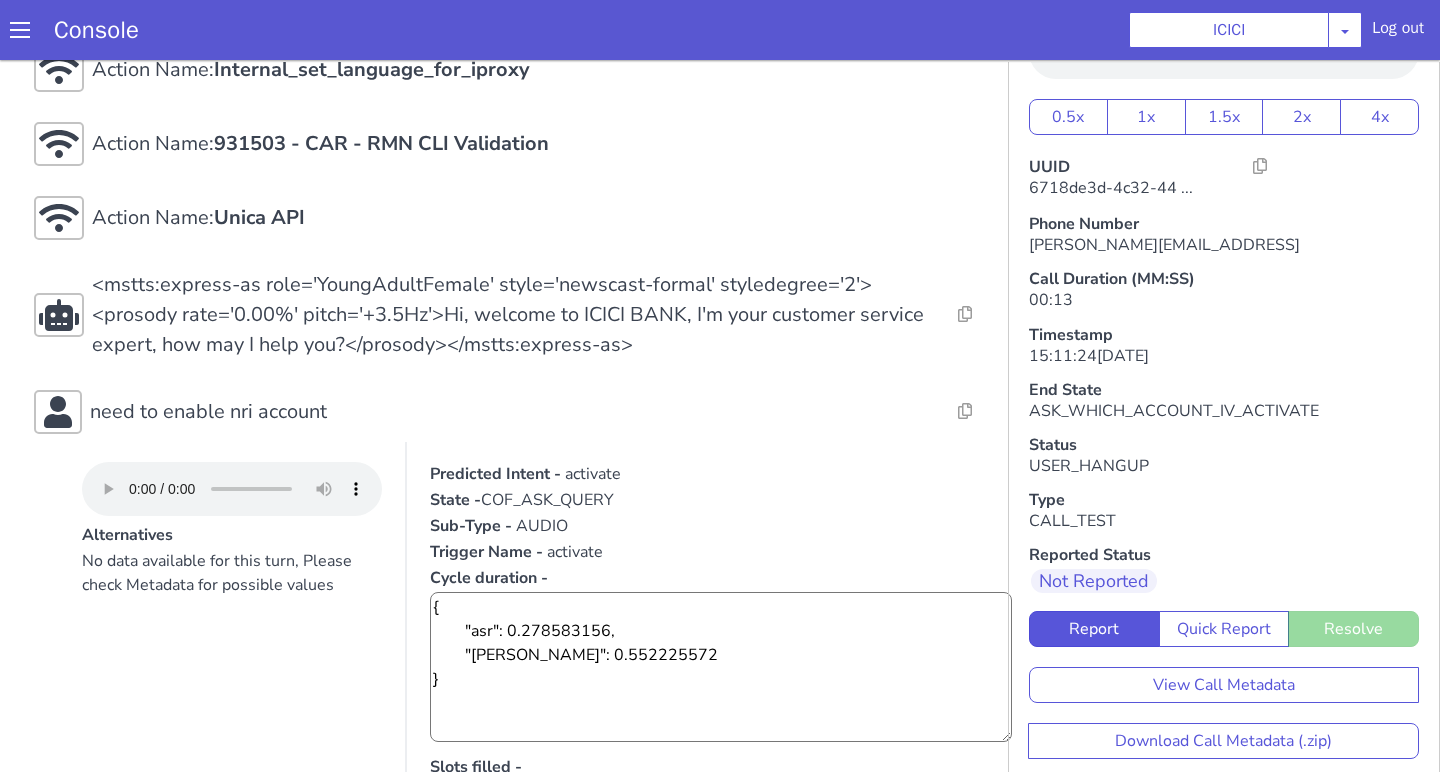 scroll, scrollTop: 0, scrollLeft: 0, axis: both 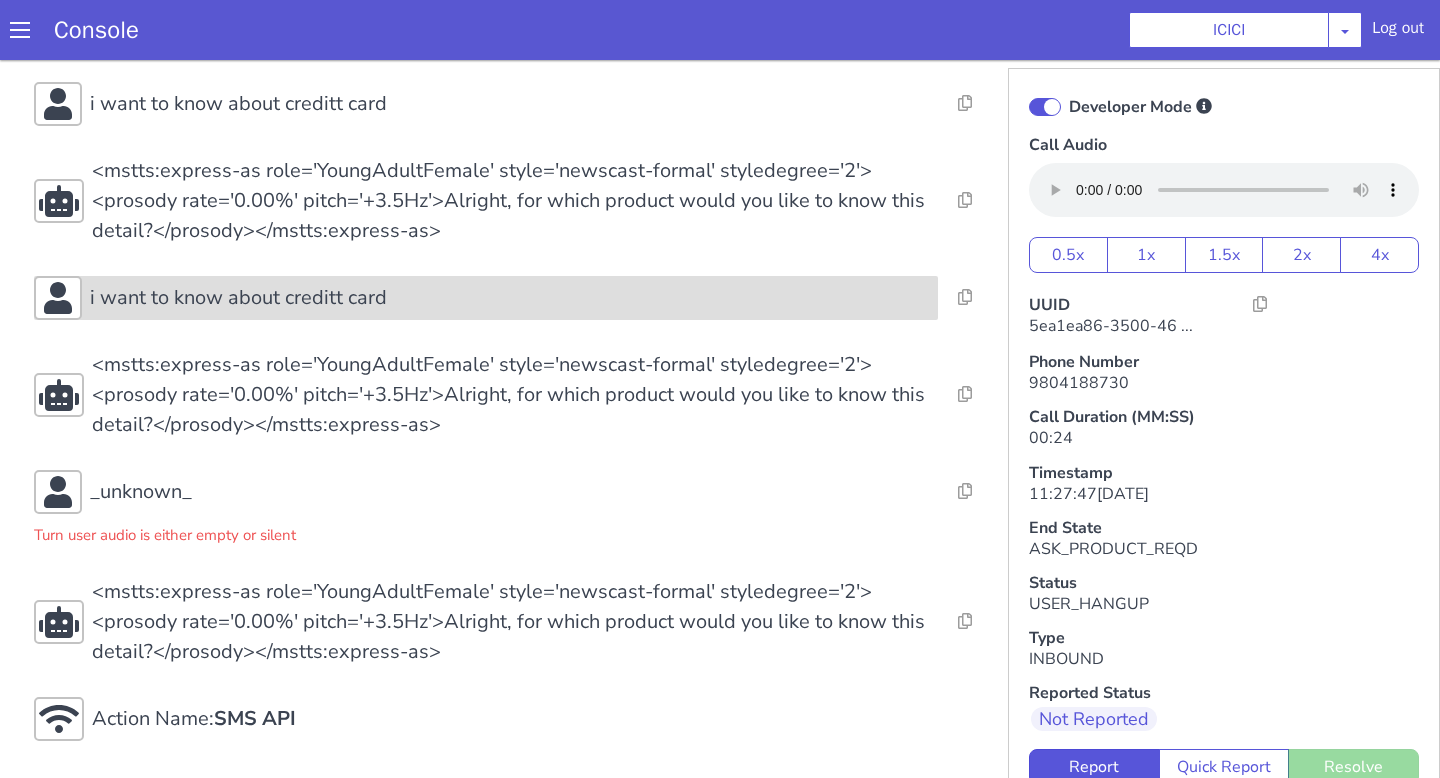 click on "i want to know about creditt card" at bounding box center (510, 298) 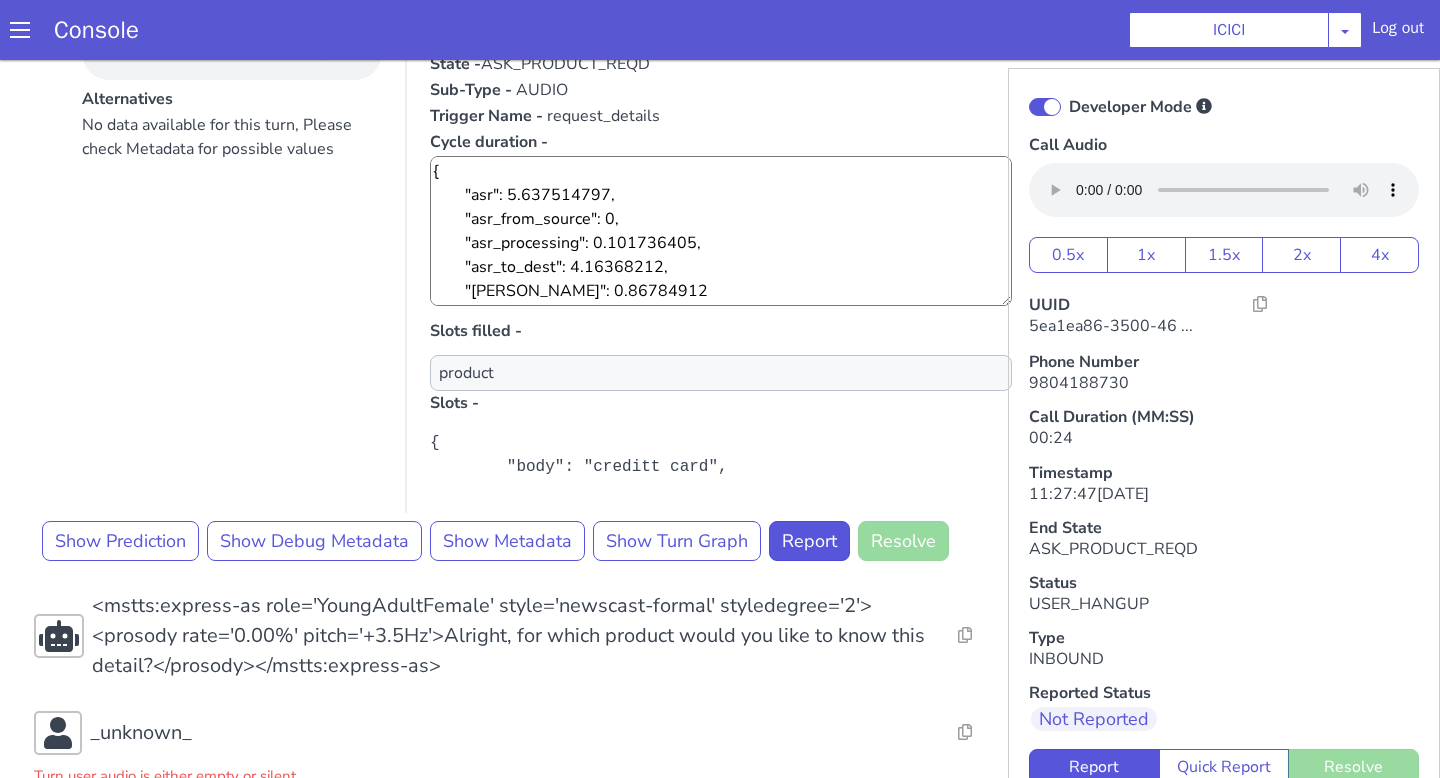scroll, scrollTop: 742, scrollLeft: 0, axis: vertical 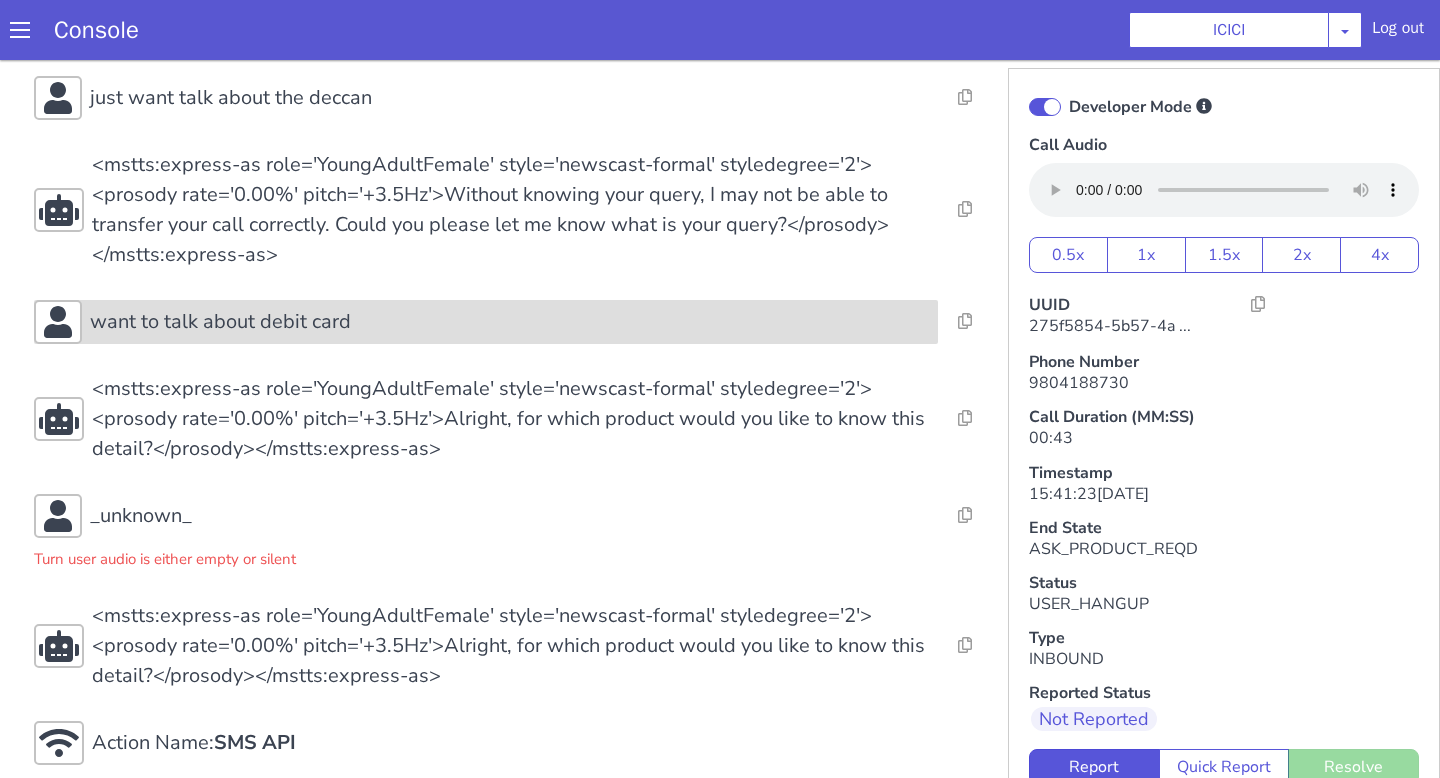 click on "want to talk about debit card" at bounding box center (510, 322) 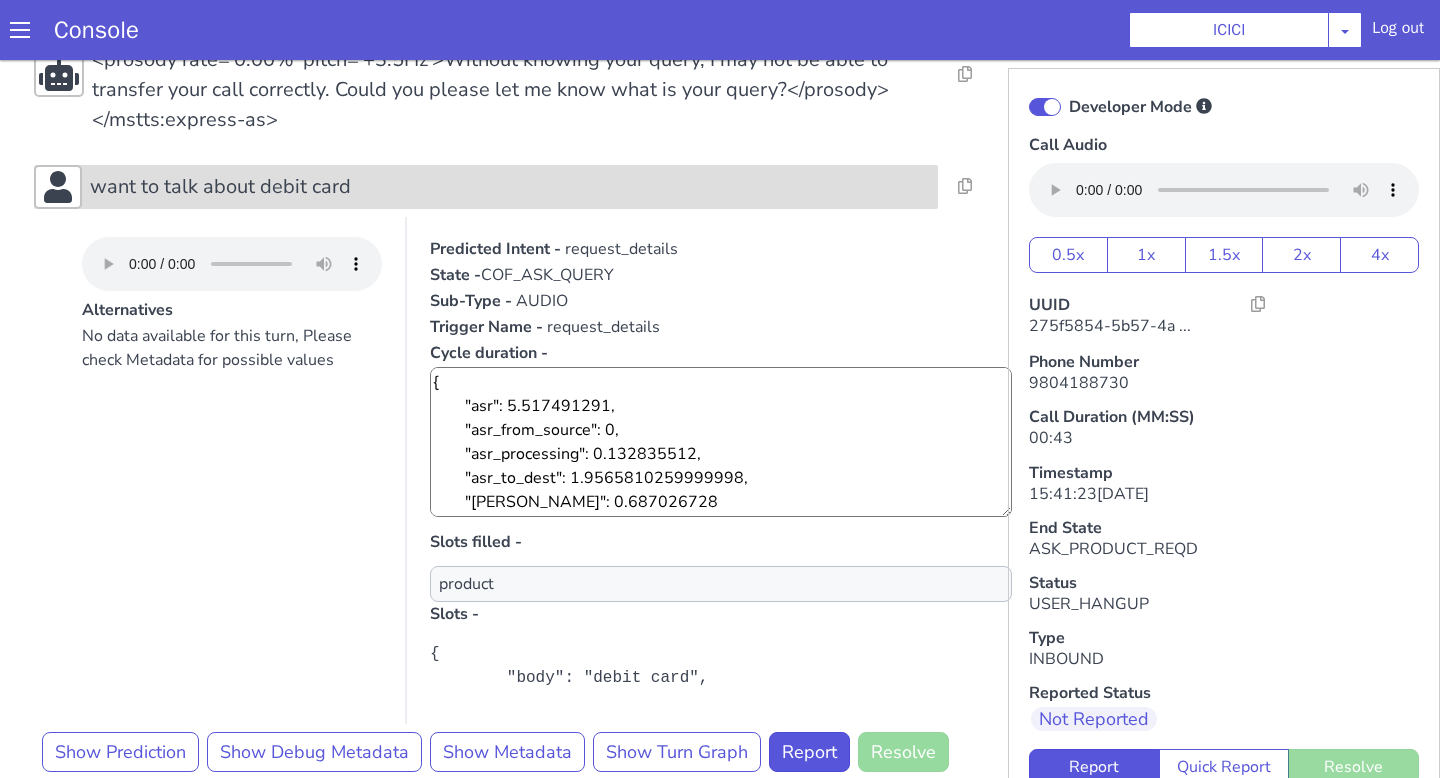 scroll, scrollTop: 967, scrollLeft: 0, axis: vertical 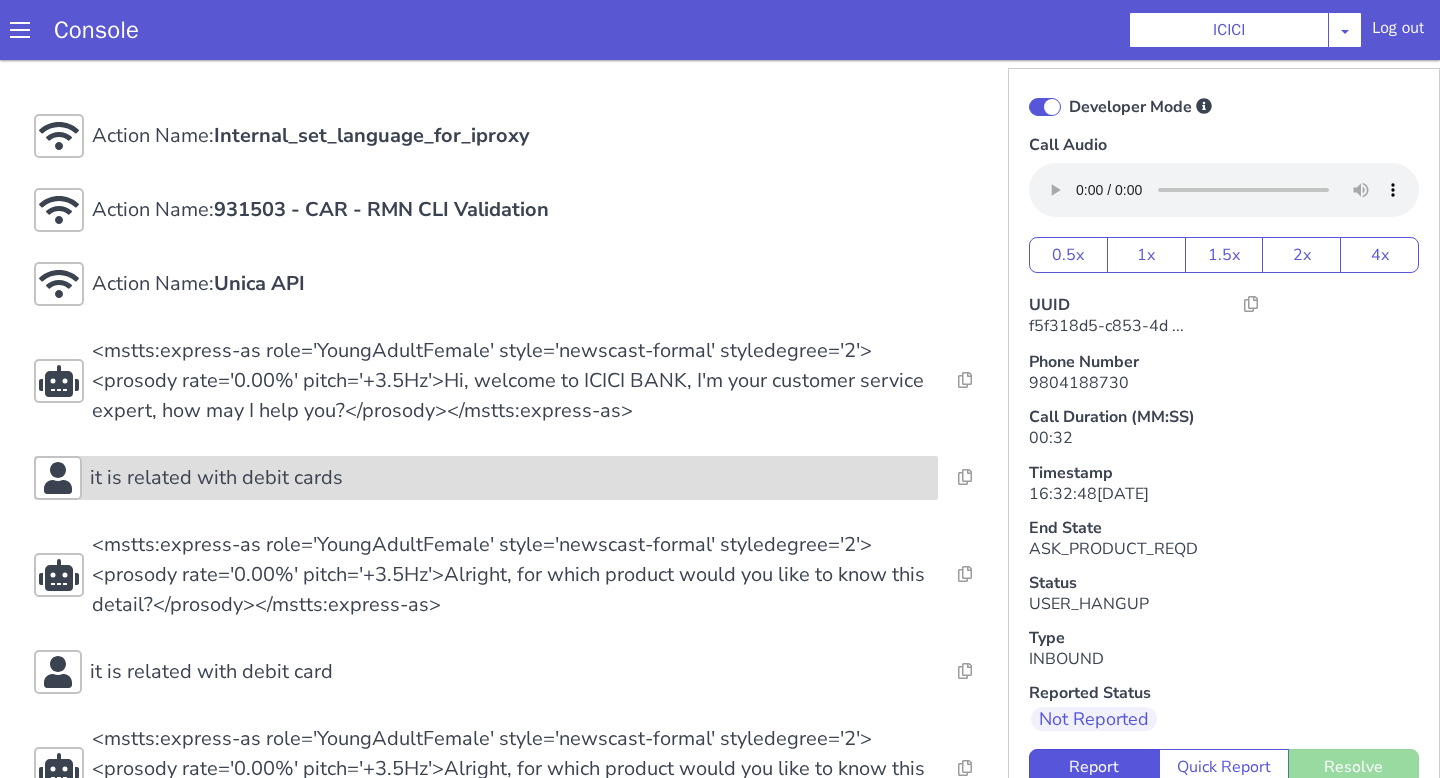 click on "it is related with debit cards" at bounding box center (486, 478) 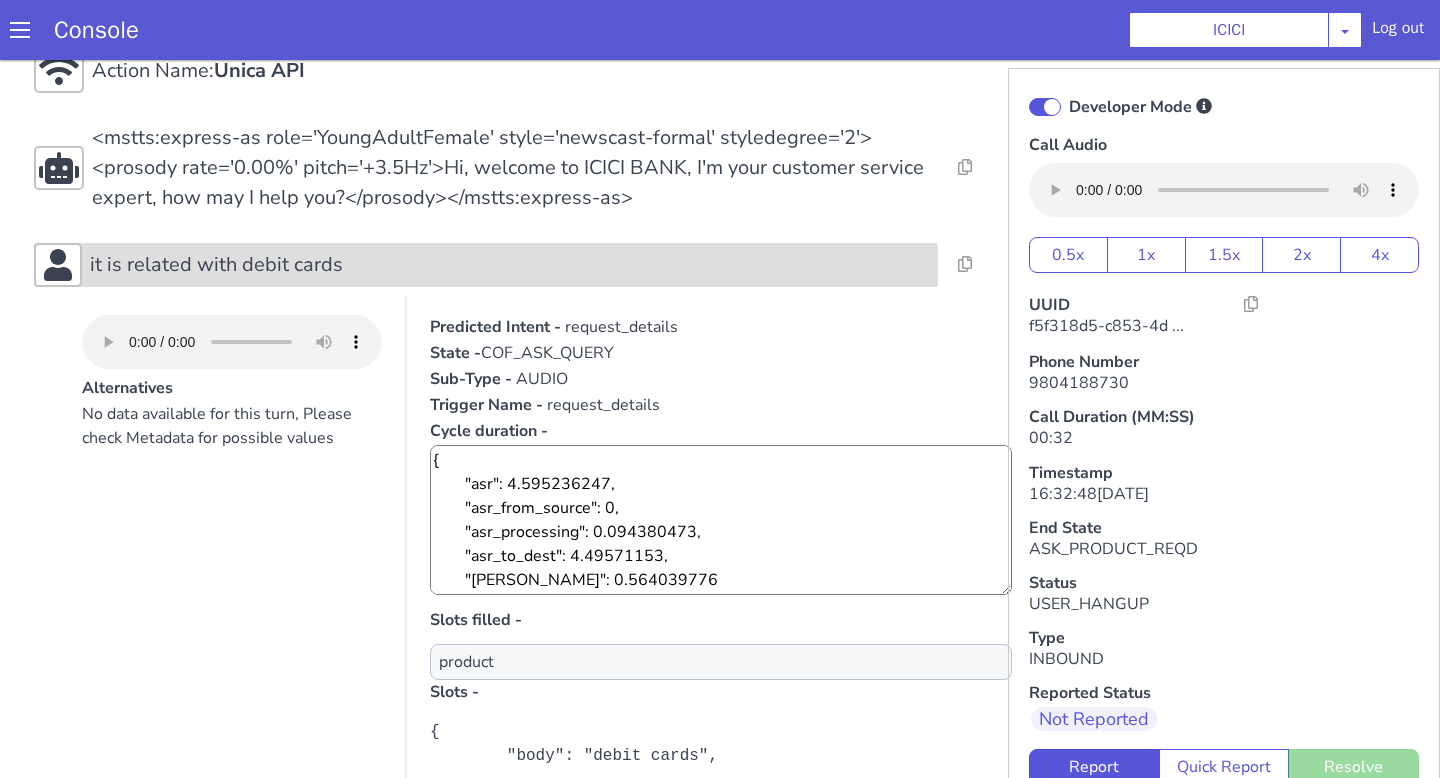 scroll, scrollTop: 271, scrollLeft: 0, axis: vertical 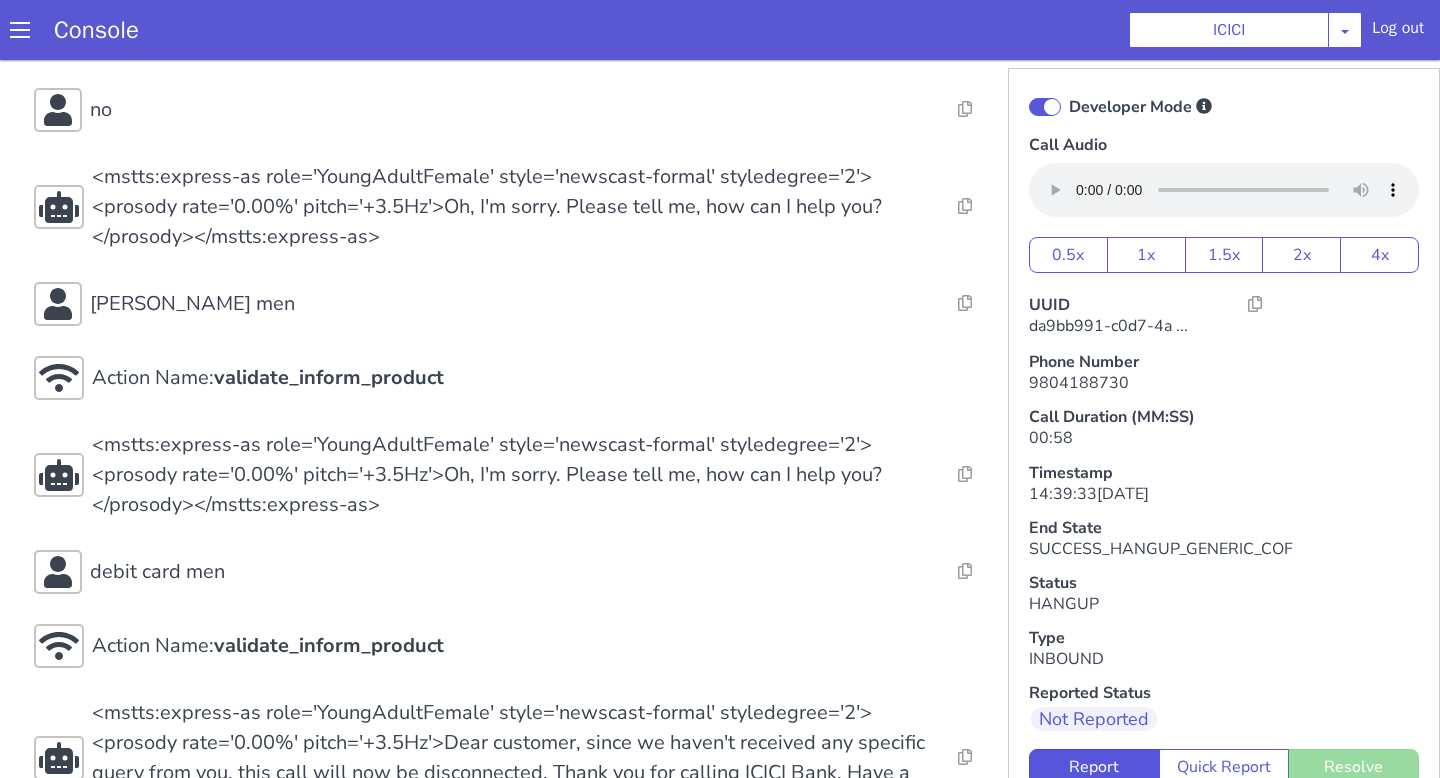 click on "Action Name:  Internal_set_language_for_iproxy Resolve  Intent Error  Entity Error  Transcription Error  Miscellaneous Submit Action Name:  931503 - CAR - RMN CLI Validation Resolve  Intent Error  Entity Error  Transcription Error  Miscellaneous Submit Action Name:  Unica API Resolve  Intent Error  Entity Error  Transcription Error  Miscellaneous Submit <mstts:express-as role='YoungAdultFemale' style='newscast-formal' styledegree='2'><prosody rate='0.00%' pitch='+3.5Hz'>Hi, welcome to ICICI BANK, I'm your customer service expert, how may I help you?</prosody></mstts:express-as> Resolve  Intent Error  Entity Error  Transcription Error  Miscellaneous Submit debt carbon Resolve  Intent Error  Entity Error  Transcription Error  Miscellaneous Submit <mstts:express-as role='YoungAdultFemale' style='newscast-formal' styledegree='2'><prosody rate='0.00%' pitch='+3.5Hz'>Hi, welcome to ICICI BANK, I'm your customer service expert, how may I help you?</prosody></mstts:express-as> Resolve  Intent Error  Entity Error no" at bounding box center [1626, -234] 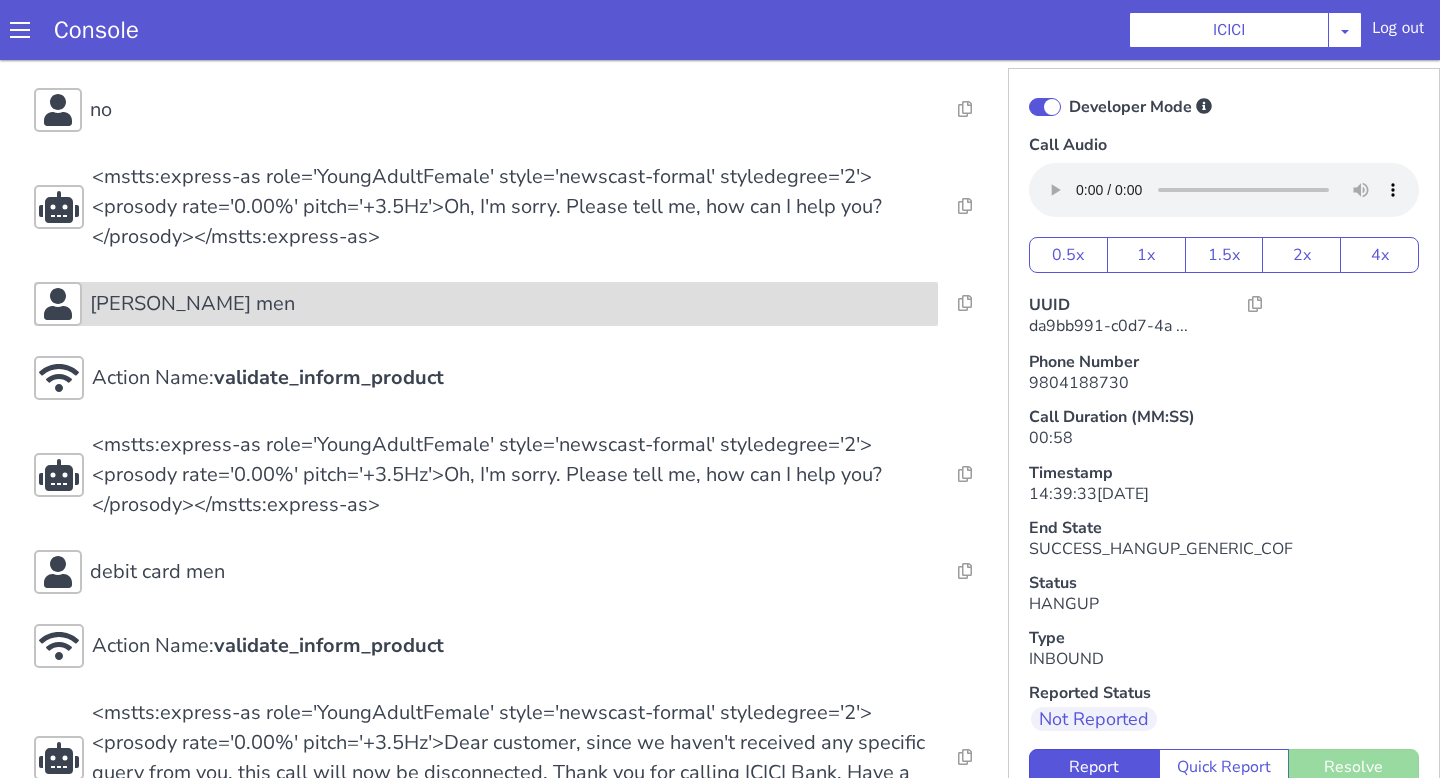 click on "david card men" at bounding box center [1318, -153] 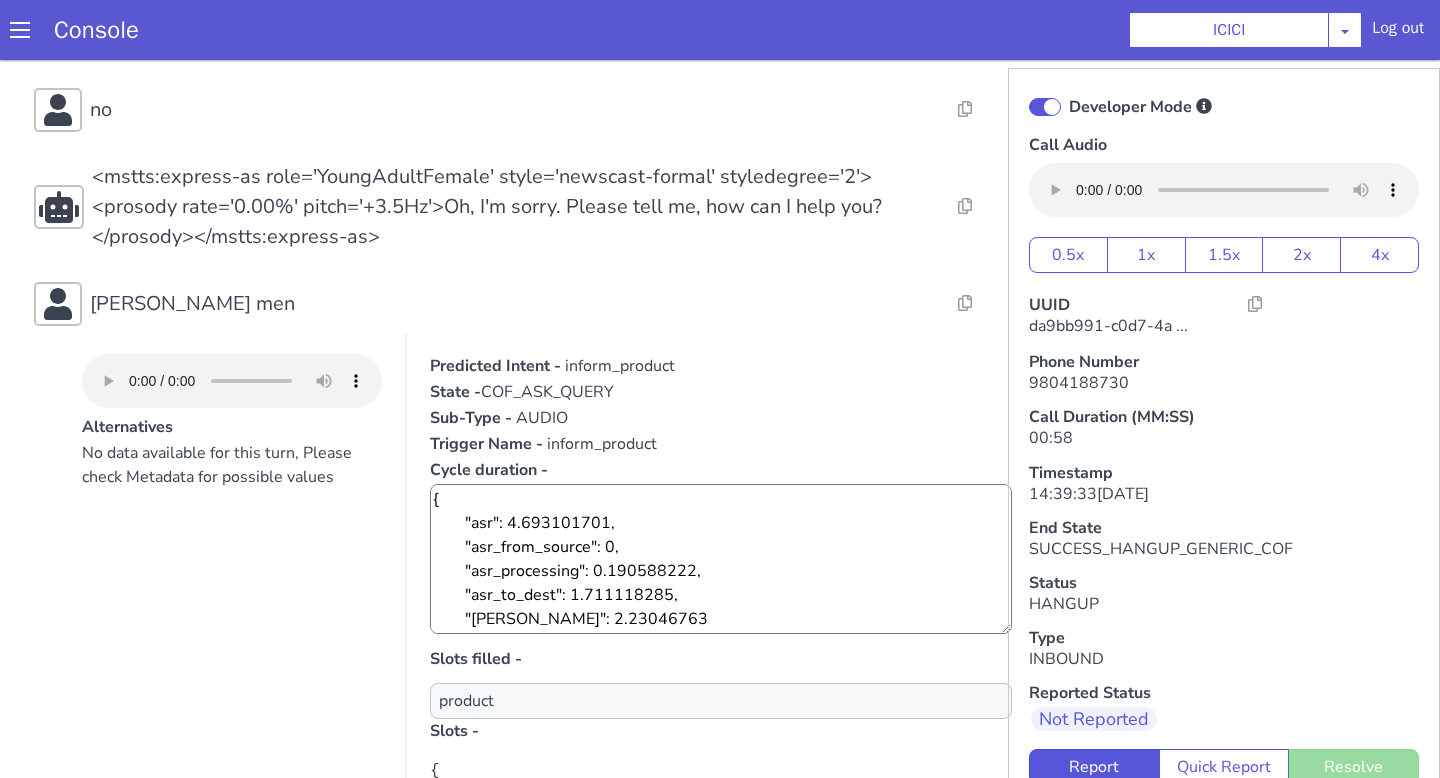scroll, scrollTop: 24, scrollLeft: 0, axis: vertical 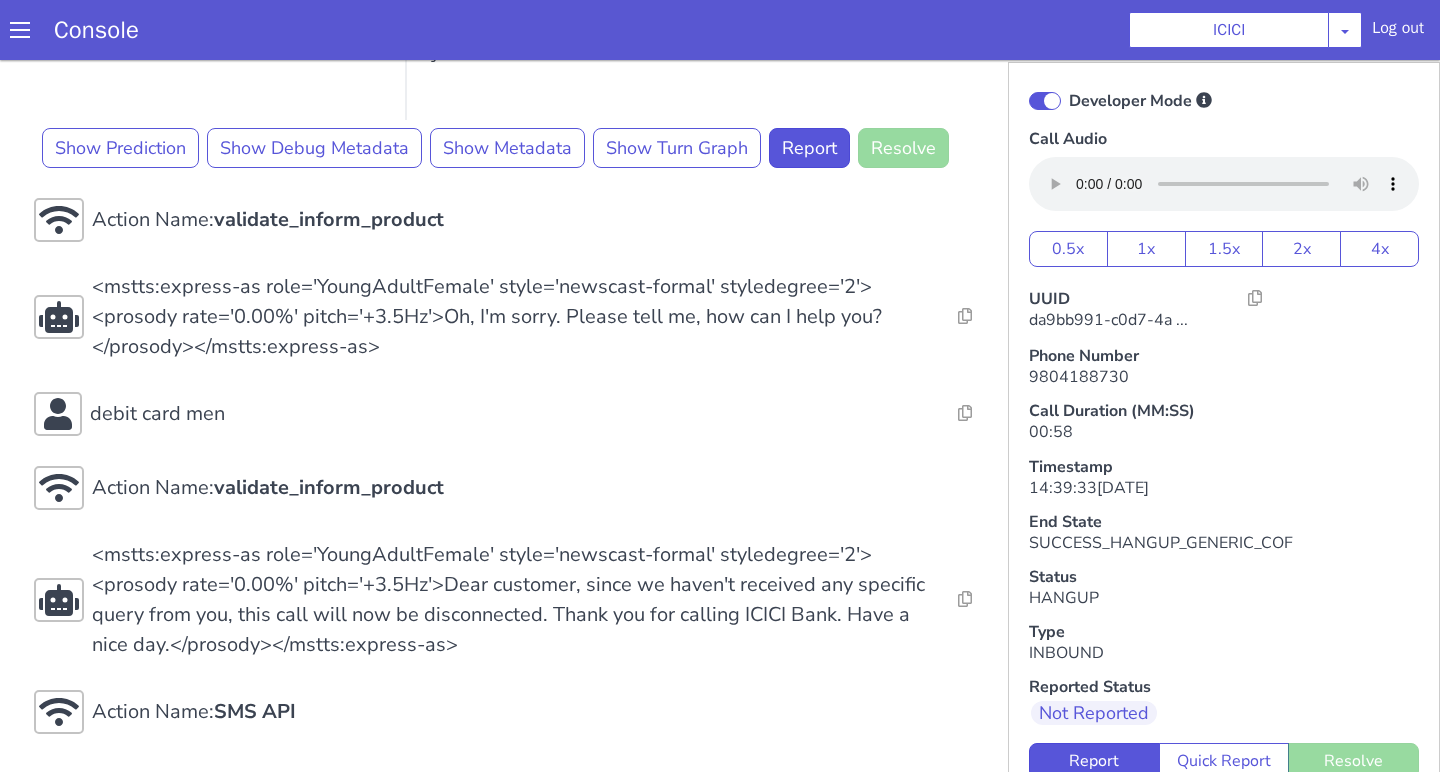 click on "Action Name:  Internal_set_language_for_iproxy Resolve  Intent Error  Entity Error  Transcription Error  Miscellaneous Submit Action Name:  931503 - CAR - RMN CLI Validation Resolve  Intent Error  Entity Error  Transcription Error  Miscellaneous Submit Action Name:  Unica API Resolve  Intent Error  Entity Error  Transcription Error  Miscellaneous Submit <mstts:express-as role='YoungAdultFemale' style='newscast-formal' styledegree='2'><prosody rate='0.00%' pitch='+3.5Hz'>Hi, welcome to ICICI BANK, I'm your customer service expert, how may I help you?</prosody></mstts:express-as> Resolve  Intent Error  Entity Error  Transcription Error  Miscellaneous Submit debt carbon Resolve  Intent Error  Entity Error  Transcription Error  Miscellaneous Submit <mstts:express-as role='YoungAdultFemale' style='newscast-formal' styledegree='2'><prosody rate='0.00%' pitch='+3.5Hz'>Hi, welcome to ICICI BANK, I'm your customer service expert, how may I help you?</prosody></mstts:express-as> Resolve  Intent Error  Entity Error no" at bounding box center (1126, -770) 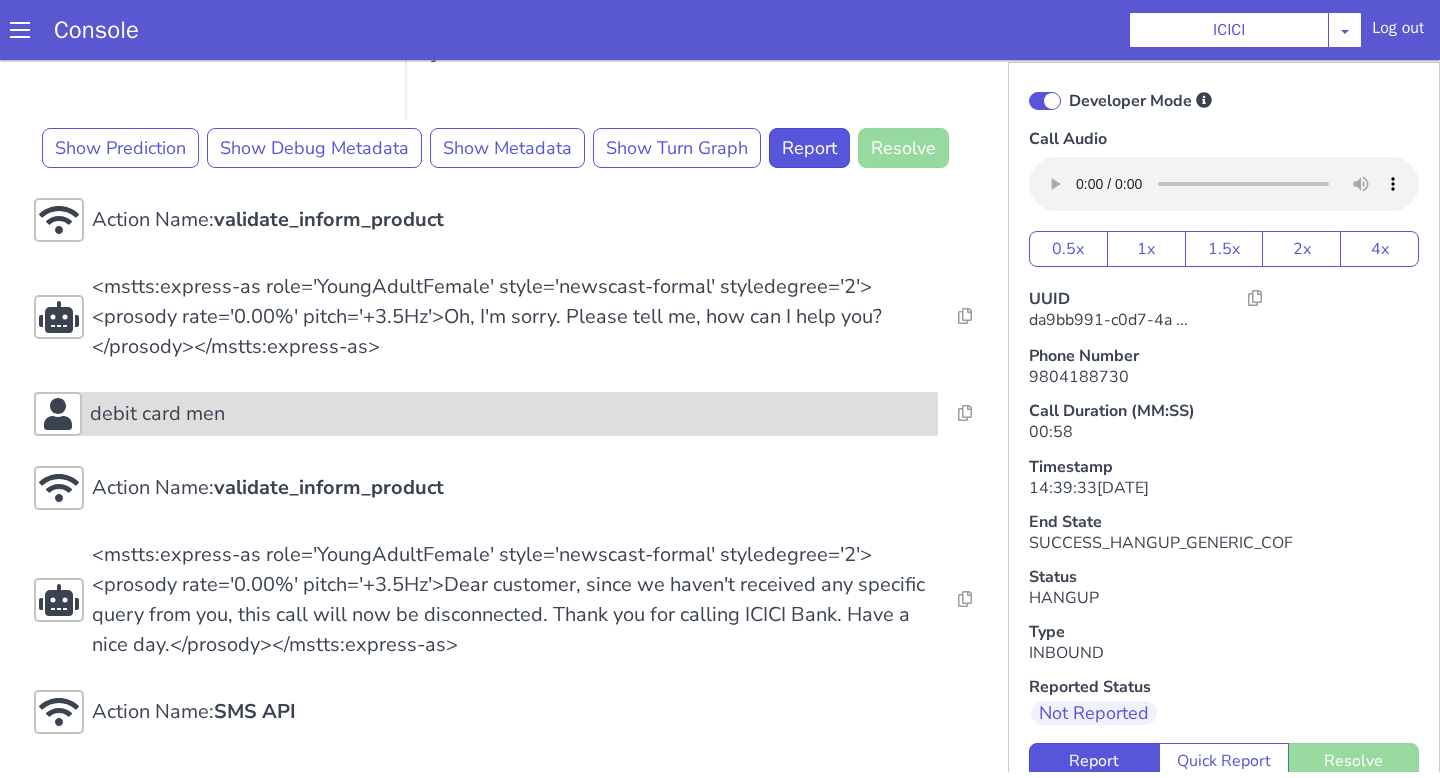 click on "debit card men" at bounding box center [947, 4] 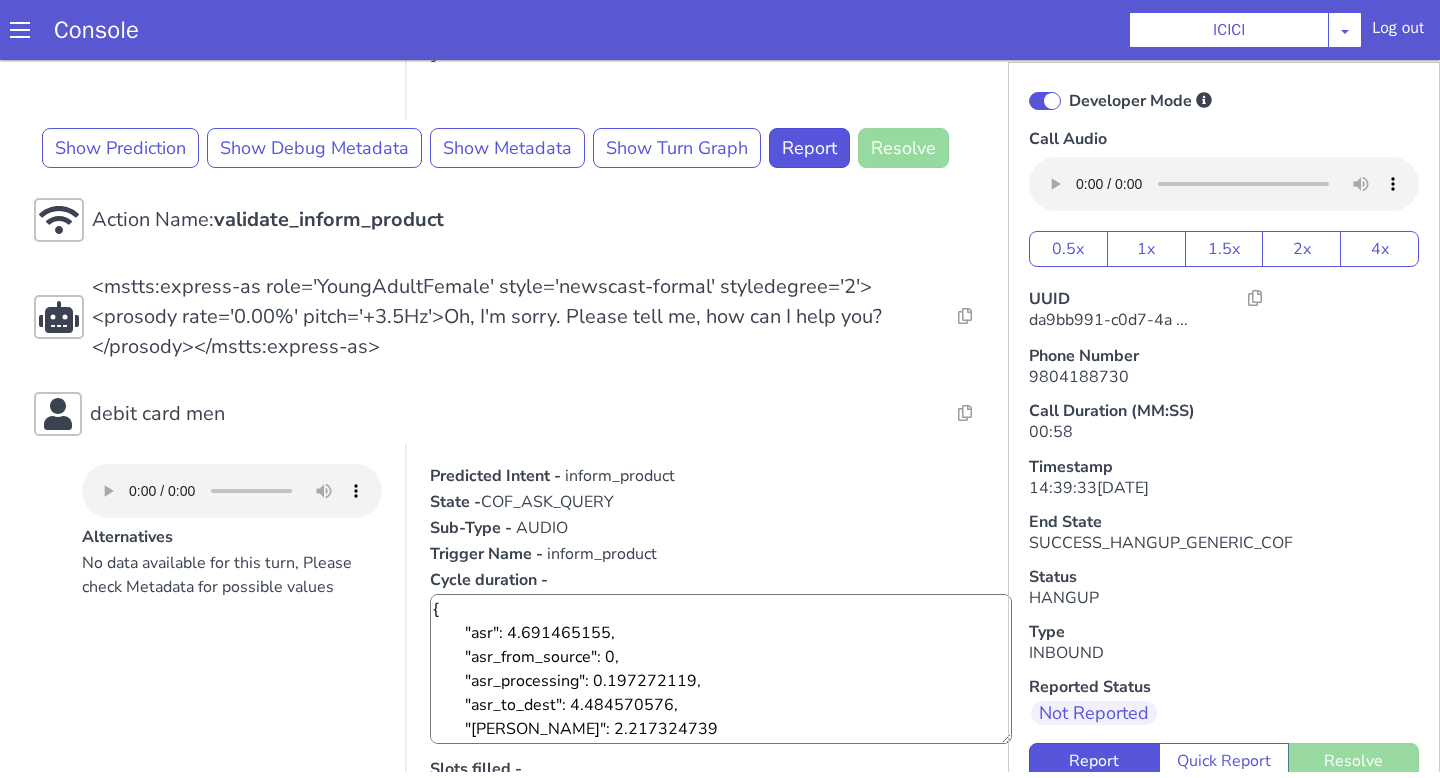 scroll, scrollTop: 24, scrollLeft: 0, axis: vertical 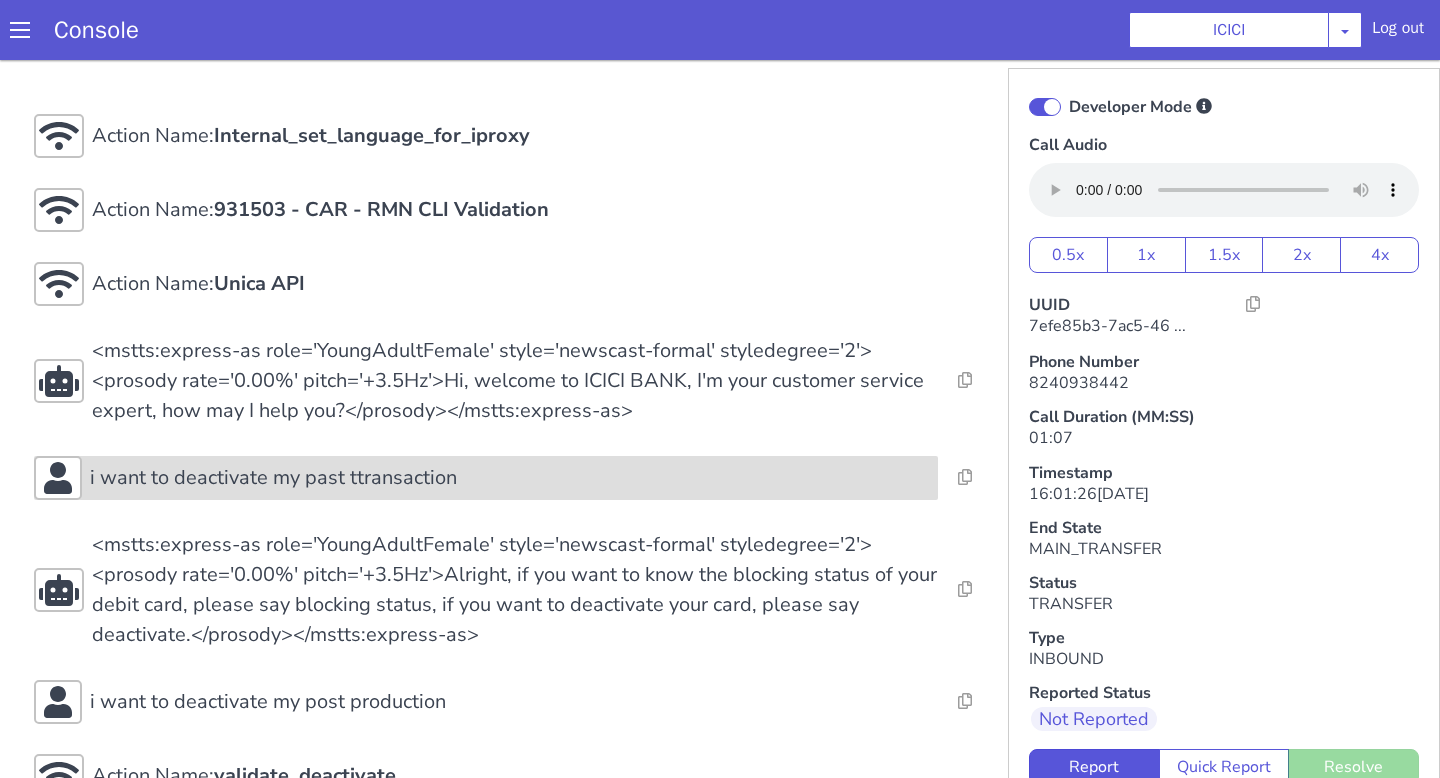 click on "i want to deactivate my past ttransaction" at bounding box center (1285, 72) 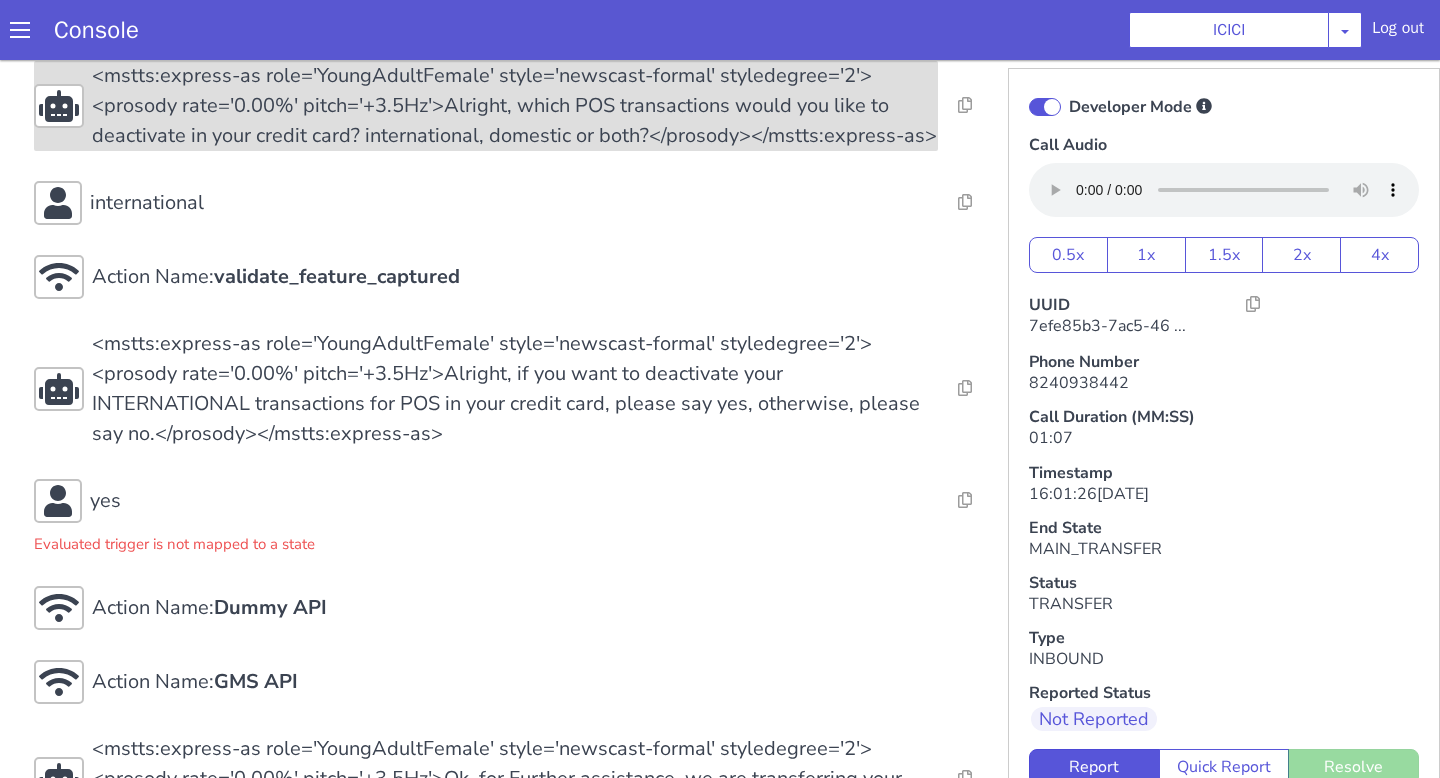 scroll, scrollTop: 1600, scrollLeft: 0, axis: vertical 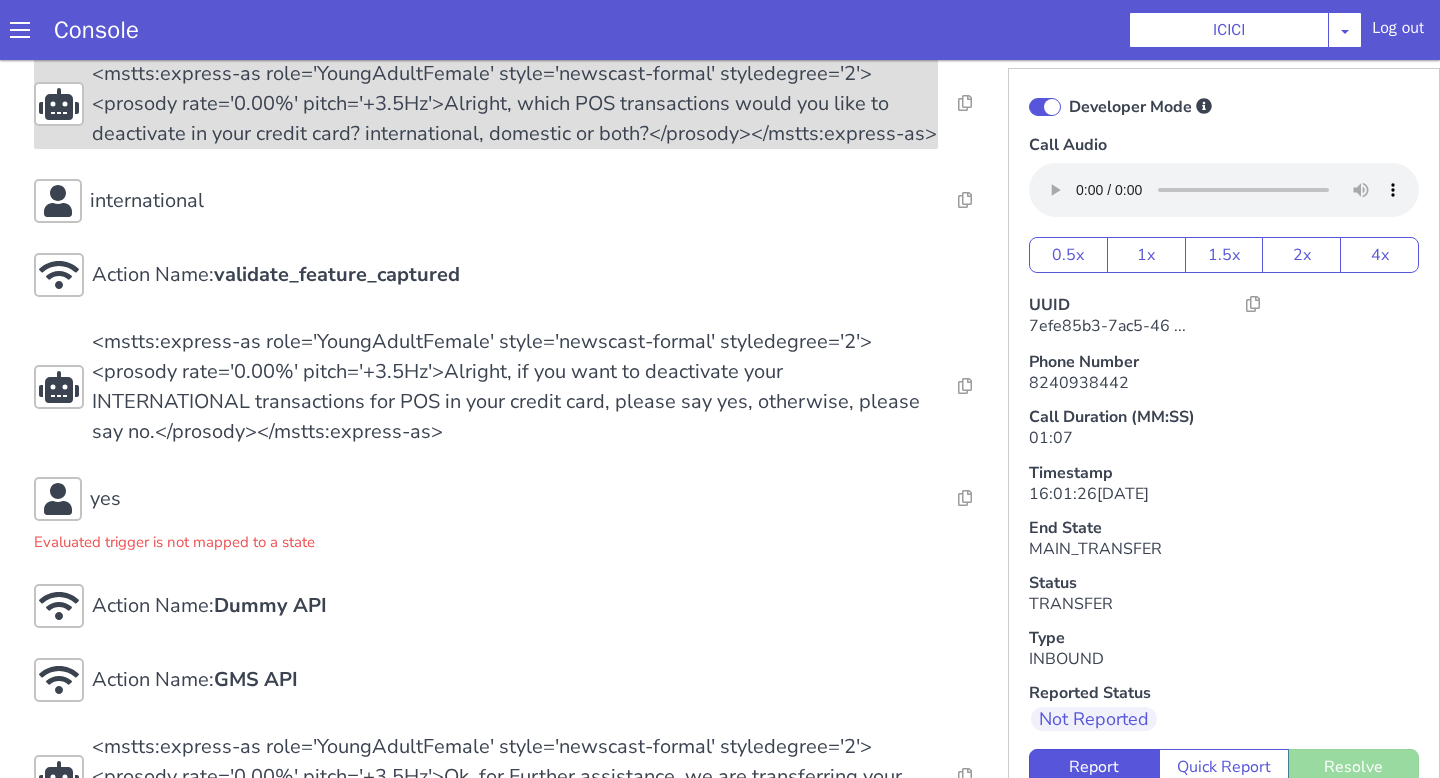 click on "yes" at bounding box center [1621, 140] 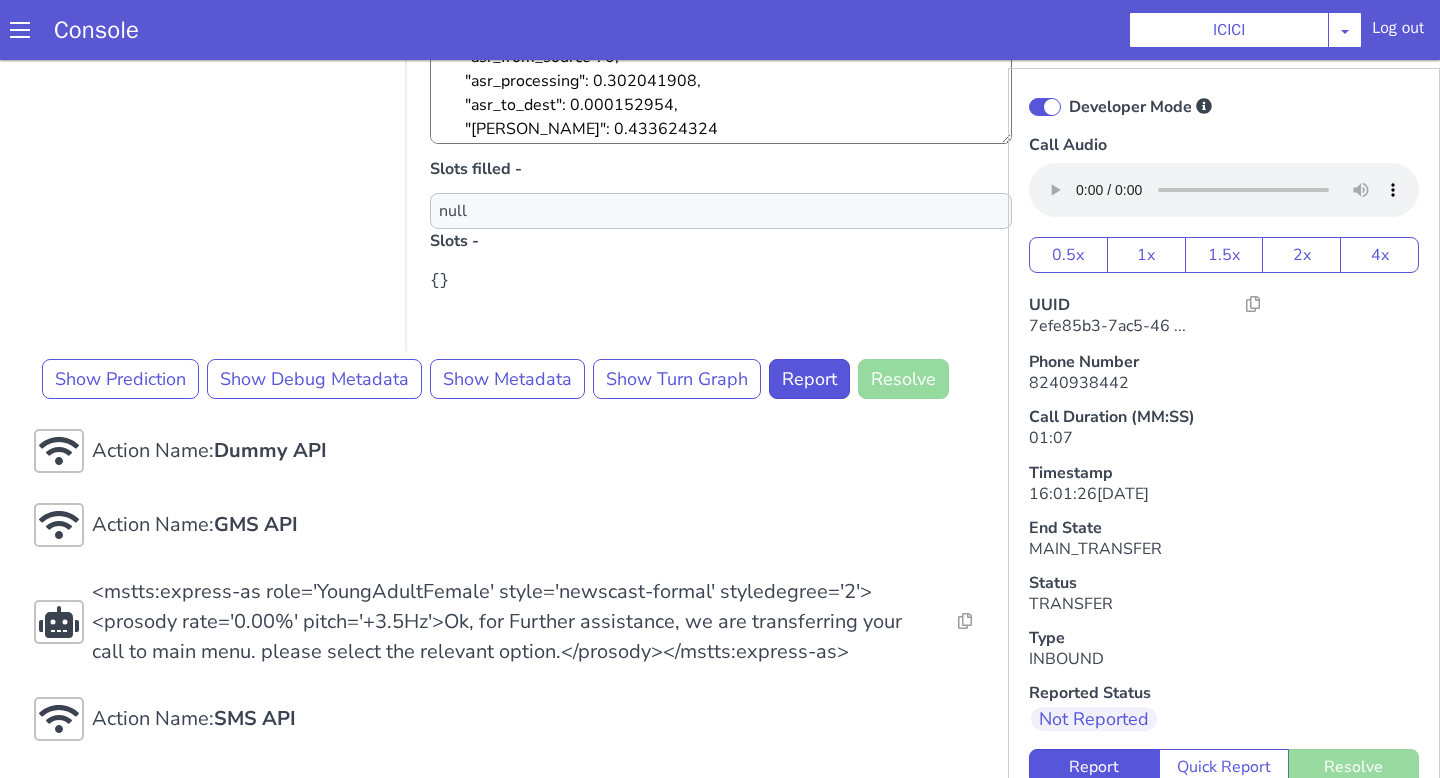 scroll, scrollTop: 5, scrollLeft: 0, axis: vertical 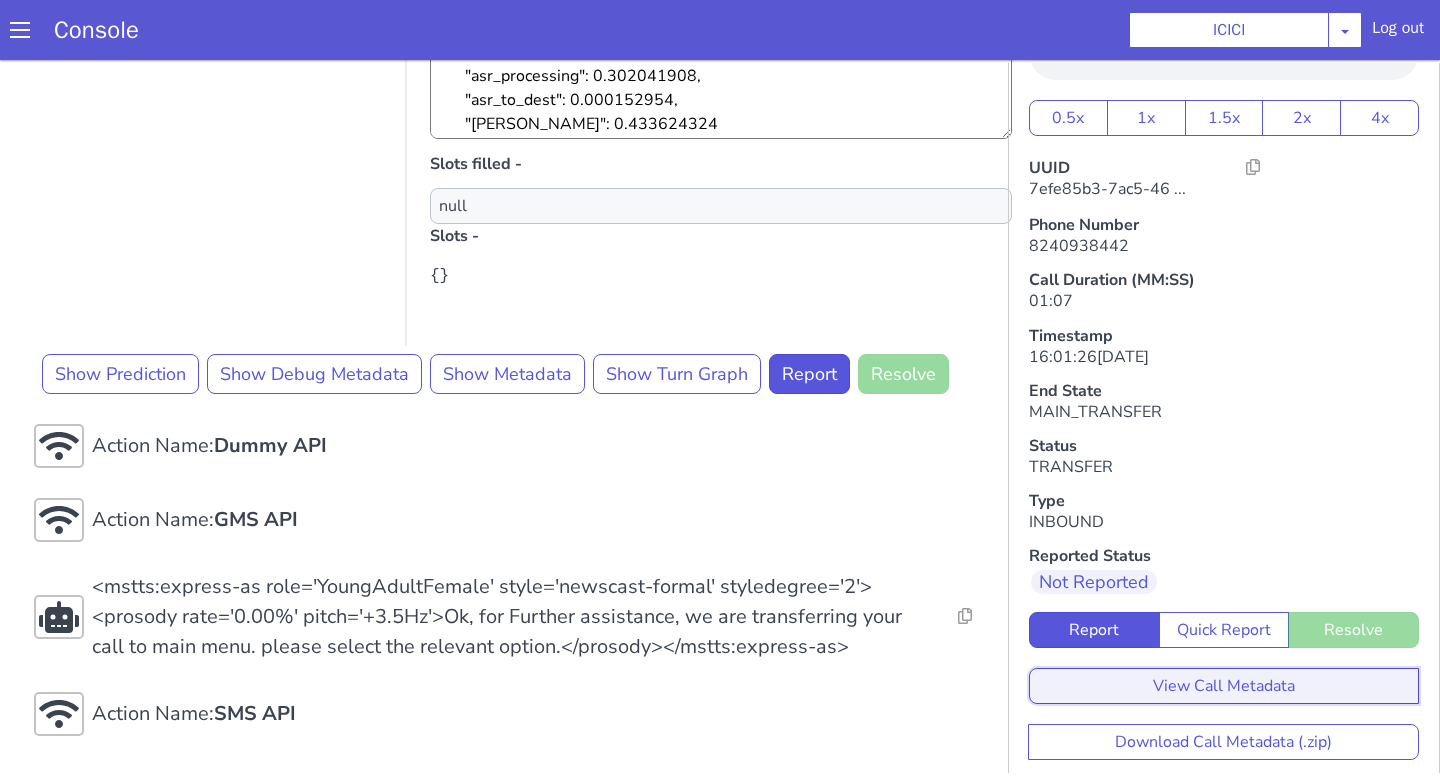 click on "View Call Metadata" at bounding box center (2135, 247) 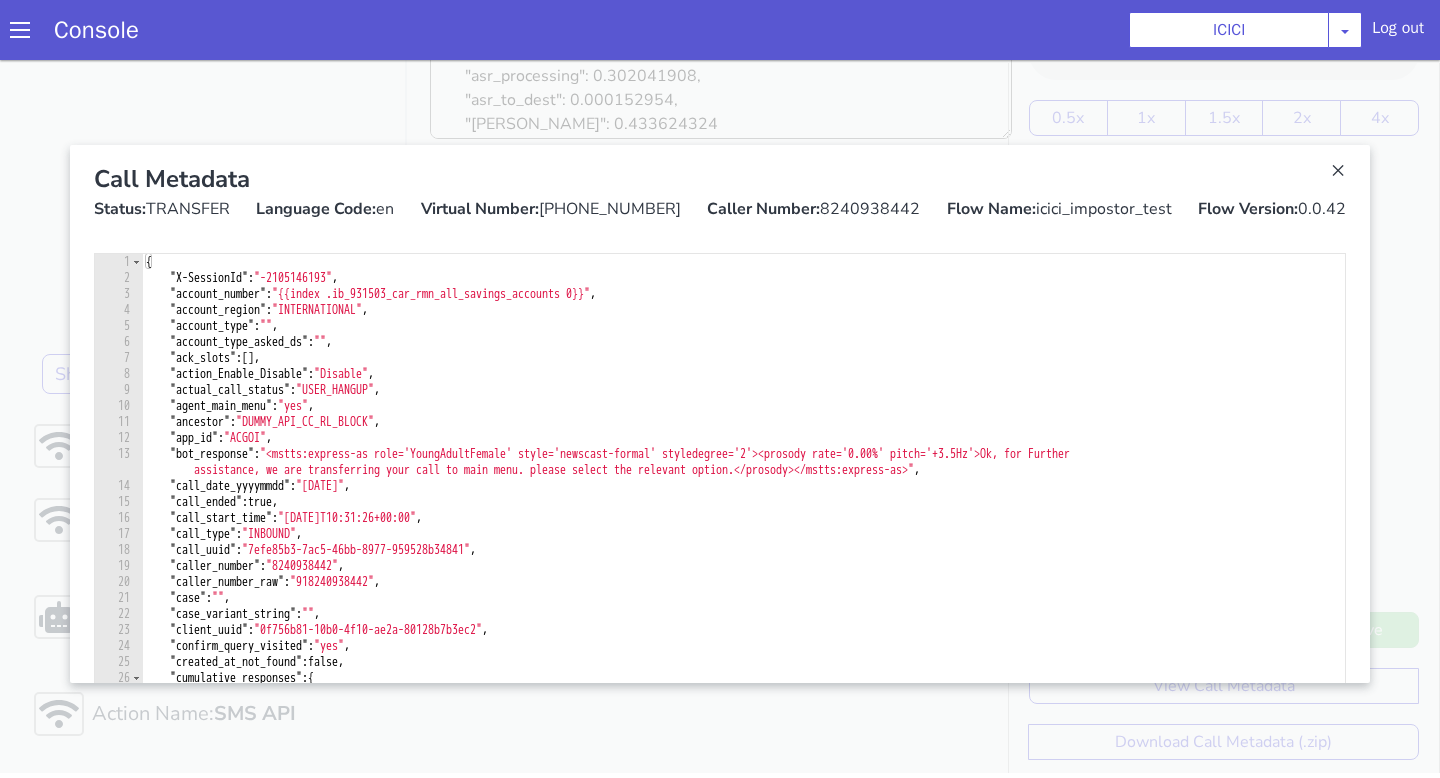 click at bounding box center (2110, 1163) 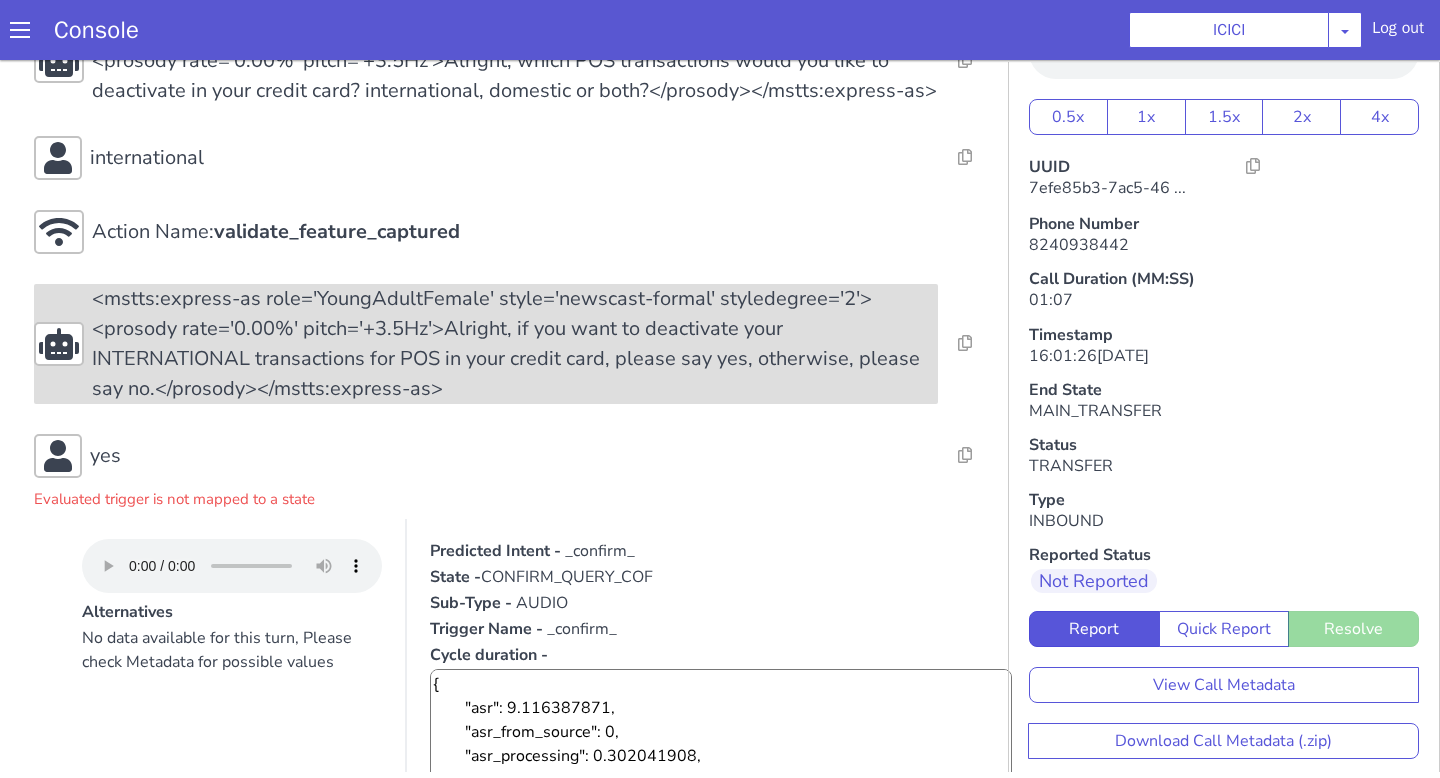 scroll, scrollTop: 1650, scrollLeft: 0, axis: vertical 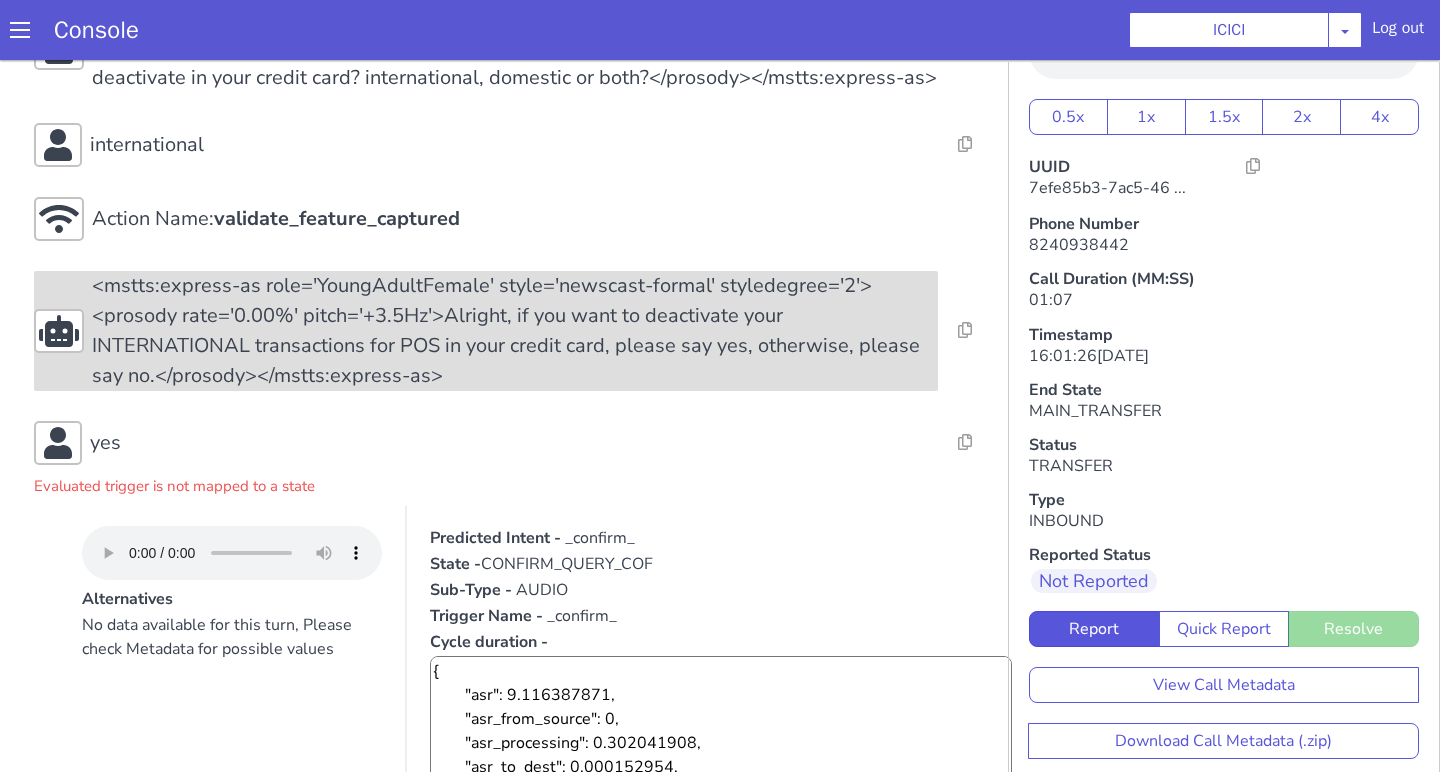 click on "<mstts:express-as role='YoungAdultFemale' style='newscast-formal' styledegree='2'><prosody rate='0.00%' pitch='+3.5Hz'>Alright, if you want to deactivate your INTERNATIONAL transactions for POS in your credit card, please say yes, otherwise, please say no.</prosody></mstts:express-as>" at bounding box center [2008, 491] 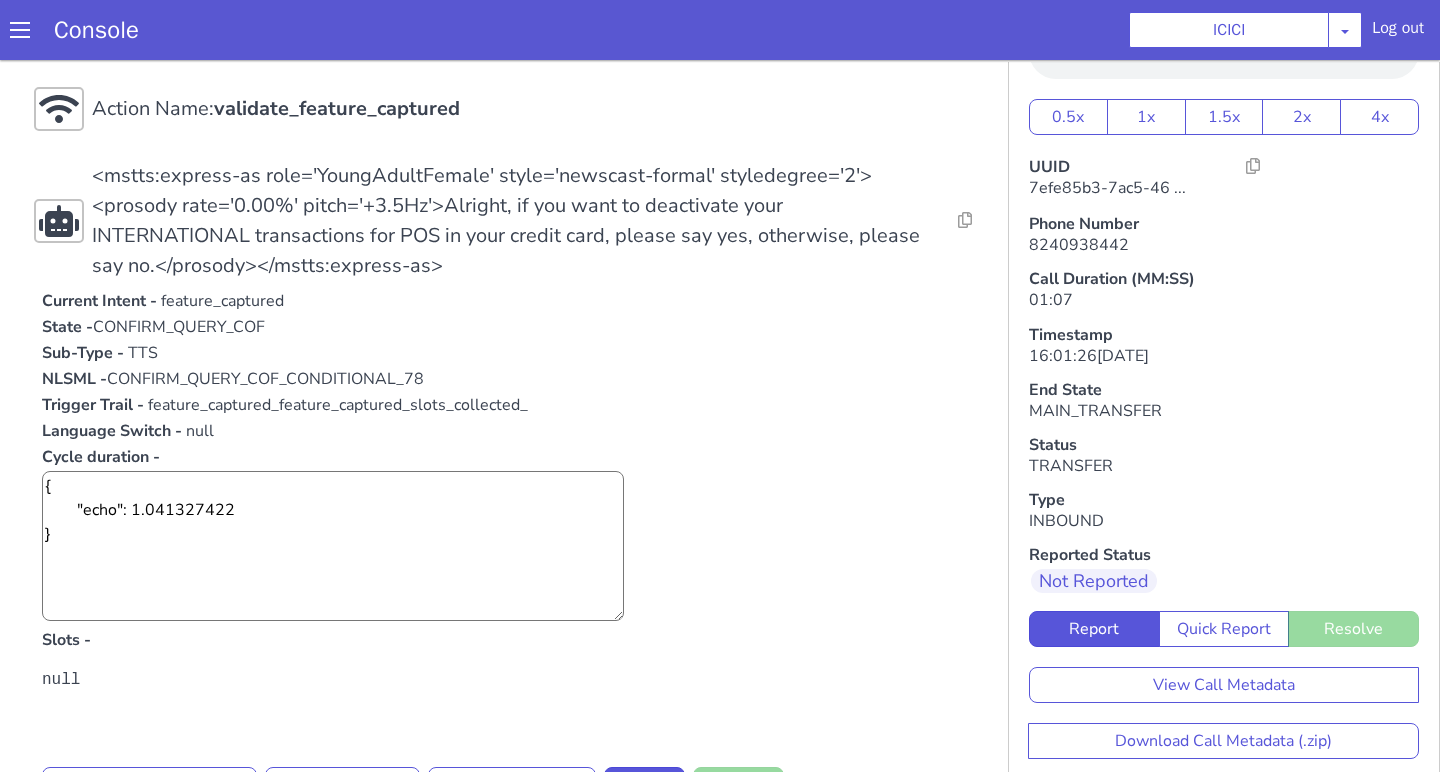 scroll, scrollTop: 1746, scrollLeft: 0, axis: vertical 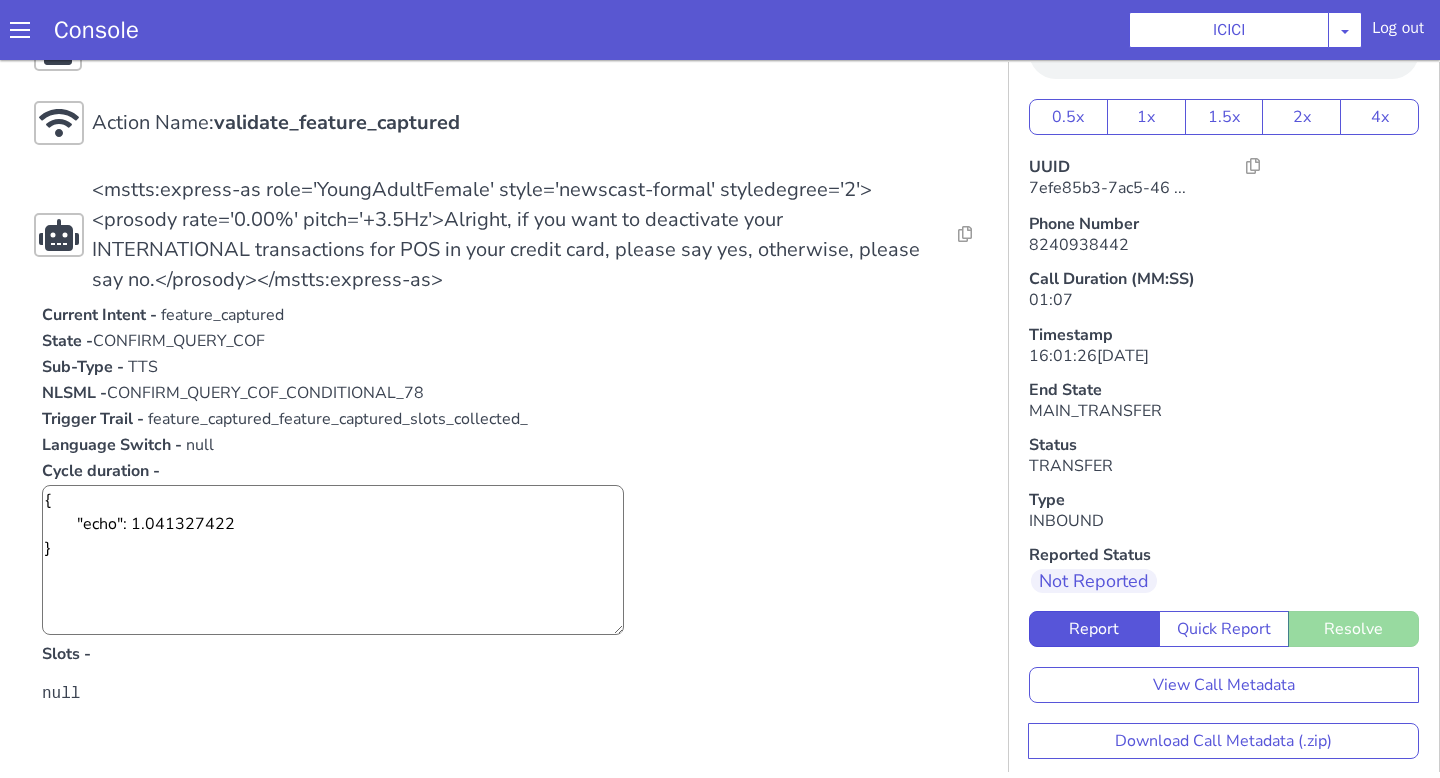 drag, startPoint x: 633, startPoint y: -56, endPoint x: 959, endPoint y: -60, distance: 326.02454 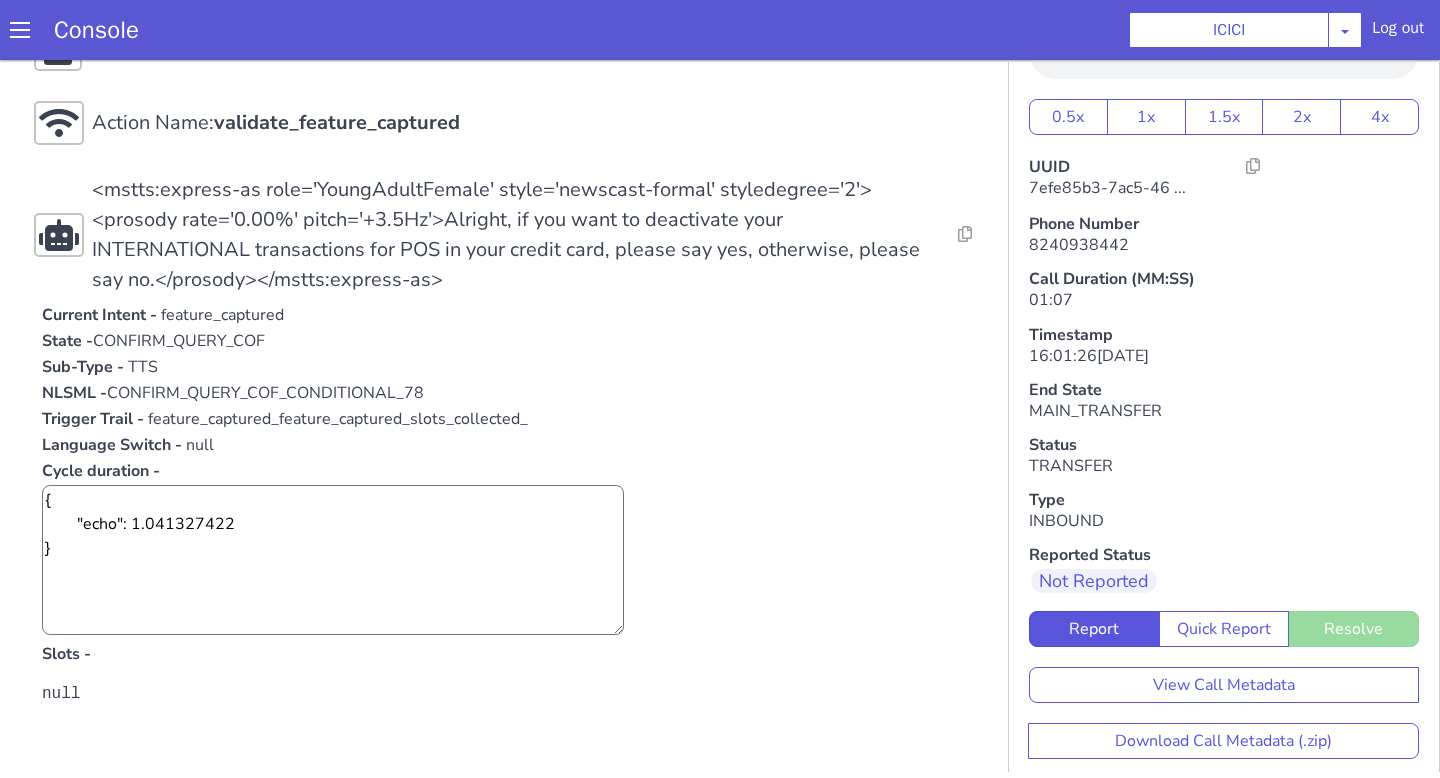 click on "Current Intent -   feature_captured State -  CONFIRM_QUERY_COF Sub-Type -   TTS NLSML -  CONFIRM_QUERY_COF_CONDITIONAL_78 Trigger Trail -   feature_captured _feature_captured_slots_collected_ Language Switch -   null Cycle duration -" at bounding box center [1528, -13] 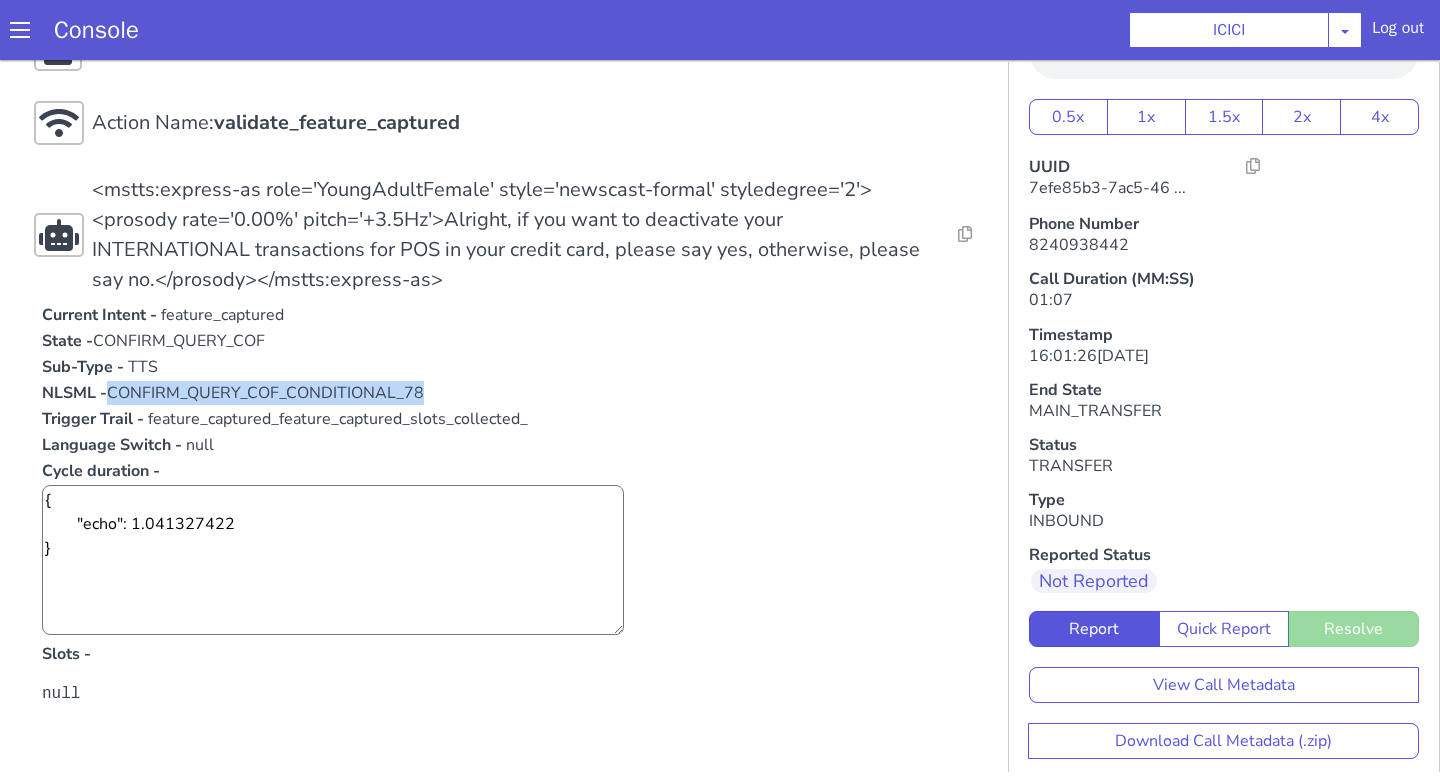 drag, startPoint x: 1847, startPoint y: 347, endPoint x: 1528, endPoint y: 345, distance: 319.00626 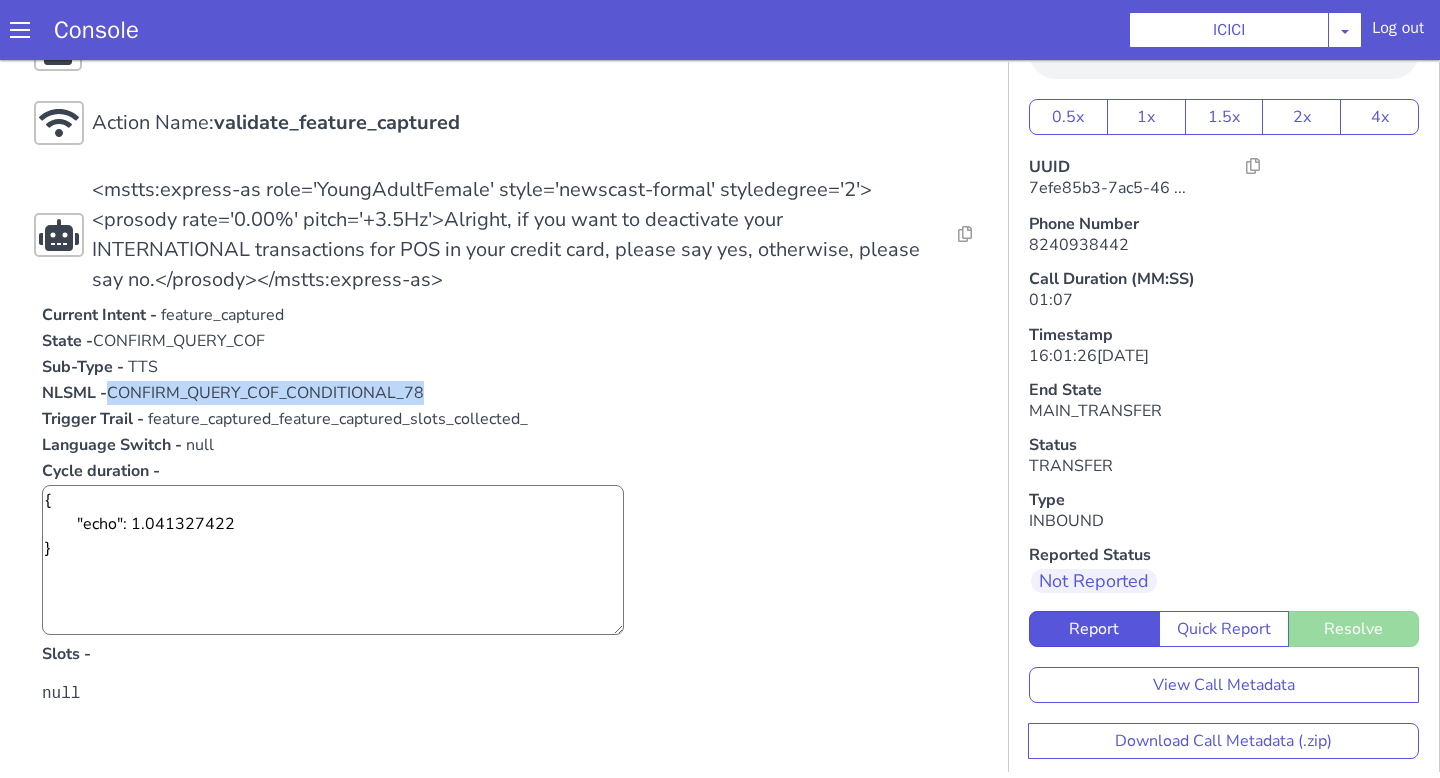 click on "NLSML -  CONFIRM_QUERY_COF_CONDITIONAL_78" at bounding box center [1718, 95] 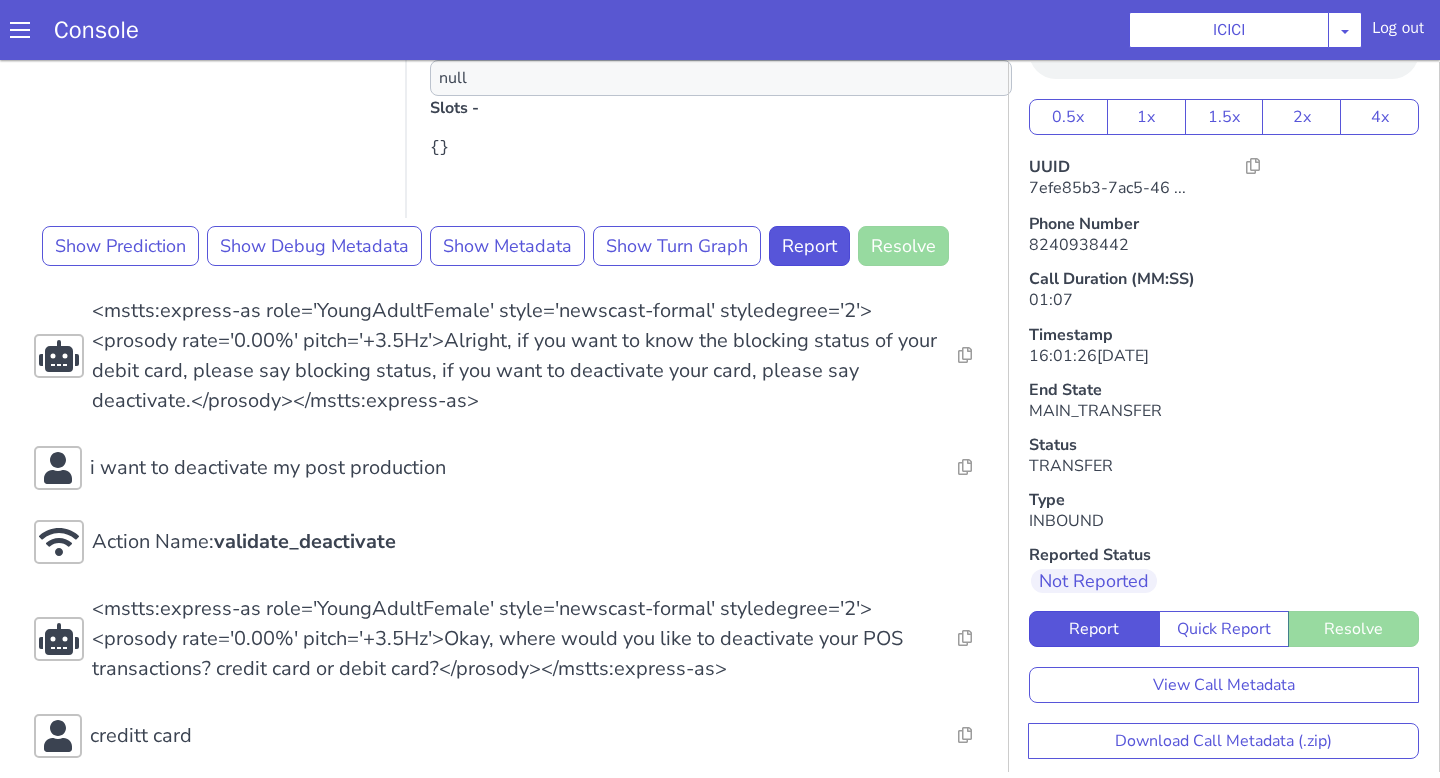 scroll, scrollTop: 796, scrollLeft: 0, axis: vertical 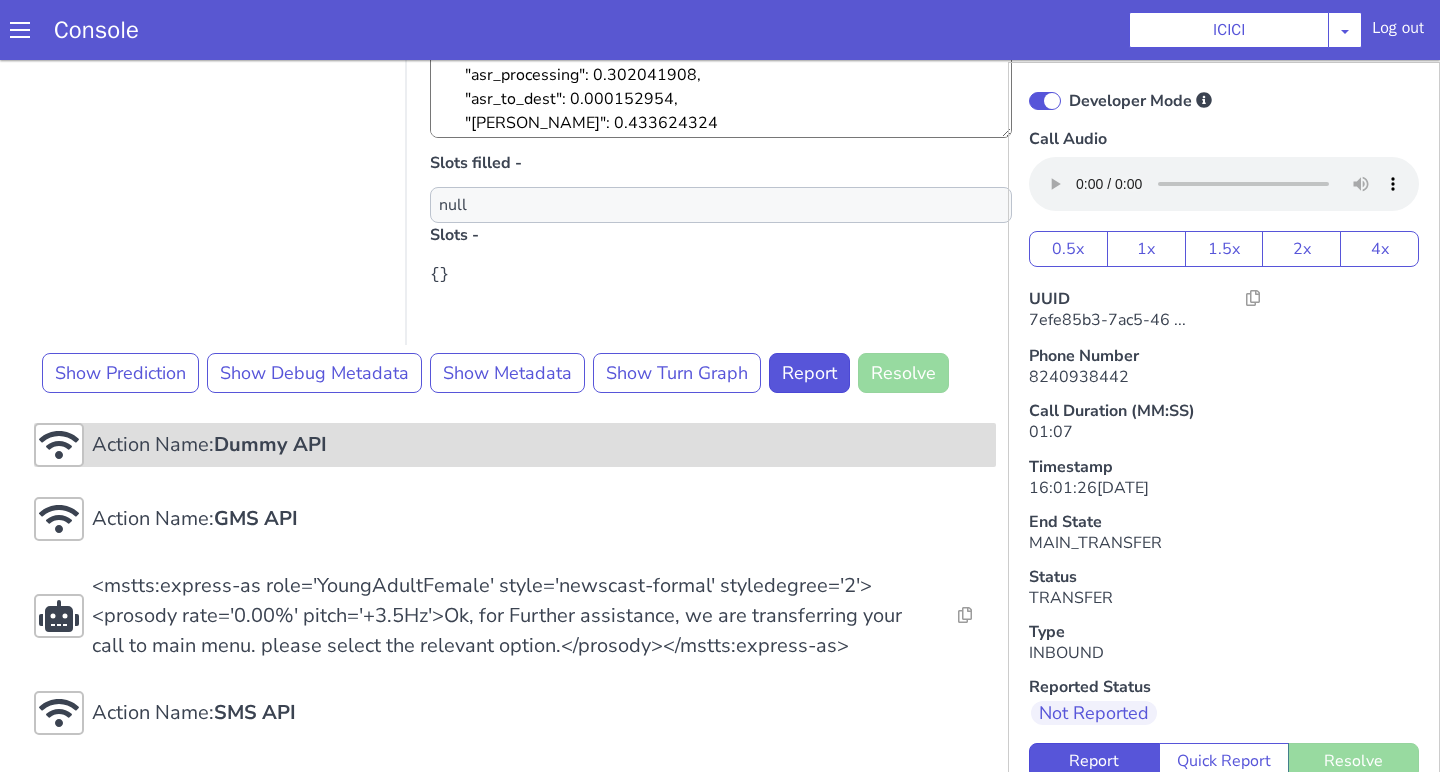 click on "Action Name:  Dummy API" at bounding box center [1553, 39] 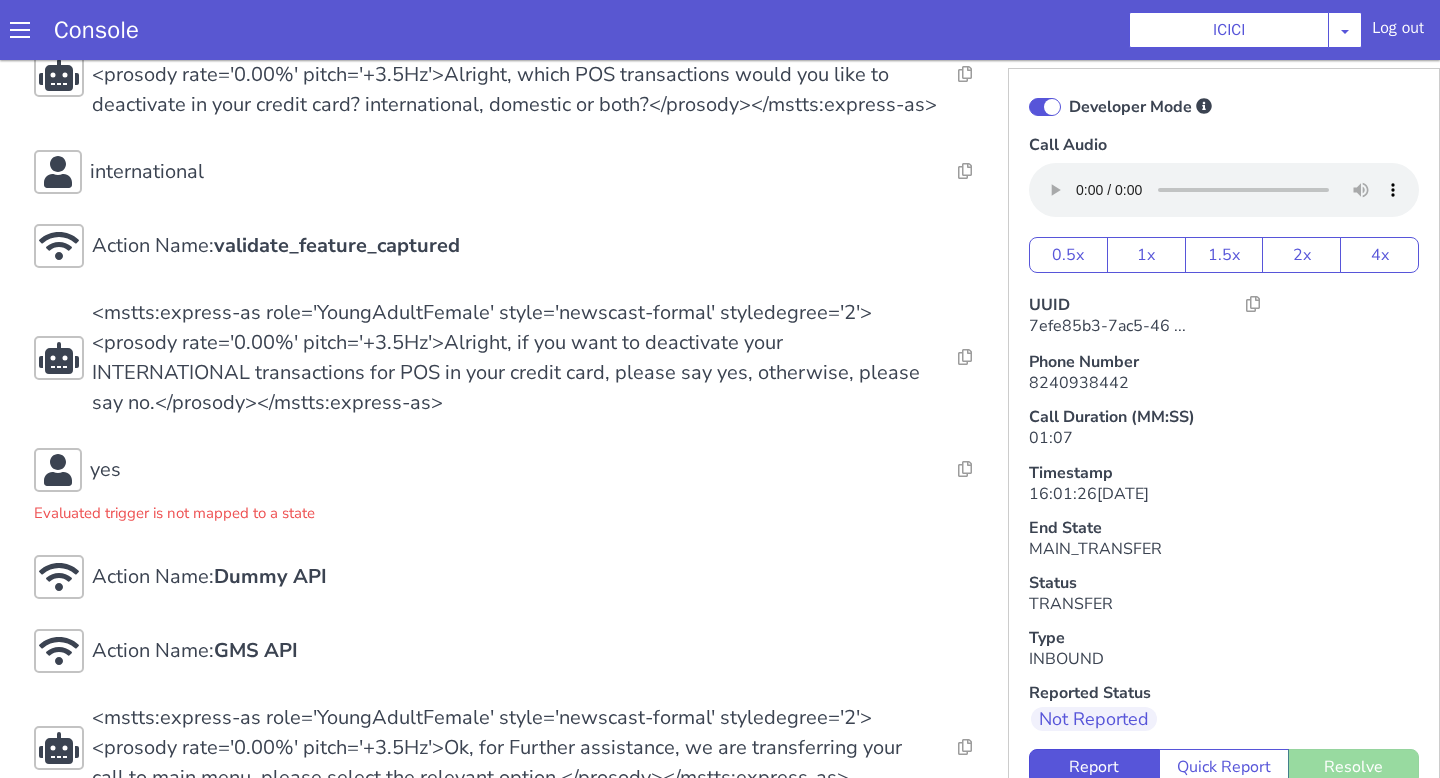 scroll, scrollTop: 1192, scrollLeft: 0, axis: vertical 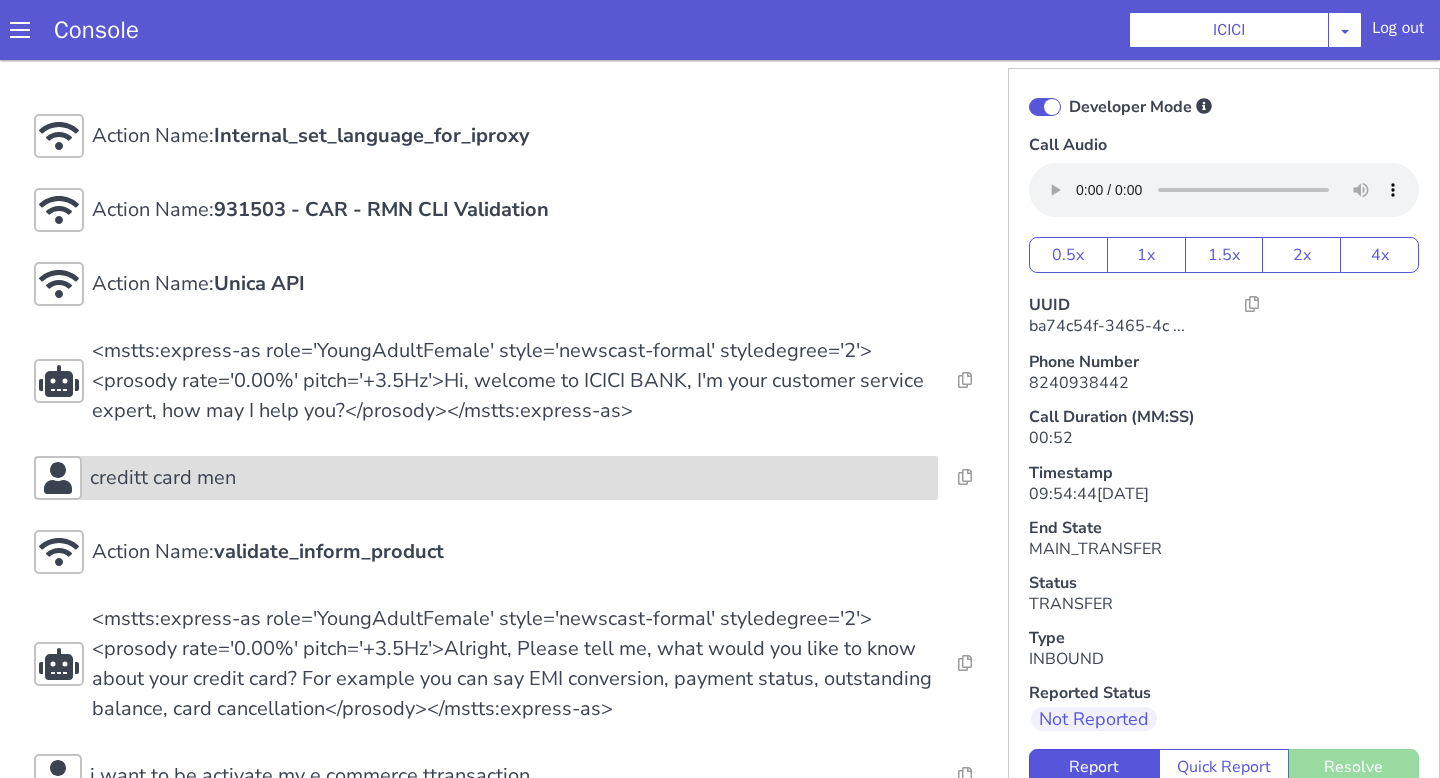 click on "creditt card men" at bounding box center (510, 478) 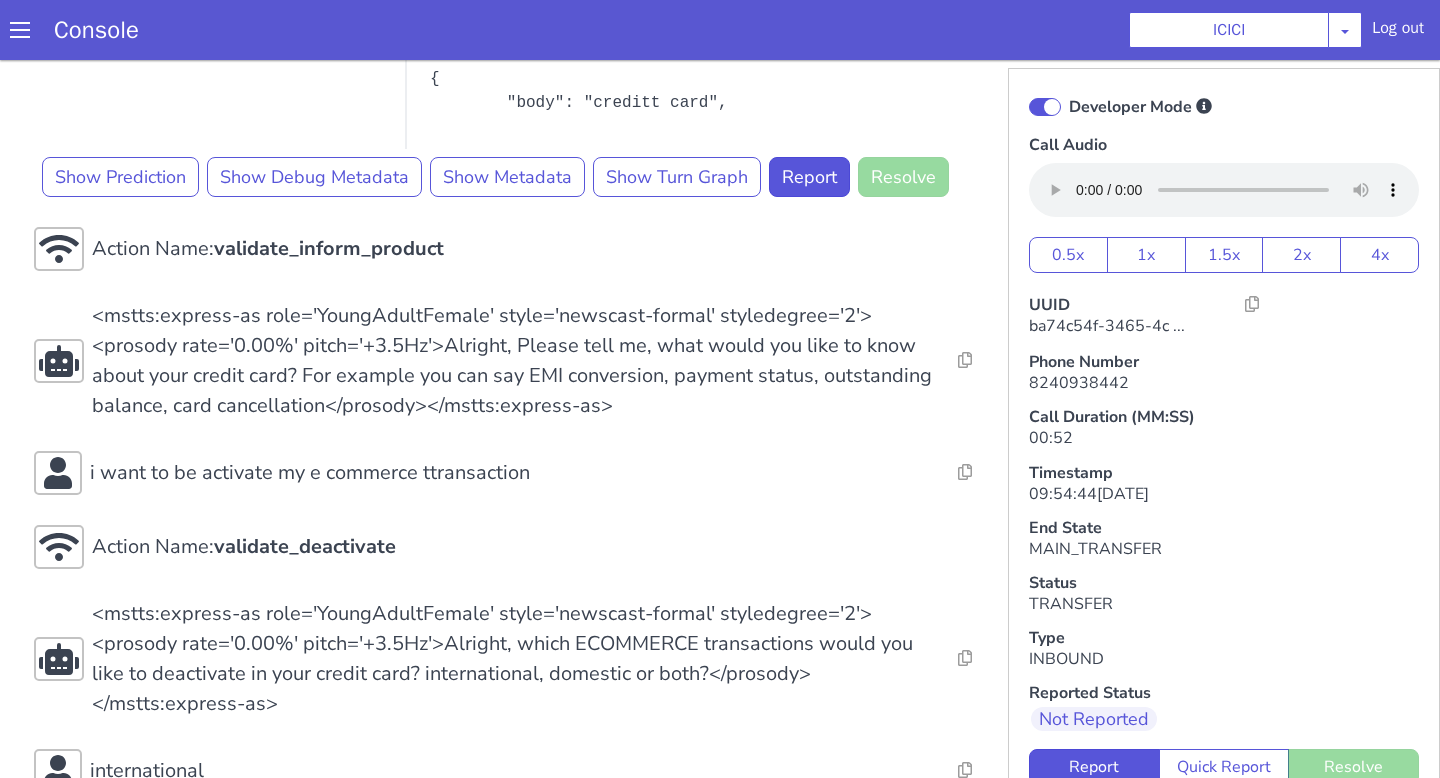 scroll, scrollTop: 869, scrollLeft: 0, axis: vertical 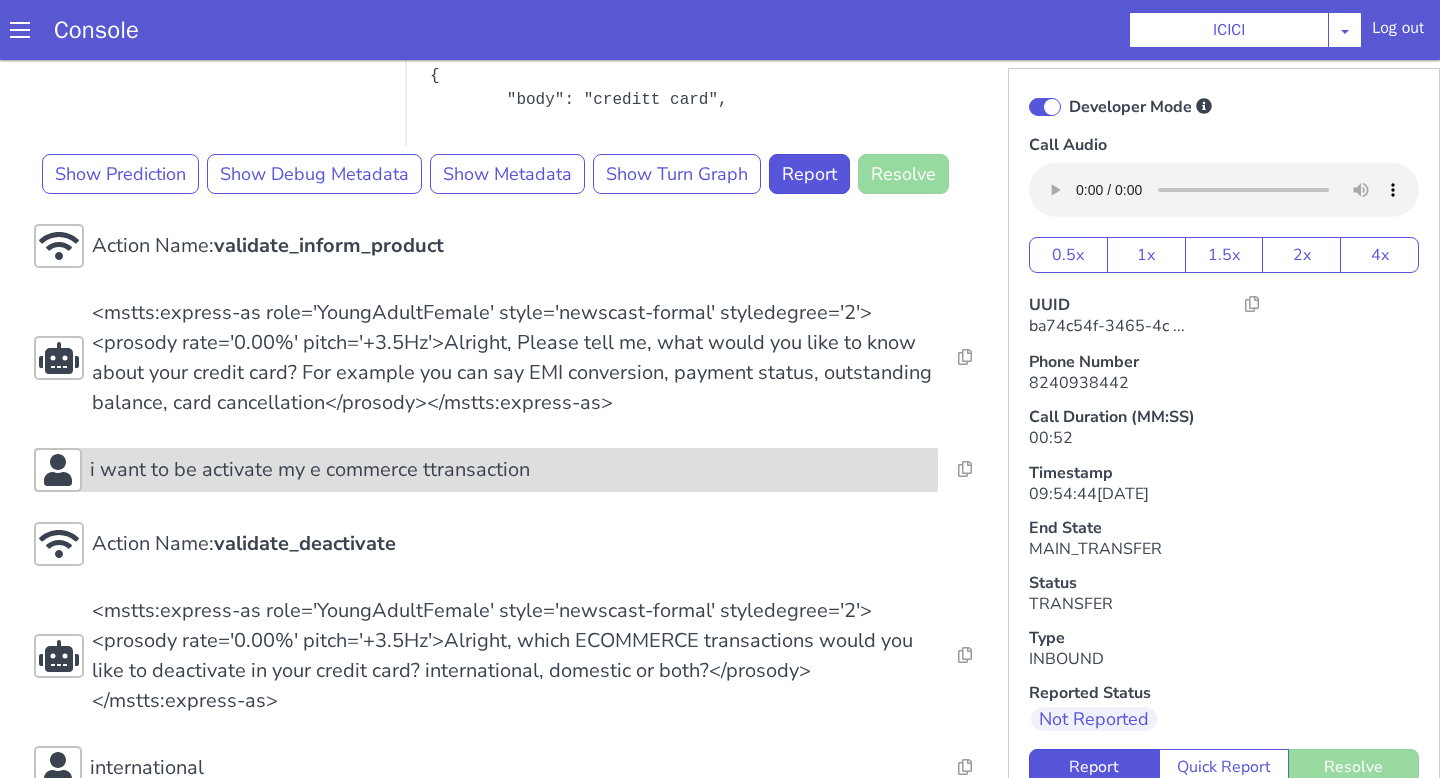 click on "i want to be activate my e commerce ttransaction" at bounding box center (486, 470) 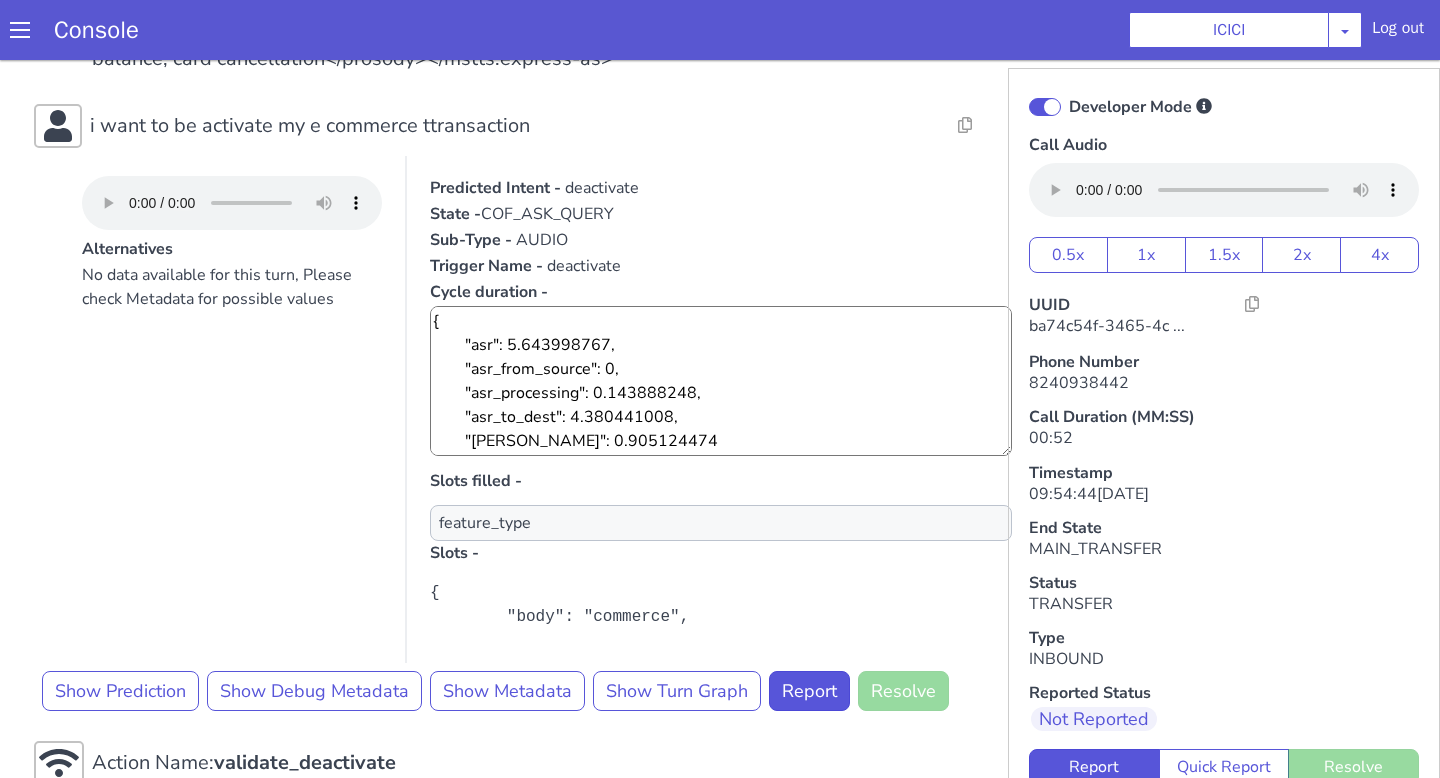 scroll, scrollTop: 1214, scrollLeft: 0, axis: vertical 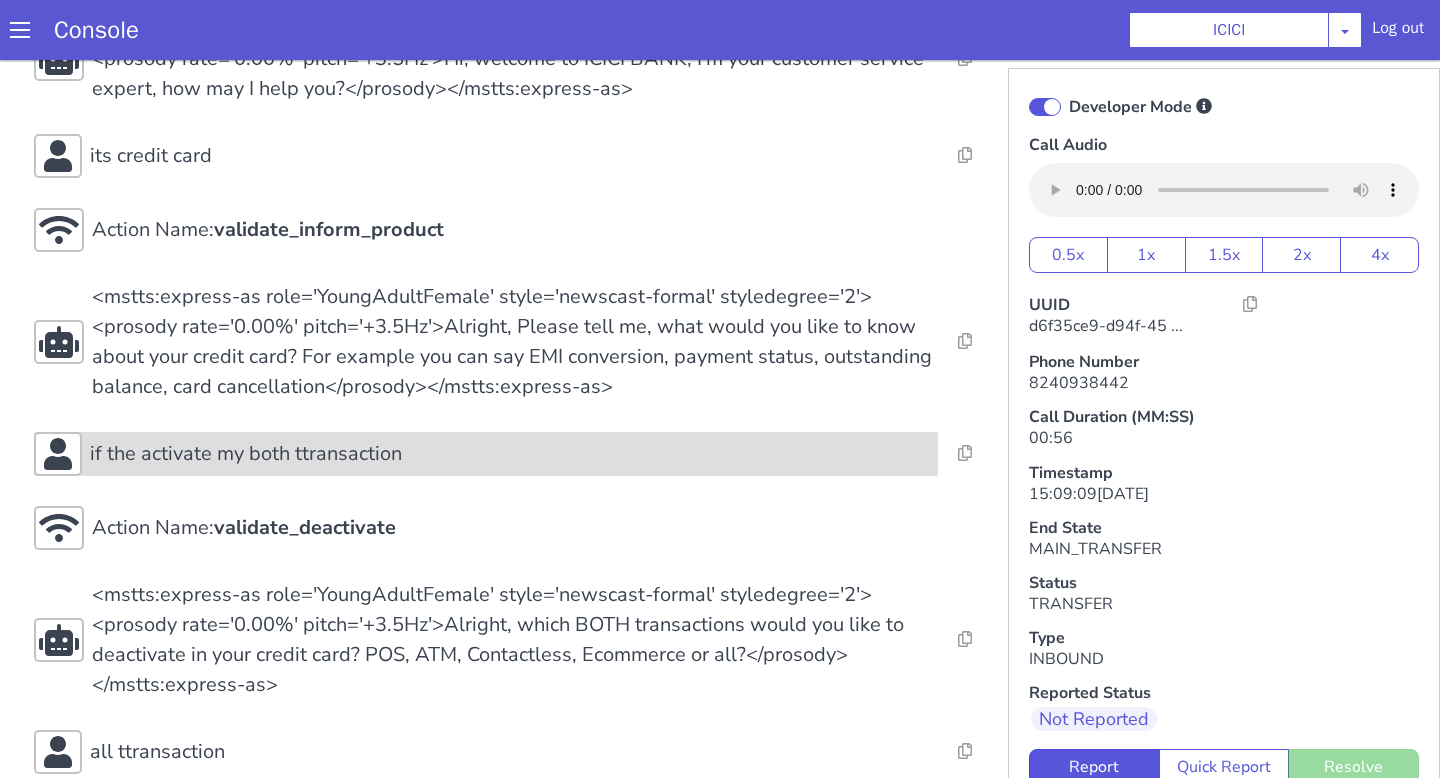 click on "if the activate my both ttransaction" at bounding box center (486, 454) 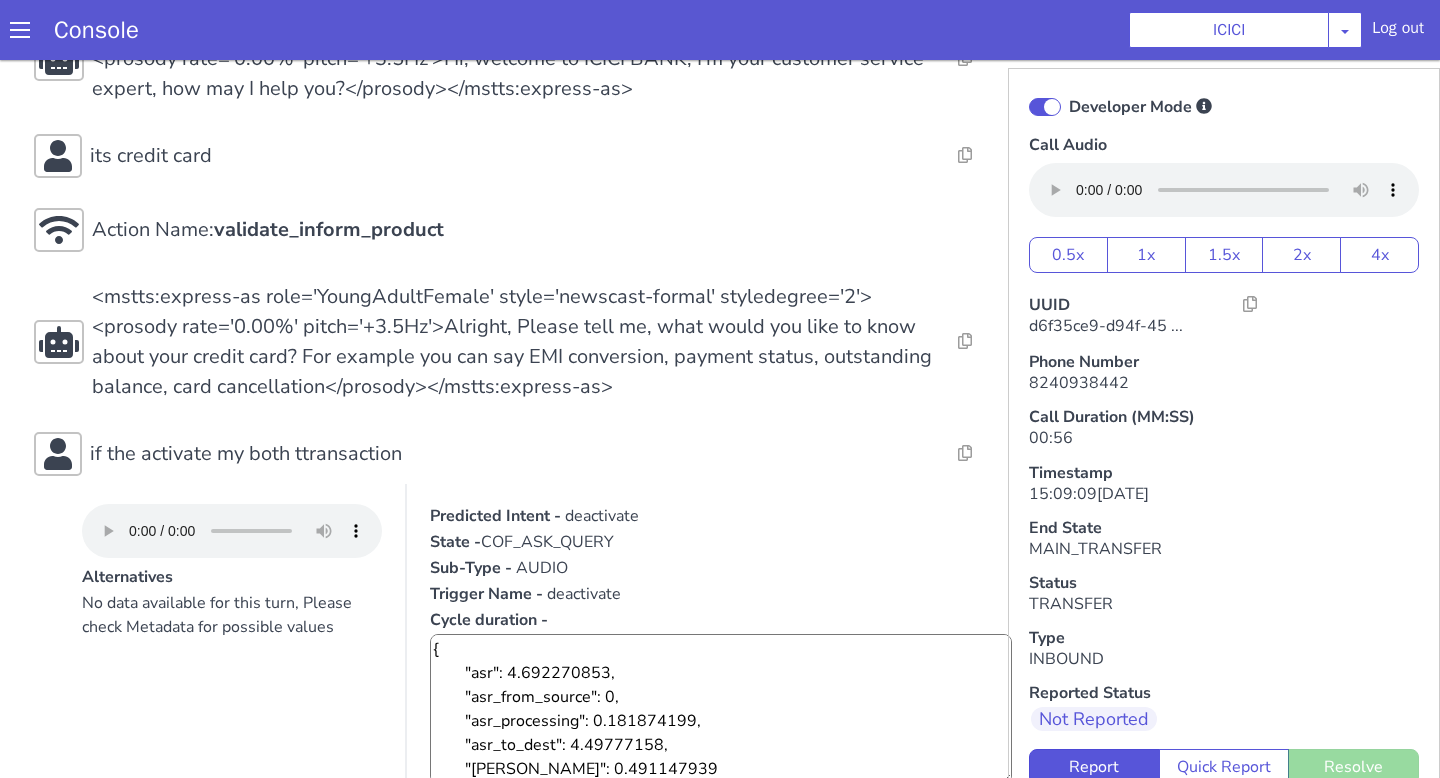 scroll, scrollTop: 24, scrollLeft: 0, axis: vertical 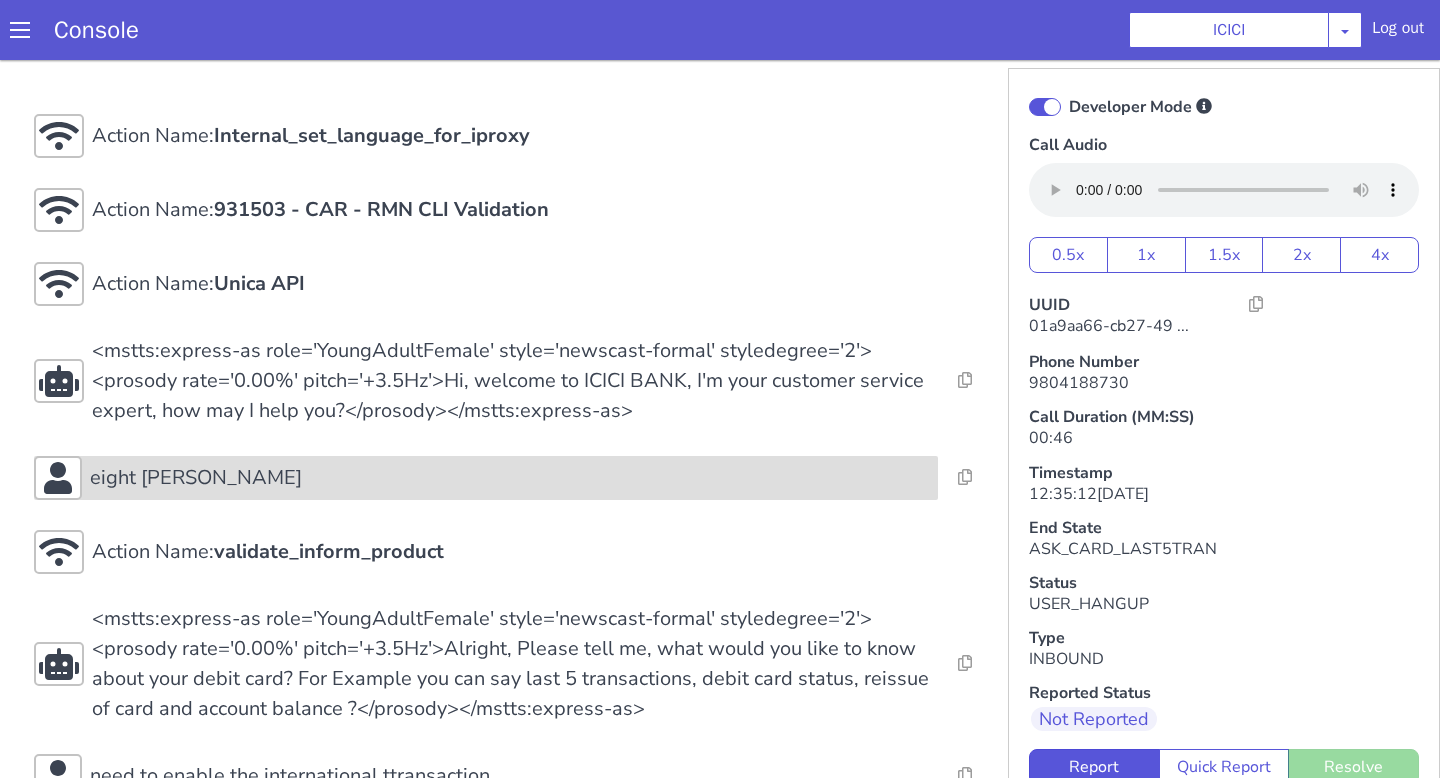 click on "eight david card" at bounding box center [1218, 16] 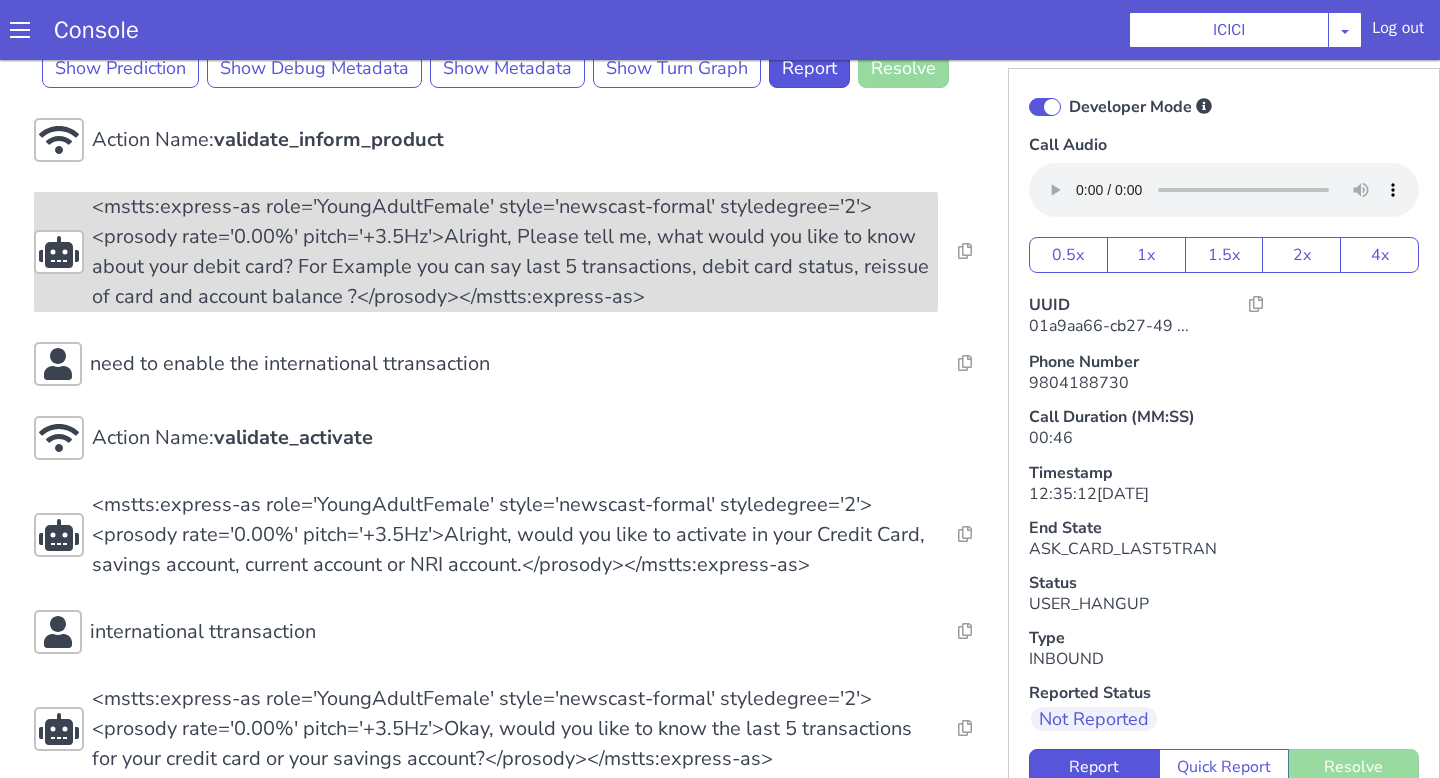 scroll, scrollTop: 976, scrollLeft: 0, axis: vertical 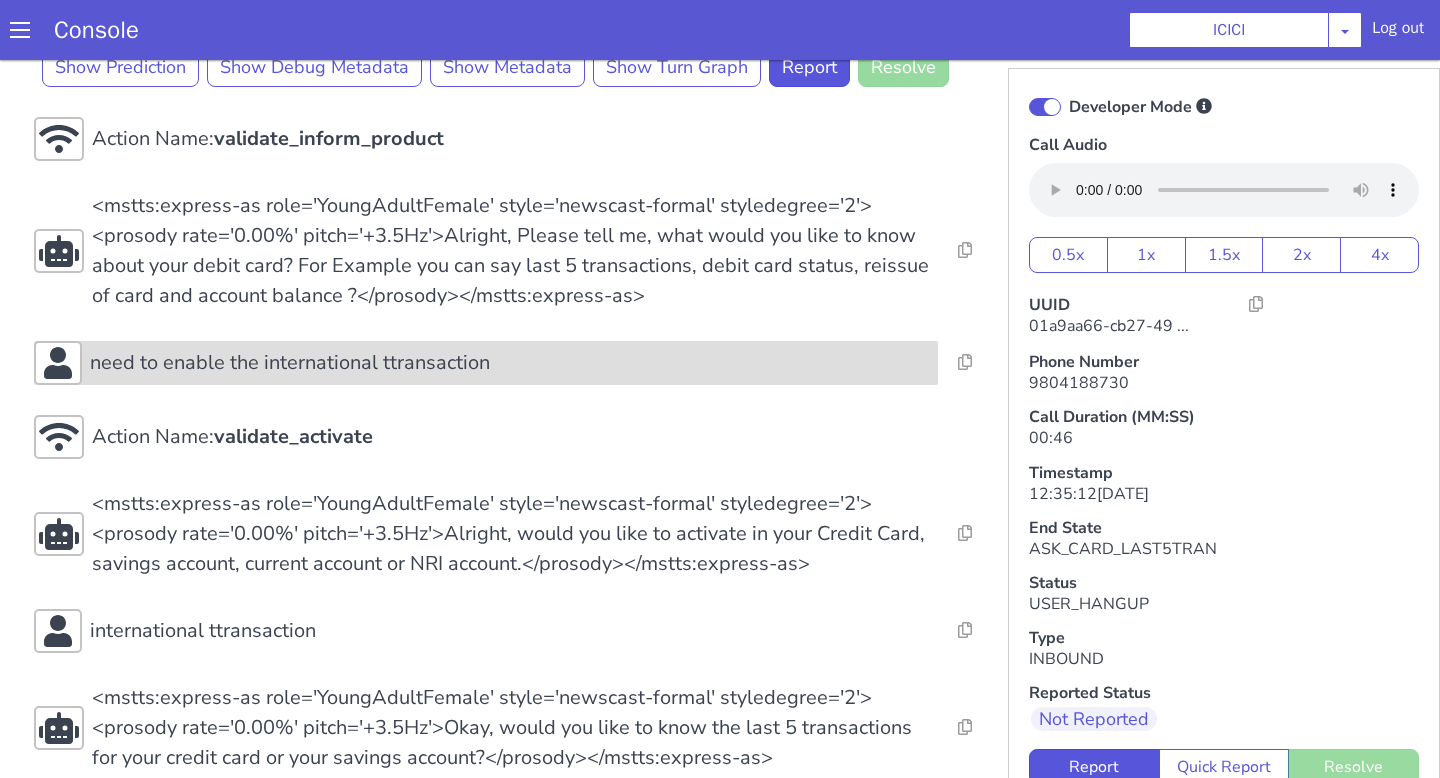 click on "need to enable the international ttransaction" at bounding box center [998, -99] 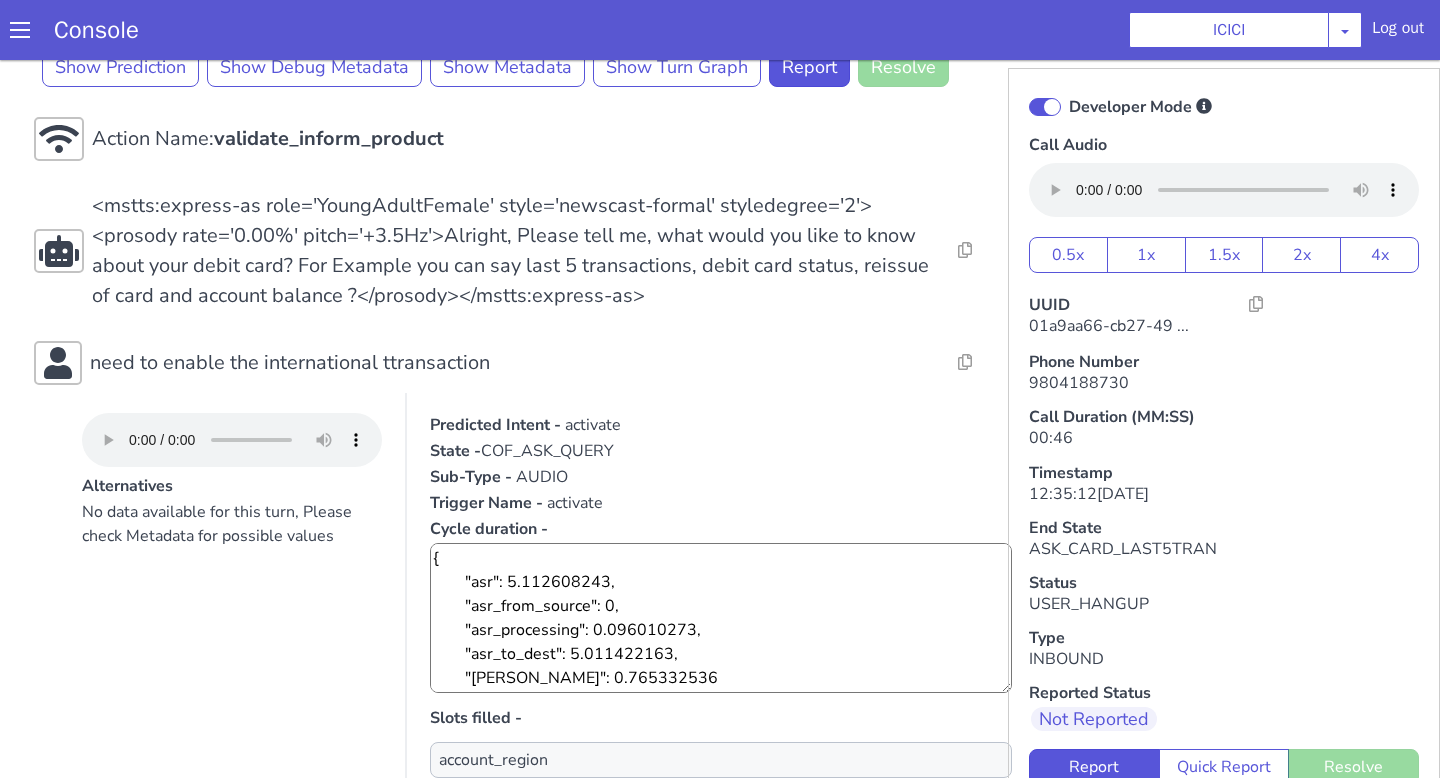 scroll, scrollTop: 24, scrollLeft: 0, axis: vertical 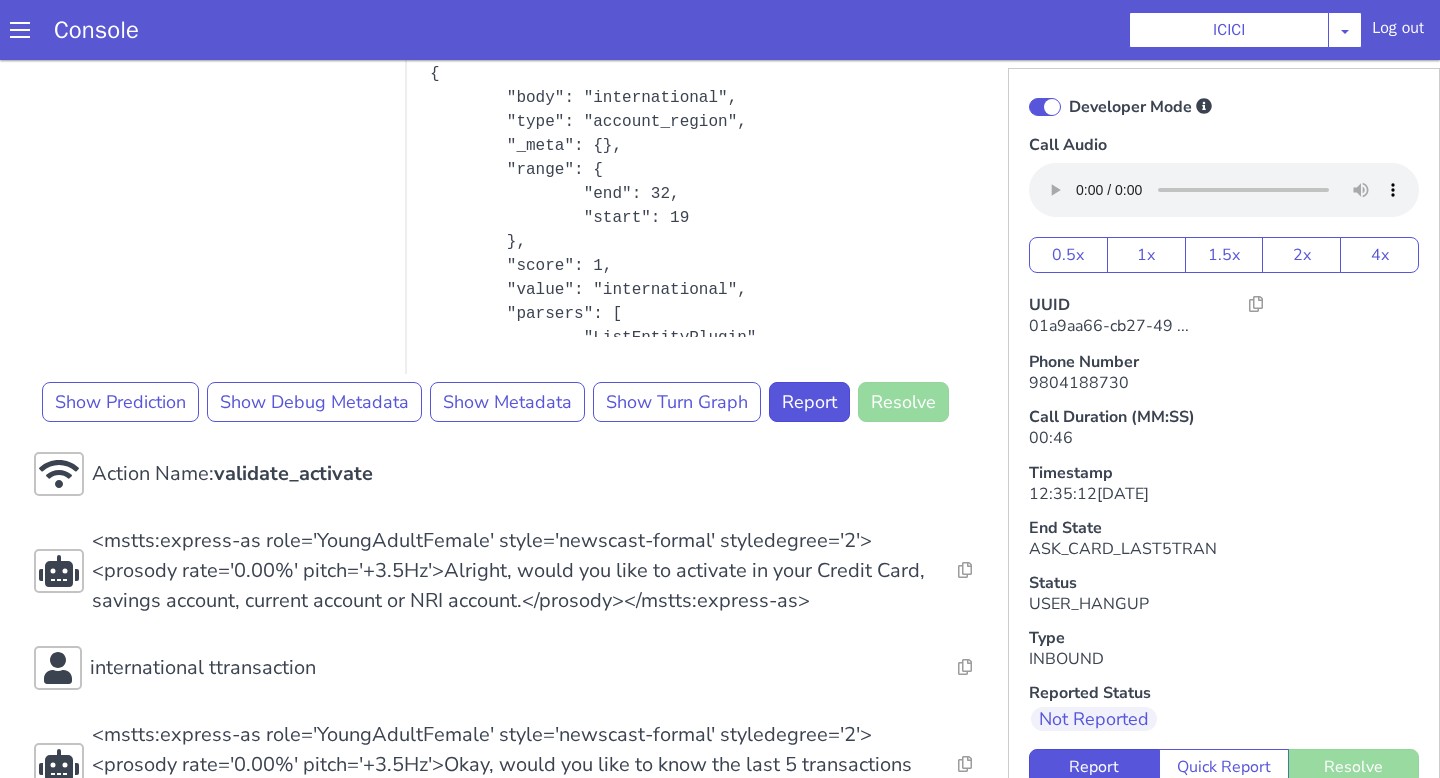 click on "<mstts:express-as role='YoungAdultFemale' style='newscast-formal' styledegree='2'><prosody rate='0.00%' pitch='+3.5Hz'>Alright, would you like to activate in your Credit Card, savings account, current account or NRI account.</prosody></mstts:express-as>" at bounding box center (953, 161) 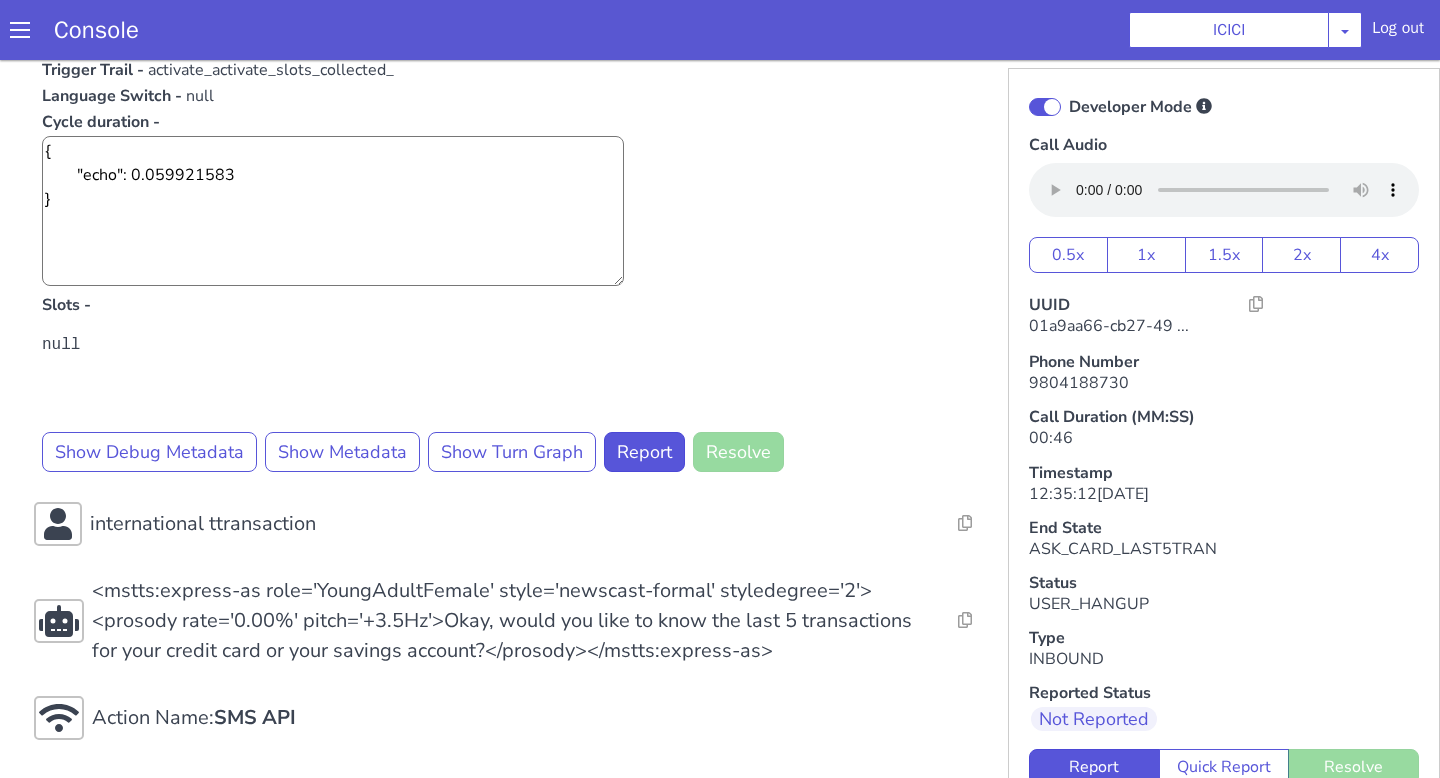 scroll, scrollTop: 6, scrollLeft: 0, axis: vertical 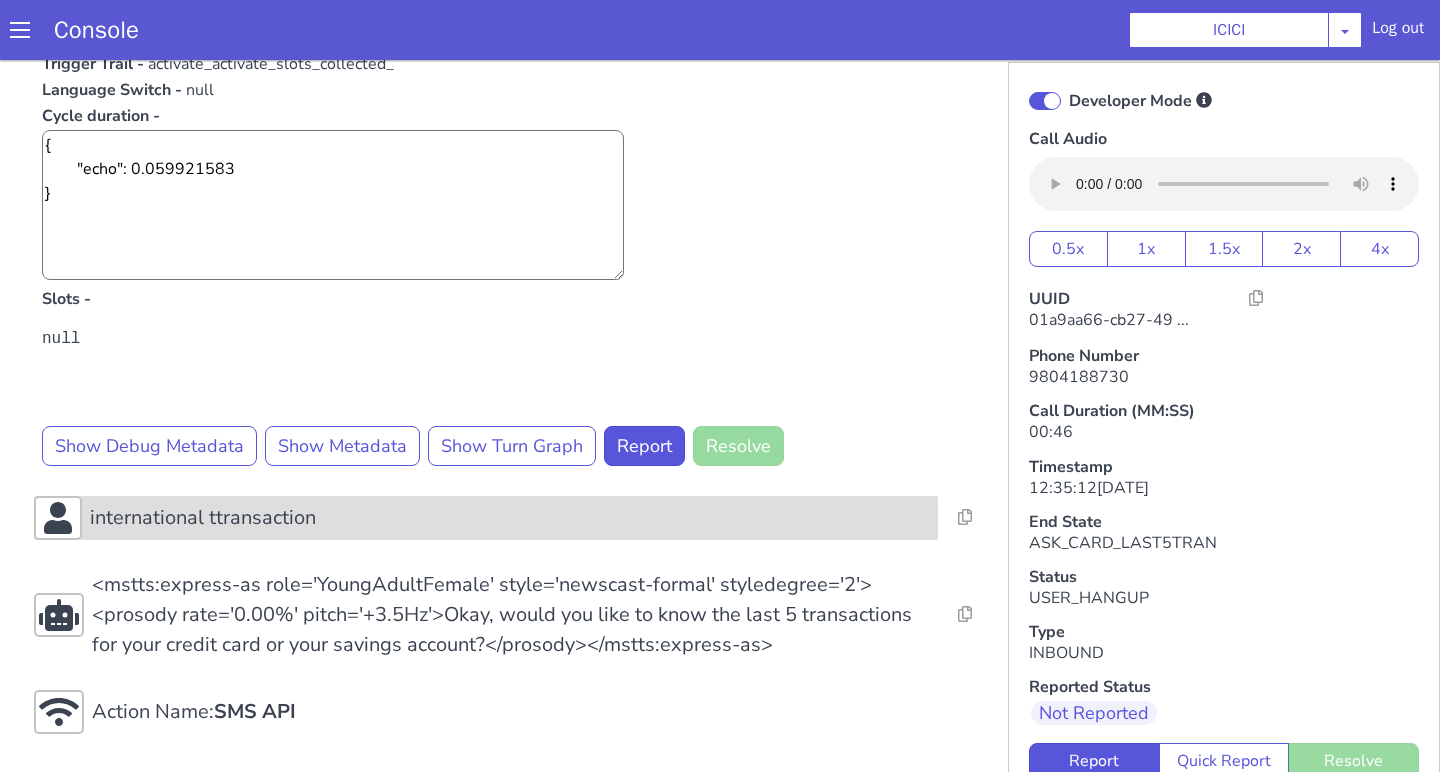 click on "international ttransaction" at bounding box center (1318, 61) 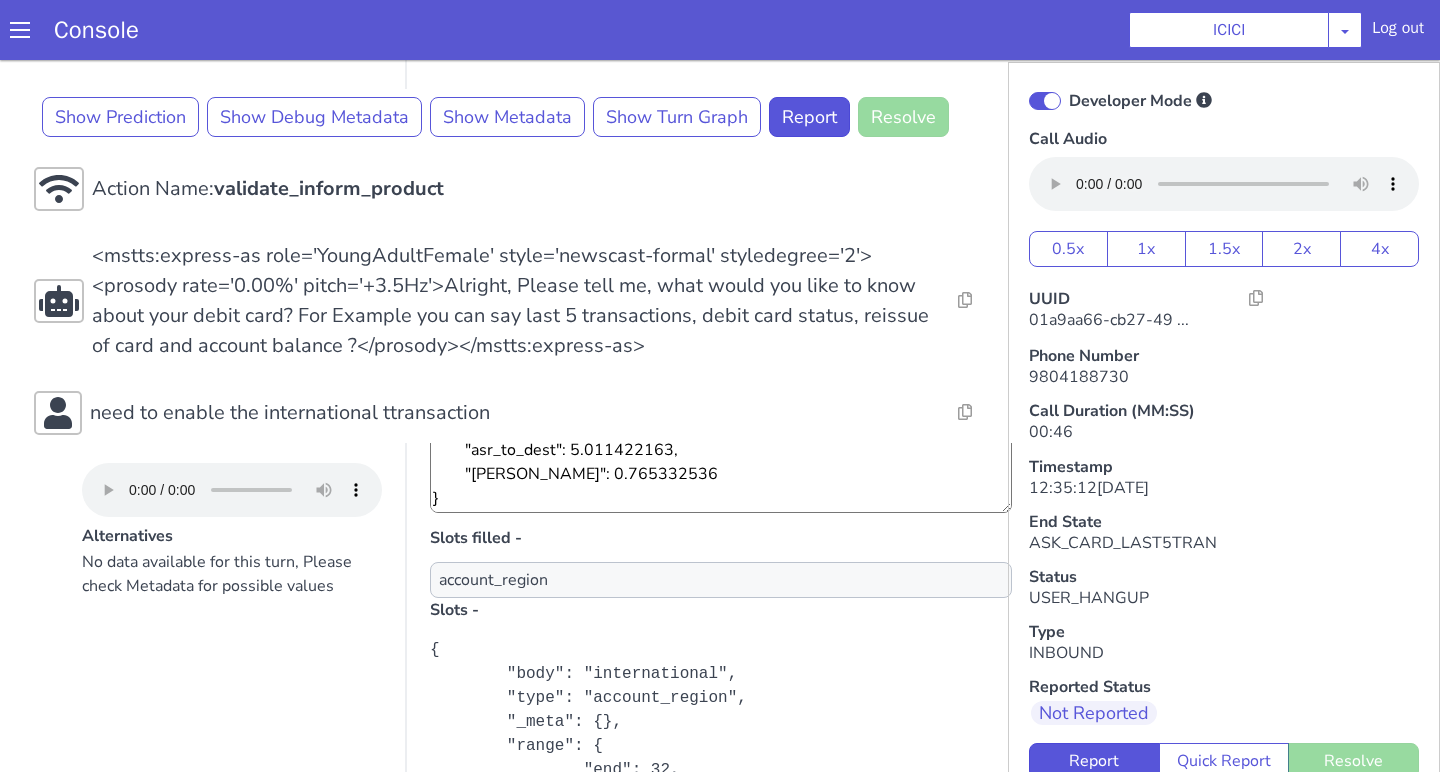 scroll, scrollTop: 953, scrollLeft: 0, axis: vertical 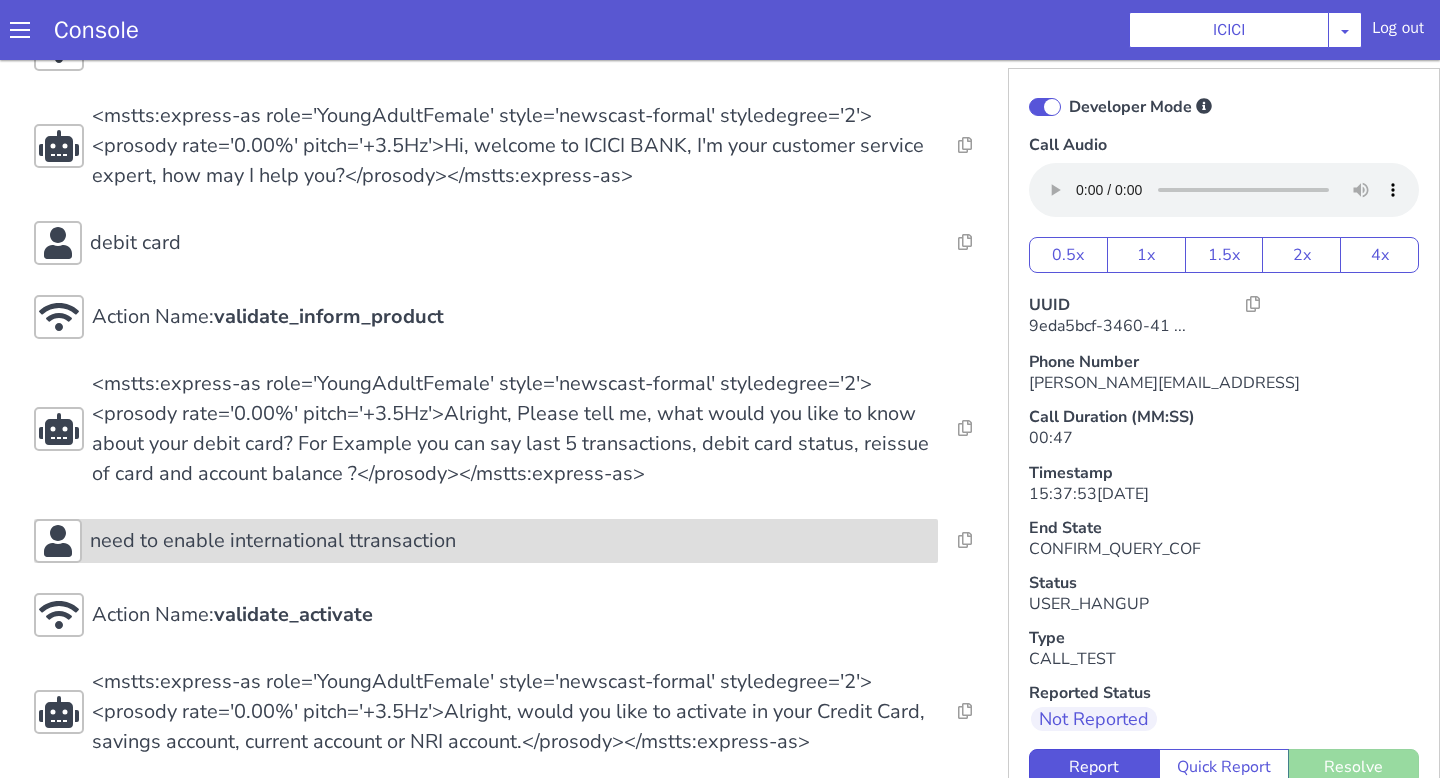 click on "need to enable international ttransaction" at bounding box center (1946, 1206) 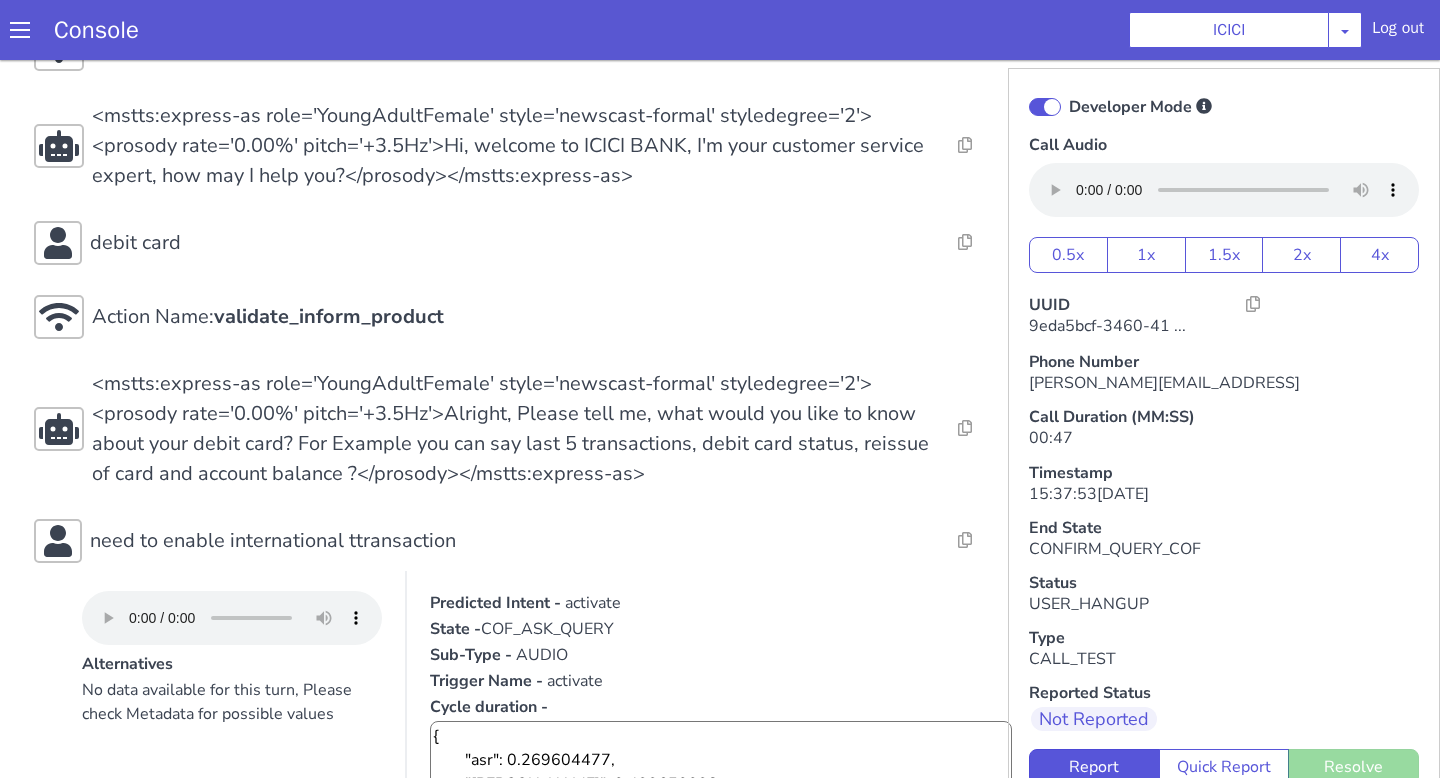 scroll, scrollTop: 355, scrollLeft: 0, axis: vertical 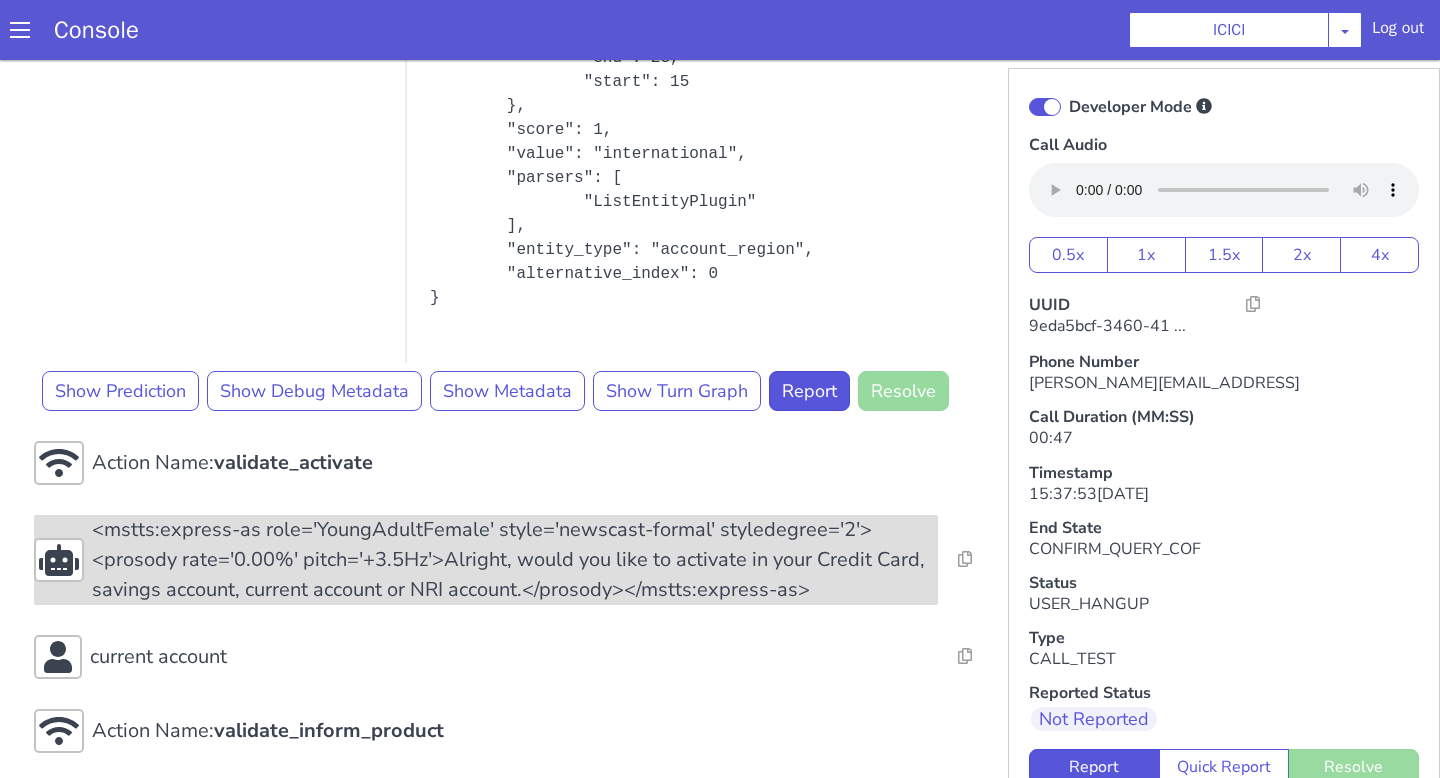 click on "<mstts:express-as role='YoungAdultFemale' style='newscast-formal' styledegree='2'><prosody rate='0.00%' pitch='+3.5Hz'>Alright, would you like to activate in your Credit Card, savings account, current account or NRI account.</prosody></mstts:express-as>" at bounding box center (1717, 262) 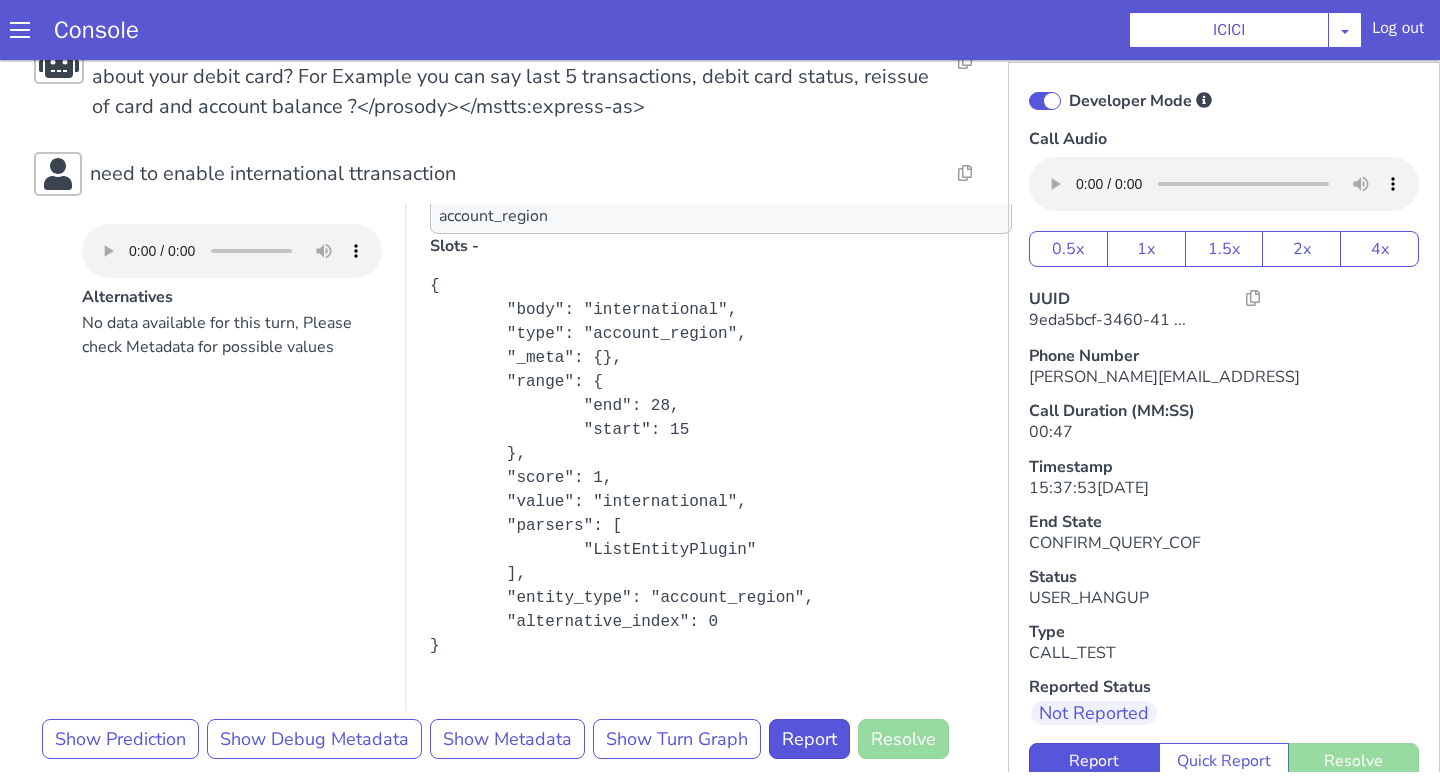 scroll, scrollTop: 590, scrollLeft: 0, axis: vertical 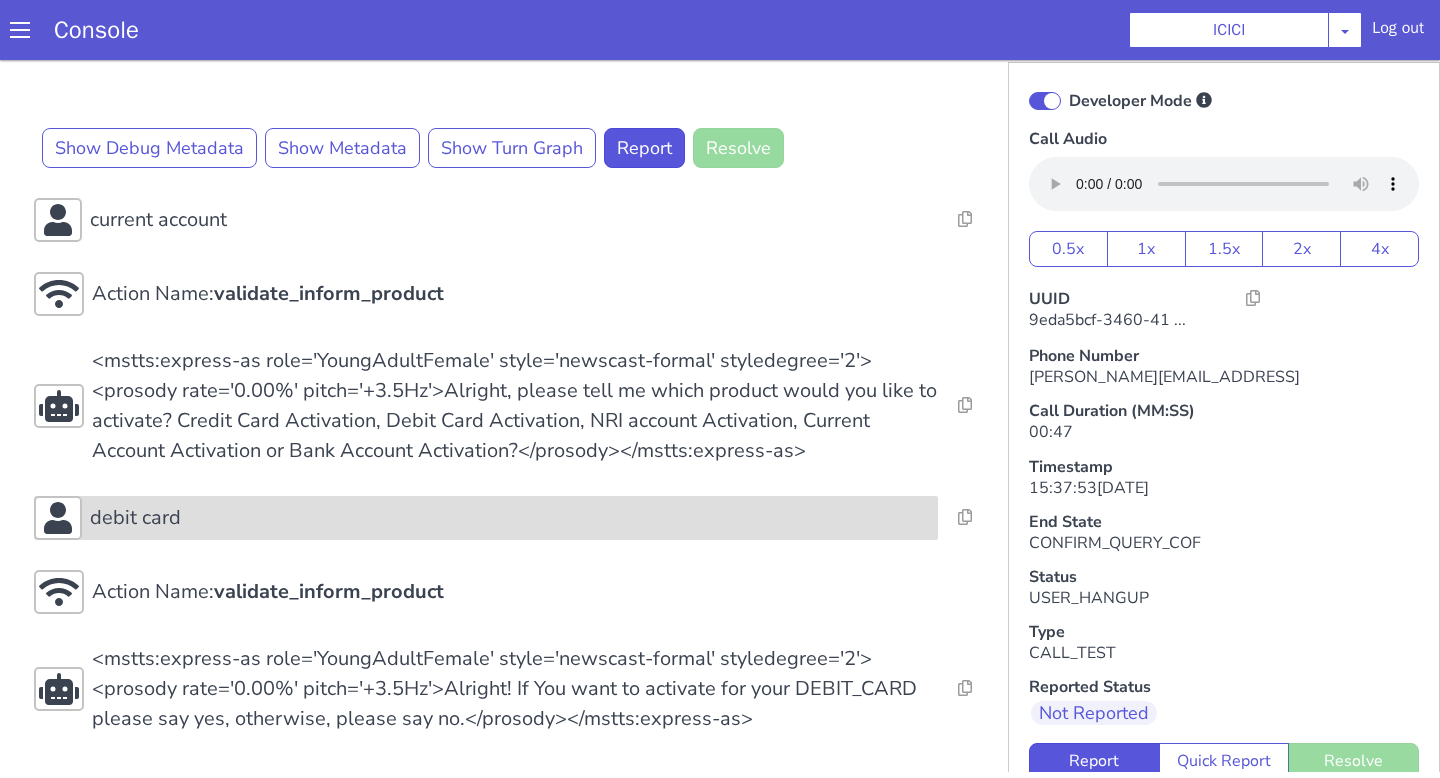 click on "debit card" at bounding box center (722, 1454) 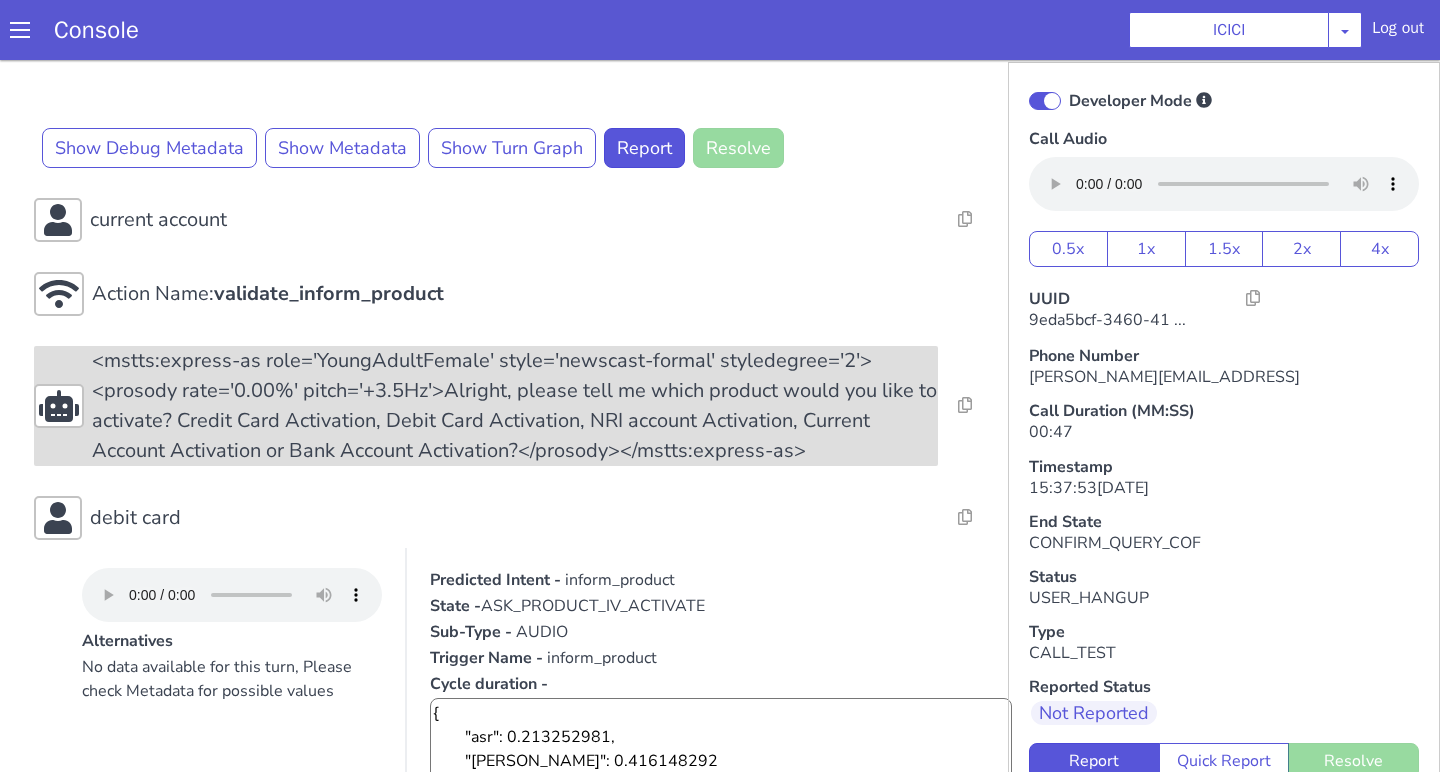 click on "<mstts:express-as role='YoungAdultFemale' style='newscast-formal' styledegree='2'><prosody rate='0.00%' pitch='+3.5Hz'>Alright, please tell me which product would you like to activate? Credit Card Activation, Debit Card Activation, NRI account Activation, Current Account Activation or Bank Account Activation?</prosody></mstts:express-as>" at bounding box center (1932, 361) 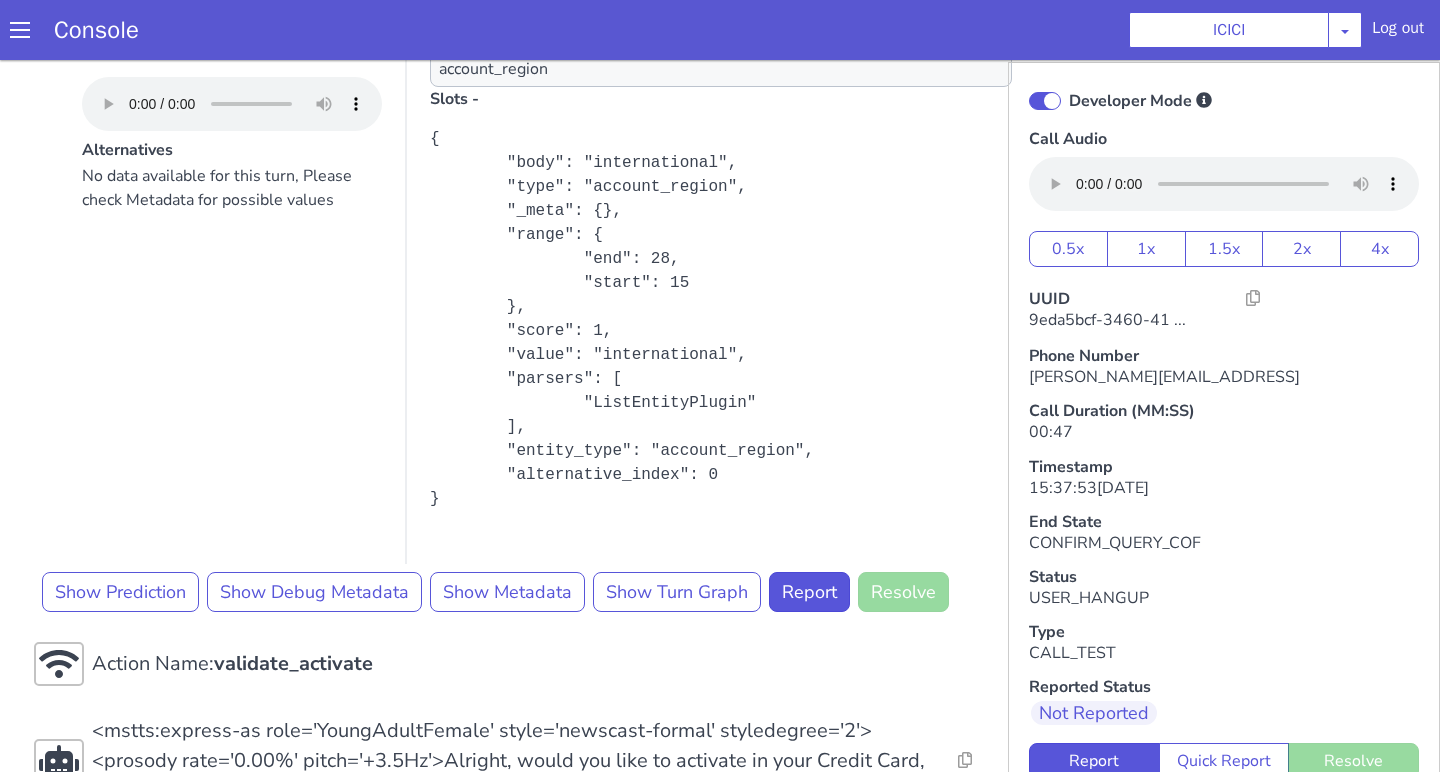 scroll, scrollTop: 738, scrollLeft: 0, axis: vertical 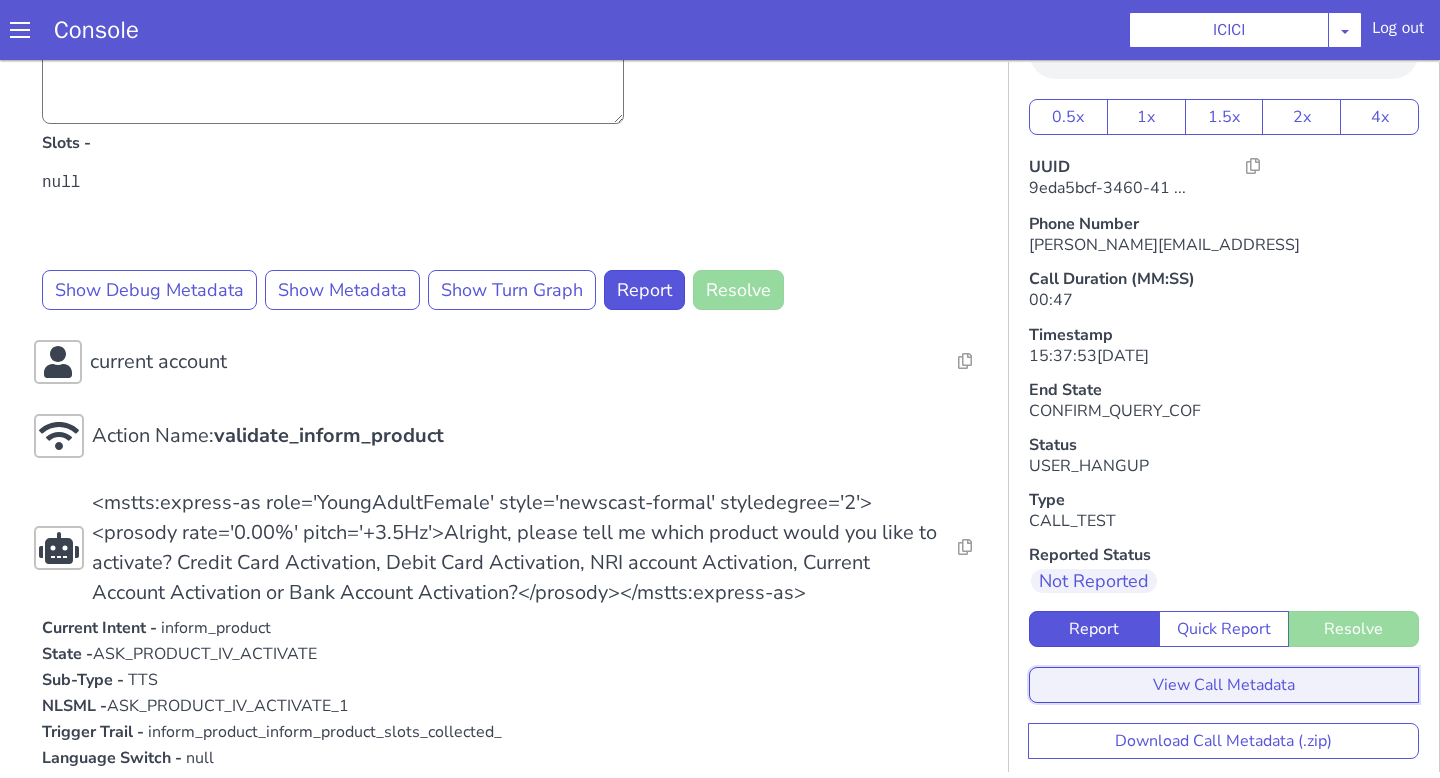 click on "View Call Metadata" at bounding box center (2033, 228) 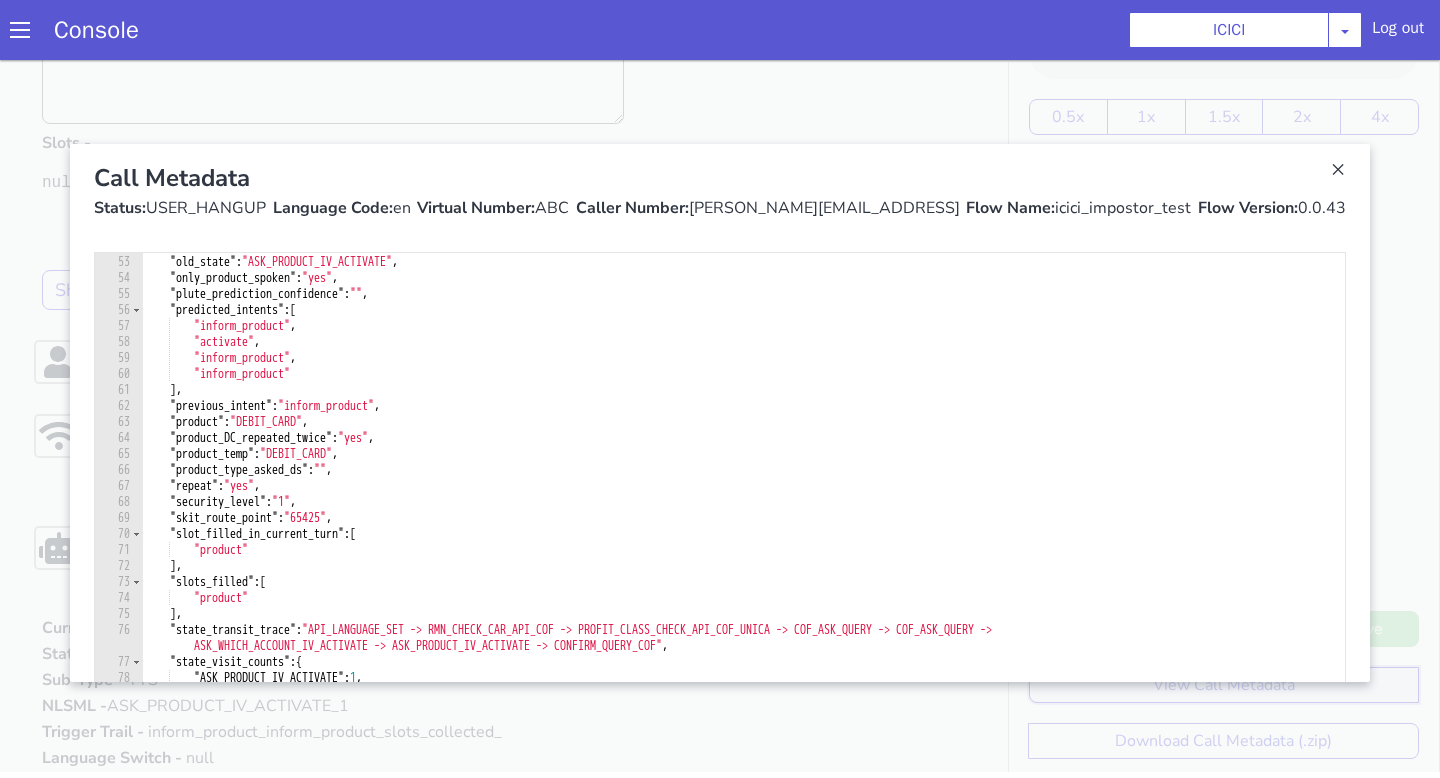 scroll, scrollTop: 849, scrollLeft: 0, axis: vertical 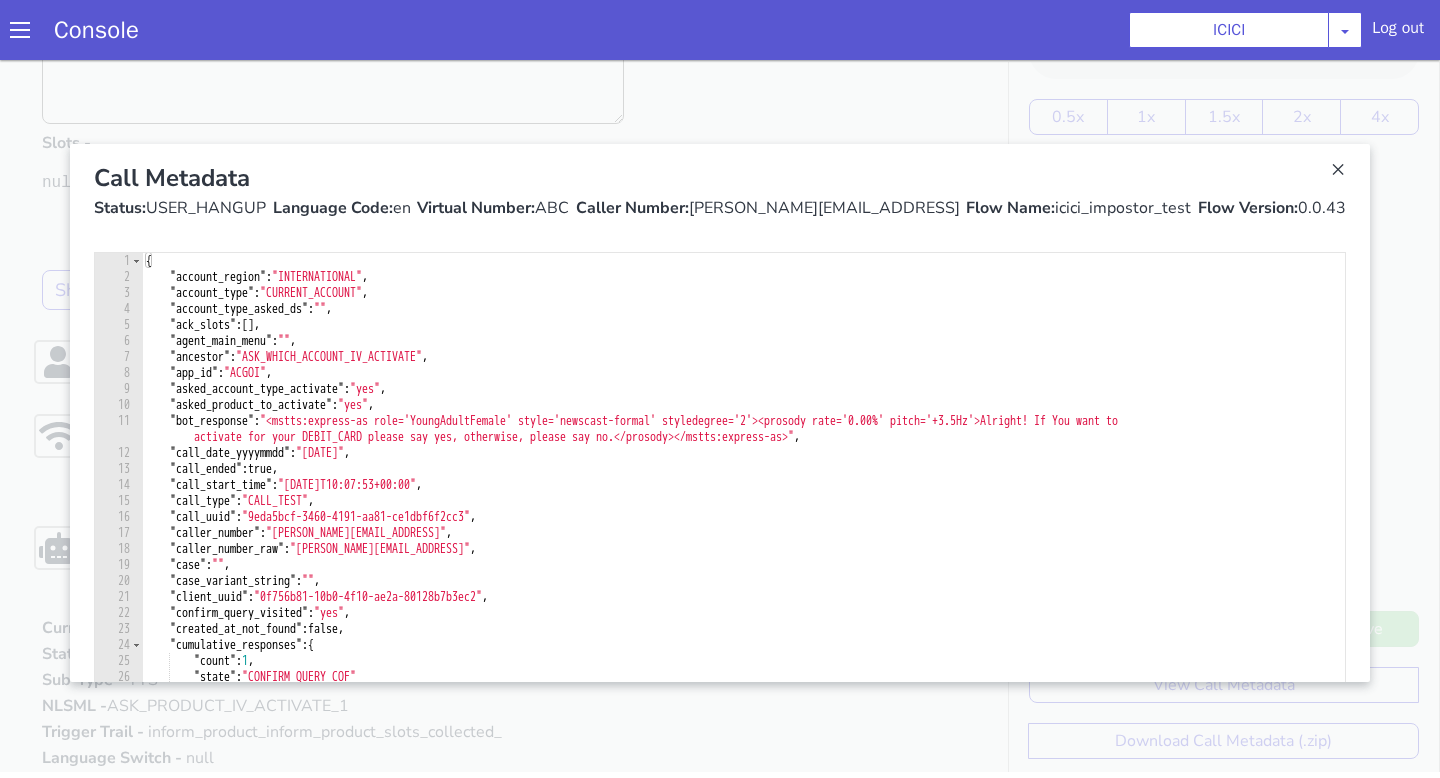 click on "Call Metadata Status:  USER_HANGUP Language Code:  en Virtual Number:  ABC Caller Number:  vaishnavi.k@skit.ai Flow Name:  icici_impostor_test Flow Version:  0.0.43" at bounding box center [1995, 1083] 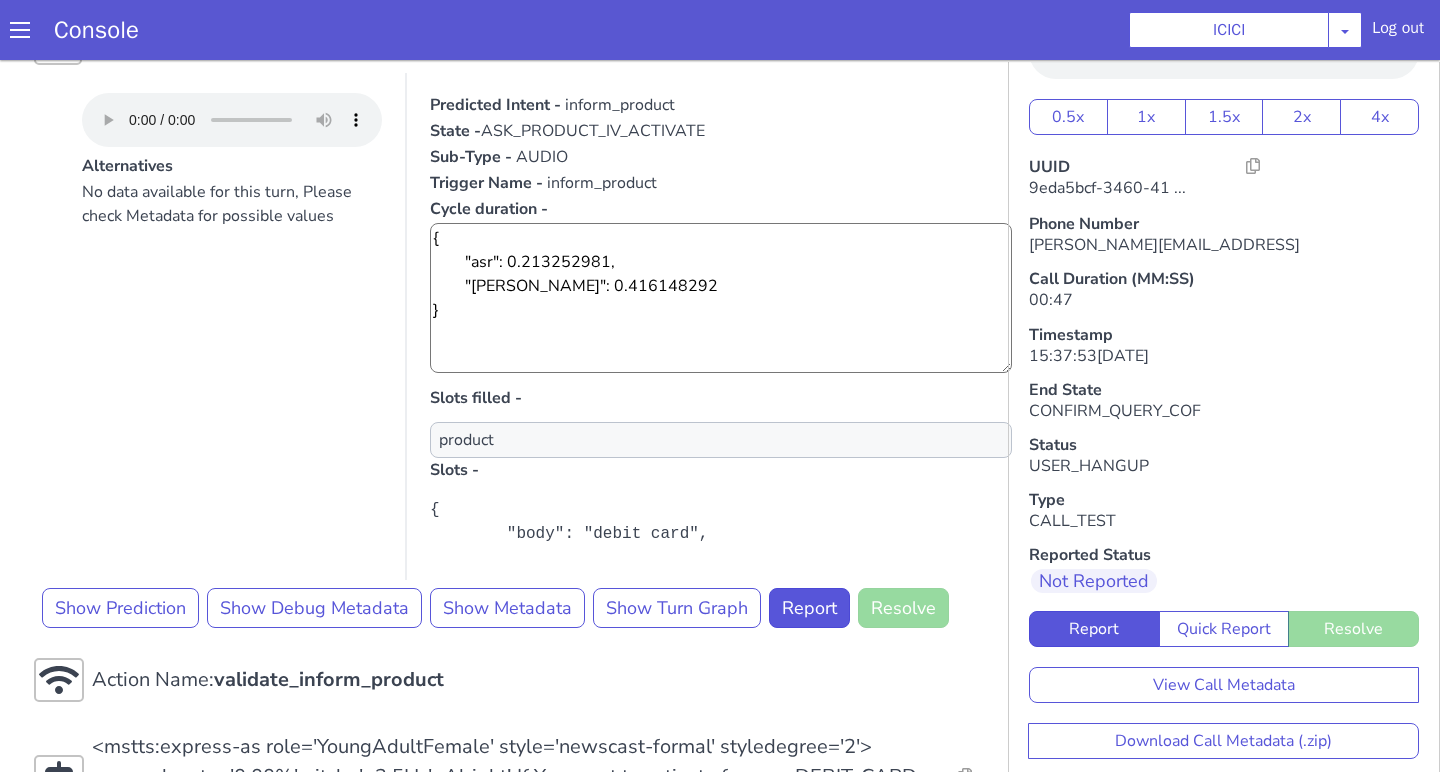 scroll, scrollTop: 2996, scrollLeft: 0, axis: vertical 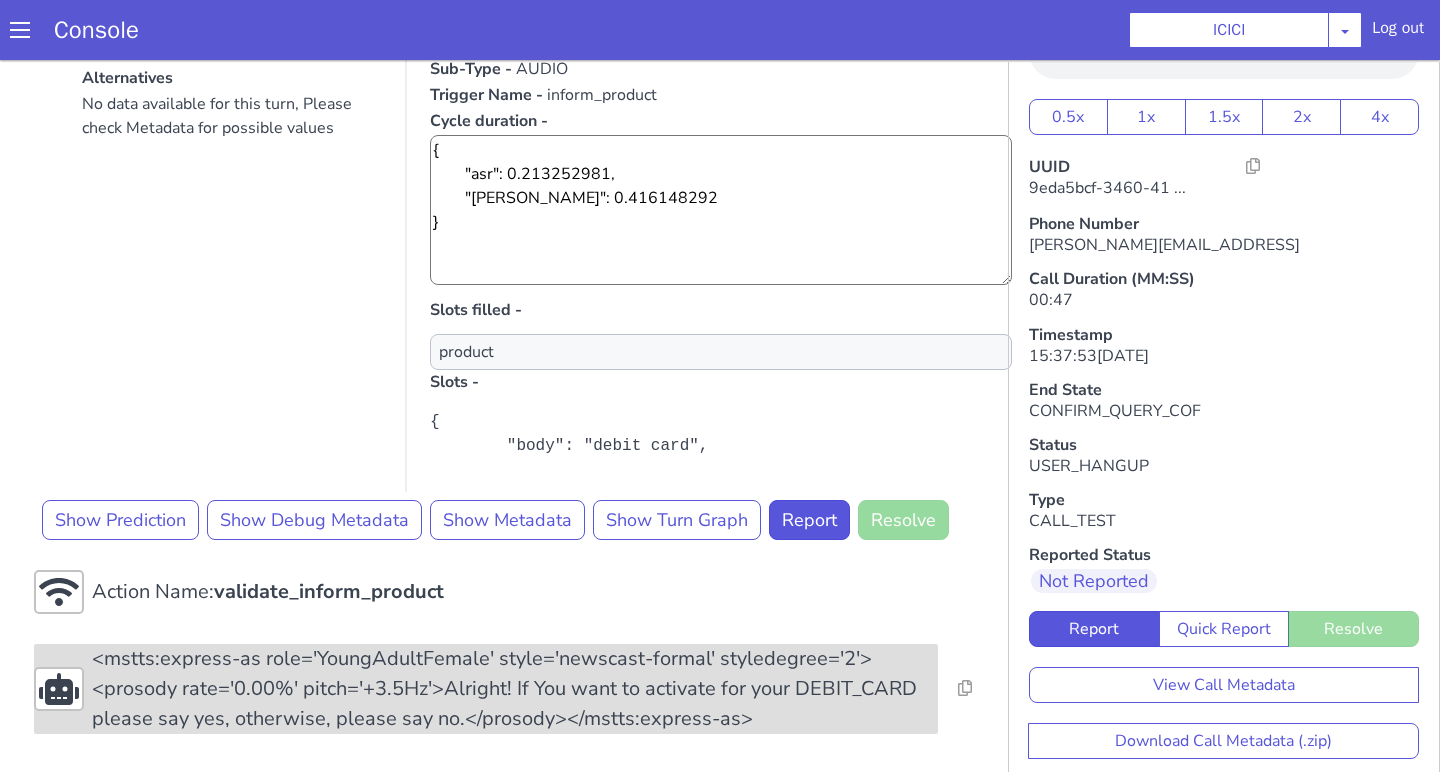 click on "<mstts:express-as role='YoungAdultFemale' style='newscast-formal' styledegree='2'><prosody rate='0.00%' pitch='+3.5Hz'>Alright! If You want to activate for your DEBIT_CARD please say yes, otherwise, please say no.</prosody></mstts:express-as>" at bounding box center (2008, 849) 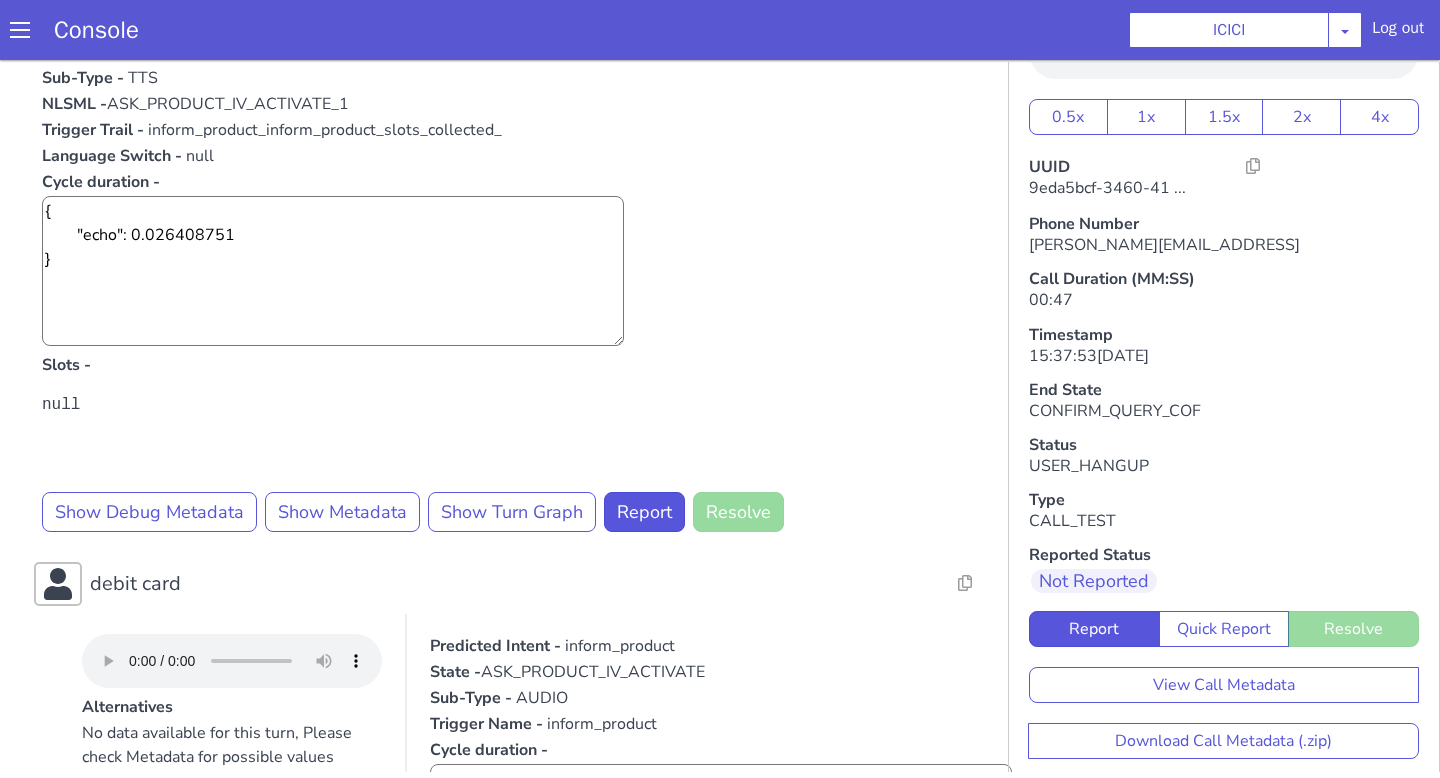 scroll, scrollTop: 2770, scrollLeft: 0, axis: vertical 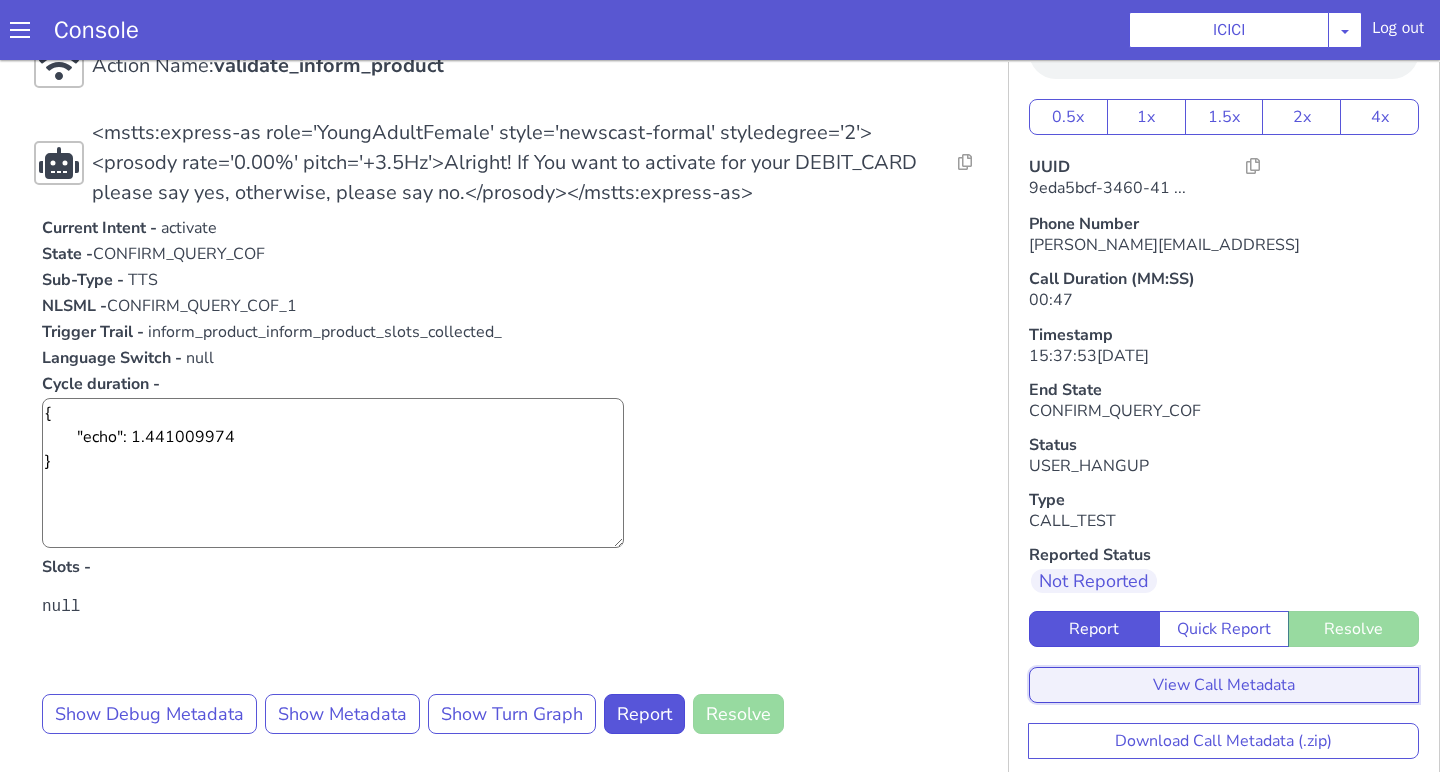 click on "View Call Metadata" at bounding box center (2335, 326) 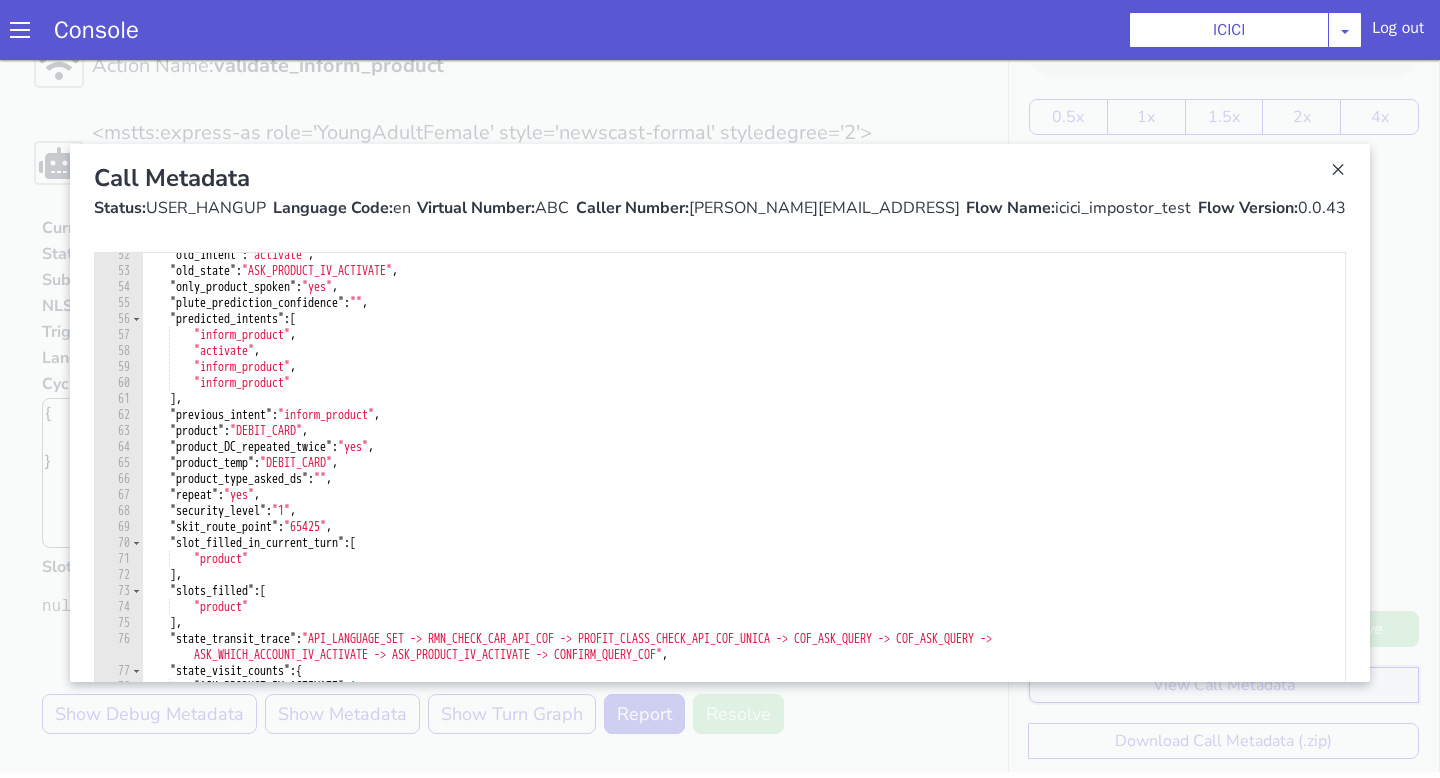 scroll, scrollTop: 838, scrollLeft: 0, axis: vertical 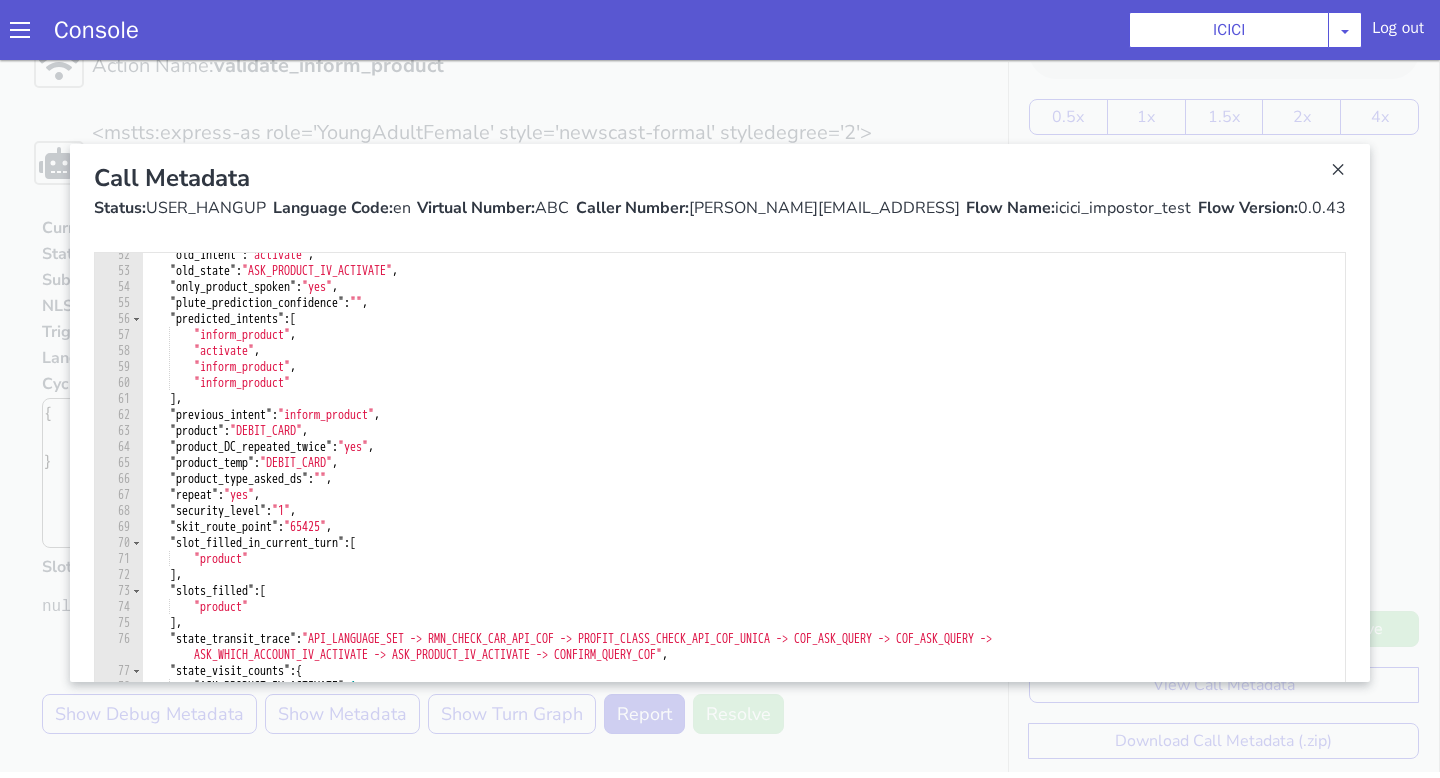 click at bounding box center (2192, 986) 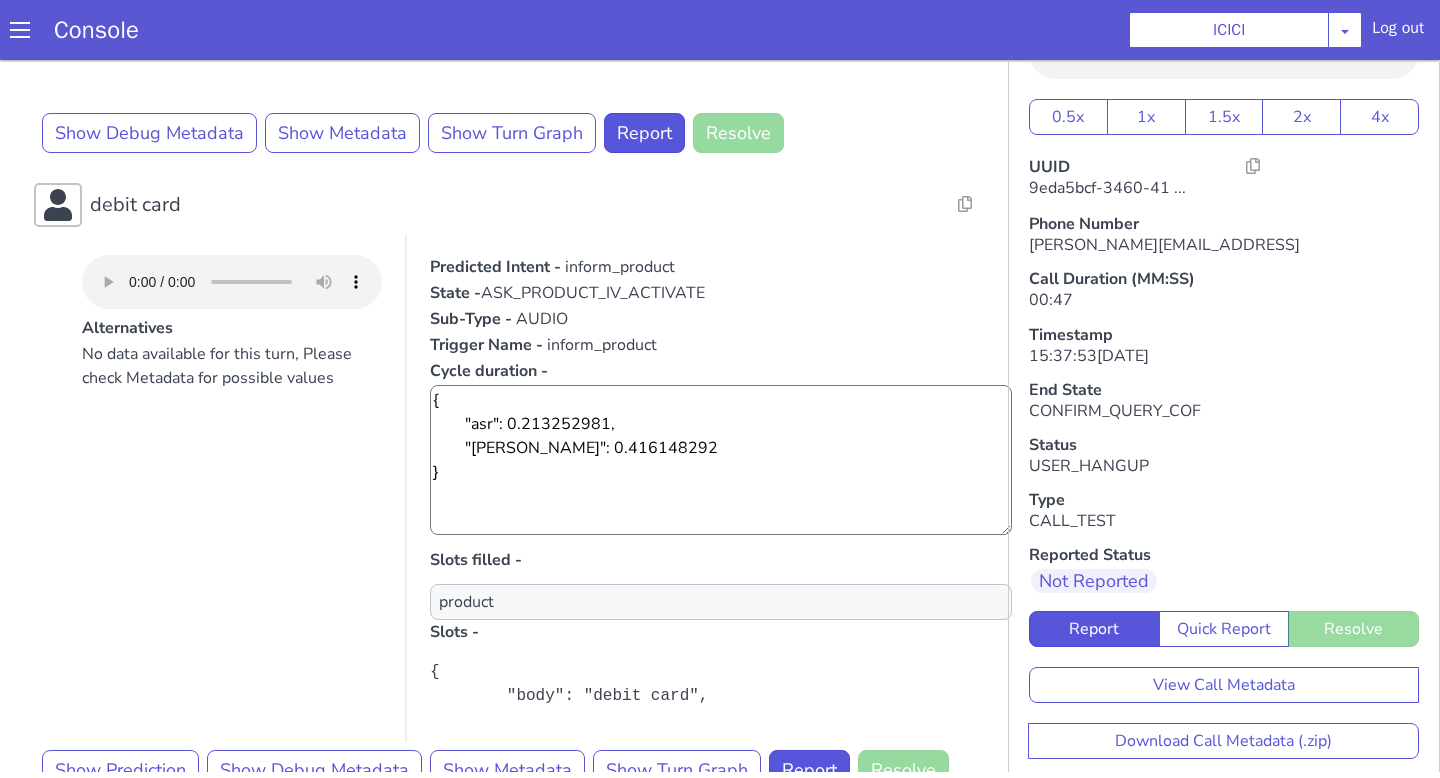 scroll, scrollTop: 2781, scrollLeft: 0, axis: vertical 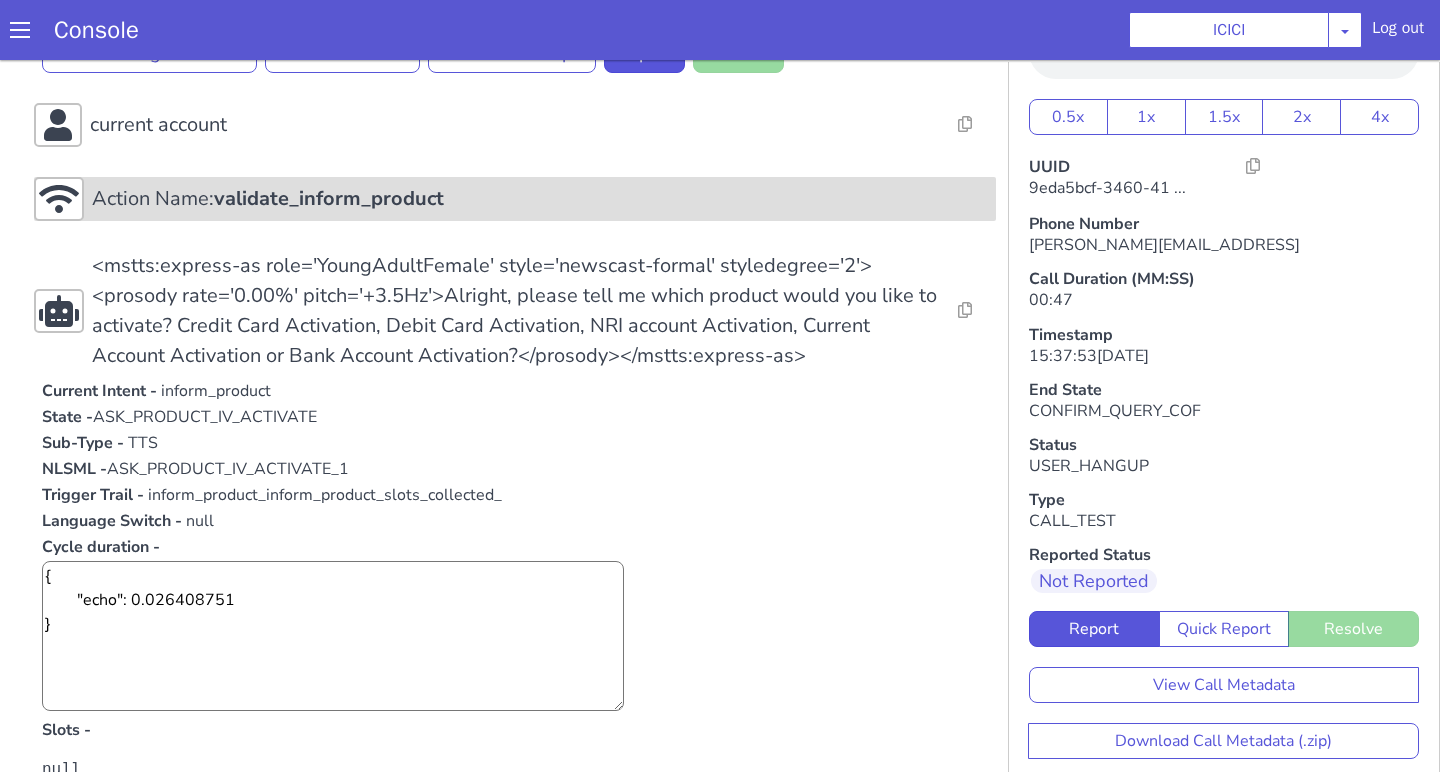 click on "Action Name:  validate_inform_product" at bounding box center [1379, -160] 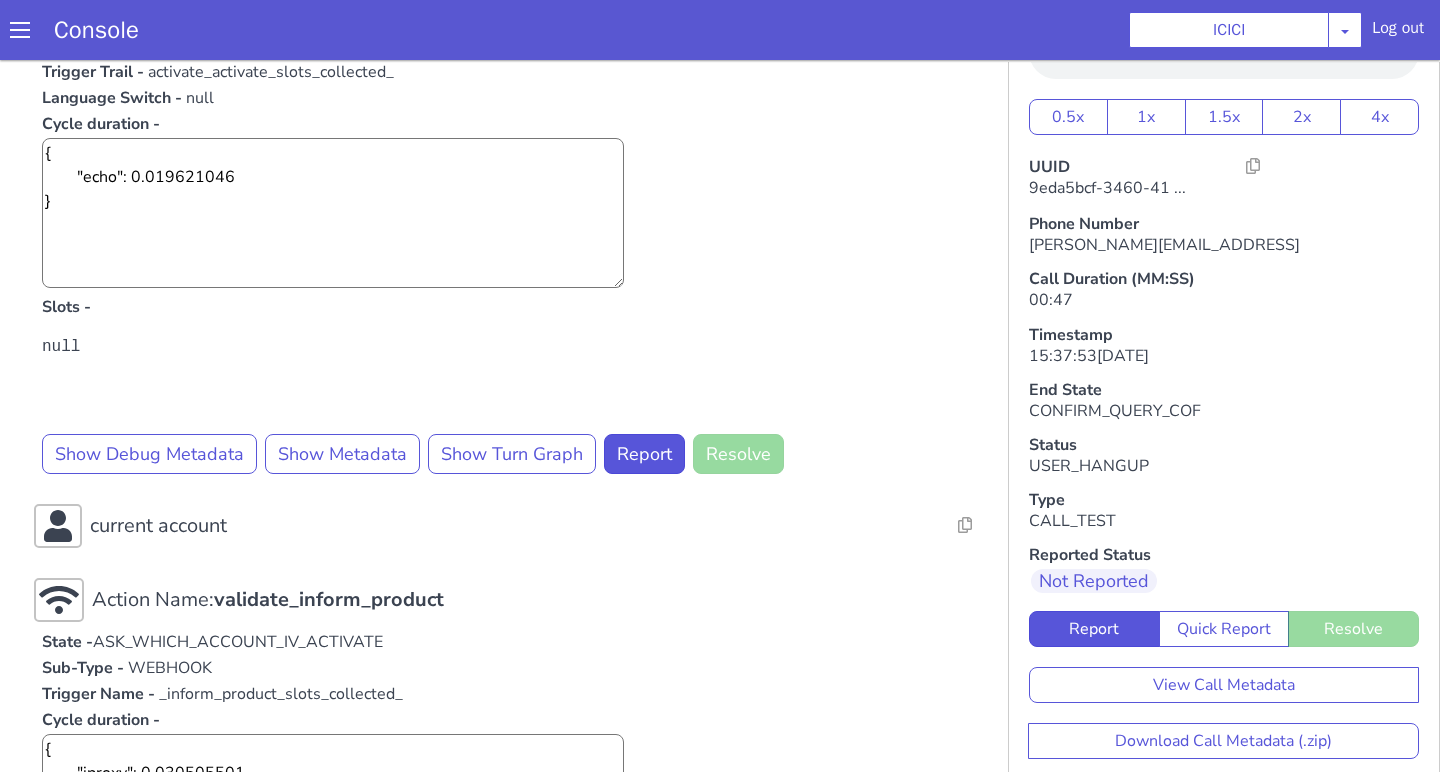 scroll, scrollTop: 1595, scrollLeft: 0, axis: vertical 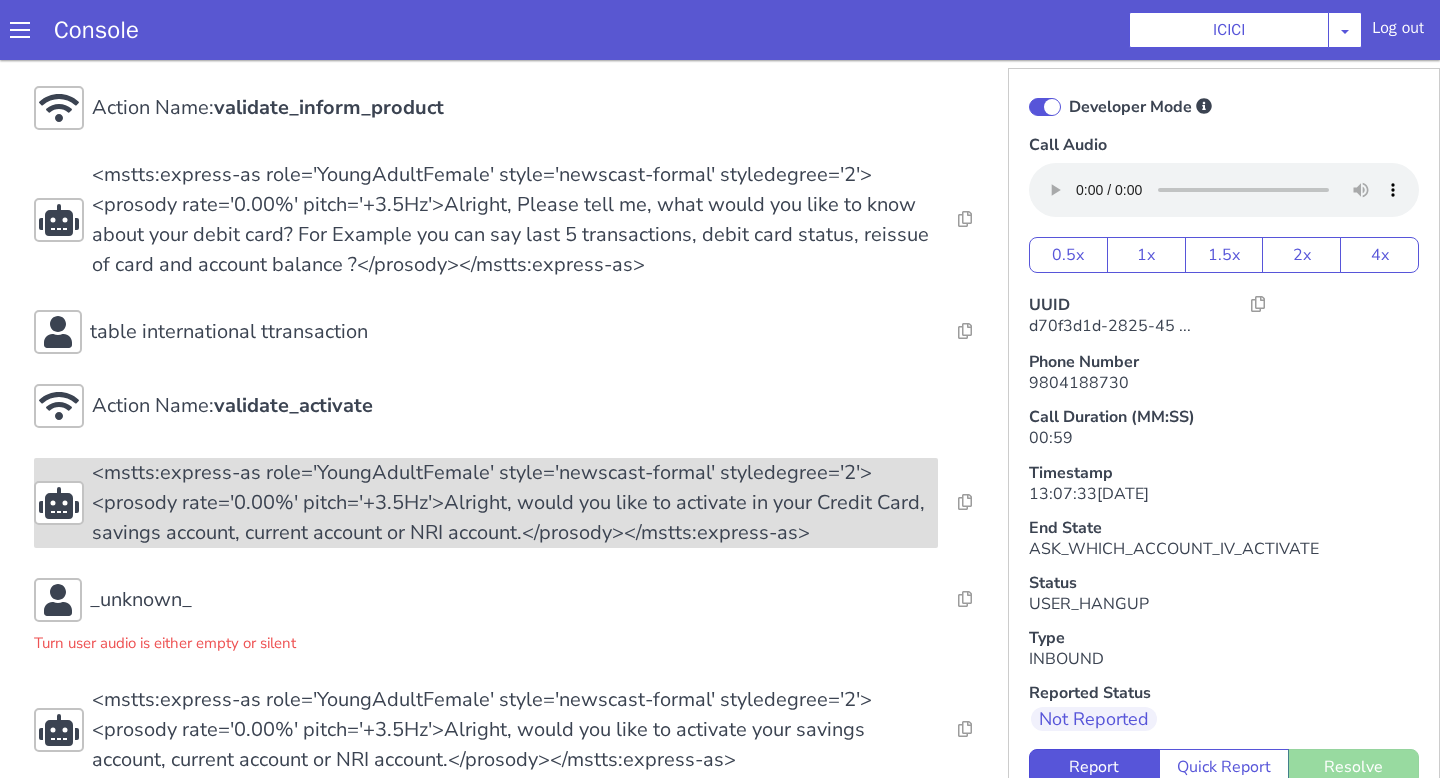 click on "<mstts:express-as role='YoungAdultFemale' style='newscast-formal' styledegree='2'><prosody rate='0.00%' pitch='+3.5Hz'>Alright, would you like to activate in your Credit Card, savings account, current account or NRI account.</prosody></mstts:express-as>" at bounding box center [515, 503] 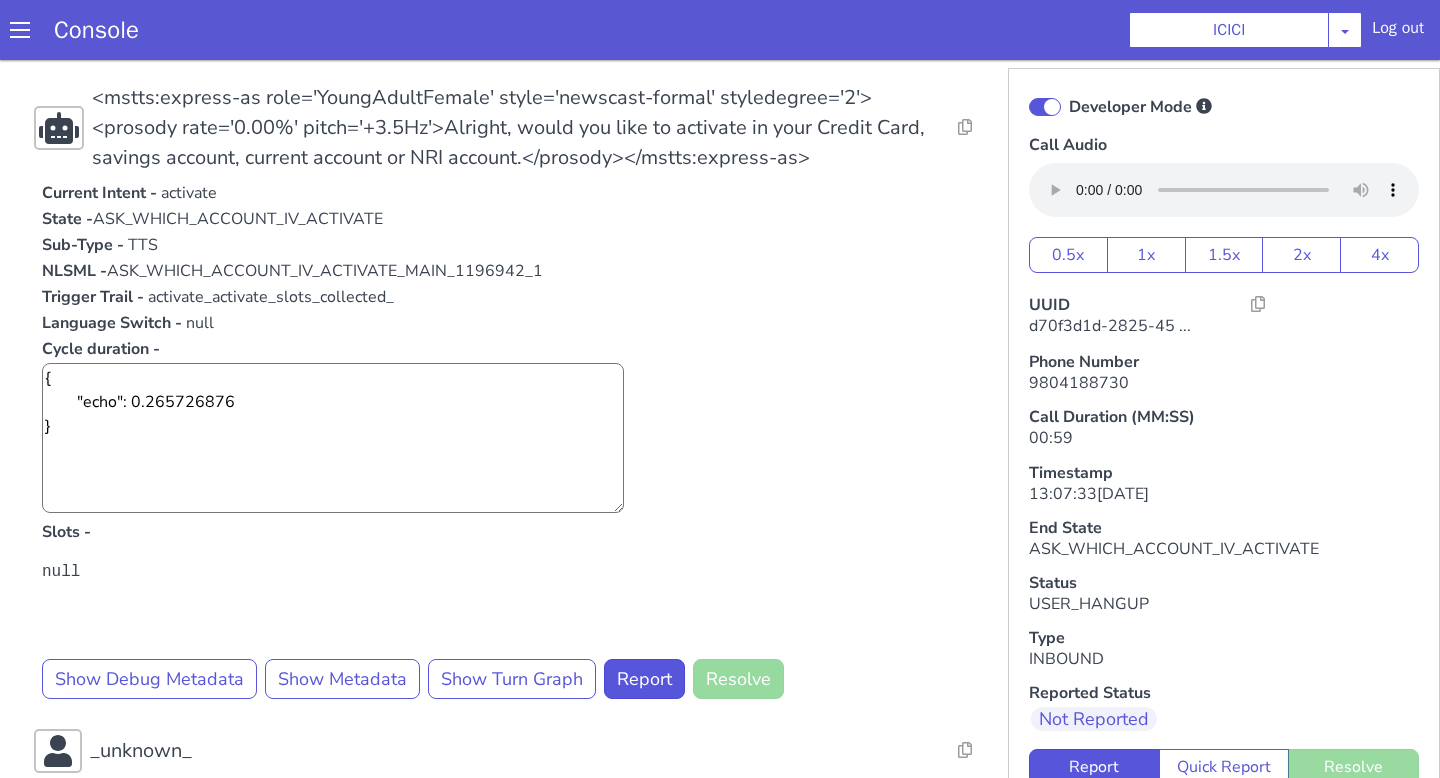 scroll, scrollTop: 1078, scrollLeft: 0, axis: vertical 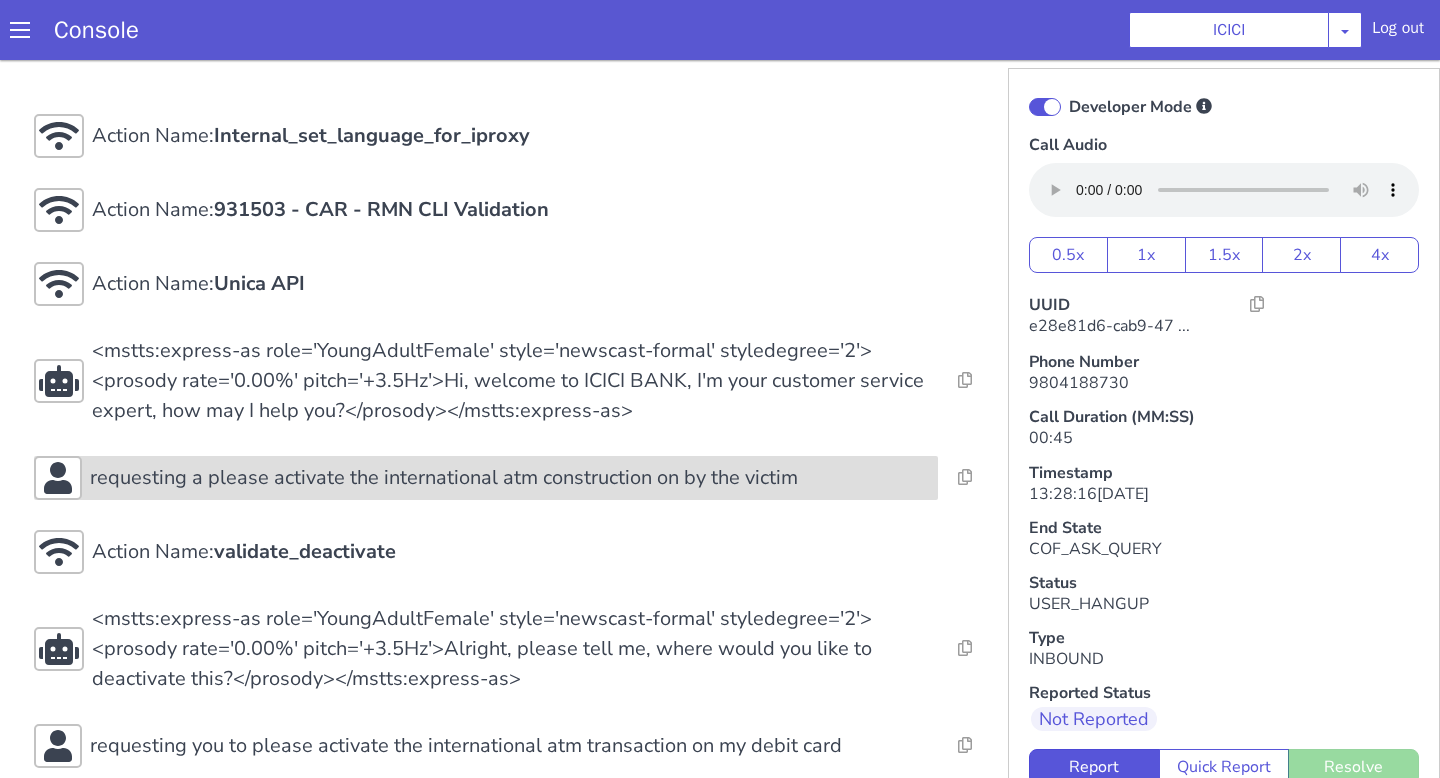 click on "requesting a please activate the international atm construction on by the victim" at bounding box center [881, 68] 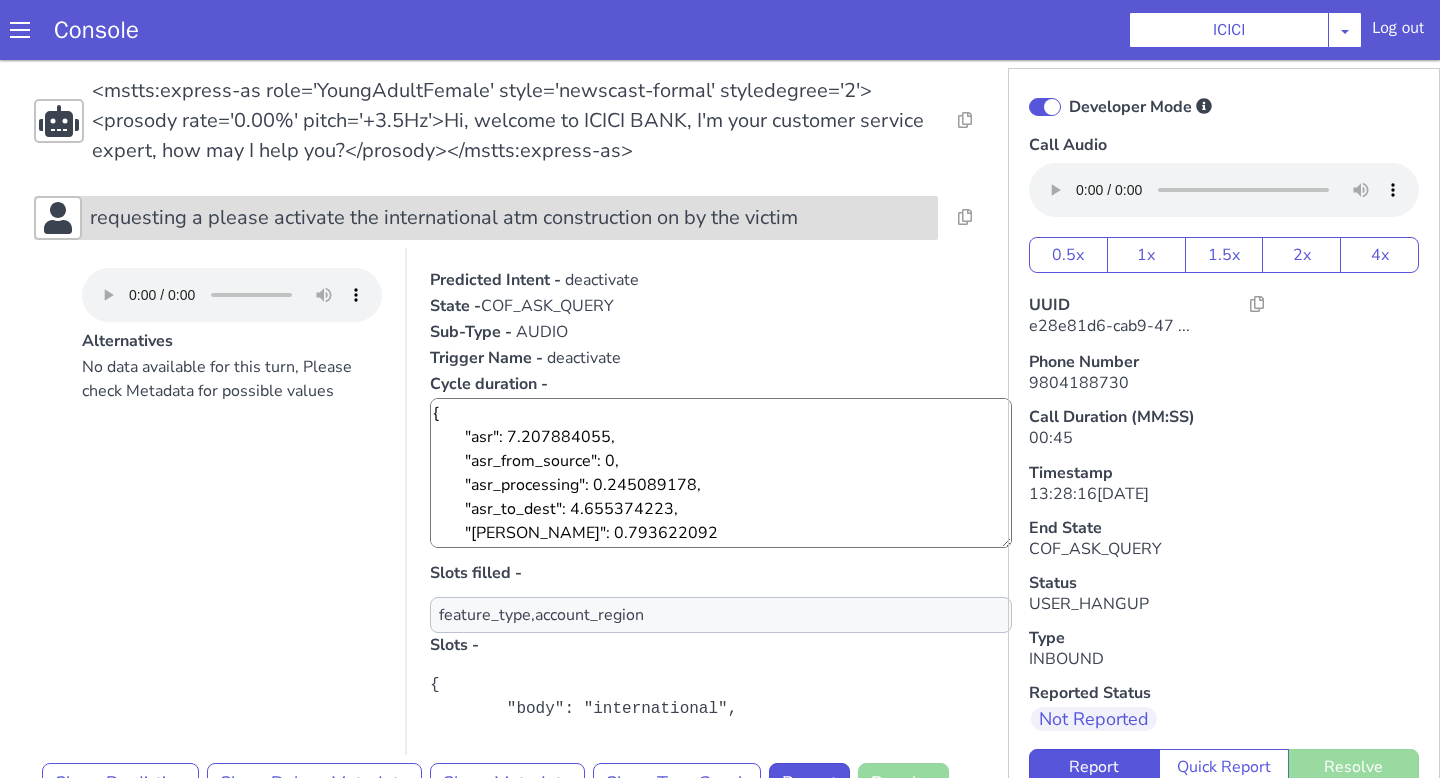 scroll, scrollTop: 326, scrollLeft: 0, axis: vertical 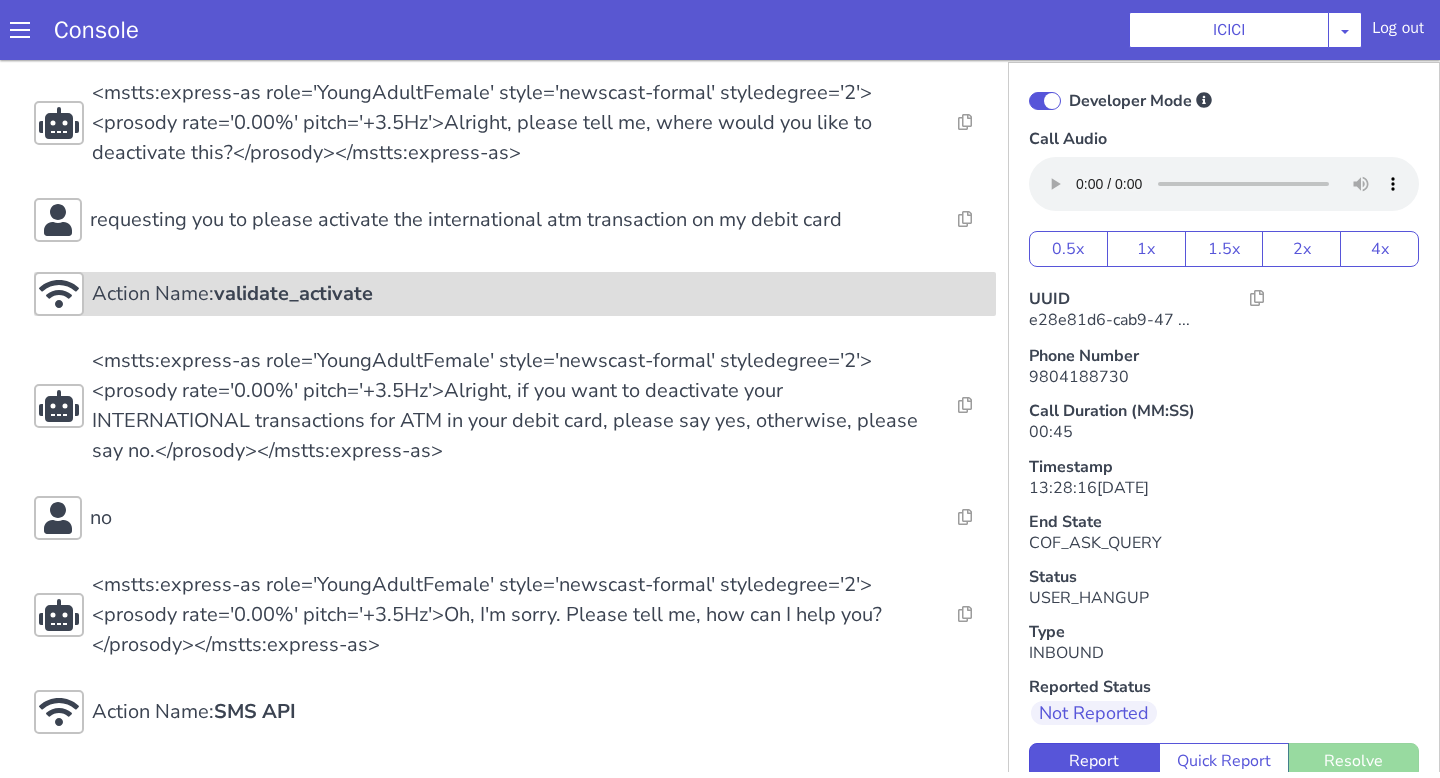 click on "Action Name:  validate_activate" at bounding box center [777, -4] 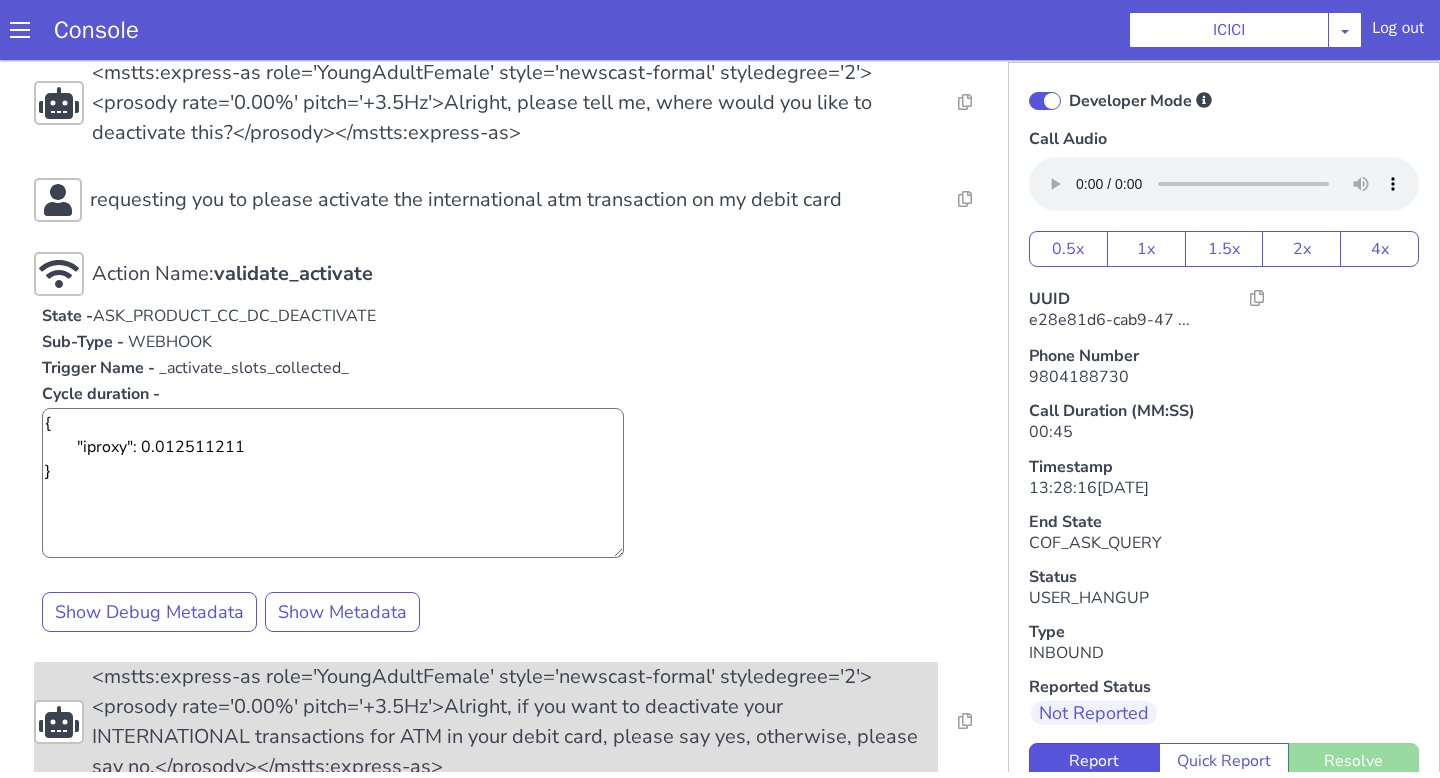 scroll, scrollTop: 1070, scrollLeft: 0, axis: vertical 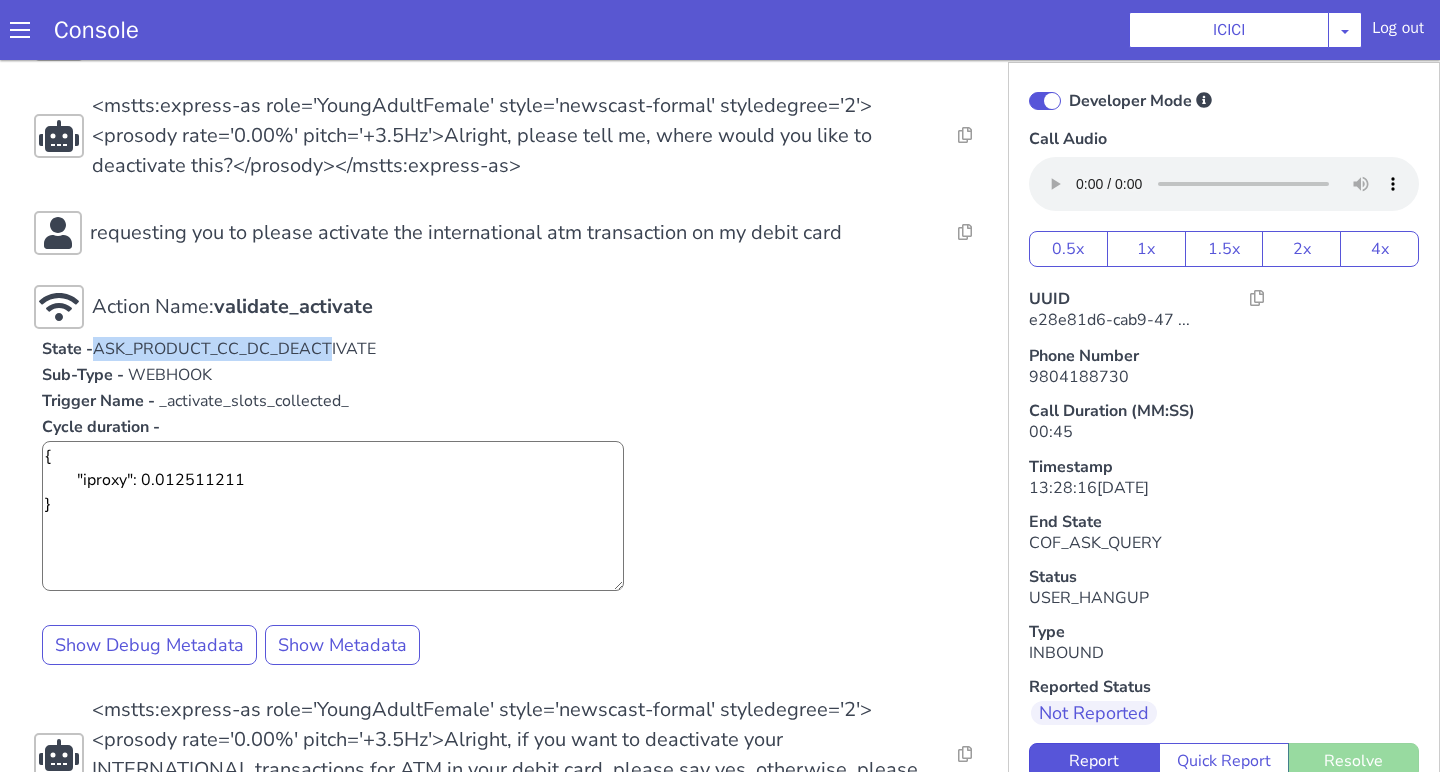 drag, startPoint x: 808, startPoint y: -116, endPoint x: 1049, endPoint y: -119, distance: 241.01868 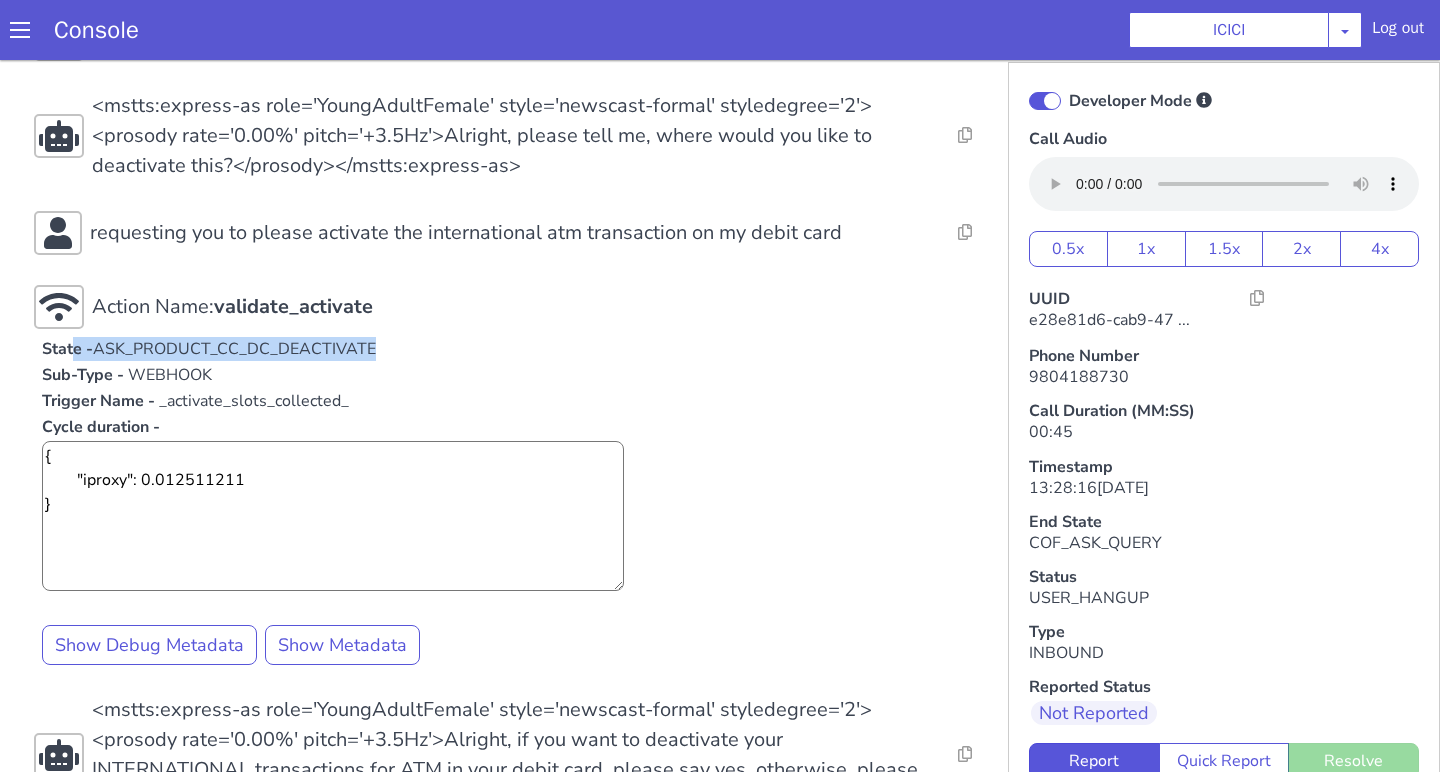 drag, startPoint x: 674, startPoint y: 6, endPoint x: 372, endPoint y: 1, distance: 302.04138 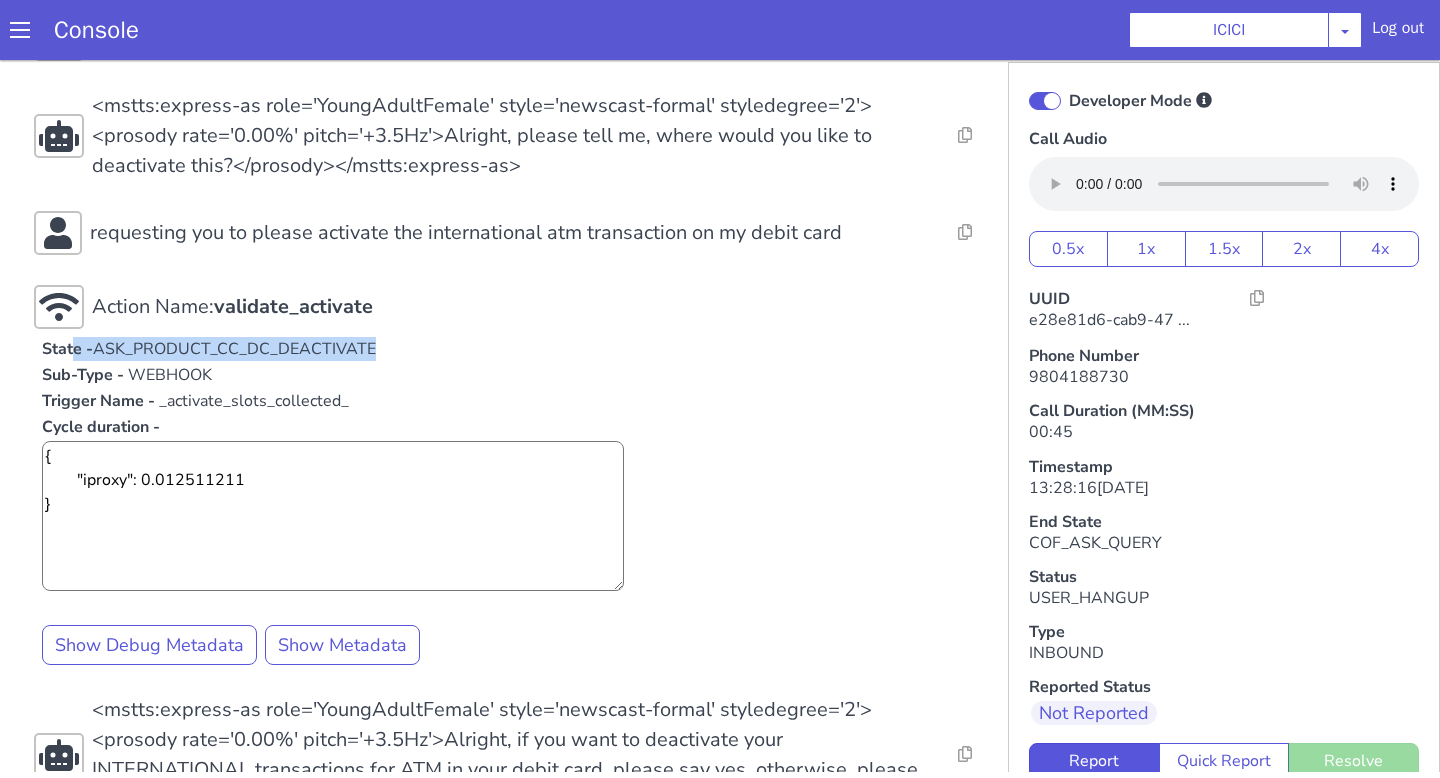 click on "ASK_PRODUCT_CC_DC_DEACTIVATE" at bounding box center [379, 134] 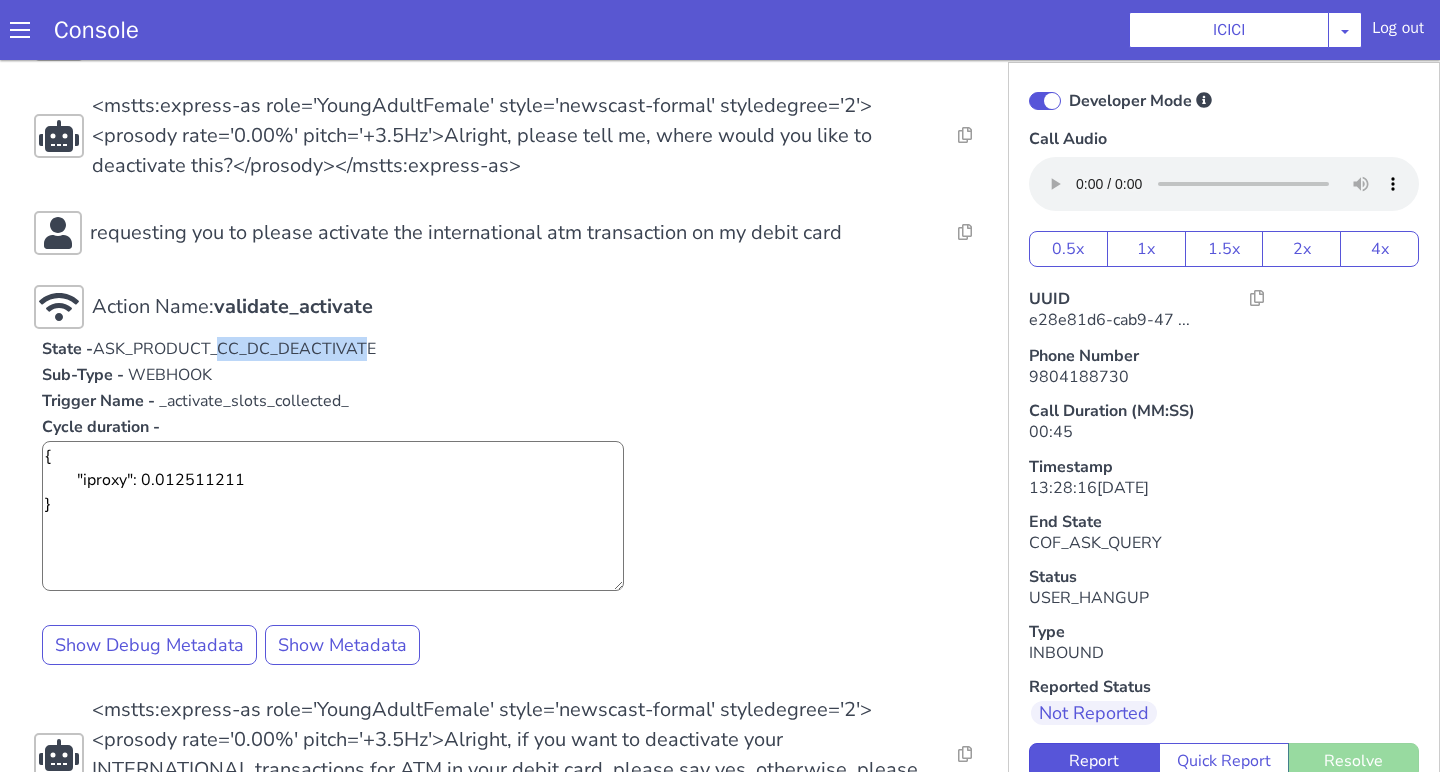 drag, startPoint x: 664, startPoint y: 5, endPoint x: 502, endPoint y: 5, distance: 162 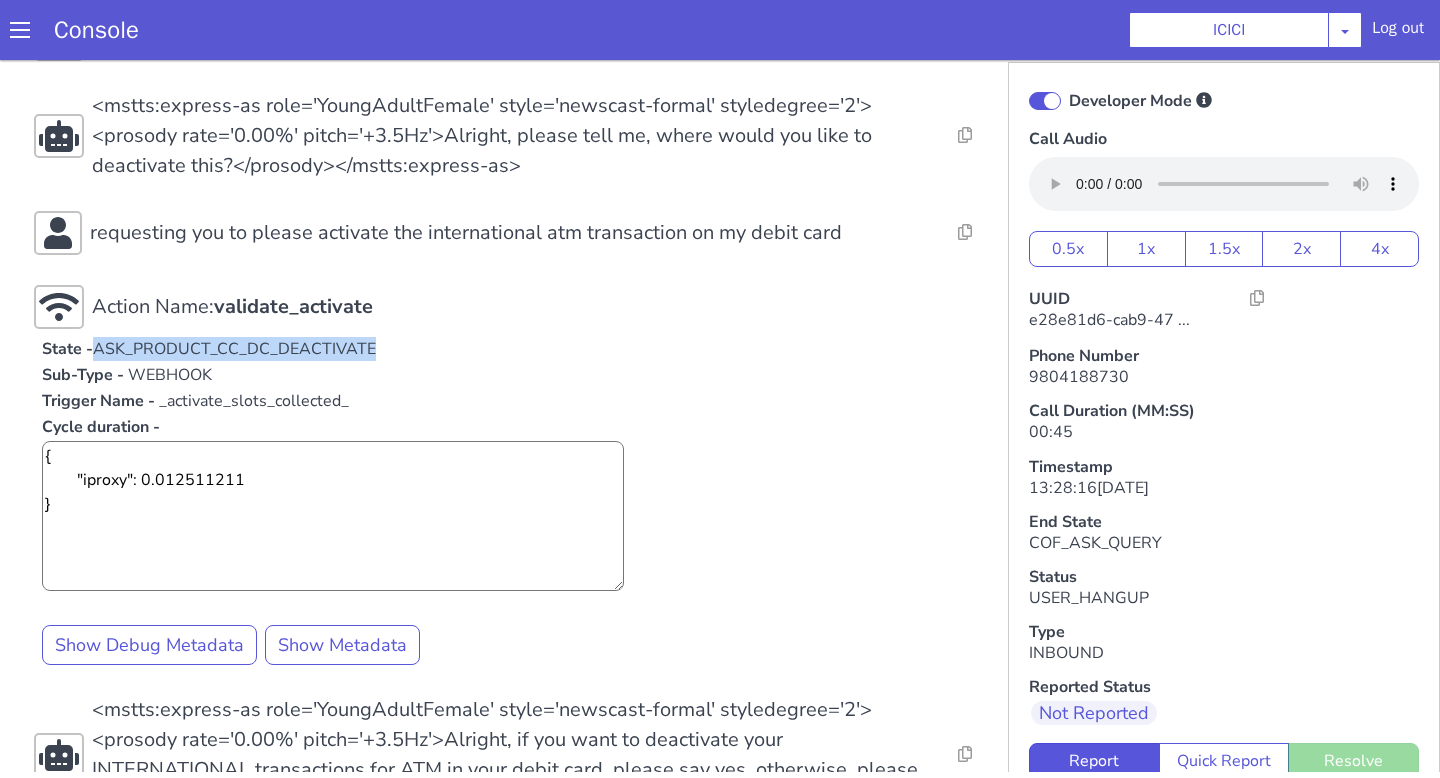 drag, startPoint x: 622, startPoint y: -92, endPoint x: 906, endPoint y: -92, distance: 284 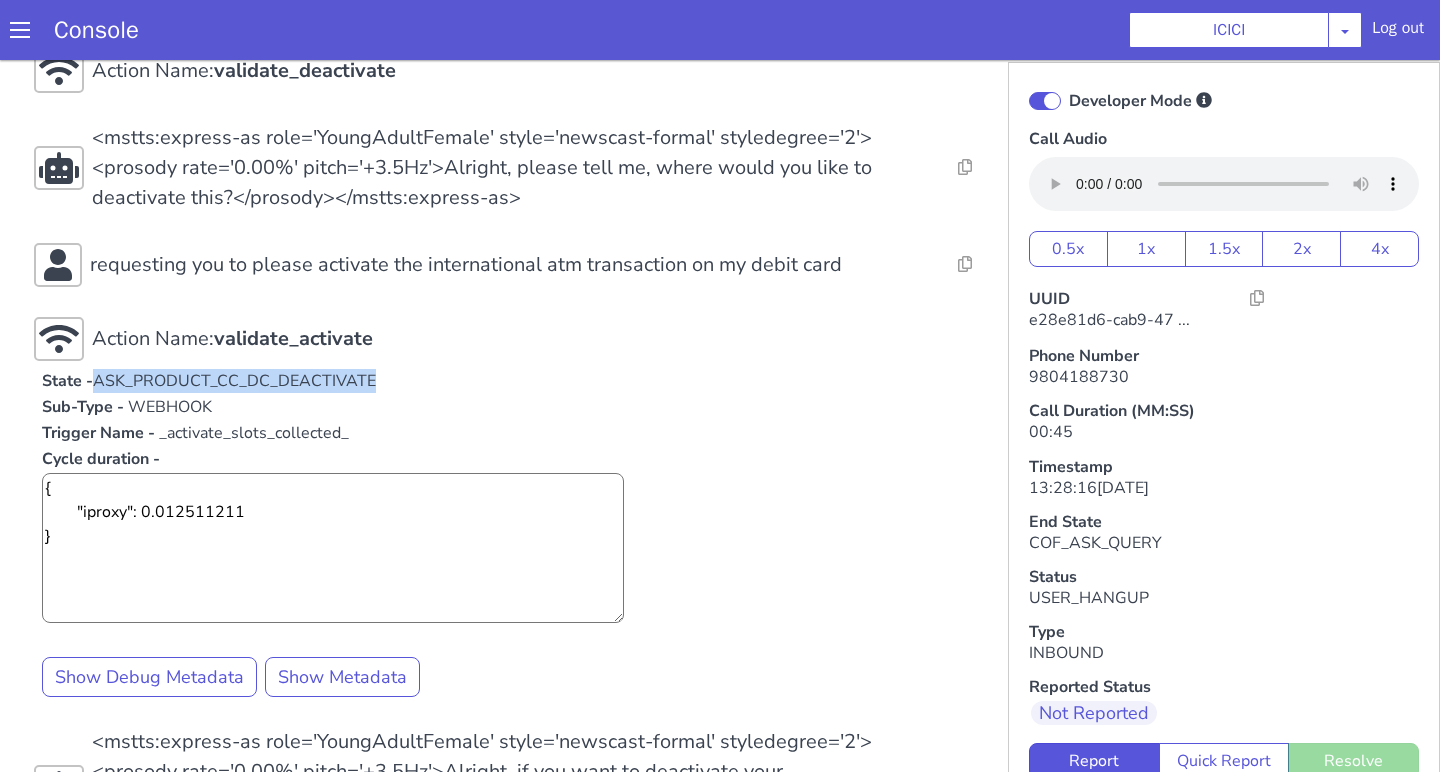 scroll, scrollTop: 1015, scrollLeft: 0, axis: vertical 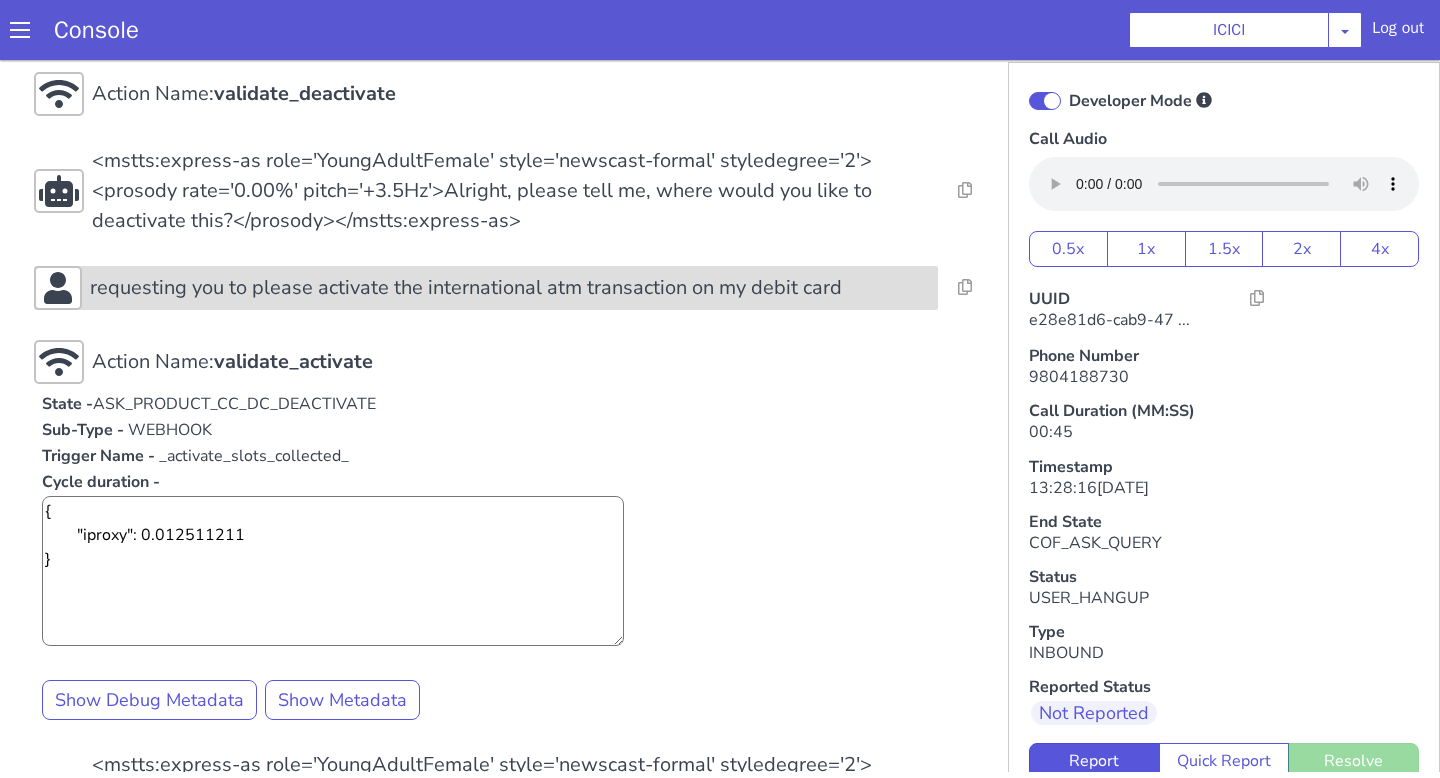 click on "requesting you to please activate the international atm transaction on my debit card" at bounding box center [781, -51] 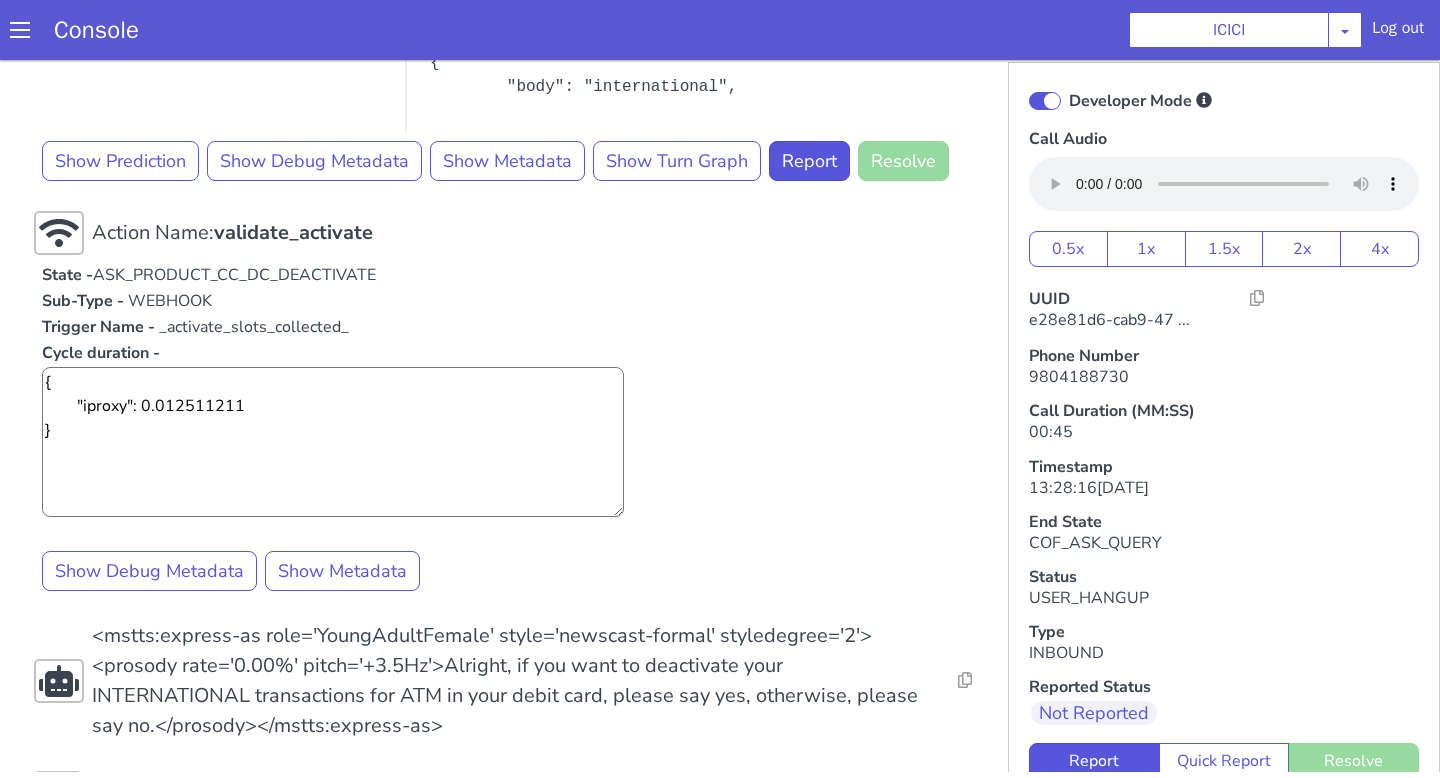 scroll, scrollTop: 1708, scrollLeft: 0, axis: vertical 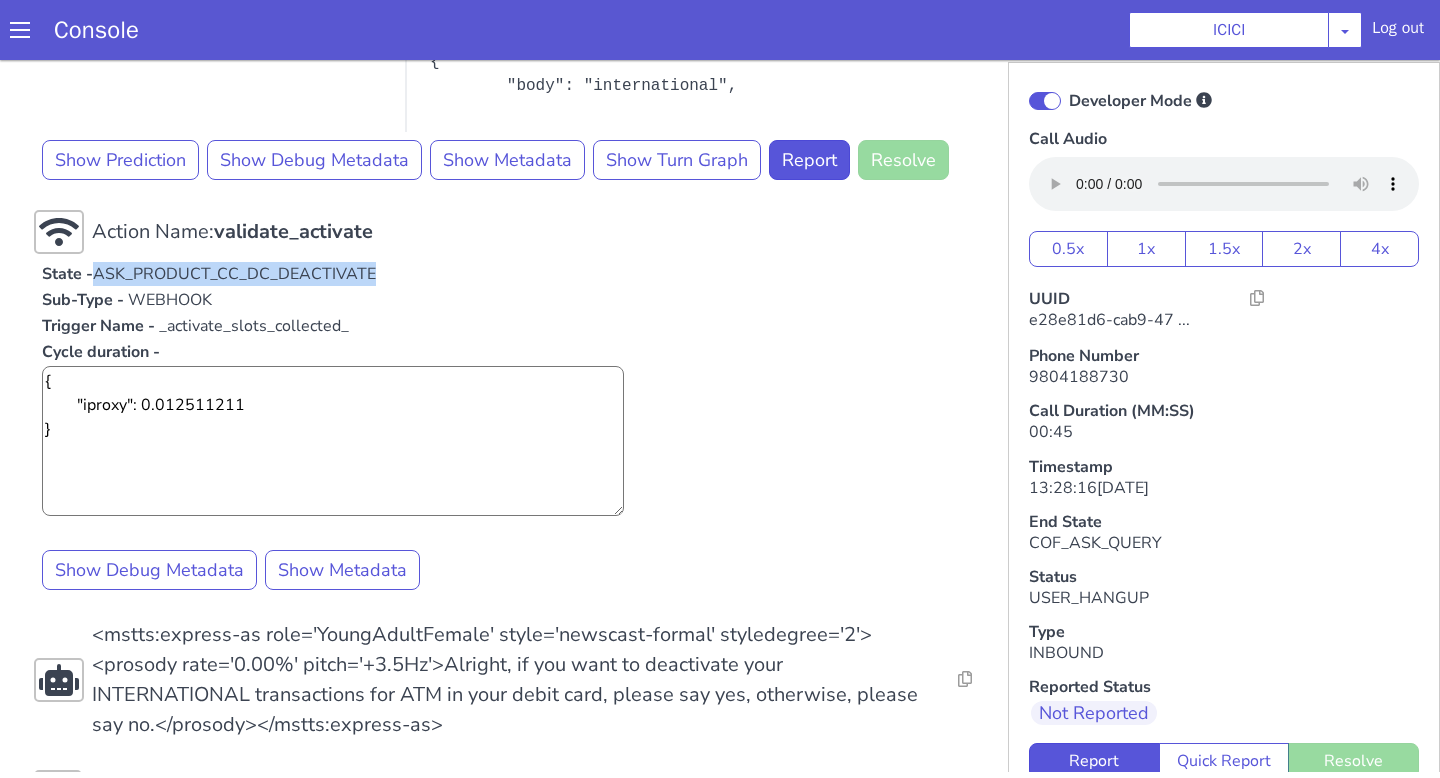 drag, startPoint x: 458, startPoint y: -101, endPoint x: 756, endPoint y: -104, distance: 298.0151 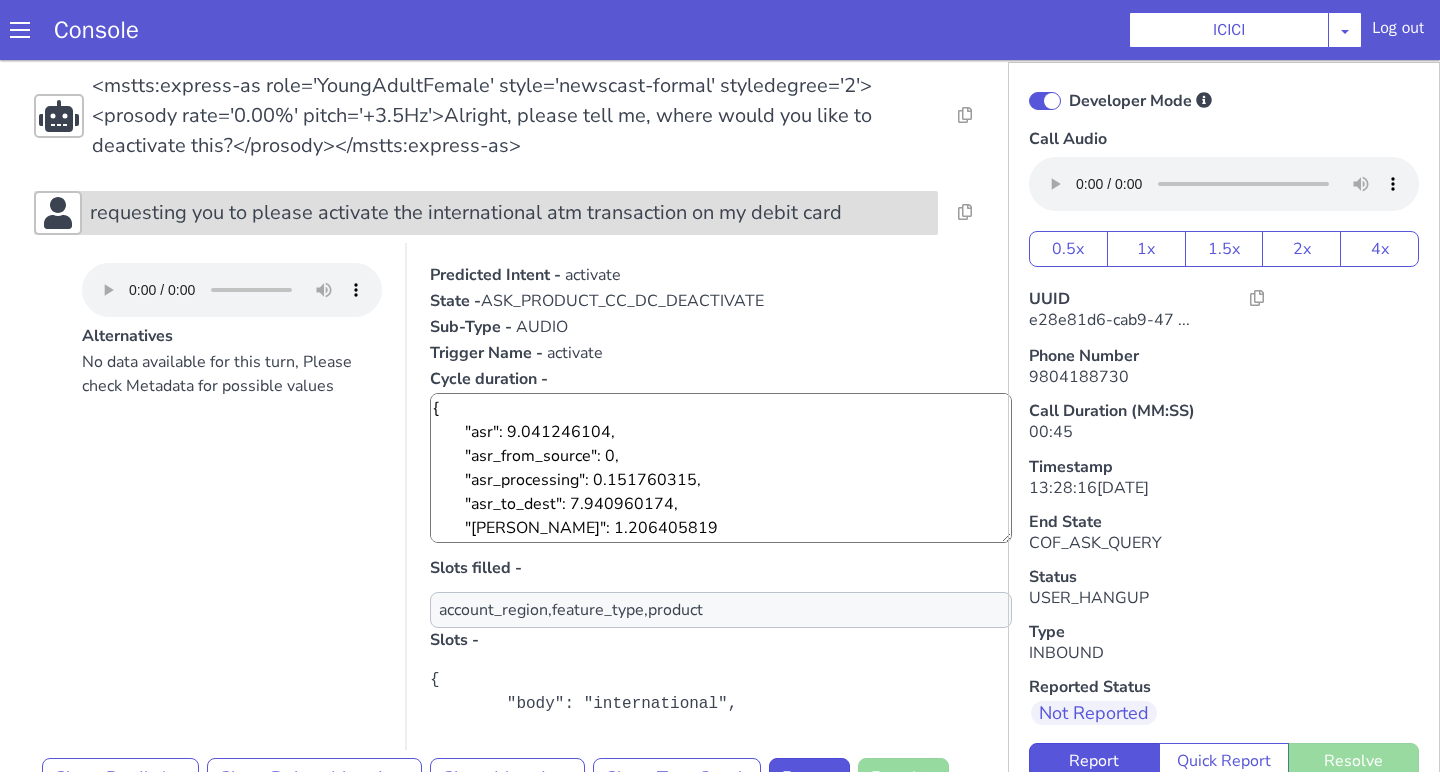 scroll, scrollTop: 1131, scrollLeft: 0, axis: vertical 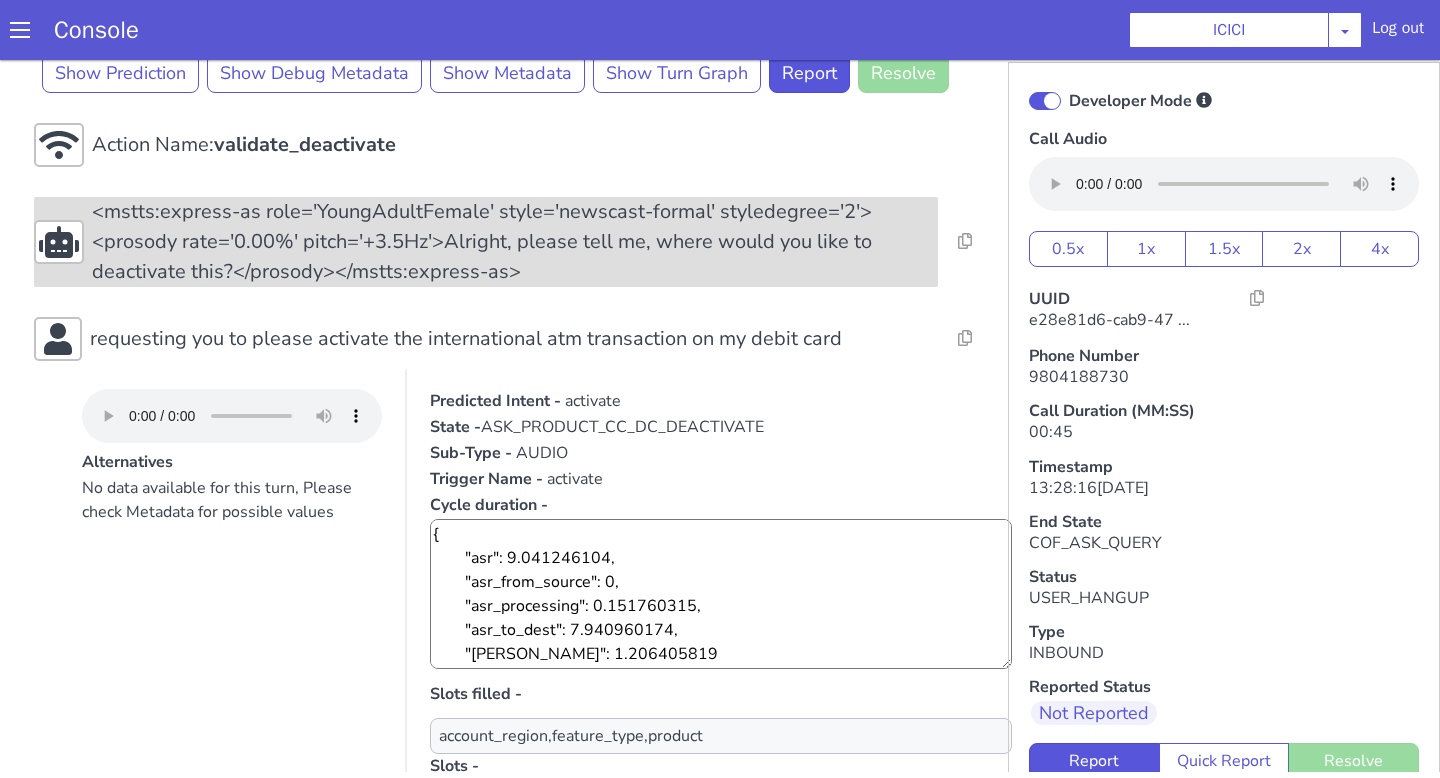 click on "<mstts:express-as role='YoungAdultFemale' style='newscast-formal' styledegree='2'><prosody rate='0.00%' pitch='+3.5Hz'>Alright, please tell me, where would you like to deactivate this?</prosody></mstts:express-as>" at bounding box center (811, -97) 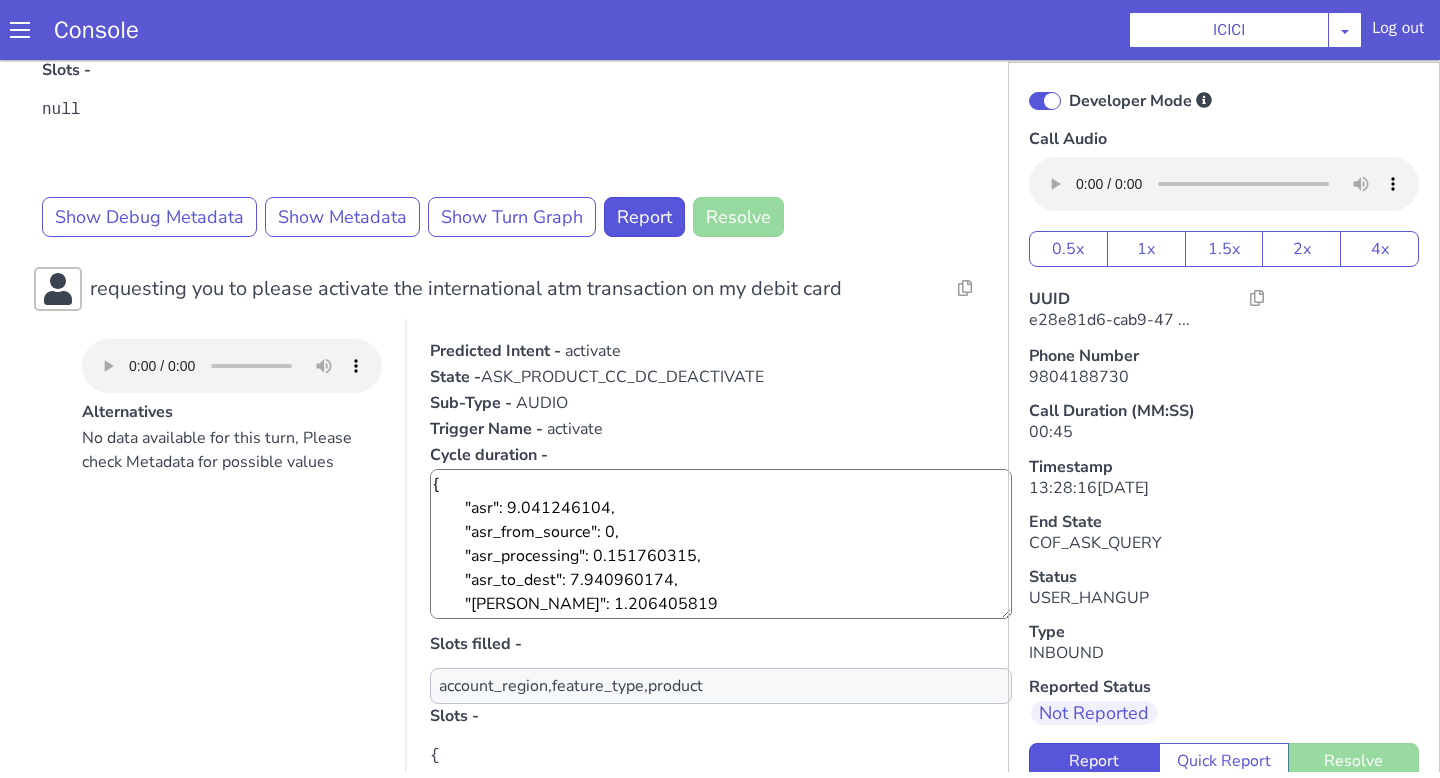 scroll, scrollTop: 1538, scrollLeft: 0, axis: vertical 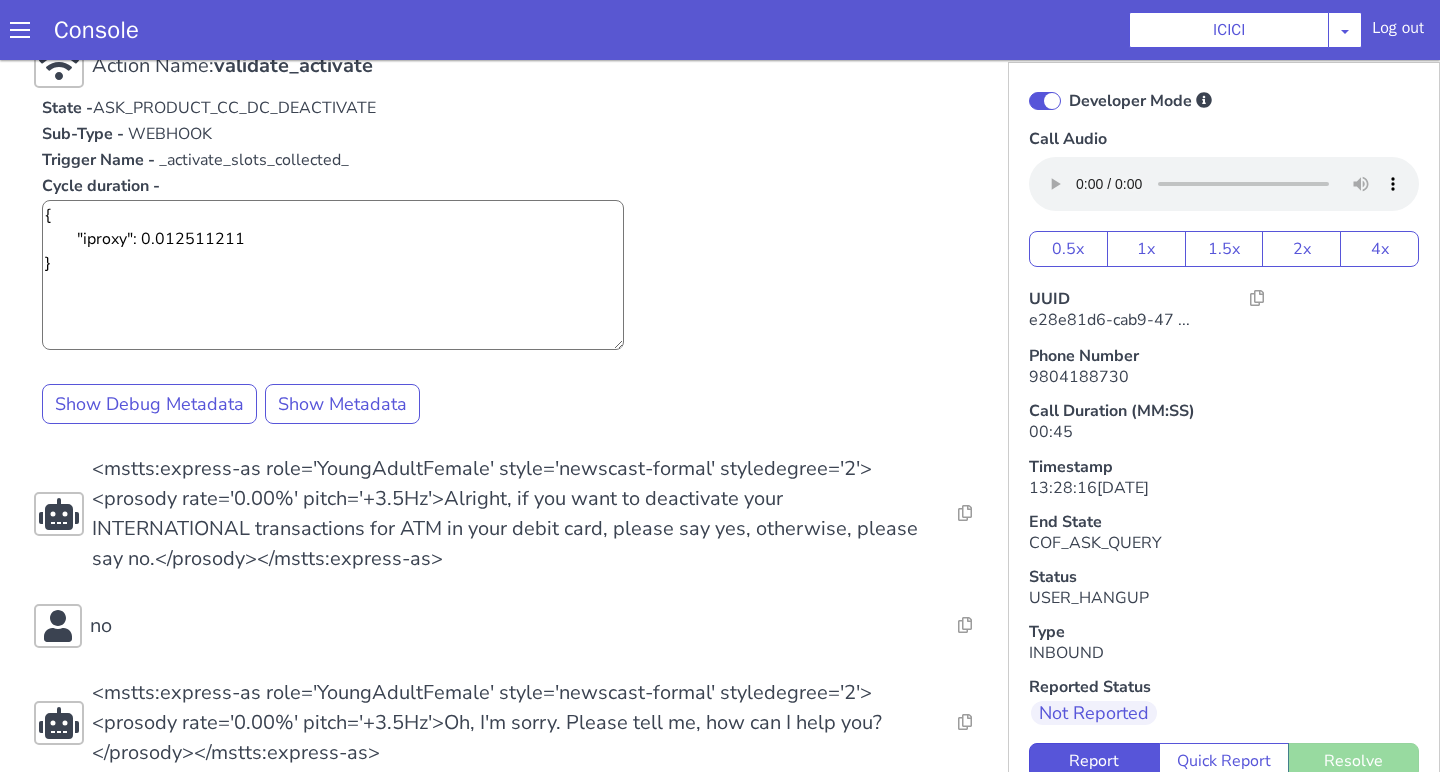 click on "<mstts:express-as role='YoungAdultFemale' style='newscast-formal' styledegree='2'><prosody rate='0.00%' pitch='+3.5Hz'>Alright, if you want to deactivate your INTERNATIONAL transactions for ATM in your debit card, please say yes, otherwise, please say no.</prosody></mstts:express-as>" at bounding box center [953, 104] 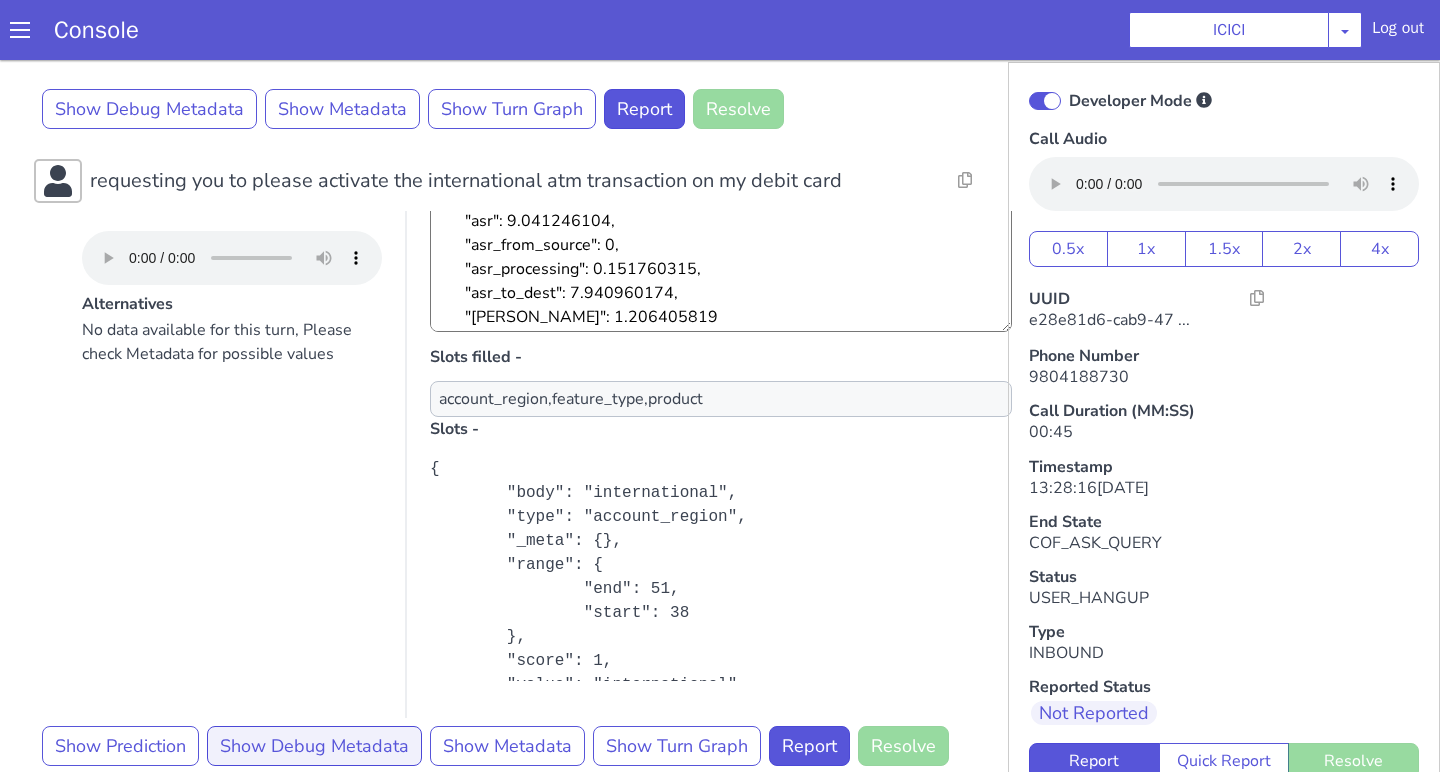 scroll, scrollTop: 1642, scrollLeft: 0, axis: vertical 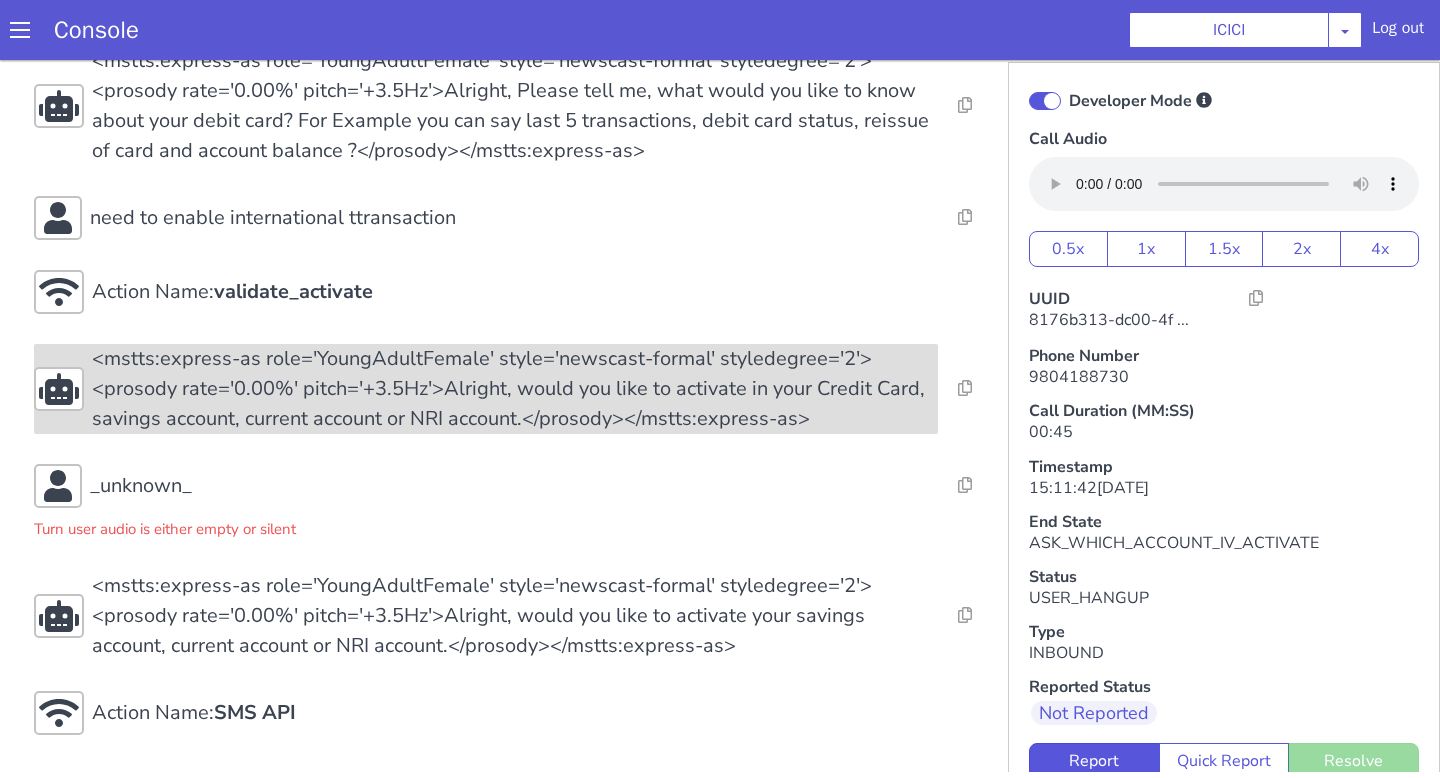 click on "<mstts:express-as role='YoungAdultFemale' style='newscast-formal' styledegree='2'><prosody rate='0.00%' pitch='+3.5Hz'>Alright, would you like to activate in your Credit Card, savings account, current account or NRI account.</prosody></mstts:express-as>" at bounding box center [1851, 1214] 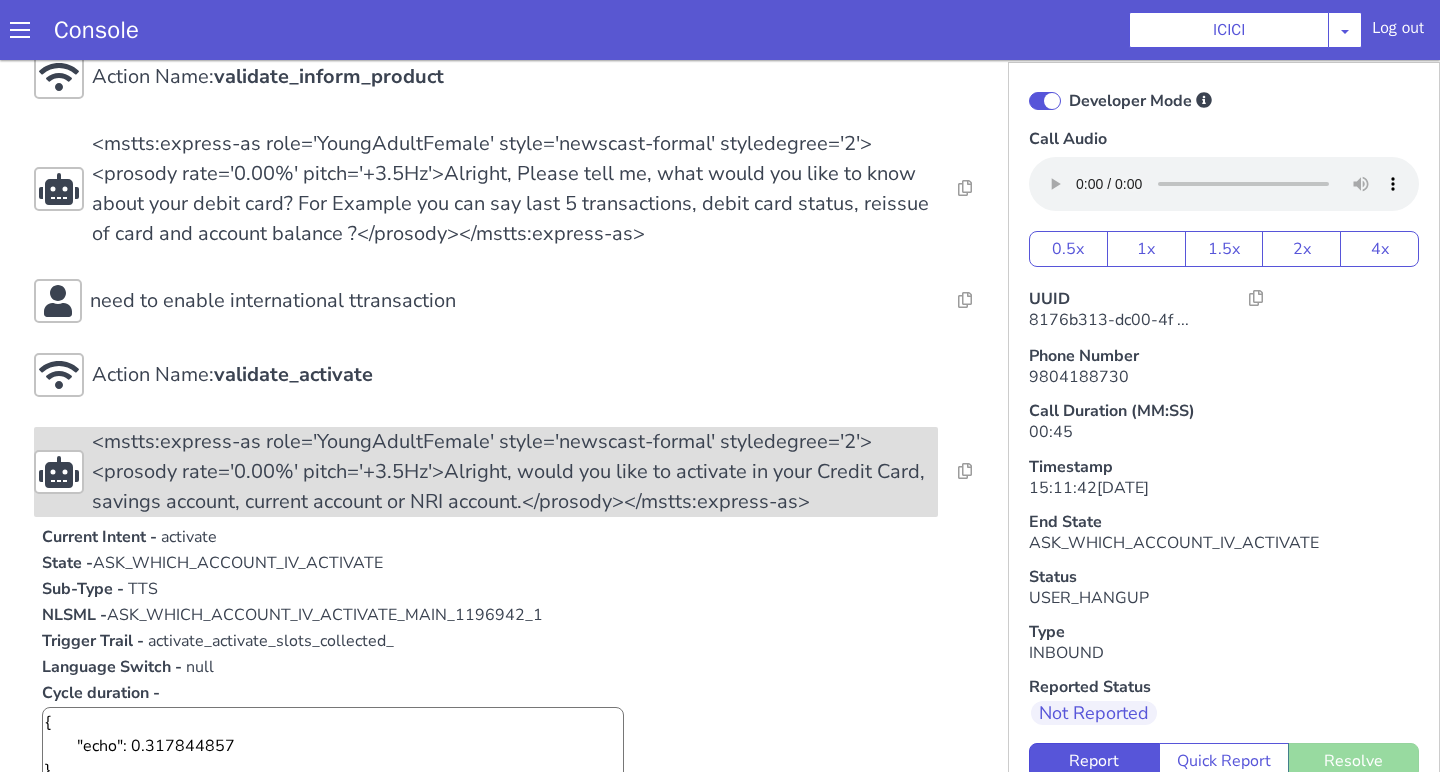 scroll, scrollTop: 470, scrollLeft: 0, axis: vertical 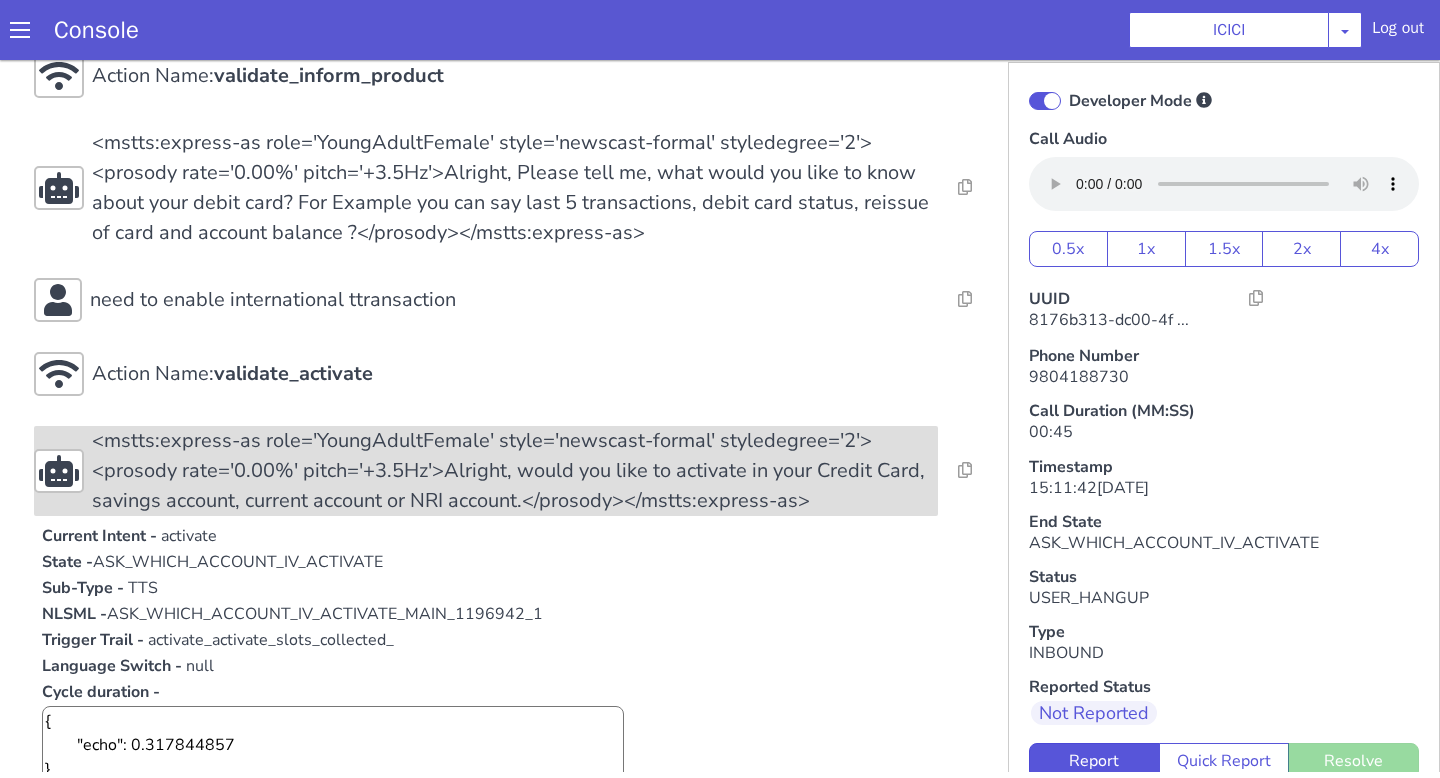 click on "<mstts:express-as role='YoungAdultFemale' style='newscast-formal' styledegree='2'><prosody rate='0.00%' pitch='+3.5Hz'>Alright, would you like to activate in your Credit Card, savings account, current account or NRI account.</prosody></mstts:express-as>" at bounding box center [1905, 1220] 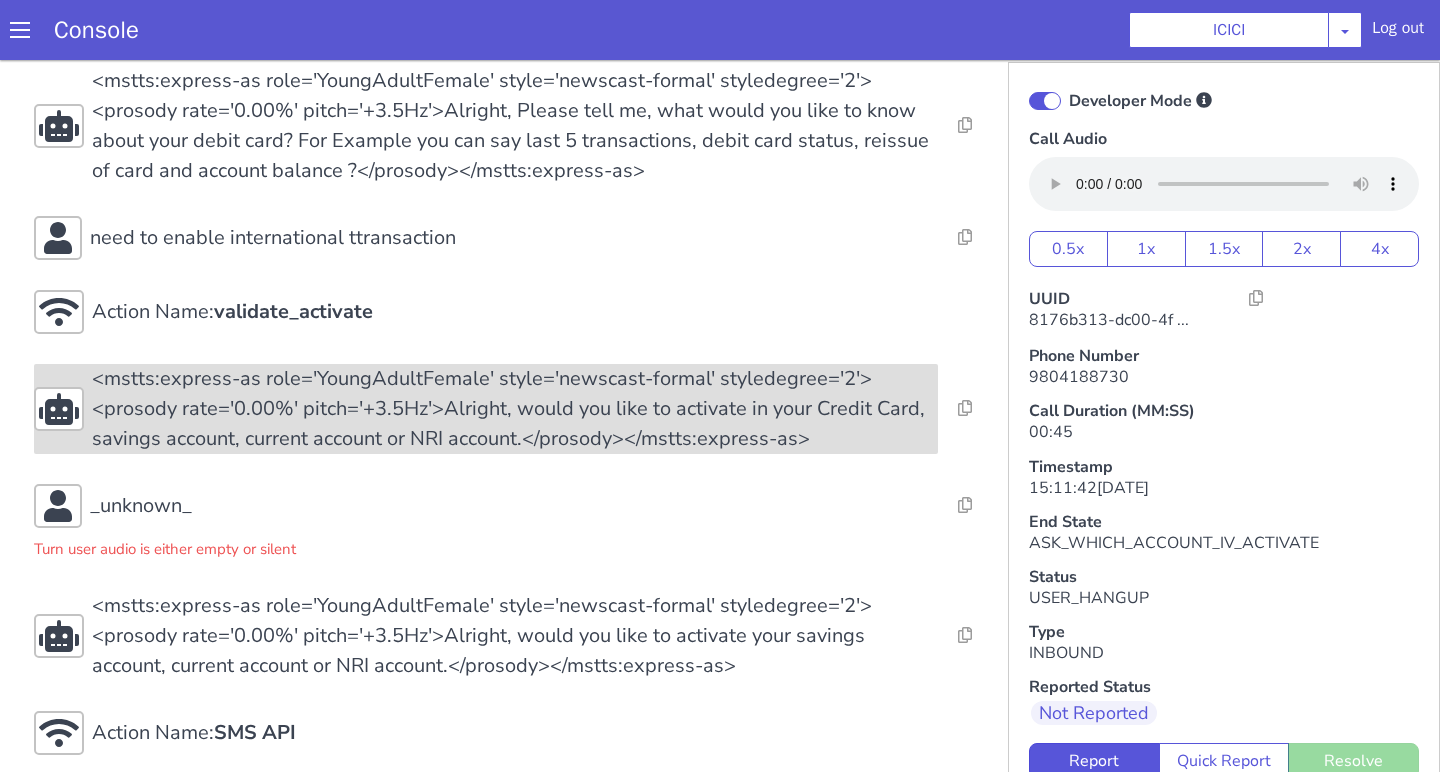 scroll, scrollTop: 552, scrollLeft: 0, axis: vertical 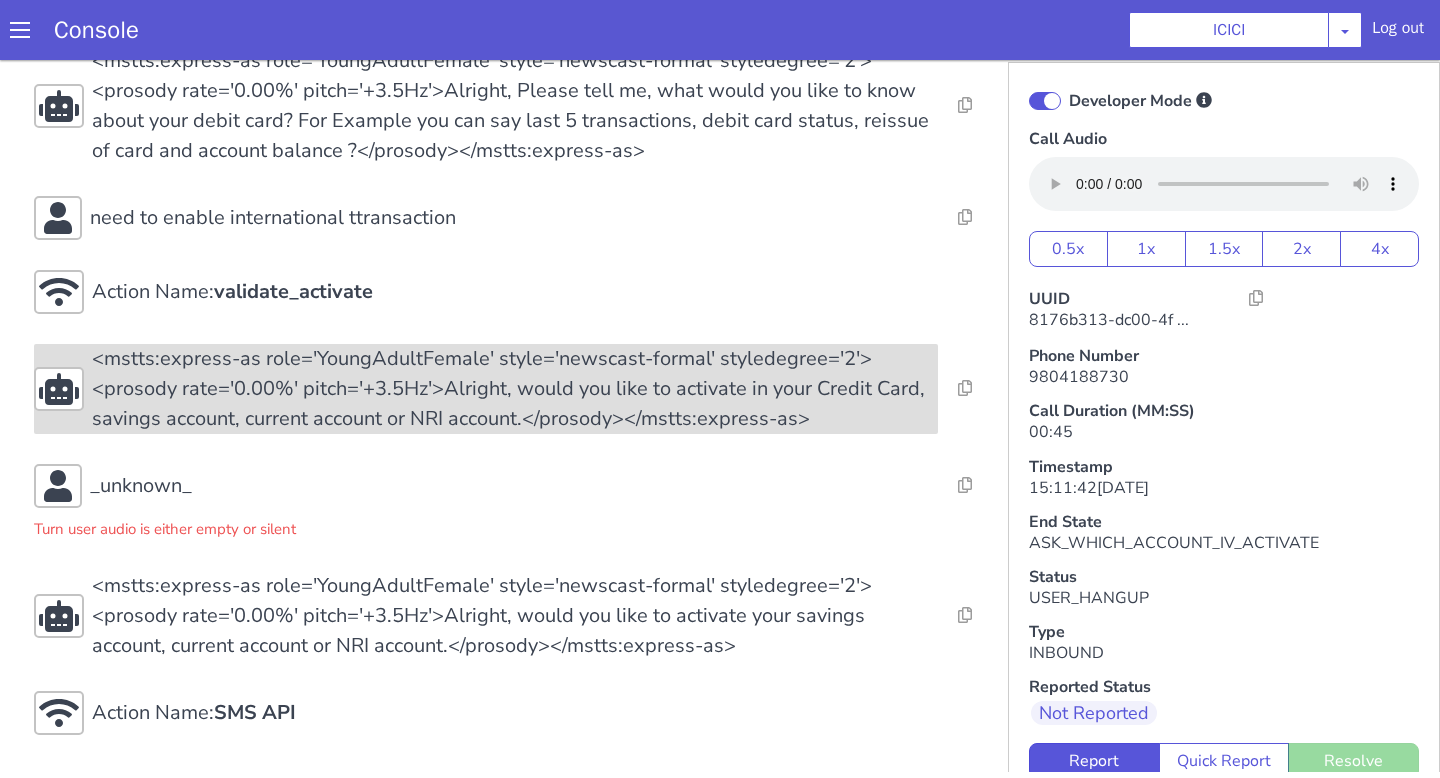 click on "<mstts:express-as role='YoungAdultFemale' style='newscast-formal' styledegree='2'><prosody rate='0.00%' pitch='+3.5Hz'>Alright, would you like to activate in your Credit Card, savings account, current account or NRI account.</prosody></mstts:express-as>" at bounding box center [2012, 864] 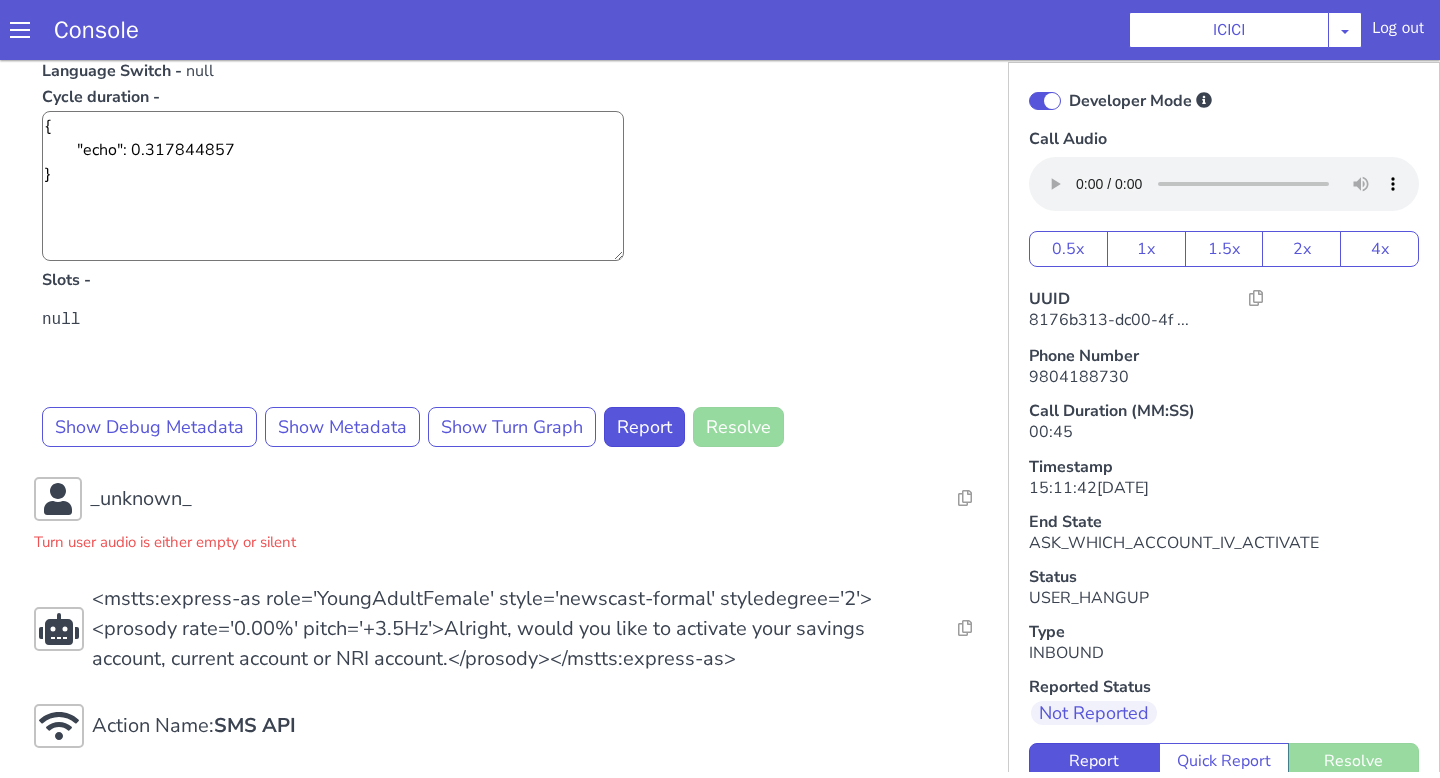 scroll, scrollTop: 1078, scrollLeft: 0, axis: vertical 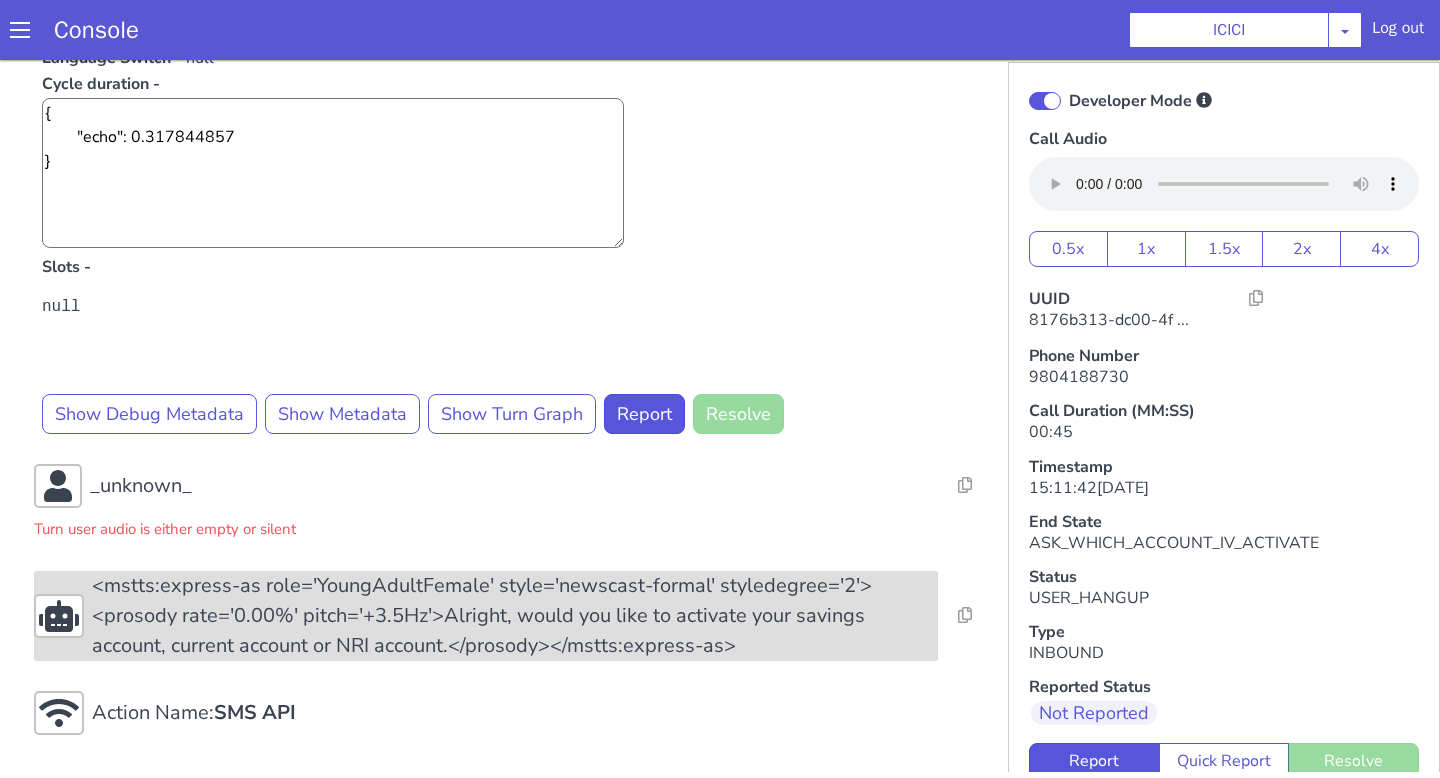 click on "<mstts:express-as role='YoungAdultFemale' style='newscast-formal' styledegree='2'><prosody rate='0.00%' pitch='+3.5Hz'>Alright, would you like to activate your savings account, current account or NRI account.</prosody></mstts:express-as>" at bounding box center (1581, 1656) 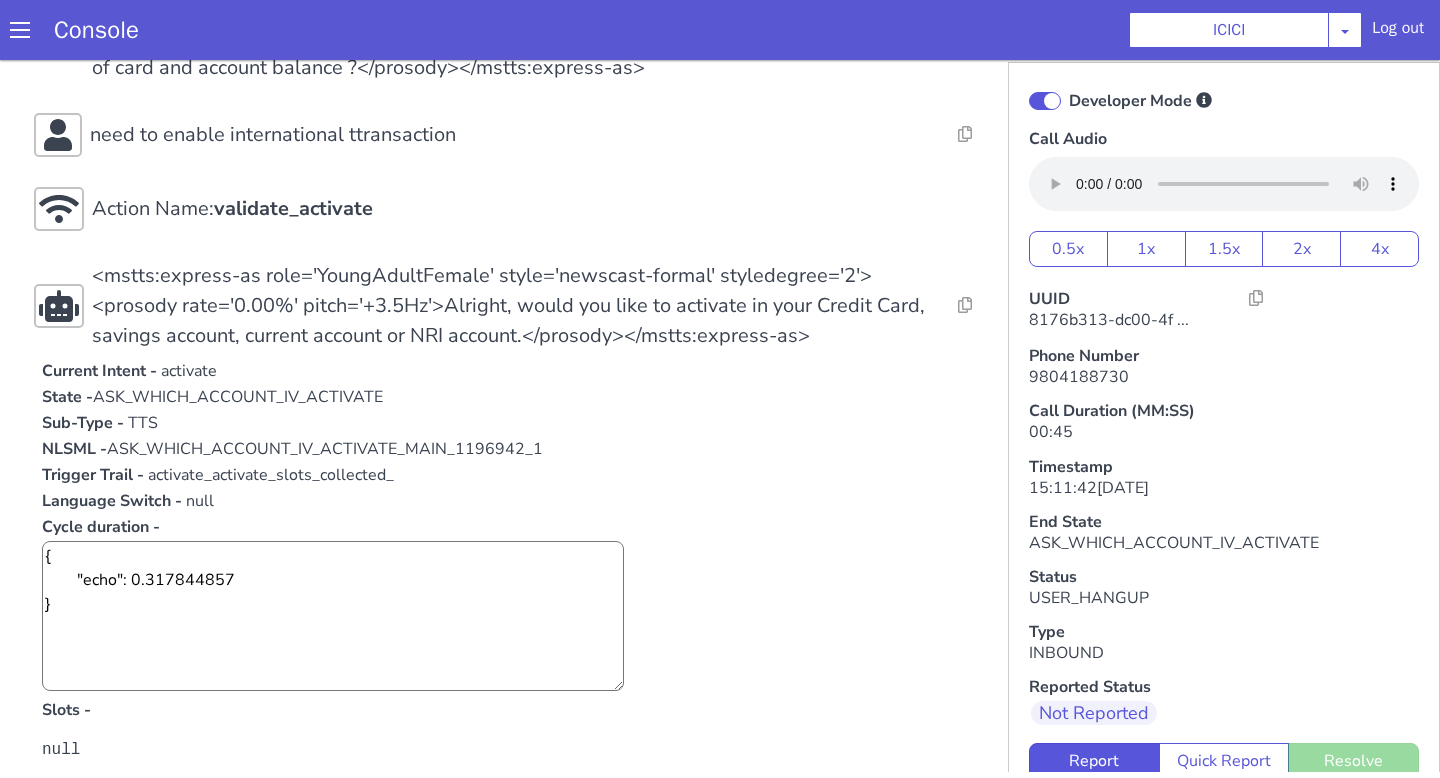 scroll, scrollTop: 1604, scrollLeft: 0, axis: vertical 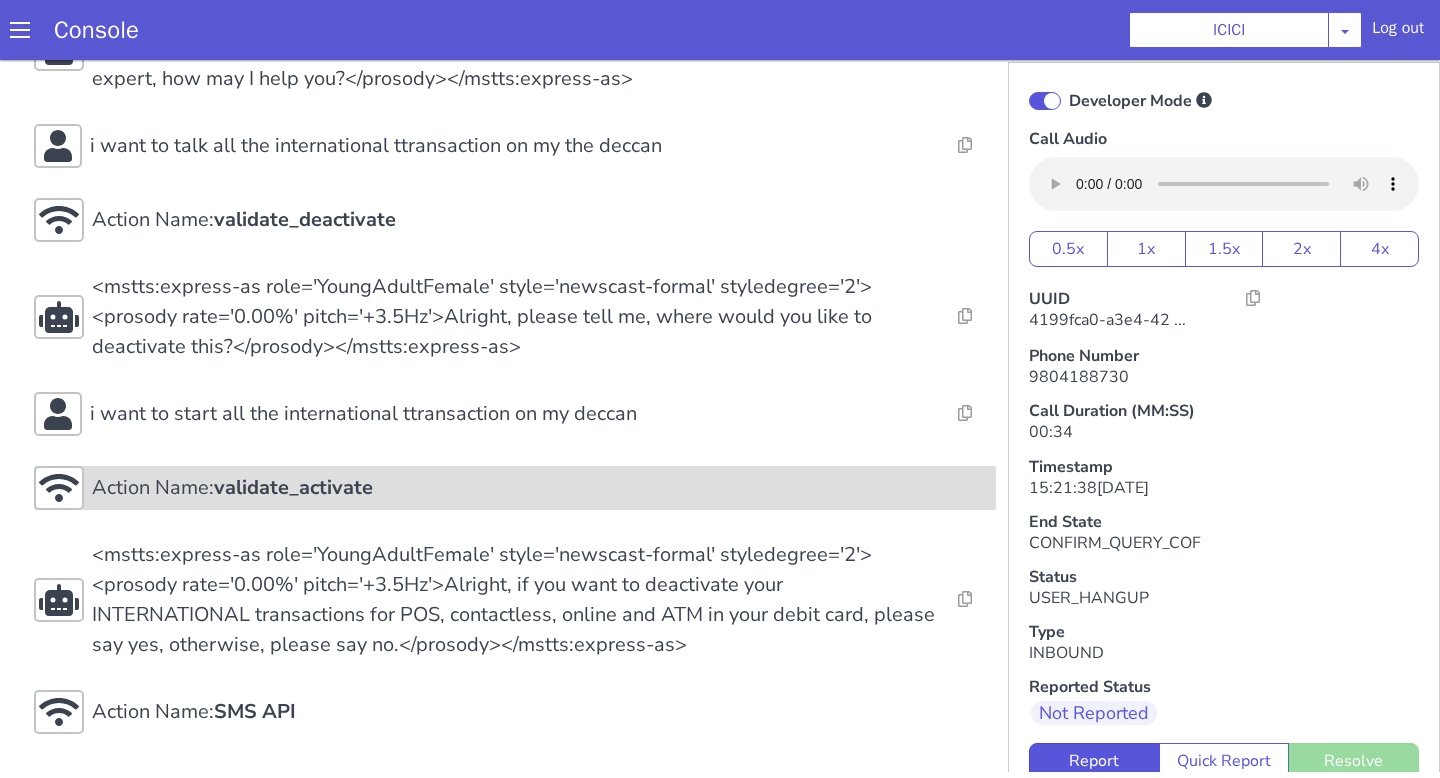 click on "Action Name:  validate_activate" at bounding box center (540, 488) 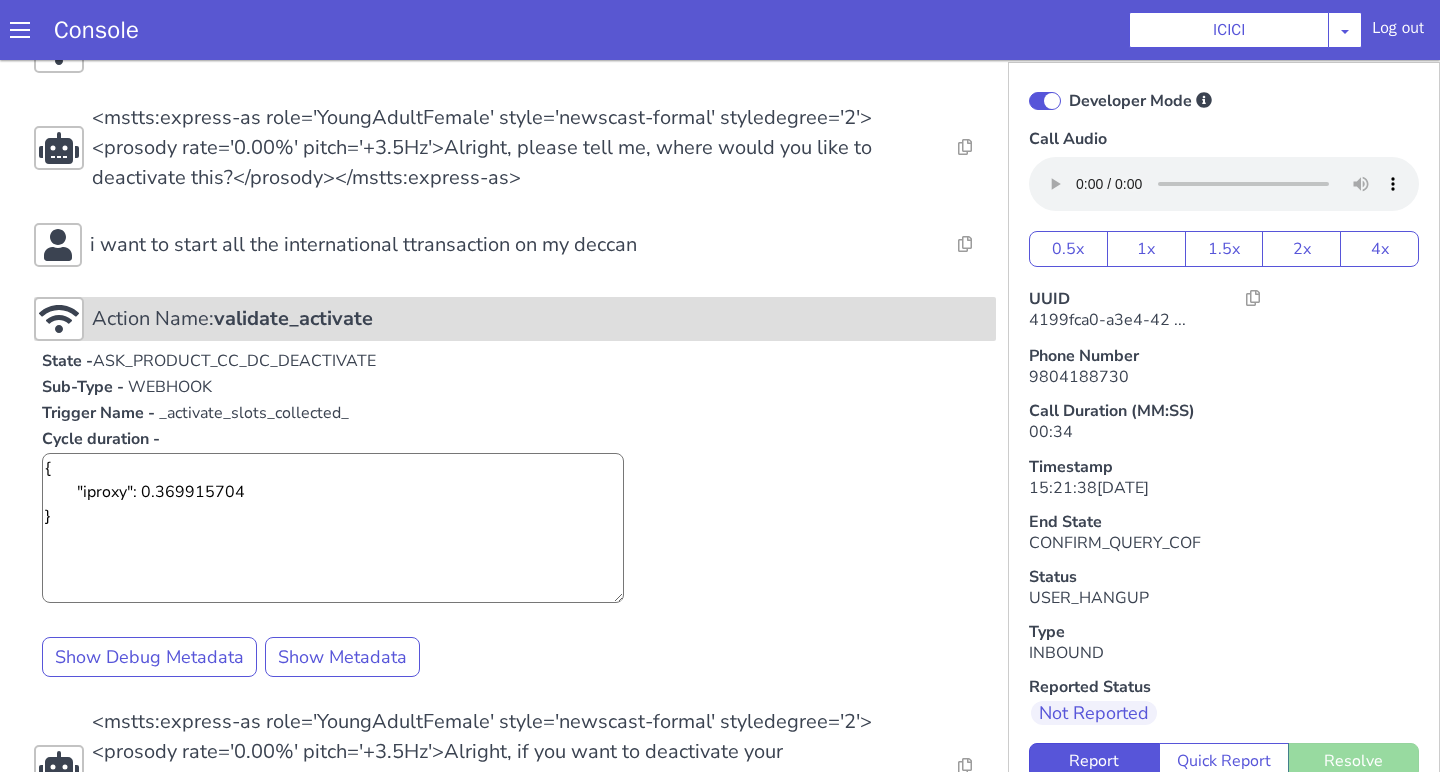 scroll, scrollTop: 662, scrollLeft: 0, axis: vertical 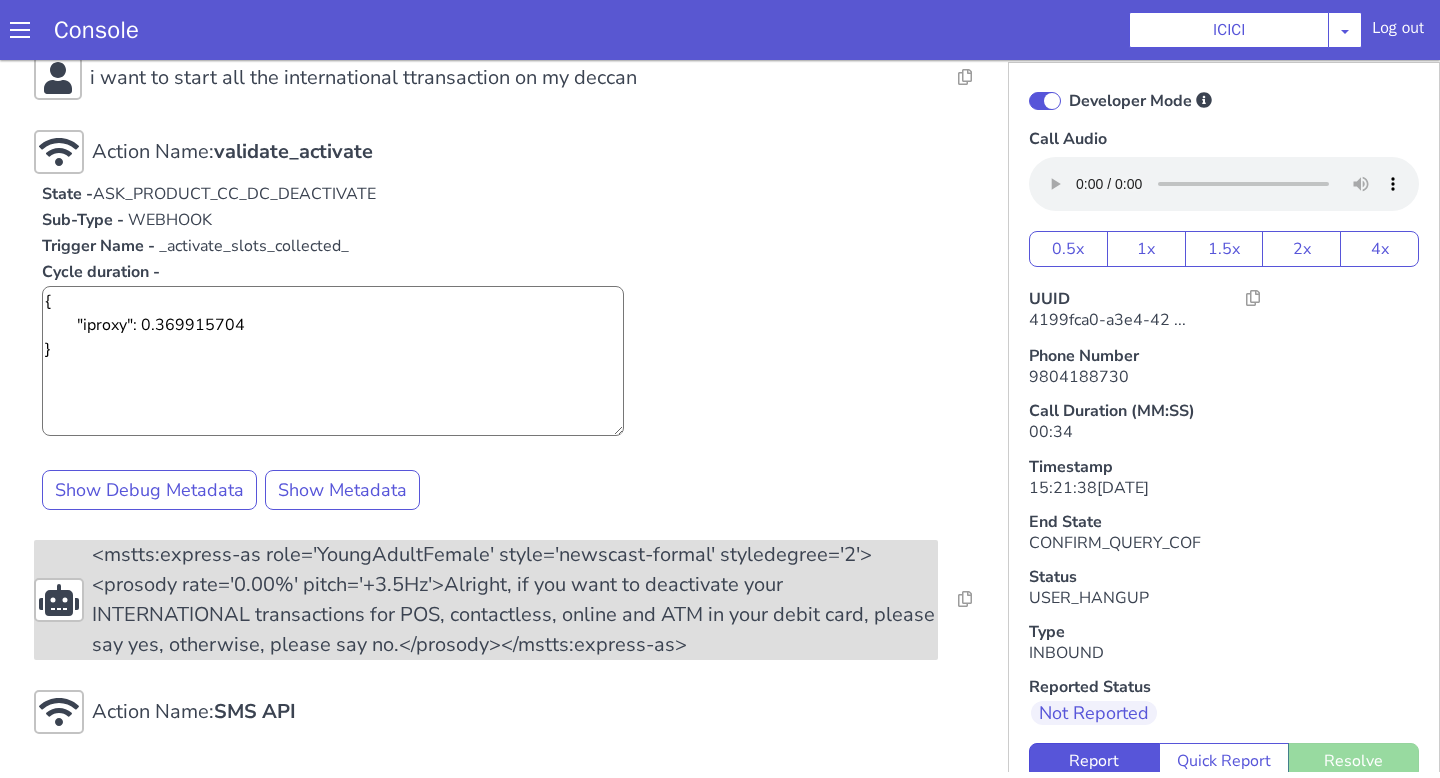 click on "<mstts:express-as role='YoungAdultFemale' style='newscast-formal' styledegree='2'><prosody rate='0.00%' pitch='+3.5Hz'>Alright, if you want to deactivate your INTERNATIONAL transactions for POS, contactless, online and ATM in your debit card, please say yes, otherwise, please say no.</prosody></mstts:express-as>" at bounding box center [515, 600] 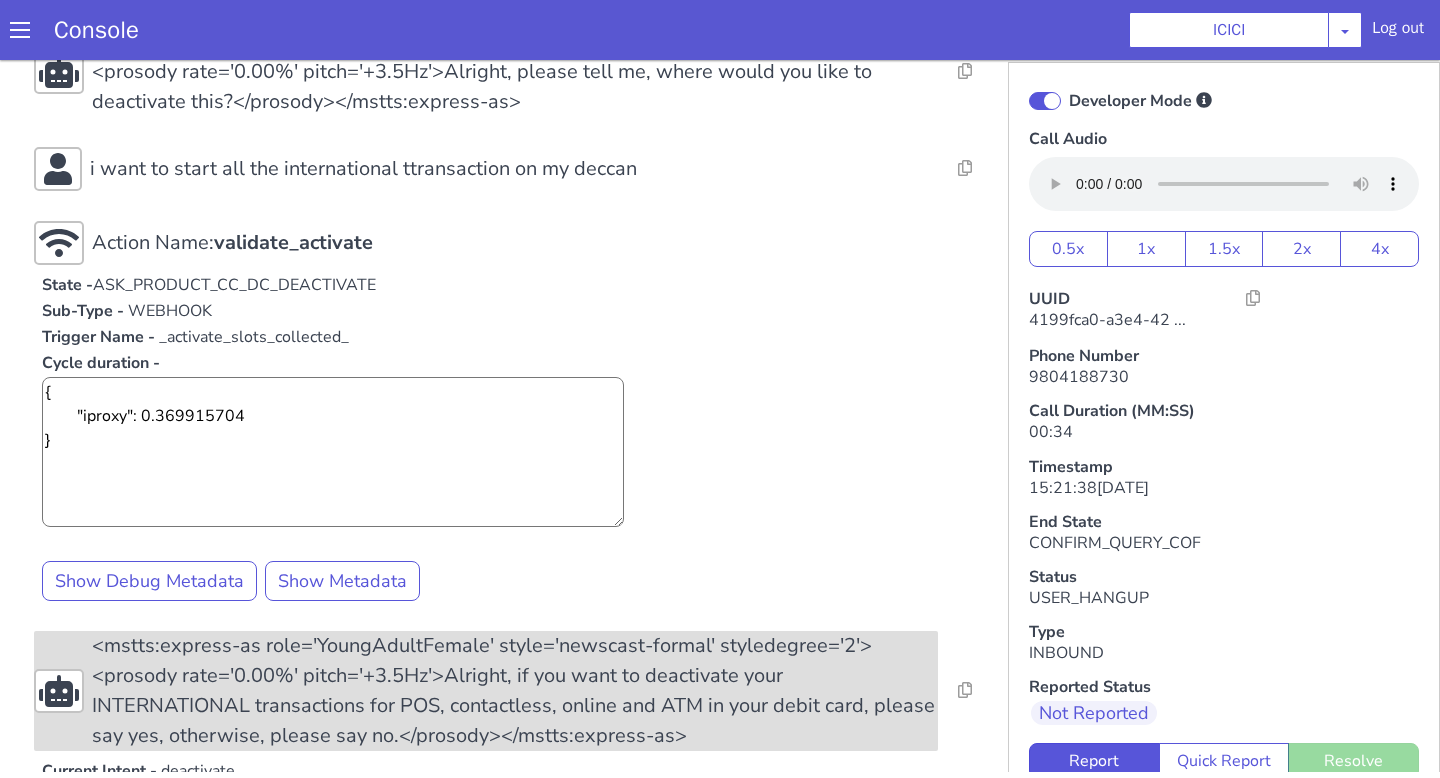 scroll, scrollTop: 574, scrollLeft: 0, axis: vertical 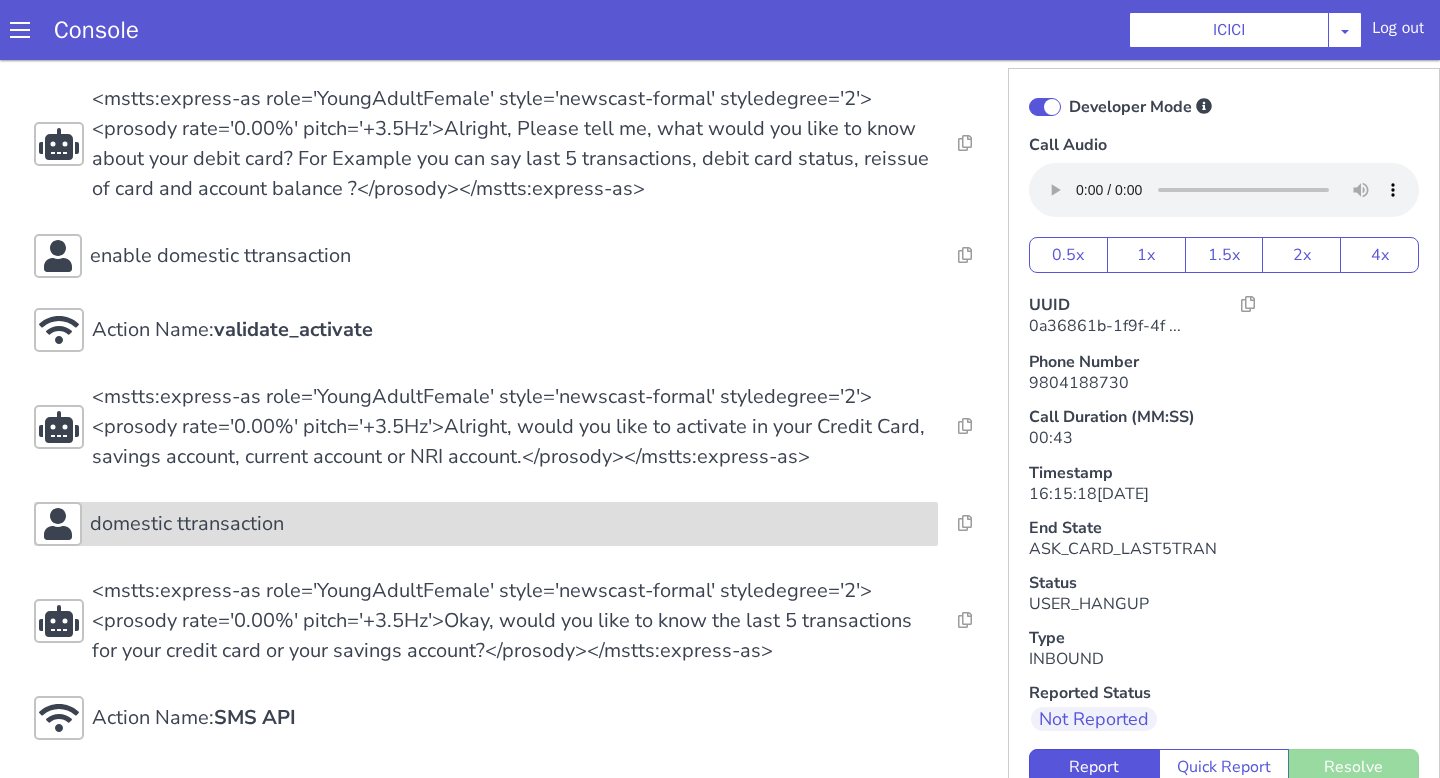 click on "domestic ttransaction" at bounding box center (1355, 1634) 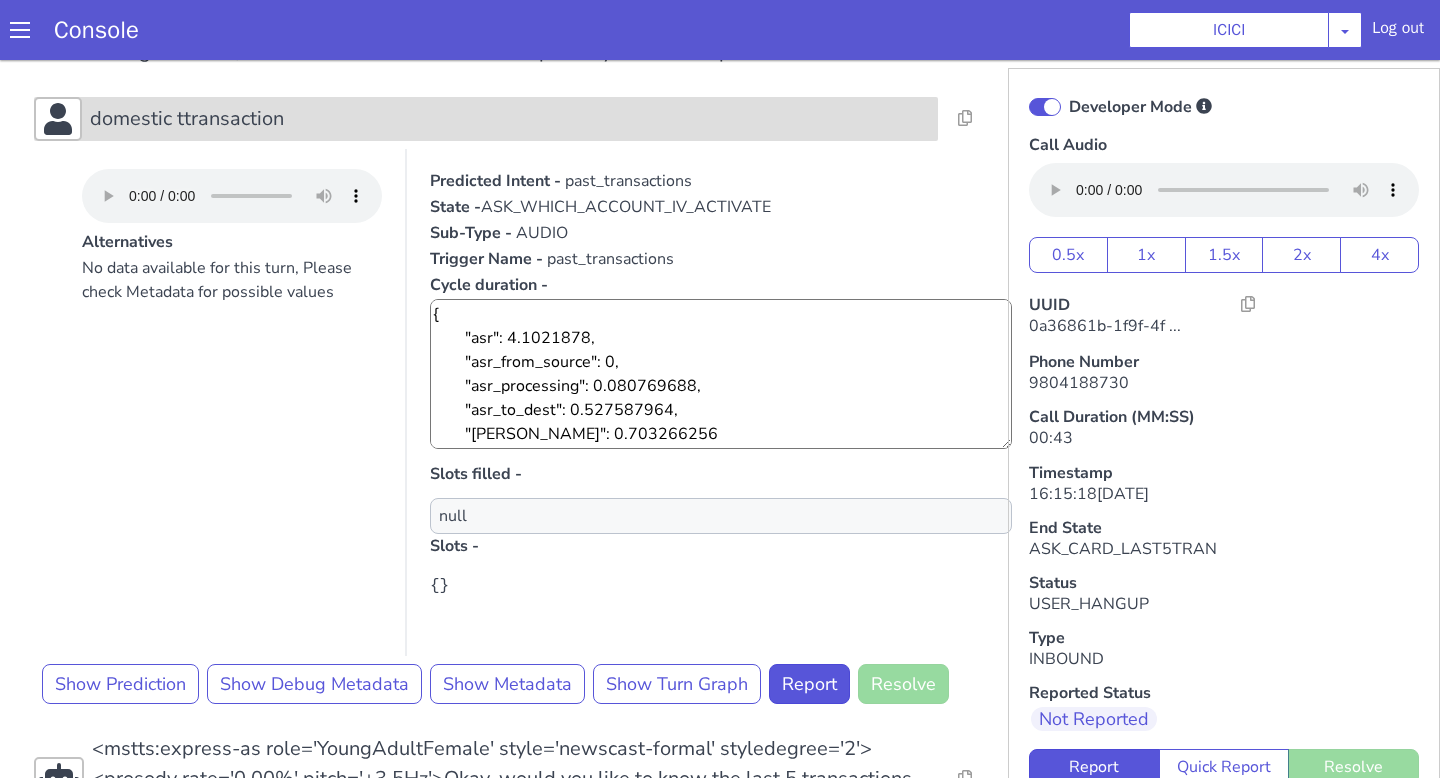 scroll, scrollTop: 934, scrollLeft: 0, axis: vertical 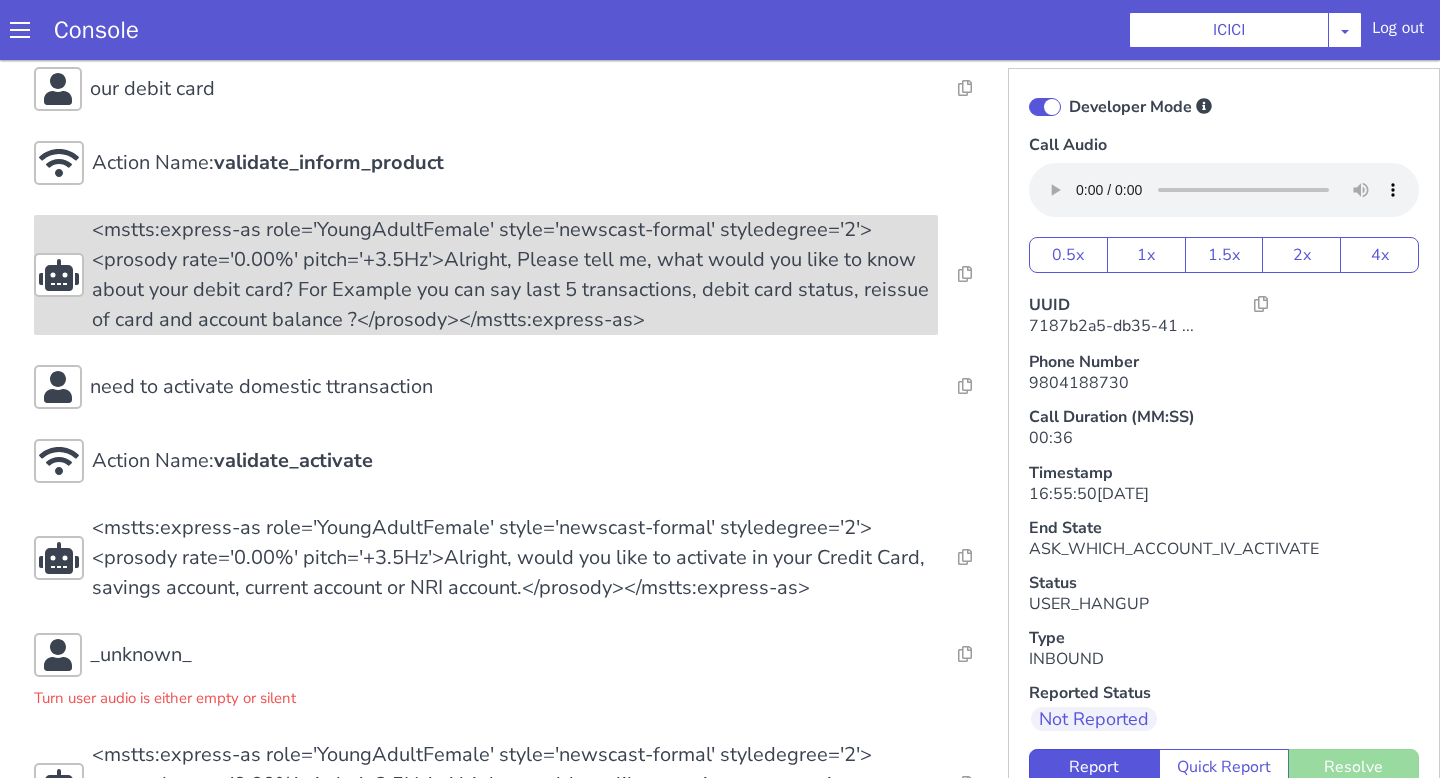 click on "Action Name:  Internal_set_language_for_iproxy Resolve  Intent Error  Entity Error  Transcription Error  Miscellaneous Submit Action Name:  931503 - CAR - RMN CLI Validation Resolve  Intent Error  Entity Error  Transcription Error  Miscellaneous Submit Action Name:  Unica API Resolve  Intent Error  Entity Error  Transcription Error  Miscellaneous Submit <mstts:express-as role='YoungAdultFemale' style='newscast-formal' styledegree='2'><prosody rate='0.00%' pitch='+3.5Hz'>Hi, welcome to ICICI BANK, I'm your customer service expert, how may I help you?</prosody></mstts:express-as> Resolve  Intent Error  Entity Error  Transcription Error  Miscellaneous Submit our debit card Resolve  Intent Error  Entity Error  Transcription Error  Miscellaneous Submit Action Name:  validate_inform_product Resolve  Intent Error  Entity Error  Transcription Error  Miscellaneous Submit Resolve  Intent Error  Entity Error  Transcription Error  Miscellaneous Submit need to activate domestic ttransaction Resolve  Intent Error Submit" at bounding box center [515, 314] 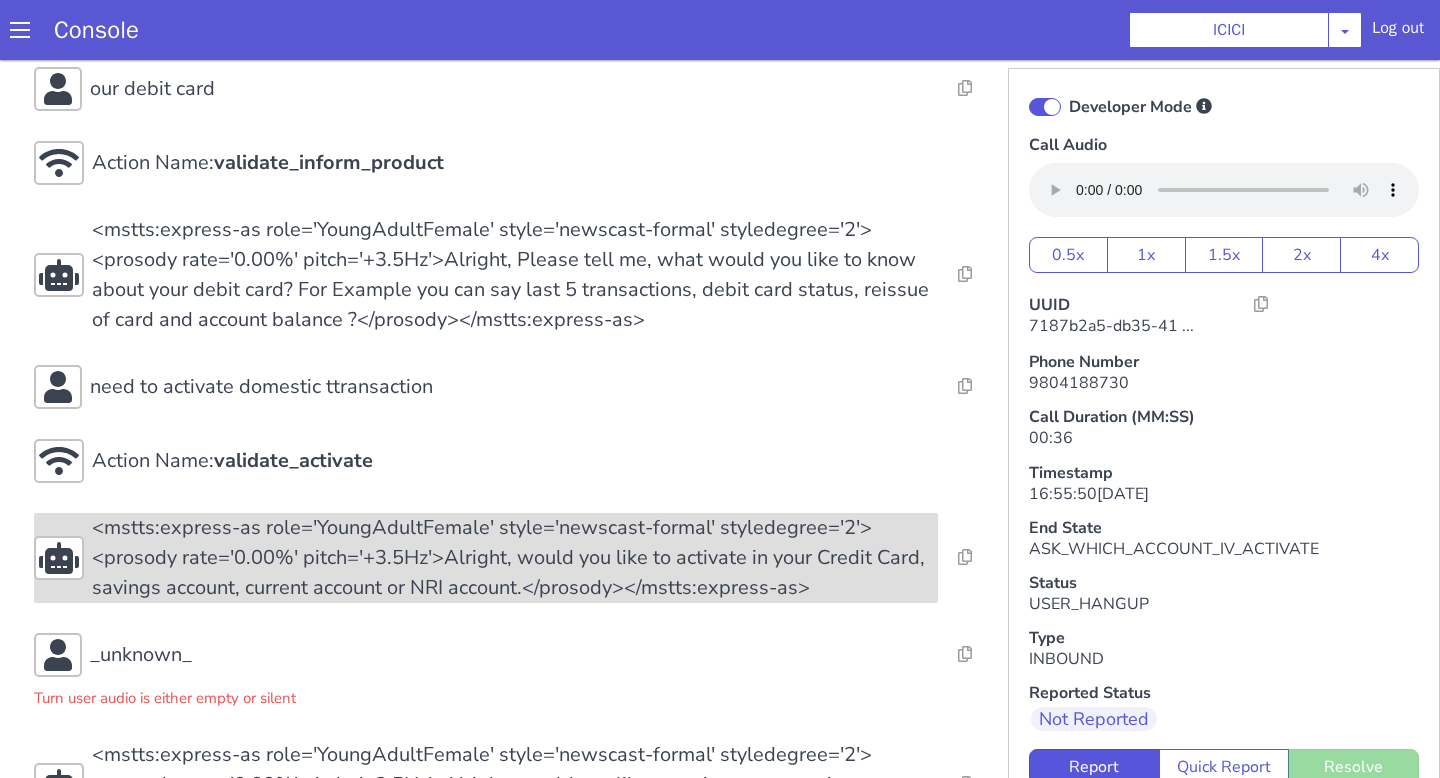 click on "<mstts:express-as role='YoungAdultFemale' style='newscast-formal' styledegree='2'><prosody rate='0.00%' pitch='+3.5Hz'>Alright, would you like to activate in your Credit Card, savings account, current account or NRI account.</prosody></mstts:express-as>" at bounding box center (524, 538) 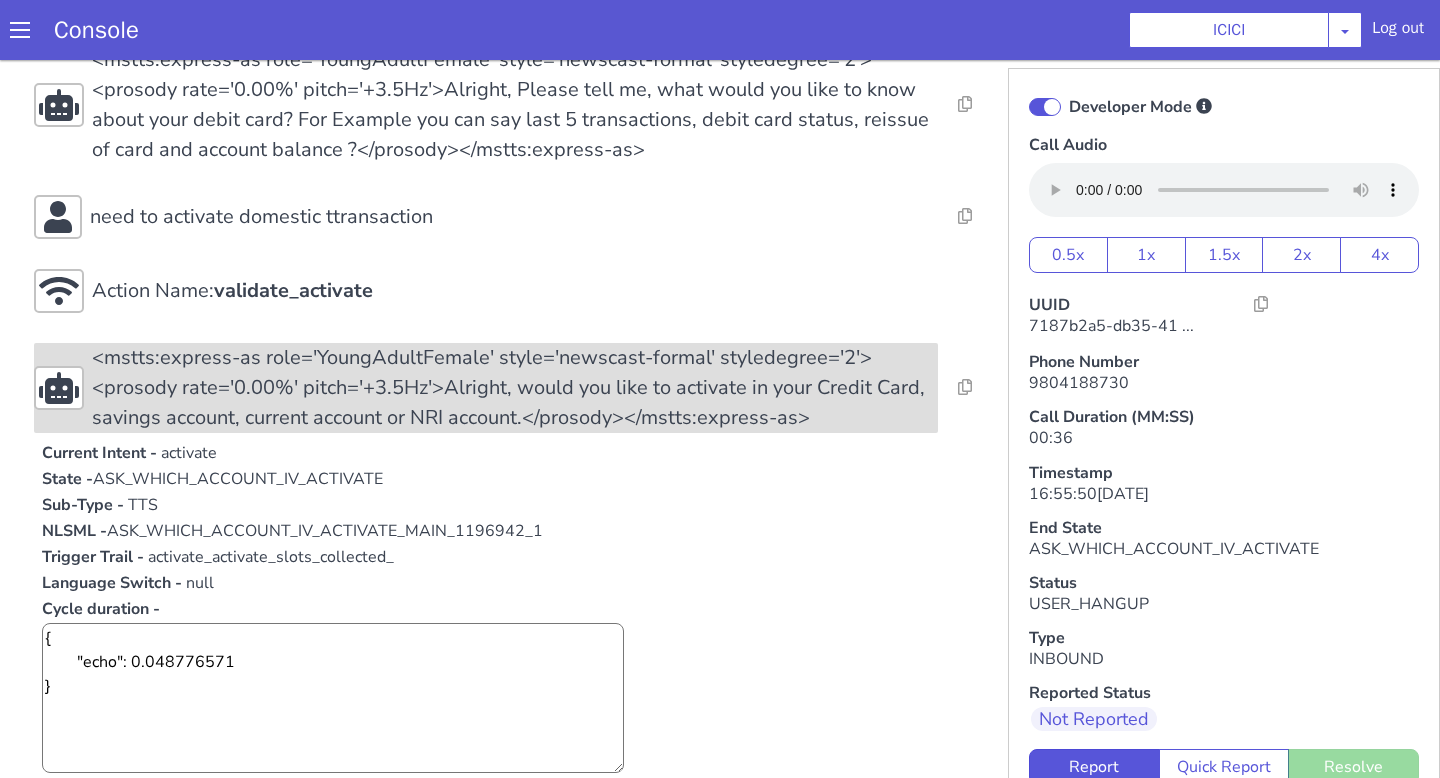 scroll, scrollTop: 560, scrollLeft: 0, axis: vertical 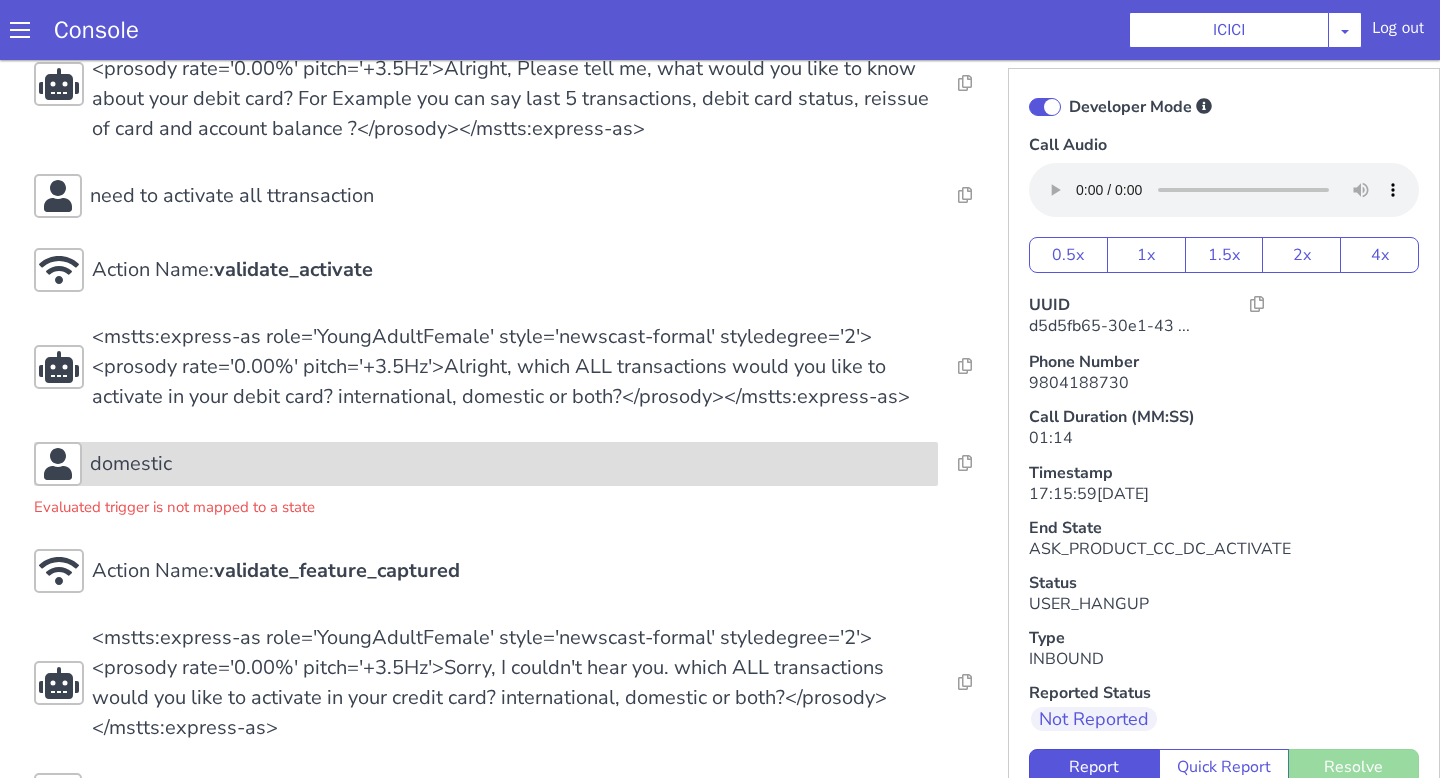 click on "domestic" at bounding box center (510, 464) 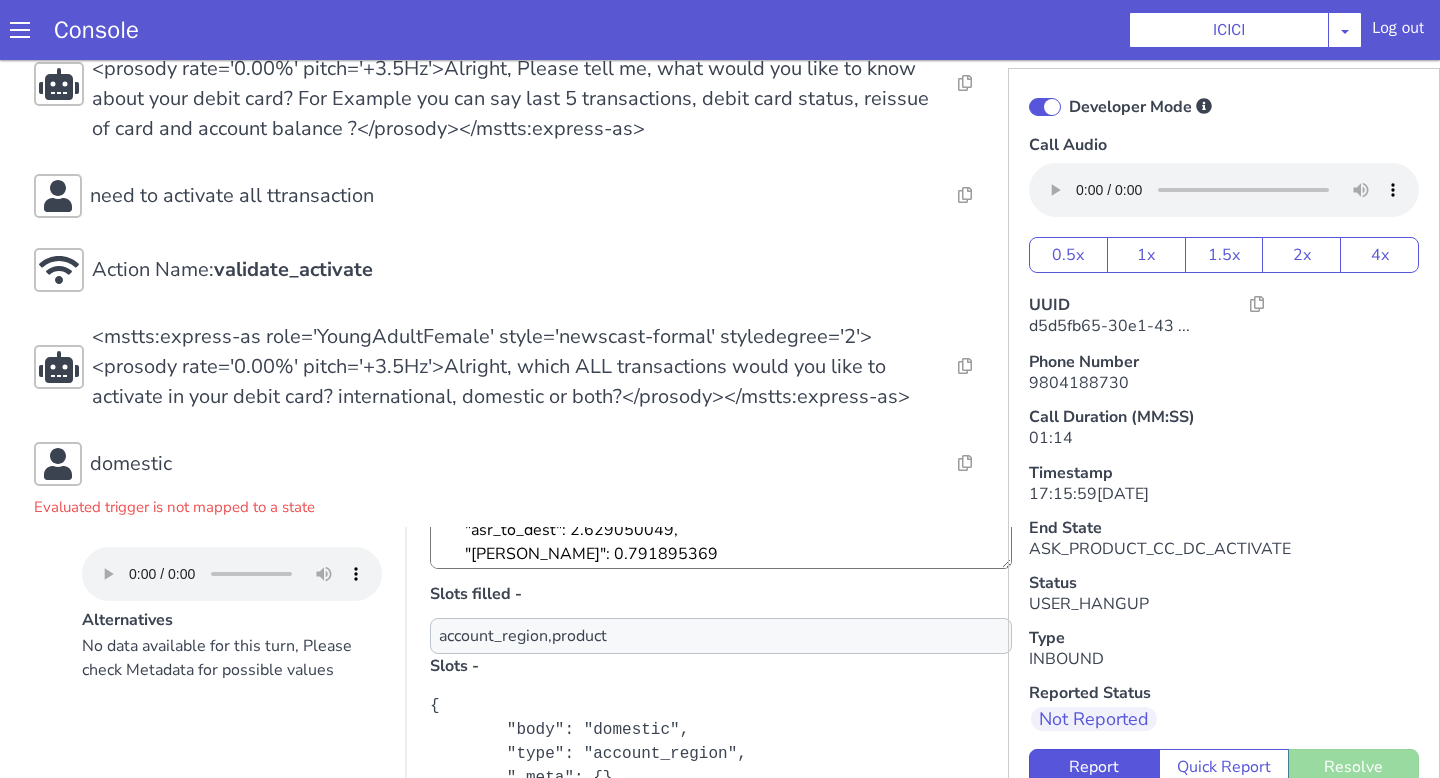 scroll, scrollTop: 355, scrollLeft: 0, axis: vertical 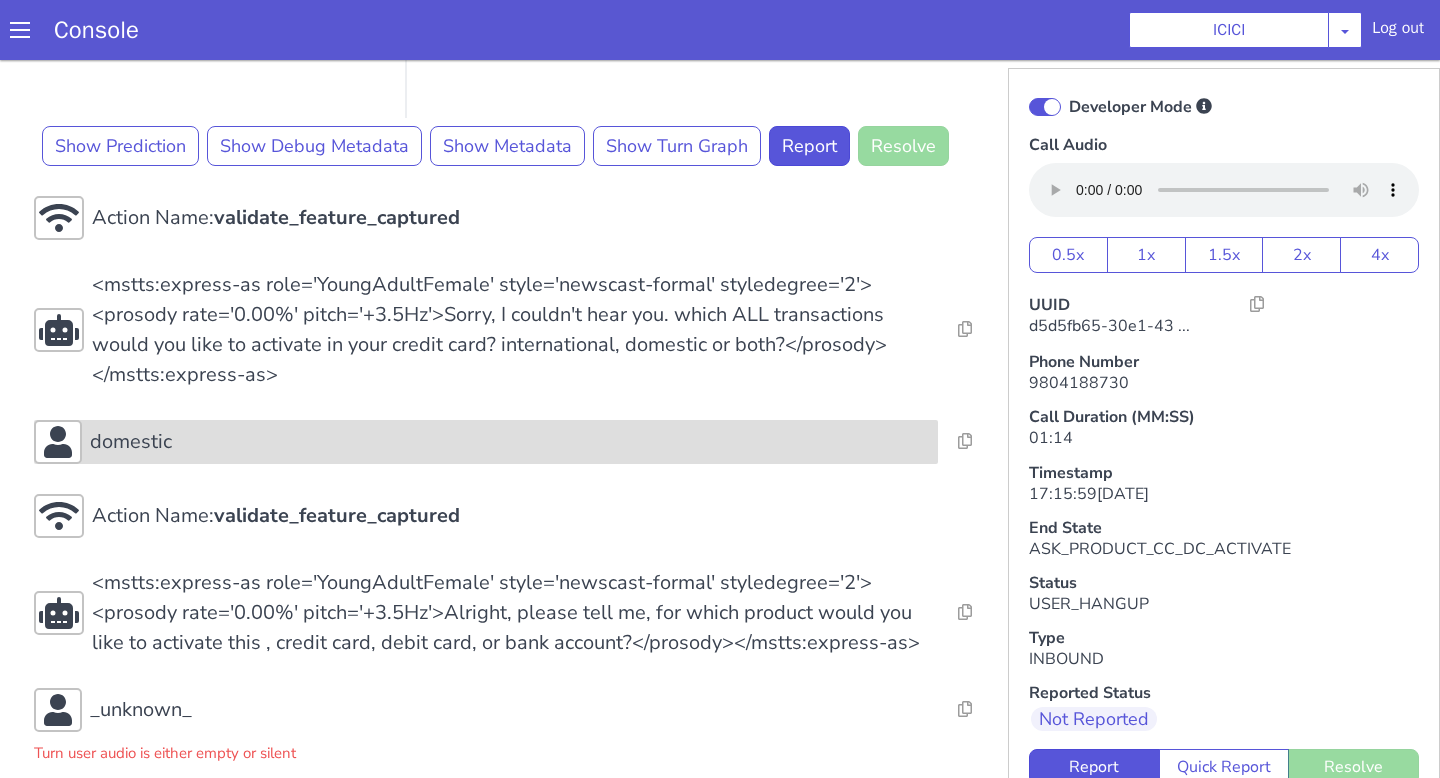 click on "domestic" at bounding box center [510, 442] 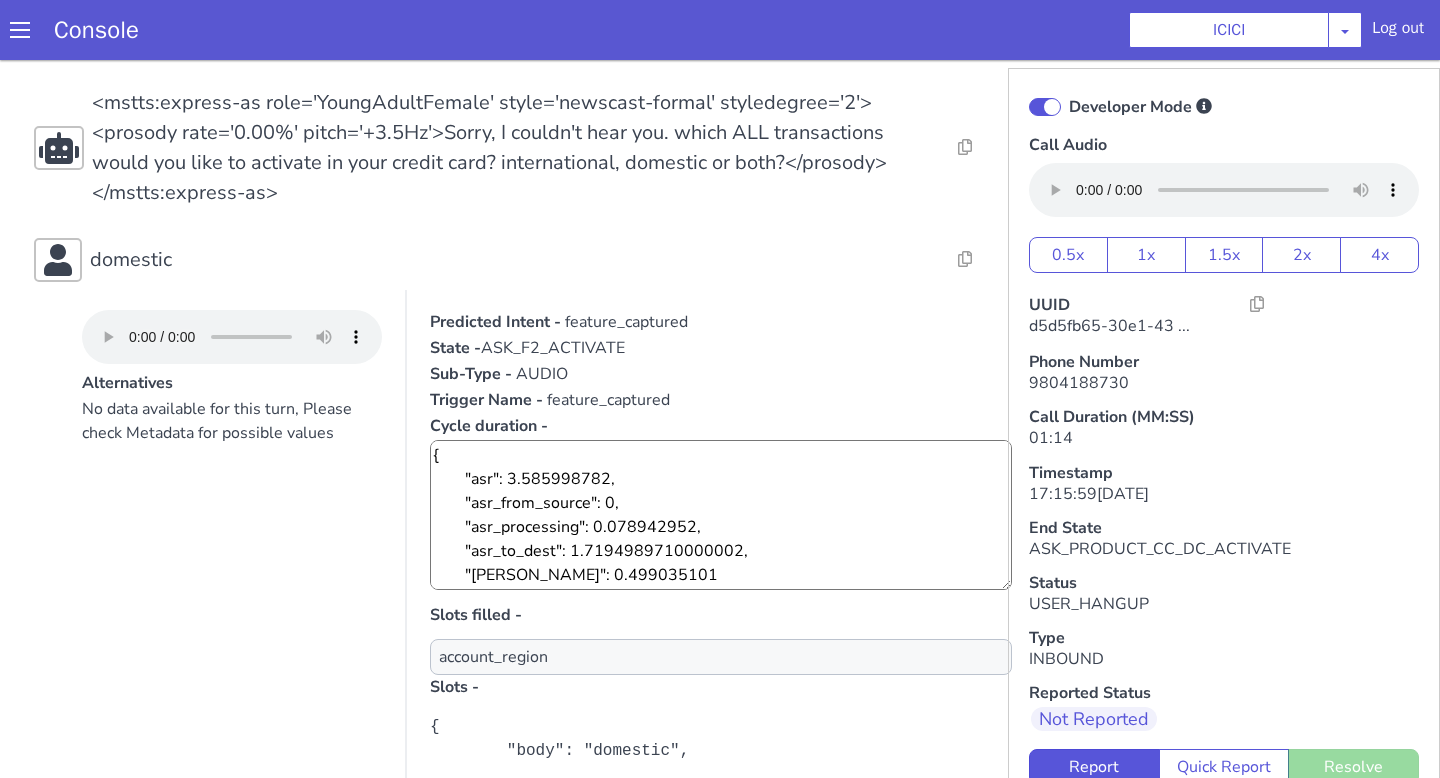 scroll, scrollTop: 2016, scrollLeft: 0, axis: vertical 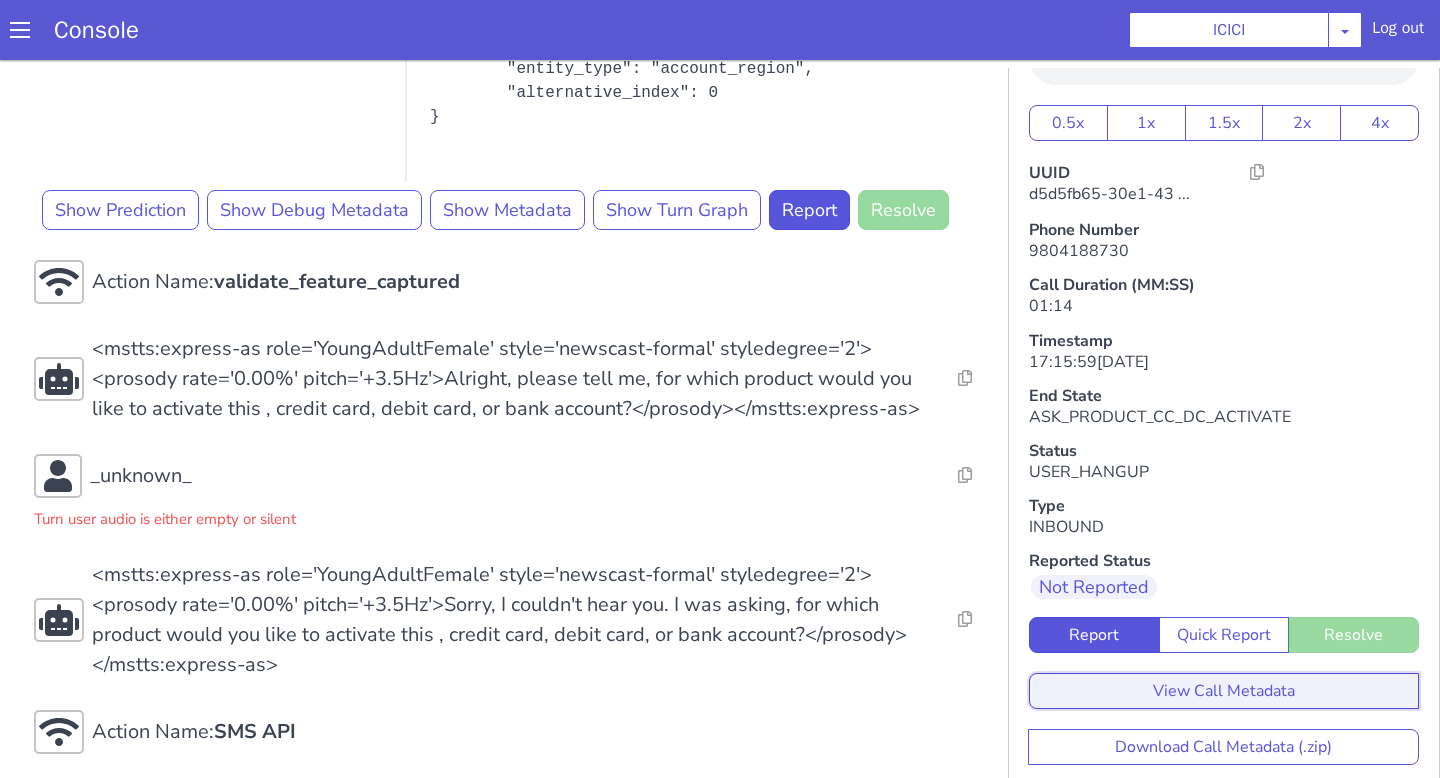 click on "View Call Metadata" at bounding box center (1224, 691) 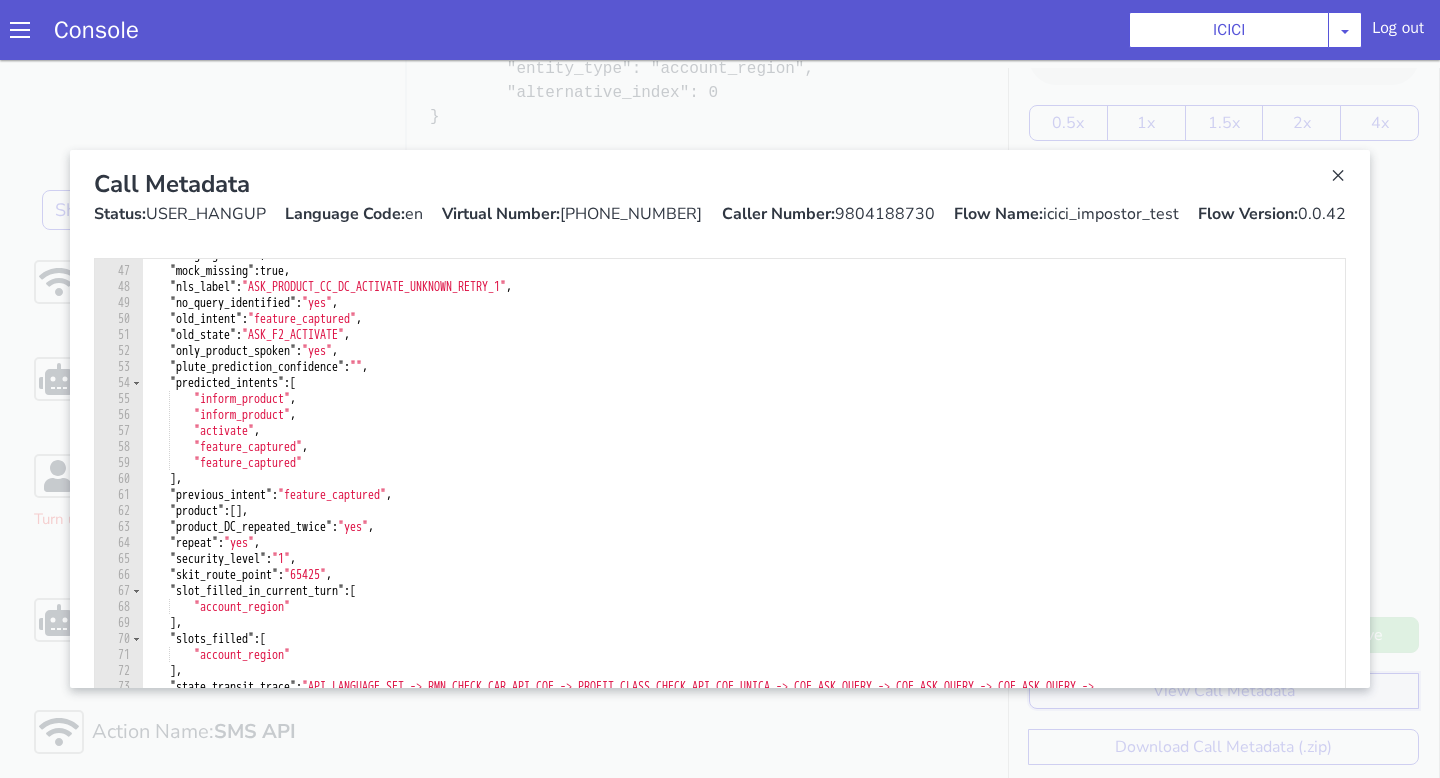 scroll, scrollTop: 753, scrollLeft: 0, axis: vertical 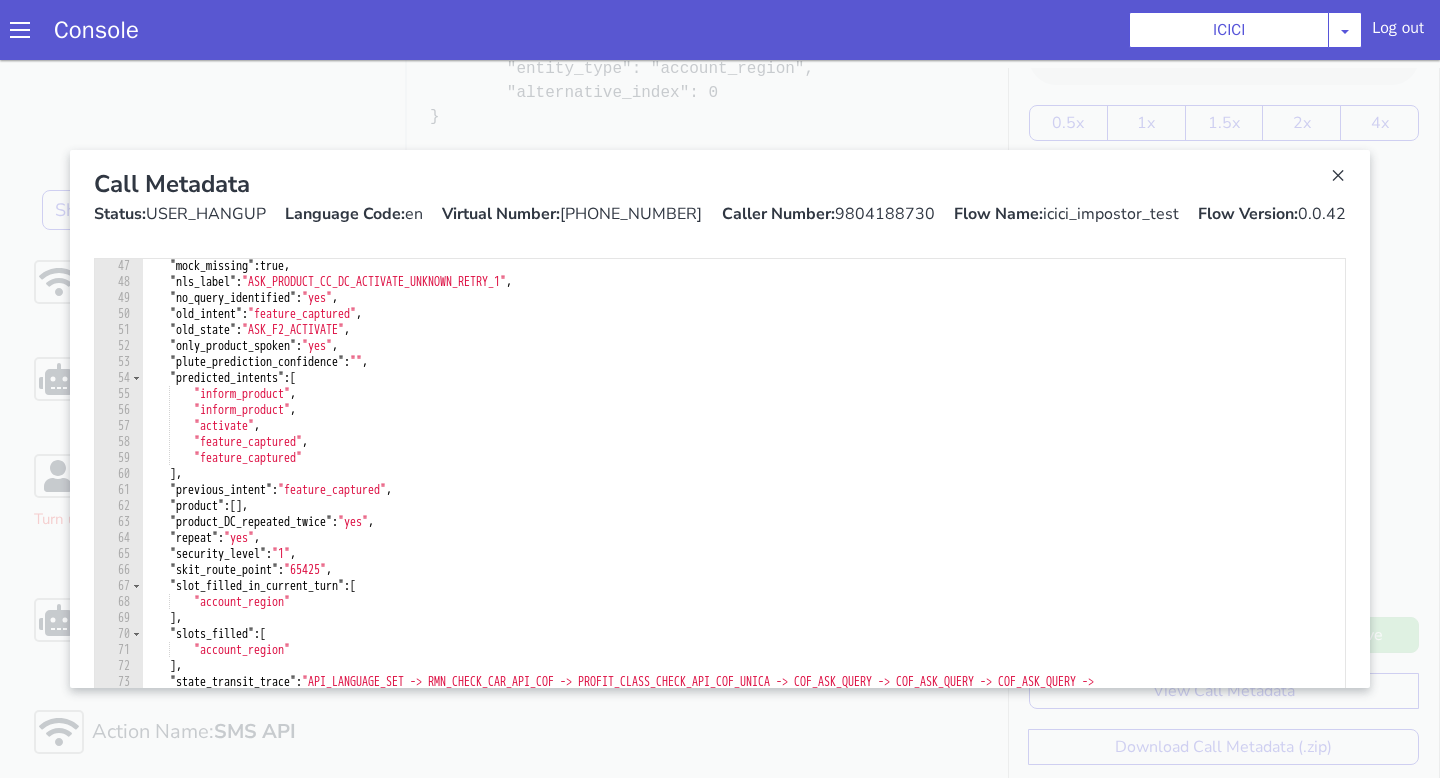 click on "Call Metadata Status:  USER_HANGUP Language Code:  en Virtual Number:  +918062121849 Caller Number:  9804188730 Flow Name:  icici_impostor_test Flow Version:  0.0.42" at bounding box center [720, 196] 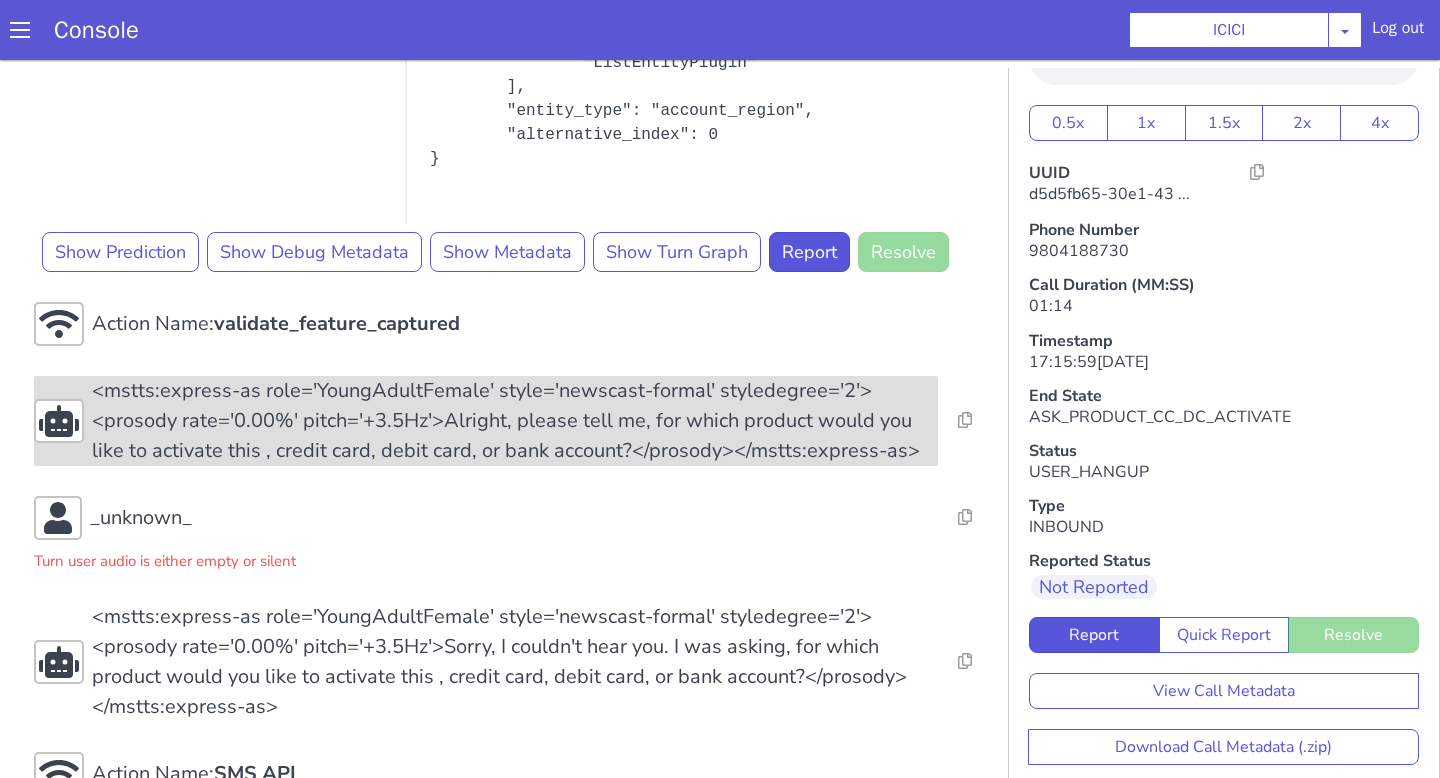 scroll, scrollTop: 2501, scrollLeft: 0, axis: vertical 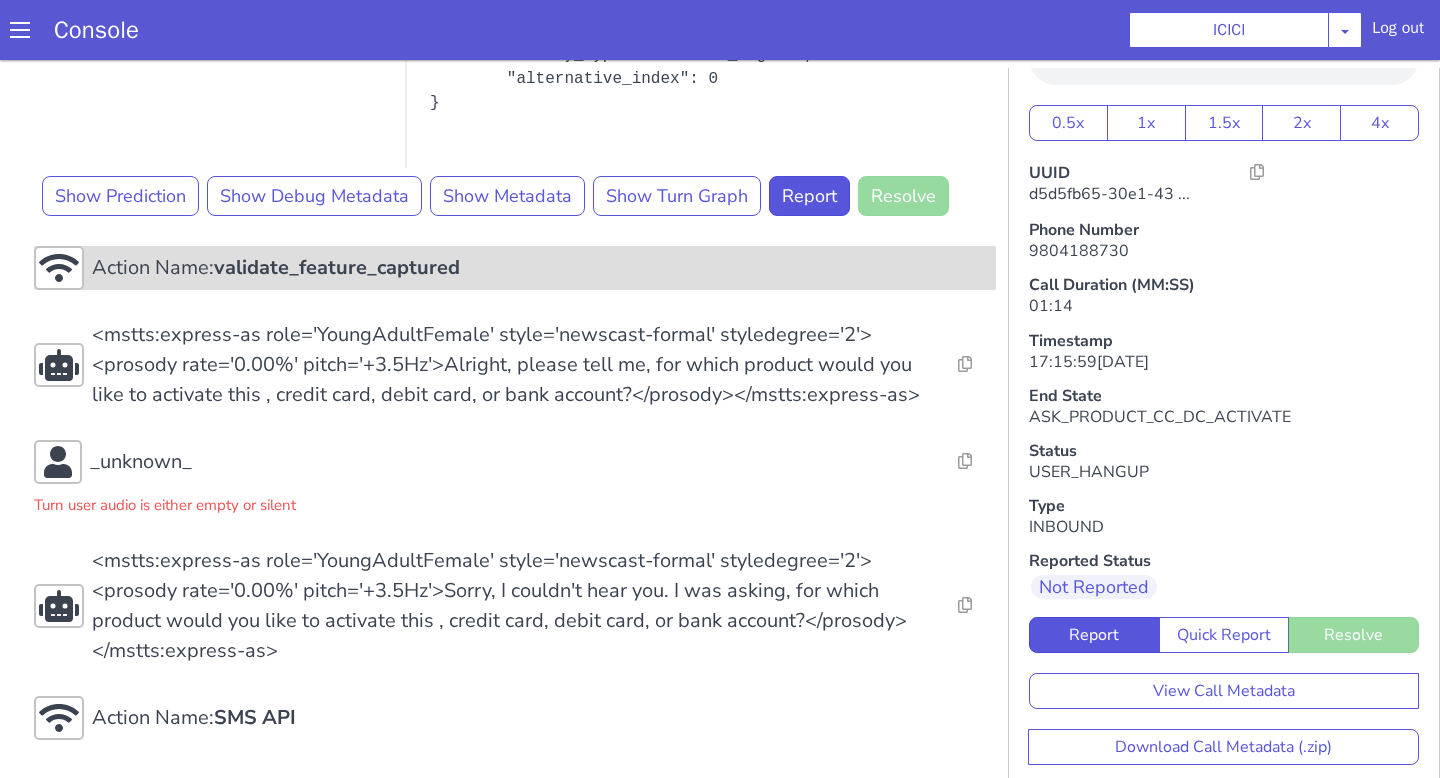 click on "Action Name:  validate_feature_captured" at bounding box center [276, 268] 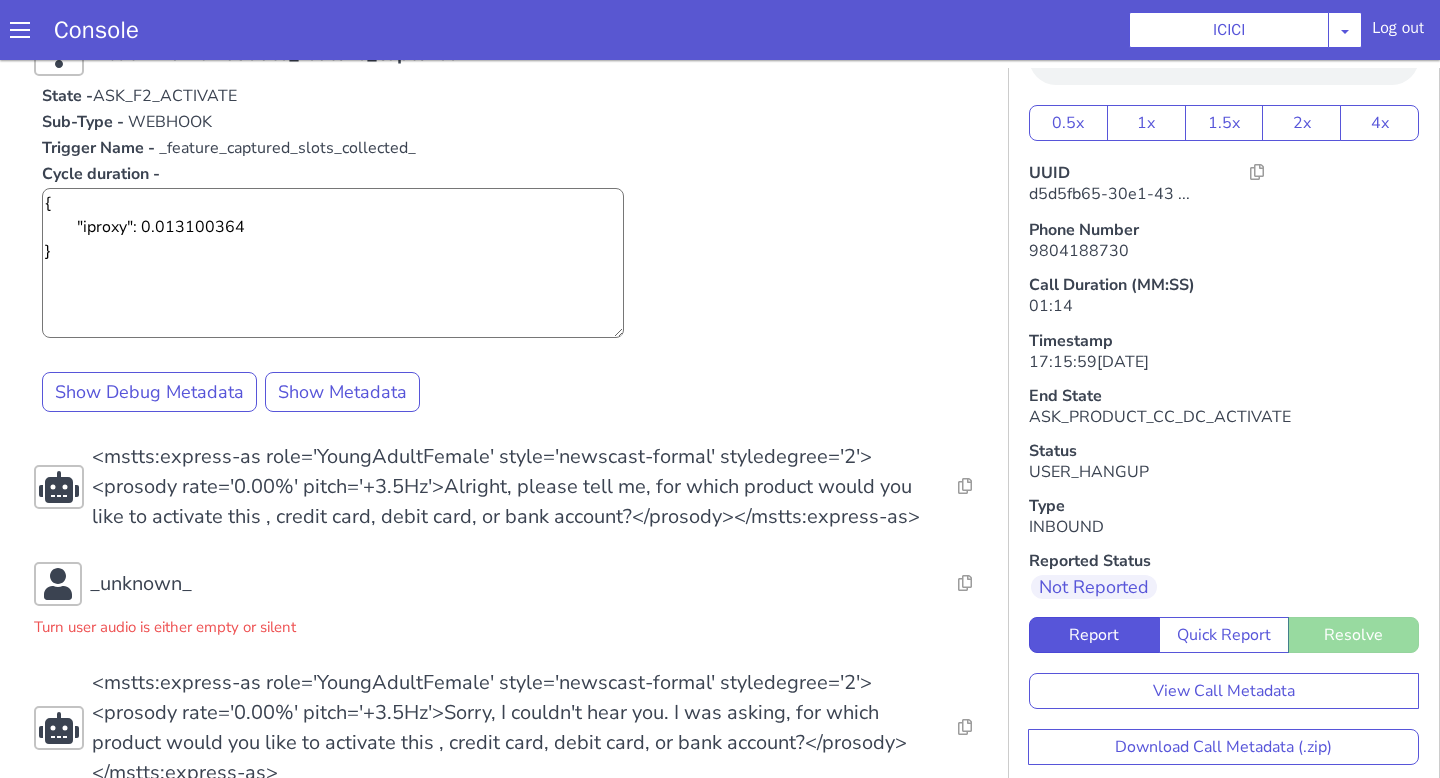 scroll, scrollTop: 2736, scrollLeft: 0, axis: vertical 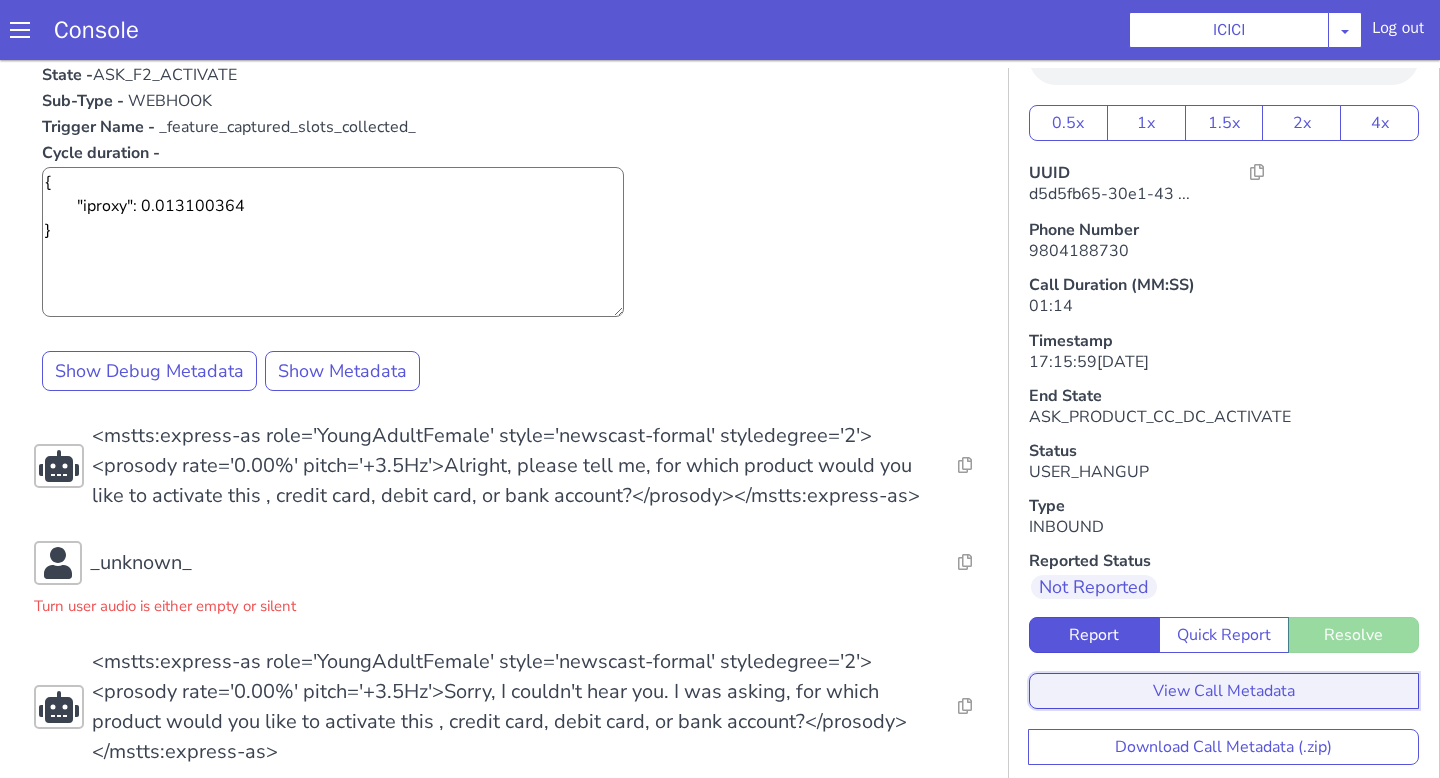 click on "View Call Metadata" at bounding box center (1224, 691) 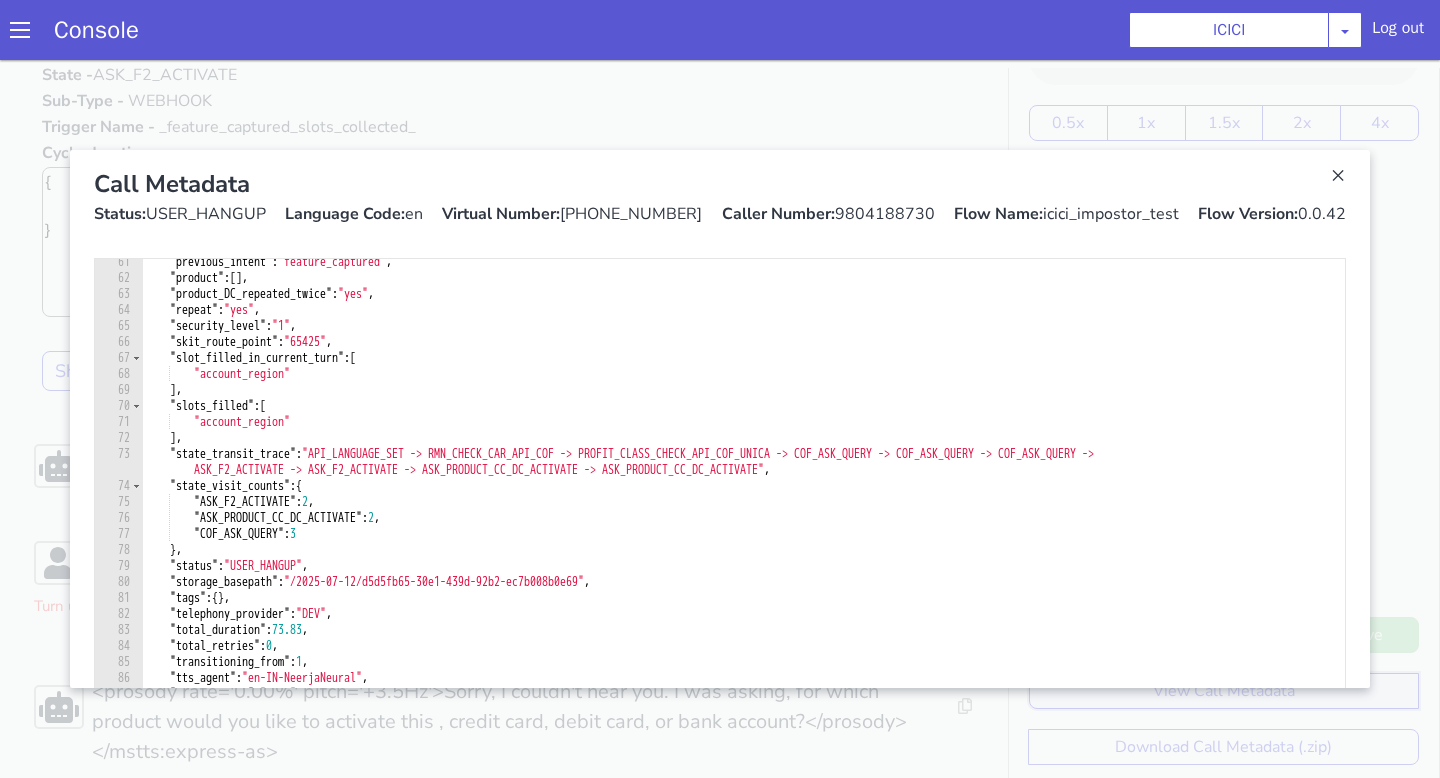 scroll, scrollTop: 990, scrollLeft: 0, axis: vertical 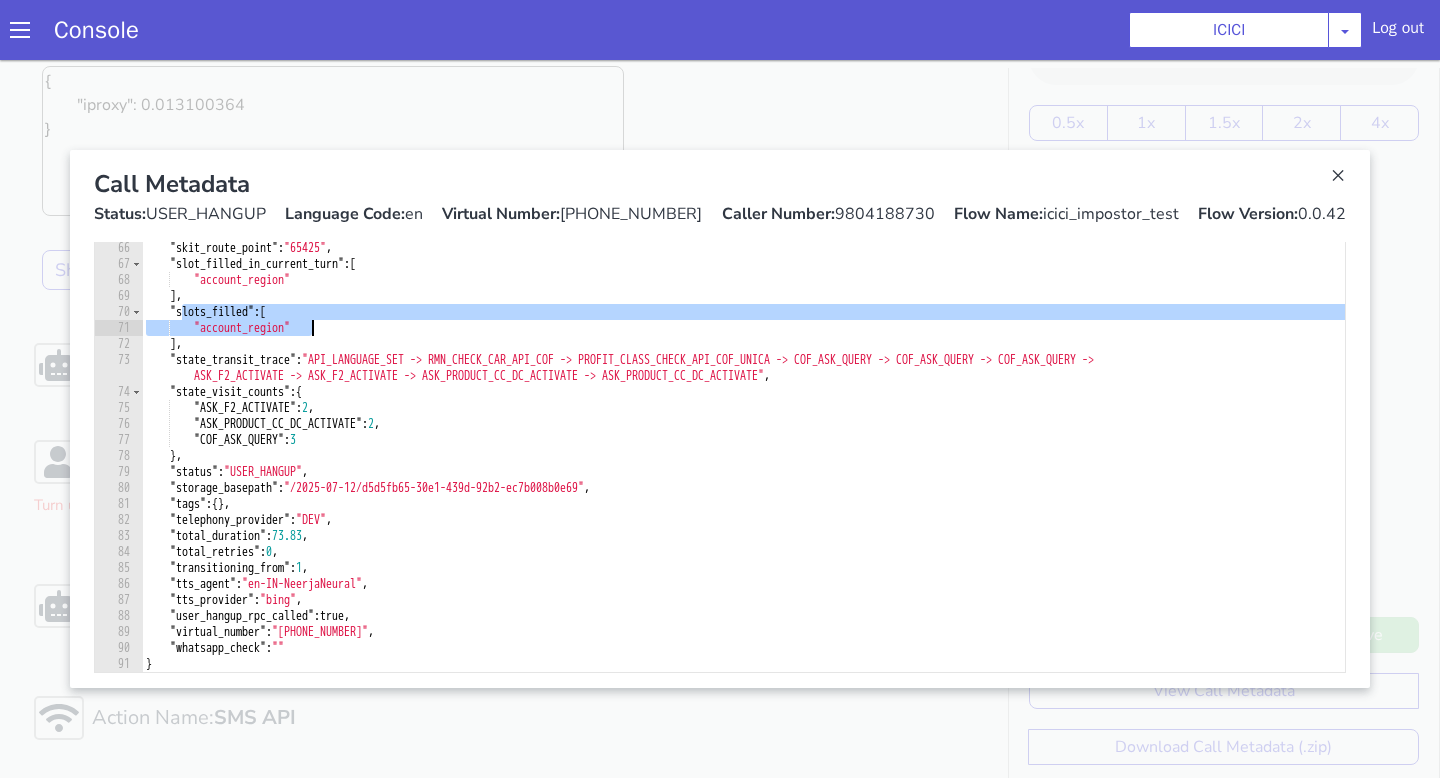 drag, startPoint x: 184, startPoint y: 311, endPoint x: 313, endPoint y: 322, distance: 129.46814 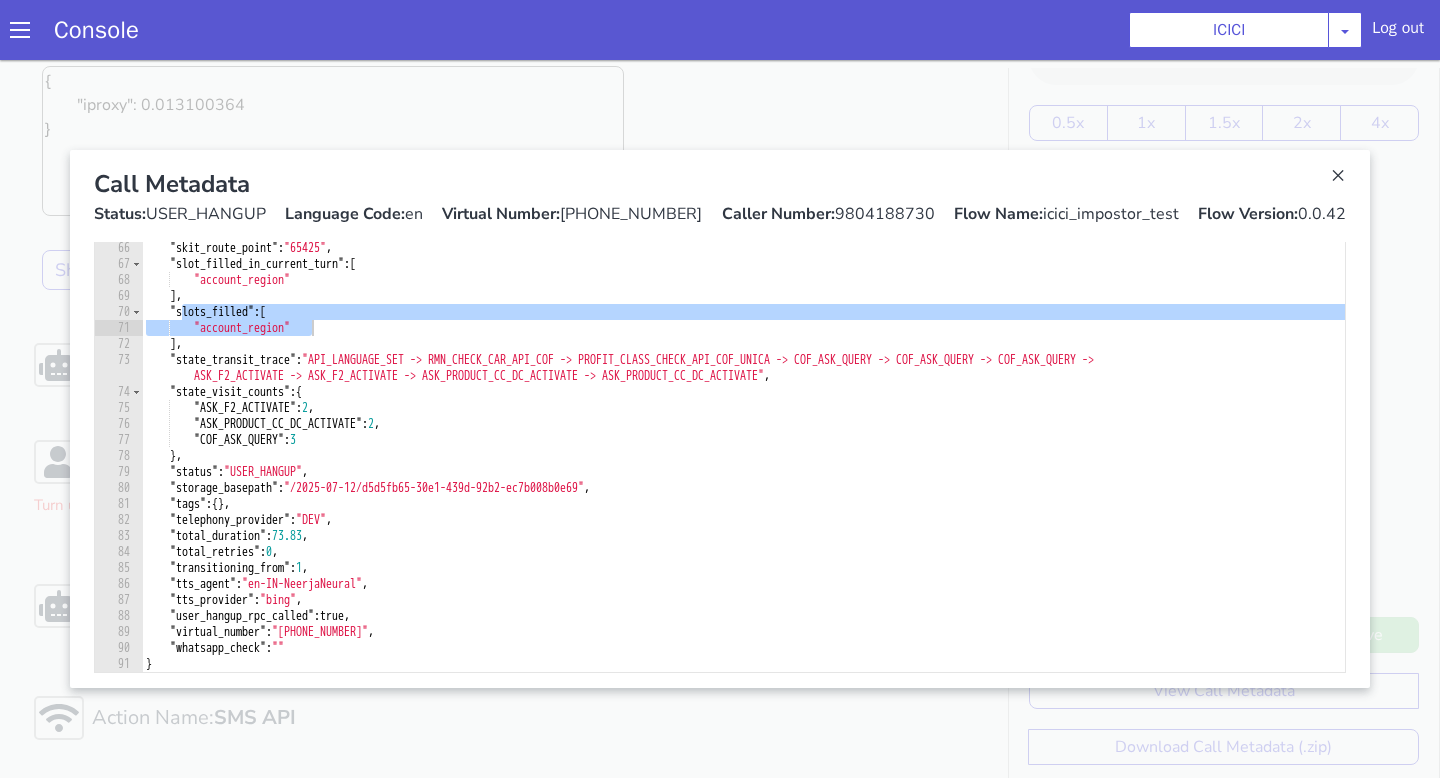 click on "Call Metadata Status:  USER_HANGUP Language Code:  en Virtual Number:  +918062121849 Caller Number:  9804188730 Flow Name:  icici_impostor_test Flow Version:  0.0.42" at bounding box center (720, 196) 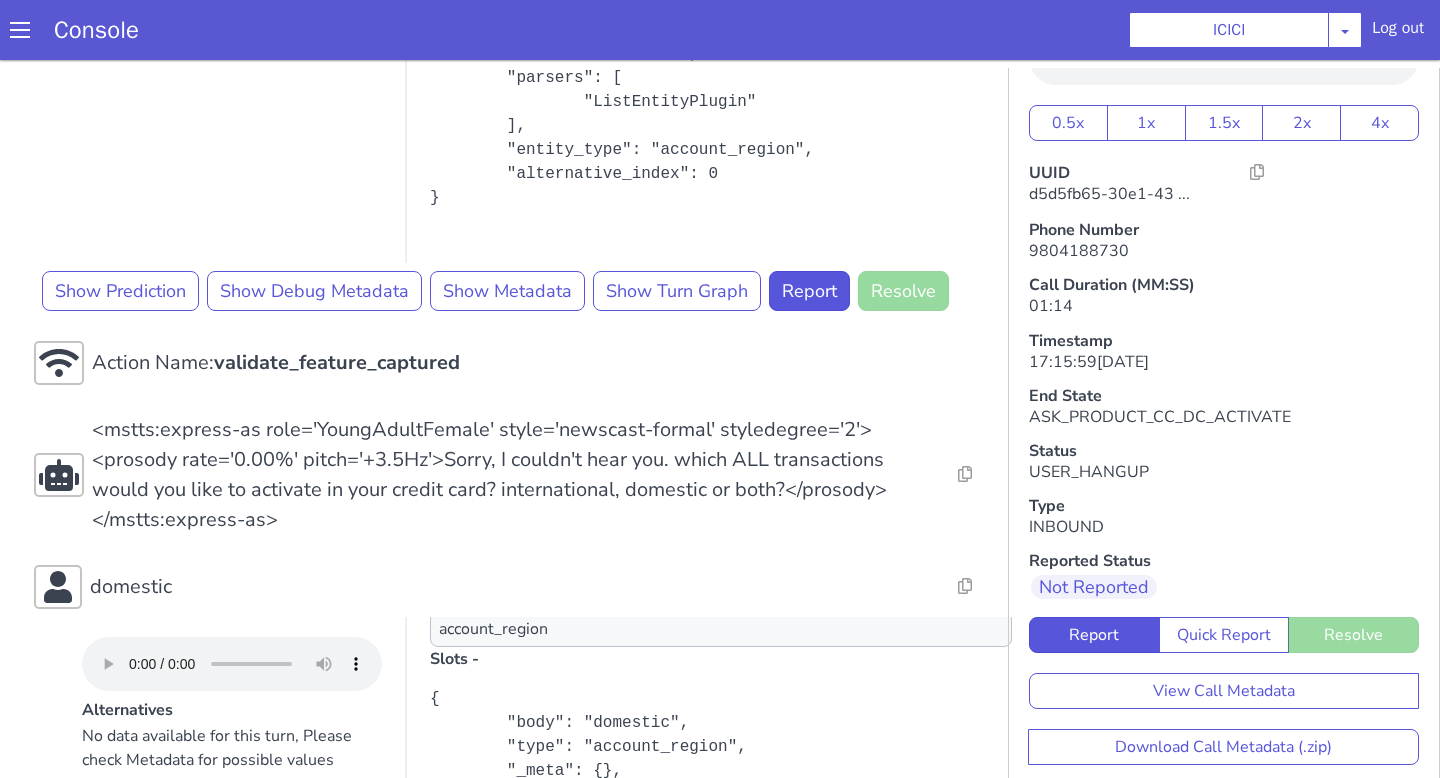 scroll, scrollTop: 1549, scrollLeft: 0, axis: vertical 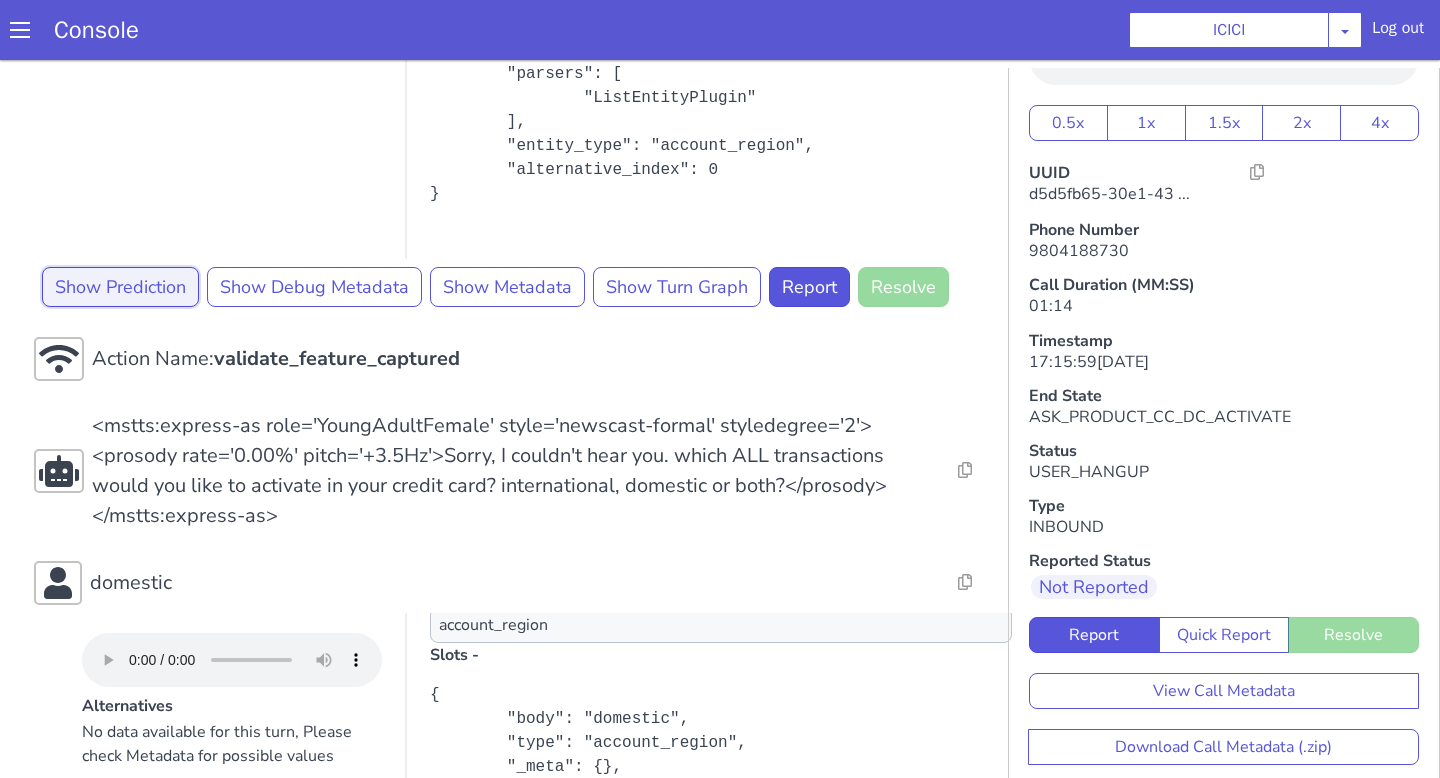 click on "Show Prediction" at bounding box center (120, 287) 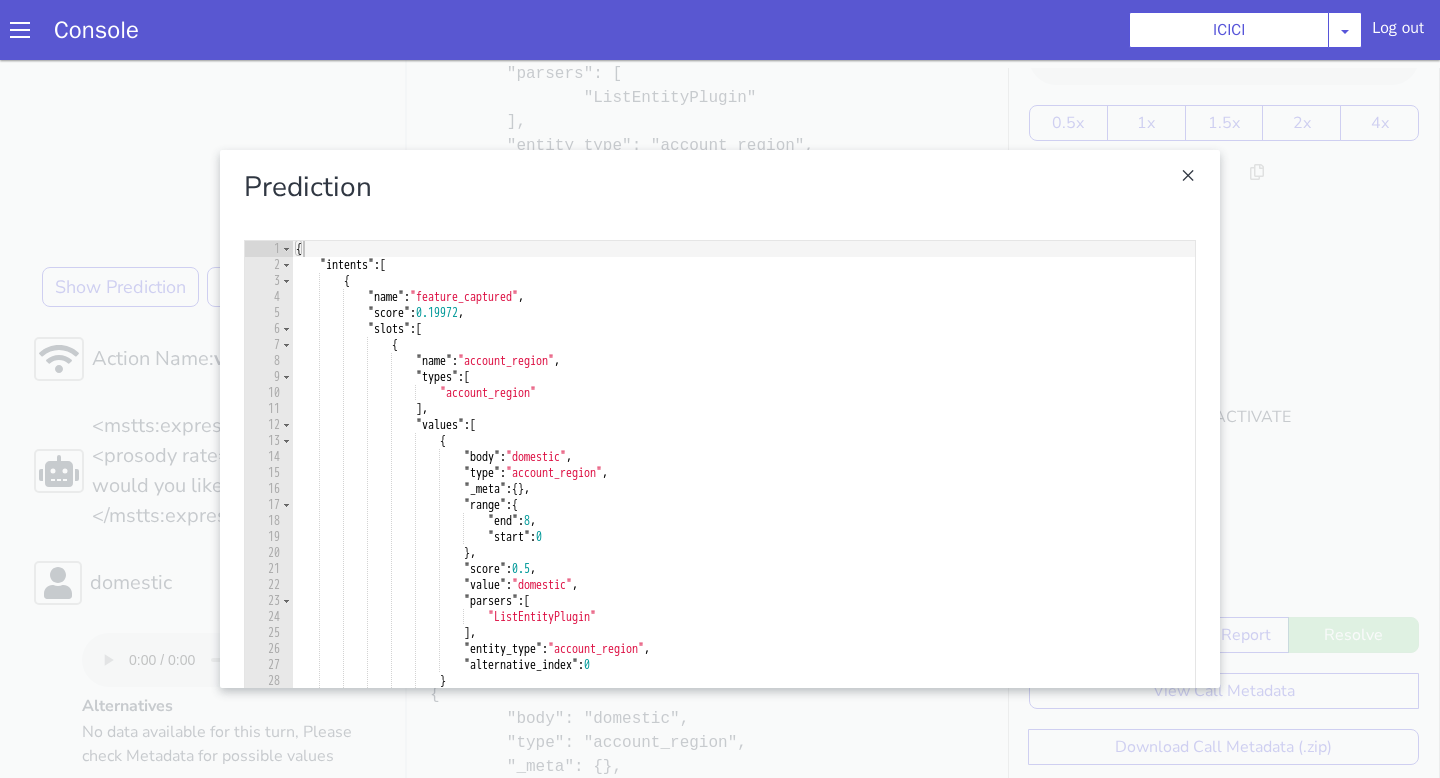 click at bounding box center [720, 419] 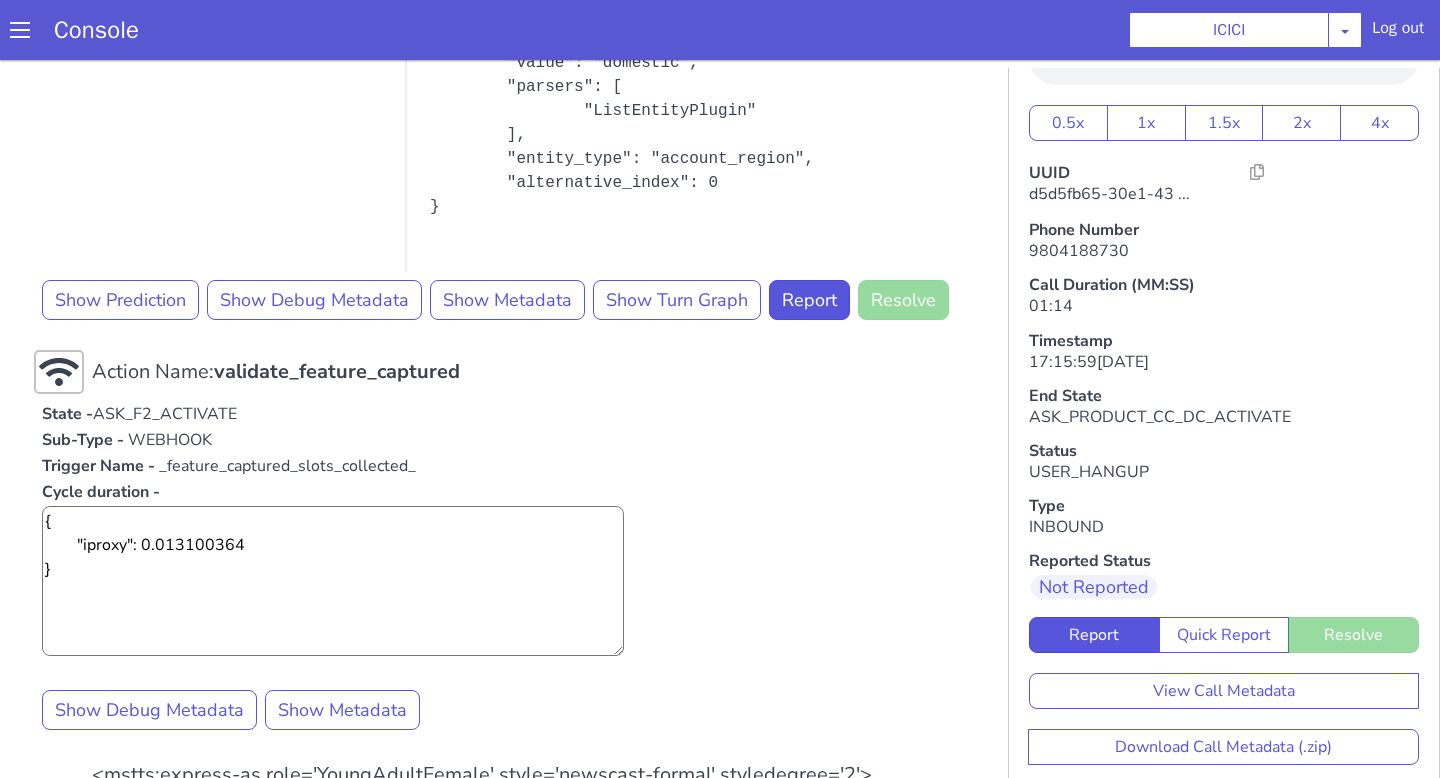 scroll, scrollTop: 2479, scrollLeft: 0, axis: vertical 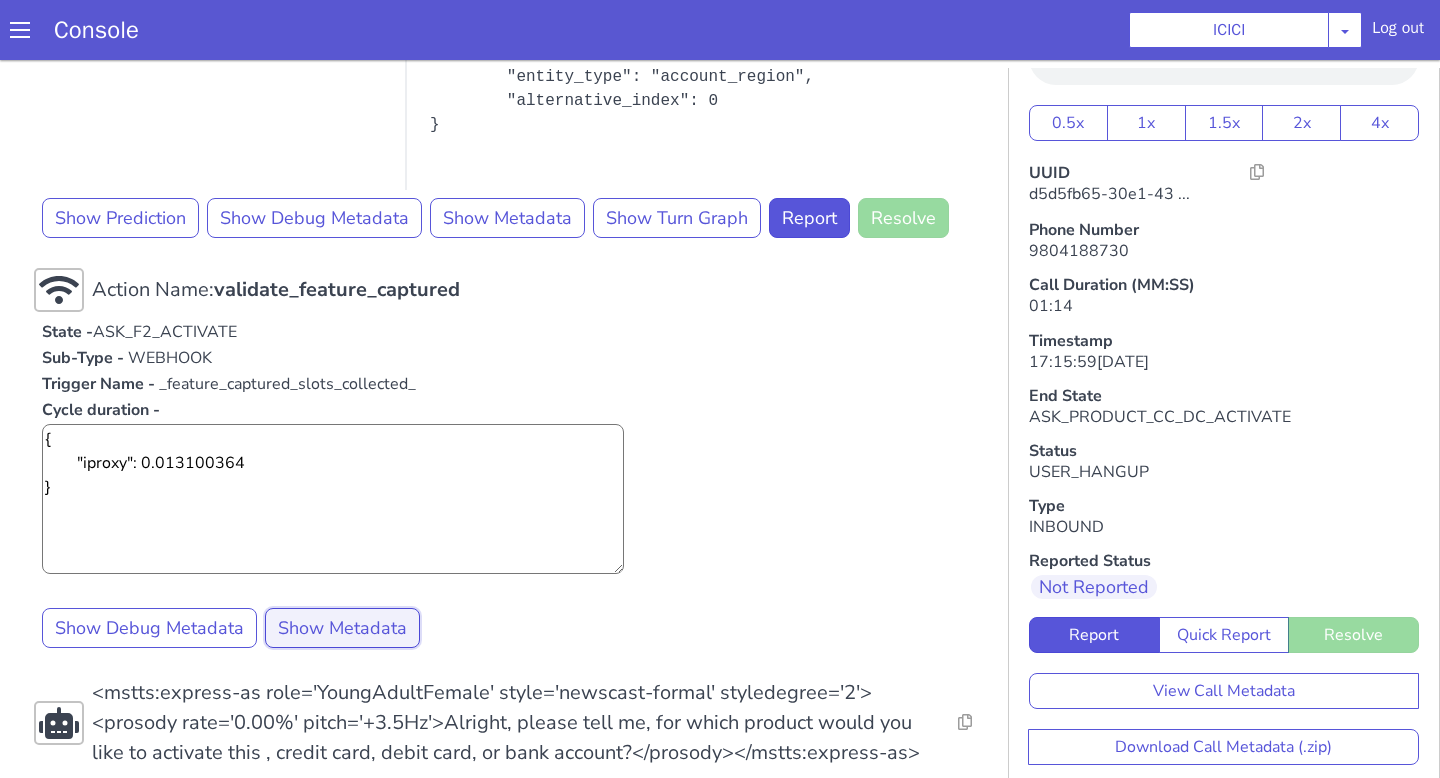 click on "Show Metadata" at bounding box center [342, 628] 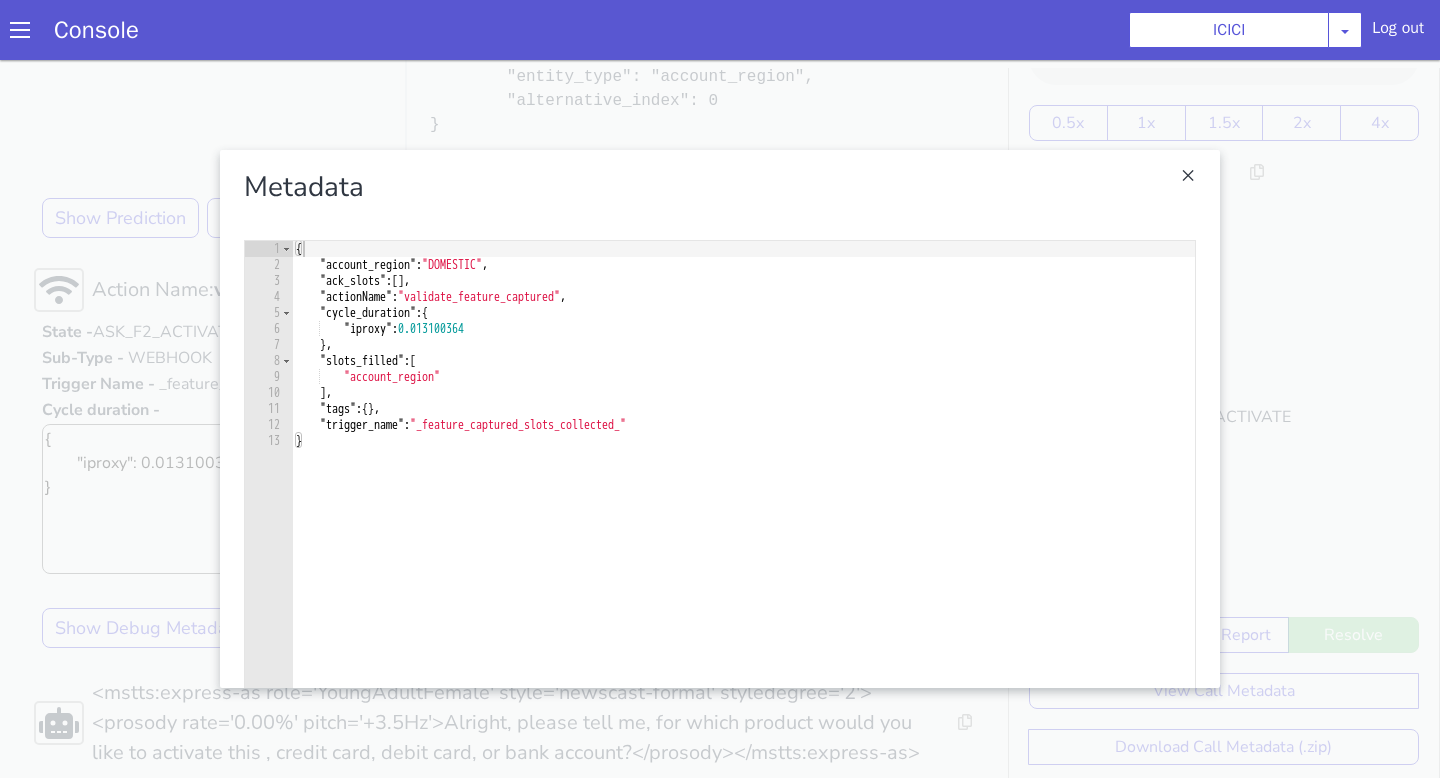 click at bounding box center (720, 419) 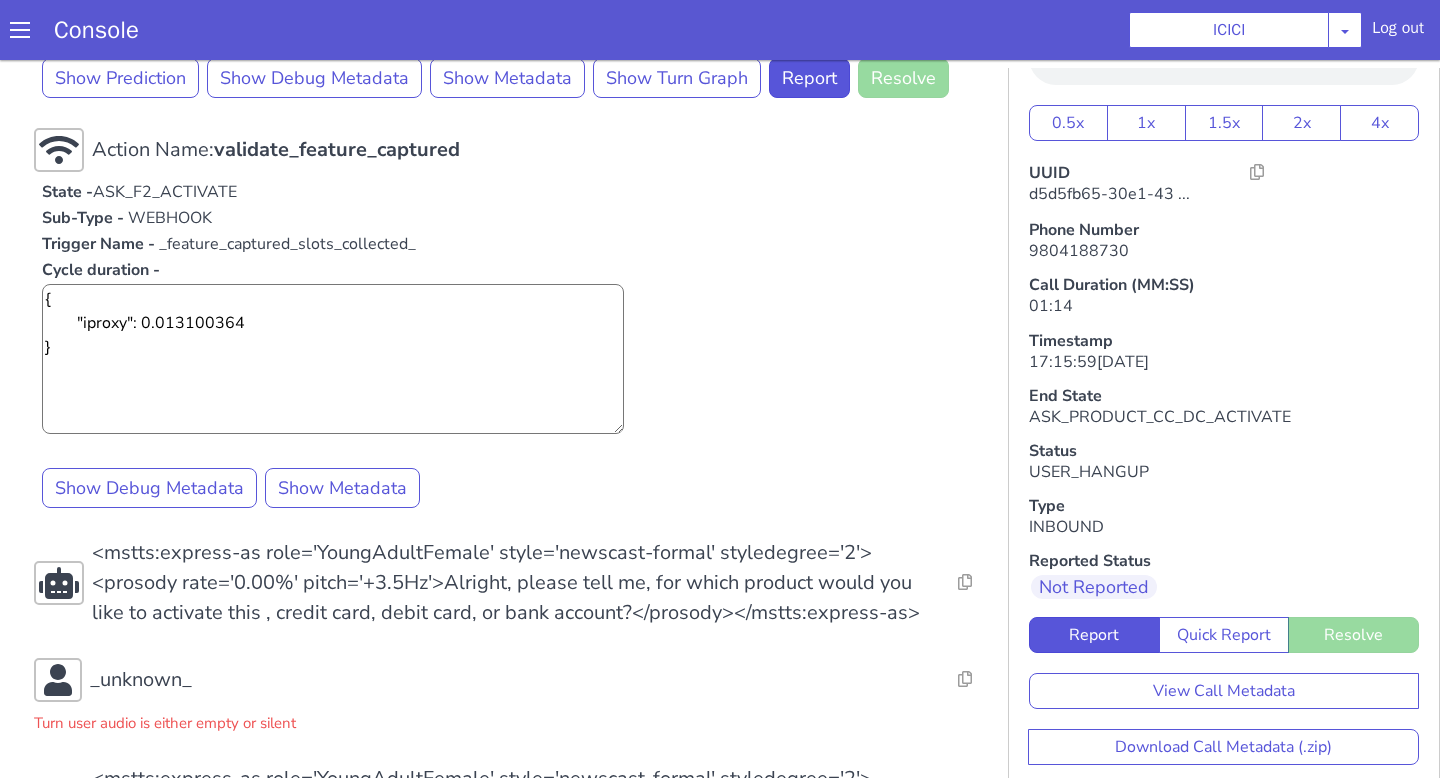 scroll, scrollTop: 2669, scrollLeft: 0, axis: vertical 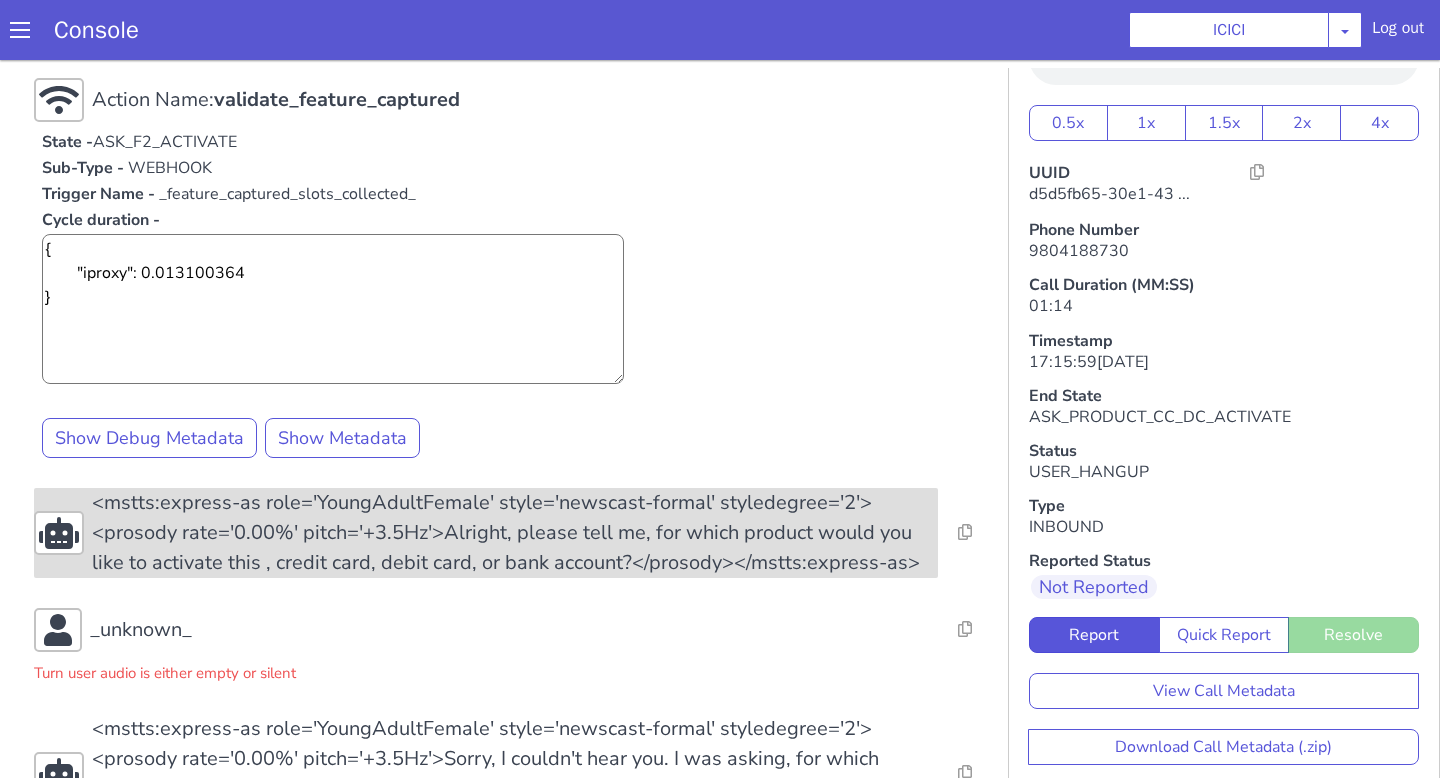 click on "<mstts:express-as role='YoungAdultFemale' style='newscast-formal' styledegree='2'><prosody rate='0.00%' pitch='+3.5Hz'>Alright, please tell me, for which product would you like to activate this , credit card, debit card, or bank account?</prosody></mstts:express-as>" at bounding box center (515, 533) 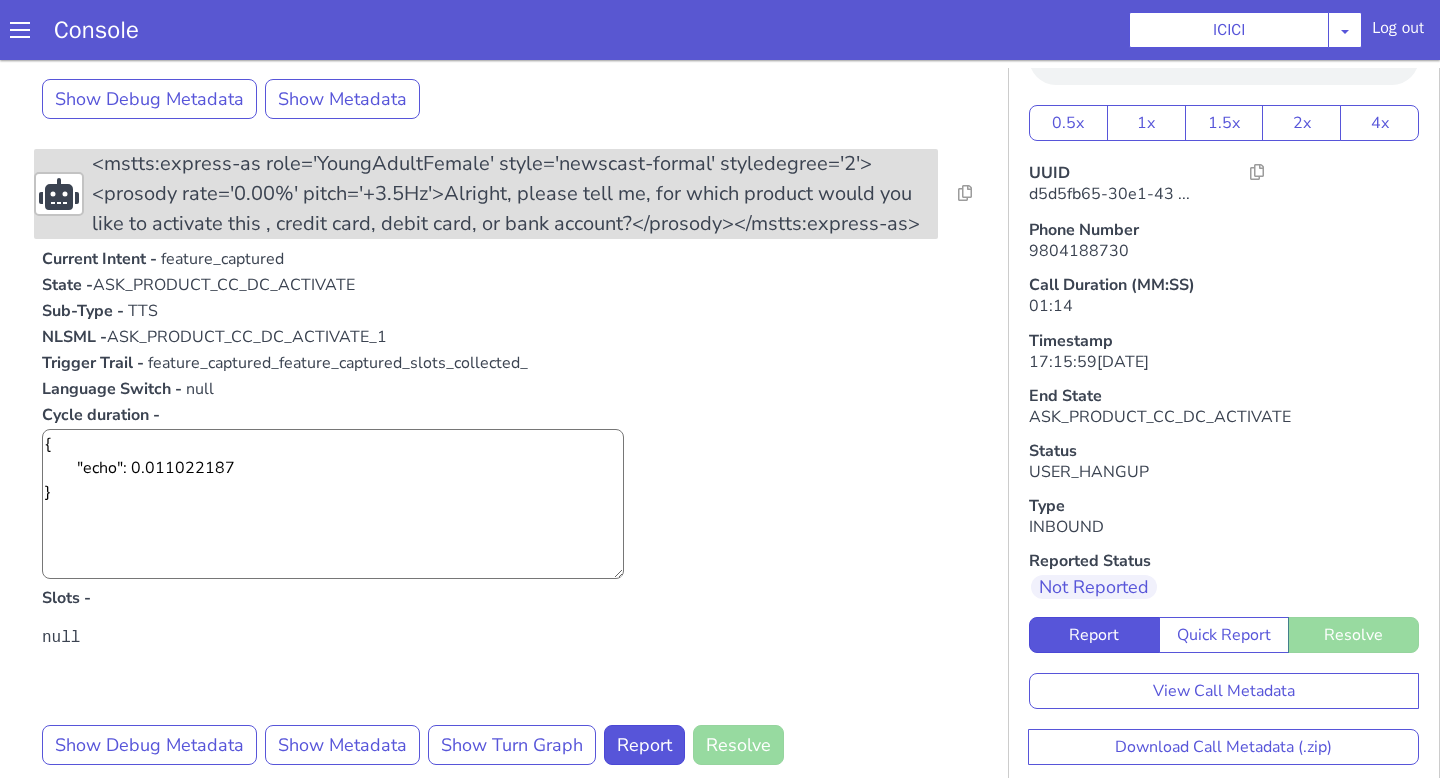 scroll, scrollTop: 3076, scrollLeft: 0, axis: vertical 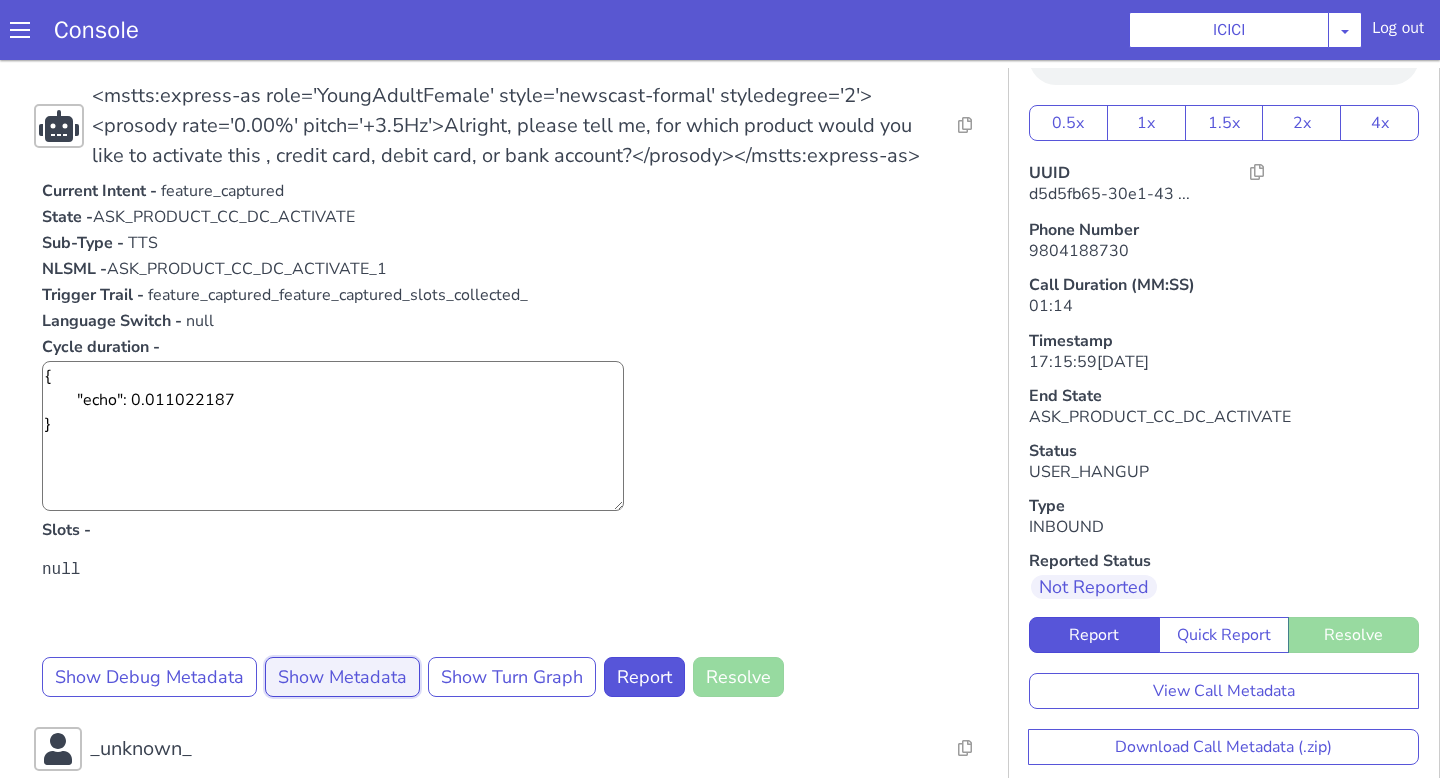 click on "Show Metadata" at bounding box center [342, 677] 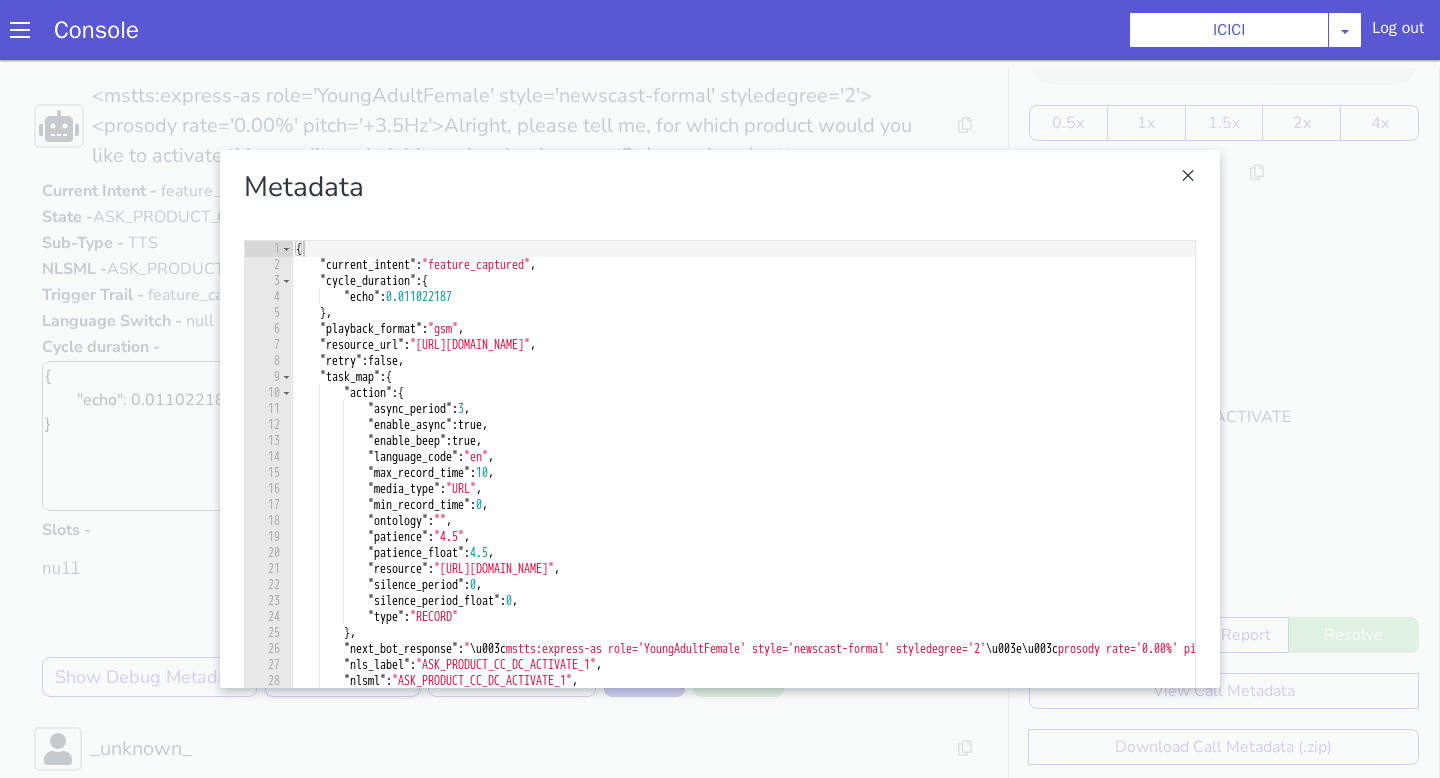 scroll, scrollTop: 78, scrollLeft: 0, axis: vertical 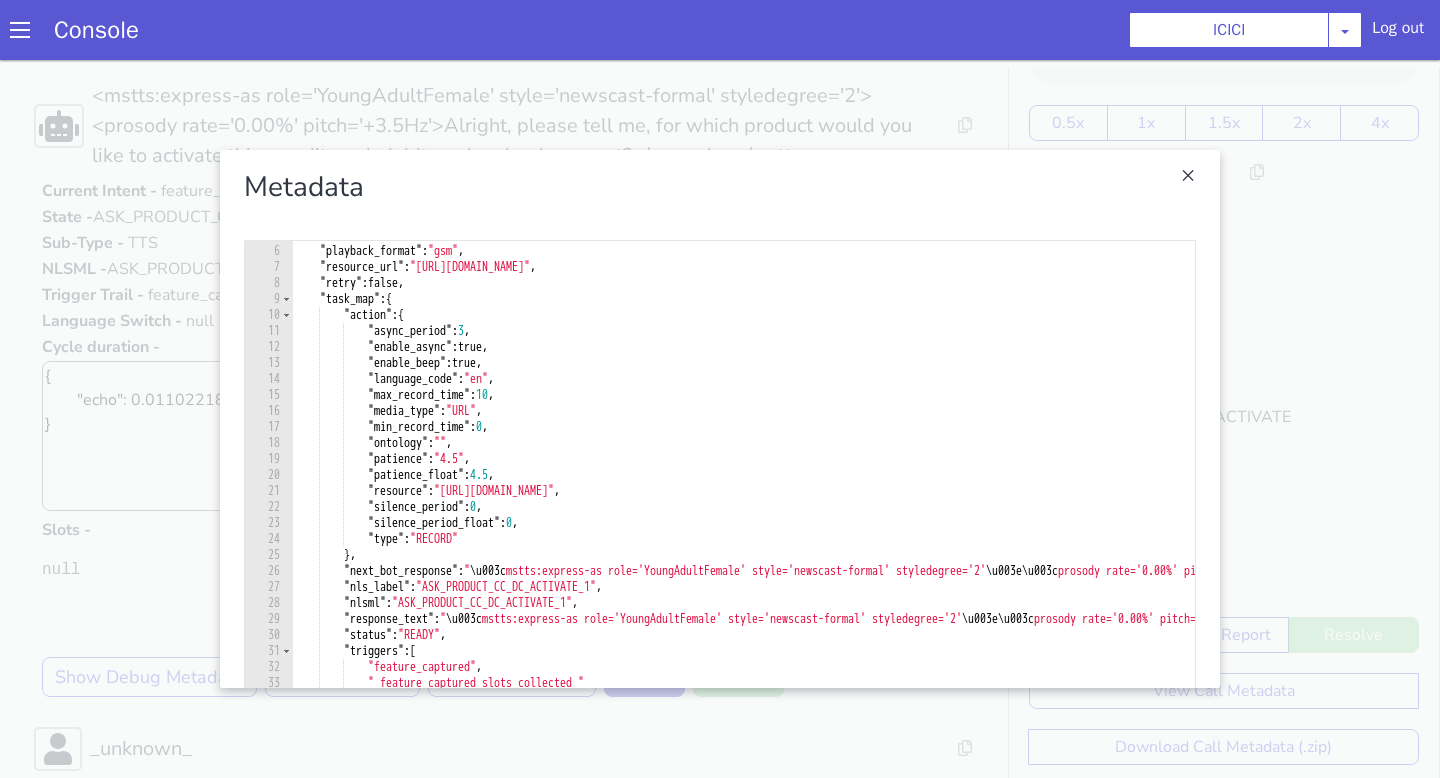 click at bounding box center (720, 419) 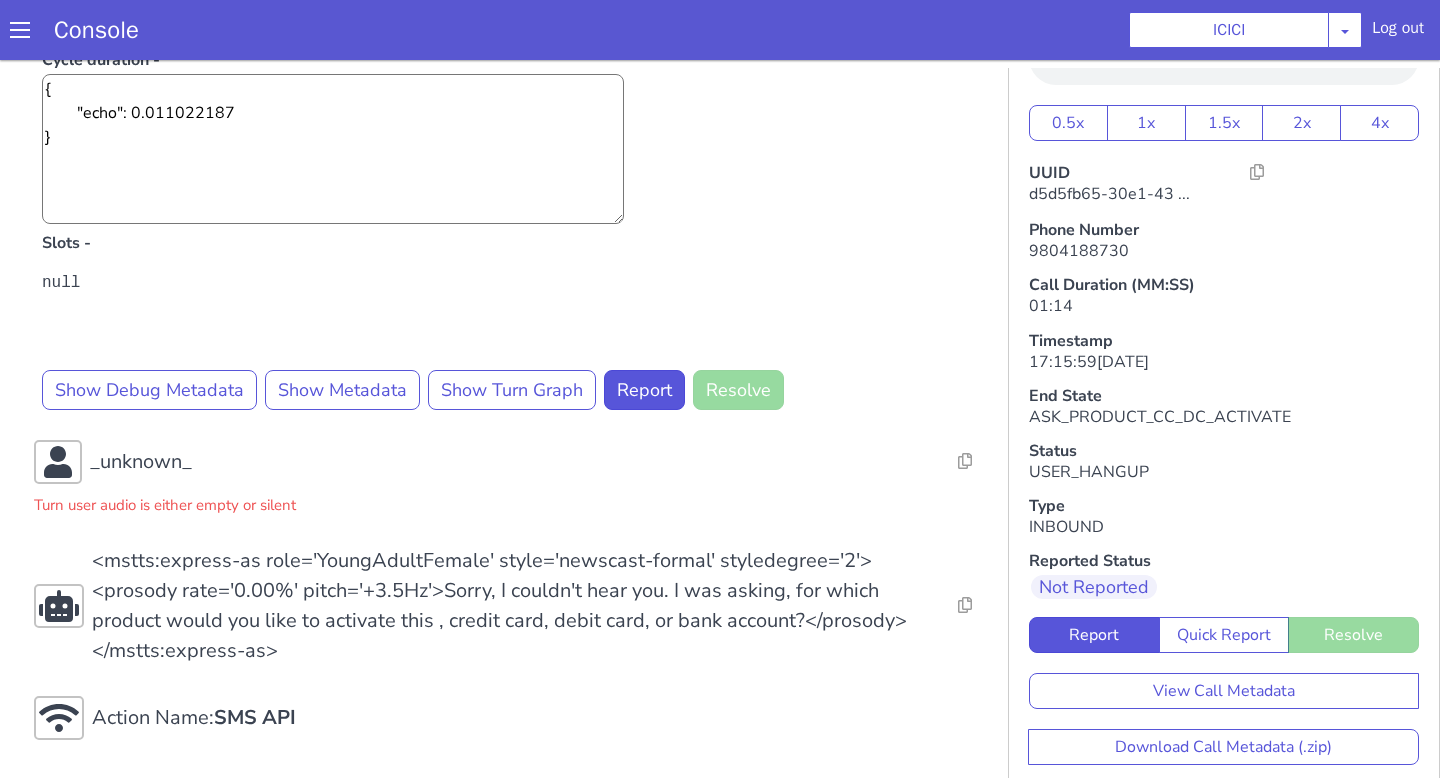 scroll, scrollTop: 6, scrollLeft: 0, axis: vertical 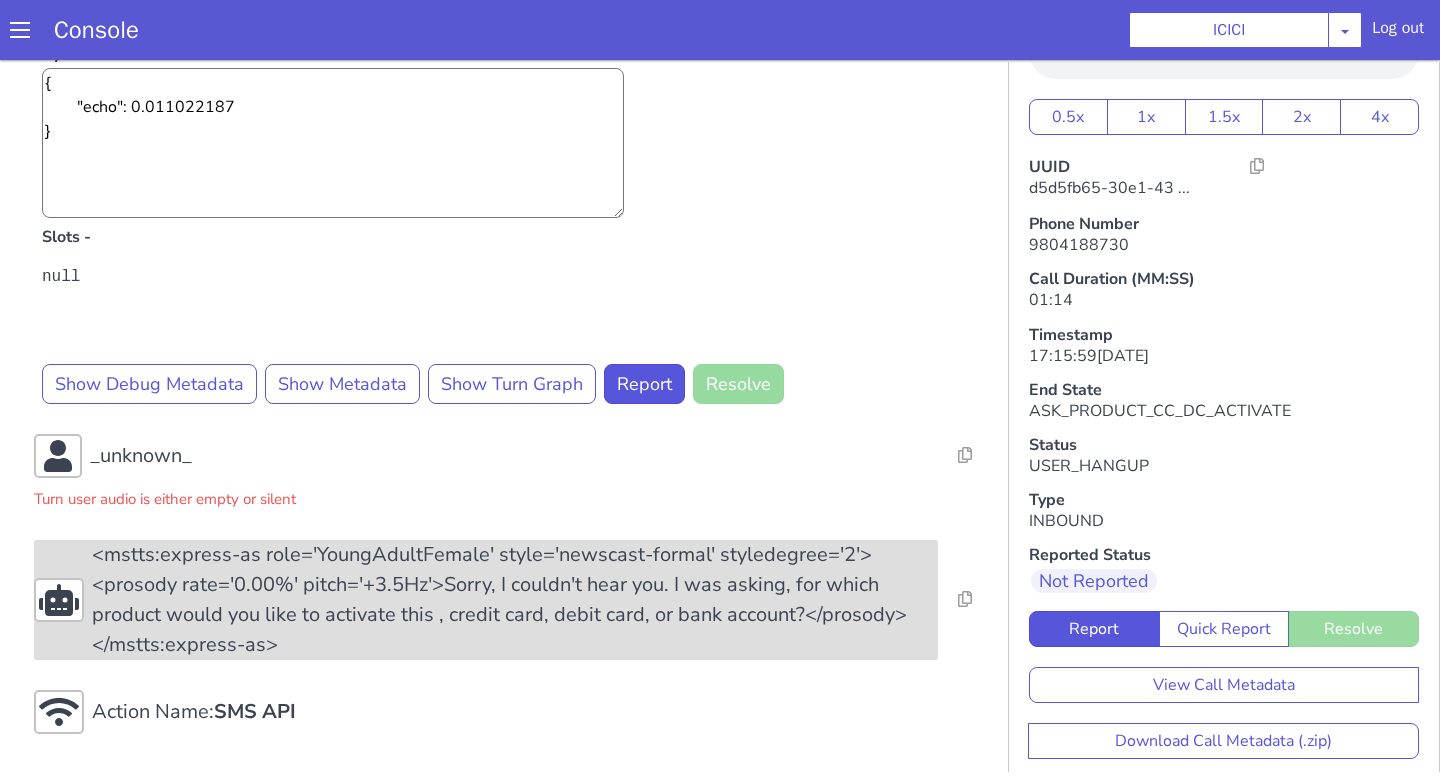 click on "<mstts:express-as role='YoungAdultFemale' style='newscast-formal' styledegree='2'><prosody rate='0.00%' pitch='+3.5Hz'>Sorry, I couldn't hear you. I was asking, for which product would you like to activate this , credit card, debit card, or bank account?</prosody></mstts:express-as>" at bounding box center (515, 600) 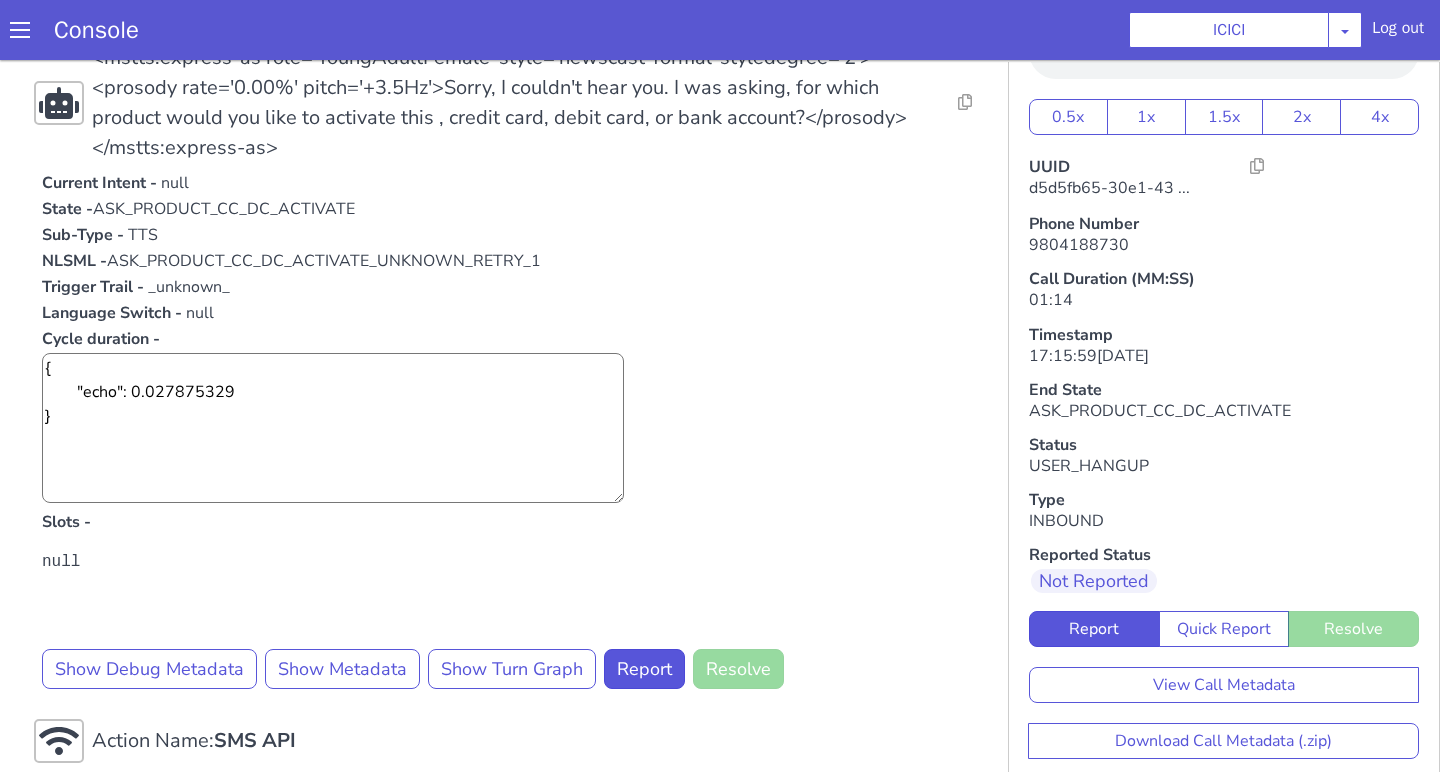 scroll, scrollTop: 3889, scrollLeft: 0, axis: vertical 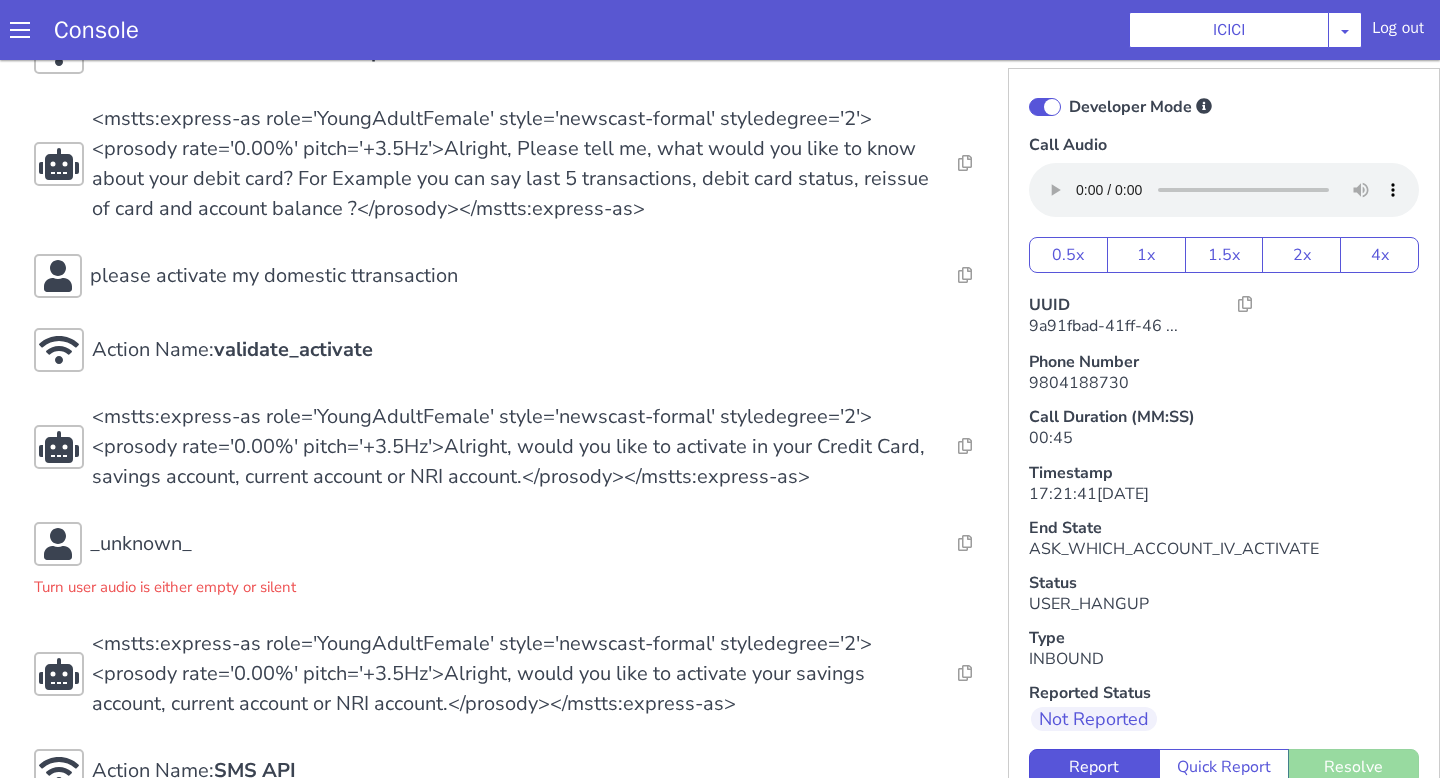 click on "Action Name:  Internal_set_language_for_iproxy Resolve  Intent Error  Entity Error  Transcription Error  Miscellaneous Submit Action Name:  931503 - CAR - RMN CLI Validation Resolve  Intent Error  Entity Error  Transcription Error  Miscellaneous Submit Action Name:  Unica API Resolve  Intent Error  Entity Error  Transcription Error  Miscellaneous Submit <mstts:express-as role='YoungAdultFemale' style='newscast-formal' styledegree='2'><prosody rate='0.00%' pitch='+3.5Hz'>Hi, welcome to ICICI BANK, I'm your customer service expert, how may I help you?</prosody></mstts:express-as> Resolve  Intent Error  Entity Error  Transcription Error  Miscellaneous Submit my david khan Resolve  Intent Error  Entity Error  Transcription Error  Miscellaneous Submit <mstts:express-as role='YoungAdultFemale' style='newscast-formal' styledegree='2'><prosody rate='0.00%' pitch='+3.5Hz'>Sorry, I couldnt understand that. Can you please repeat your query again?</prosody></mstts:express-as> Resolve  Intent Error  Entity Error Submit" at bounding box center (515, 106) 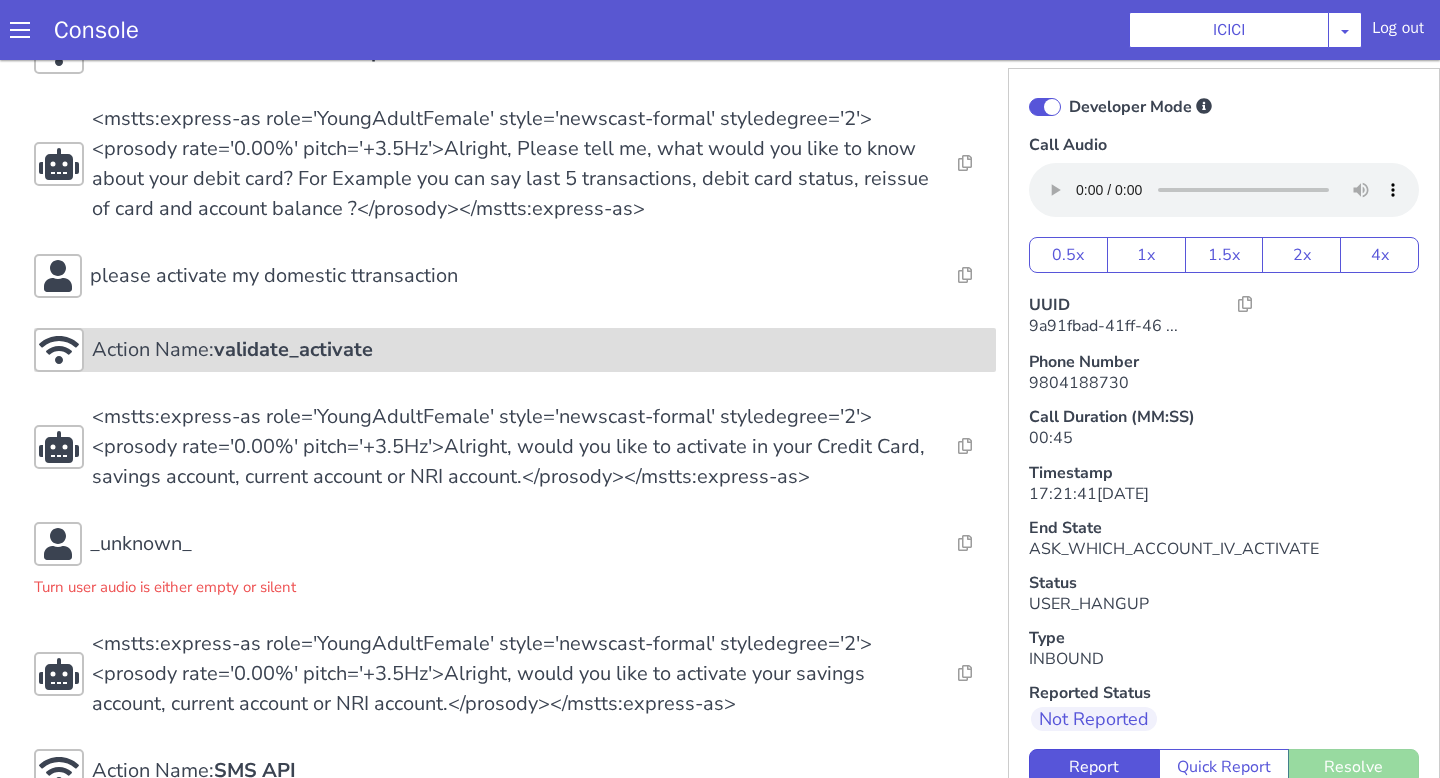 click on "Action Name:  validate_activate" at bounding box center [540, 350] 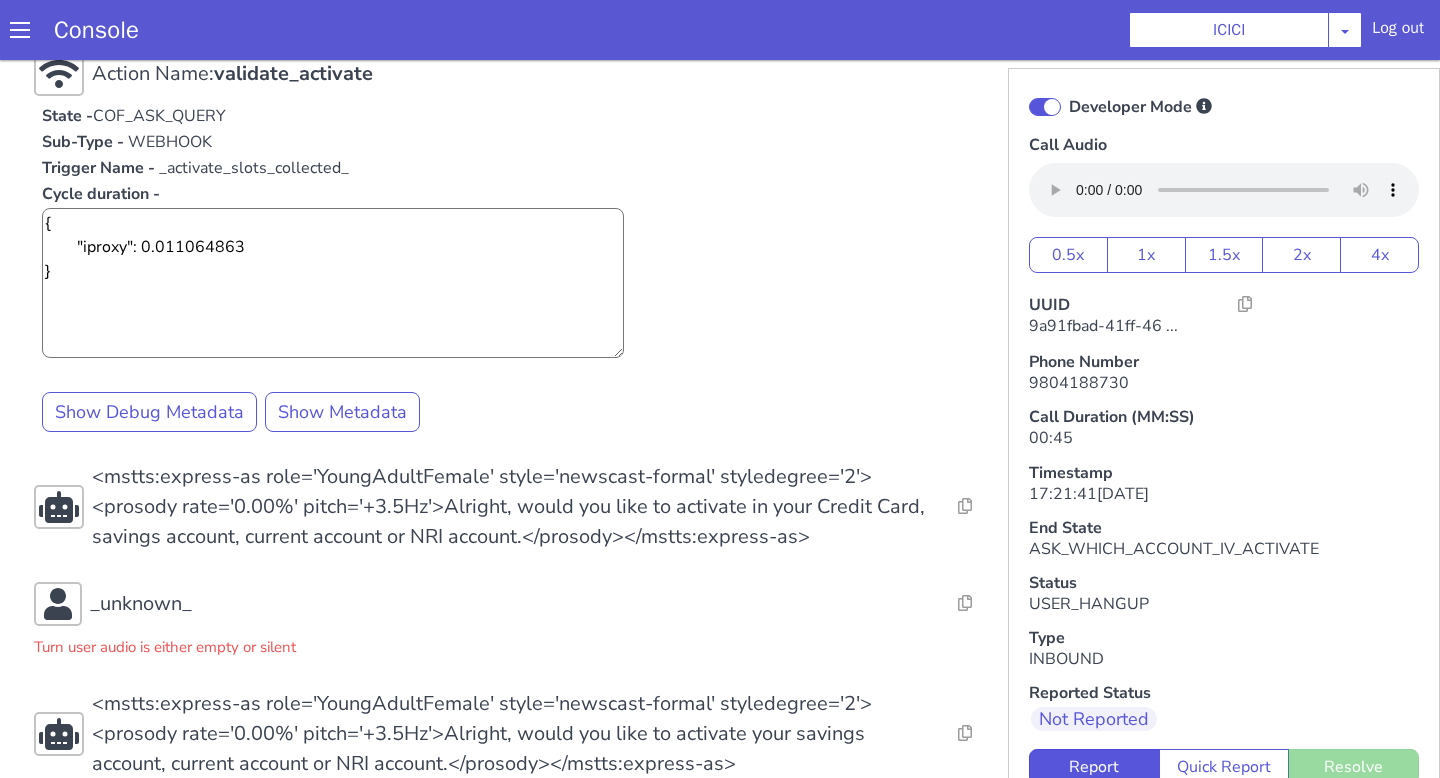 scroll, scrollTop: 1019, scrollLeft: 0, axis: vertical 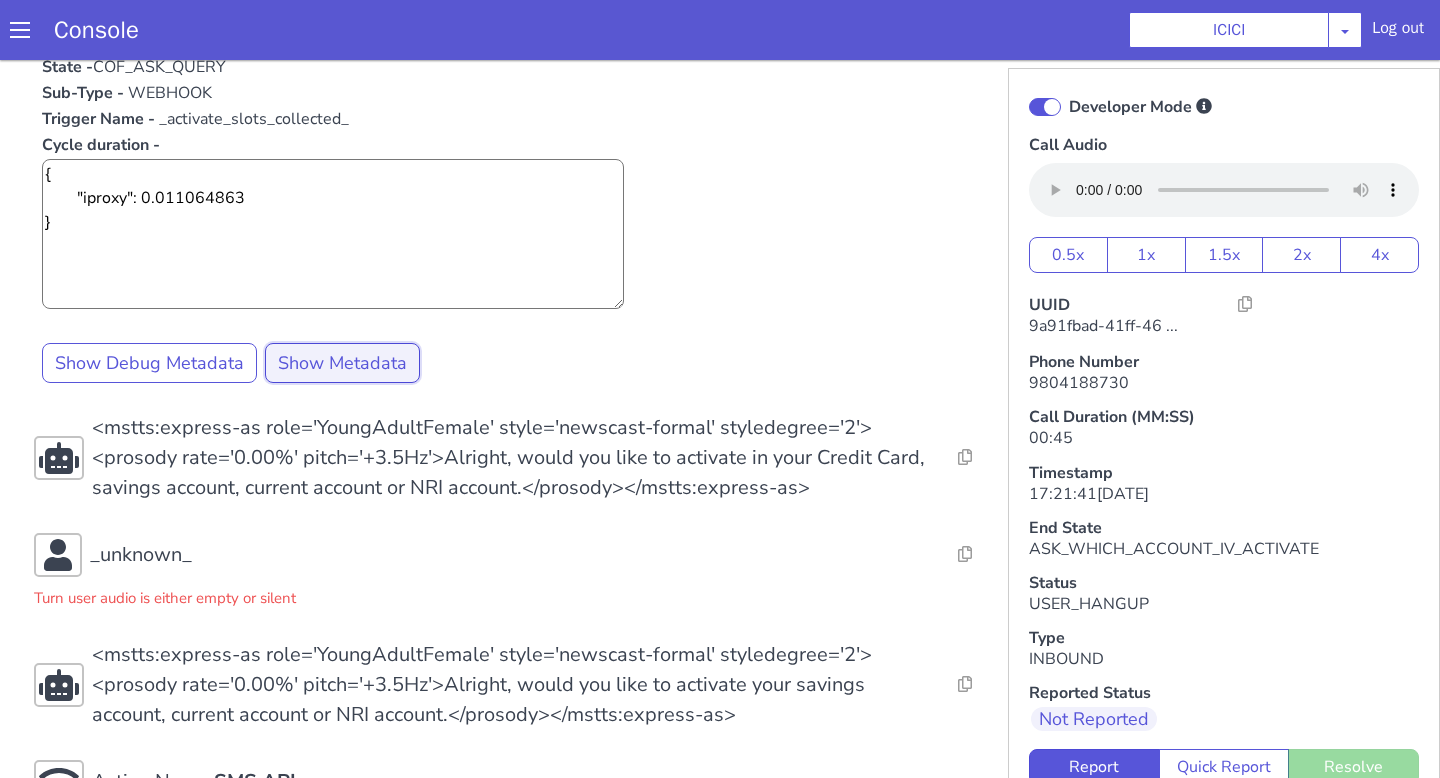 click on "Show Metadata" at bounding box center [342, 363] 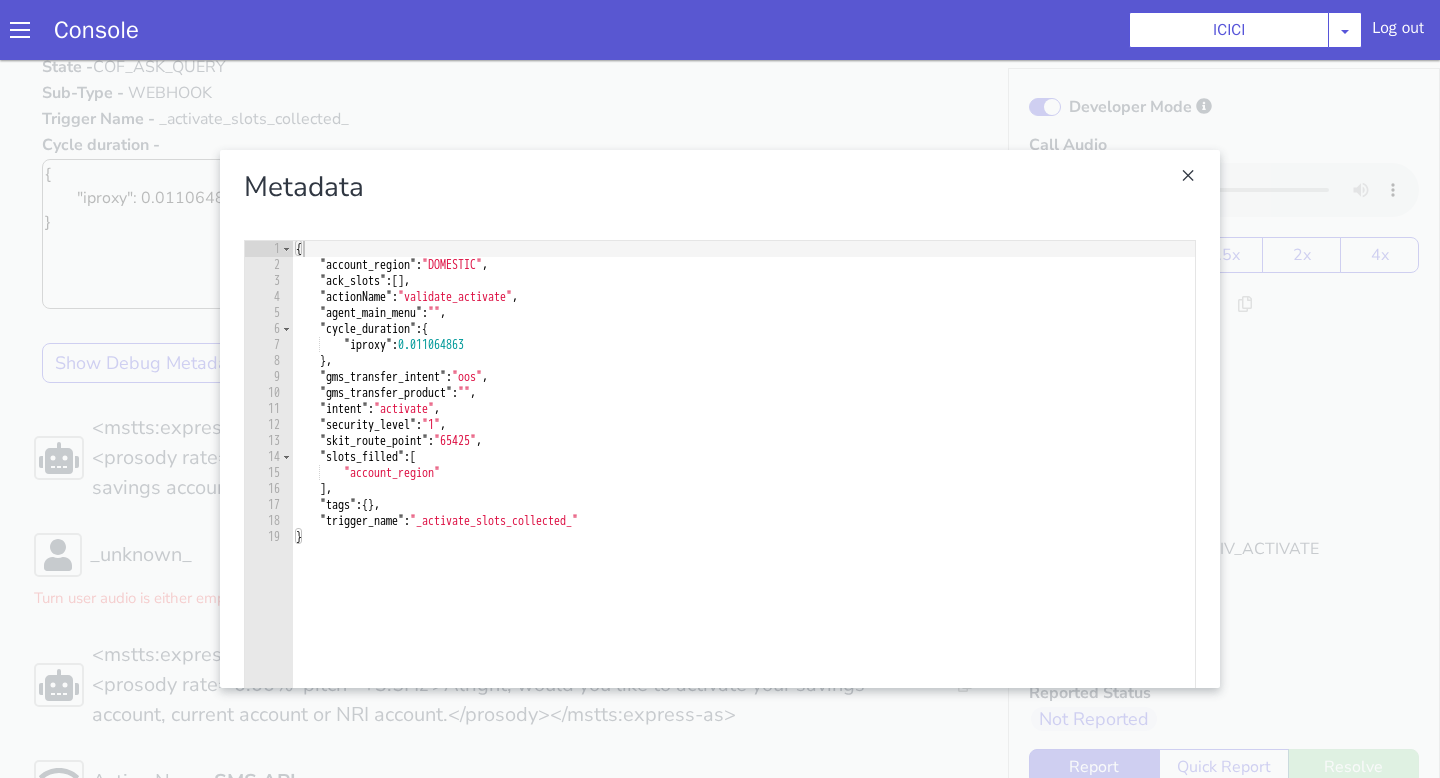 type on "{" 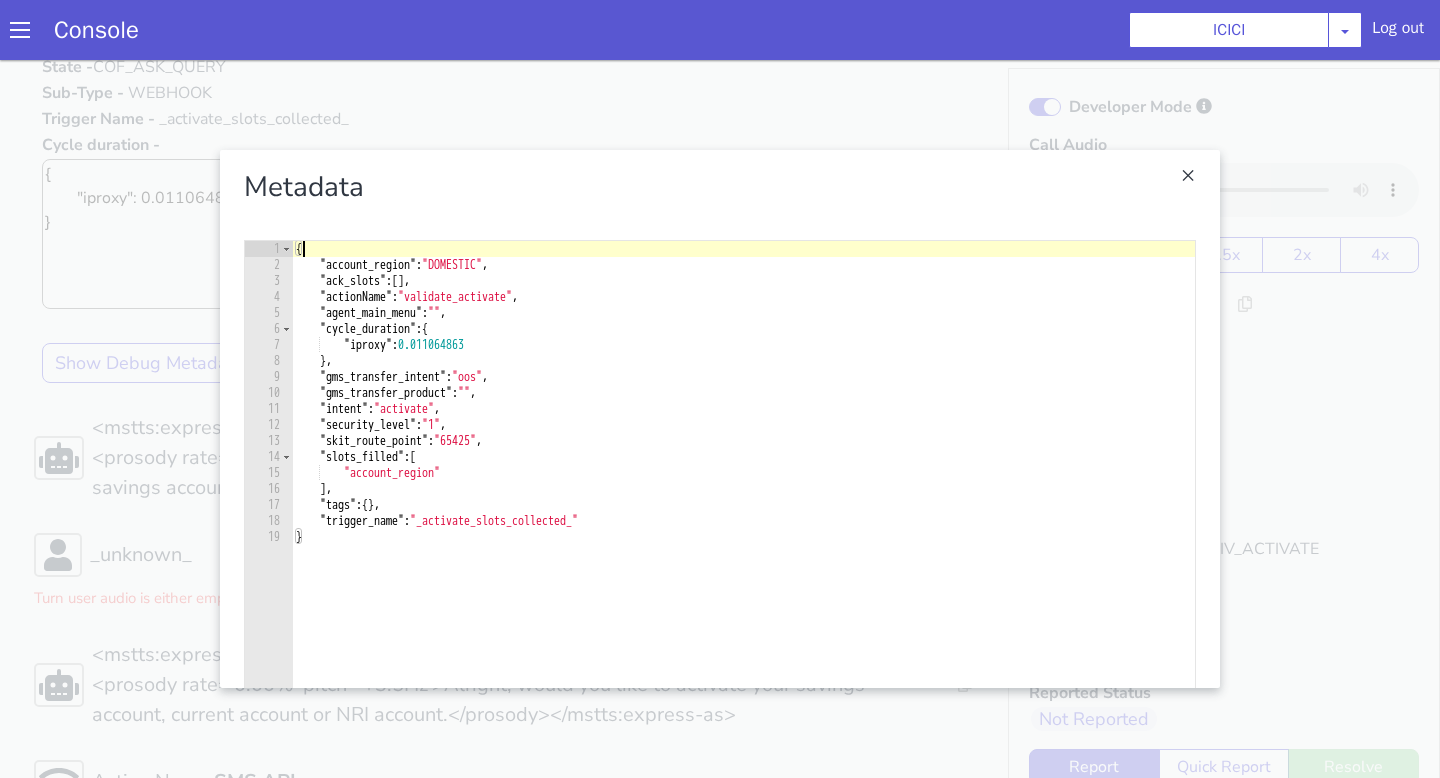 click on "7" at bounding box center [269, 345] 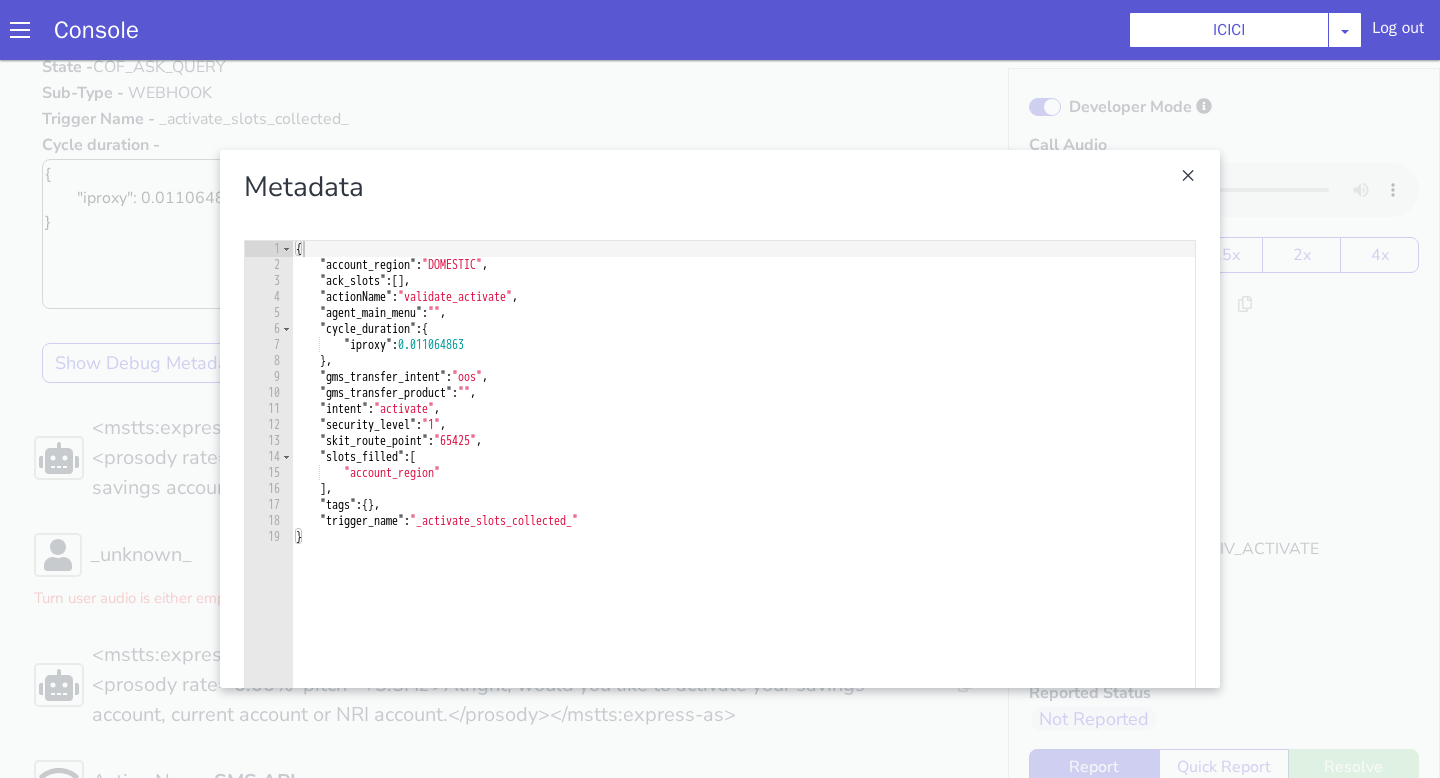 click at bounding box center [720, 419] 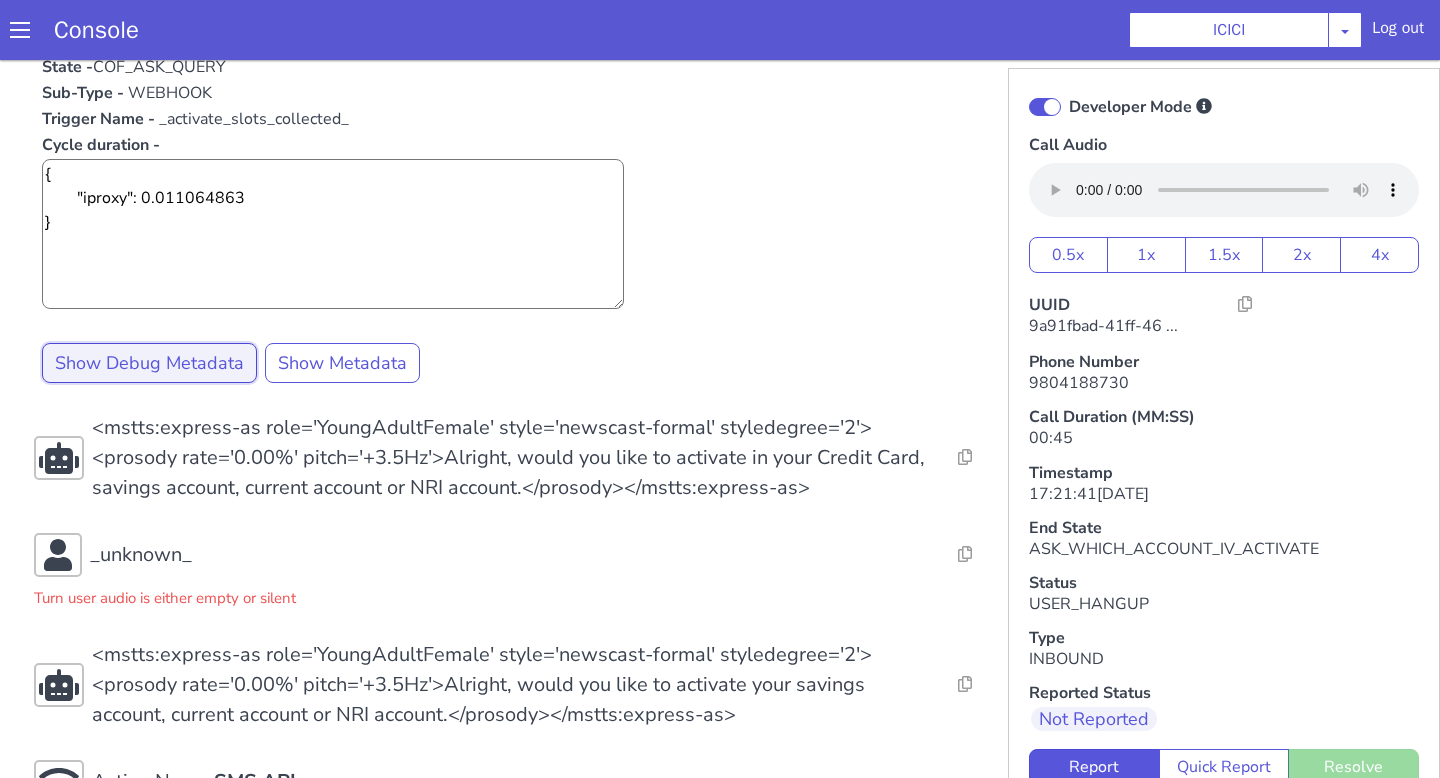 click on "Show Debug Metadata" at bounding box center [149, 363] 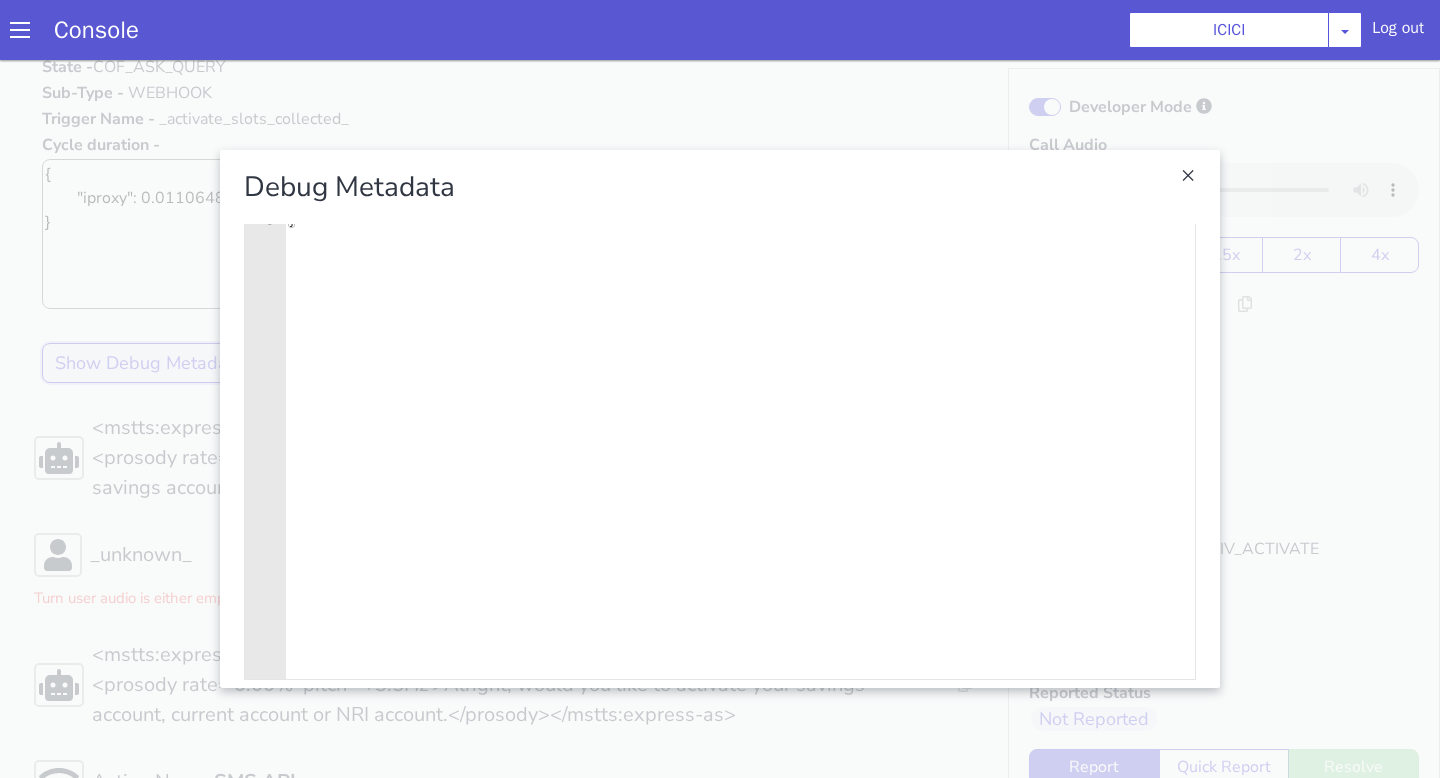 scroll, scrollTop: 67, scrollLeft: 0, axis: vertical 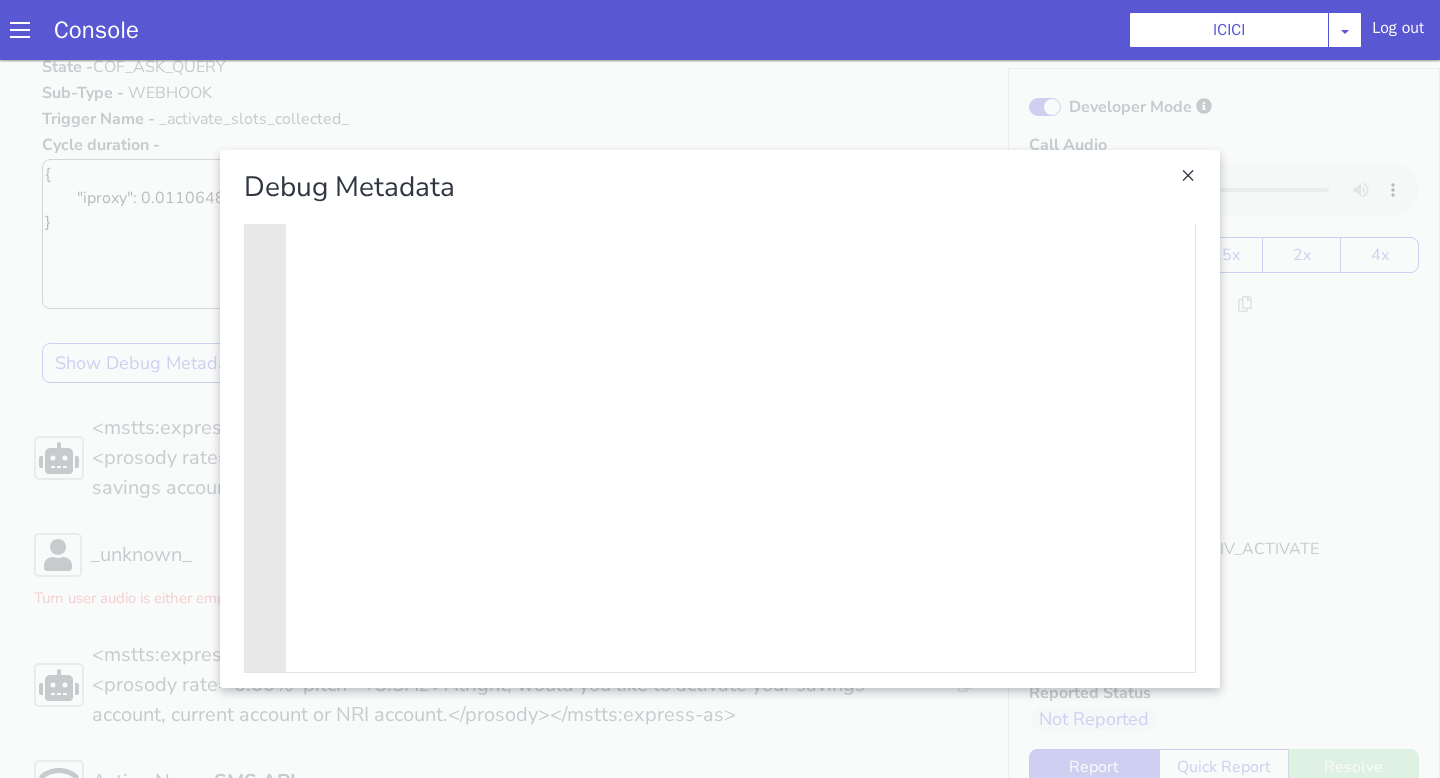 click at bounding box center (720, 419) 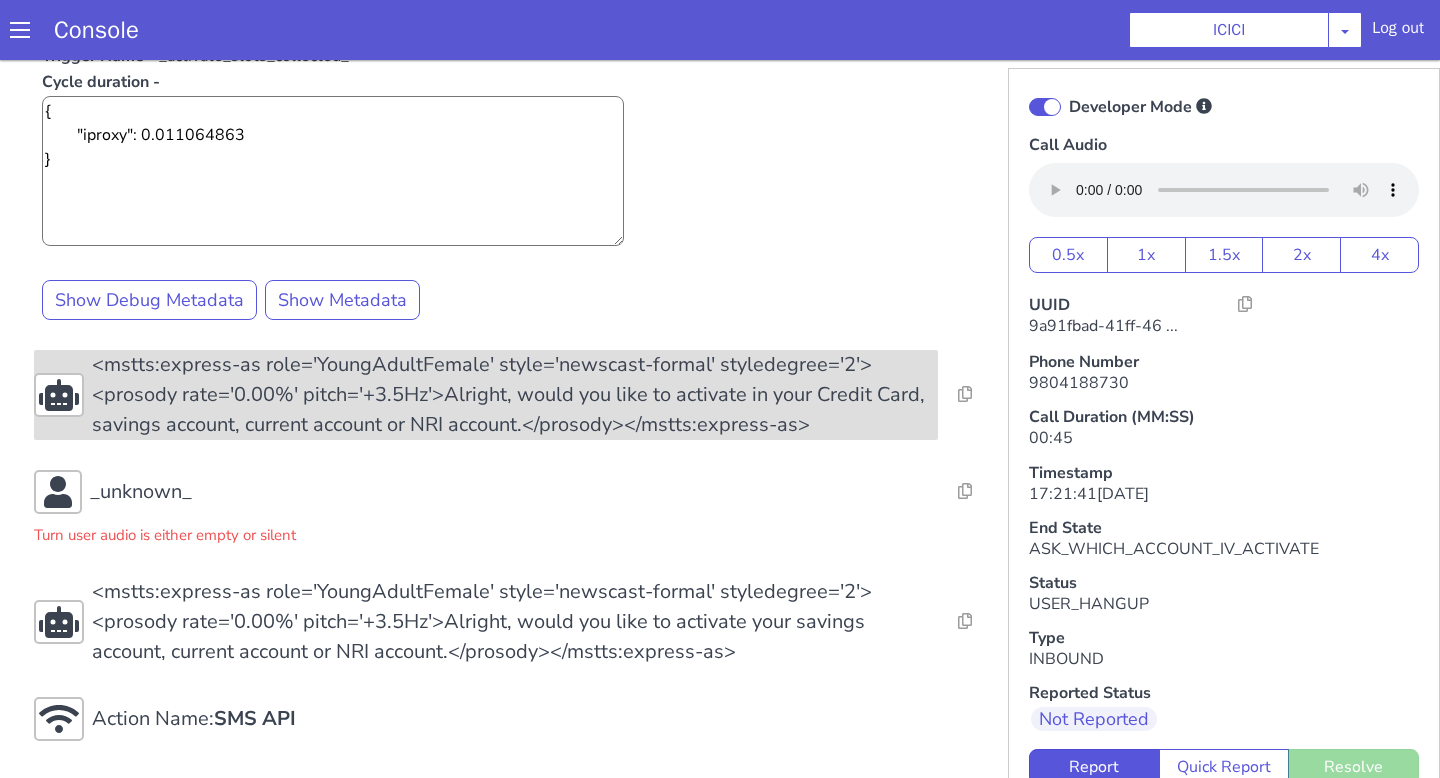 scroll, scrollTop: 6, scrollLeft: 0, axis: vertical 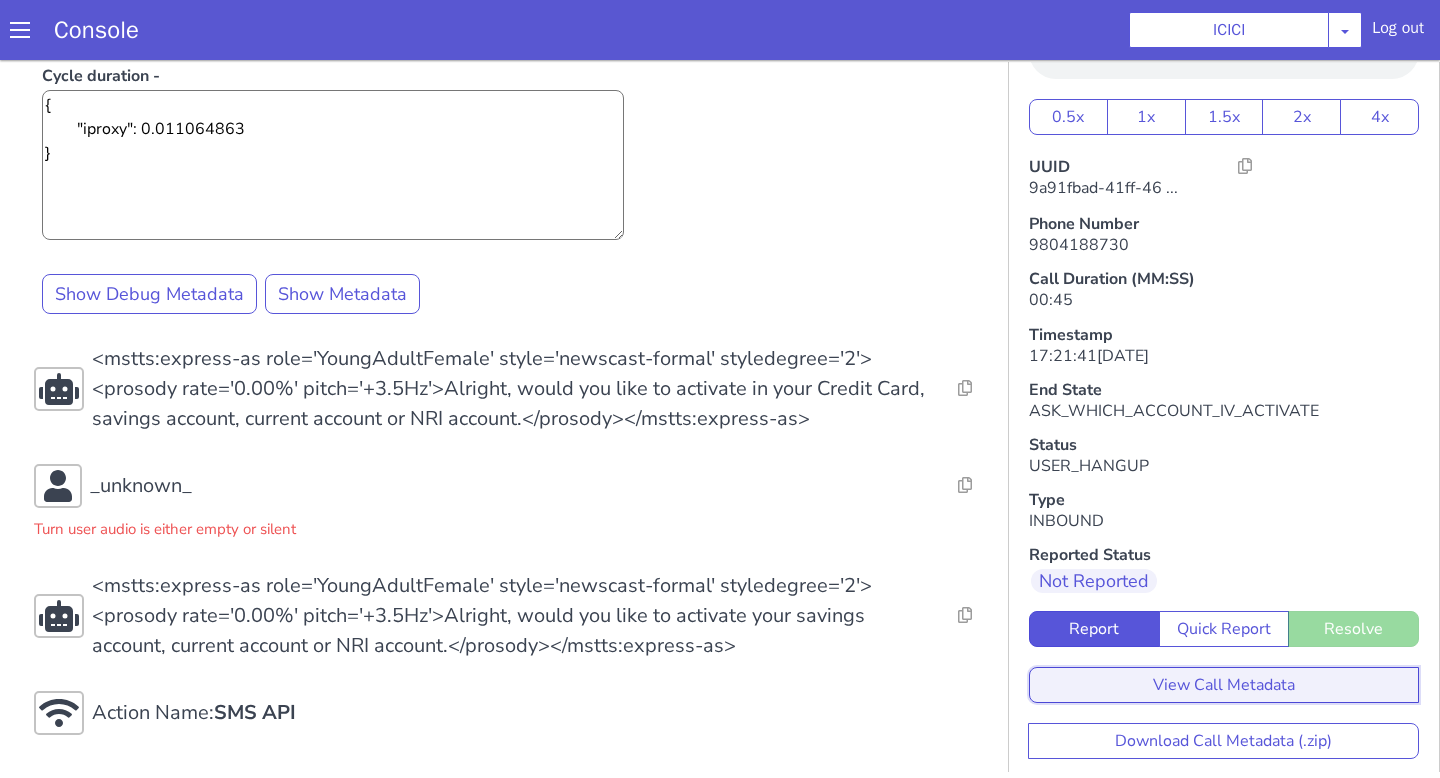click on "View Call Metadata" at bounding box center (1224, 685) 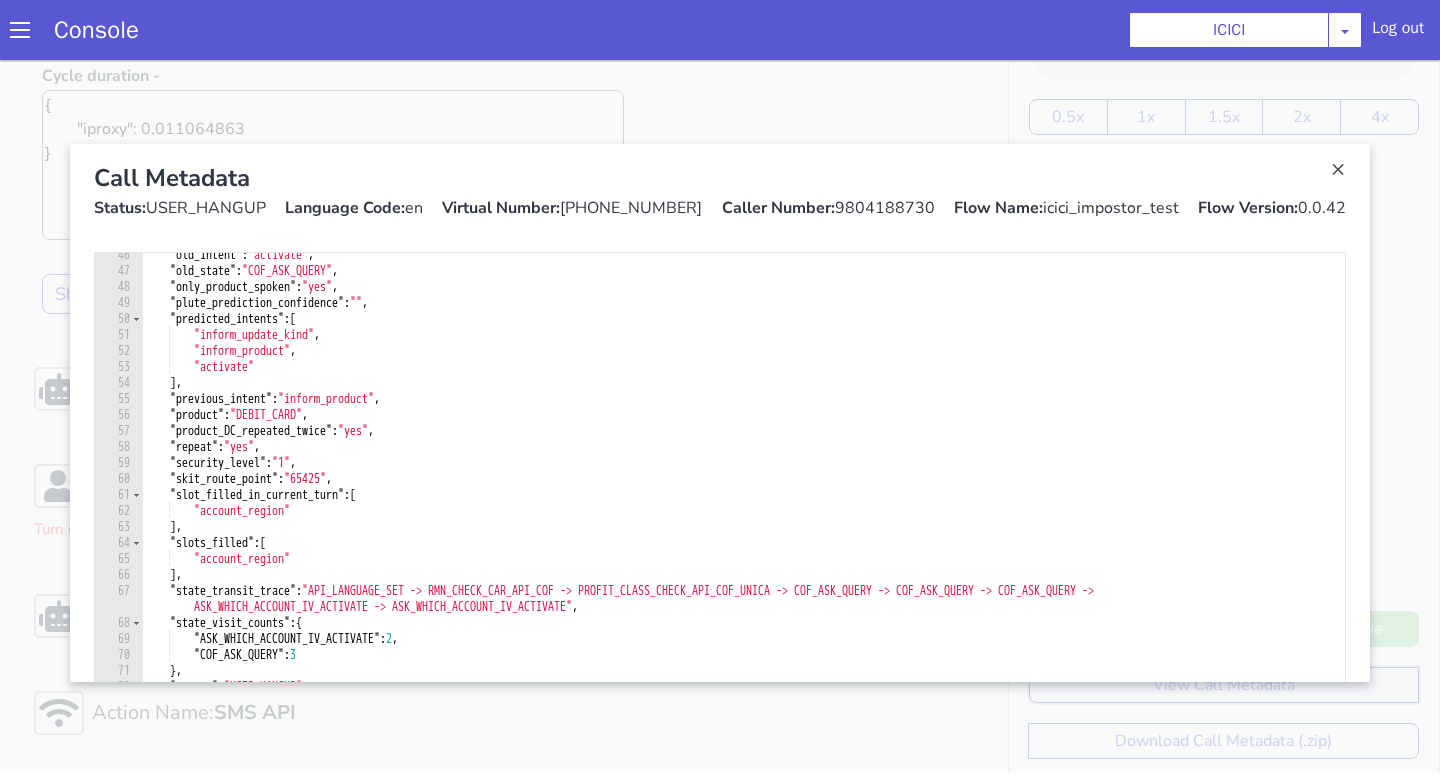 scroll, scrollTop: 745, scrollLeft: 0, axis: vertical 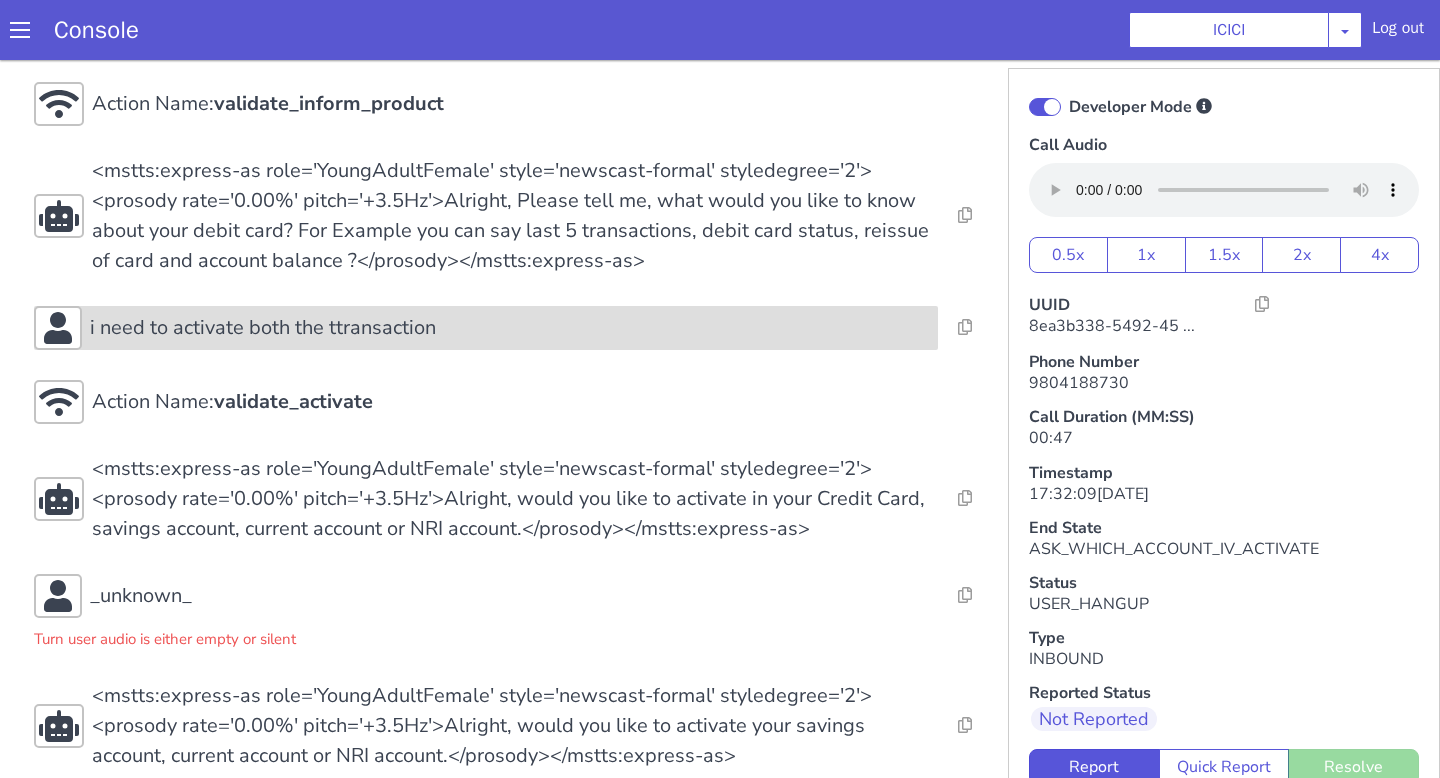click on "i need to activate both the ttransaction" at bounding box center [510, 328] 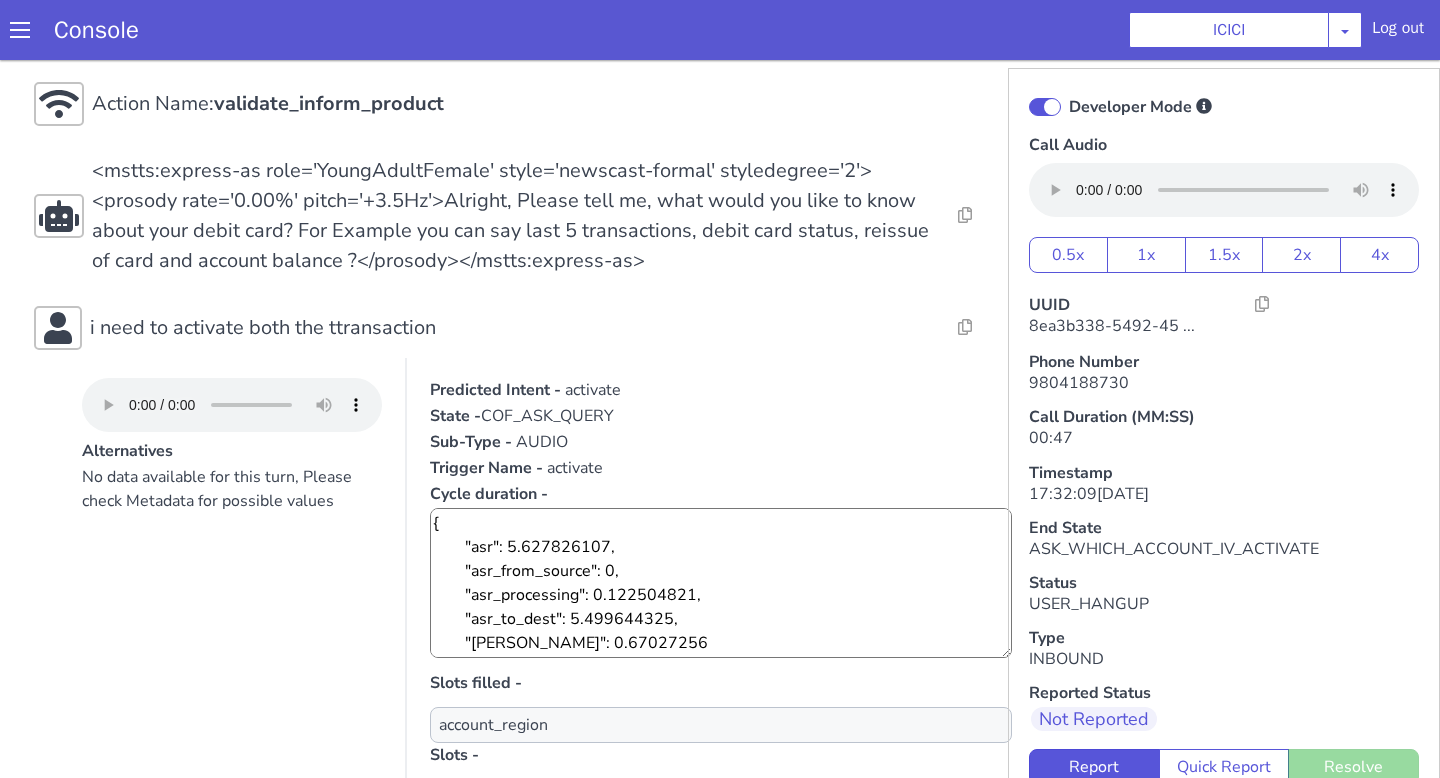 scroll, scrollTop: 24, scrollLeft: 0, axis: vertical 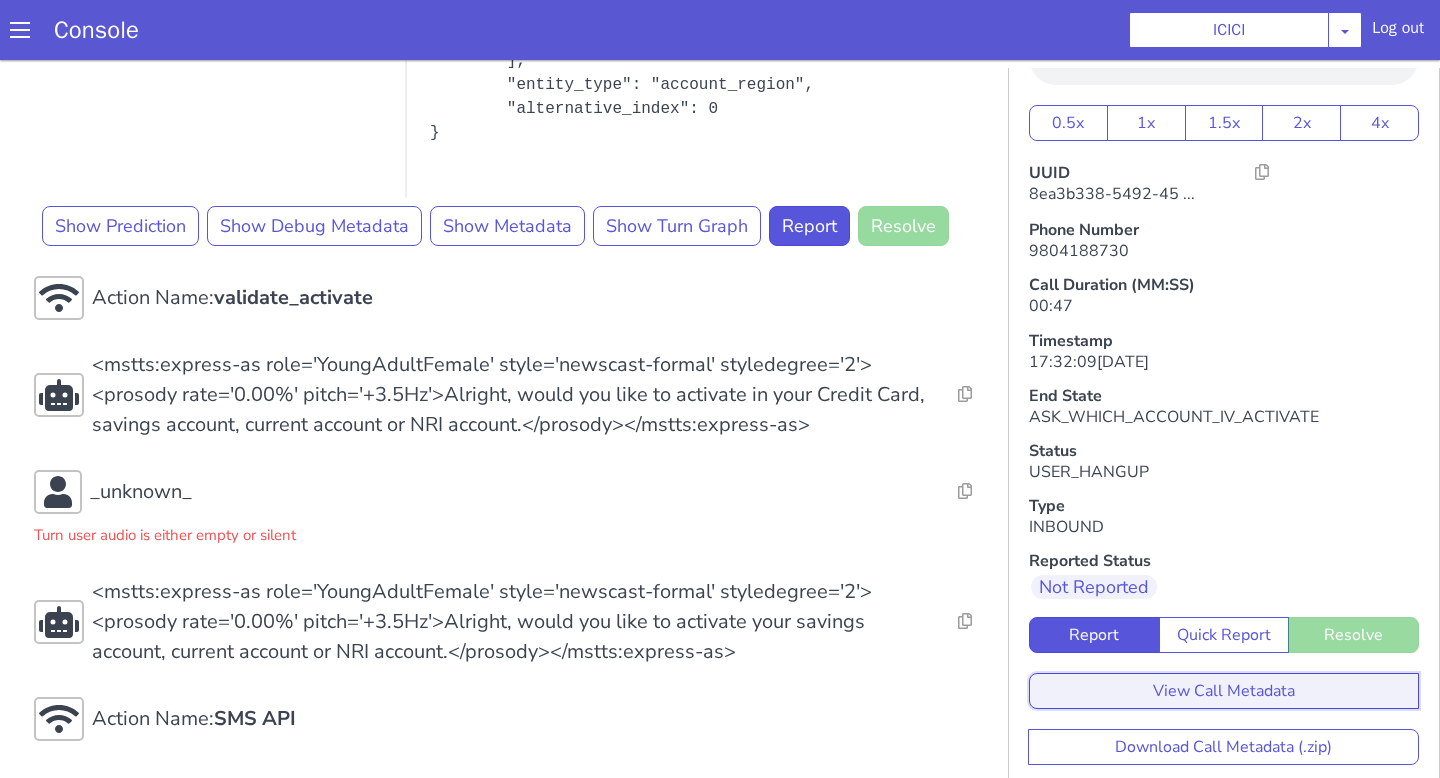 click on "View Call Metadata" at bounding box center (1224, 691) 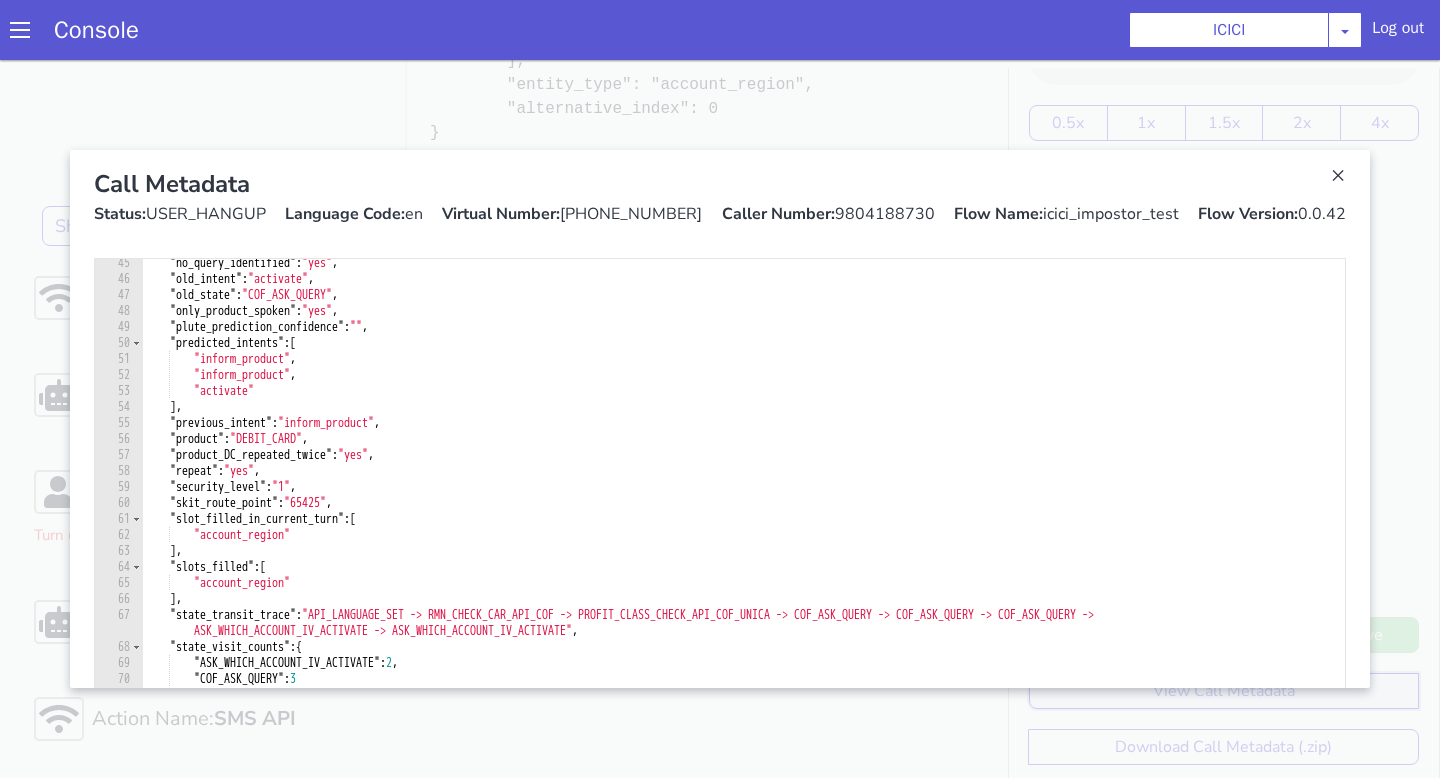scroll, scrollTop: 730, scrollLeft: 0, axis: vertical 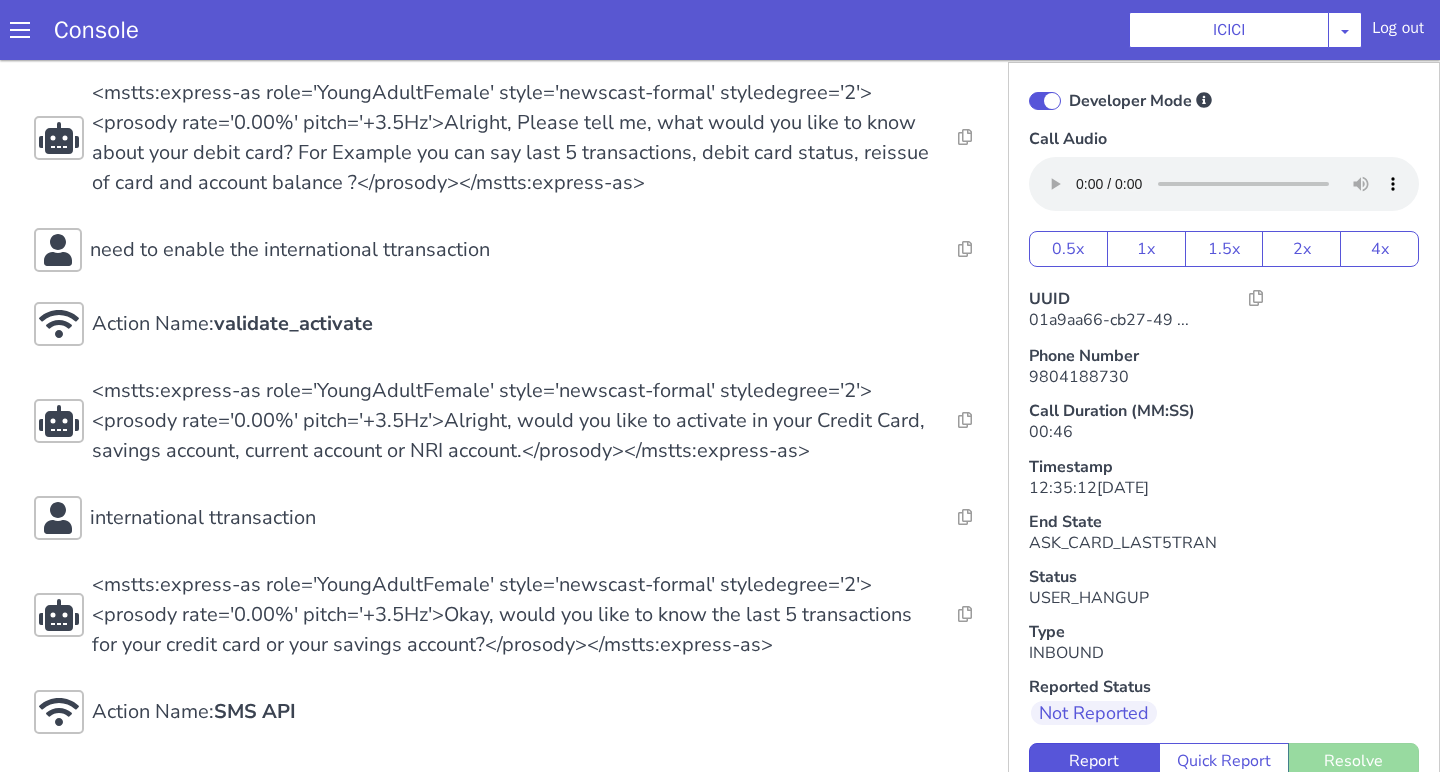 click on "Action Name:  Internal_set_language_for_iproxy Resolve  Intent Error  Entity Error  Transcription Error  Miscellaneous Submit Action Name:  931503 - CAR - RMN CLI Validation Resolve  Intent Error  Entity Error  Transcription Error  Miscellaneous Submit Action Name:  Unica API Resolve  Intent Error  Entity Error  Transcription Error  Miscellaneous Submit <mstts:express-as role='YoungAdultFemale' style='newscast-formal' styledegree='2'><prosody rate='0.00%' pitch='+3.5Hz'>Hi, welcome to ICICI BANK, I'm your customer service expert, how may I help you?</prosody></mstts:express-as> Resolve  Intent Error  Entity Error  Transcription Error  Miscellaneous Submit eight [PERSON_NAME] Resolve  Intent Error  Entity Error  Transcription Error  Miscellaneous Submit Action Name:  validate_inform_product Resolve  Intent Error  Entity Error  Transcription Error  Miscellaneous Submit Resolve  Intent Error  Entity Error  Transcription Error  Miscellaneous Submit need to enable the international ttransaction Resolve  Intent Error" at bounding box center [752, -137] 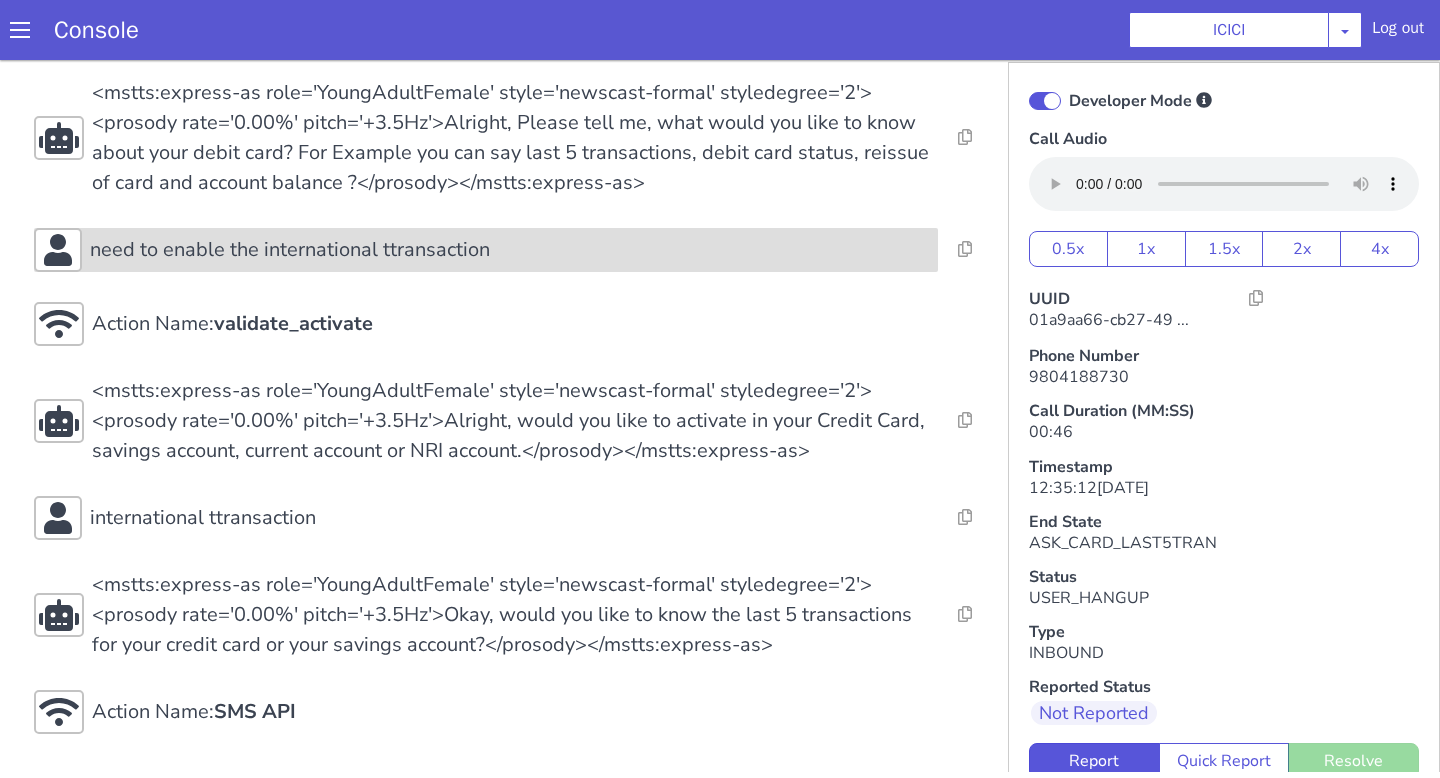 click on "need to enable the international ttransaction" at bounding box center (1218, -212) 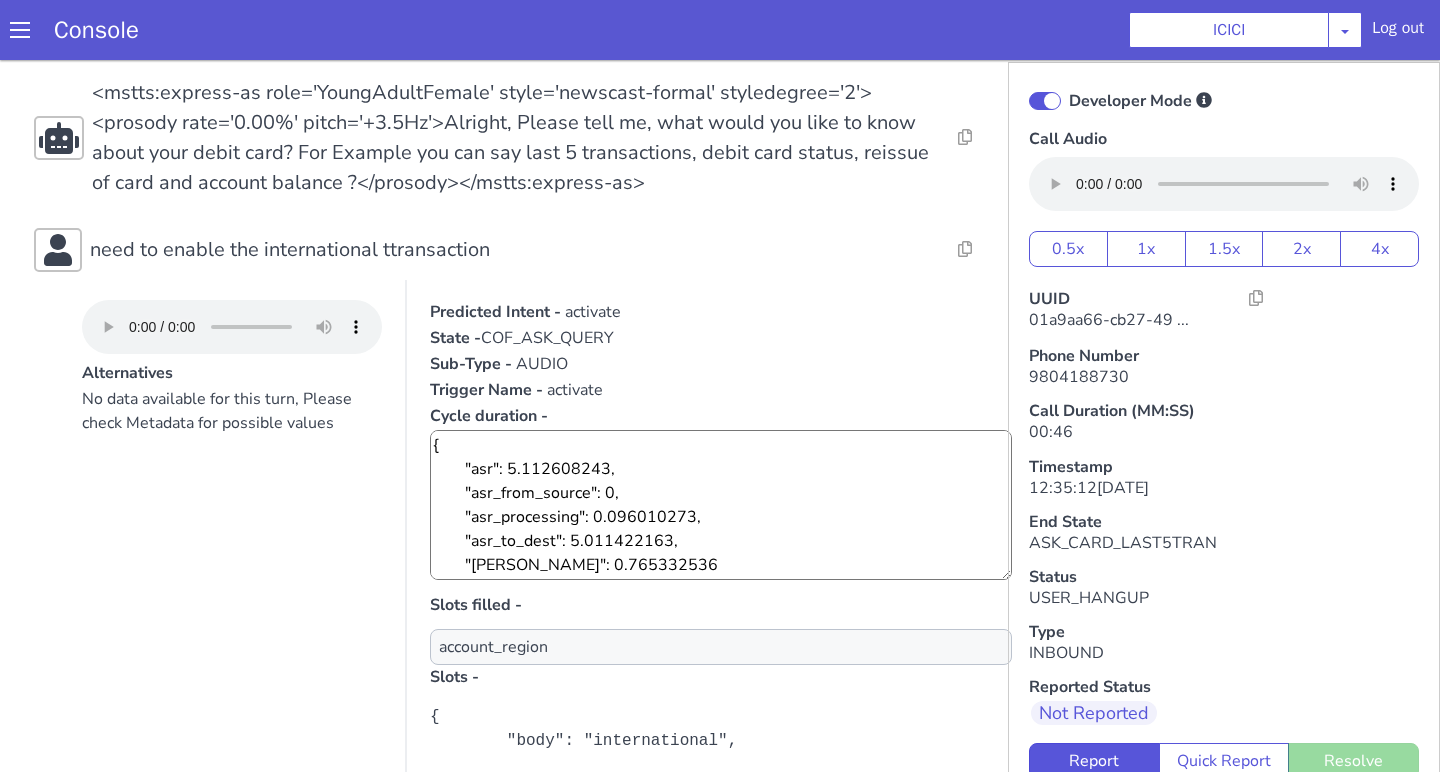 scroll, scrollTop: 24, scrollLeft: 0, axis: vertical 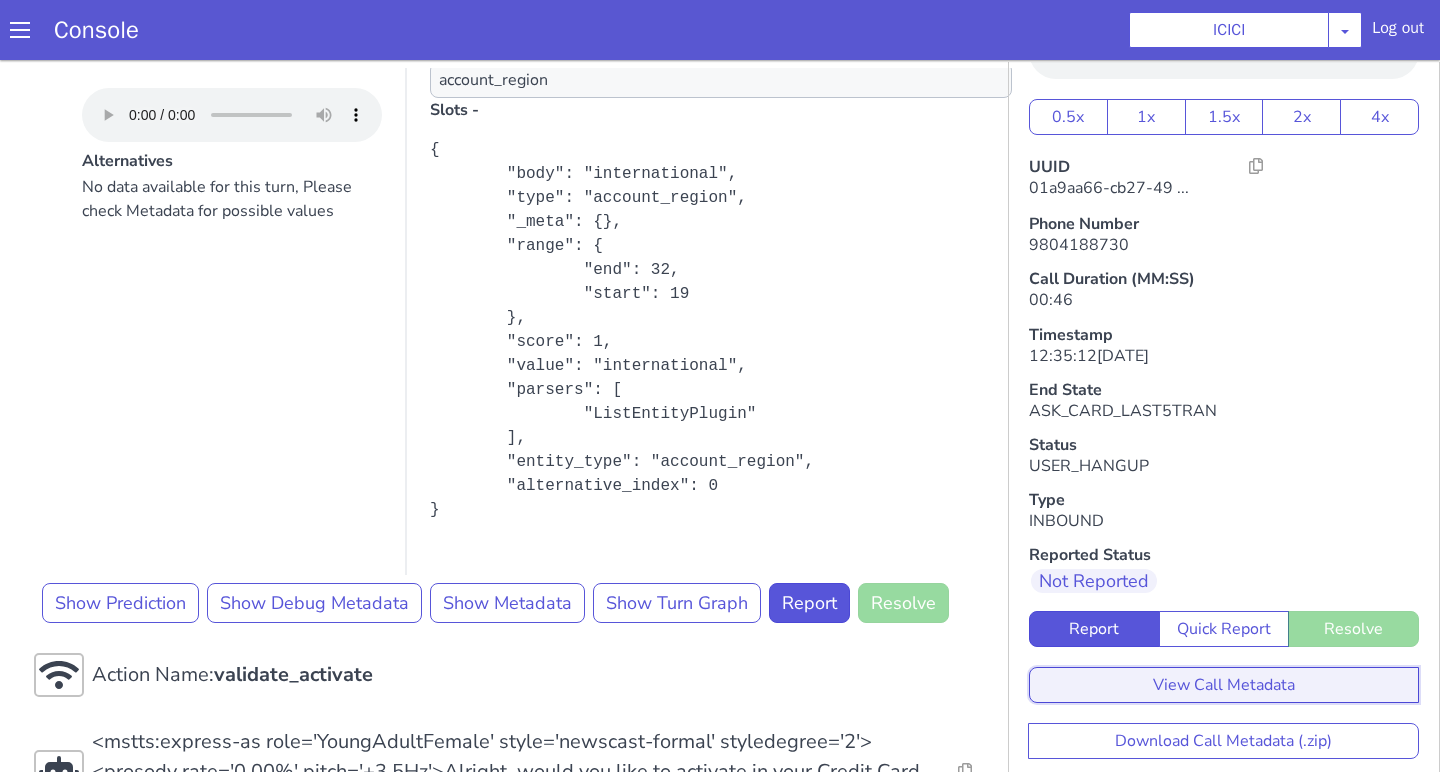 click on "View Call Metadata" at bounding box center (1333, 510) 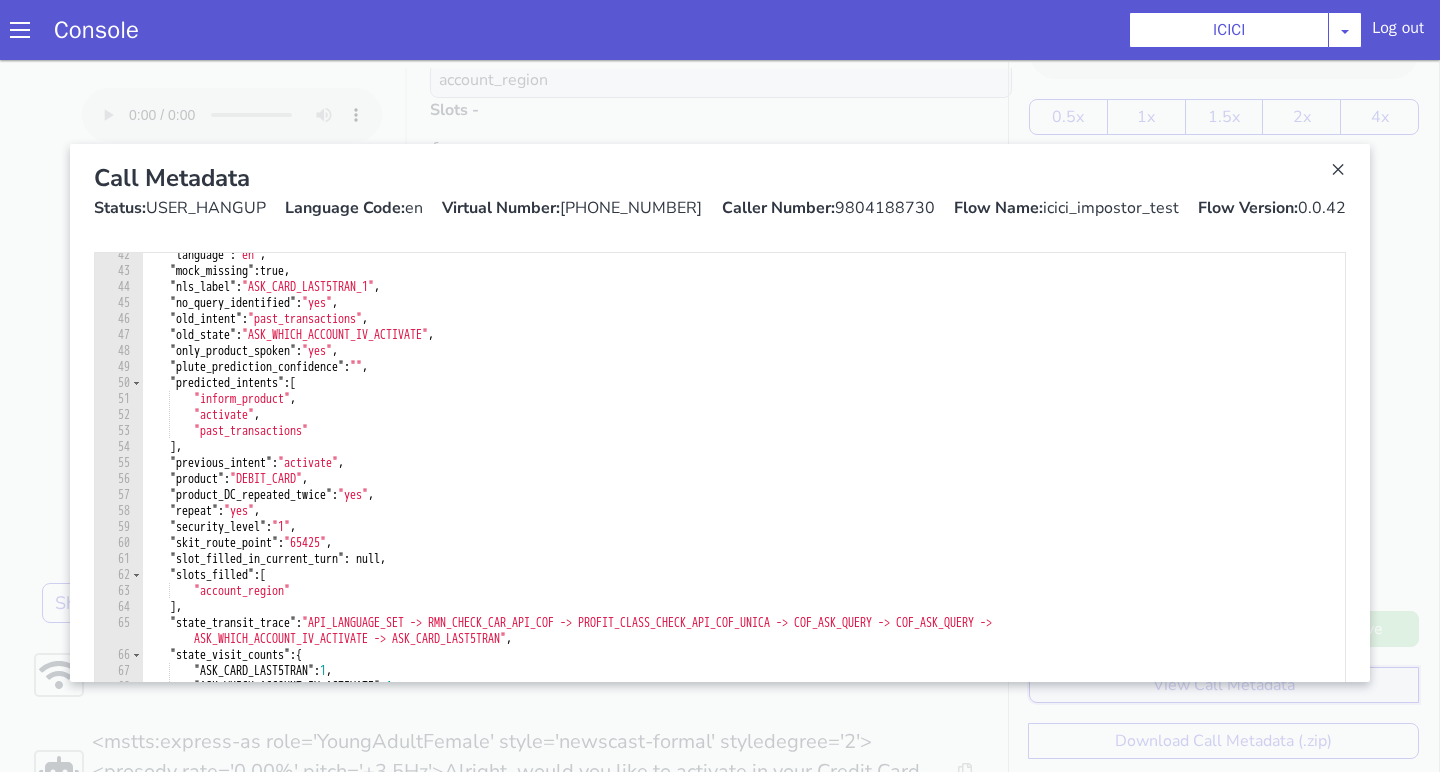 scroll, scrollTop: 862, scrollLeft: 0, axis: vertical 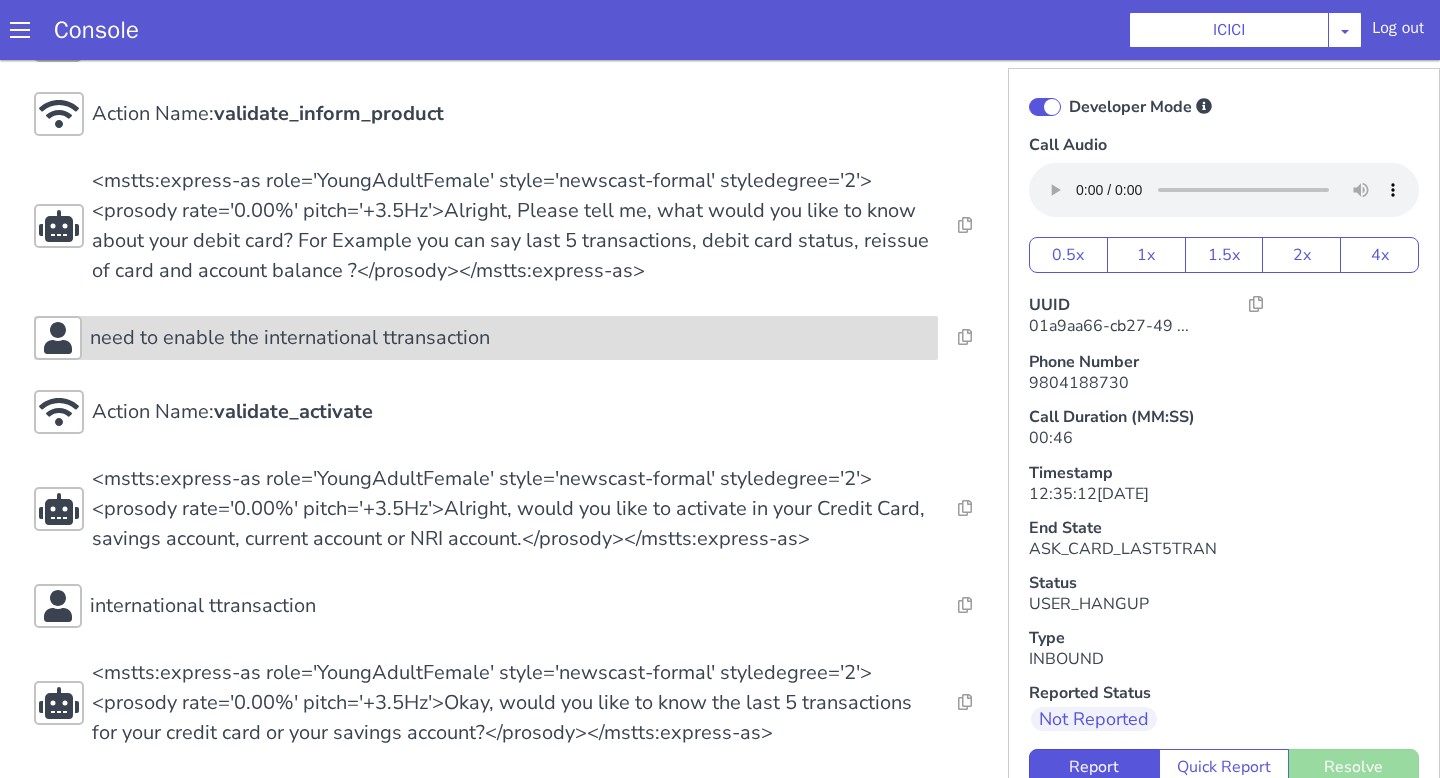 click on "need to enable the international ttransaction" at bounding box center [510, 338] 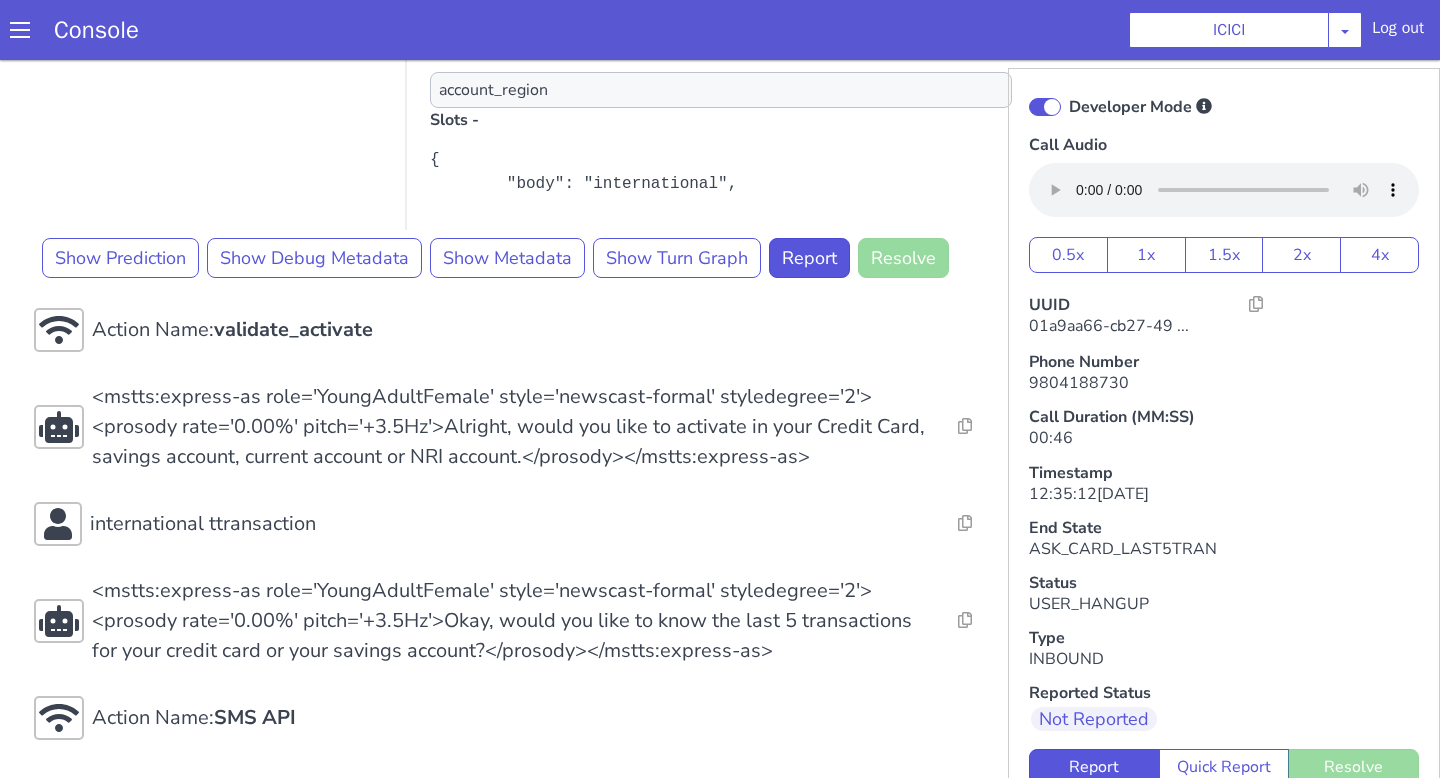 scroll, scrollTop: 6, scrollLeft: 0, axis: vertical 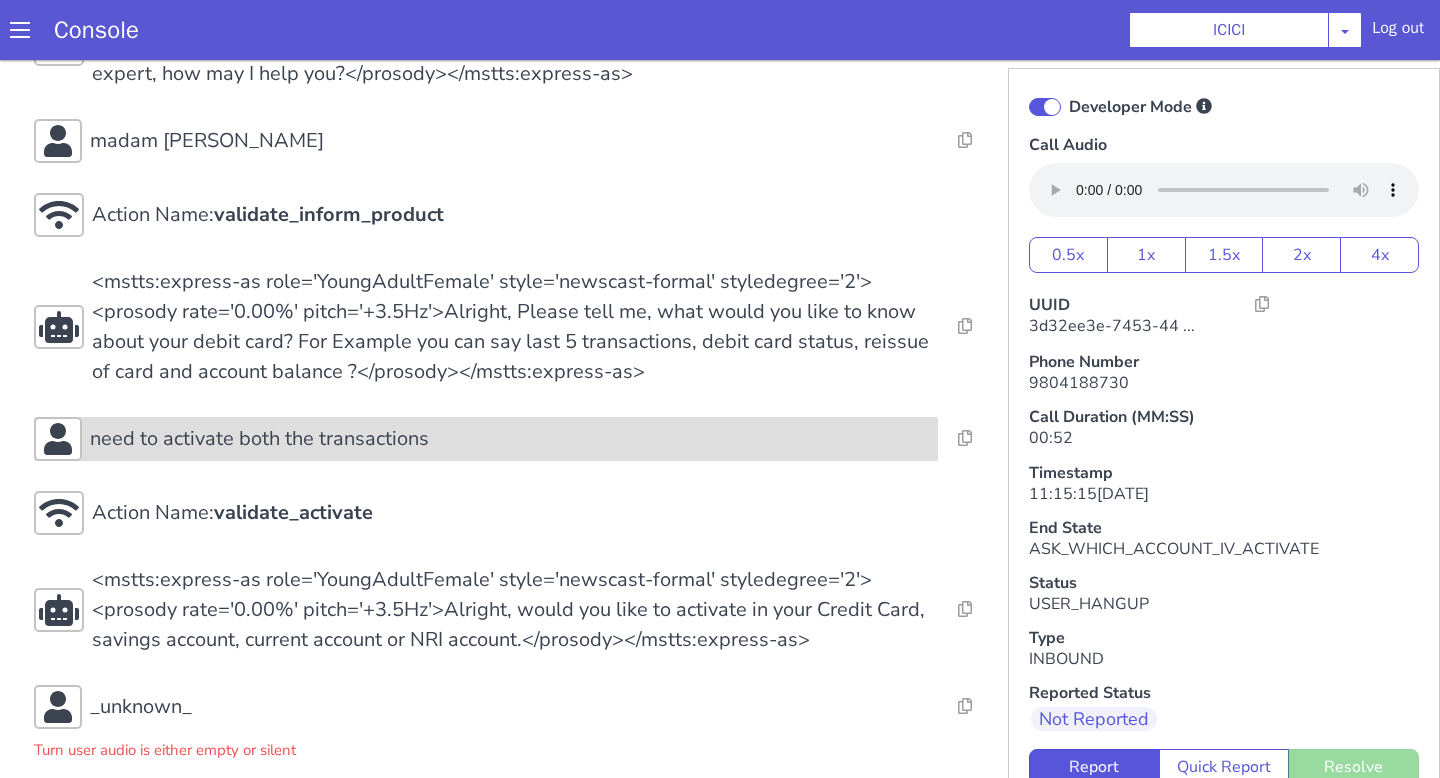 click on "need to activate both the transactions" at bounding box center (490, 489) 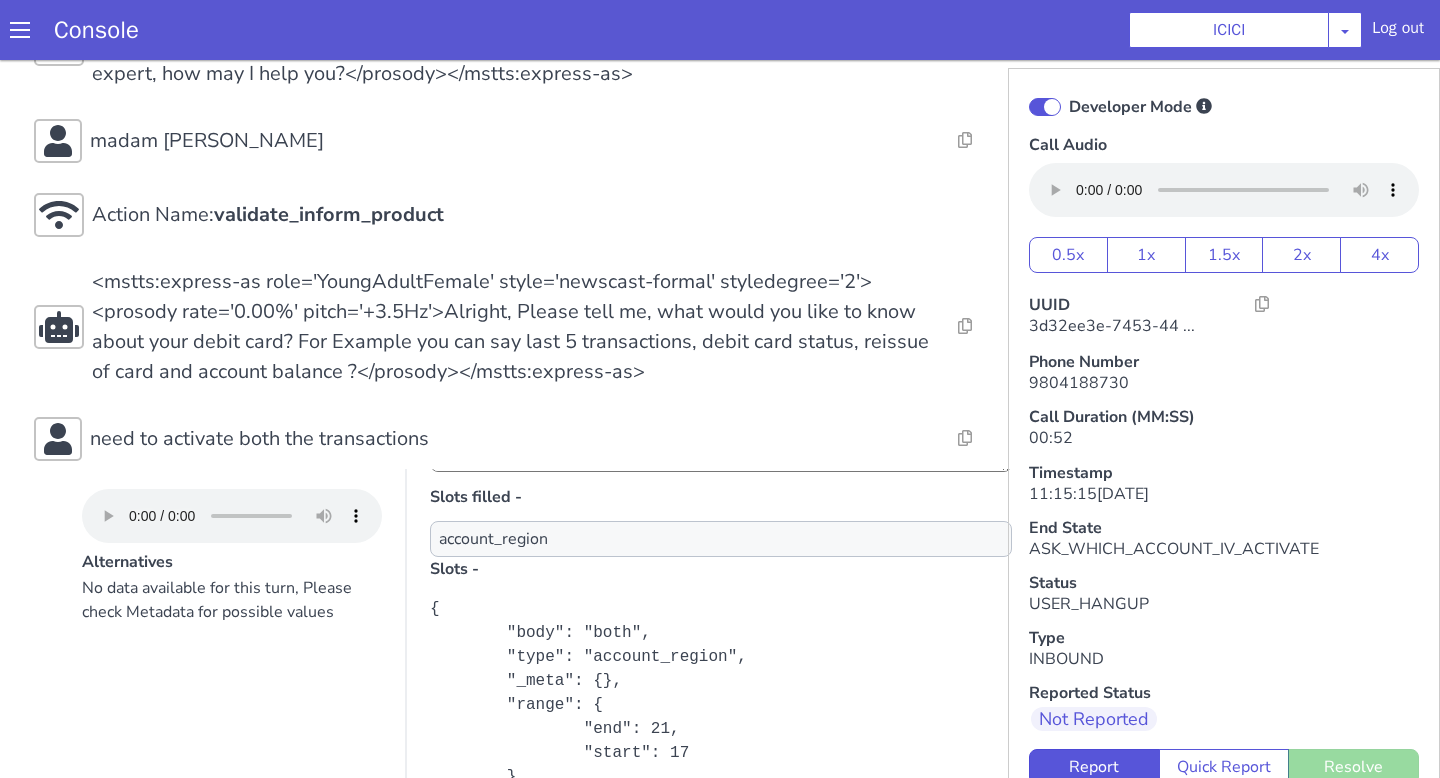 scroll, scrollTop: 355, scrollLeft: 0, axis: vertical 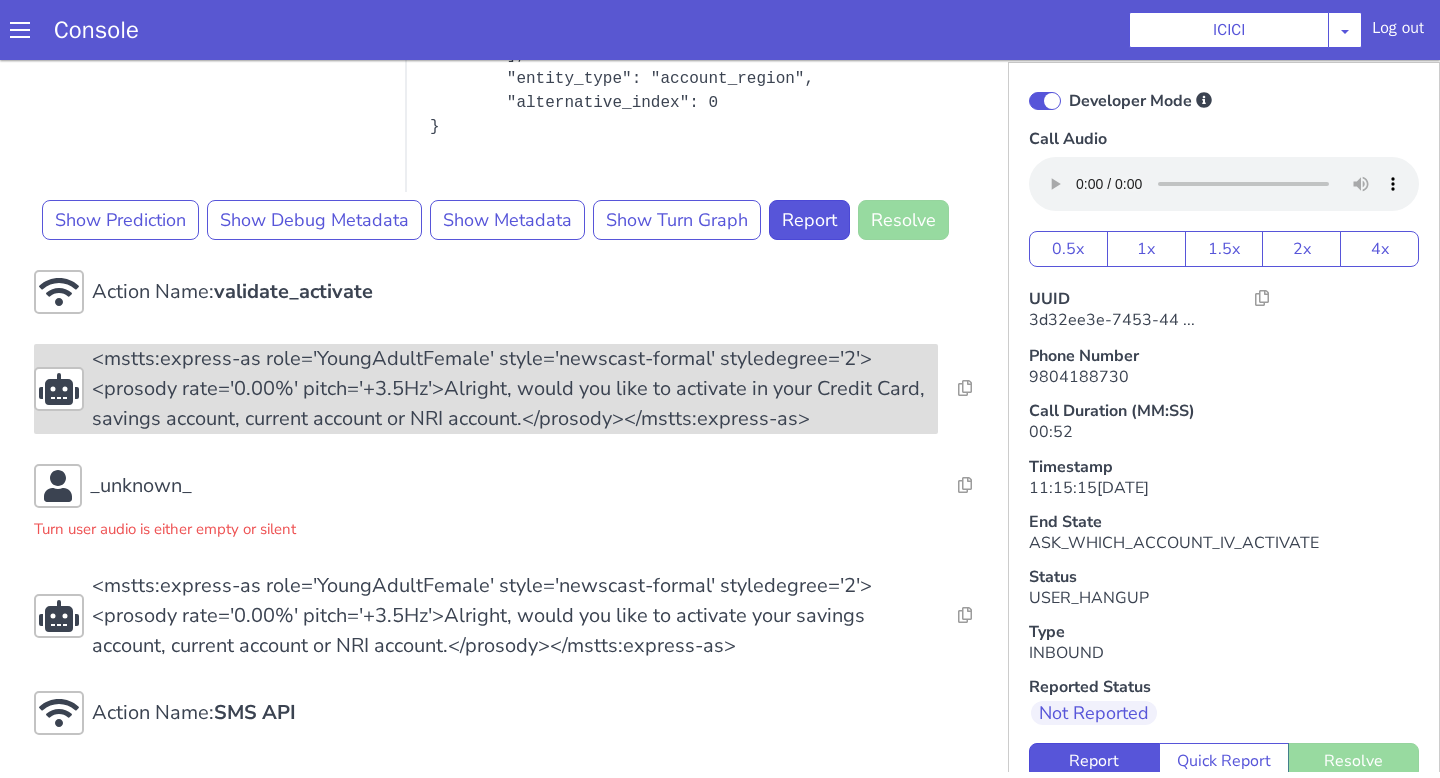 click on "<mstts:express-as role='YoungAdultFemale' style='newscast-formal' styledegree='2'><prosody rate='0.00%' pitch='+3.5Hz'>Alright, would you like to activate in your Credit Card, savings account, current account or NRI account.</prosody></mstts:express-as>" at bounding box center (503, 1017) 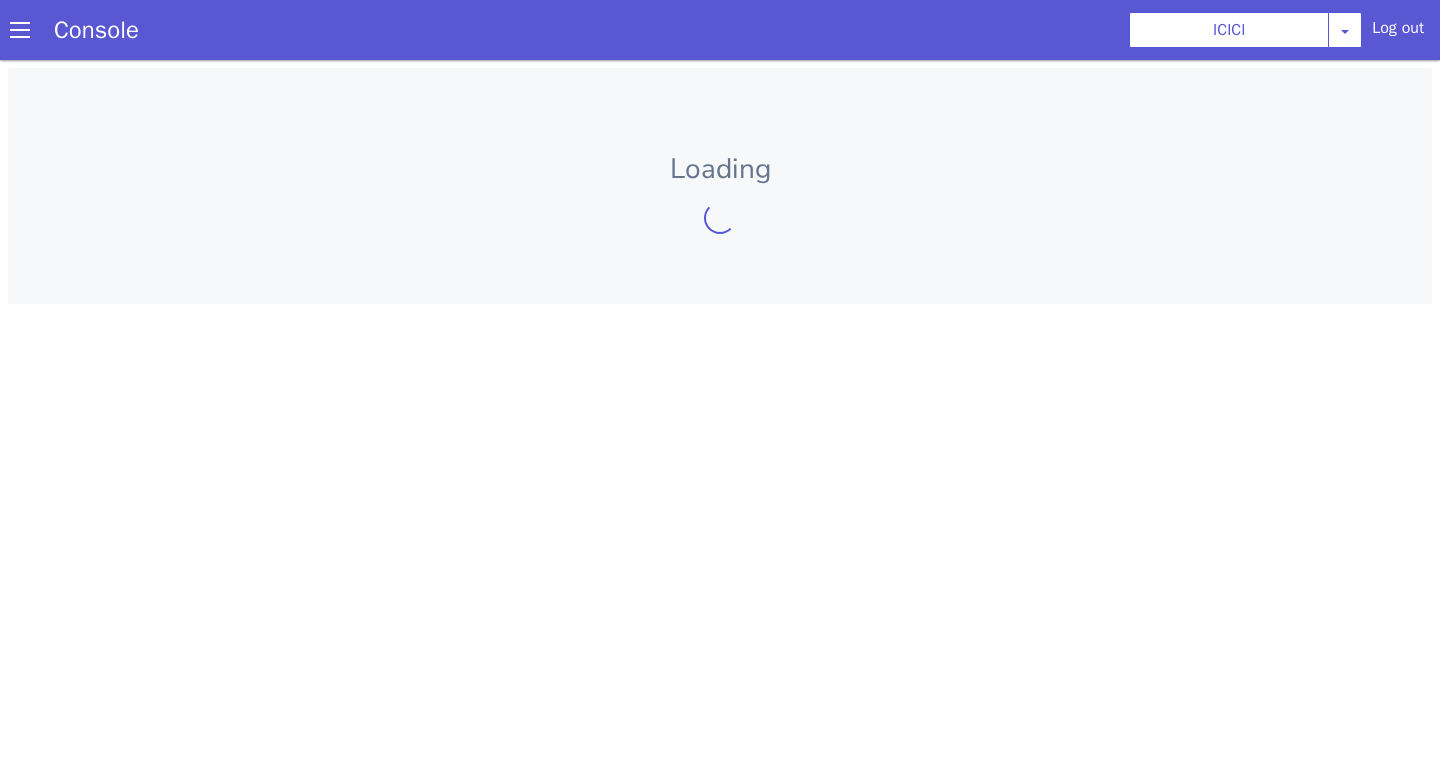 scroll, scrollTop: 0, scrollLeft: 0, axis: both 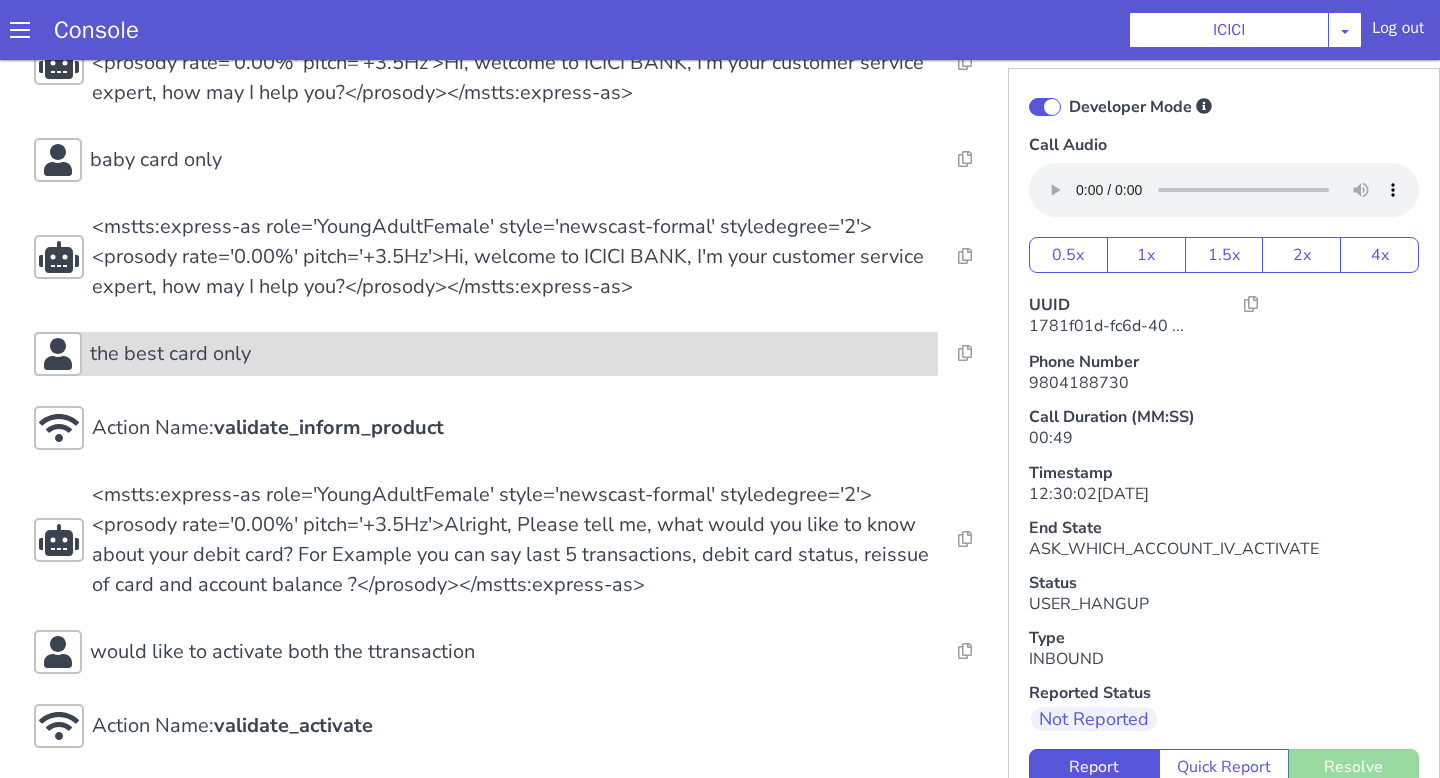 click on "the best card only" at bounding box center (1282, 1472) 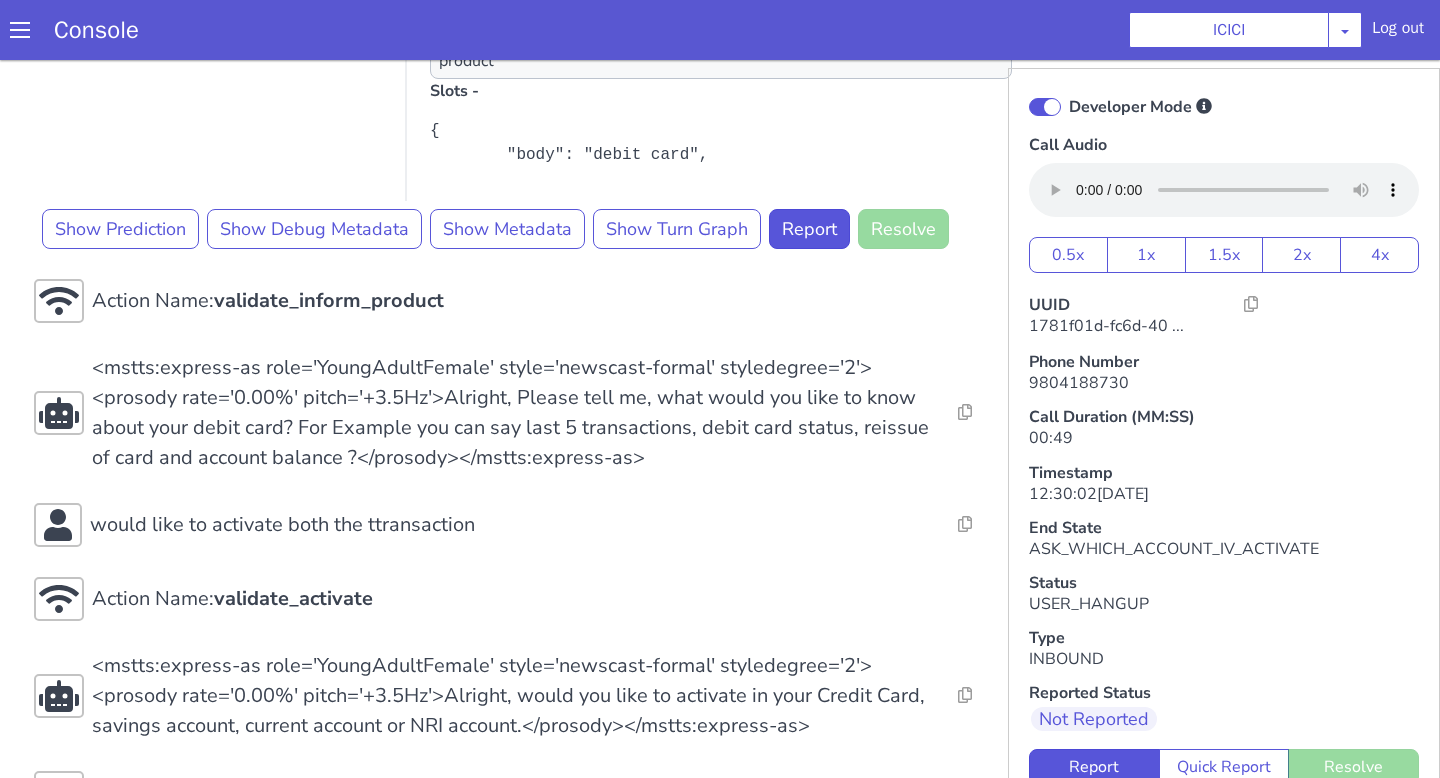 scroll, scrollTop: 1083, scrollLeft: 0, axis: vertical 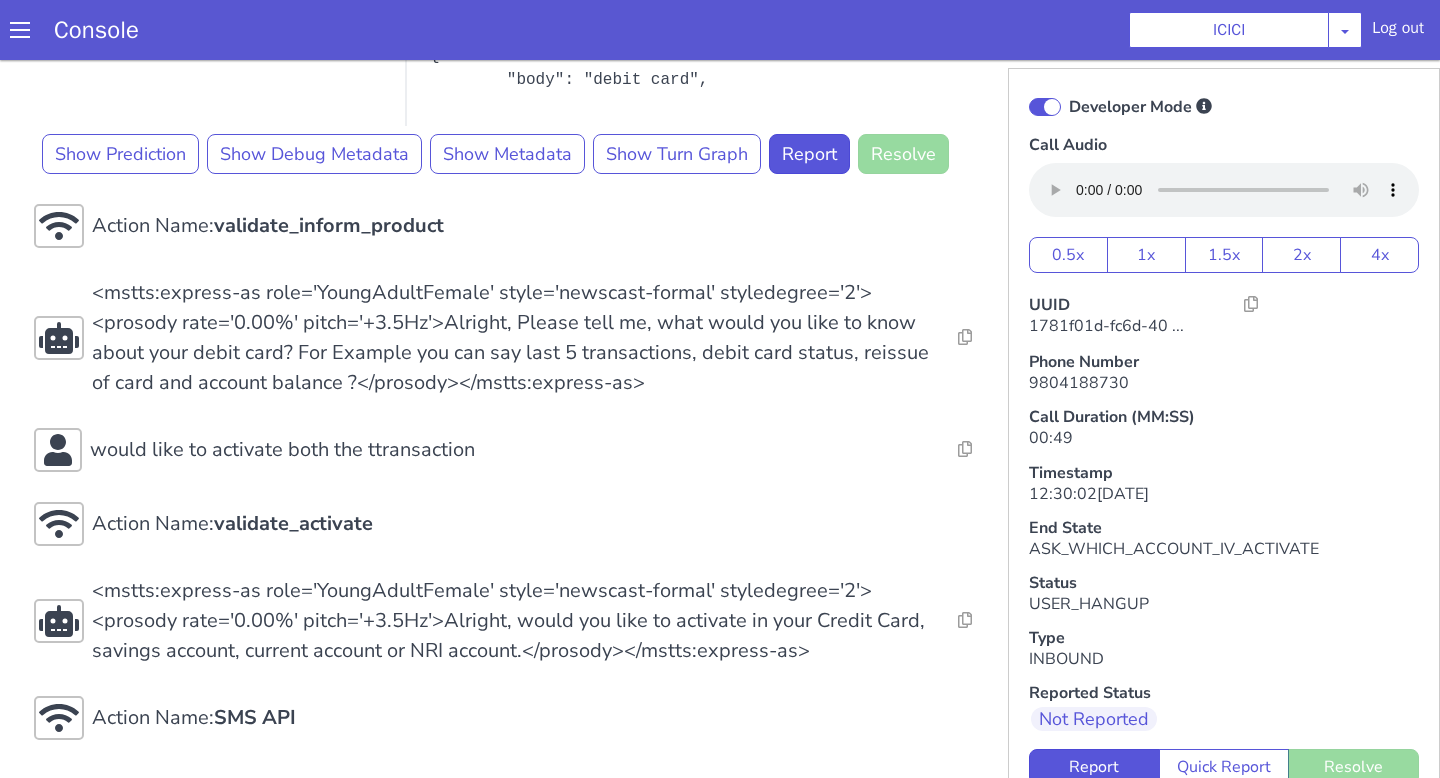 click on "Action Name:  Internal_set_language_for_iproxy Resolve  Intent Error  Entity Error  Transcription Error  Miscellaneous Submit Action Name:  931503 - CAR - RMN CLI Validation Resolve  Intent Error  Entity Error  Transcription Error  Miscellaneous Submit Action Name:  Unica API Resolve  Intent Error  Entity Error  Transcription Error  Miscellaneous Submit <mstts:express-as role='YoungAdultFemale' style='newscast-formal' styledegree='2'><prosody rate='0.00%' pitch='+3.5Hz'>Hi, welcome to ICICI BANK, I'm your customer service expert, how may I help you?</prosody></mstts:express-as> Resolve  Intent Error  Entity Error  Transcription Error  Miscellaneous Submit baby card only Resolve  Intent Error  Entity Error  Transcription Error  Miscellaneous Submit <mstts:express-as role='YoungAdultFemale' style='newscast-formal' styledegree='2'><prosody rate='0.00%' pitch='+3.5Hz'>Hi, welcome to ICICI BANK, I'm your customer service expert, how may I help you?</prosody></mstts:express-as> Resolve  Intent Error  Entity Error" at bounding box center [626, 720] 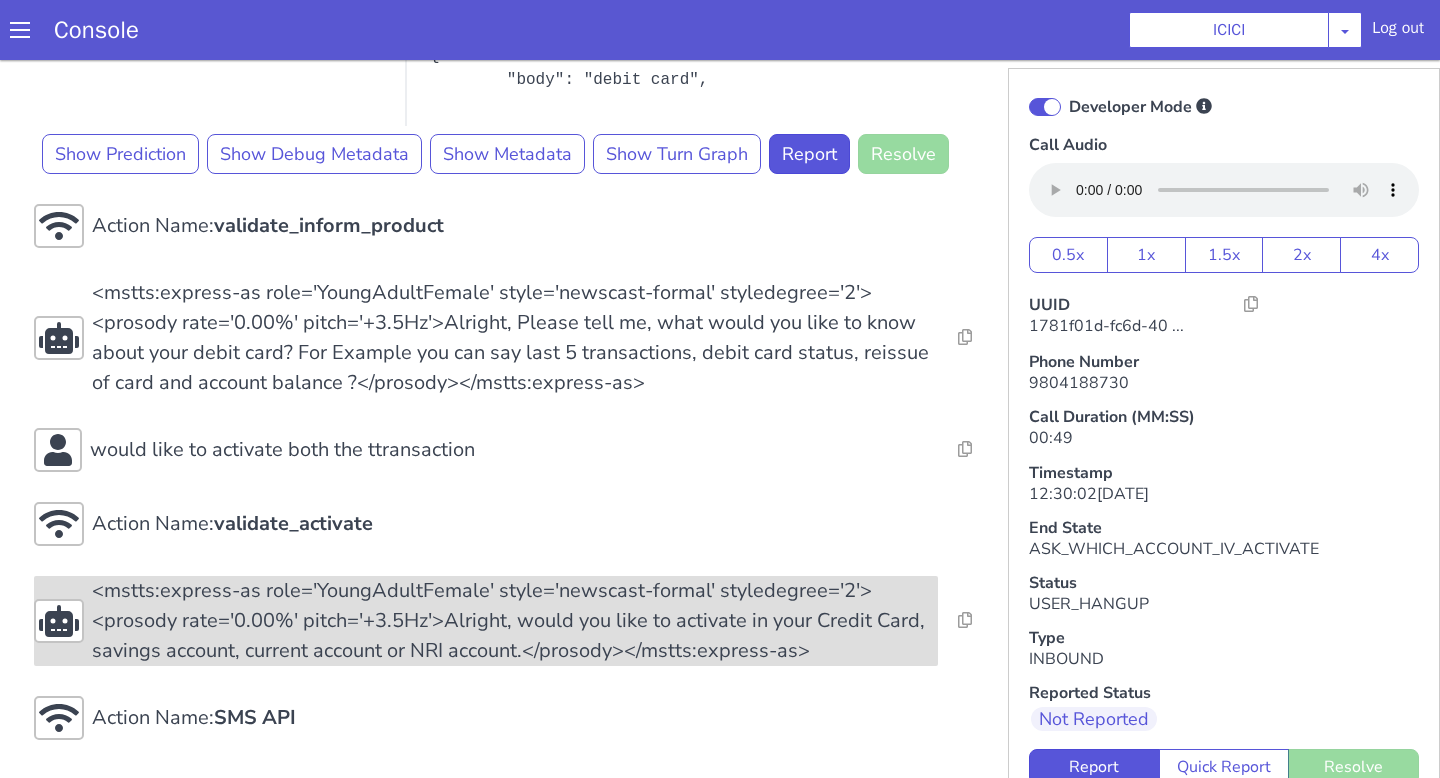 click on "<mstts:express-as role='YoungAdultFemale' style='newscast-formal' styledegree='2'><prosody rate='0.00%' pitch='+3.5Hz'>Alright, would you like to activate in your Credit Card, savings account, current account or NRI account.</prosody></mstts:express-as>" at bounding box center (2024, 888) 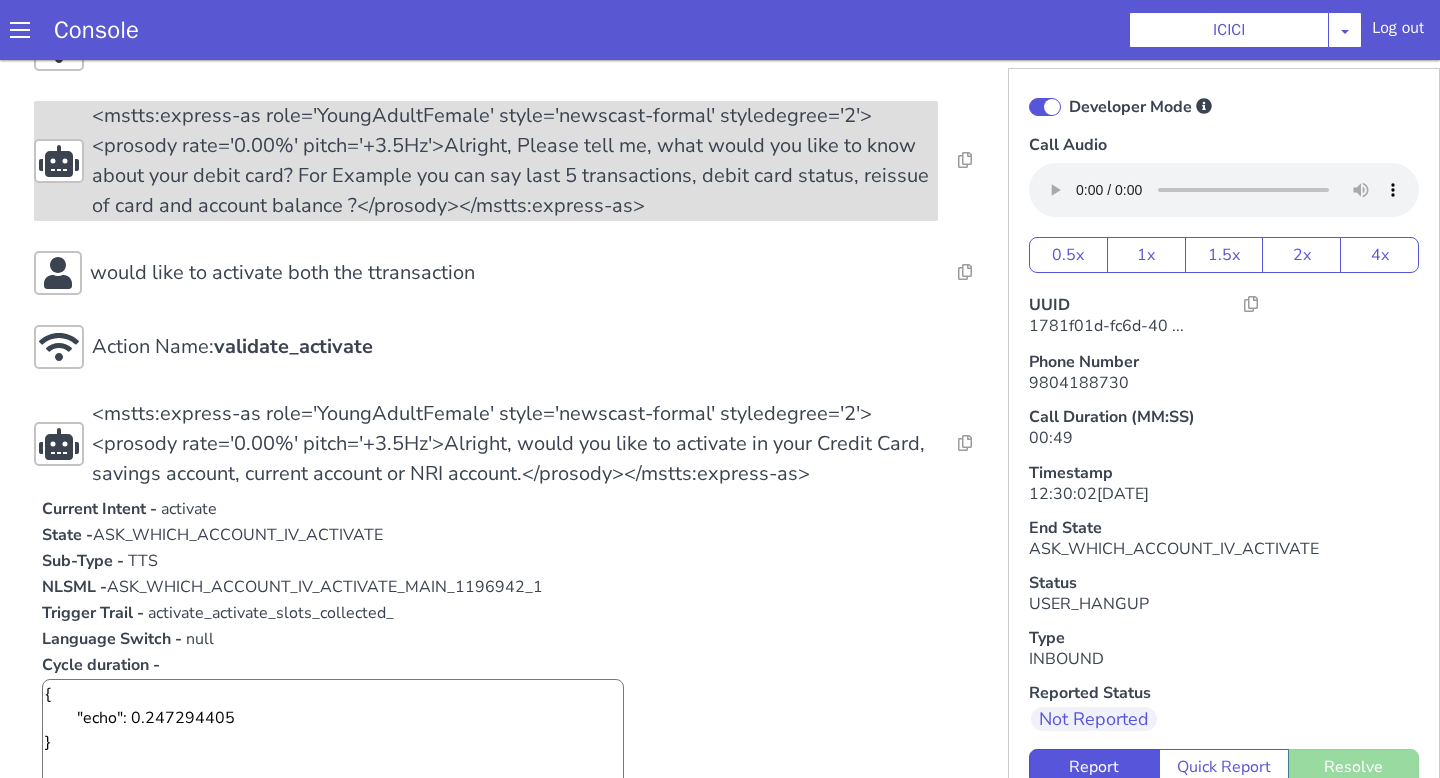 scroll, scrollTop: 1284, scrollLeft: 0, axis: vertical 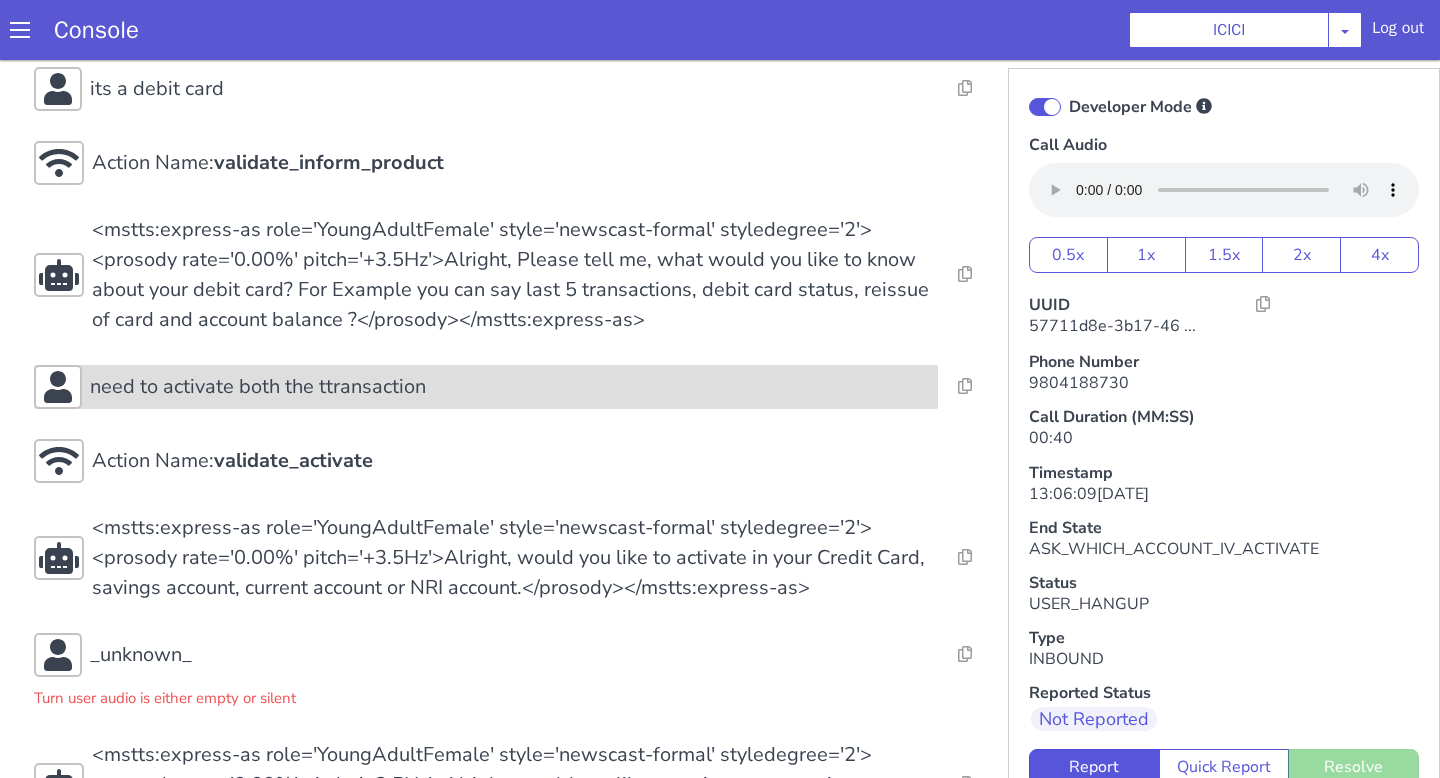 click on "need to activate both the ttransaction" at bounding box center [510, 387] 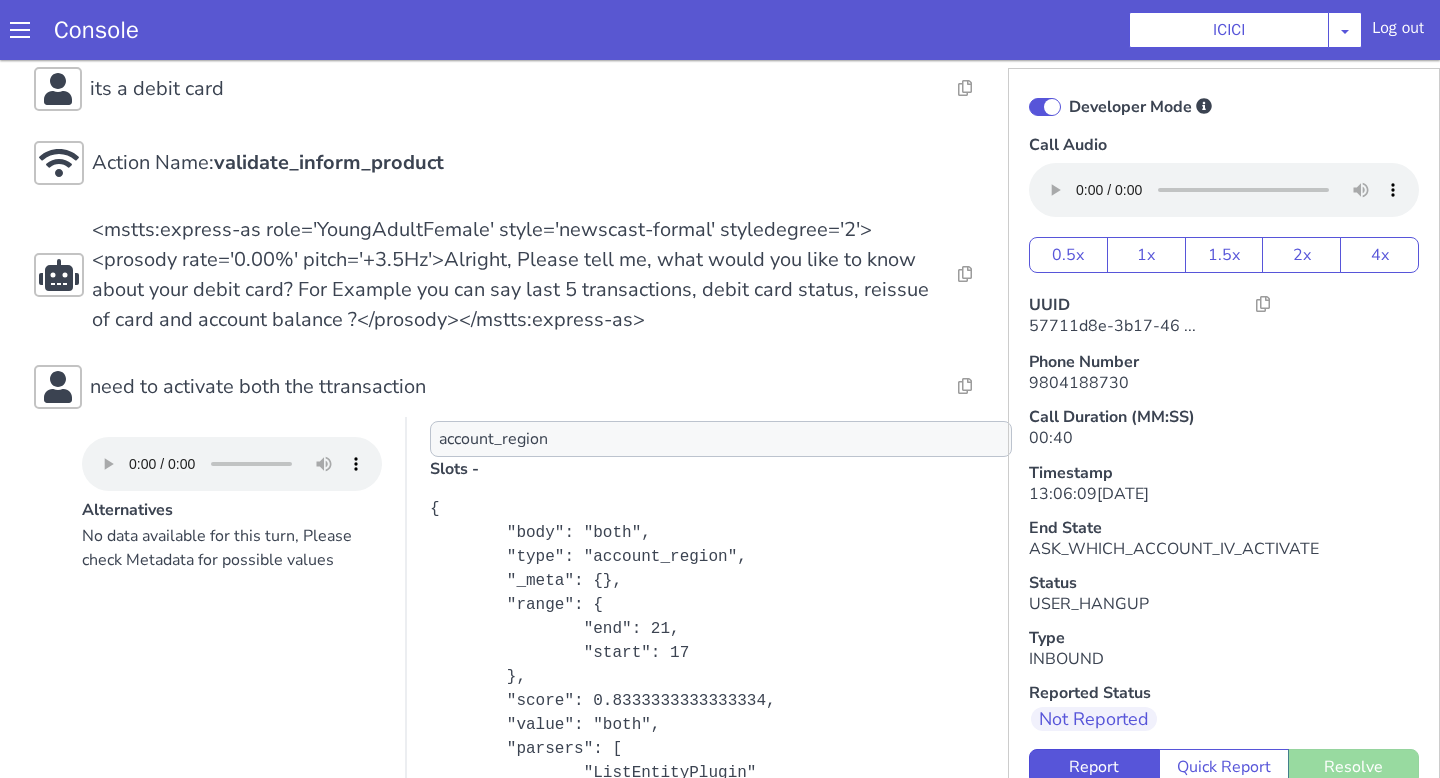 scroll, scrollTop: 355, scrollLeft: 0, axis: vertical 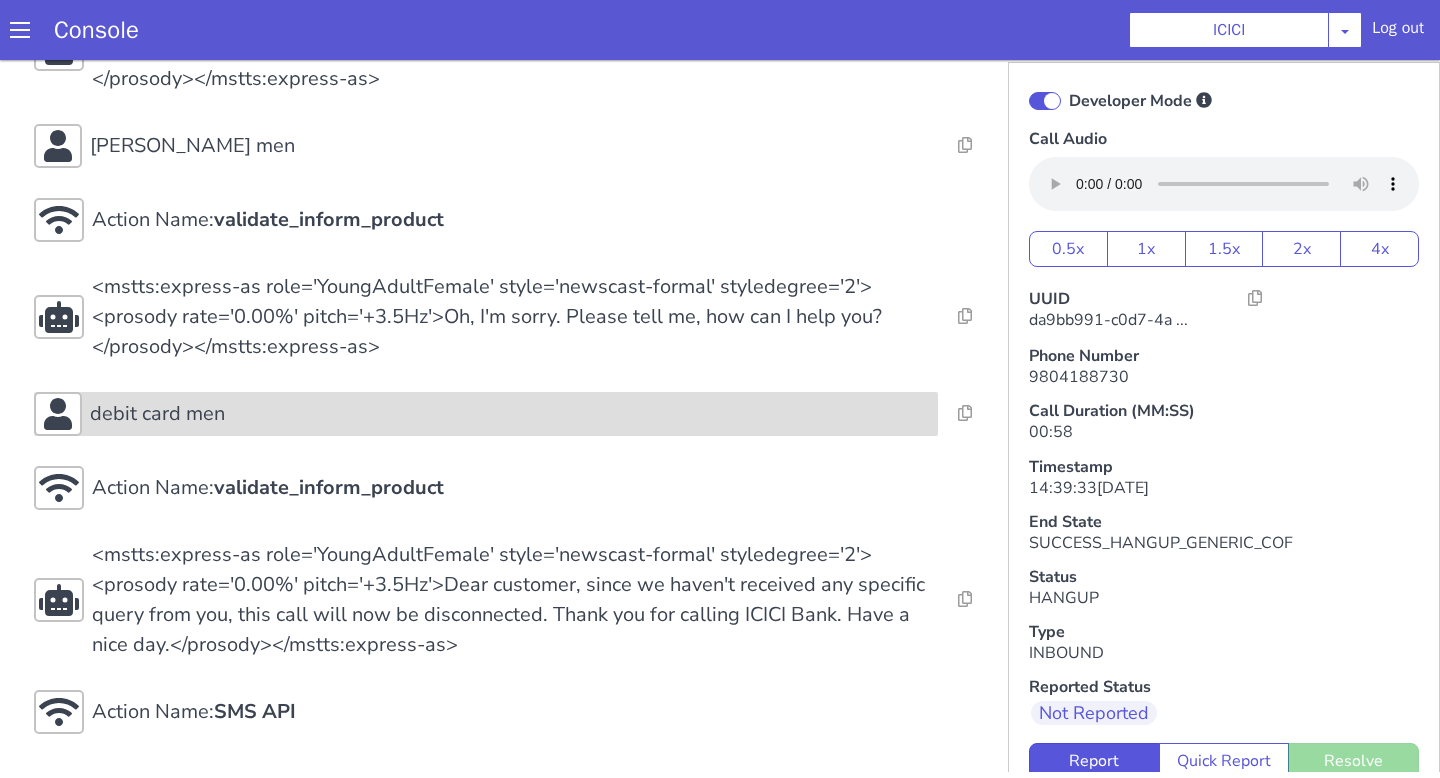 click on "debit card men" at bounding box center [697, 158] 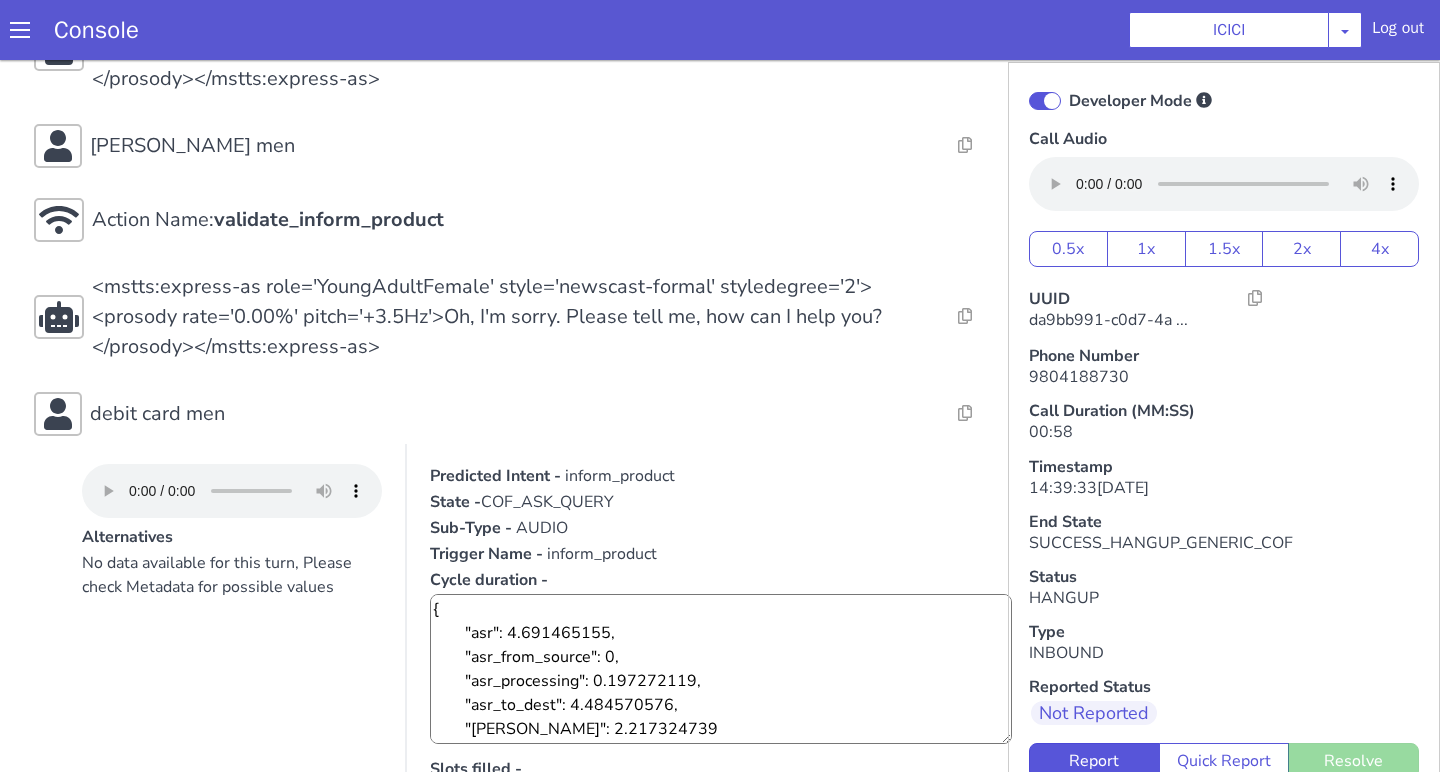scroll, scrollTop: 24, scrollLeft: 0, axis: vertical 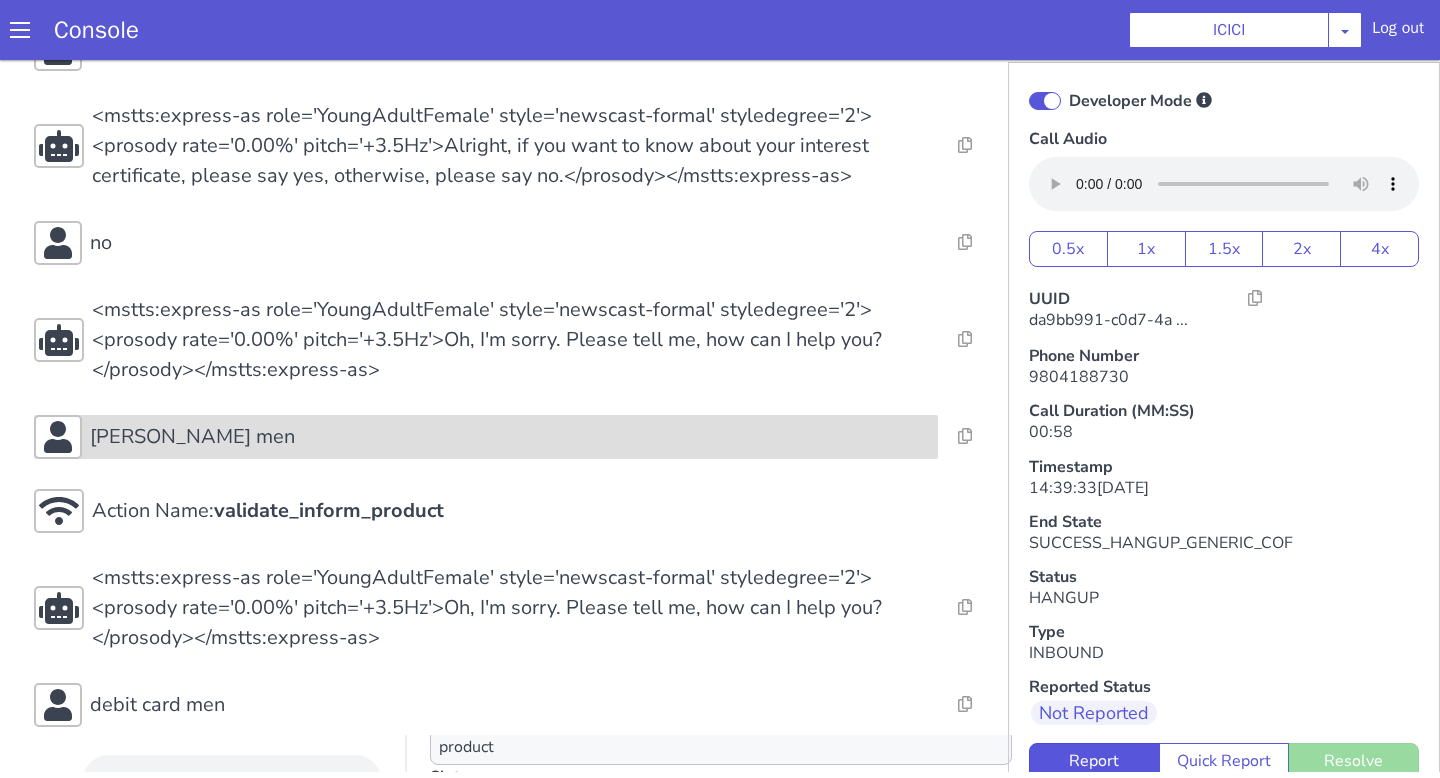 click on "[PERSON_NAME] men" at bounding box center [848, 60] 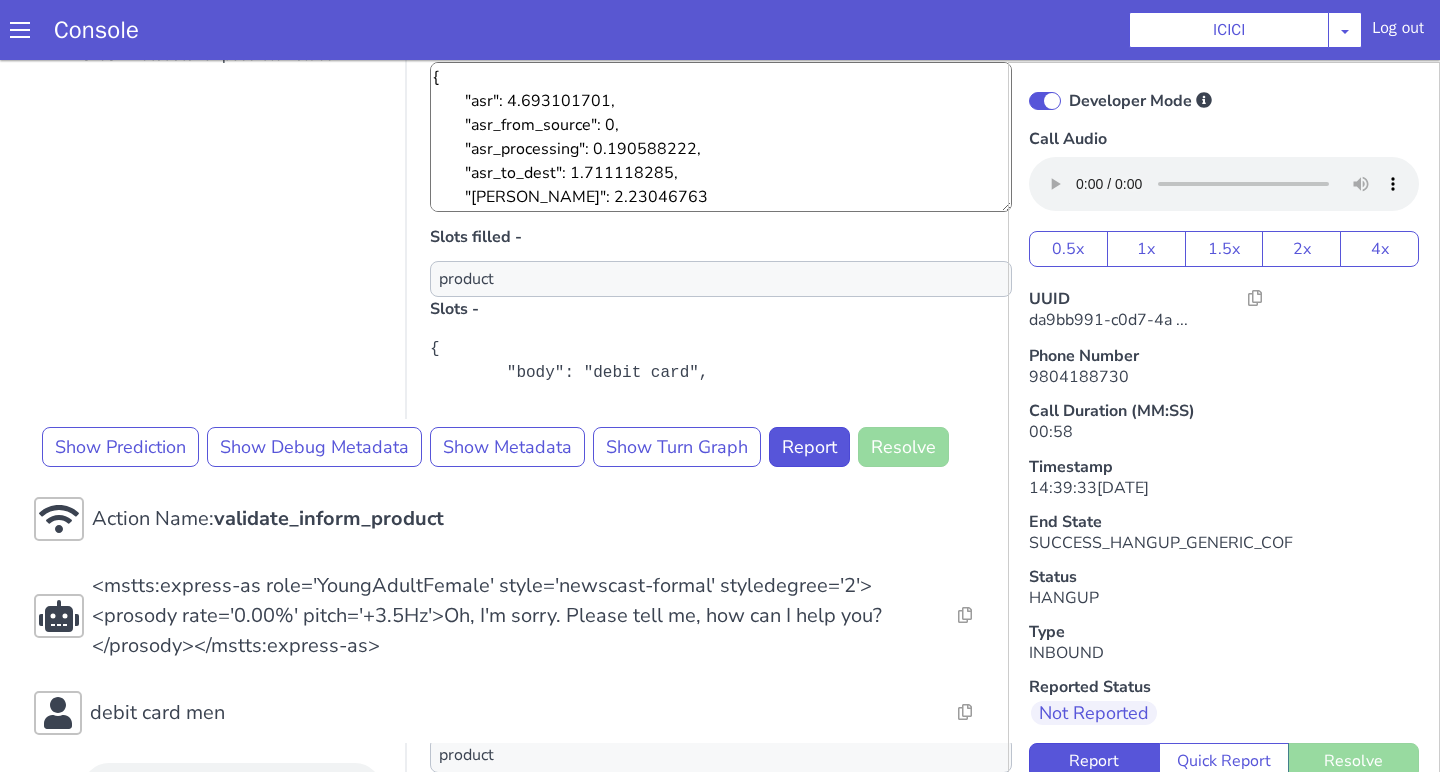 scroll, scrollTop: 1174, scrollLeft: 0, axis: vertical 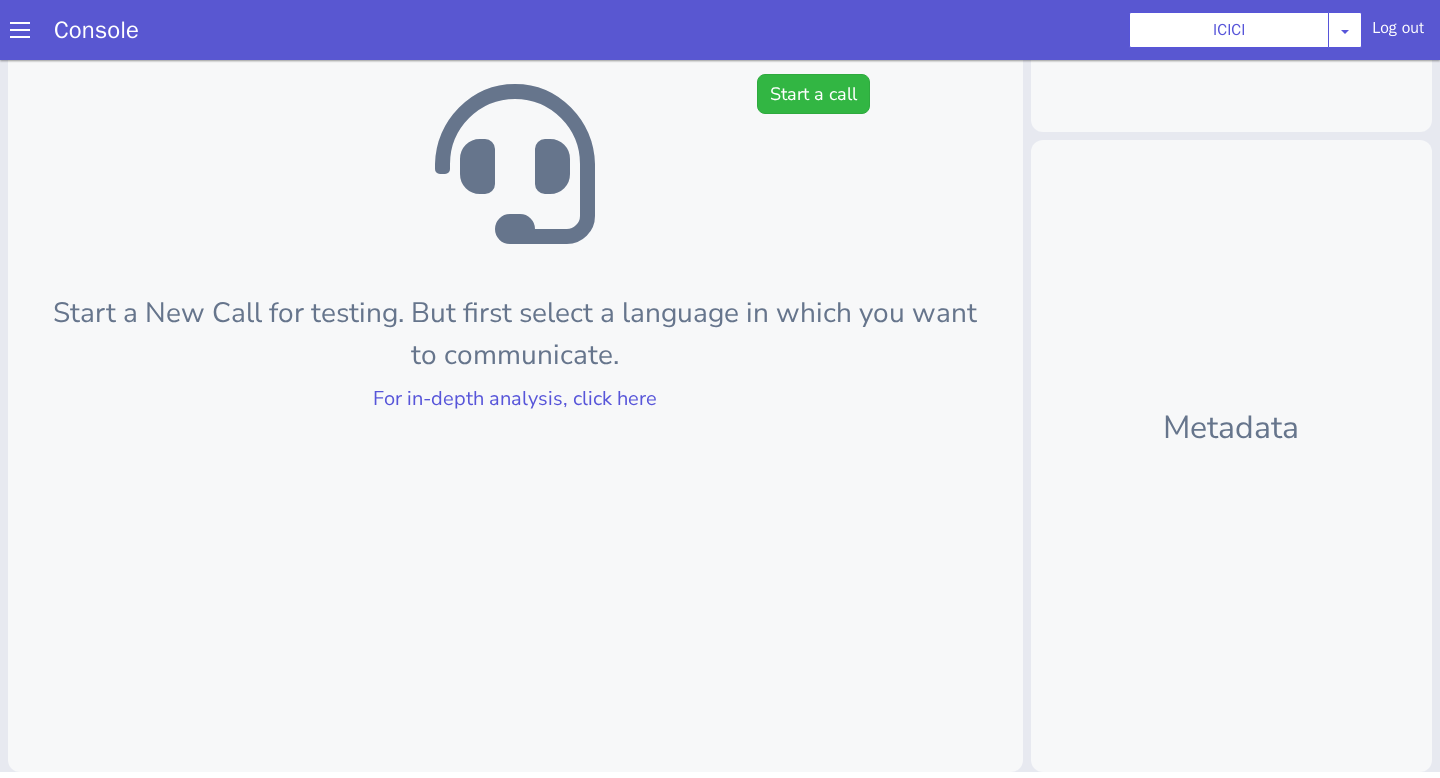 click at bounding box center [515, 164] 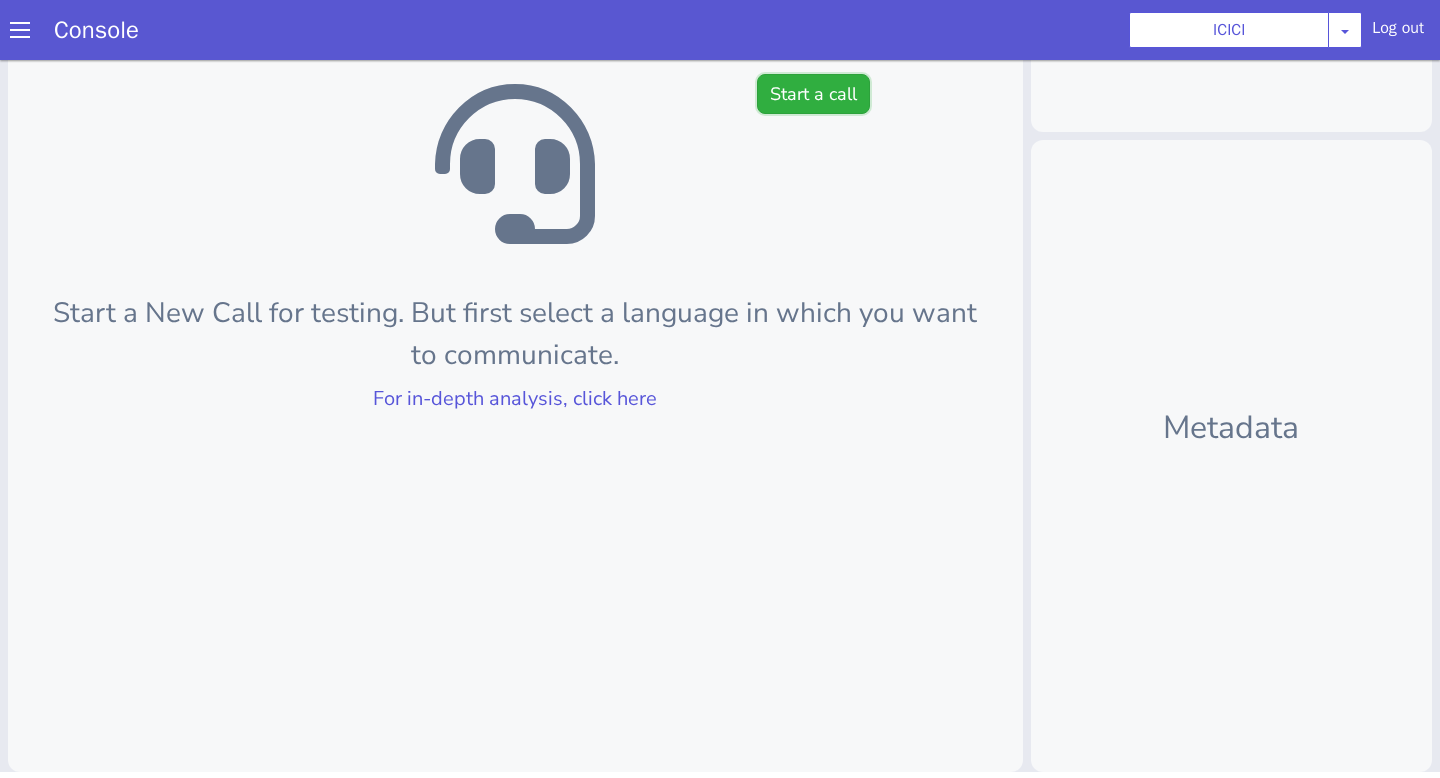 click on "Start a call" at bounding box center (813, 94) 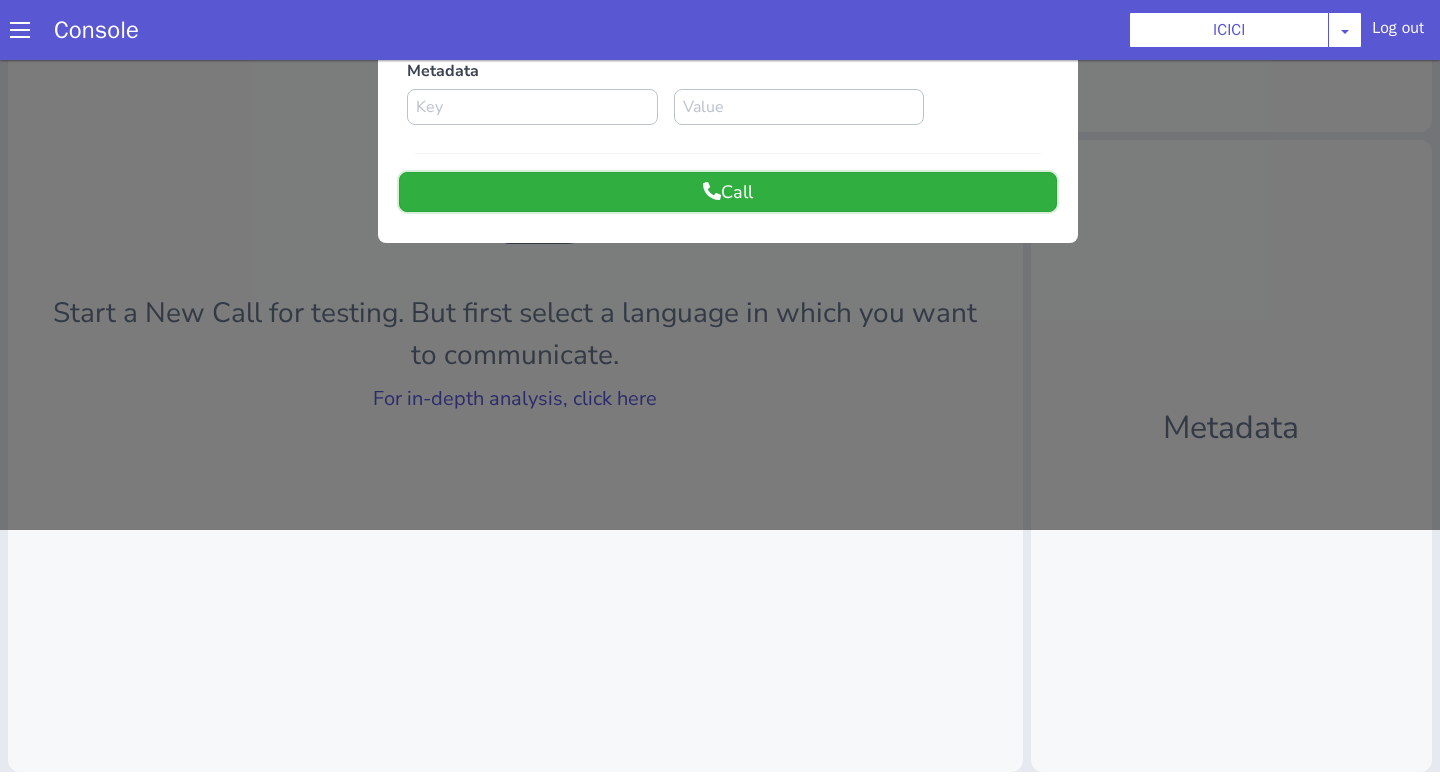 click on "Call" at bounding box center [728, 192] 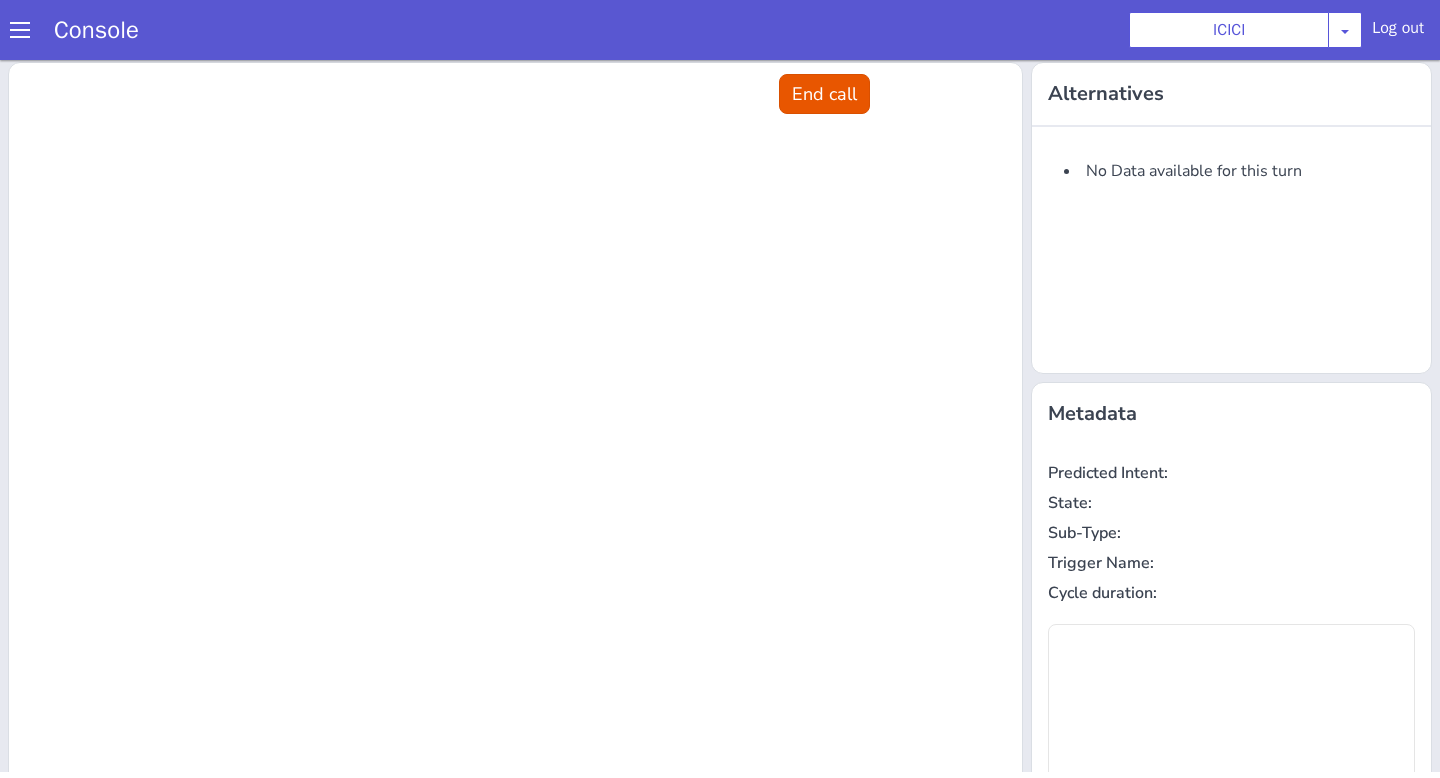 scroll, scrollTop: 0, scrollLeft: 0, axis: both 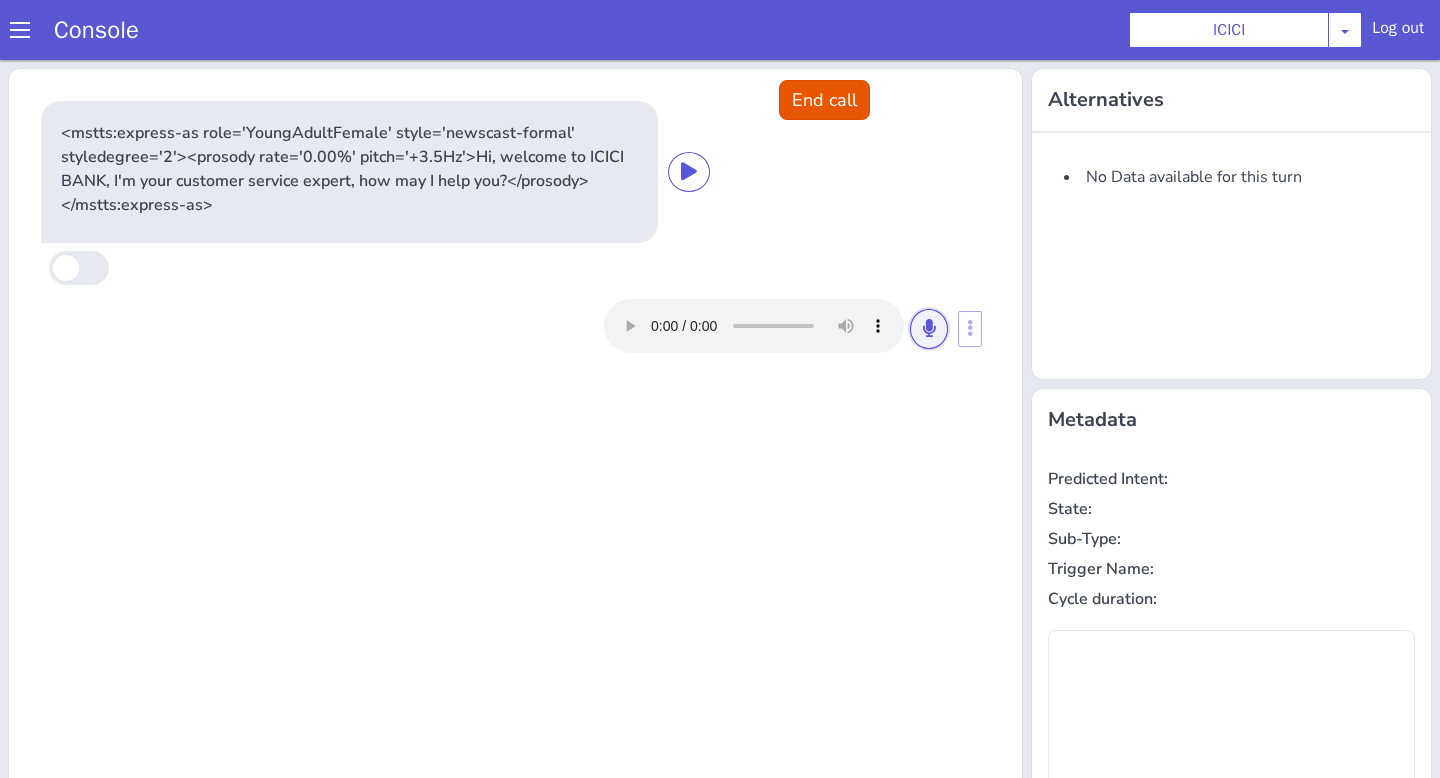 click at bounding box center [929, 328] 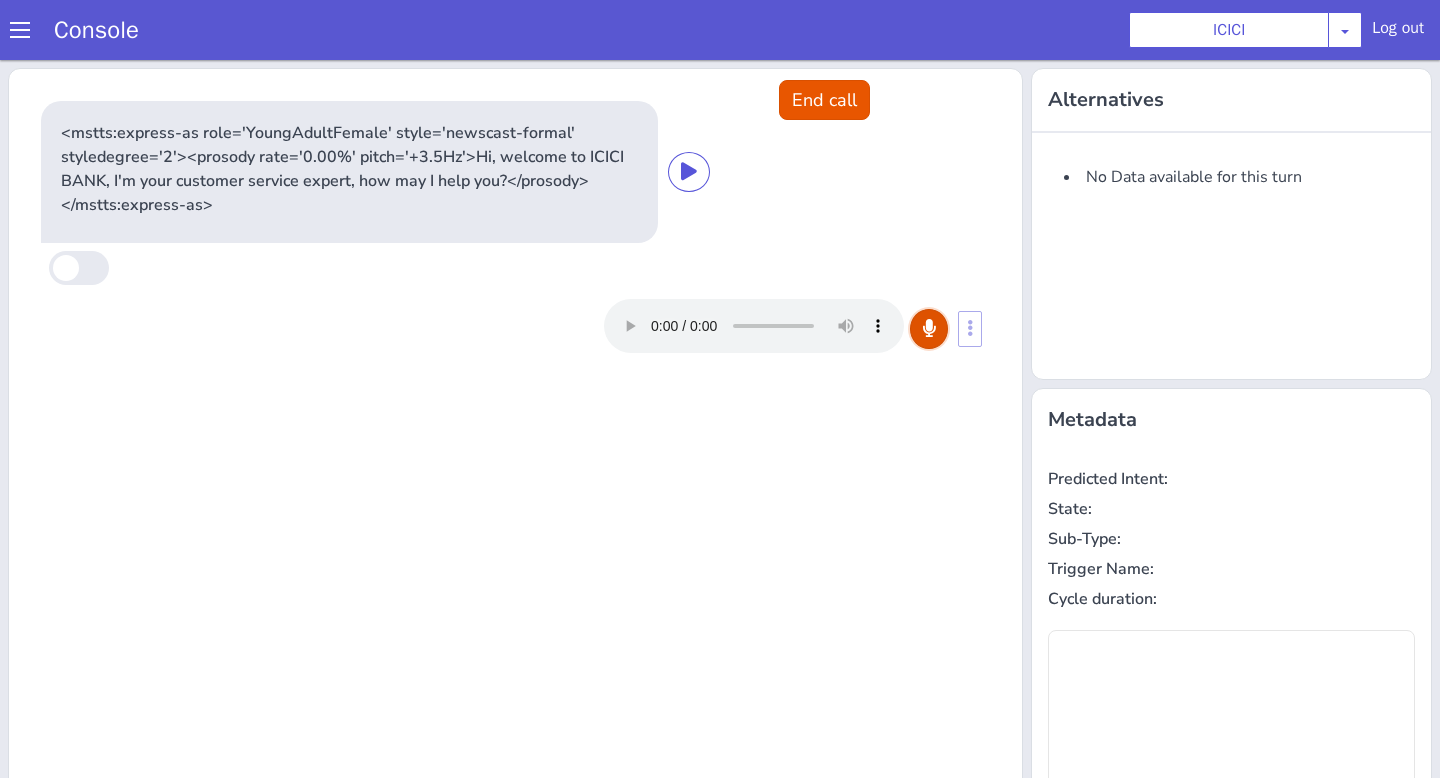 click at bounding box center (929, 328) 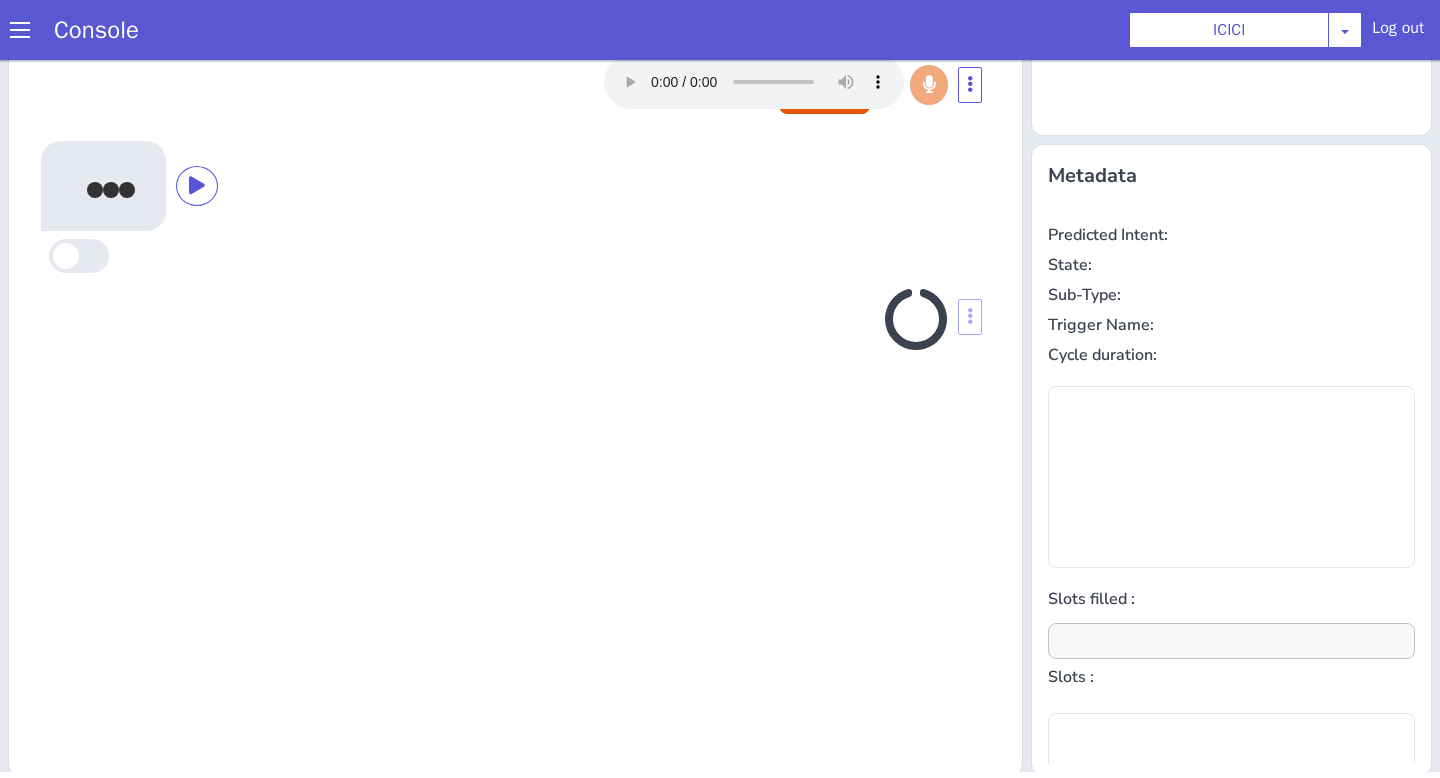 scroll, scrollTop: 242, scrollLeft: 0, axis: vertical 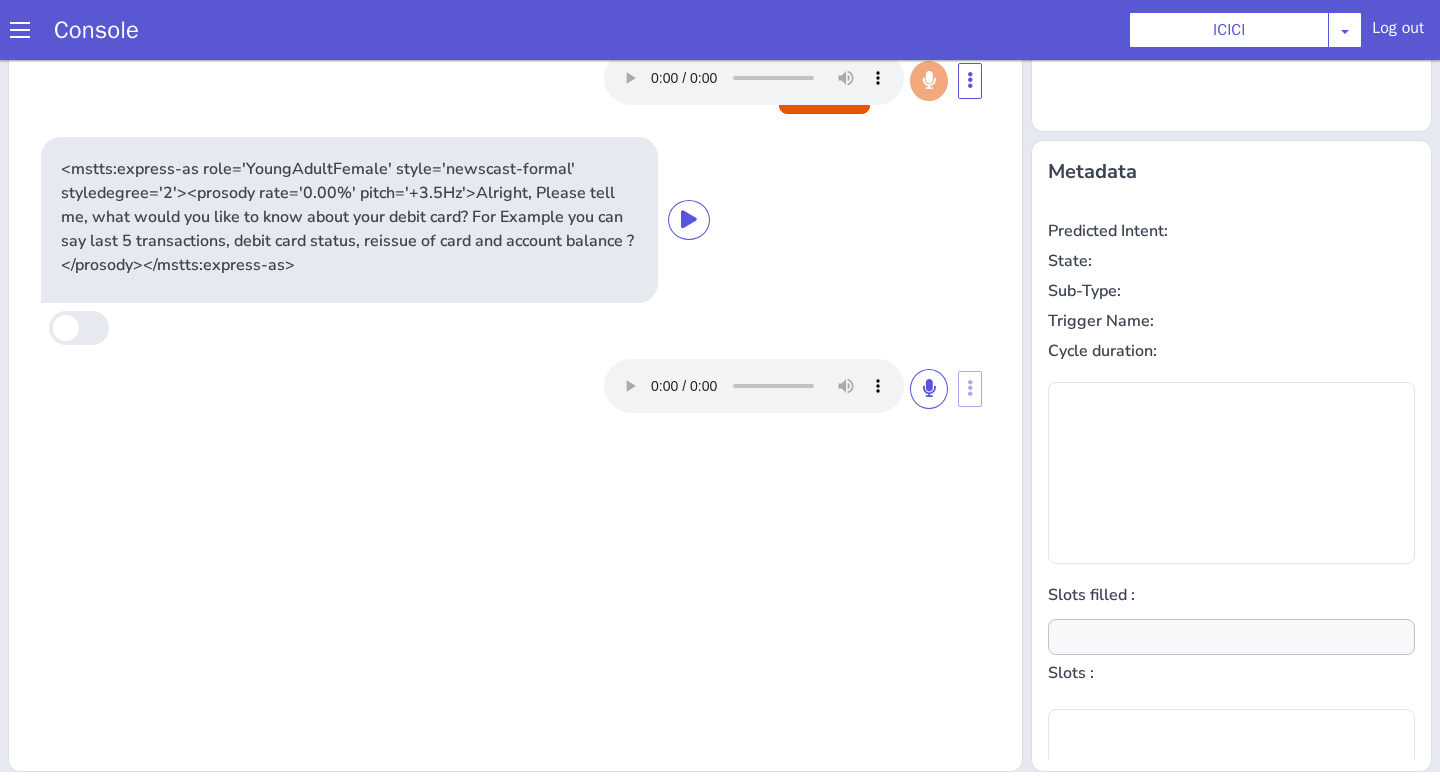 type on "product" 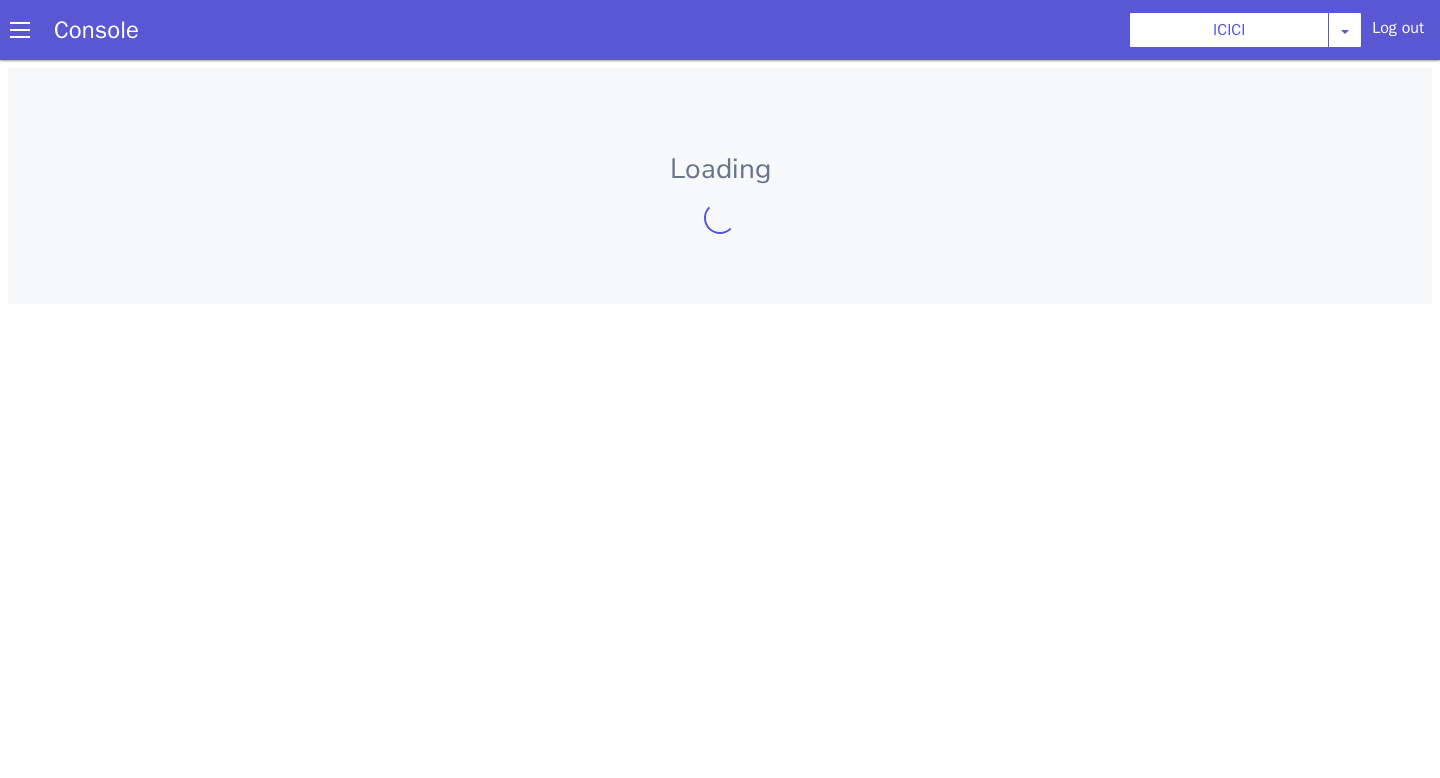 scroll, scrollTop: 0, scrollLeft: 0, axis: both 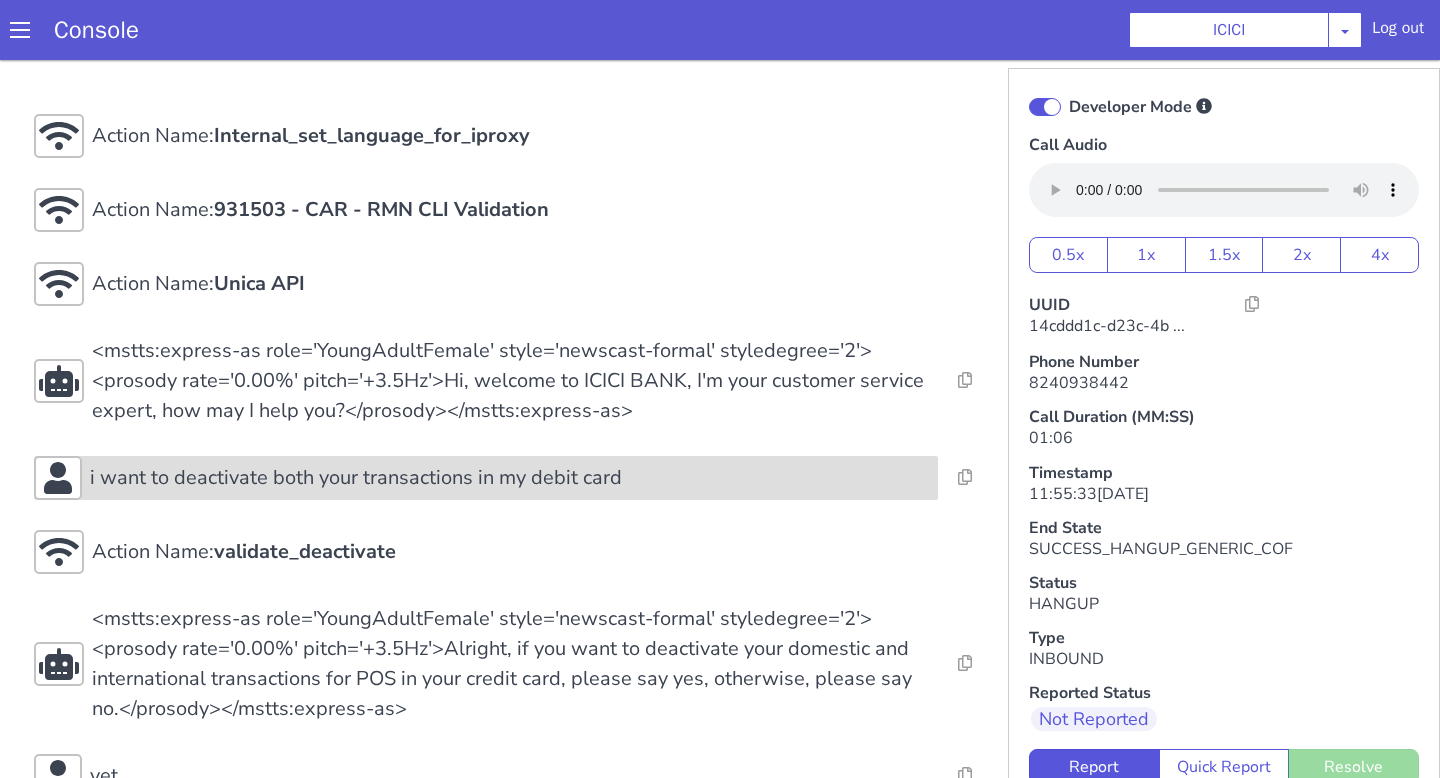 click on "i want to deactivate both your transactions in my debit card" at bounding box center [1467, 119] 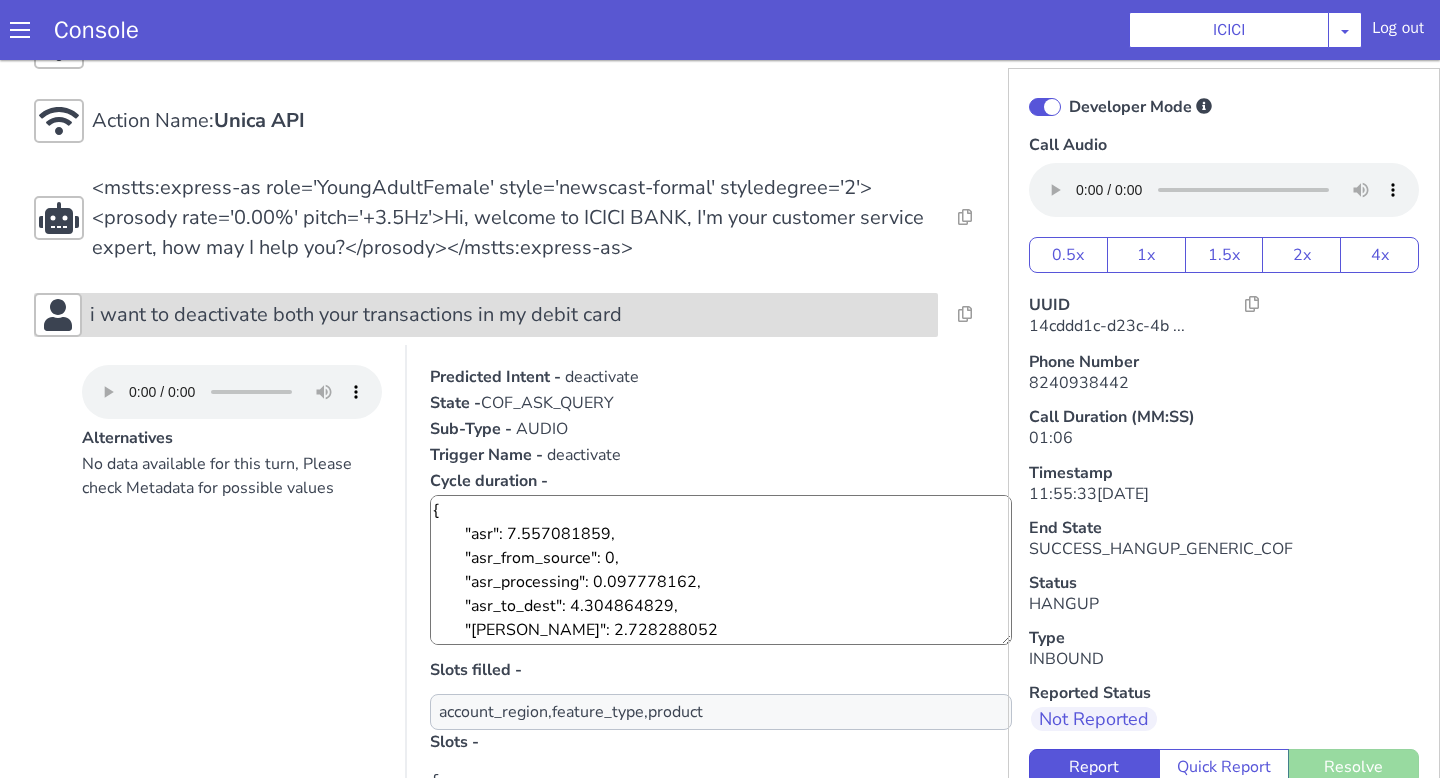 scroll, scrollTop: 171, scrollLeft: 0, axis: vertical 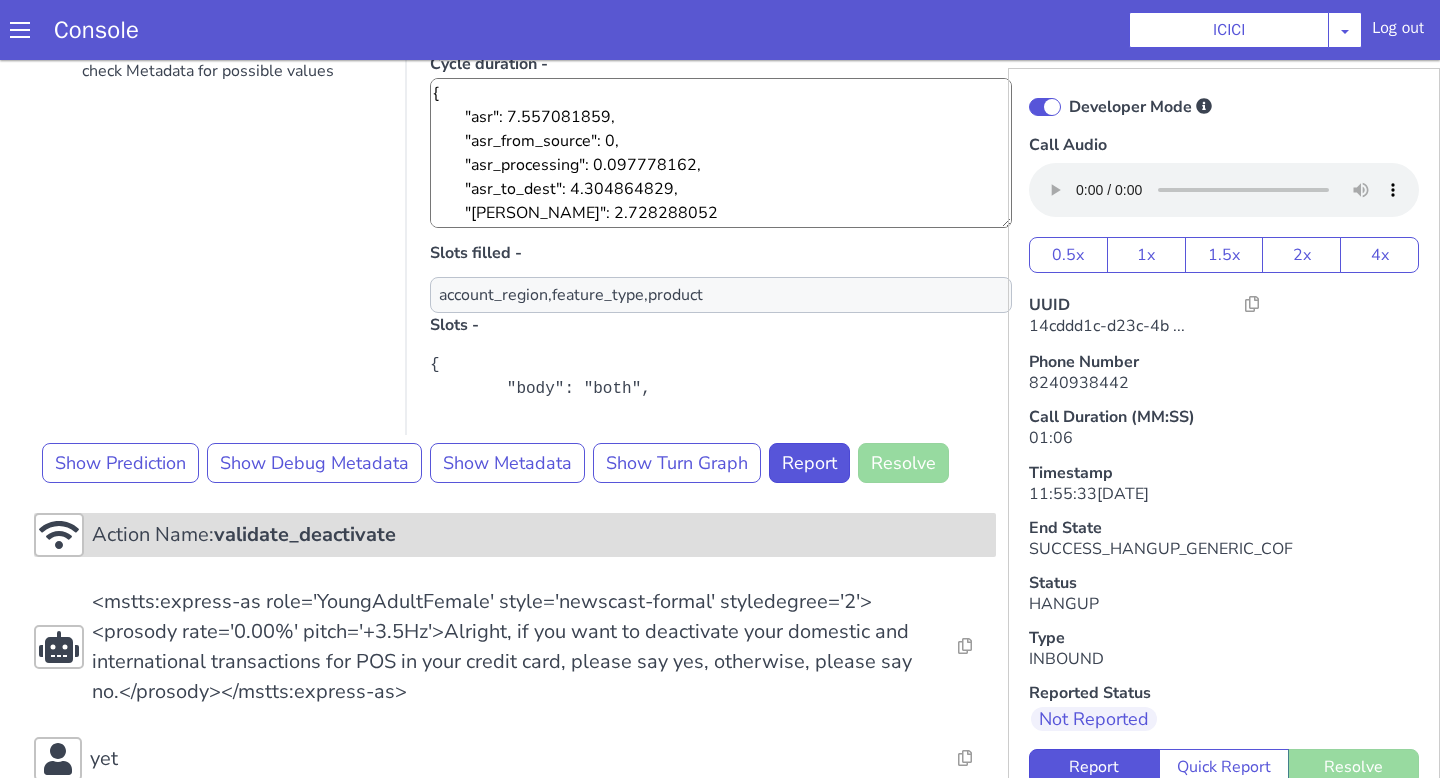 click on "Action Name:  validate_deactivate" at bounding box center [1606, 1575] 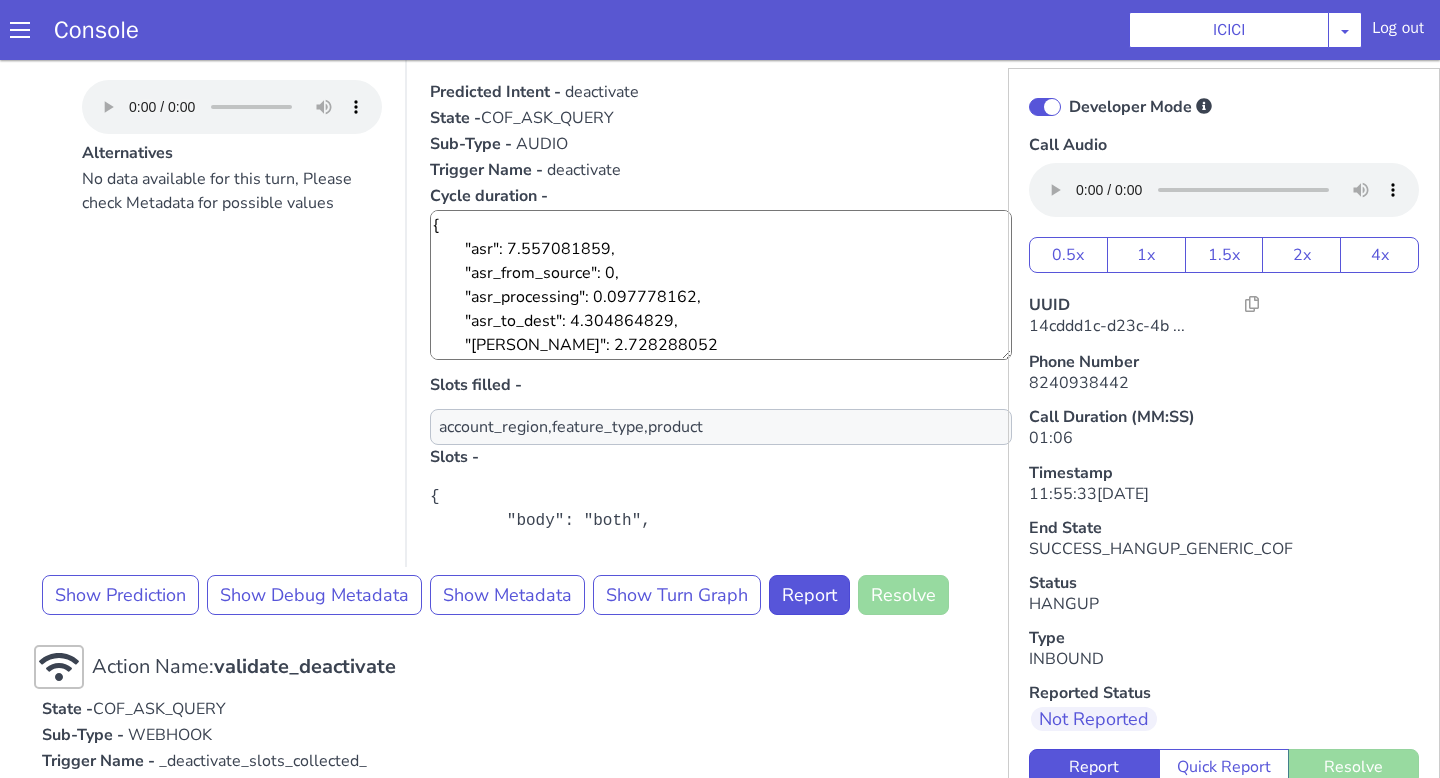 scroll, scrollTop: 465, scrollLeft: 0, axis: vertical 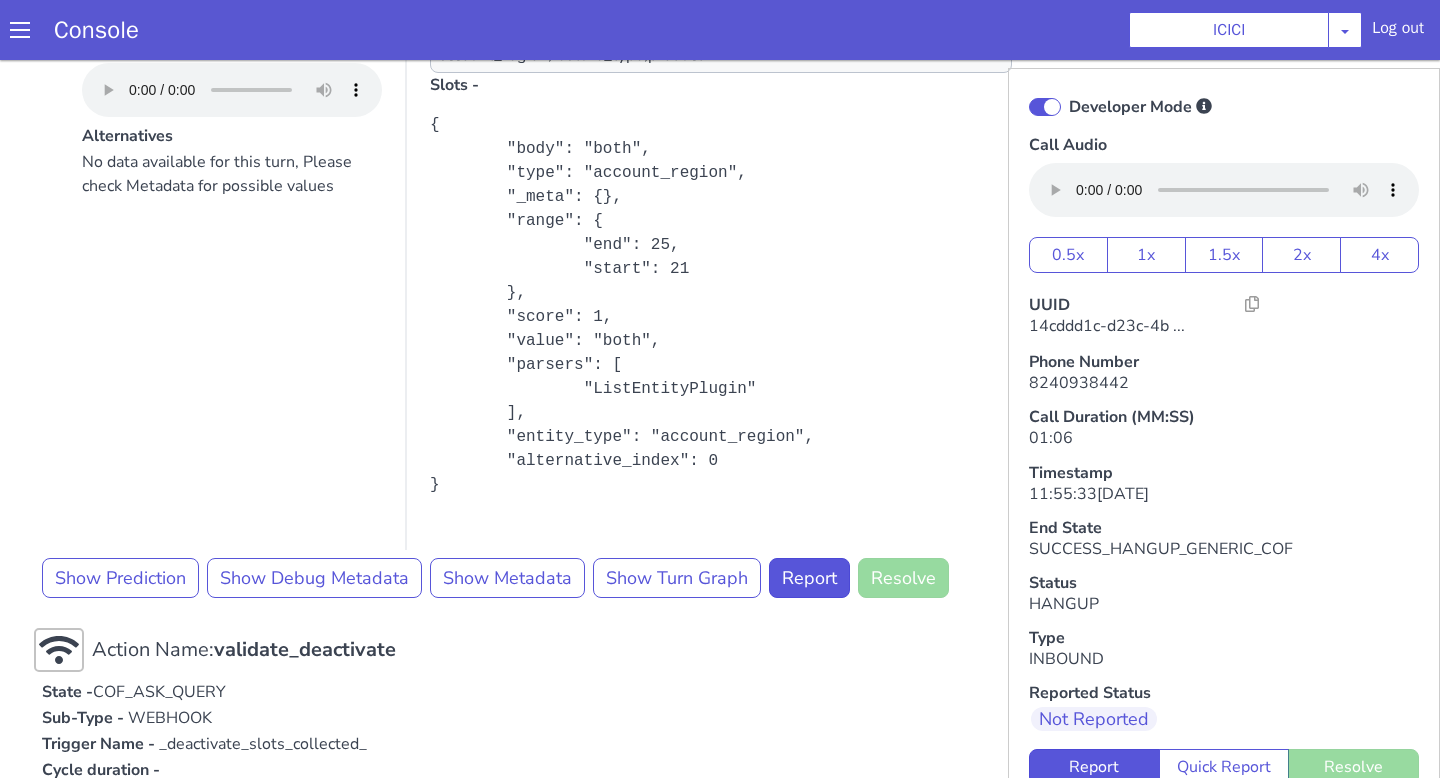 click on "Action Name:  Internal_set_language_for_iproxy Resolve  Intent Error  Entity Error  Transcription Error  Miscellaneous Submit Action Name:  931503 - CAR - RMN CLI Validation Resolve  Intent Error  Entity Error  Transcription Error  Miscellaneous Submit Action Name:  Unica API Resolve  Intent Error  Entity Error  Transcription Error  Miscellaneous Submit <mstts:express-as role='YoungAdultFemale' style='newscast-formal' styledegree='2'><prosody rate='0.00%' pitch='+3.5Hz'>Hi, welcome to ICICI BANK, I'm your customer service expert, how may I help you?</prosody></mstts:express-as> Resolve  Intent Error  Entity Error  Transcription Error  Miscellaneous Submit i want to deactivate both your transactions in my debit card Alternatives No data available for this turn, Please check Metadata for possible values Predicted Intent -   deactivate State -  COF_ASK_QUERY Sub-Type -   AUDIO Trigger Name -   deactivate Cycle duration -  Slots filled - account_region,feature_type,product Slots -   Show Prediction Show Metadata" at bounding box center [2025, 1148] 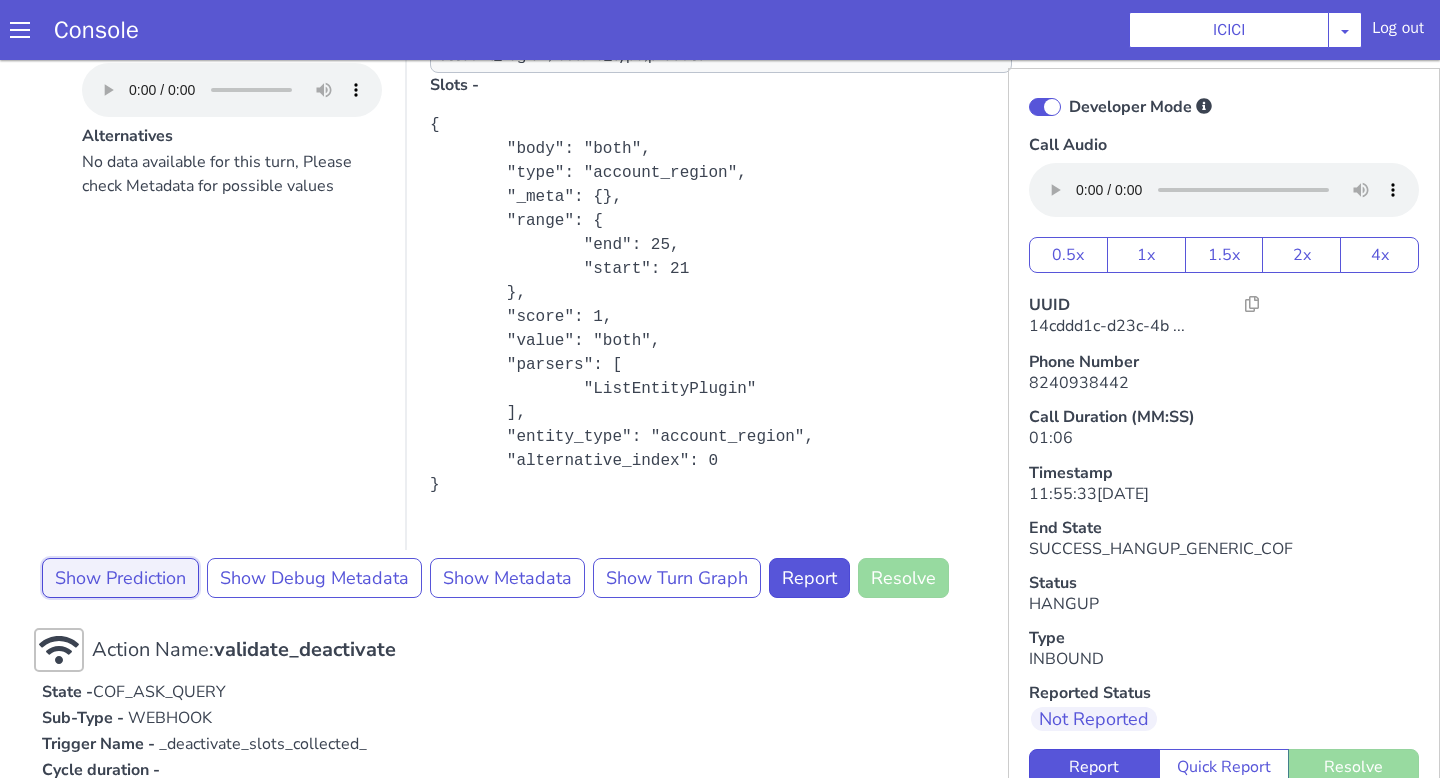 click on "Show Prediction" at bounding box center (1592, 1151) 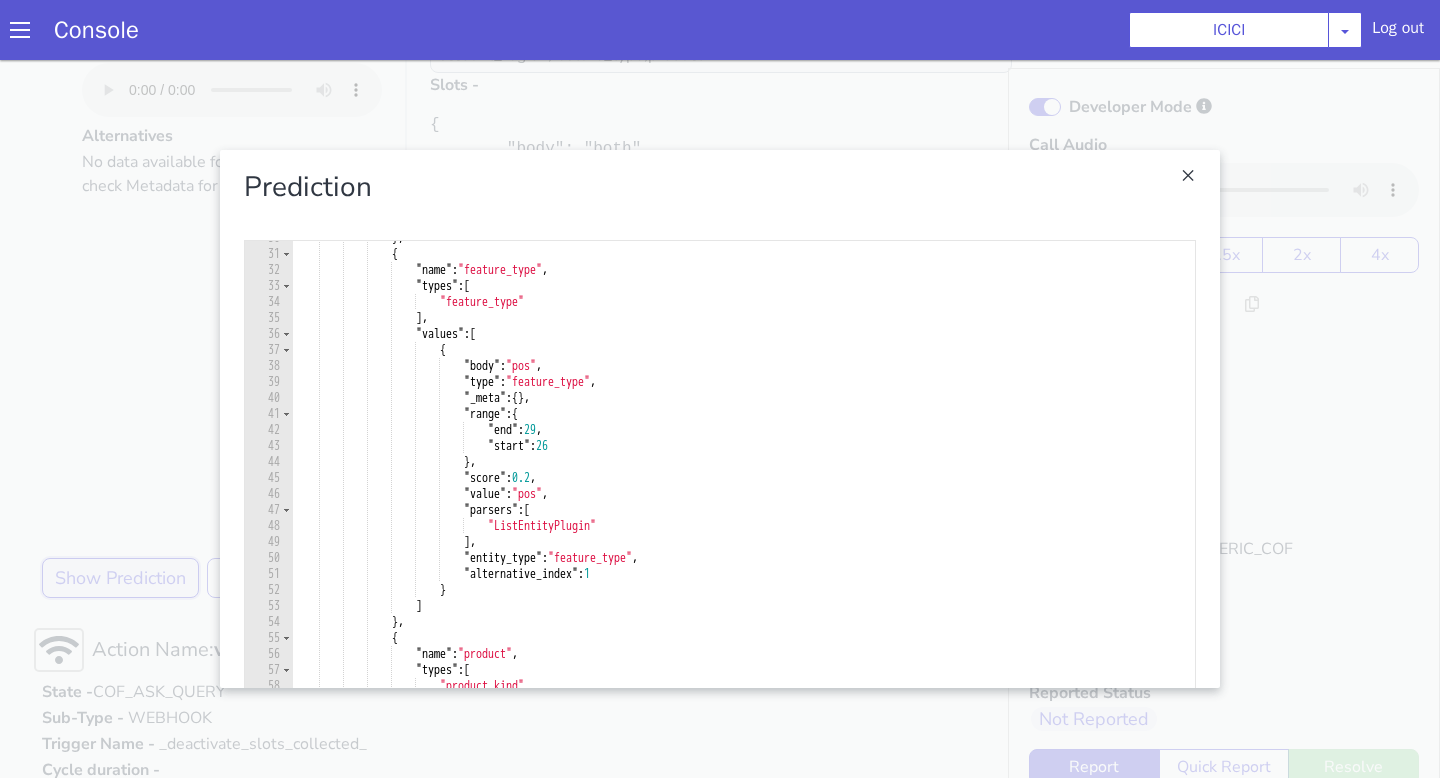 scroll, scrollTop: 475, scrollLeft: 0, axis: vertical 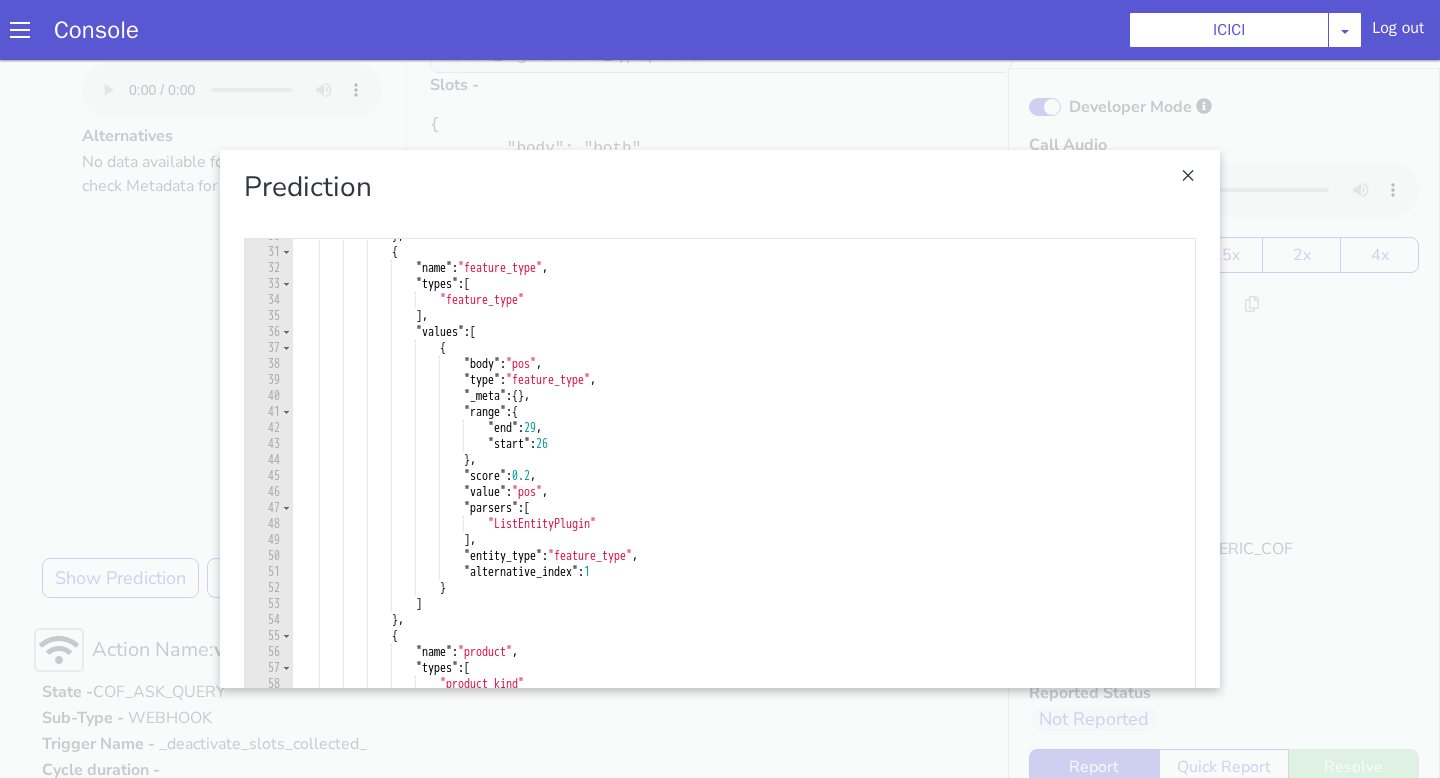 click at bounding box center (1564, 1529) 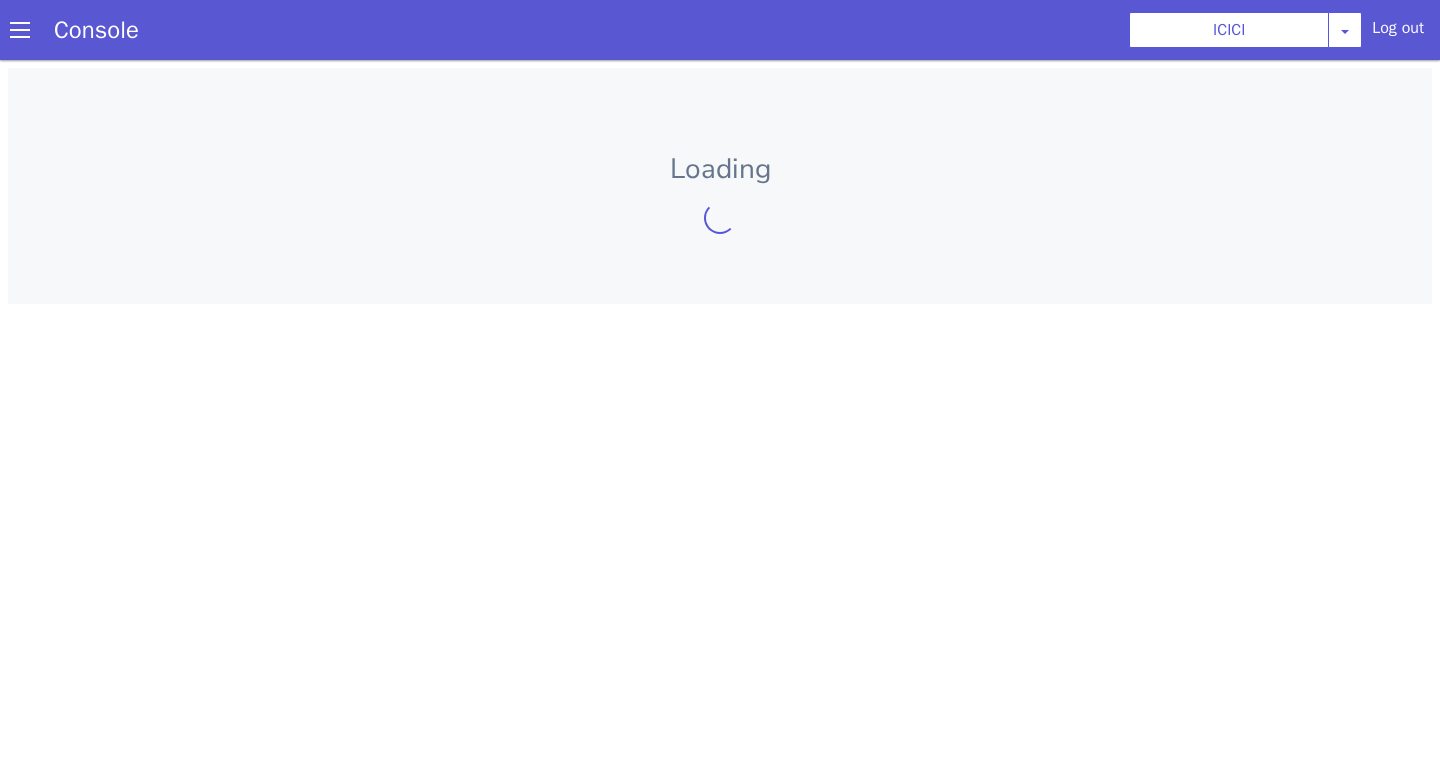 scroll, scrollTop: 0, scrollLeft: 0, axis: both 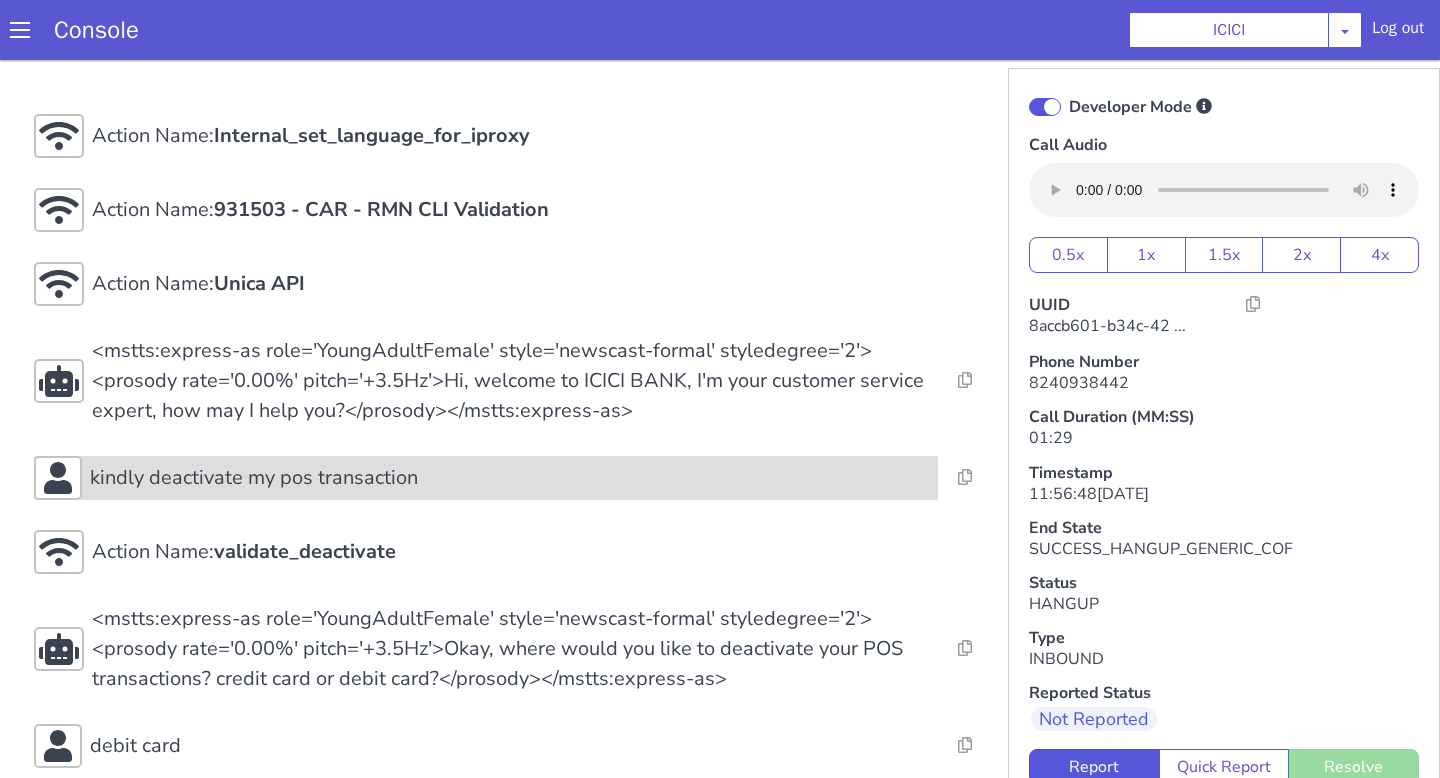 click on "kindly deactivate my pos transaction" at bounding box center (1031, 41) 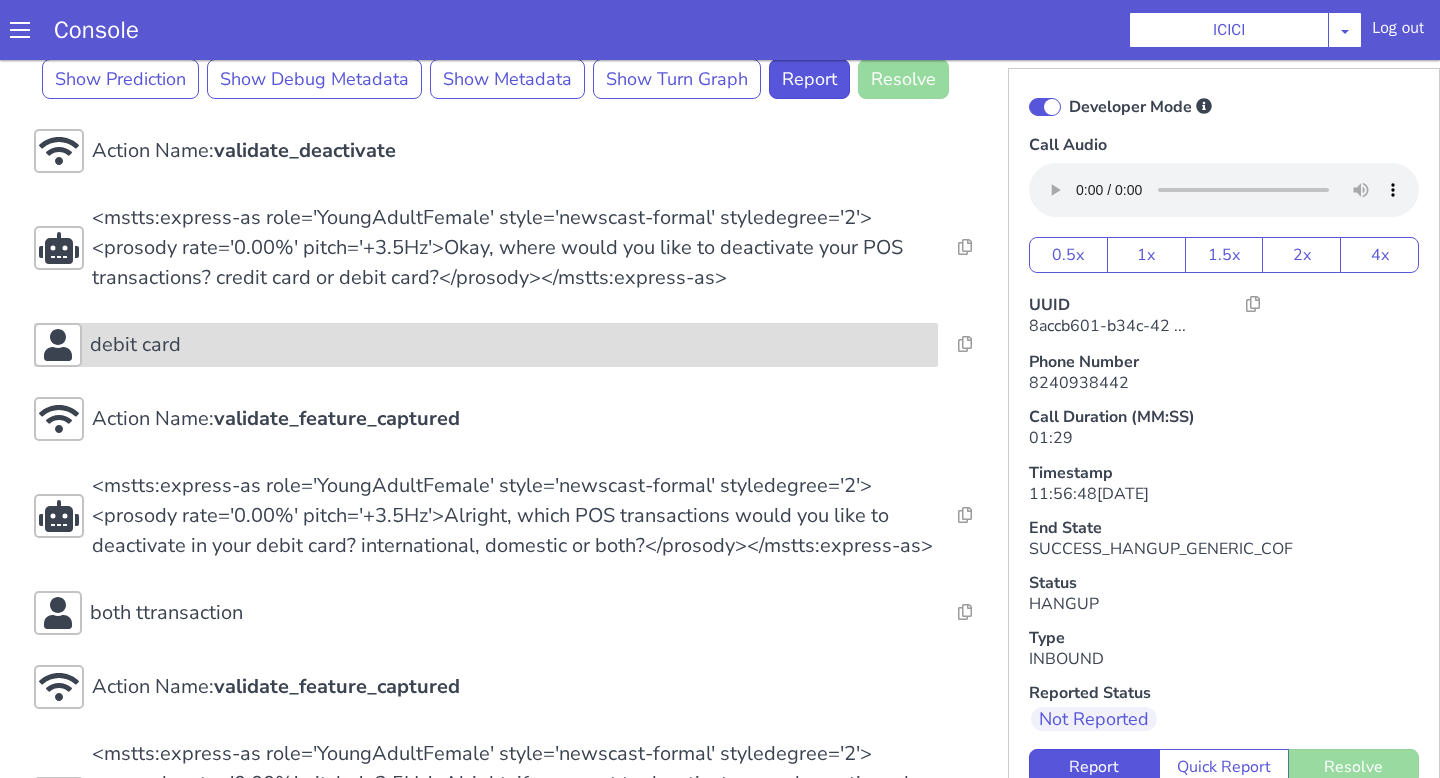 scroll, scrollTop: 965, scrollLeft: 0, axis: vertical 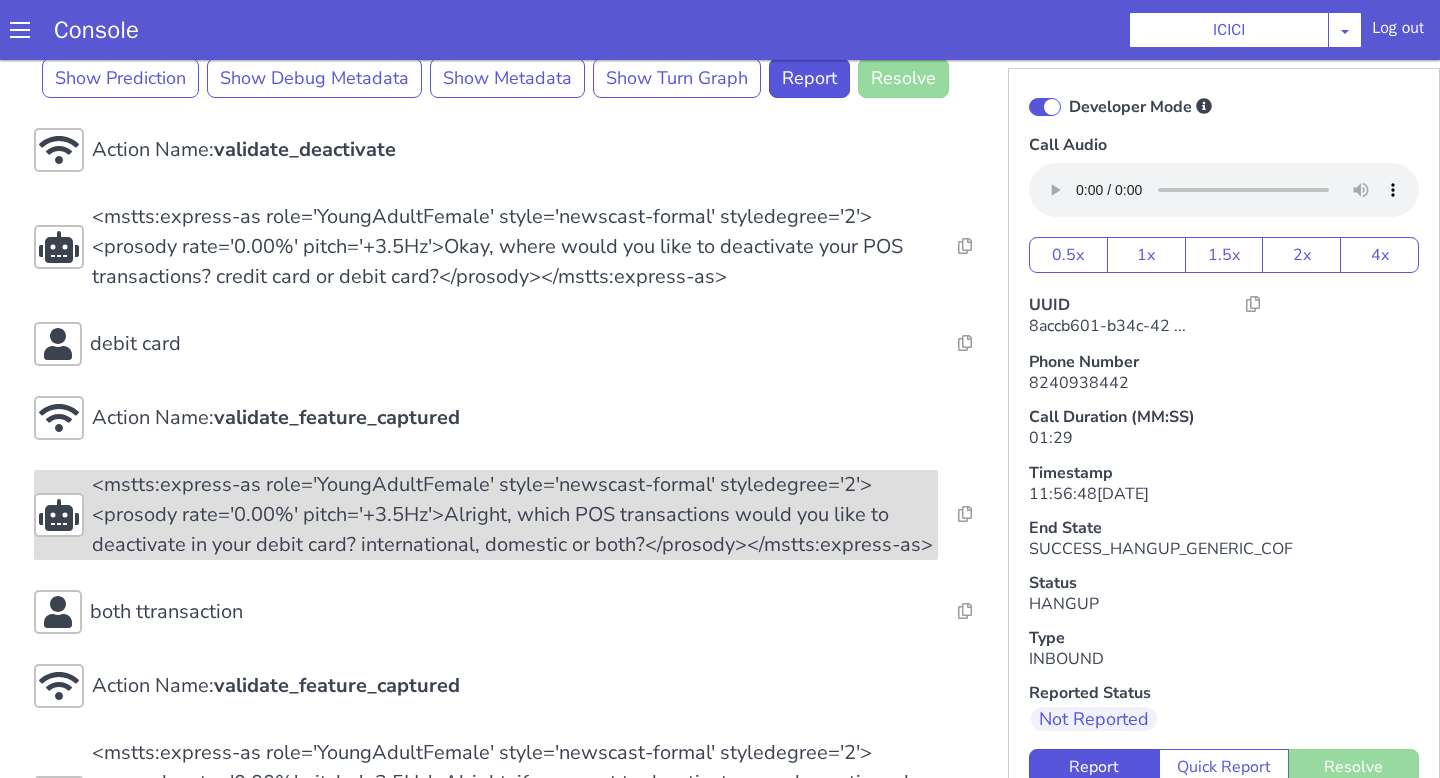 click on "<mstts:express-as role='YoungAdultFemale' style='newscast-formal' styledegree='2'><prosody rate='0.00%' pitch='+3.5Hz'>Alright, which POS transactions would you like to deactivate in your debit card? international, domestic or both?</prosody></mstts:express-as>" at bounding box center [1127, 60] 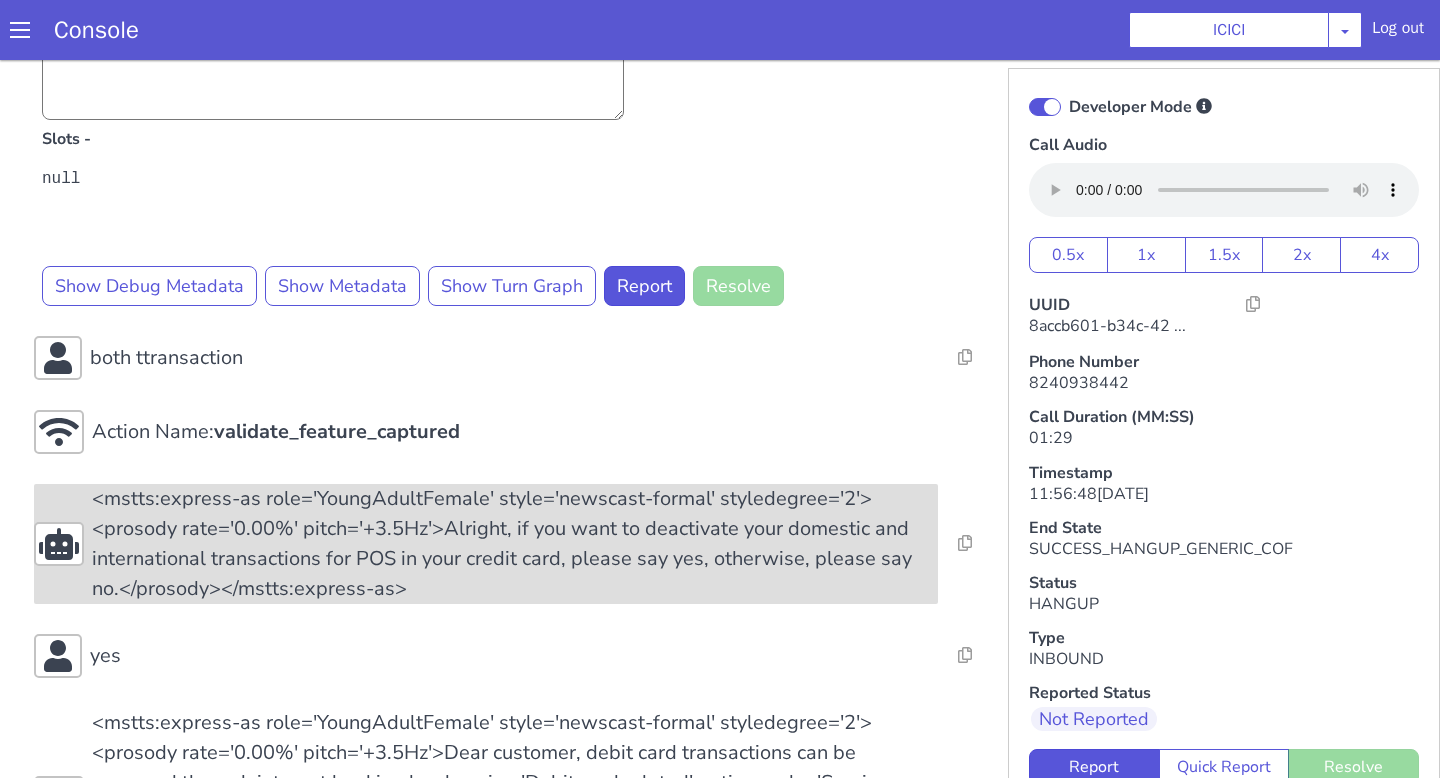 scroll, scrollTop: 1747, scrollLeft: 0, axis: vertical 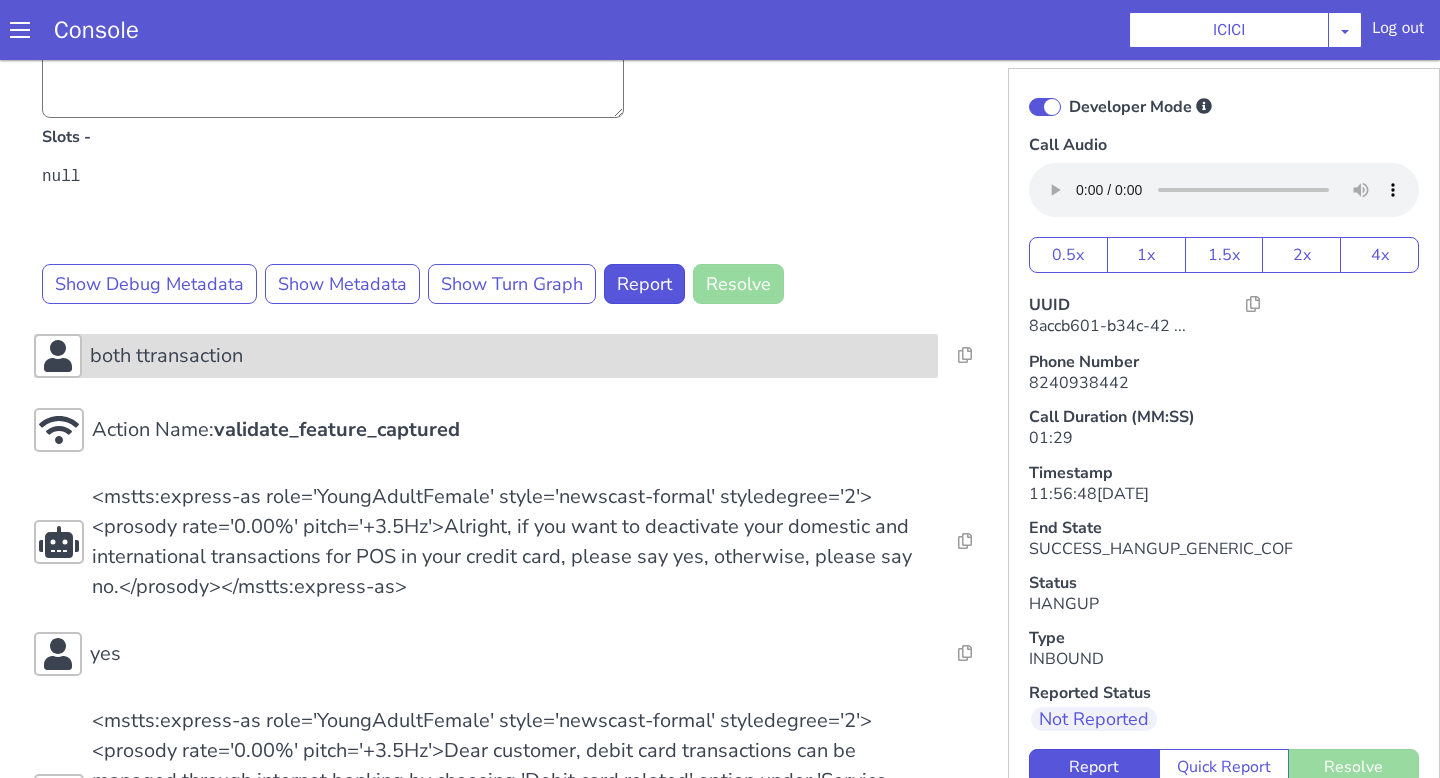 click on "both ttransaction" at bounding box center [1122, -99] 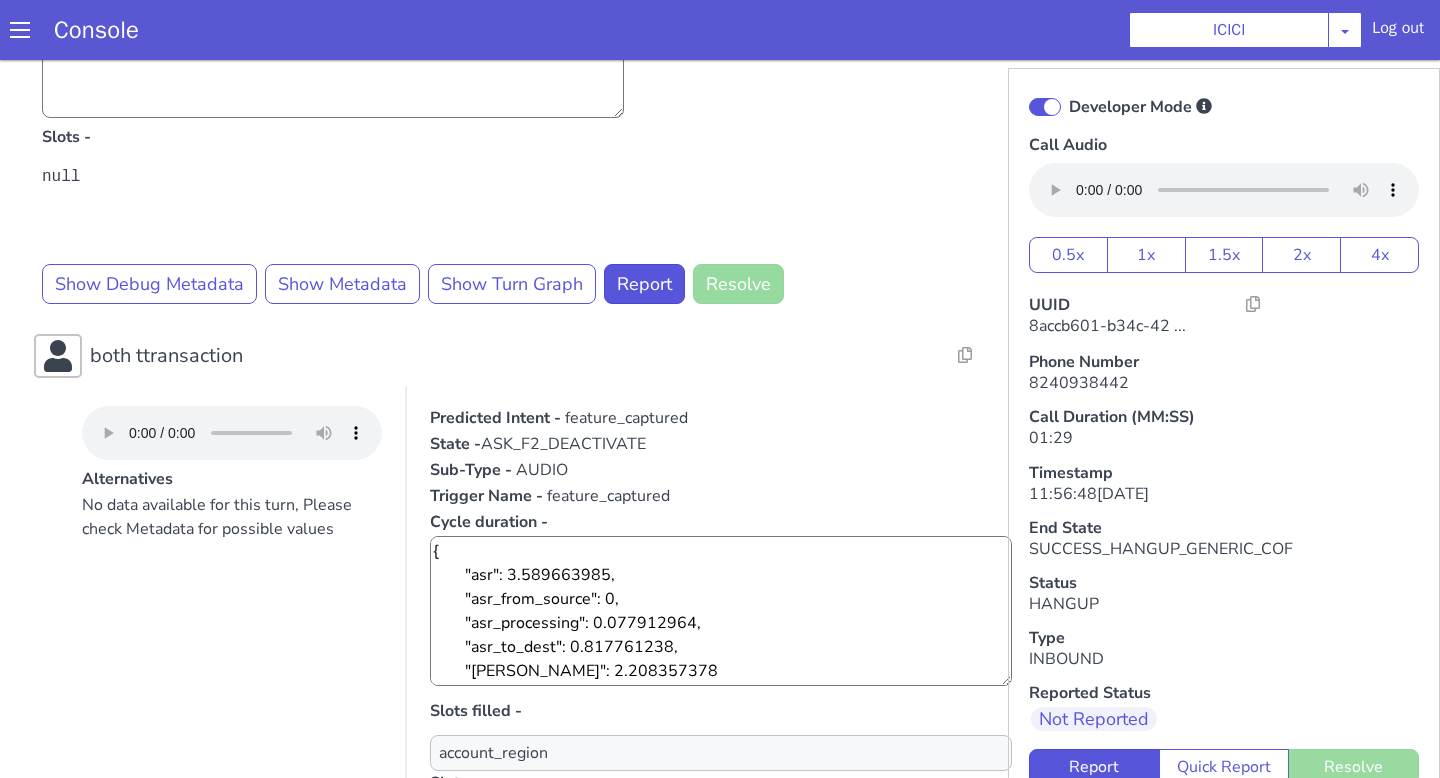 scroll, scrollTop: 24, scrollLeft: 0, axis: vertical 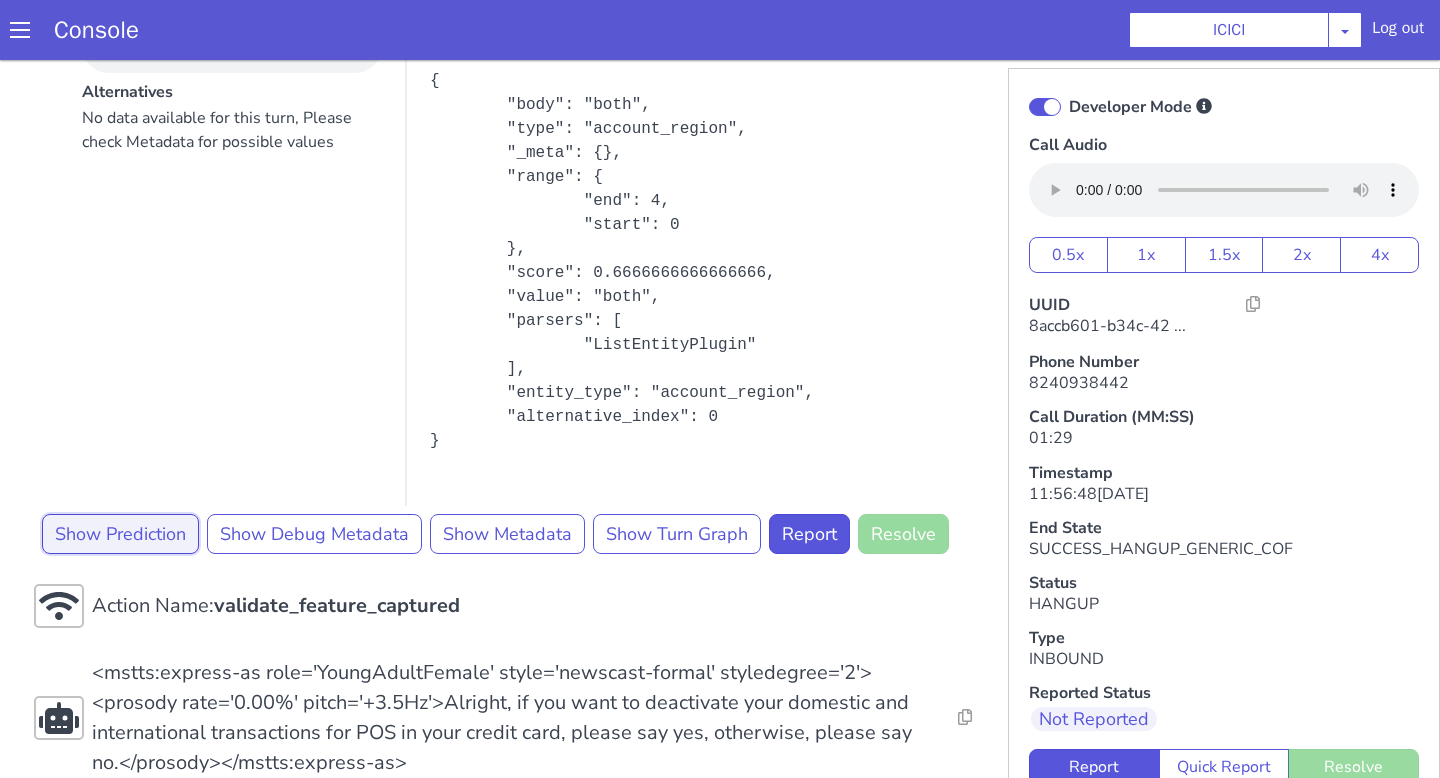 click on "Show Prediction" at bounding box center (415, 195) 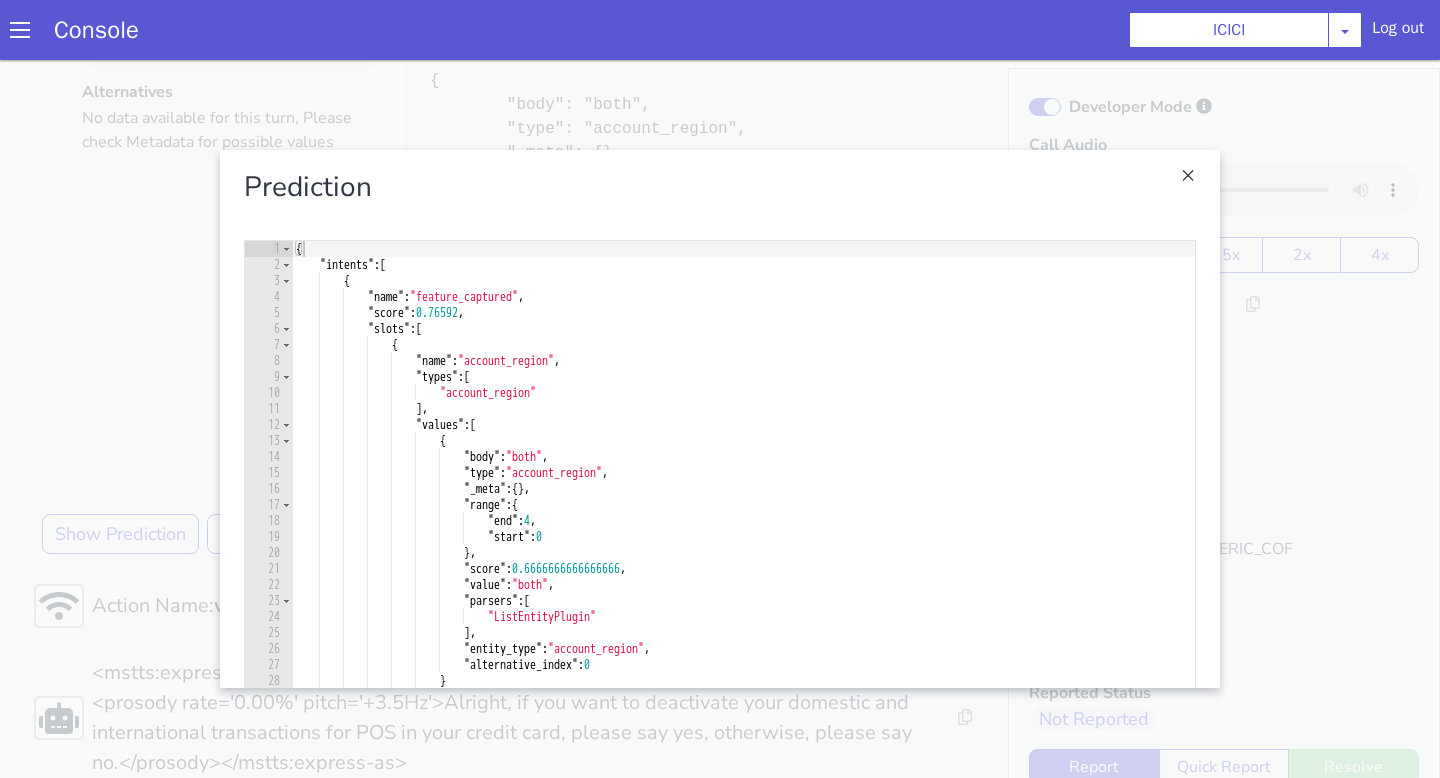click at bounding box center [2006, 195] 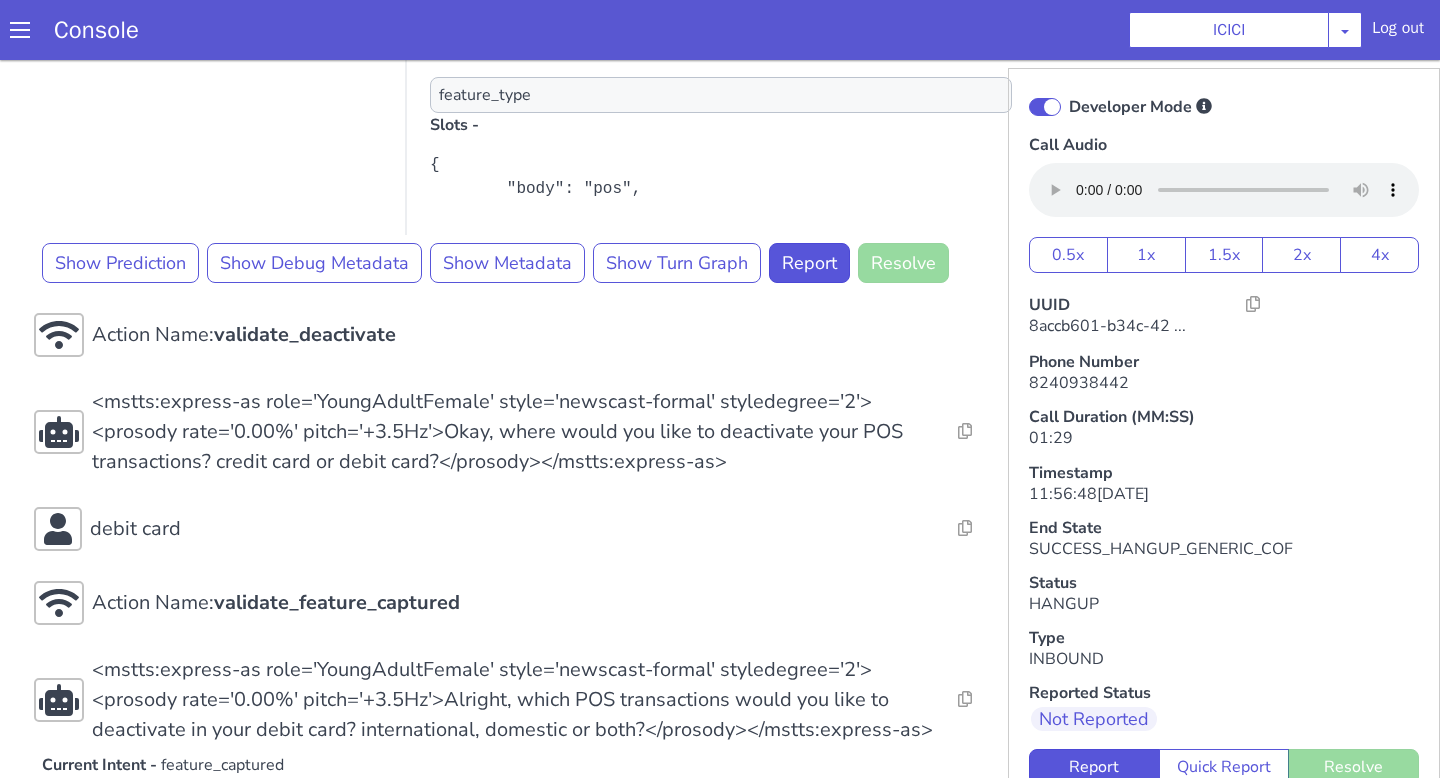scroll, scrollTop: 781, scrollLeft: 0, axis: vertical 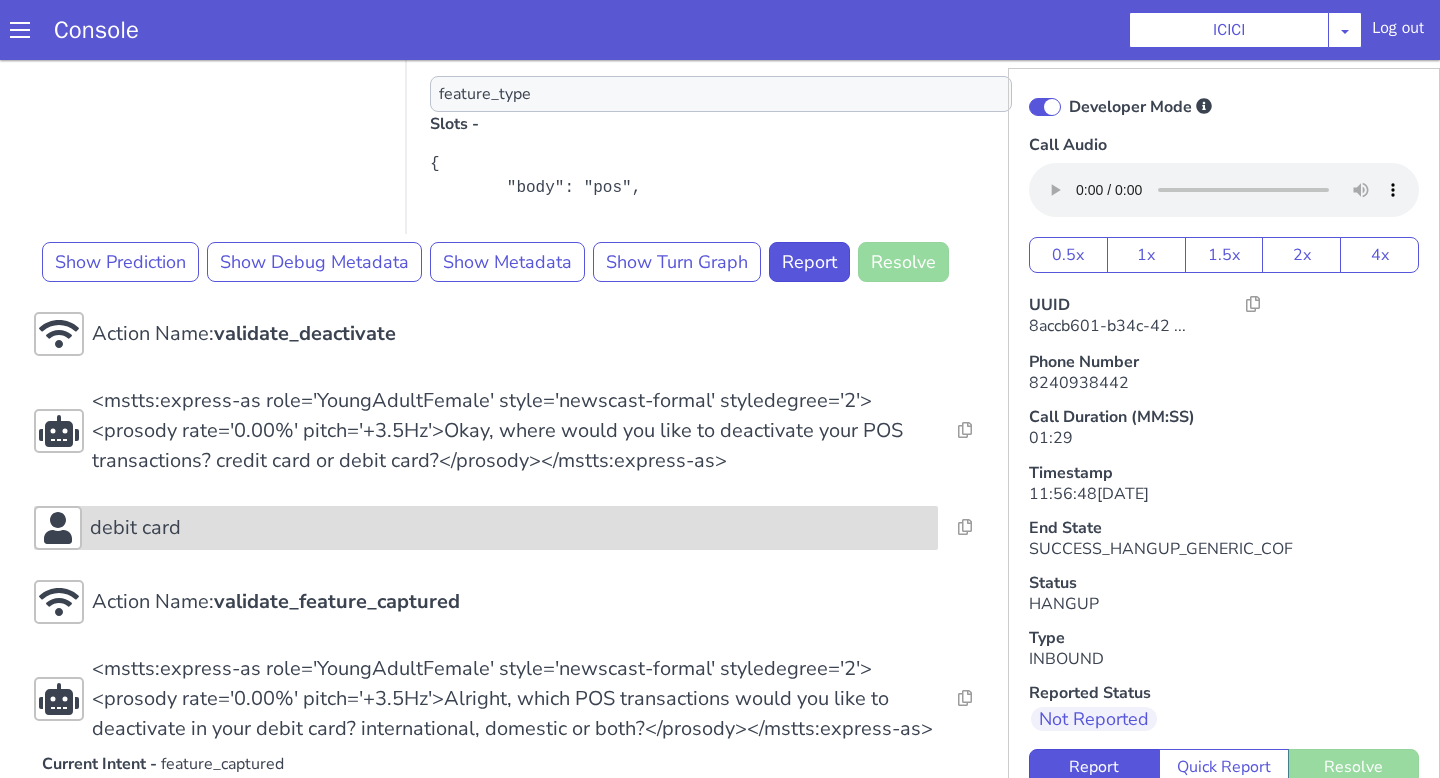 click on "debit card" at bounding box center (805, 189) 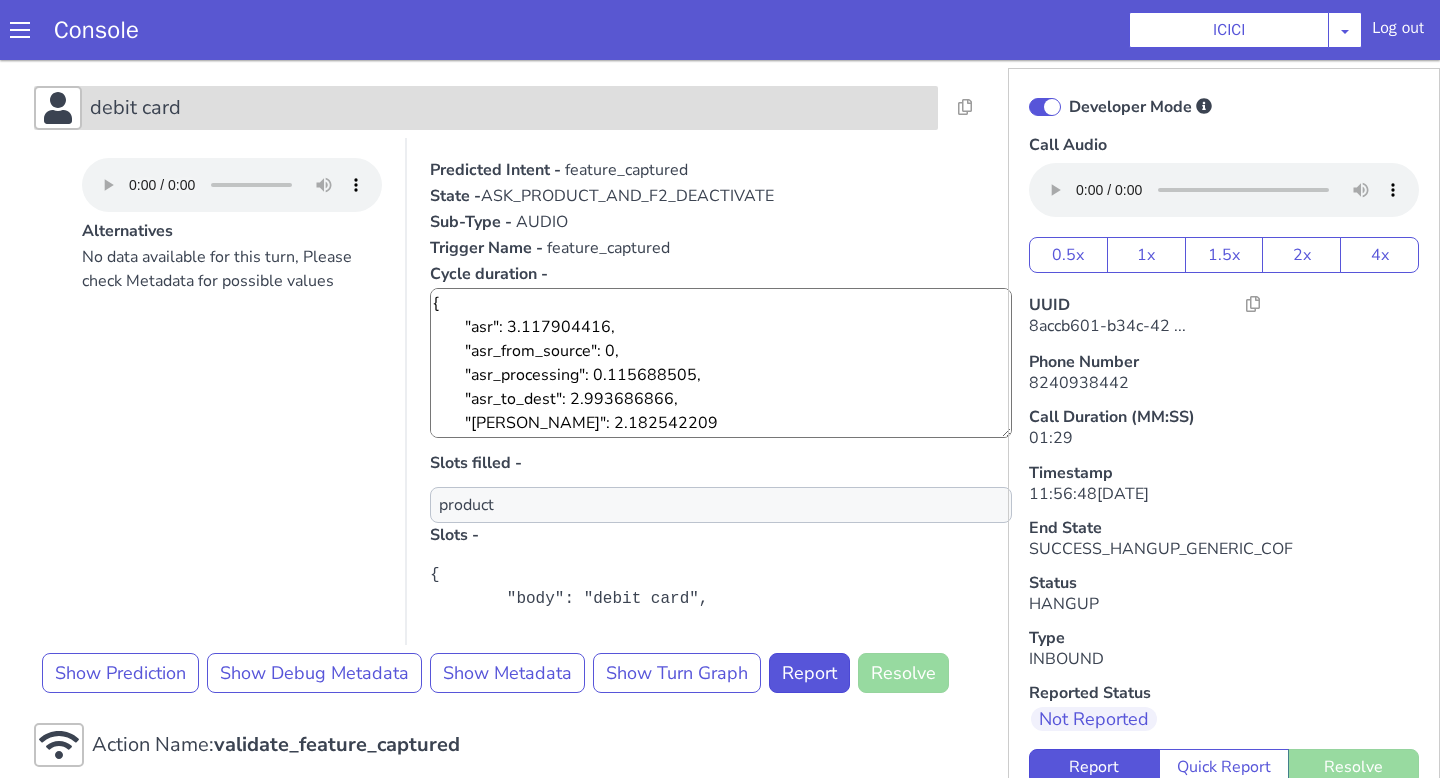 scroll, scrollTop: 1205, scrollLeft: 0, axis: vertical 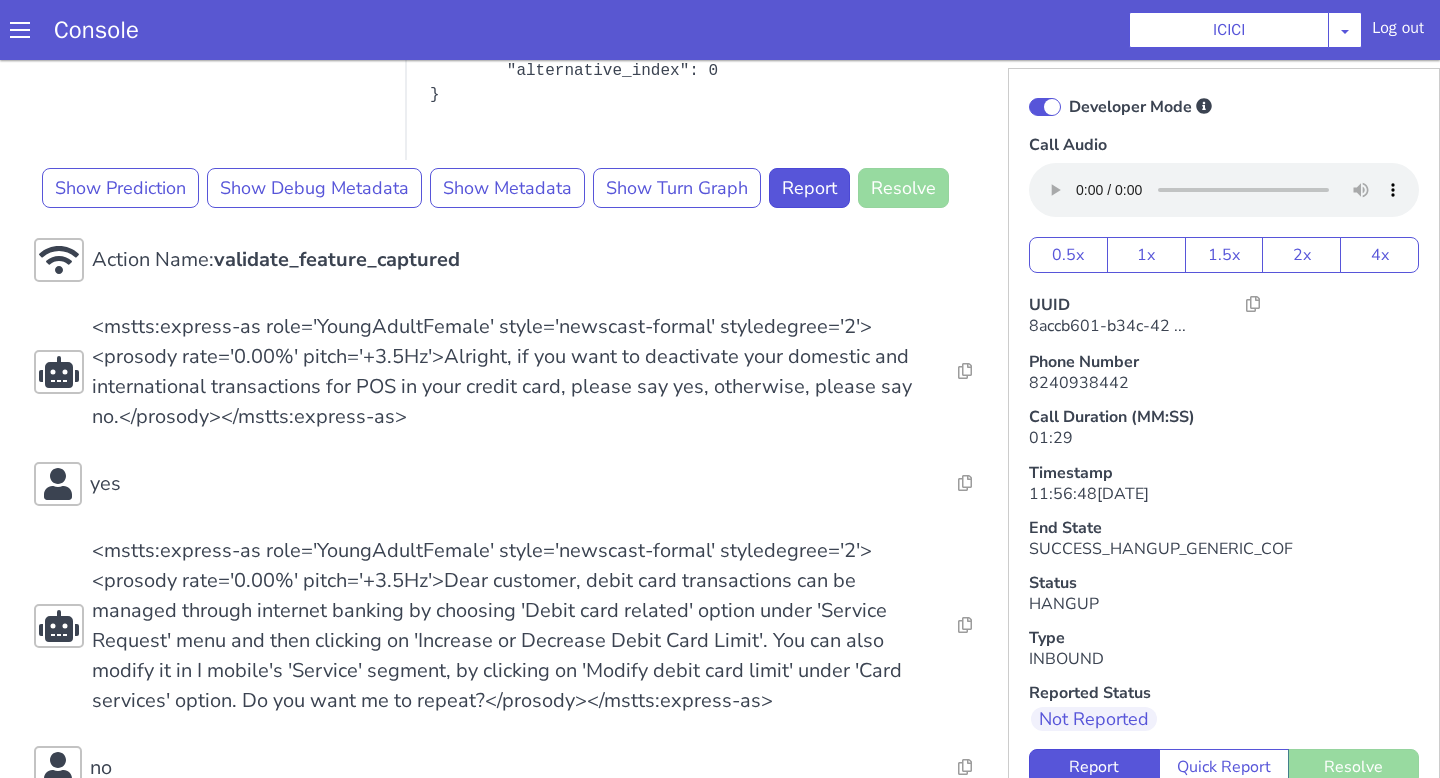 click on "<mstts:express-as role='YoungAdultFemale' style='newscast-formal' styledegree='2'><prosody rate='0.00%' pitch='+3.5Hz'>Alright, if you want to deactivate your domestic and international transactions for POS in your credit card, please say yes, otherwise, please say no.</prosody></mstts:express-as>" at bounding box center (524, 352) 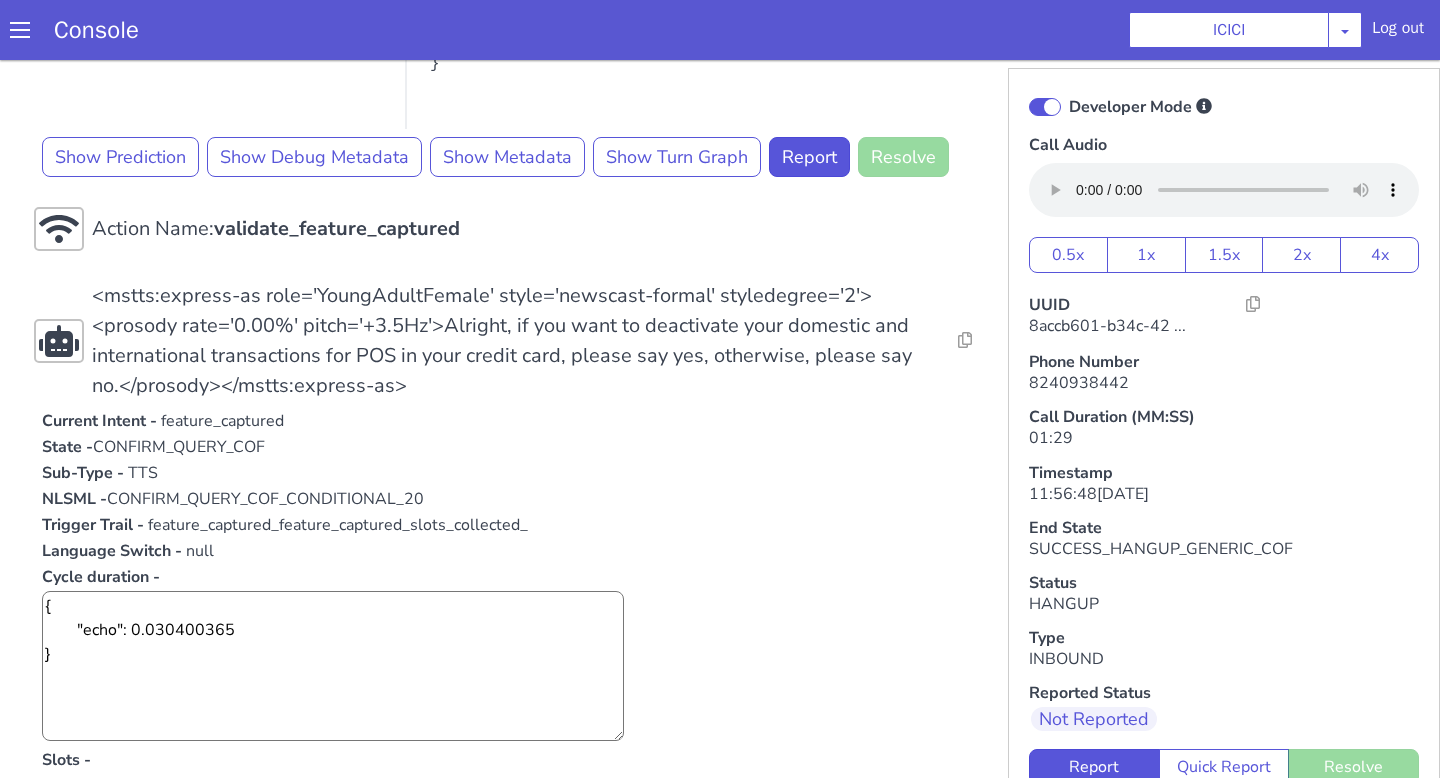 scroll, scrollTop: 3052, scrollLeft: 0, axis: vertical 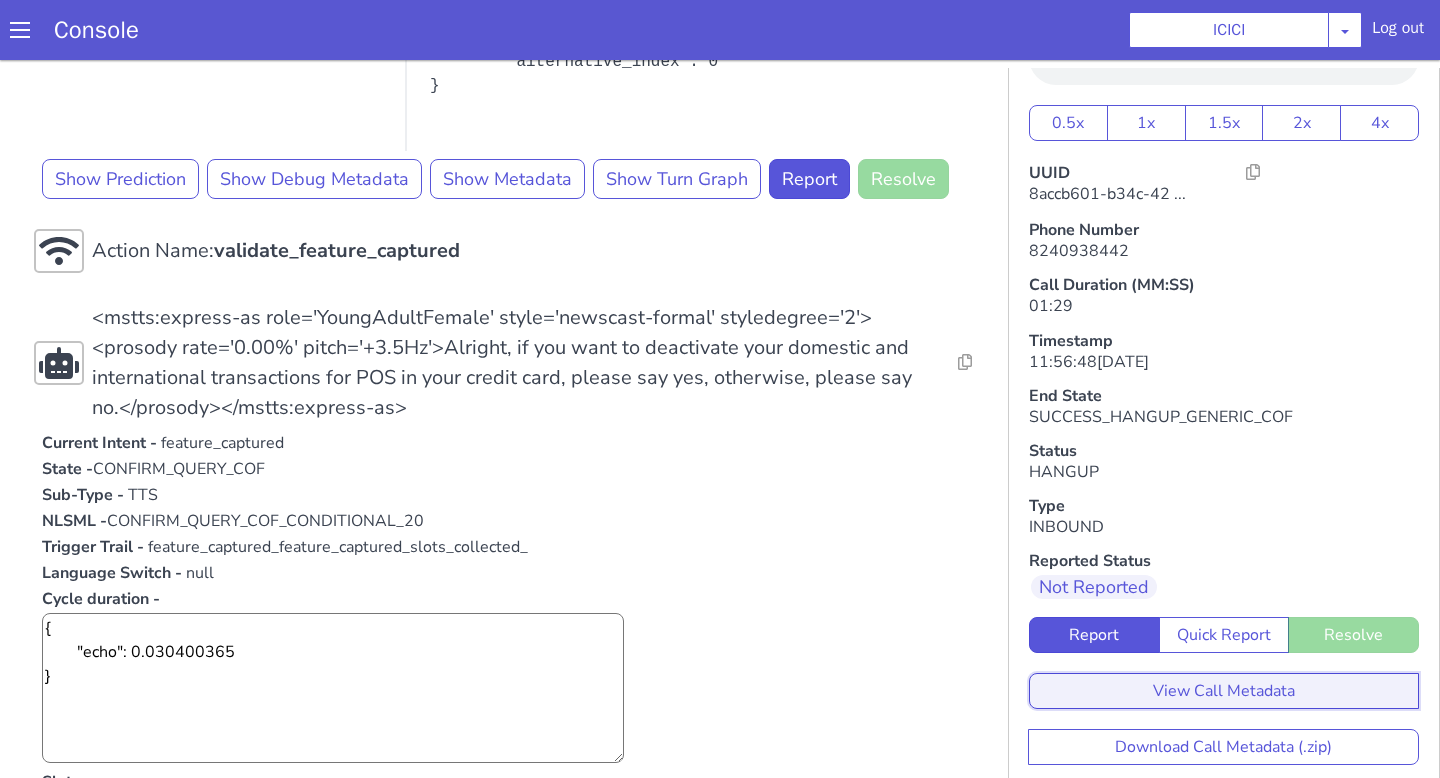 click on "View Call Metadata" at bounding box center [1245, 647] 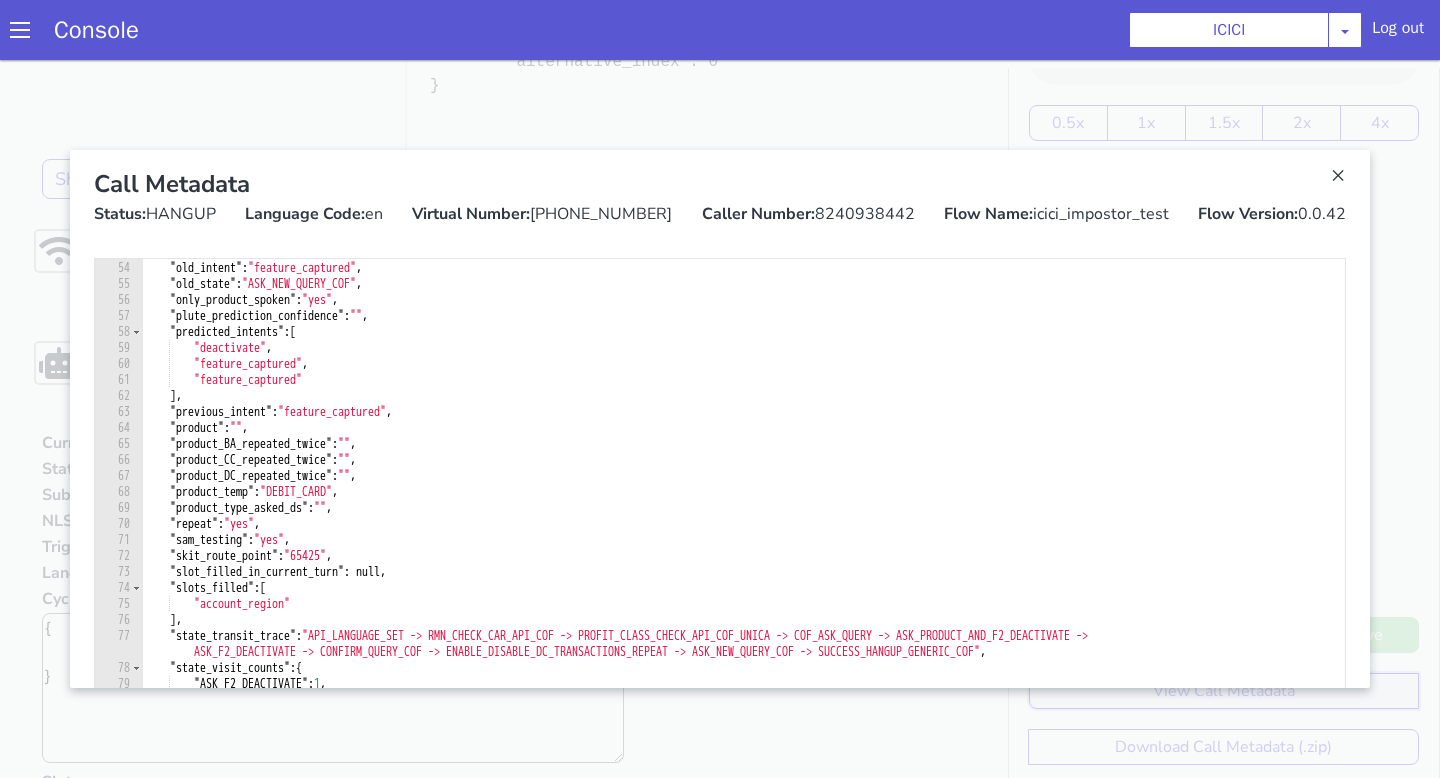 scroll, scrollTop: 863, scrollLeft: 0, axis: vertical 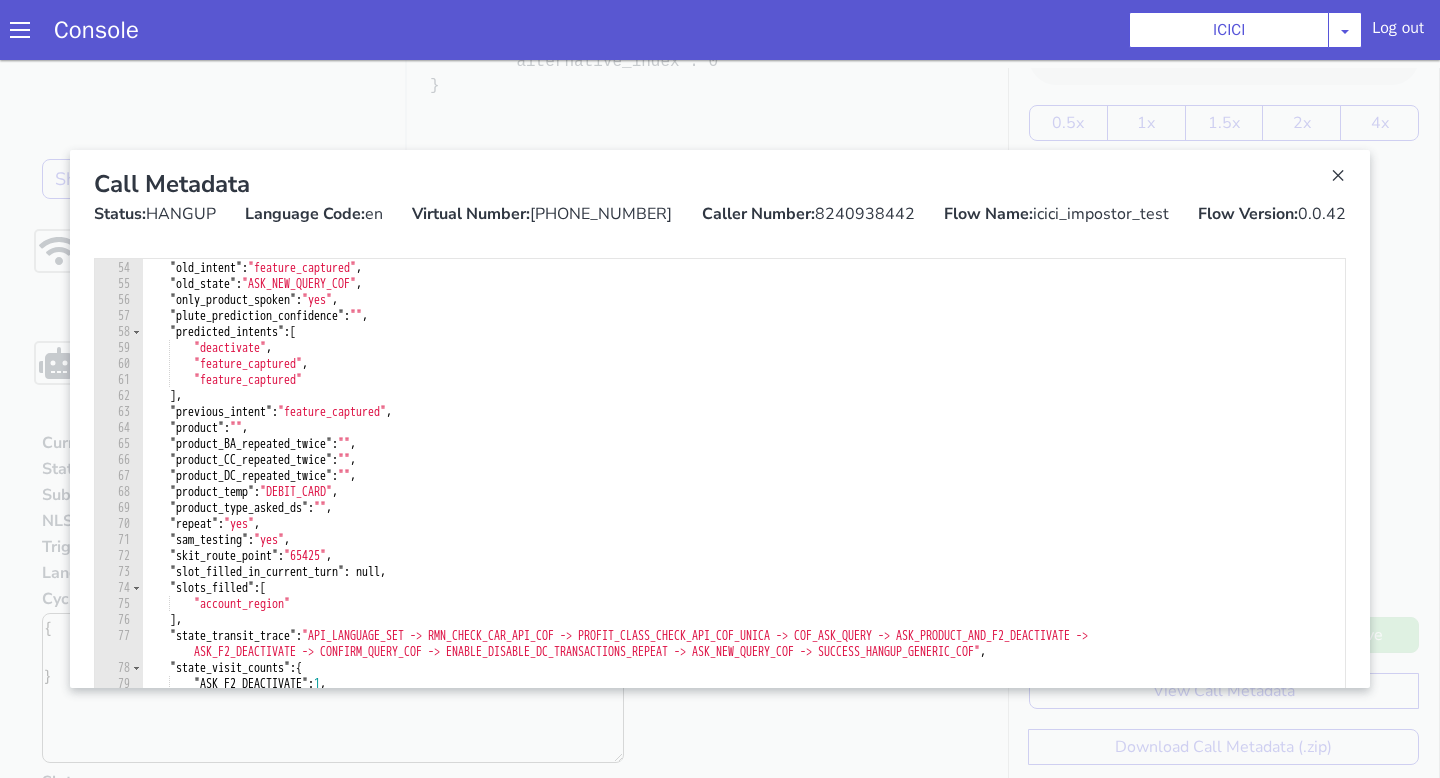 click at bounding box center (1923, 121) 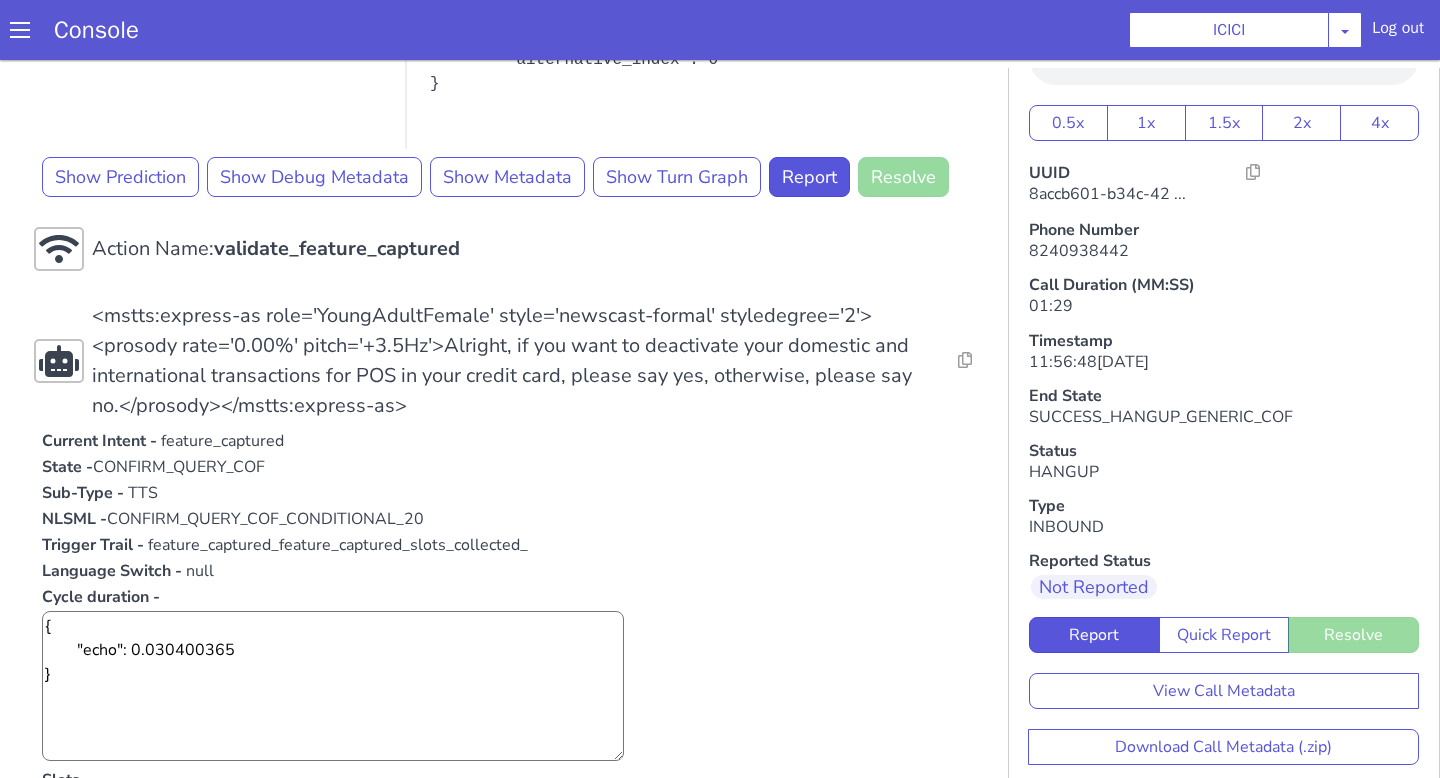 scroll, scrollTop: 3059, scrollLeft: 0, axis: vertical 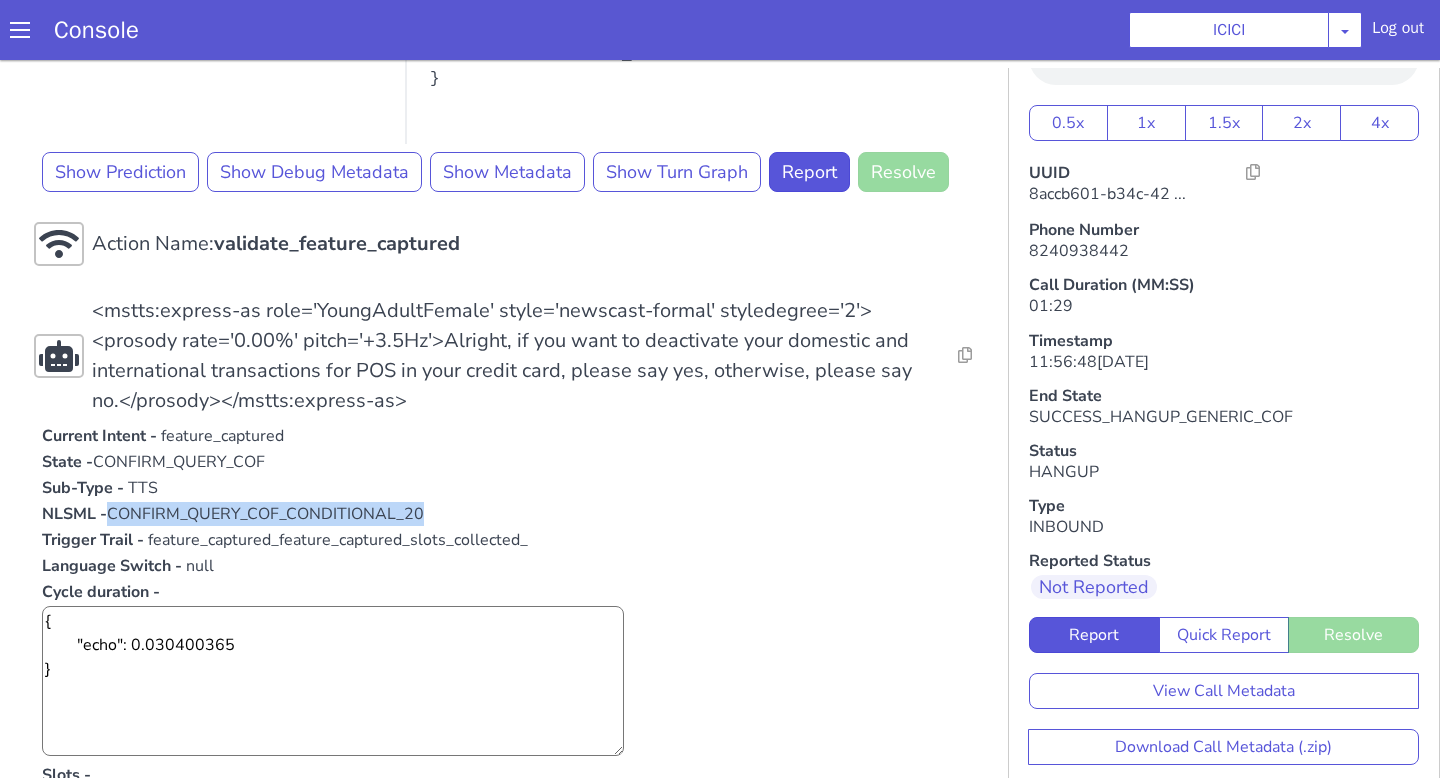 drag, startPoint x: 548, startPoint y: 98, endPoint x: 930, endPoint y: 97, distance: 382.0013 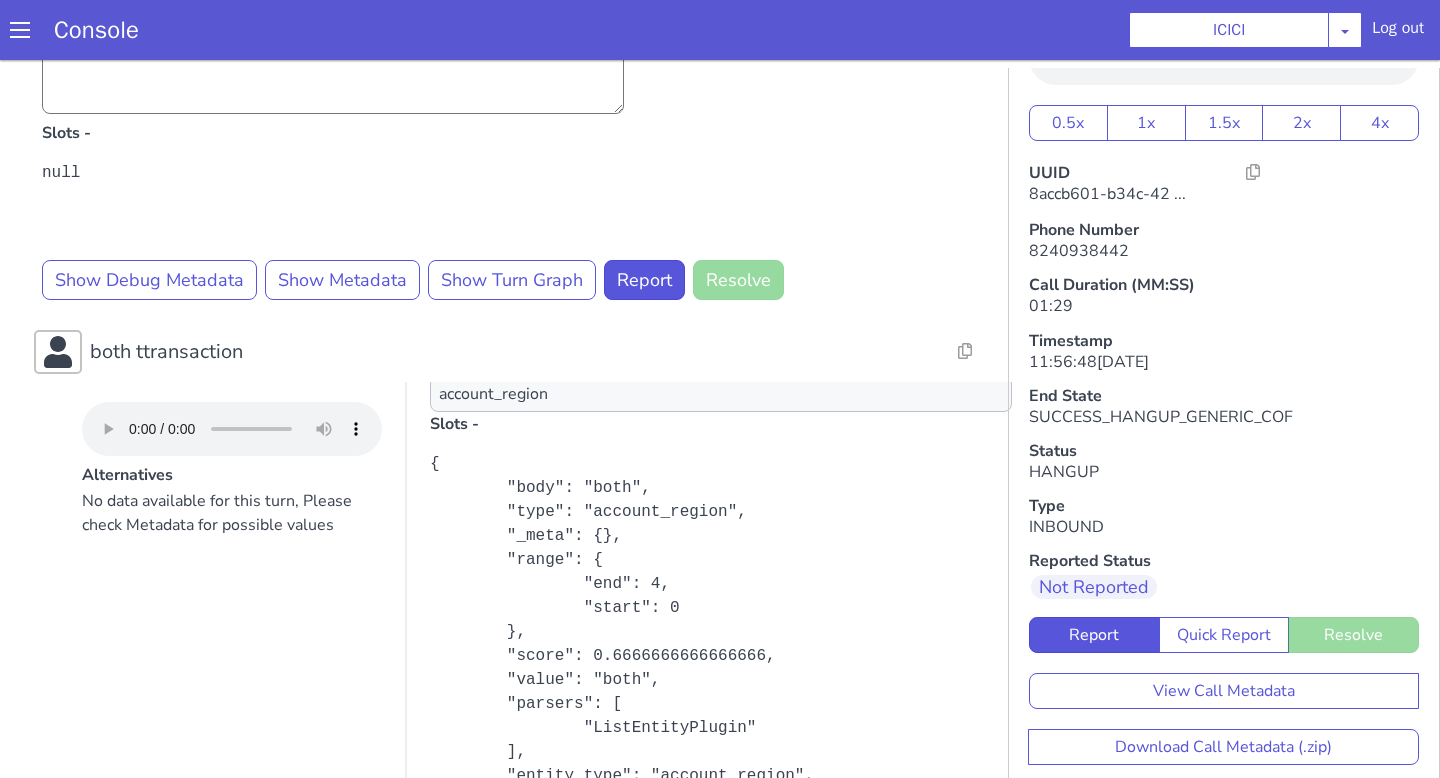 scroll, scrollTop: 2328, scrollLeft: 0, axis: vertical 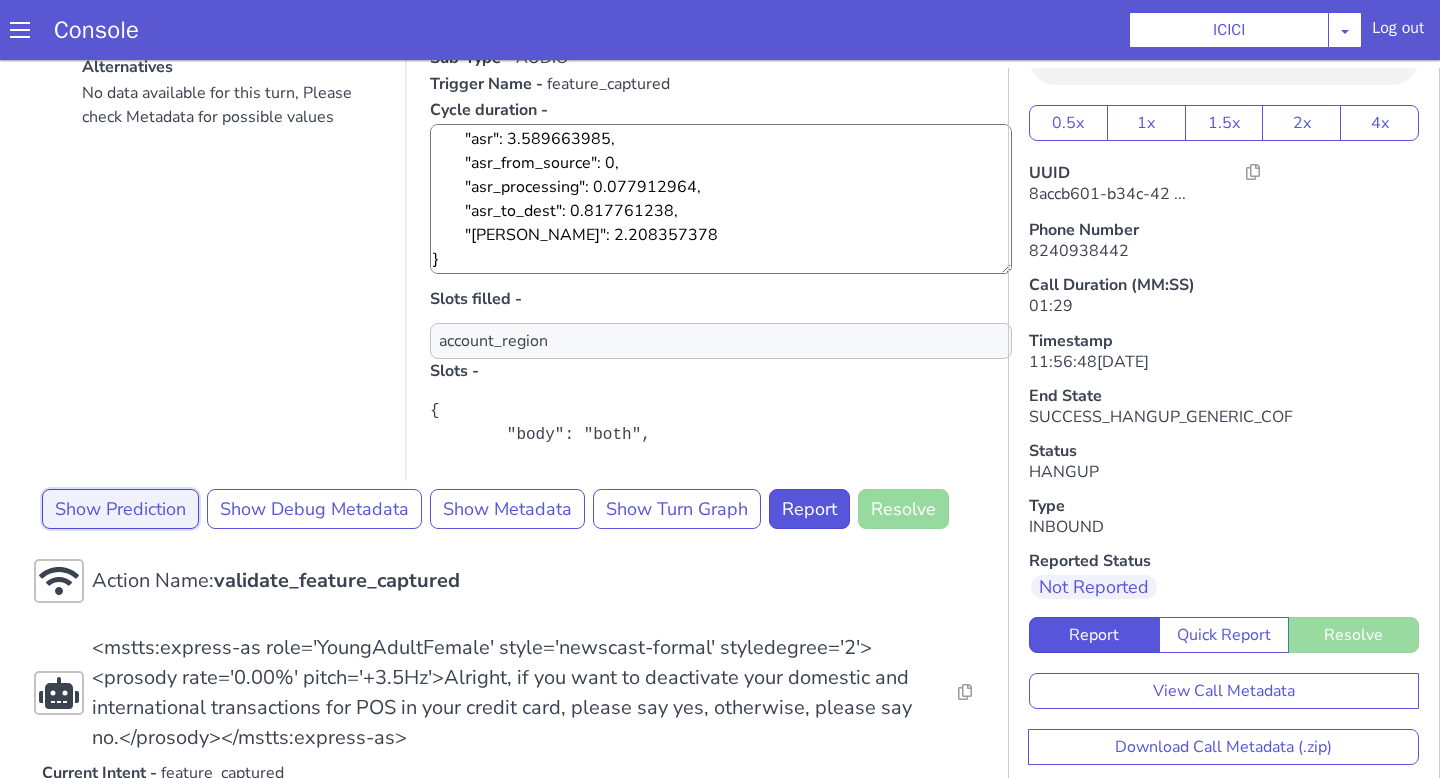 click on "Show Prediction" at bounding box center [732, 54] 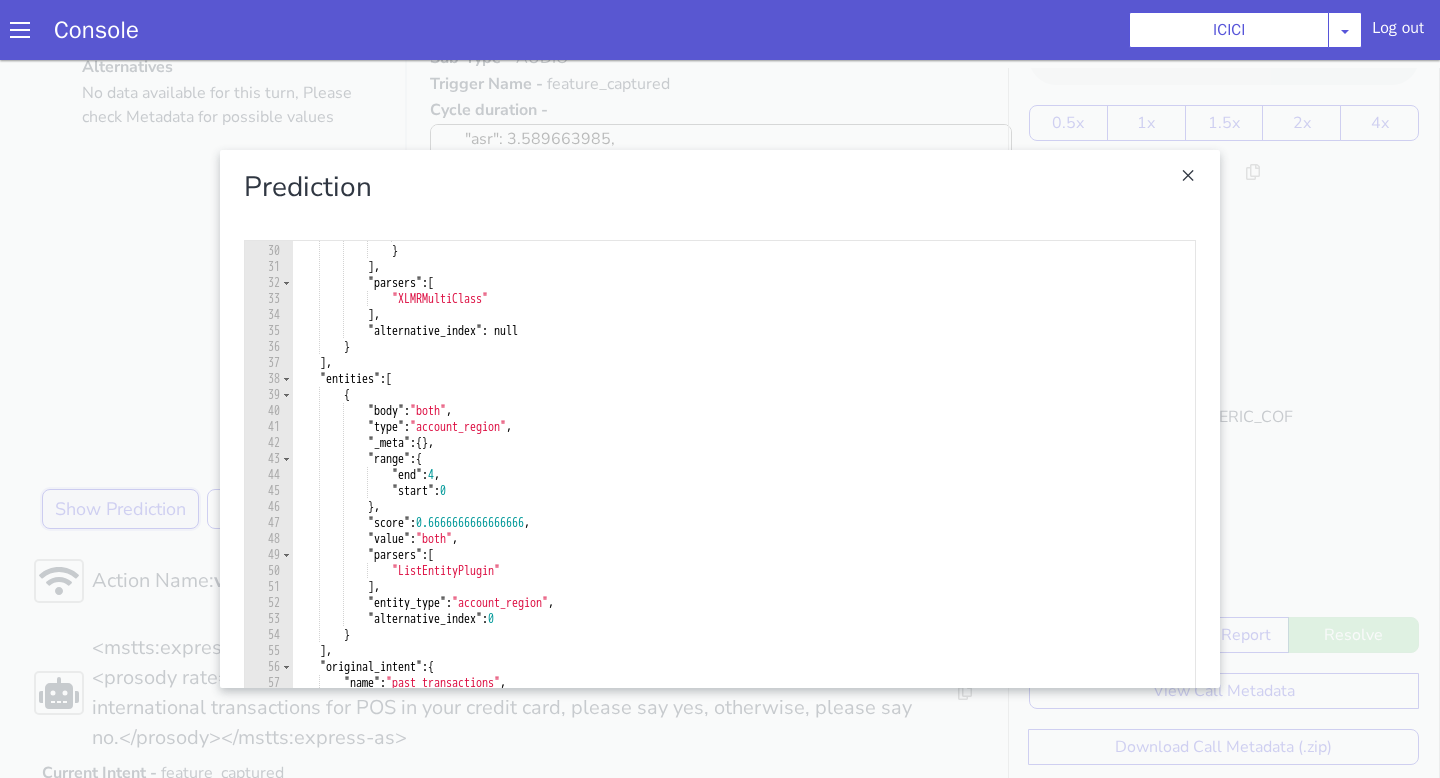 scroll, scrollTop: 462, scrollLeft: 0, axis: vertical 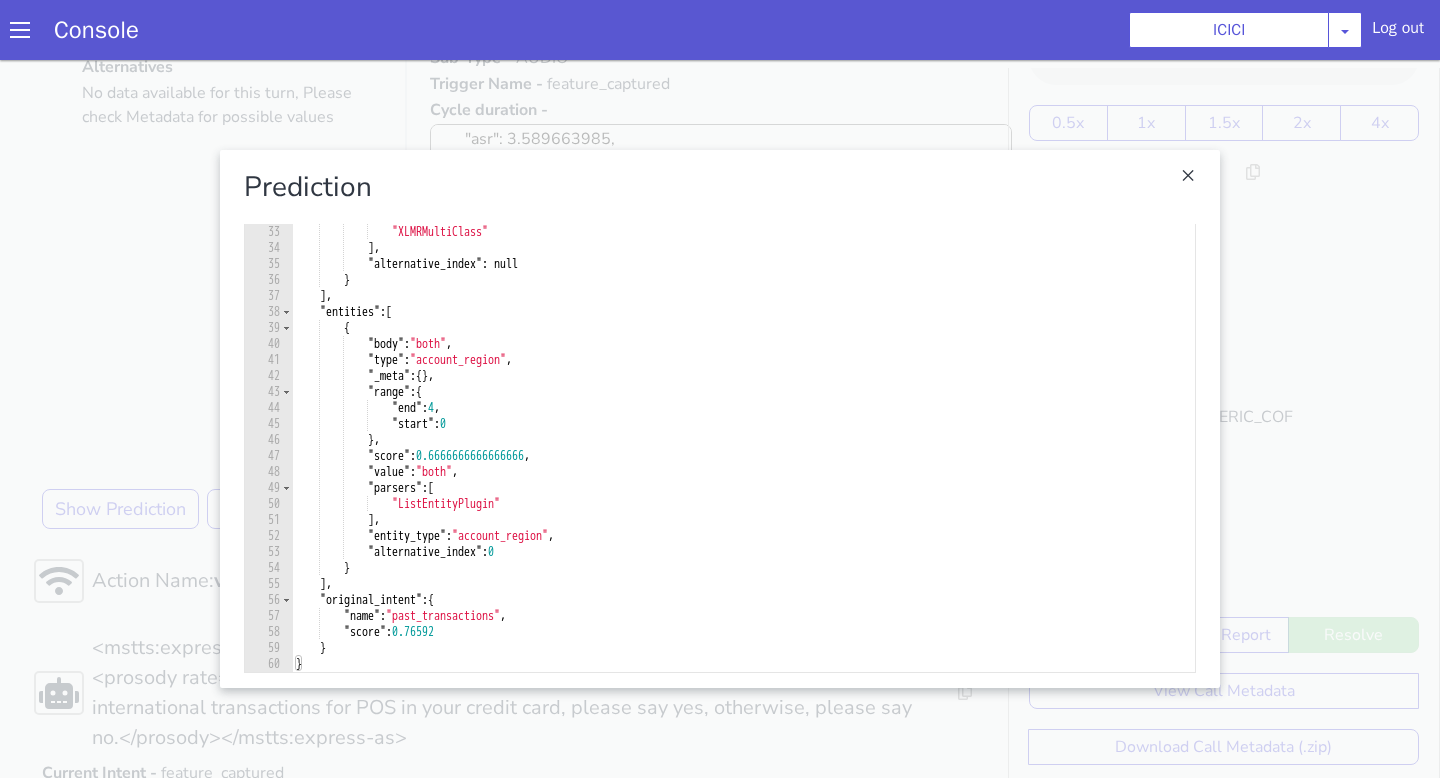 click at bounding box center [1733, 13] 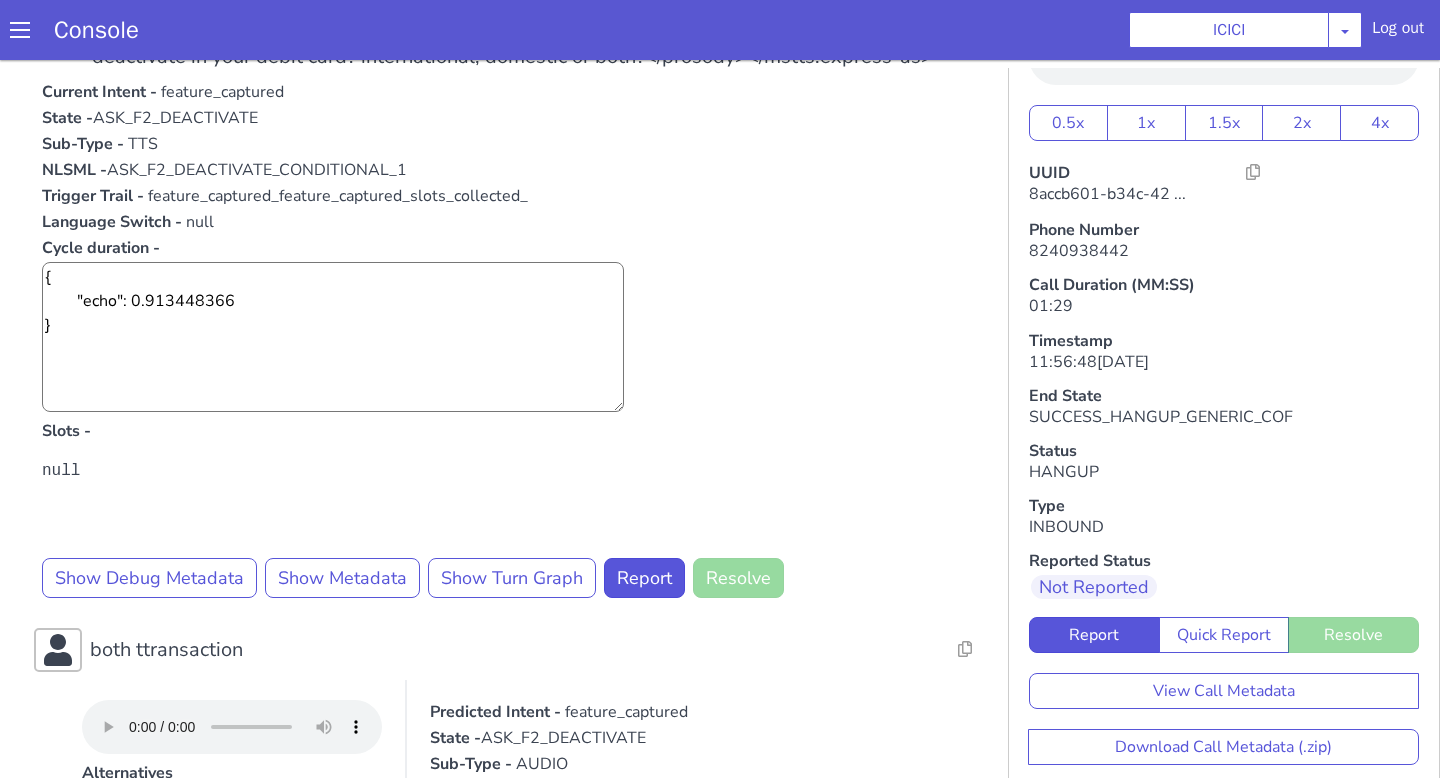 scroll, scrollTop: 2001, scrollLeft: 0, axis: vertical 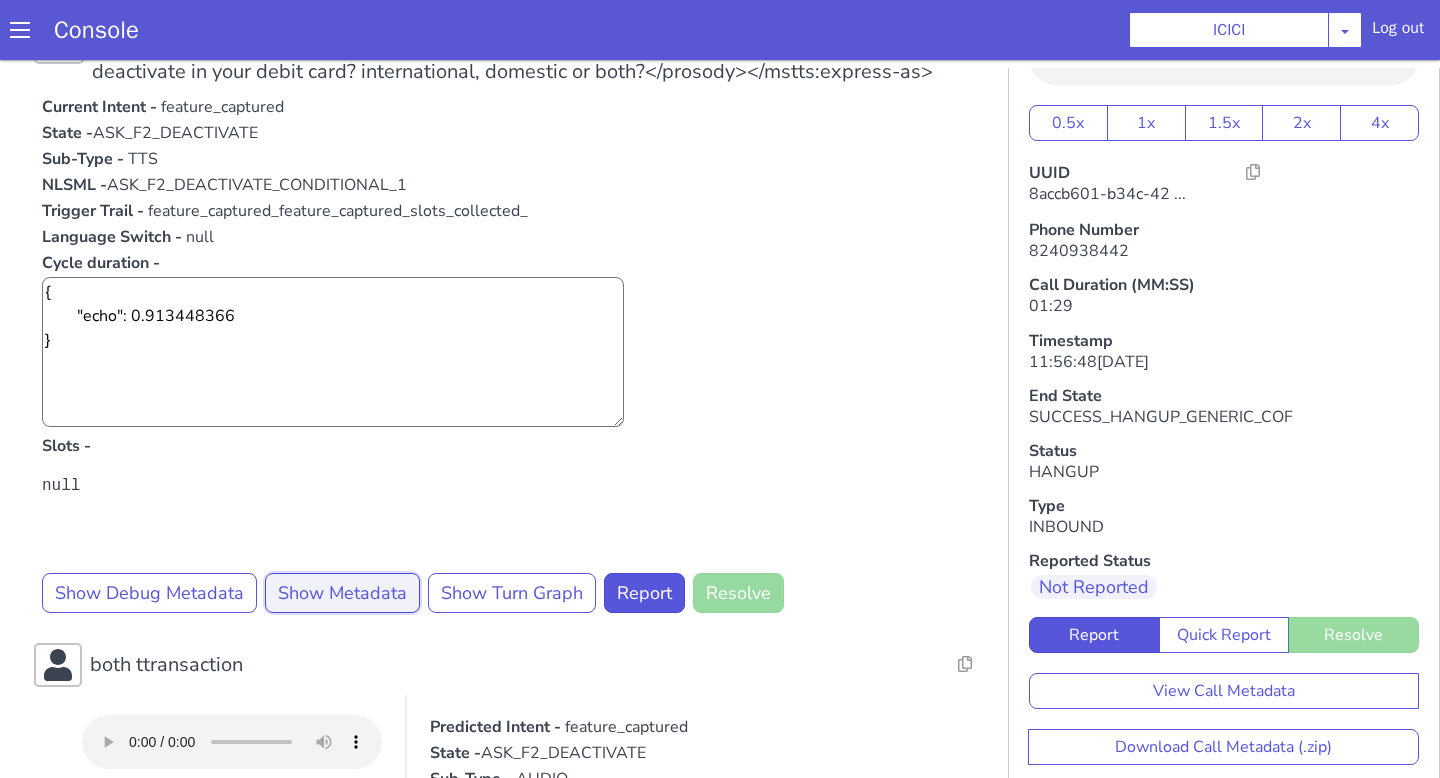 click on "Show Metadata" at bounding box center [863, 156] 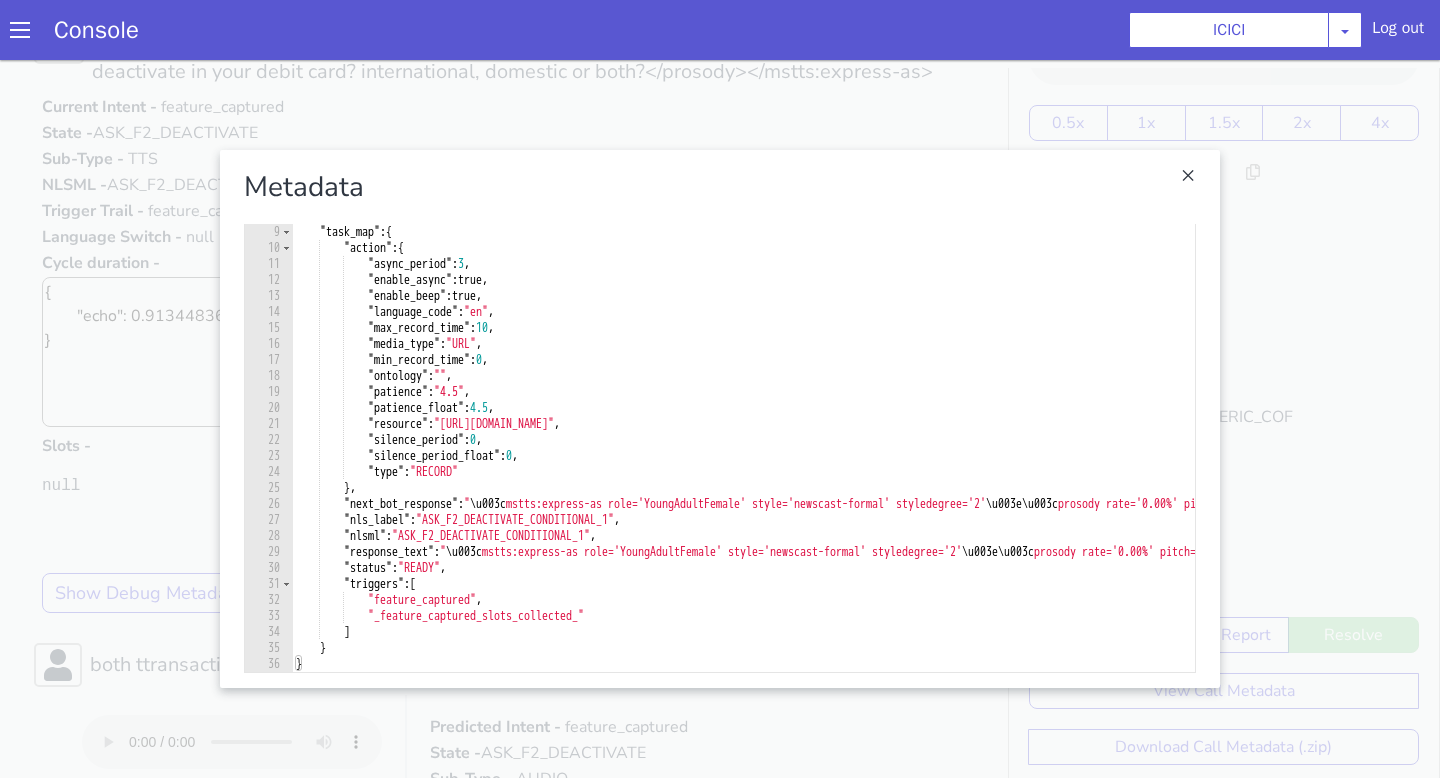 scroll, scrollTop: 78, scrollLeft: 0, axis: vertical 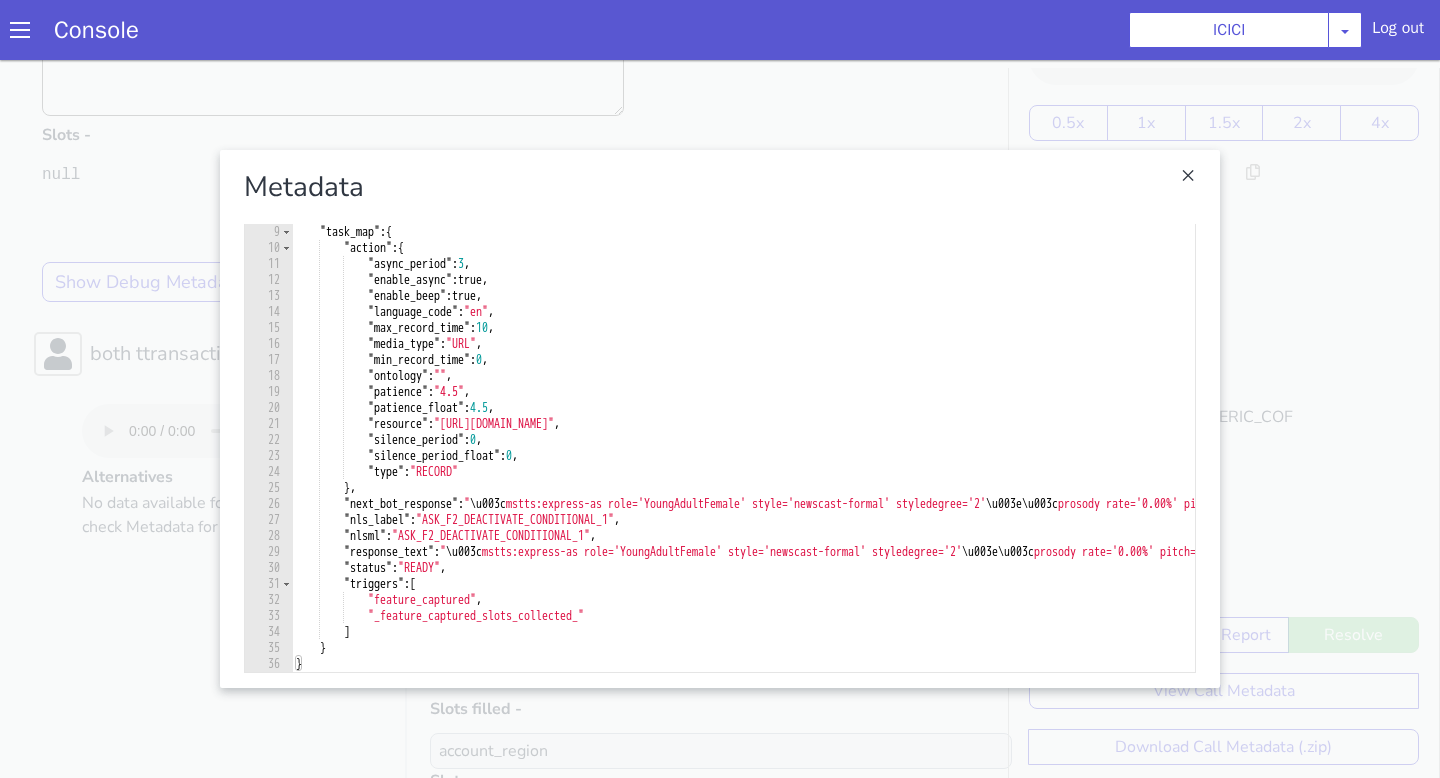 click at bounding box center [1528, -38] 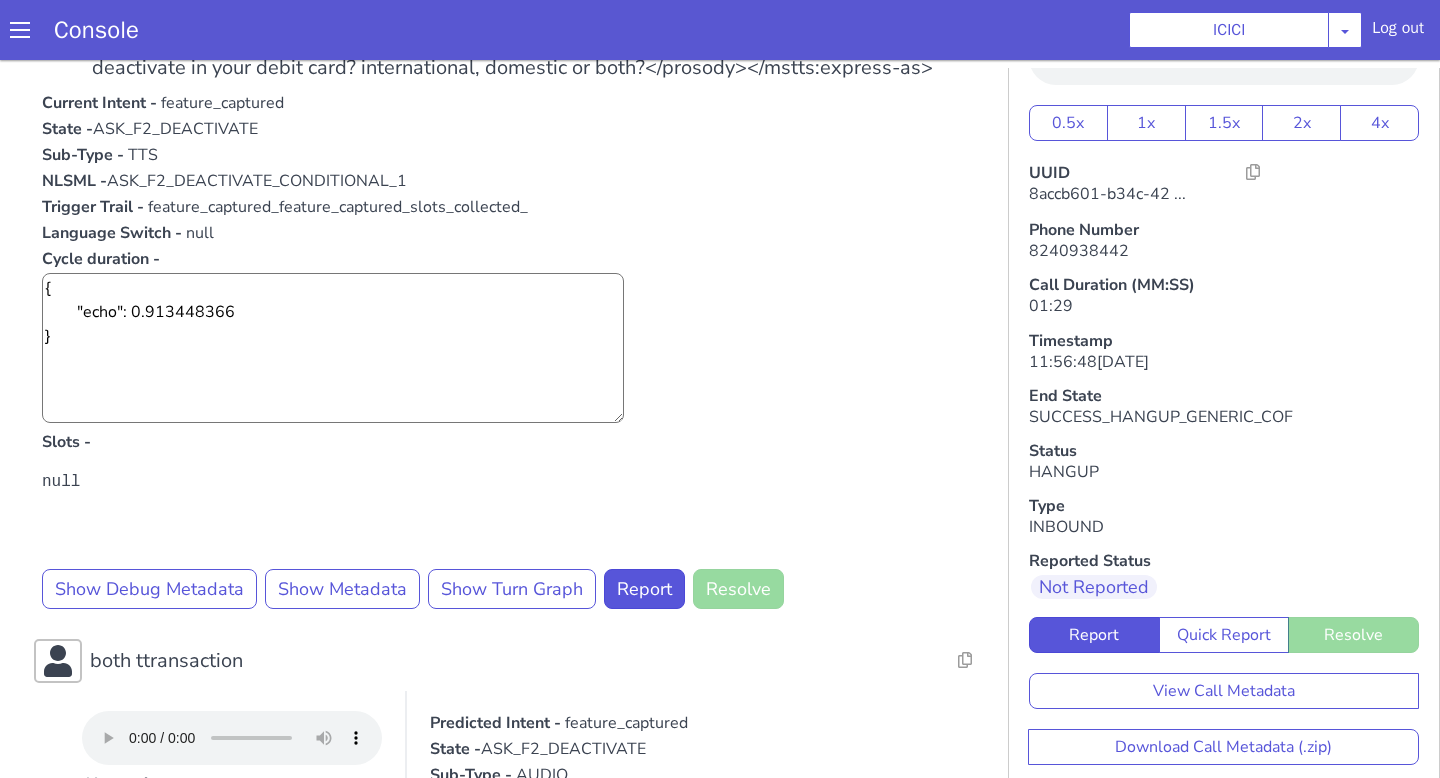 scroll, scrollTop: 2004, scrollLeft: 0, axis: vertical 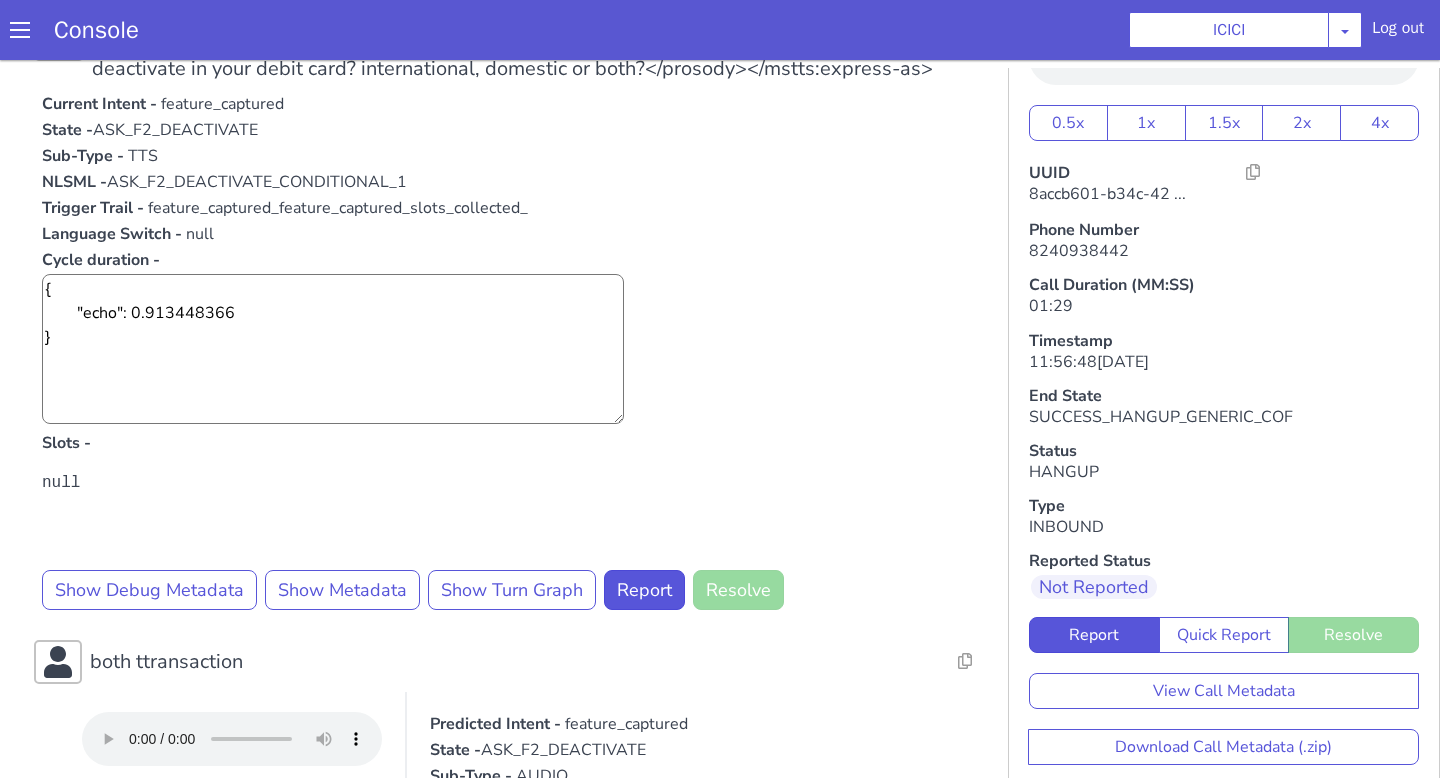 click on "Action Name:  Internal_set_language_for_iproxy Resolve  Intent Error  Entity Error  Transcription Error  Miscellaneous Submit Action Name:  931503 - CAR - RMN CLI Validation Resolve  Intent Error  Entity Error  Transcription Error  Miscellaneous Submit Action Name:  Unica API Resolve  Intent Error  Entity Error  Transcription Error  Miscellaneous Submit <mstts:express-as role='YoungAdultFemale' style='newscast-formal' styledegree='2'><prosody rate='0.00%' pitch='+3.5Hz'>Hi, welcome to ICICI BANK, I'm your customer service expert, how may I help you?</prosody></mstts:express-as> Resolve  Intent Error  Entity Error  Transcription Error  Miscellaneous Submit kindly deactivate my pos transaction Alternatives No data available for this turn, Please check Metadata for possible values Predicted Intent -   deactivate State -  COF_ASK_QUERY Sub-Type -   AUDIO Trigger Name -   deactivate Cycle duration -  Slots filled - feature_type Slots -   Show Prediction Show Debug Metadata Show Metadata Show Turn Graph Report" at bounding box center [953, 16] 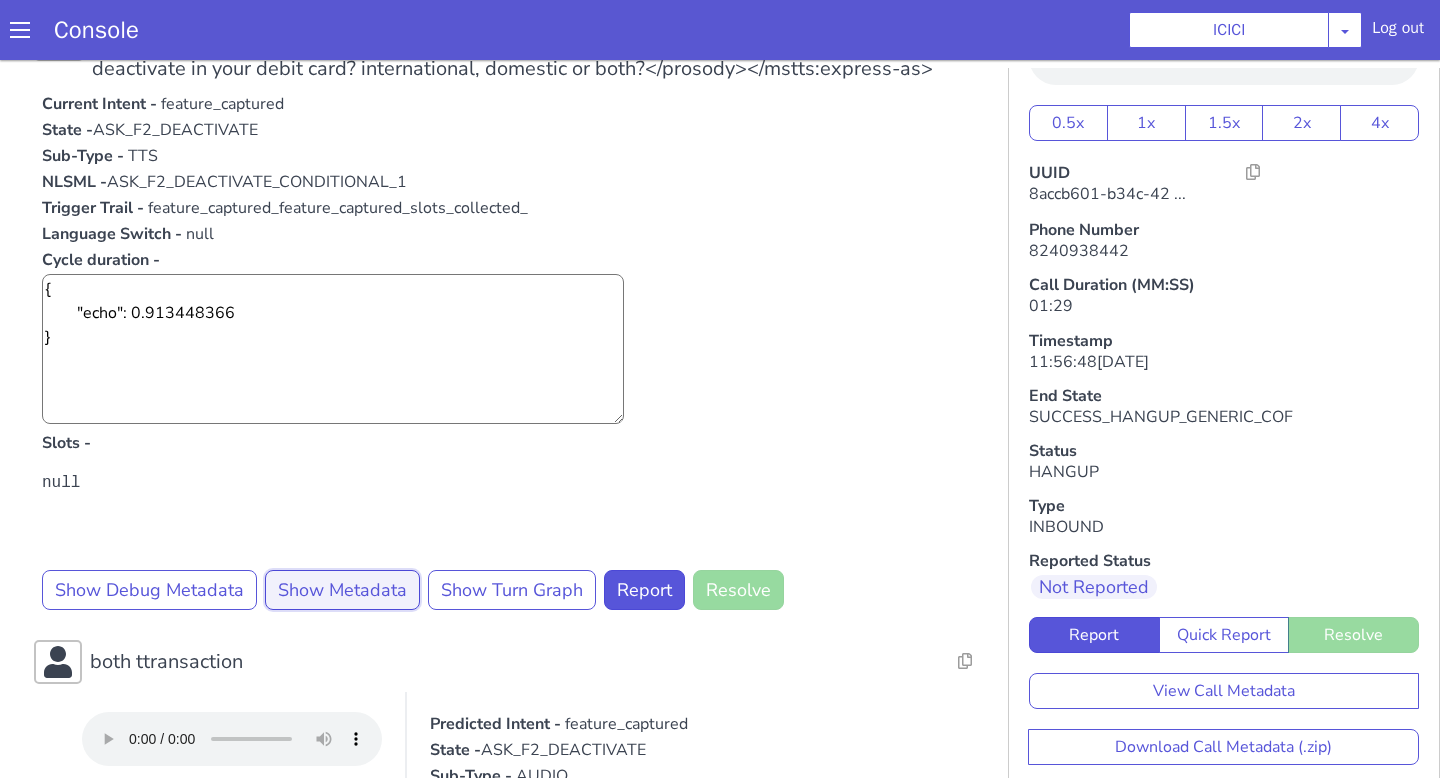 click on "Show Metadata" at bounding box center [953, 135] 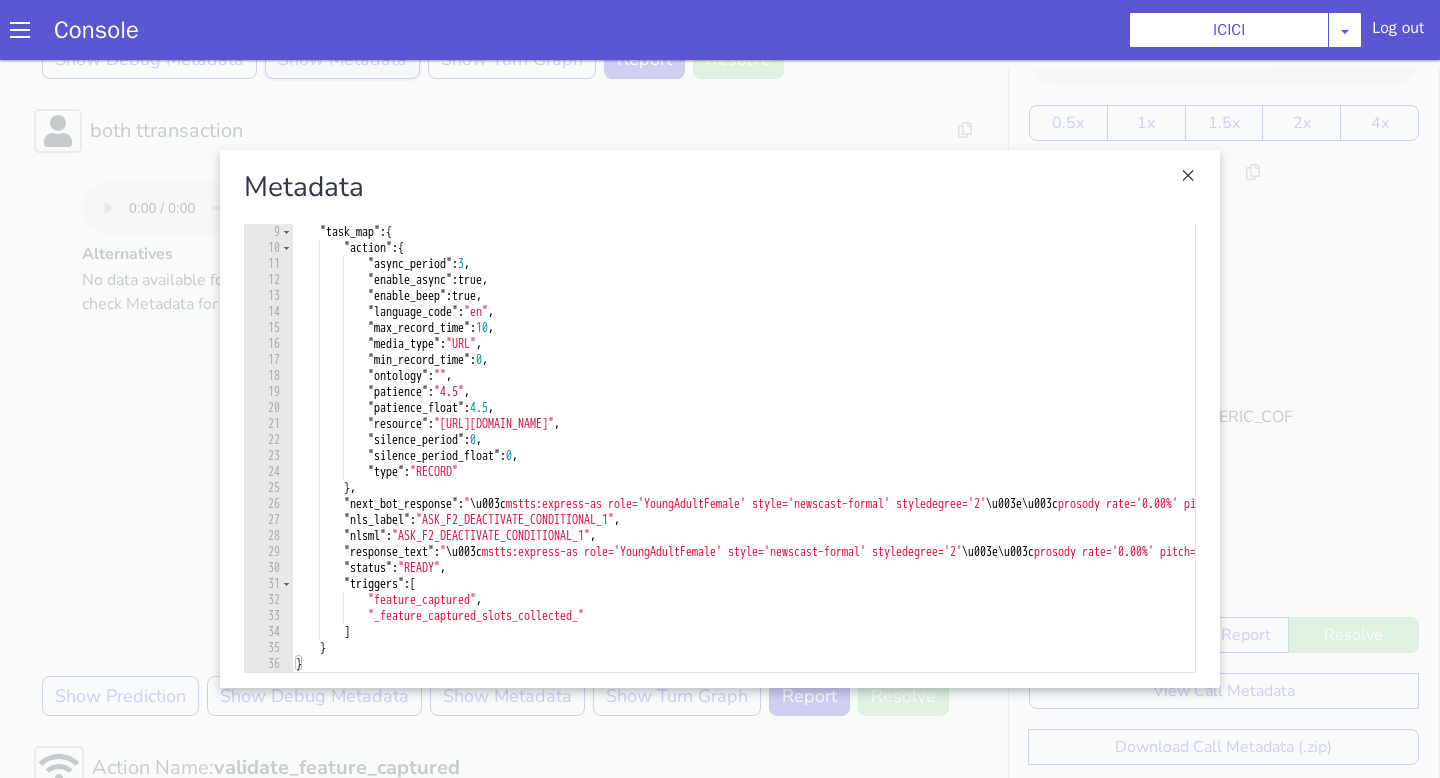 scroll, scrollTop: 2634, scrollLeft: 0, axis: vertical 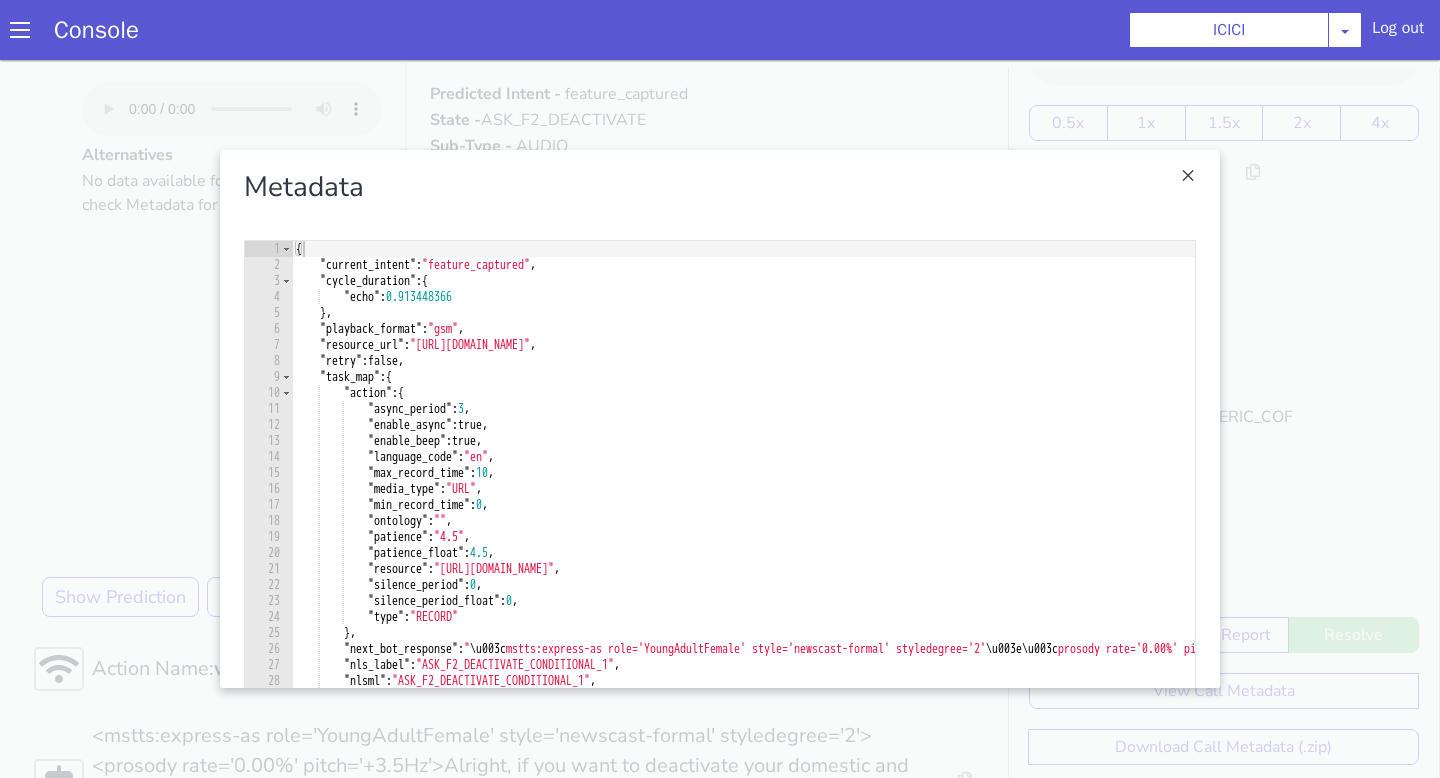 click at bounding box center [741, 375] 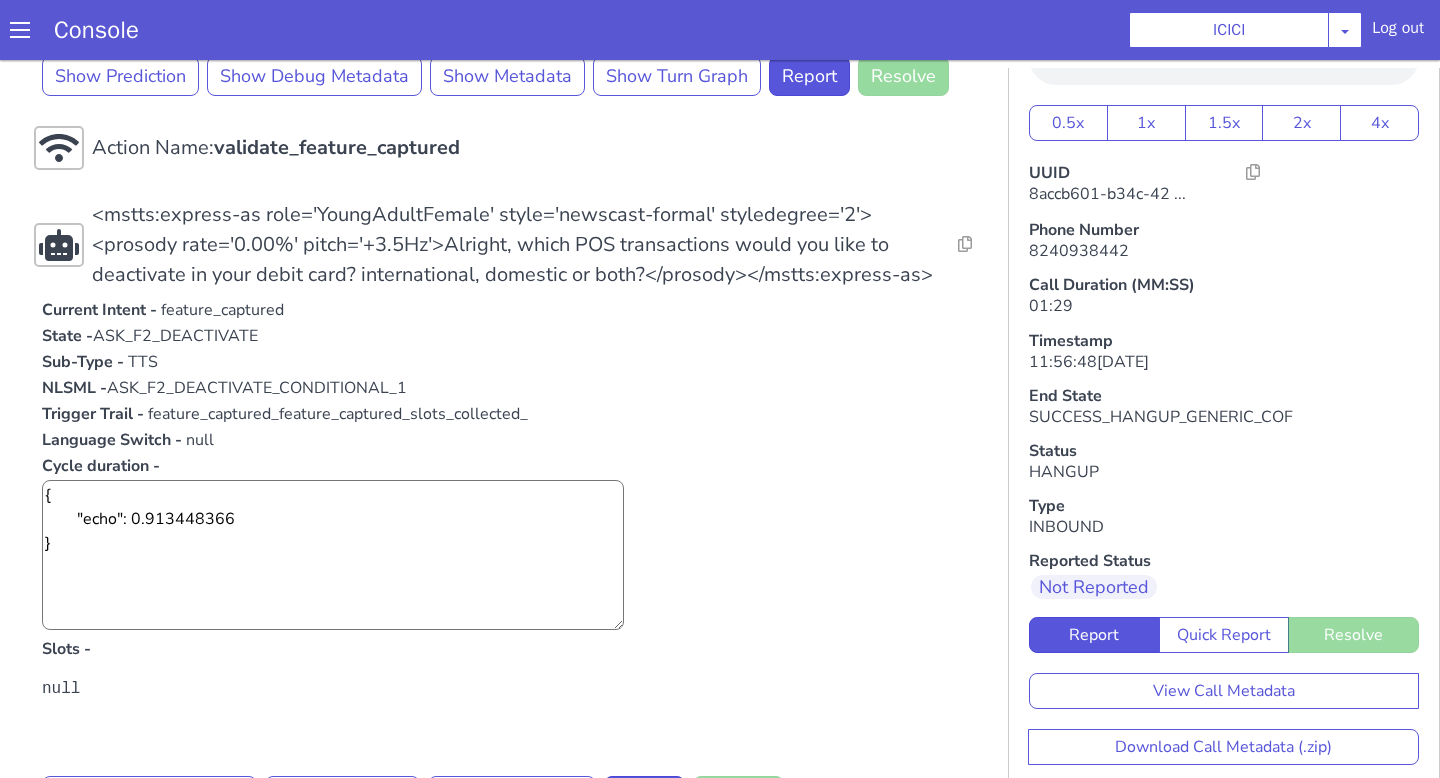 scroll, scrollTop: 1782, scrollLeft: 0, axis: vertical 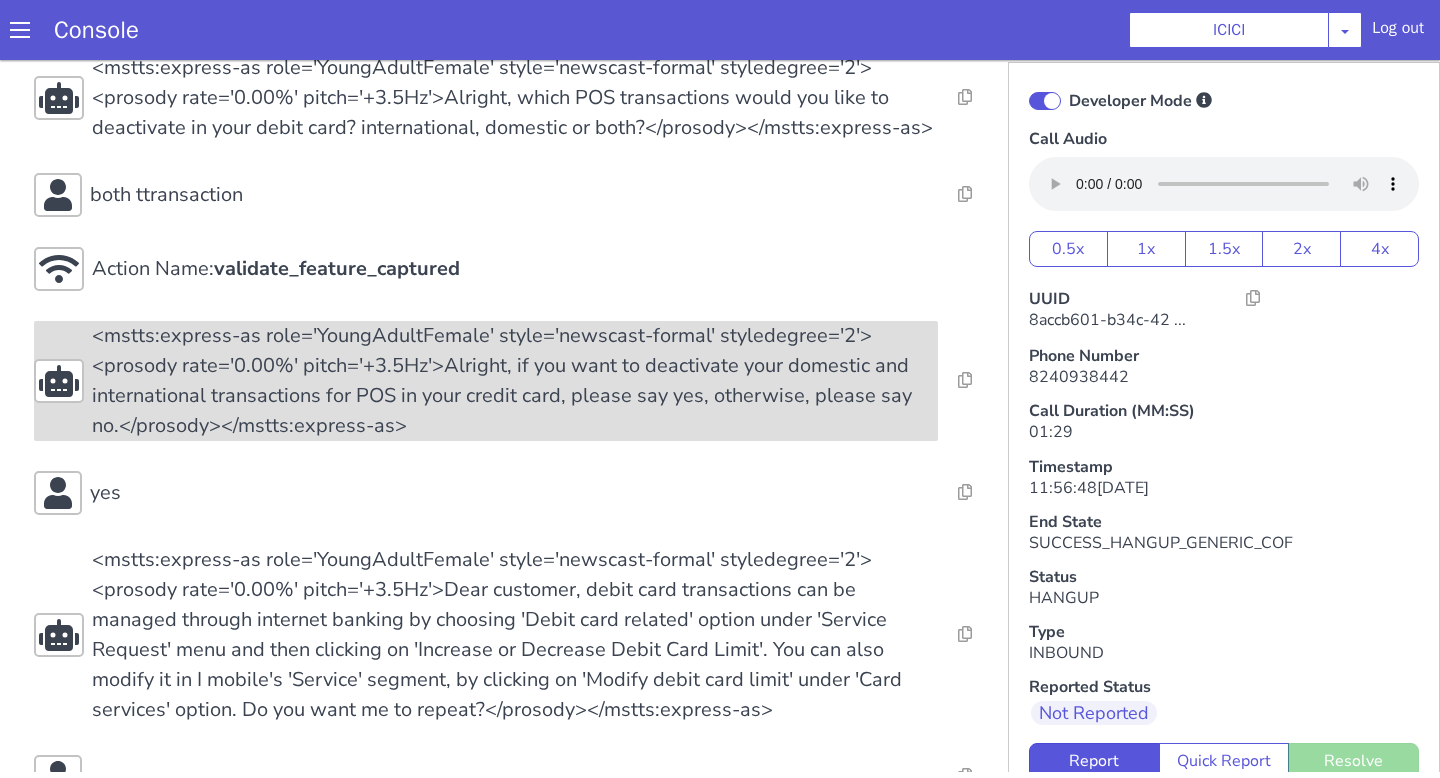 click on "<mstts:express-as role='YoungAdultFemale' style='newscast-formal' styledegree='2'><prosody rate='0.00%' pitch='+3.5Hz'>Alright, if you want to deactivate your domestic and international transactions for POS in your credit card, please say yes, otherwise, please say no.</prosody></mstts:express-as>" at bounding box center (1801, 158) 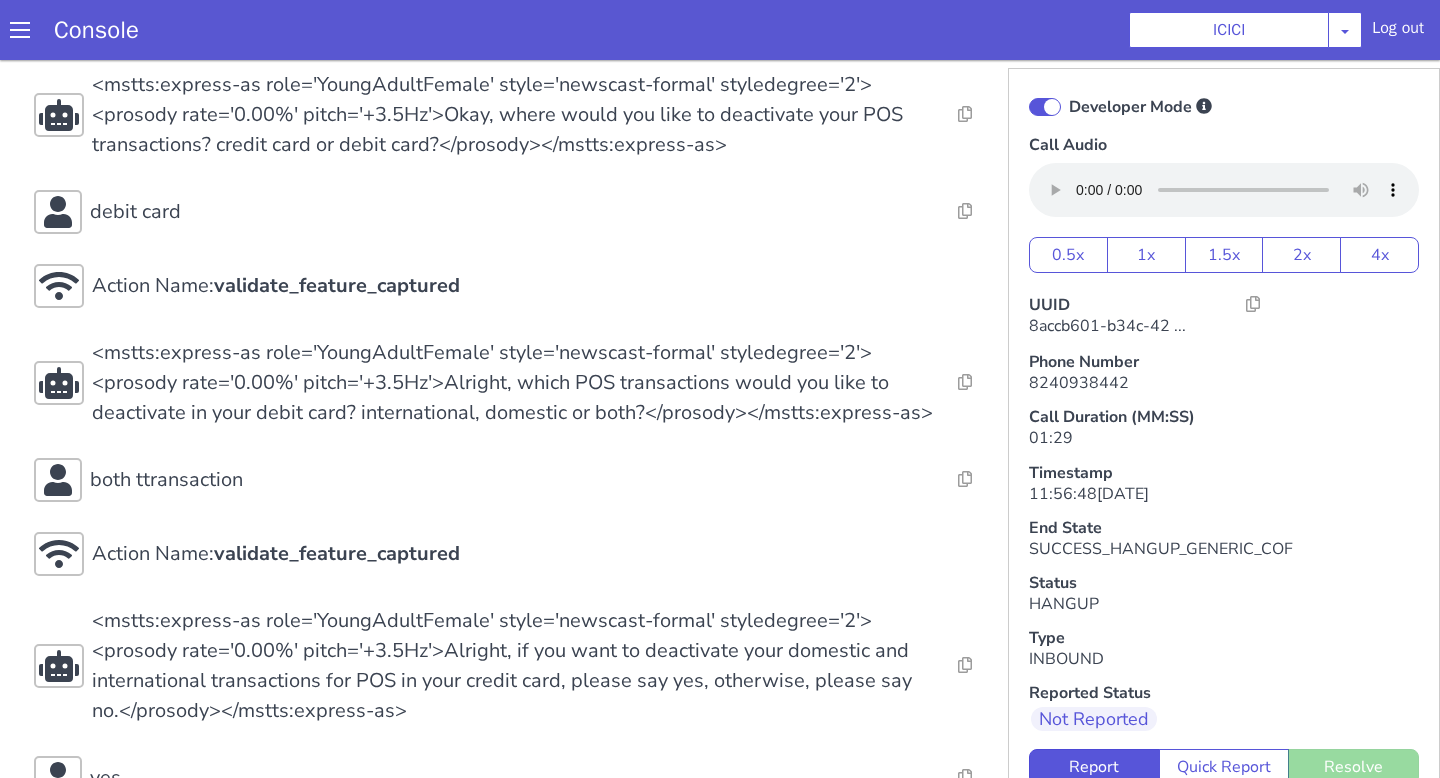 scroll, scrollTop: 1266, scrollLeft: 0, axis: vertical 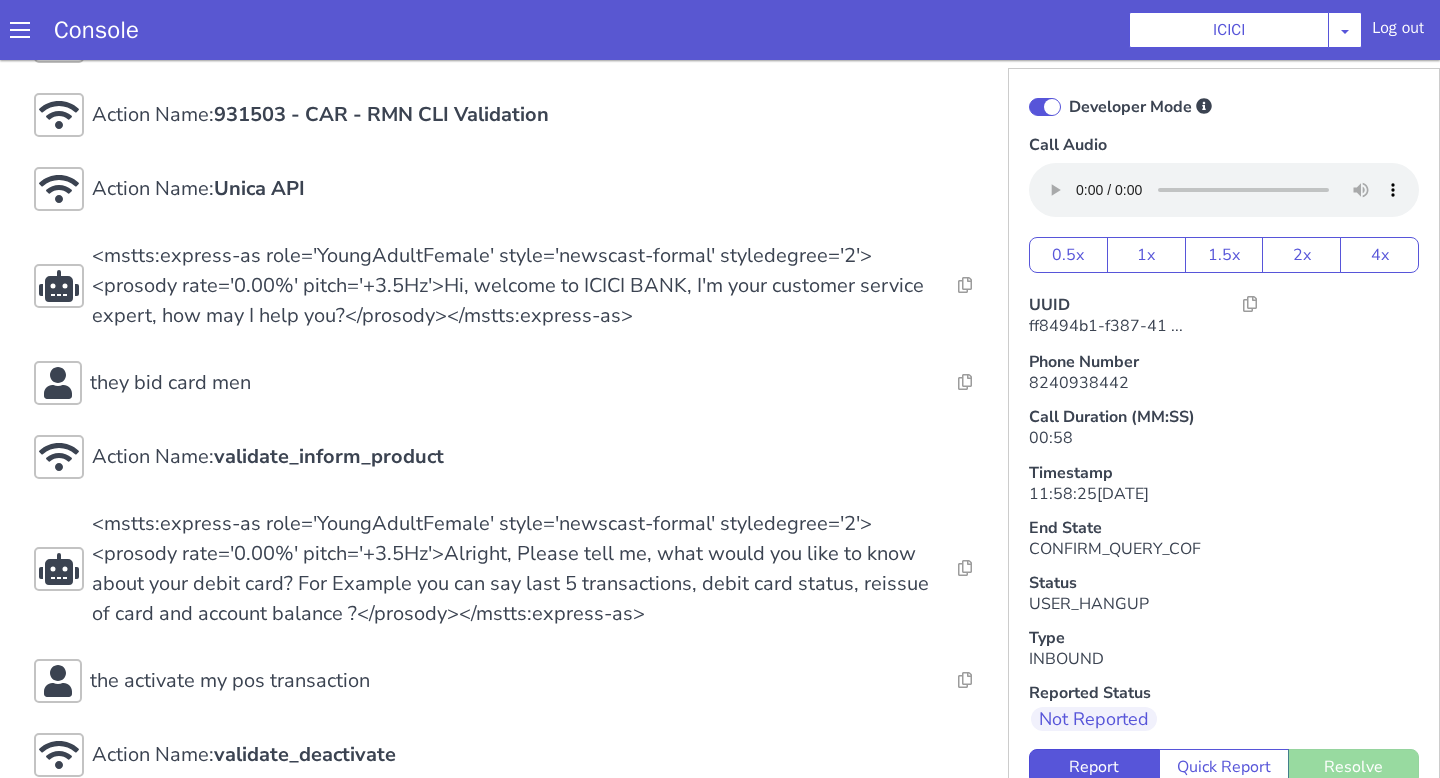 click on "Action Name:  Internal_set_language_for_iproxy Resolve  Intent Error  Entity Error  Transcription Error  Miscellaneous Submit Action Name:  931503 - CAR - RMN CLI Validation Resolve  Intent Error  Entity Error  Transcription Error  Miscellaneous Submit Action Name:  Unica API Resolve  Intent Error  Entity Error  Transcription Error  Miscellaneous Submit <mstts:express-as role='YoungAdultFemale' style='newscast-formal' styledegree='2'><prosody rate='0.00%' pitch='+3.5Hz'>Hi, welcome to ICICI BANK, I'm your customer service expert, how may I help you?</prosody></mstts:express-as> Resolve  Intent Error  Entity Error  Transcription Error  Miscellaneous Submit they bid card men Resolve  Intent Error  Entity Error  Transcription Error  Miscellaneous Submit Action Name:  validate_inform_product Resolve  Intent Error  Entity Error  Transcription Error  Miscellaneous Submit Resolve  Intent Error  Entity Error  Transcription Error  Miscellaneous Submit the activate my pos transaction Resolve  Intent Error  Entity Error" at bounding box center (1426, 333) 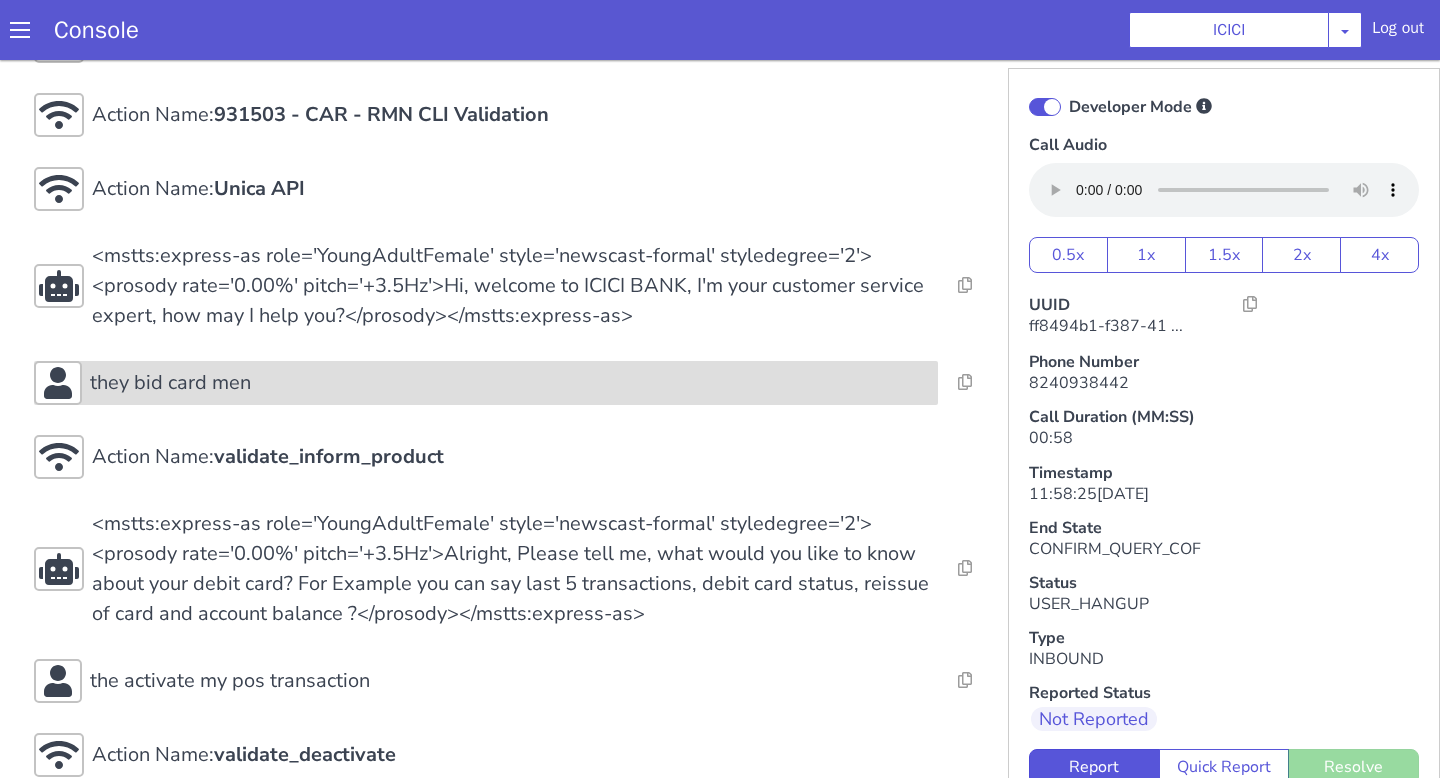 click on "they bid card men" at bounding box center [1218, -79] 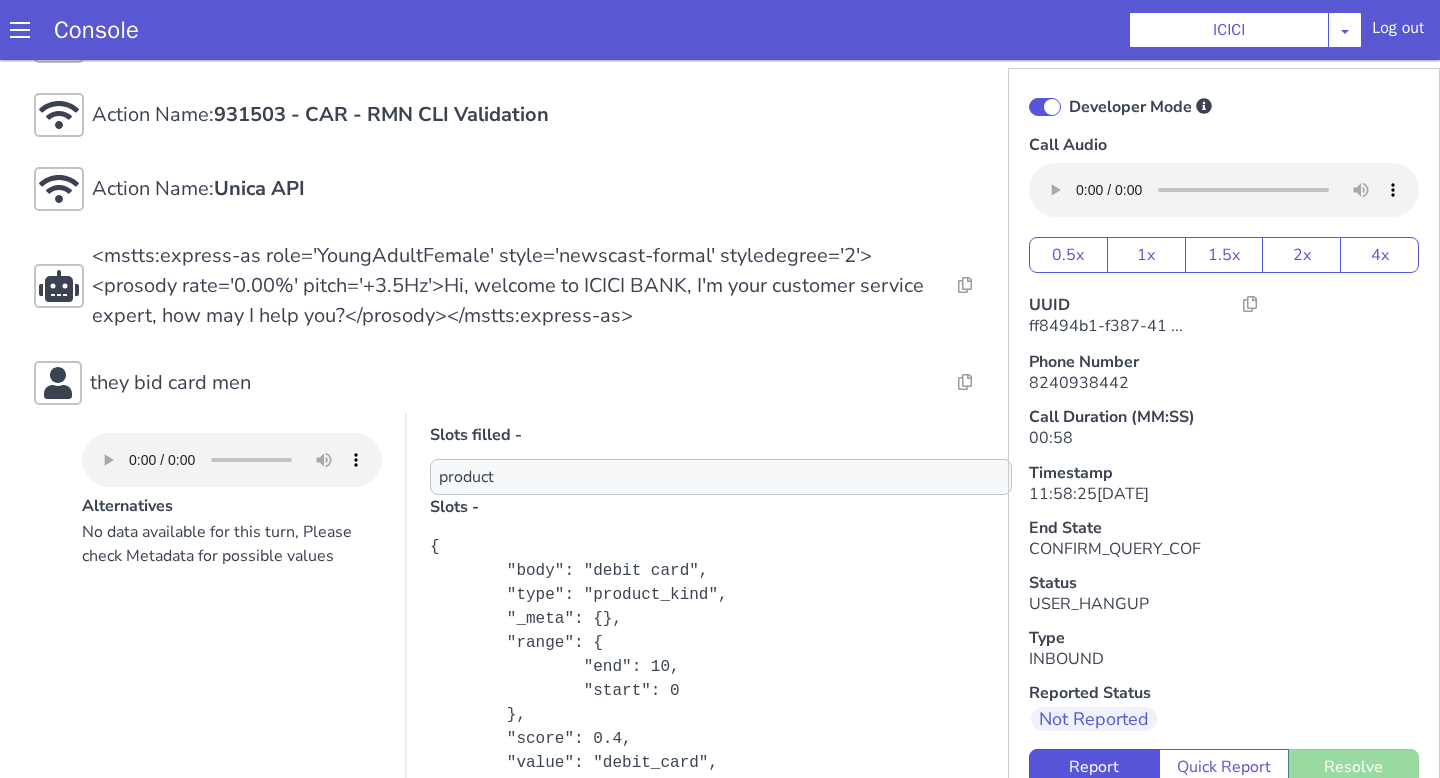scroll, scrollTop: 355, scrollLeft: 0, axis: vertical 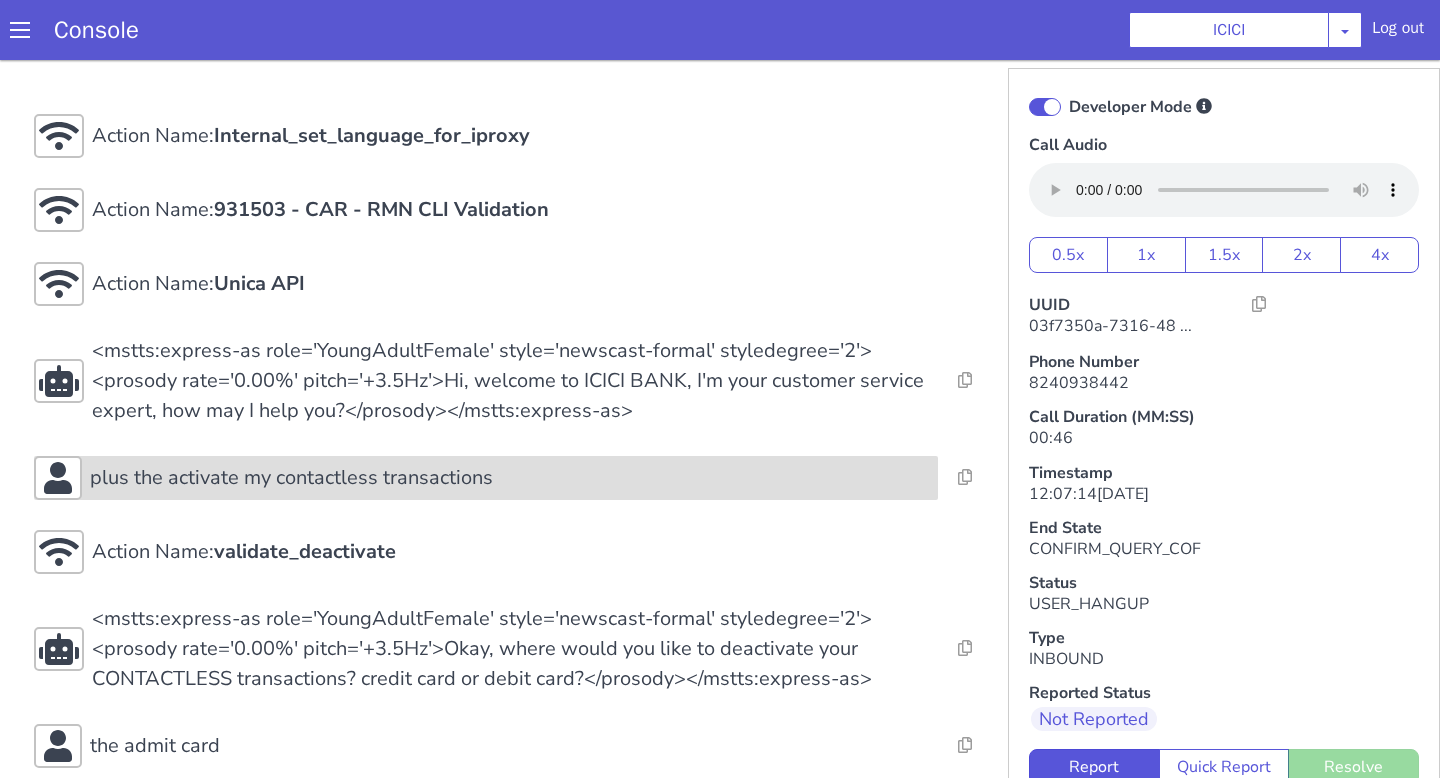 click on "plus the activate my contactless transactions" at bounding box center [697, 222] 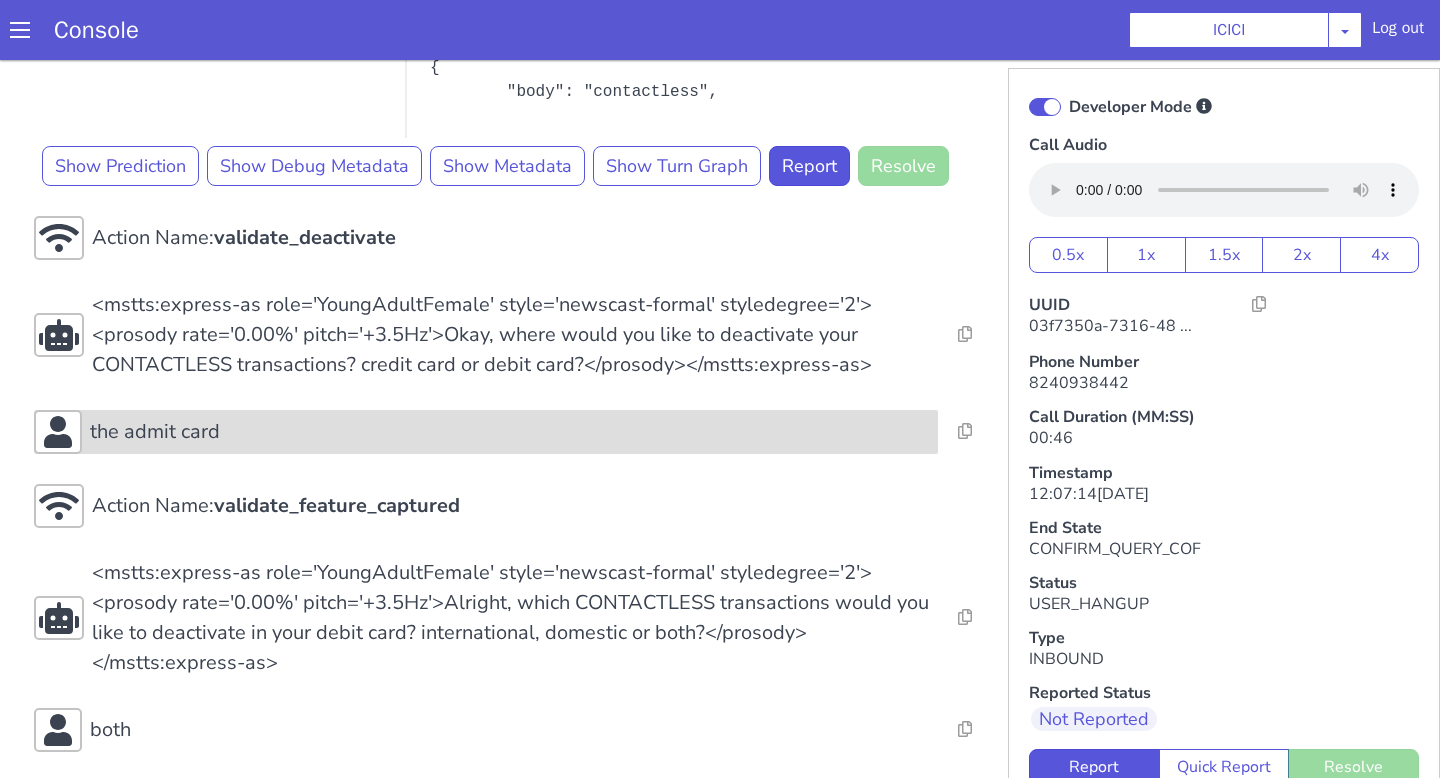 scroll, scrollTop: 879, scrollLeft: 0, axis: vertical 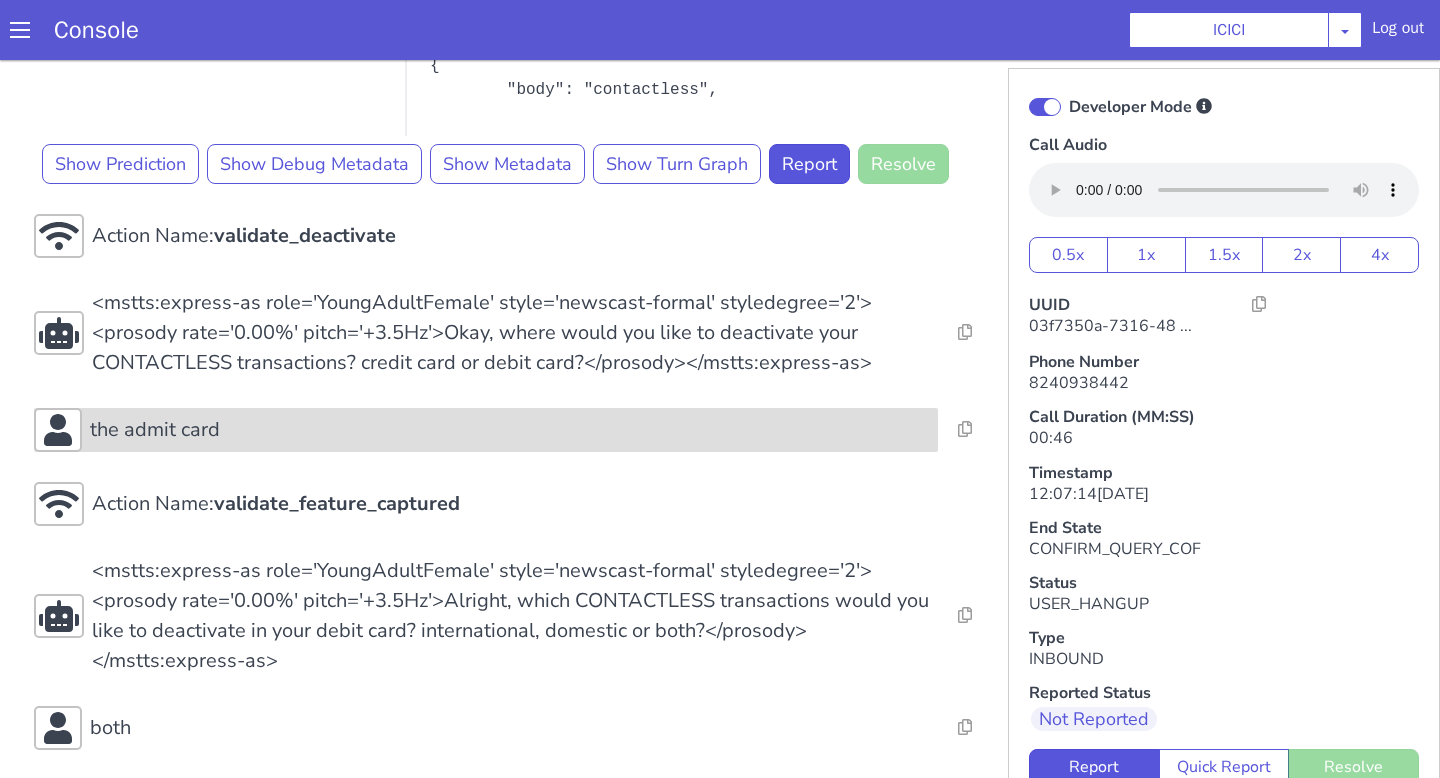 click on "Action Name:  Internal_set_language_for_iproxy Resolve  Intent Error  Entity Error  Transcription Error  Miscellaneous Submit Action Name:  931503 - CAR - RMN CLI Validation Resolve  Intent Error  Entity Error  Transcription Error  Miscellaneous Submit Action Name:  Unica API Resolve  Intent Error  Entity Error  Transcription Error  Miscellaneous Submit <mstts:express-as role='YoungAdultFemale' style='newscast-formal' styledegree='2'><prosody rate='0.00%' pitch='+3.5Hz'>Hi, welcome to ICICI BANK, I'm your customer service expert, how may I help you?</prosody></mstts:express-as> Resolve  Intent Error  Entity Error  Transcription Error  Miscellaneous Submit plus the activate my contactless transactions Alternatives No data available for this turn, Please check Metadata for possible values Predicted Intent -   deactivate State -  COF_ASK_QUERY Sub-Type -   AUDIO Trigger Name -   deactivate Cycle duration -  Slots filled - feature_type Slots -   Show Prediction Show Debug Metadata Show Metadata Show Turn Graph" at bounding box center [877, -236] 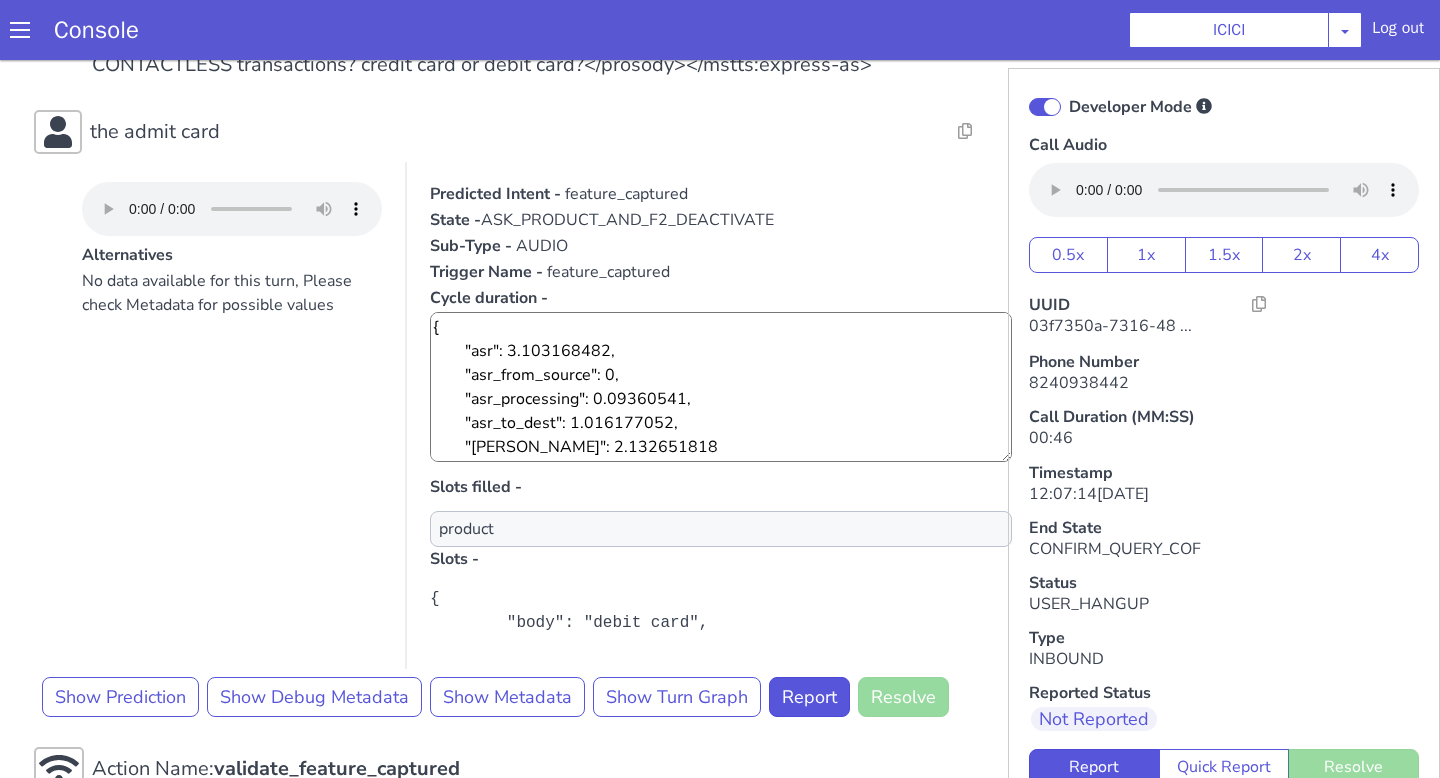 scroll, scrollTop: 1288, scrollLeft: 0, axis: vertical 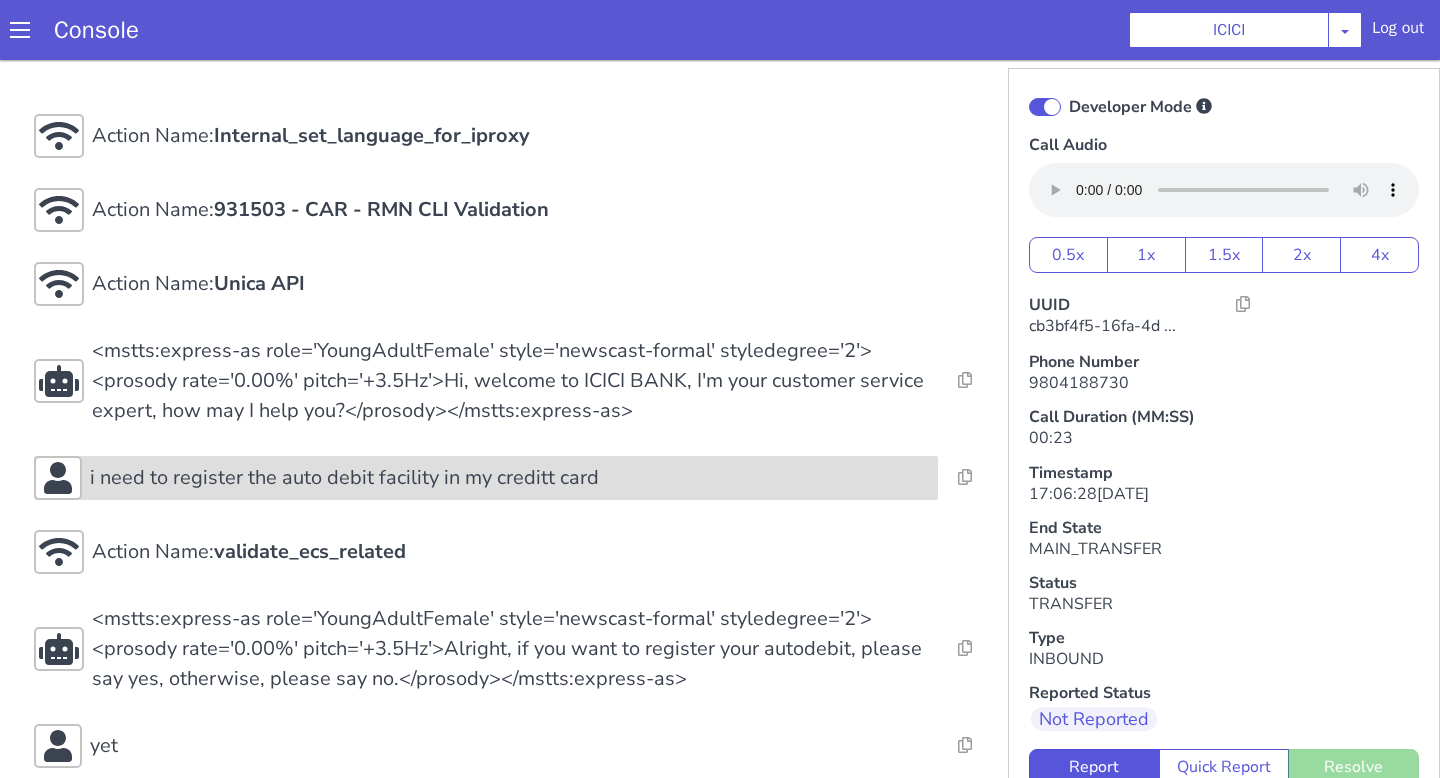 click on "i need to register the auto debit facility in my creditt card" at bounding box center (486, 478) 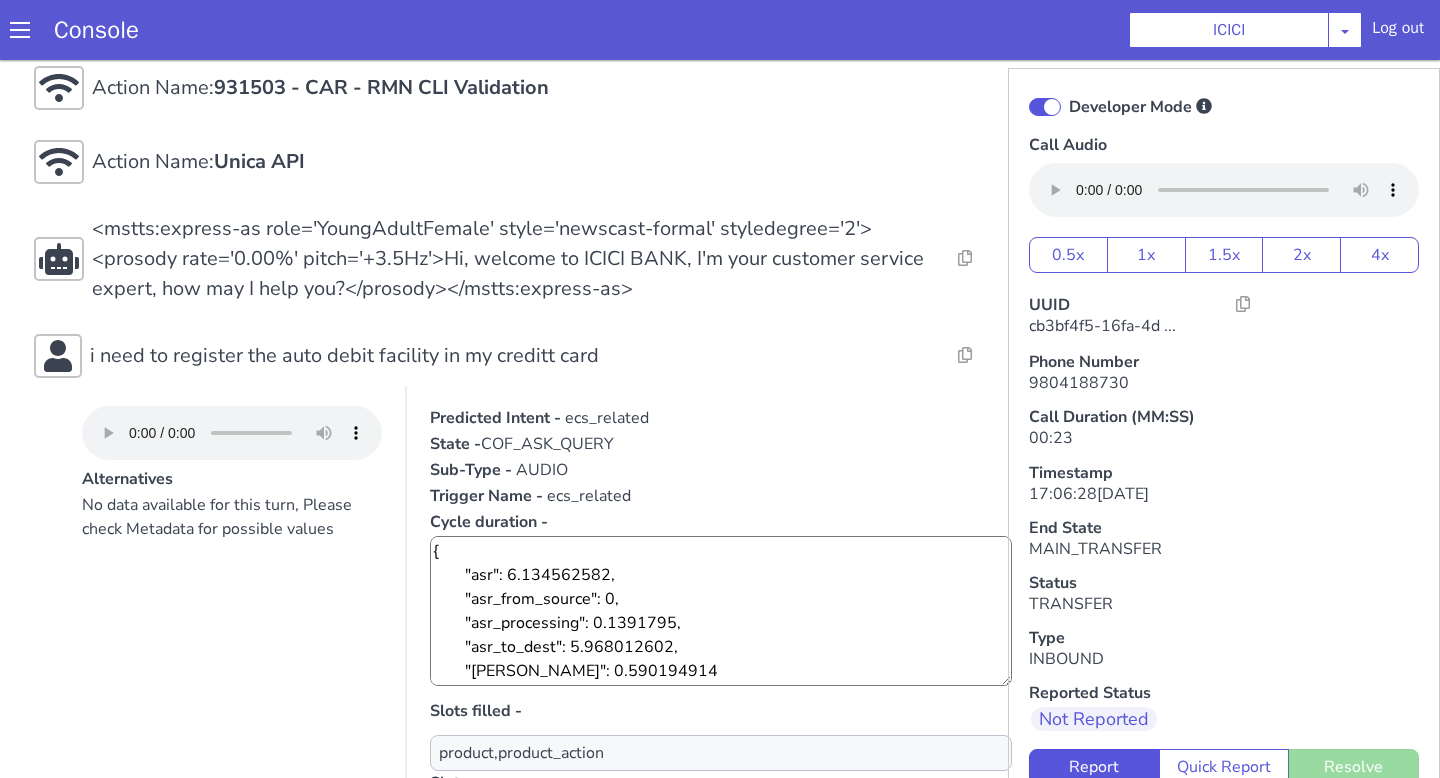 scroll, scrollTop: 109, scrollLeft: 0, axis: vertical 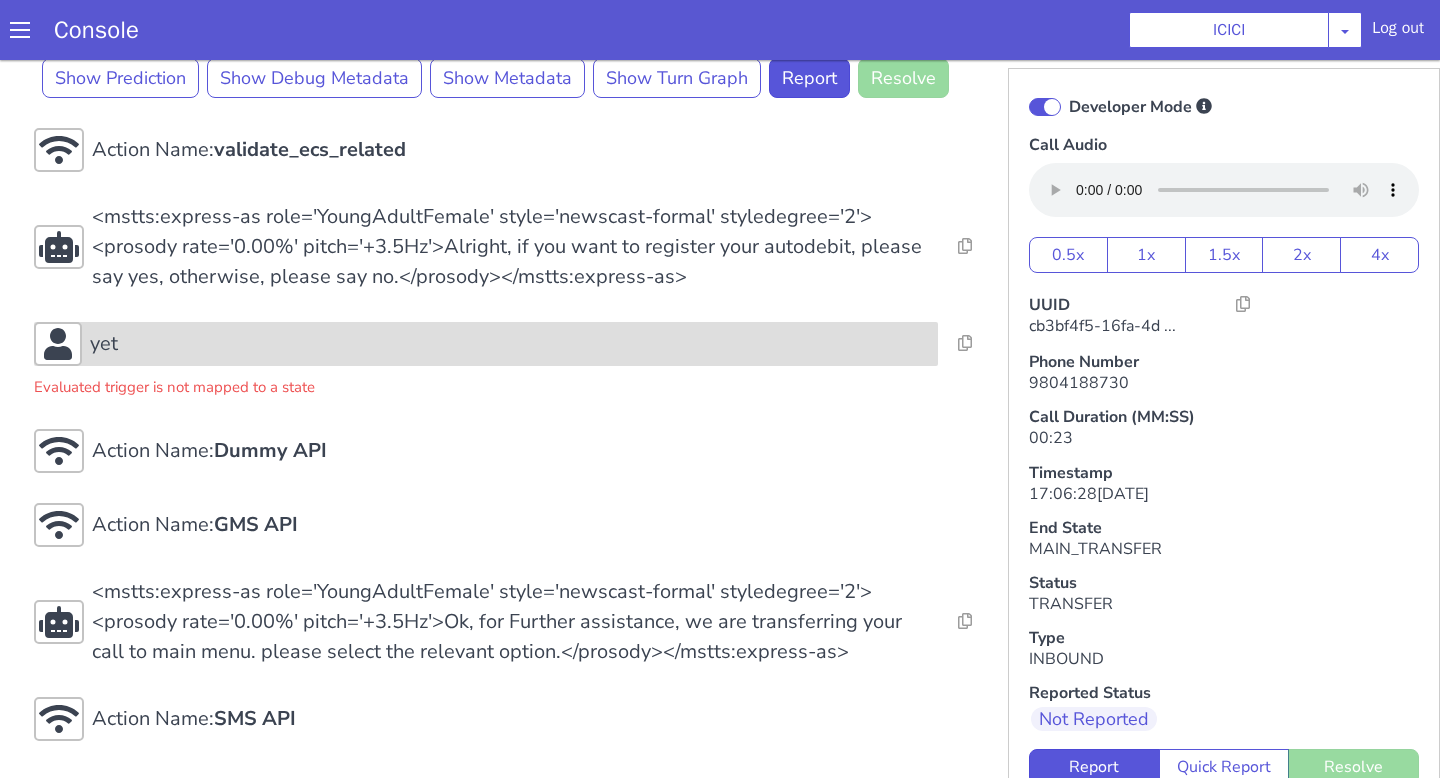 click on "yet" at bounding box center [510, 344] 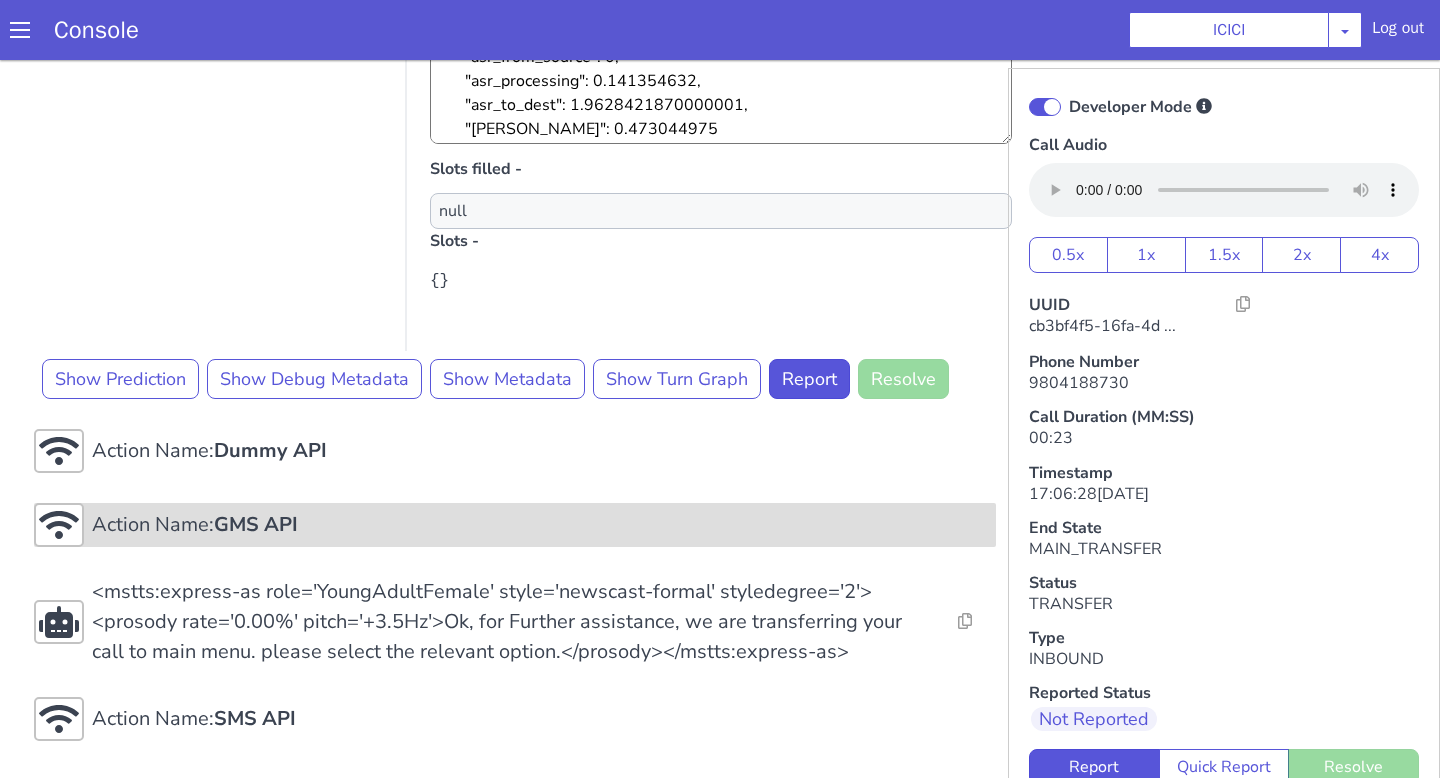 scroll, scrollTop: 6, scrollLeft: 0, axis: vertical 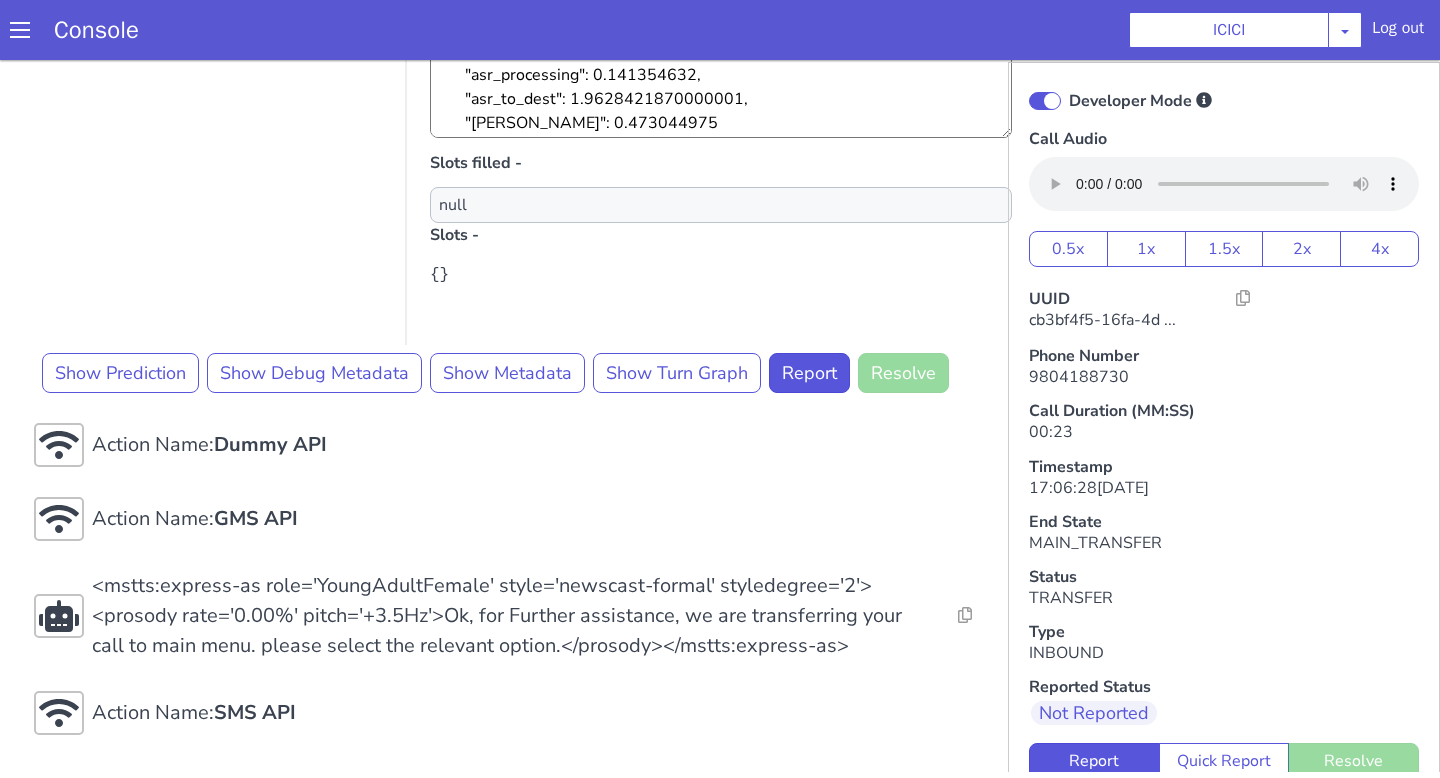 click on "Action Name:  Internal_set_language_for_iproxy Resolve  Intent Error  Entity Error  Transcription Error  Miscellaneous Submit Action Name:  931503 - CAR - RMN CLI Validation Resolve  Intent Error  Entity Error  Transcription Error  Miscellaneous Submit Action Name:  Unica API Resolve  Intent Error  Entity Error  Transcription Error  Miscellaneous Submit <mstts:express-as role='YoungAdultFemale' style='newscast-formal' styledegree='2'><prosody rate='0.00%' pitch='+3.5Hz'>Hi, welcome to ICICI BANK, I'm your customer service expert, how may I help you?</prosody></mstts:express-as> Resolve  Intent Error  Entity Error  Transcription Error  Miscellaneous Submit i need to register the auto debit facility in my creditt card Alternatives No data available for this turn, Please check Metadata for possible values Predicted Intent -   ecs_related State -  COF_ASK_QUERY Sub-Type -   AUDIO Trigger Name -   ecs_related Cycle duration -  Slots filled - product,product_action Slots -   Show Prediction Show Debug Metadata yet" at bounding box center [515, -343] 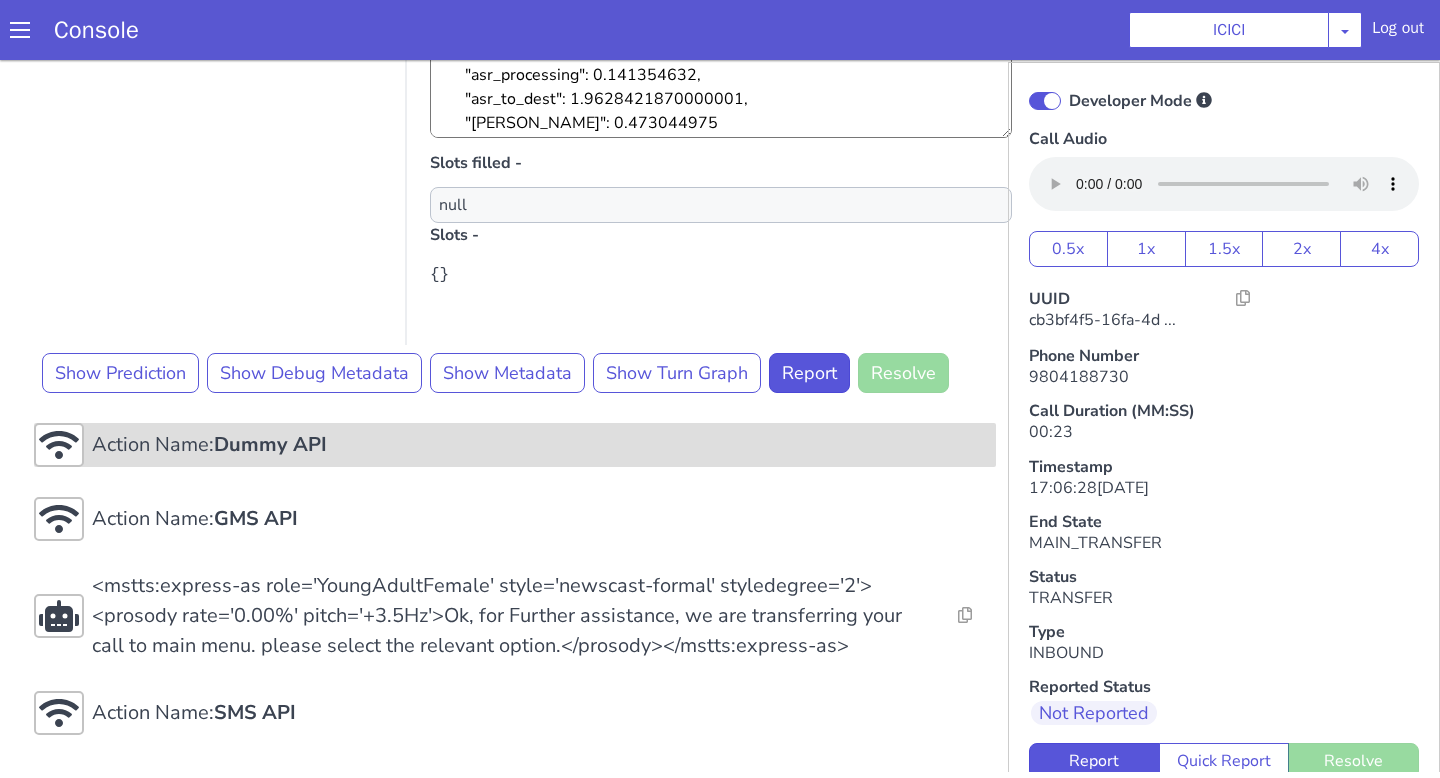 click on "Action Name:  Dummy API" at bounding box center (540, 445) 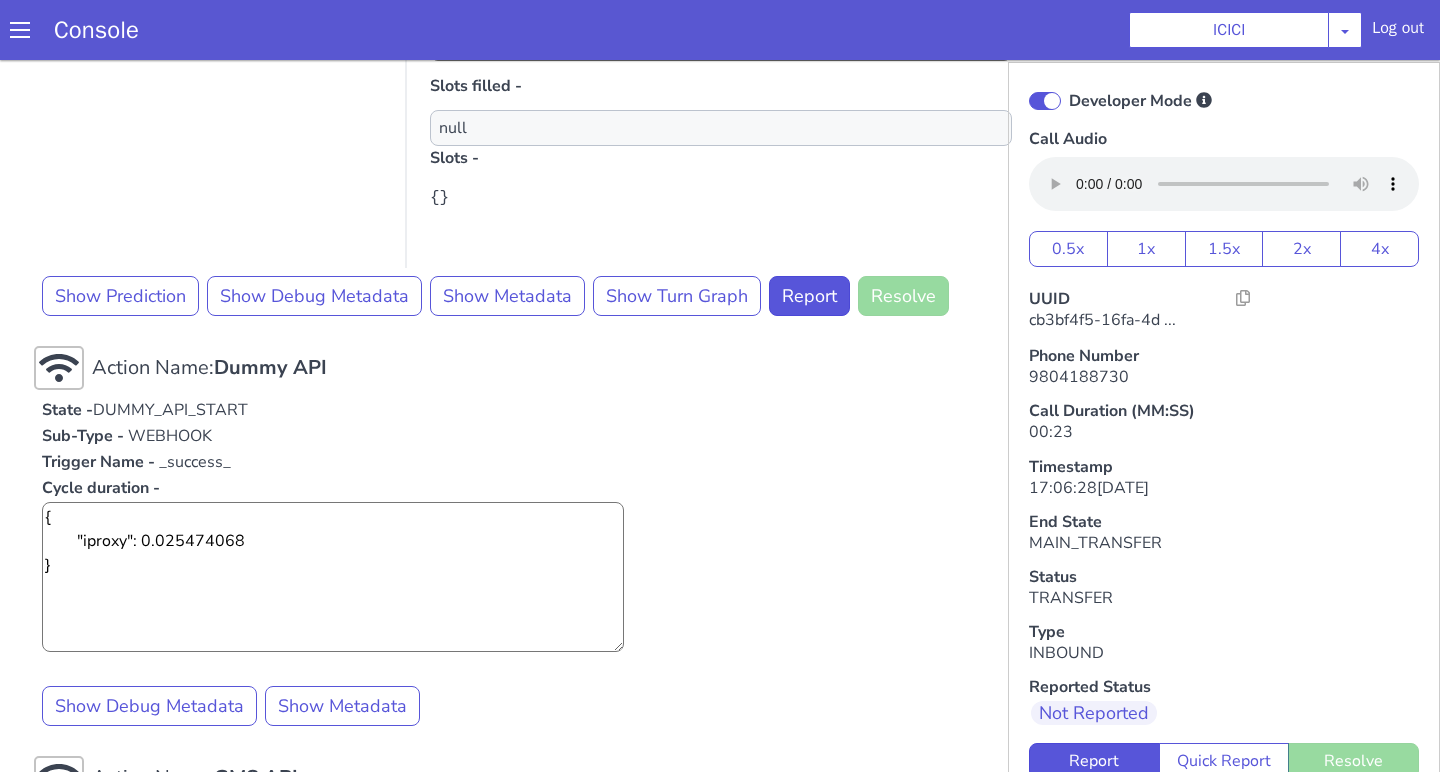 scroll, scrollTop: 1611, scrollLeft: 0, axis: vertical 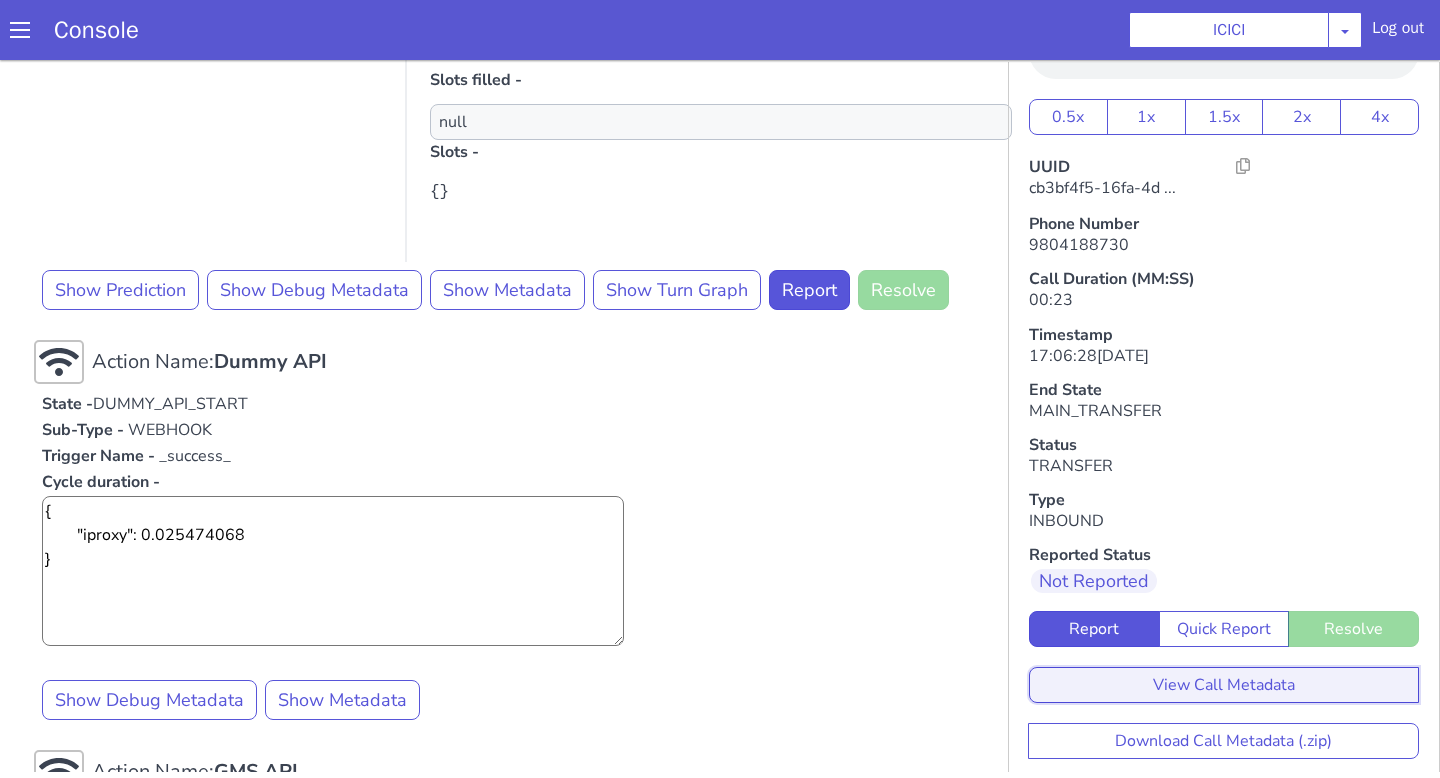 click on "View Call Metadata" at bounding box center (1224, 685) 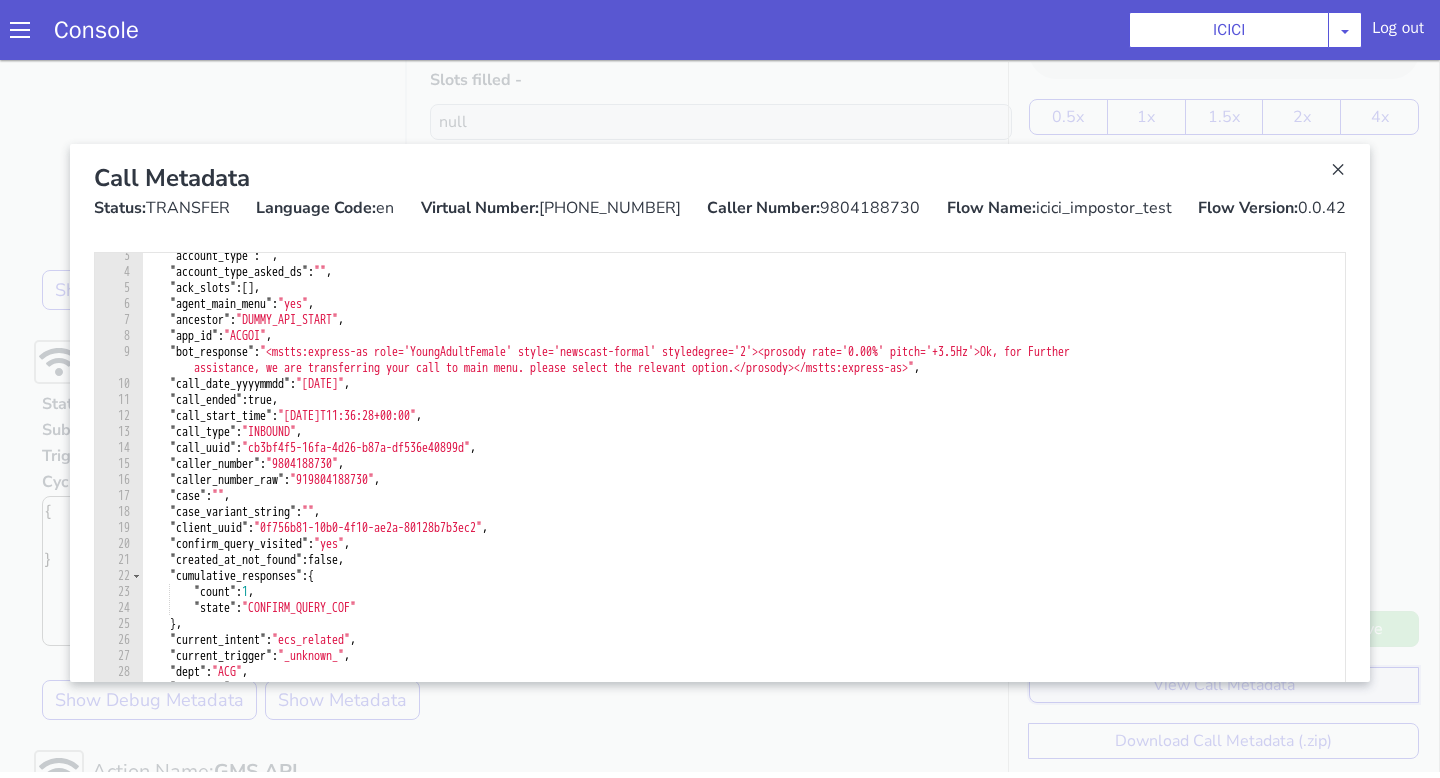 scroll, scrollTop: 52, scrollLeft: 0, axis: vertical 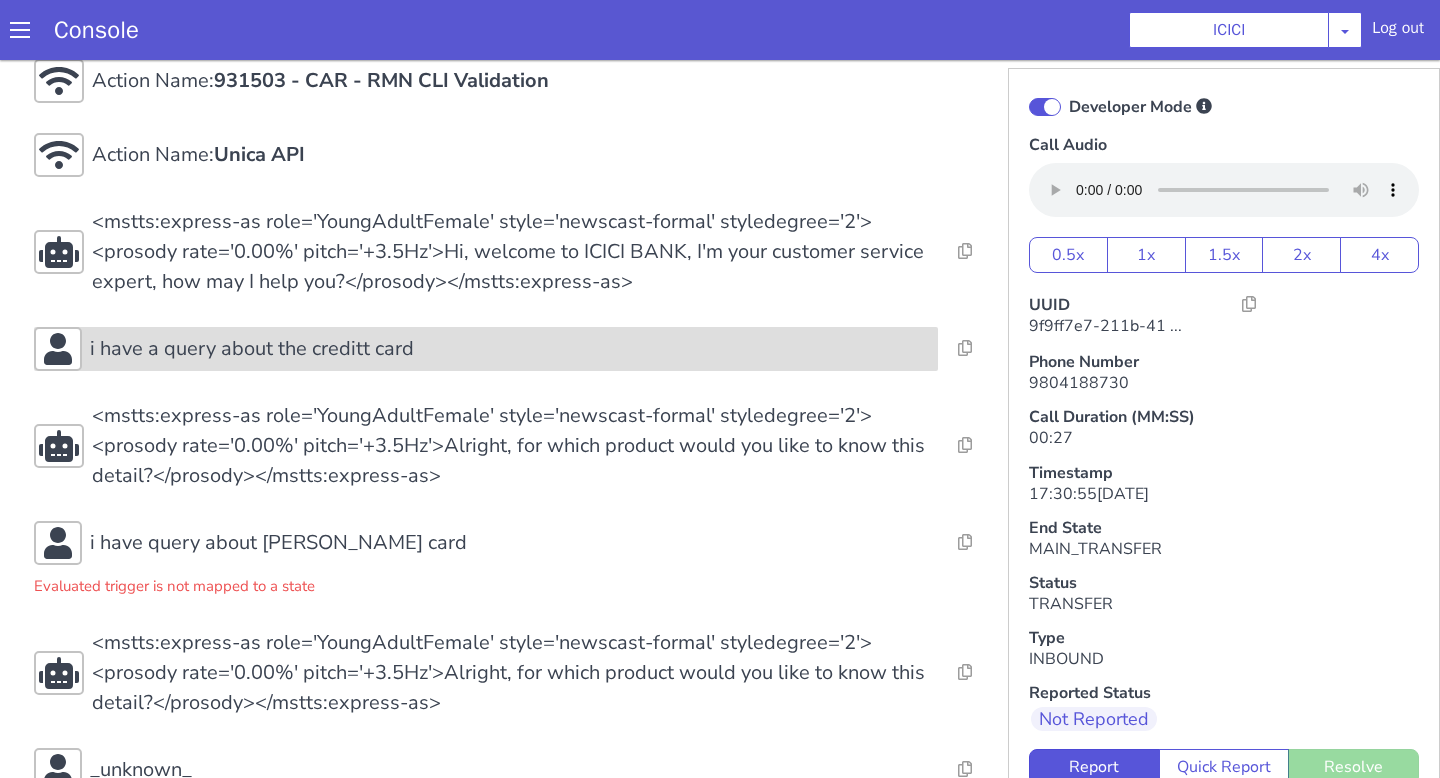 click on "i have a query about the creditt card" at bounding box center (510, 349) 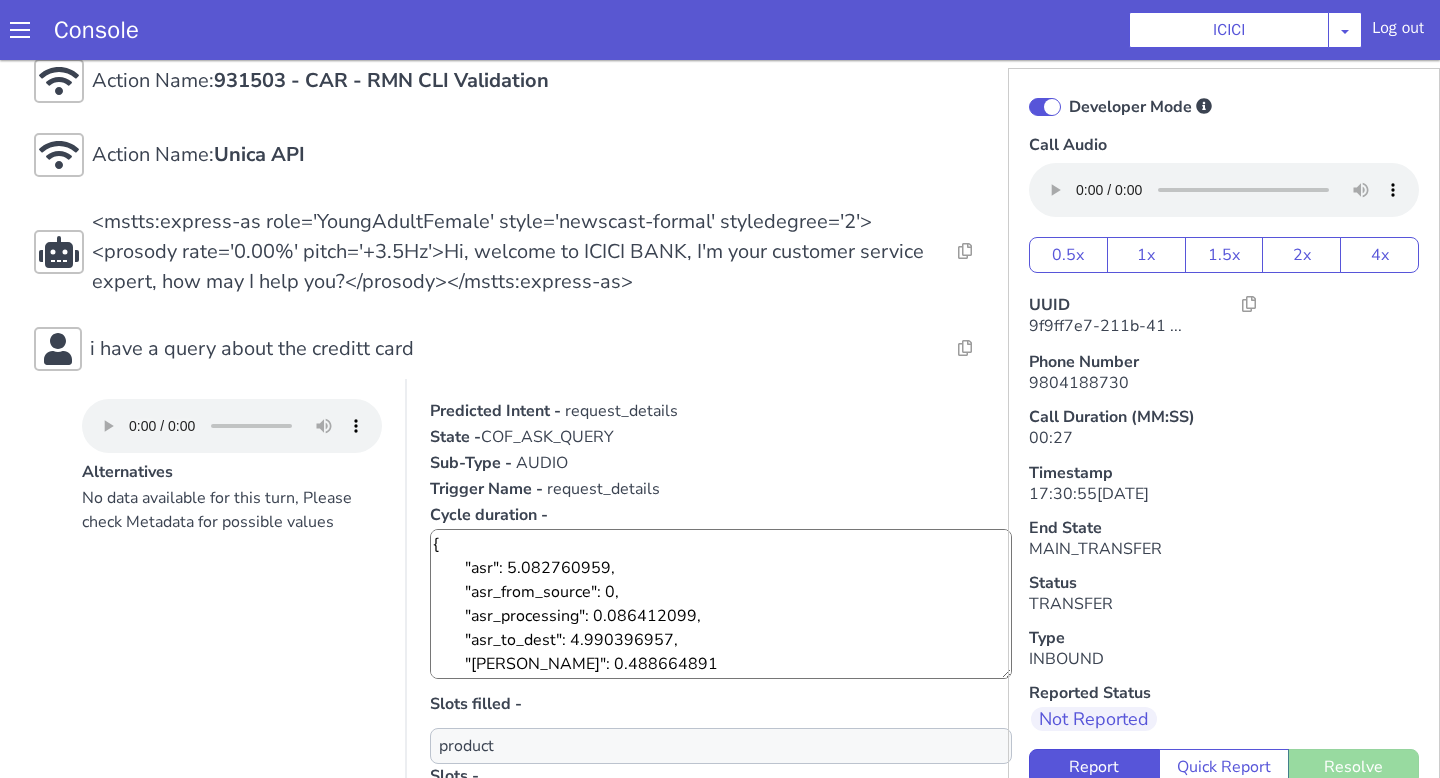 scroll, scrollTop: 24, scrollLeft: 0, axis: vertical 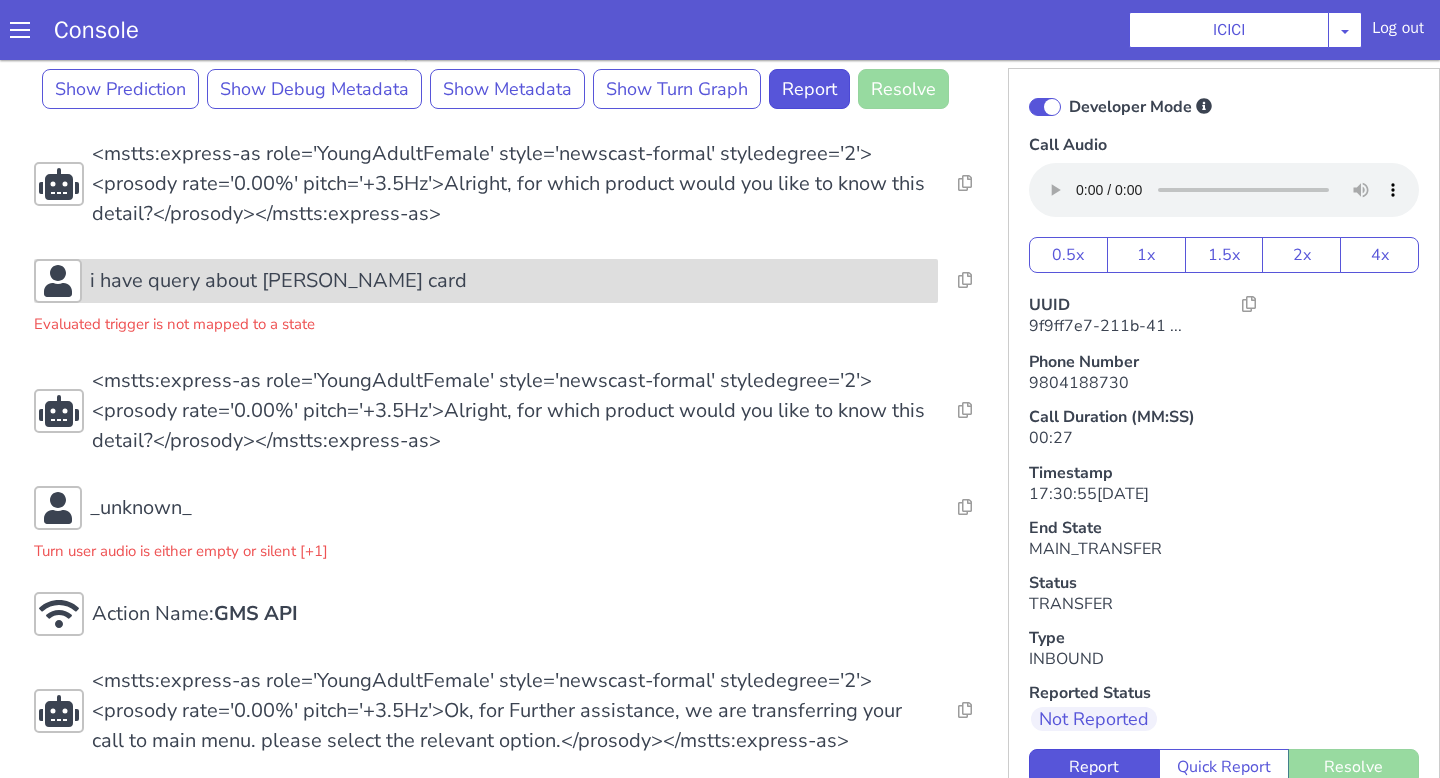 click on "i have query about bill creditt card" at bounding box center [510, 281] 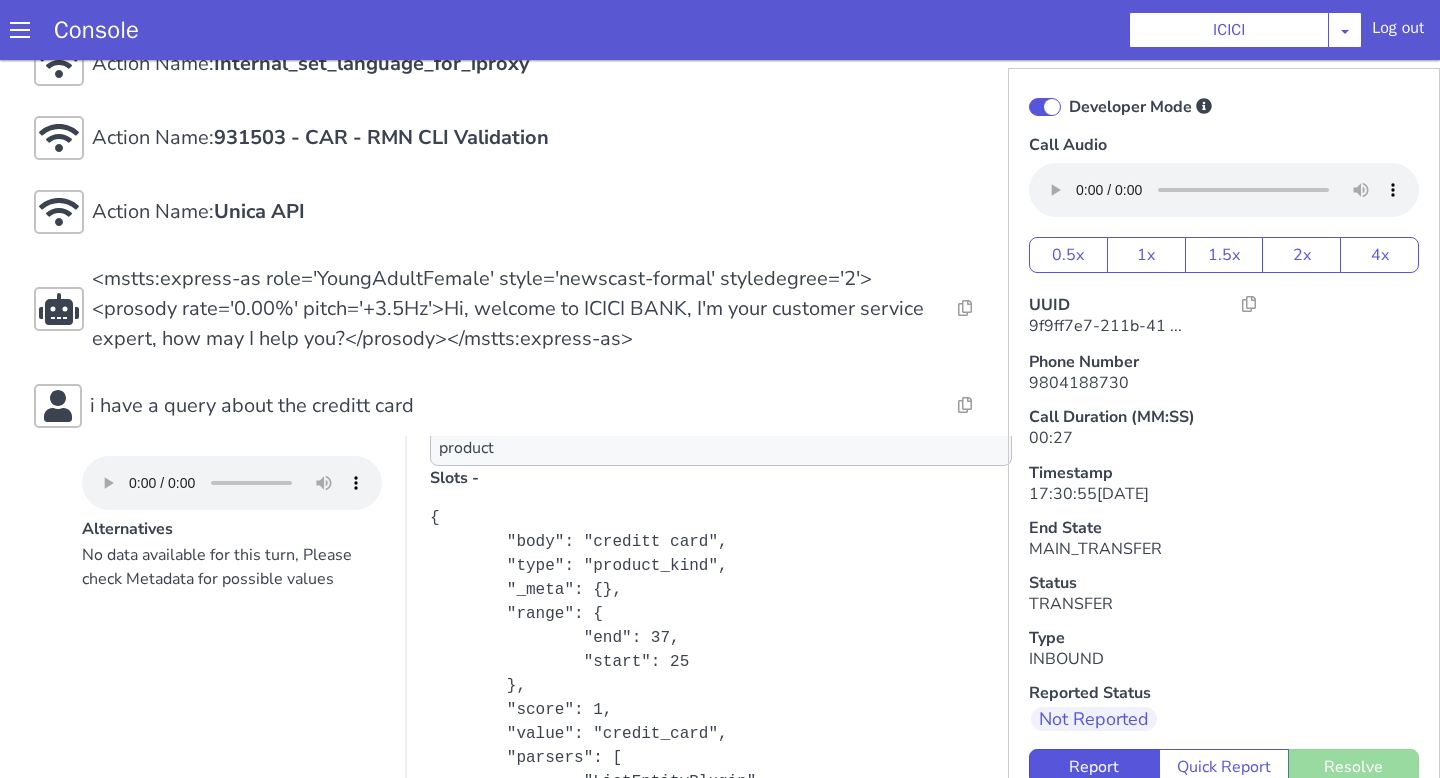 scroll, scrollTop: 0, scrollLeft: 0, axis: both 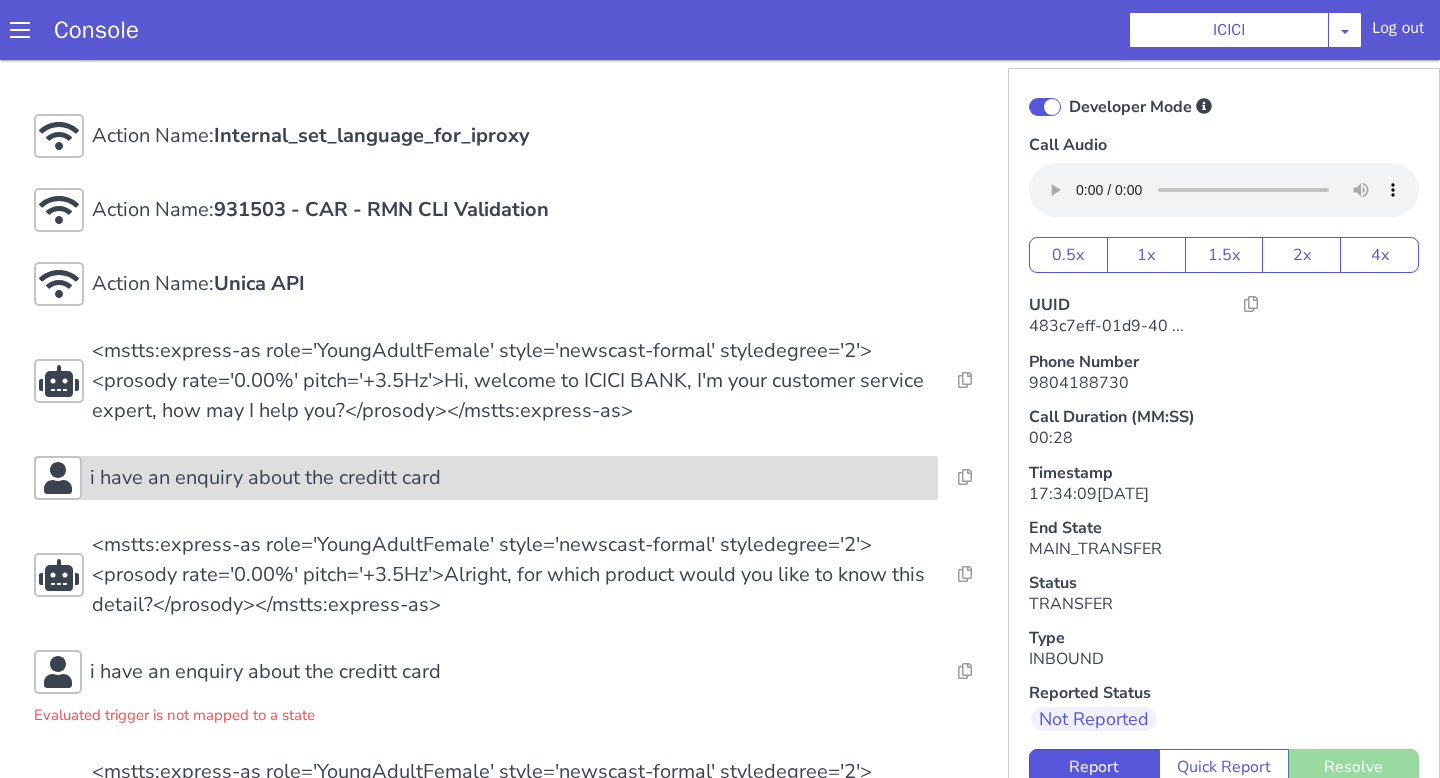 click on "i have an enquiry about the creditt card" at bounding box center [486, 478] 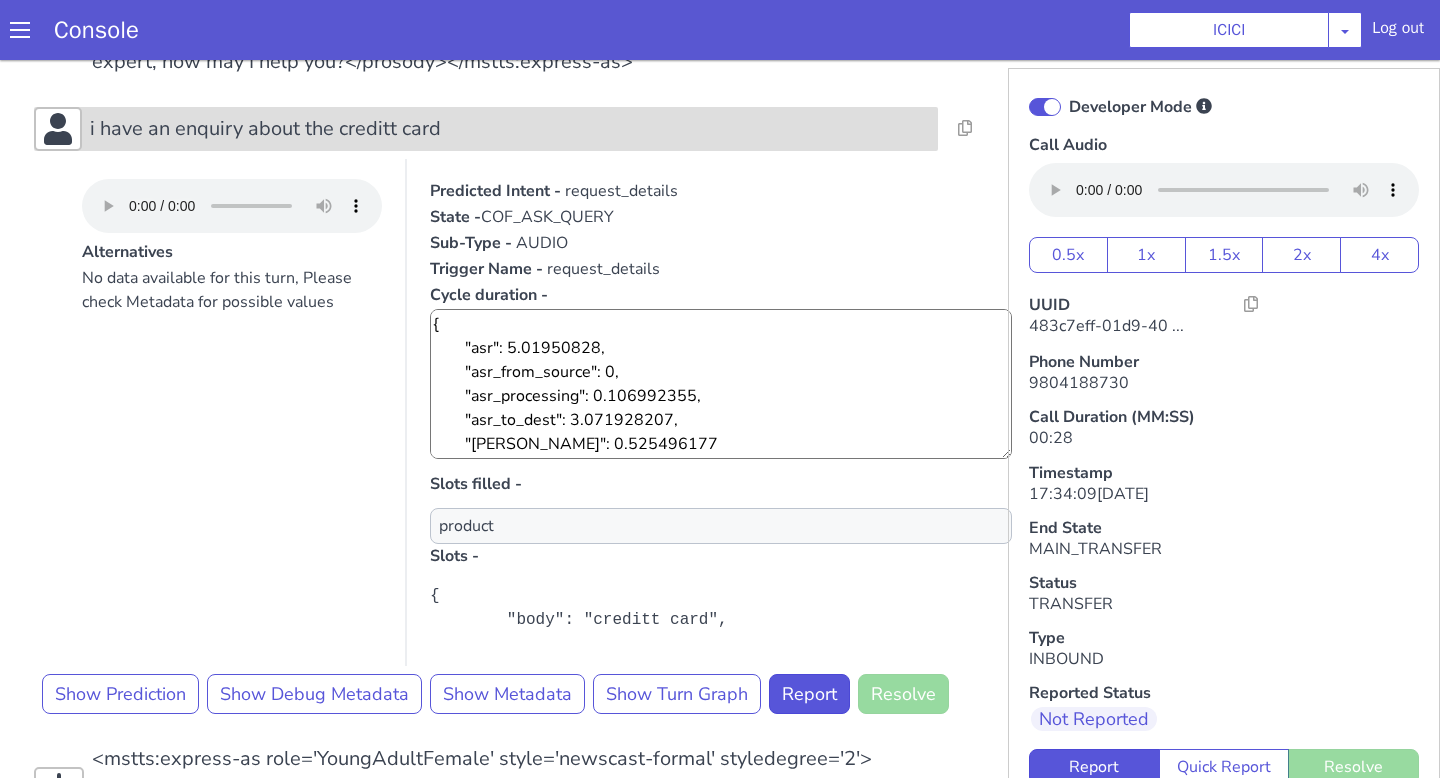 scroll, scrollTop: 431, scrollLeft: 0, axis: vertical 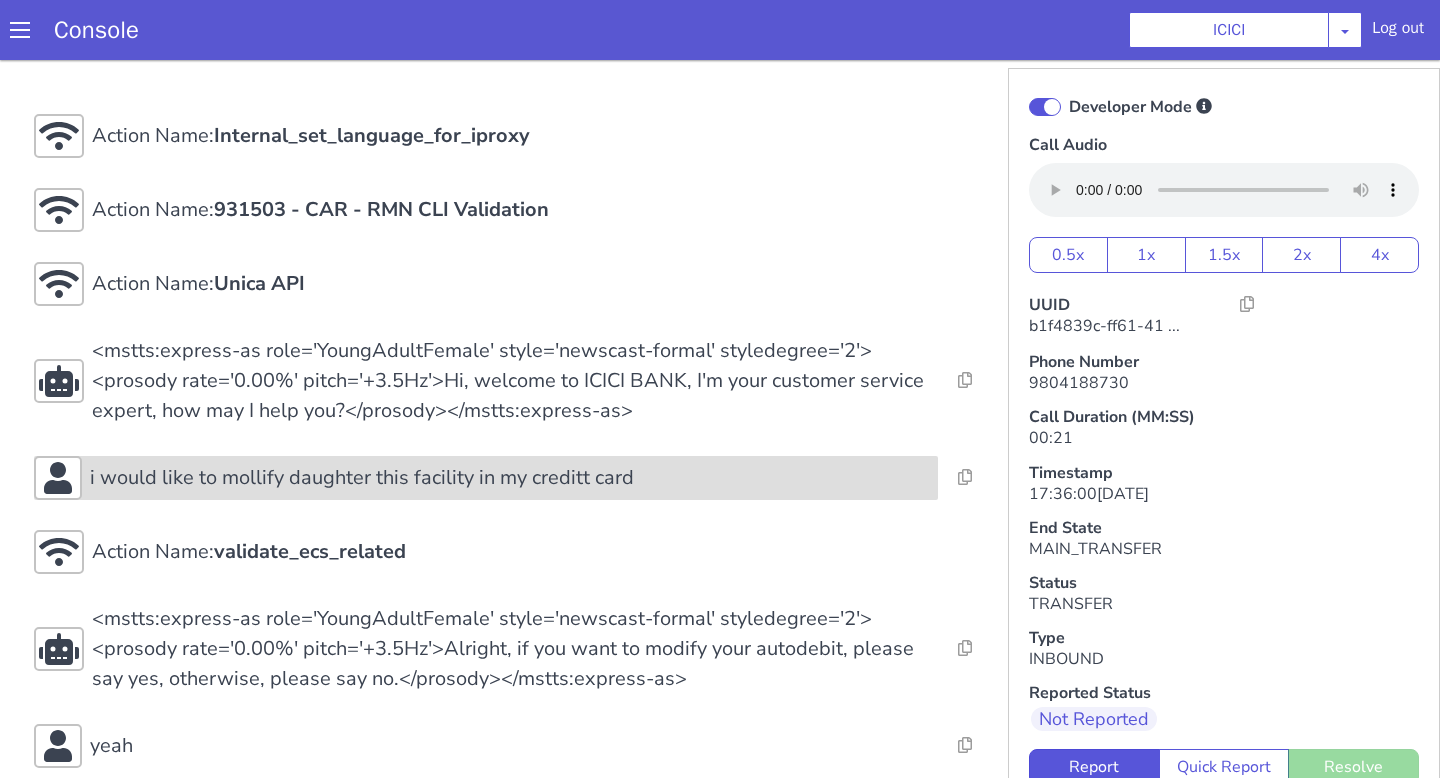 click on "i would like to mollify daughter this facility in my creditt card" at bounding box center (1473, 120) 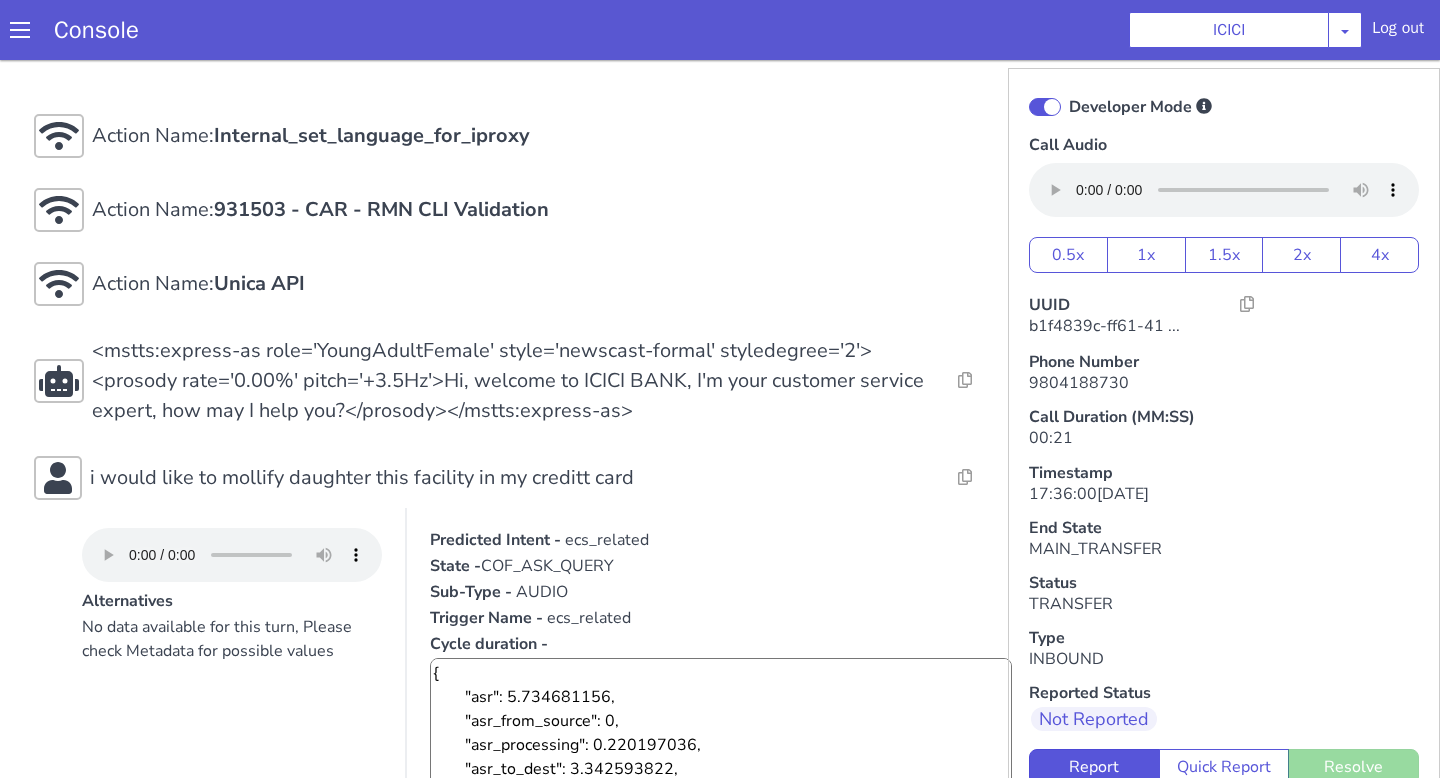 scroll, scrollTop: 24, scrollLeft: 0, axis: vertical 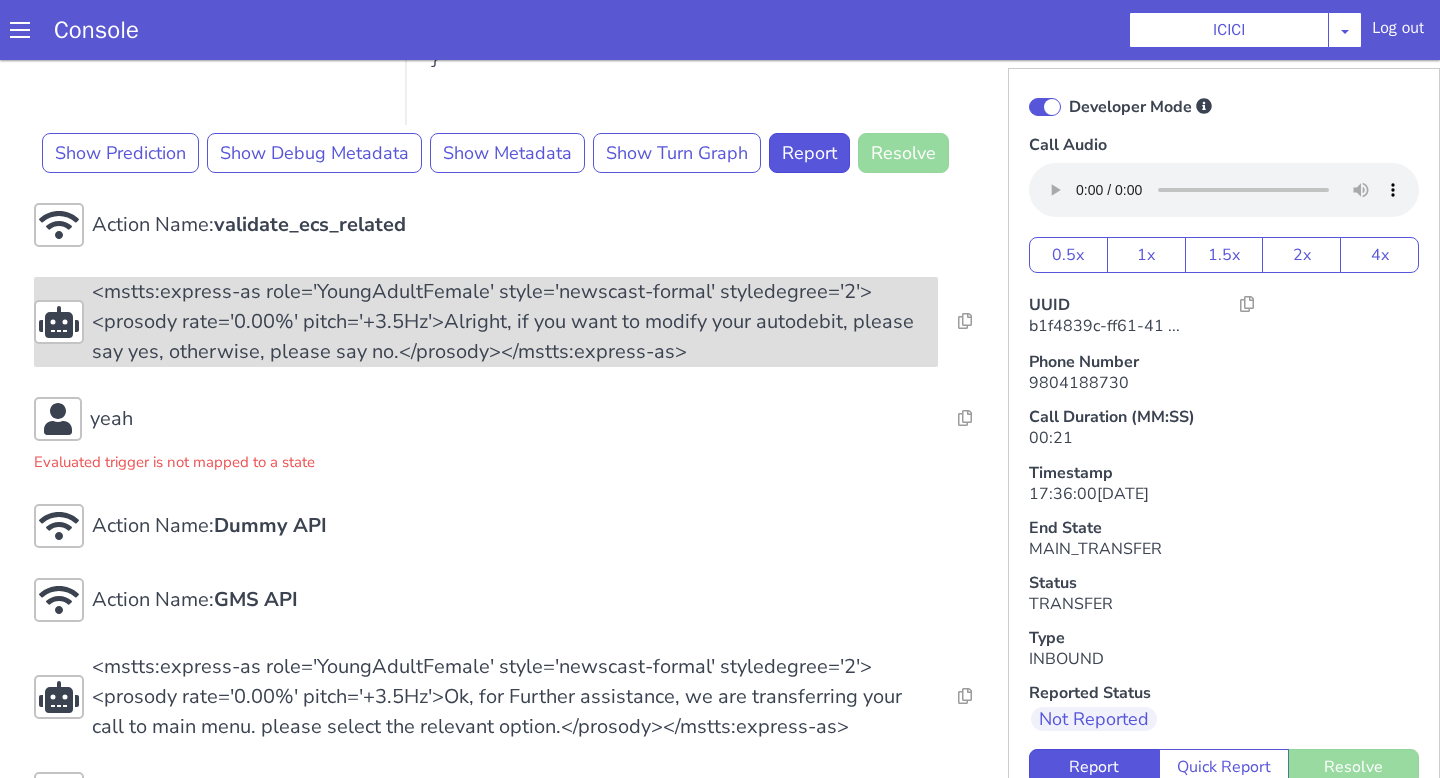 click on "<mstts:express-as role='YoungAdultFemale' style='newscast-formal' styledegree='2'><prosody rate='0.00%' pitch='+3.5Hz'>Alright, if you want to modify your autodebit, please say yes, otherwise, please say no.</prosody></mstts:express-as>" at bounding box center [1873, 183] 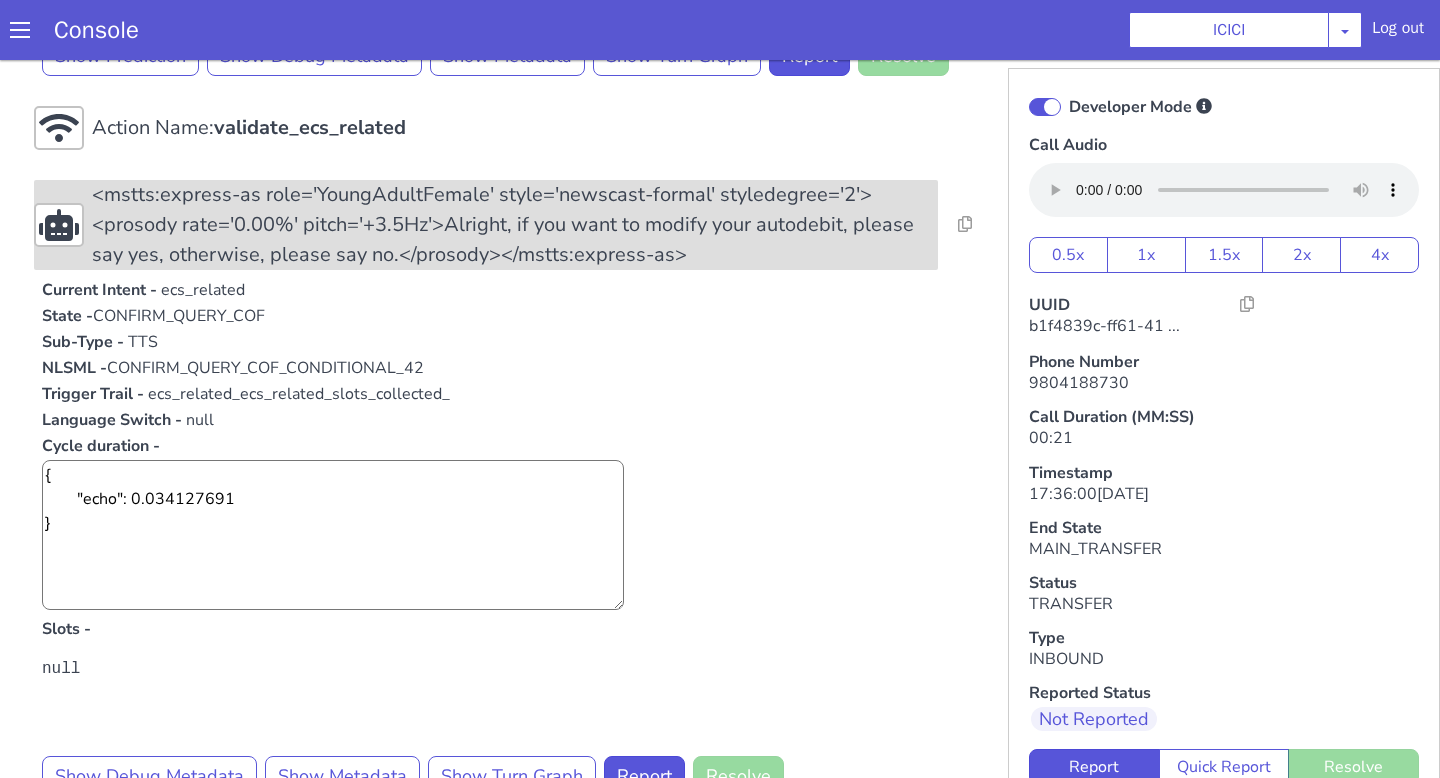 scroll, scrollTop: 988, scrollLeft: 0, axis: vertical 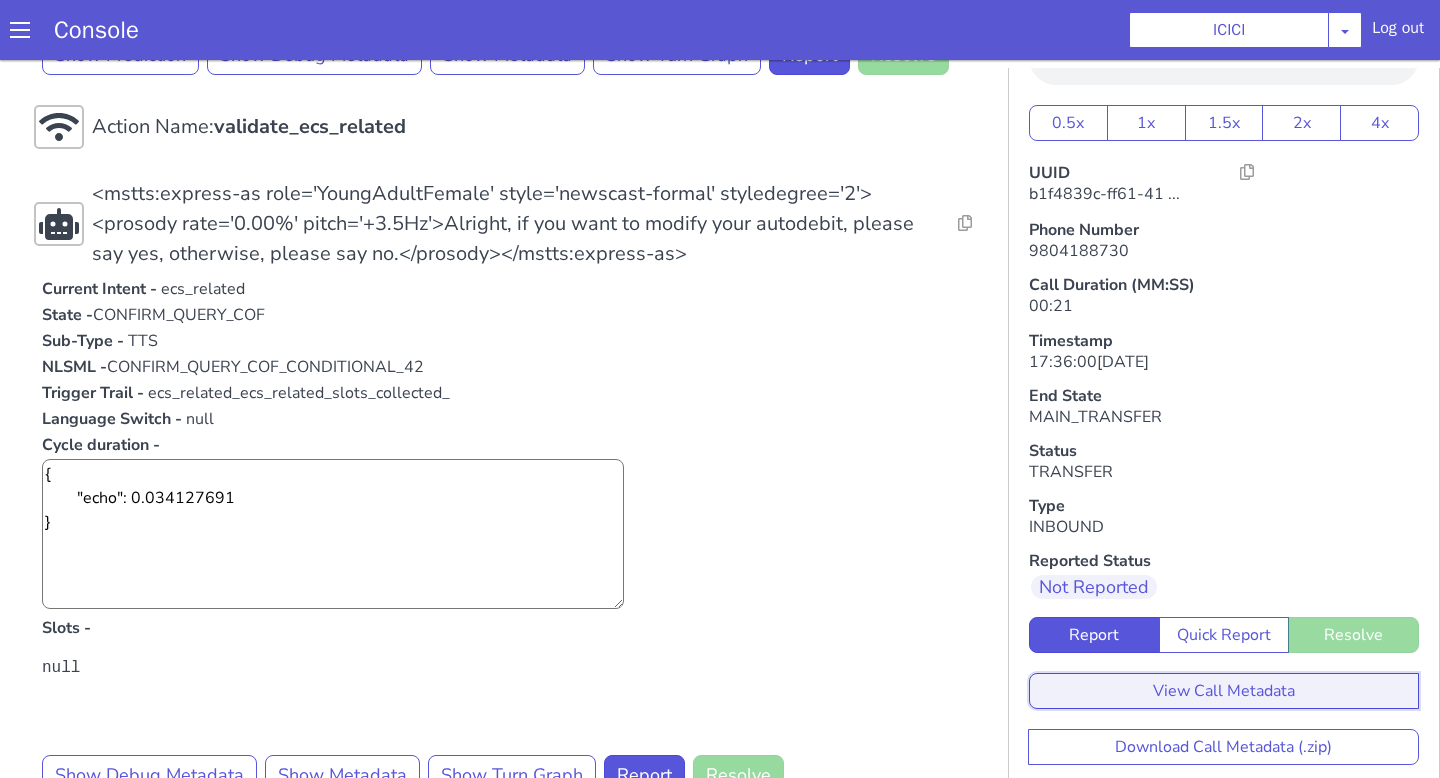 click on "View Call Metadata" at bounding box center (2237, 285) 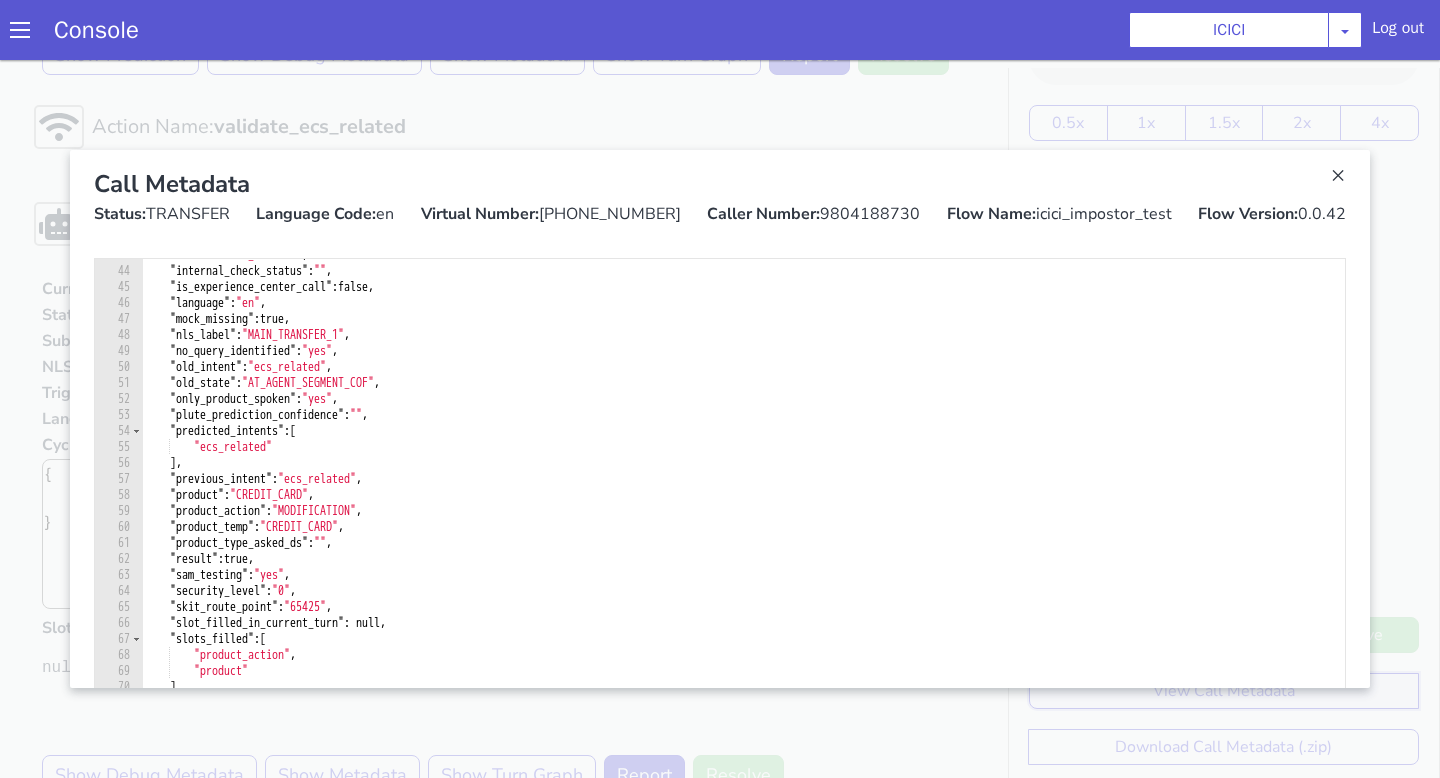 scroll, scrollTop: 709, scrollLeft: 0, axis: vertical 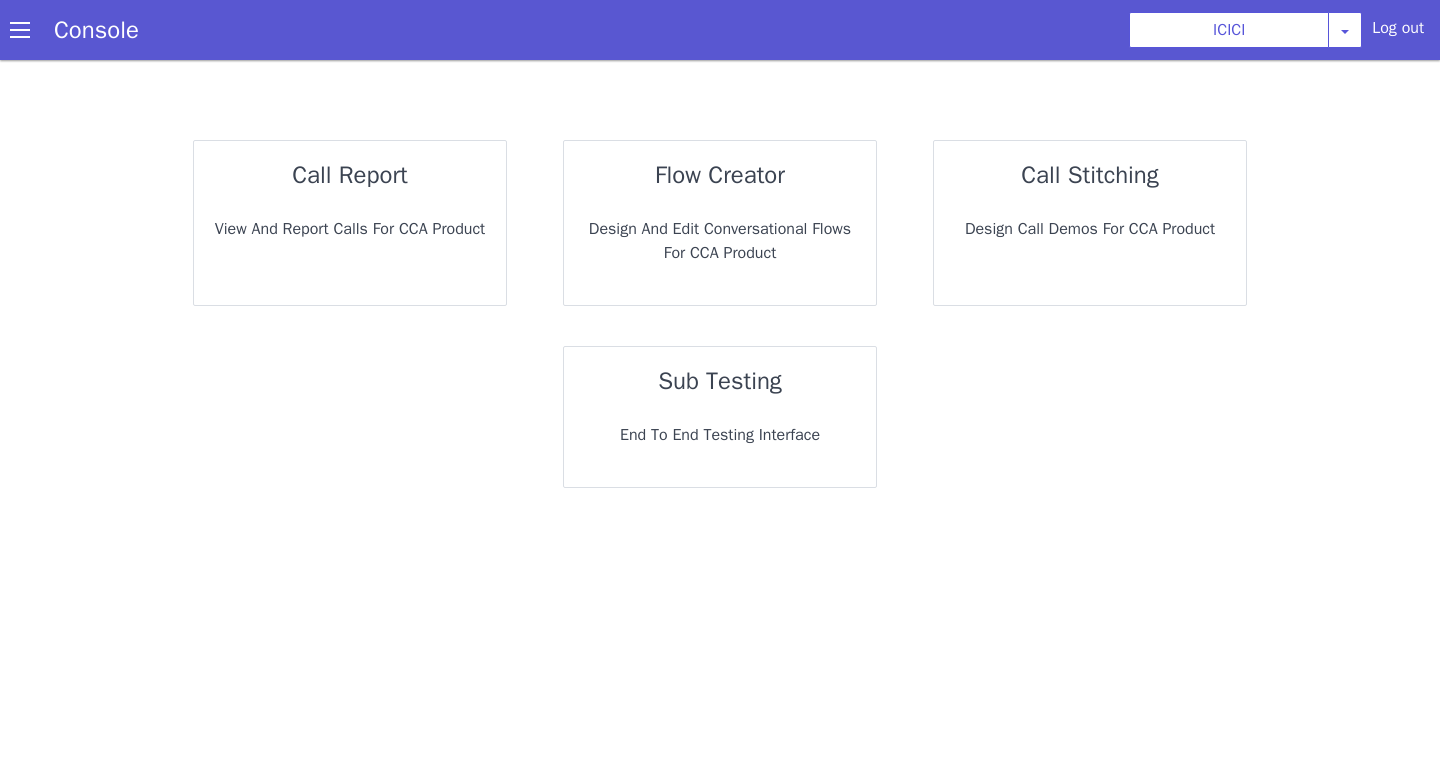 click on "sub testing End to End Testing Interface" at bounding box center (720, 417) 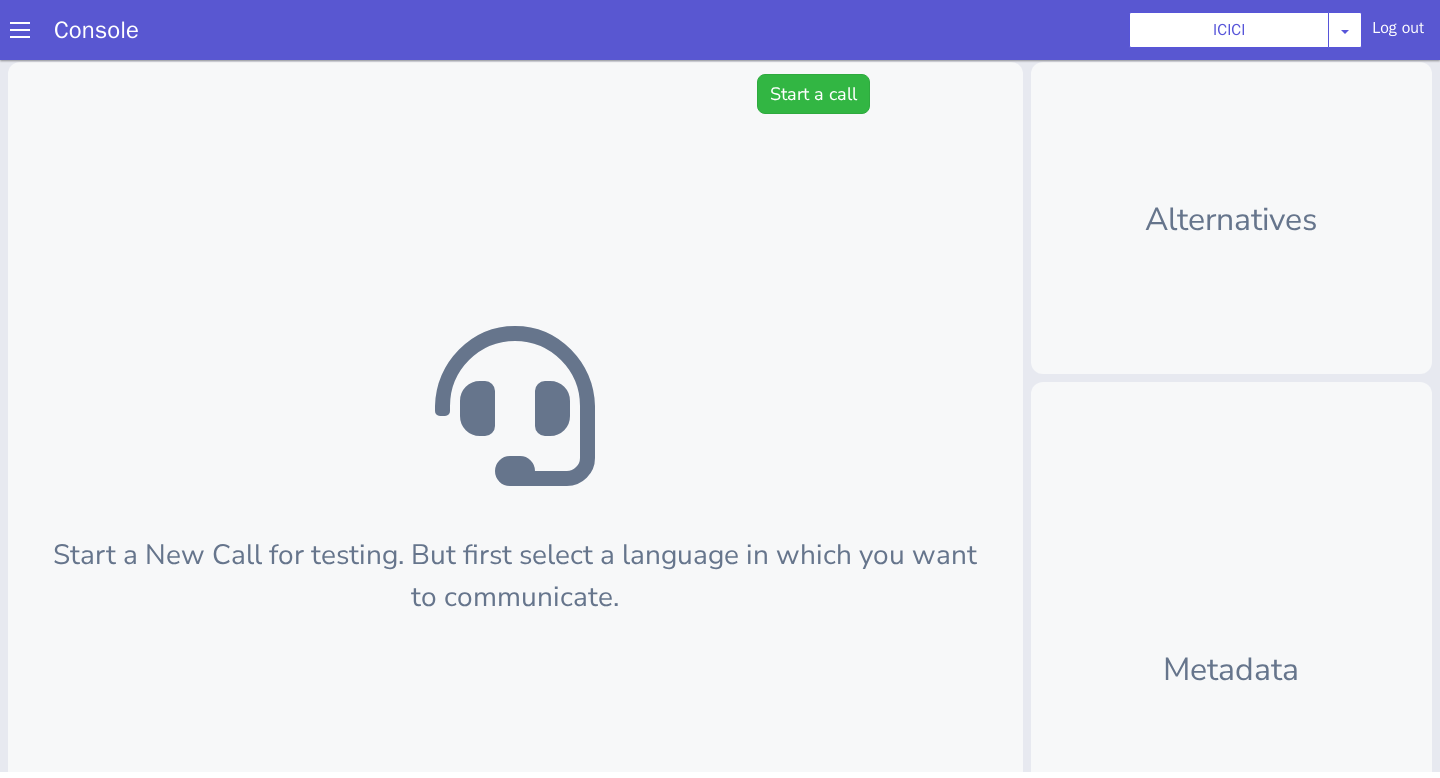 scroll, scrollTop: 0, scrollLeft: 0, axis: both 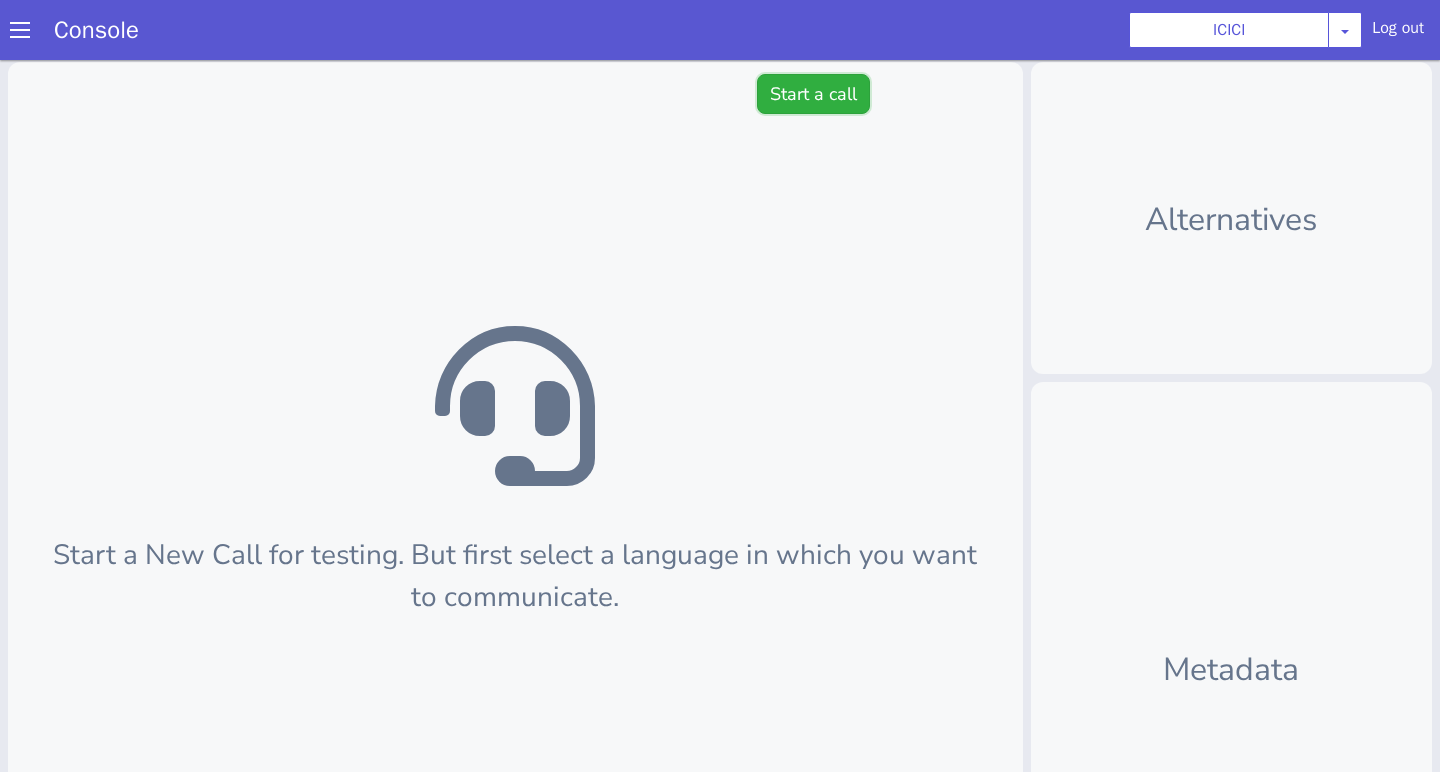 click on "Start a call" at bounding box center [813, 94] 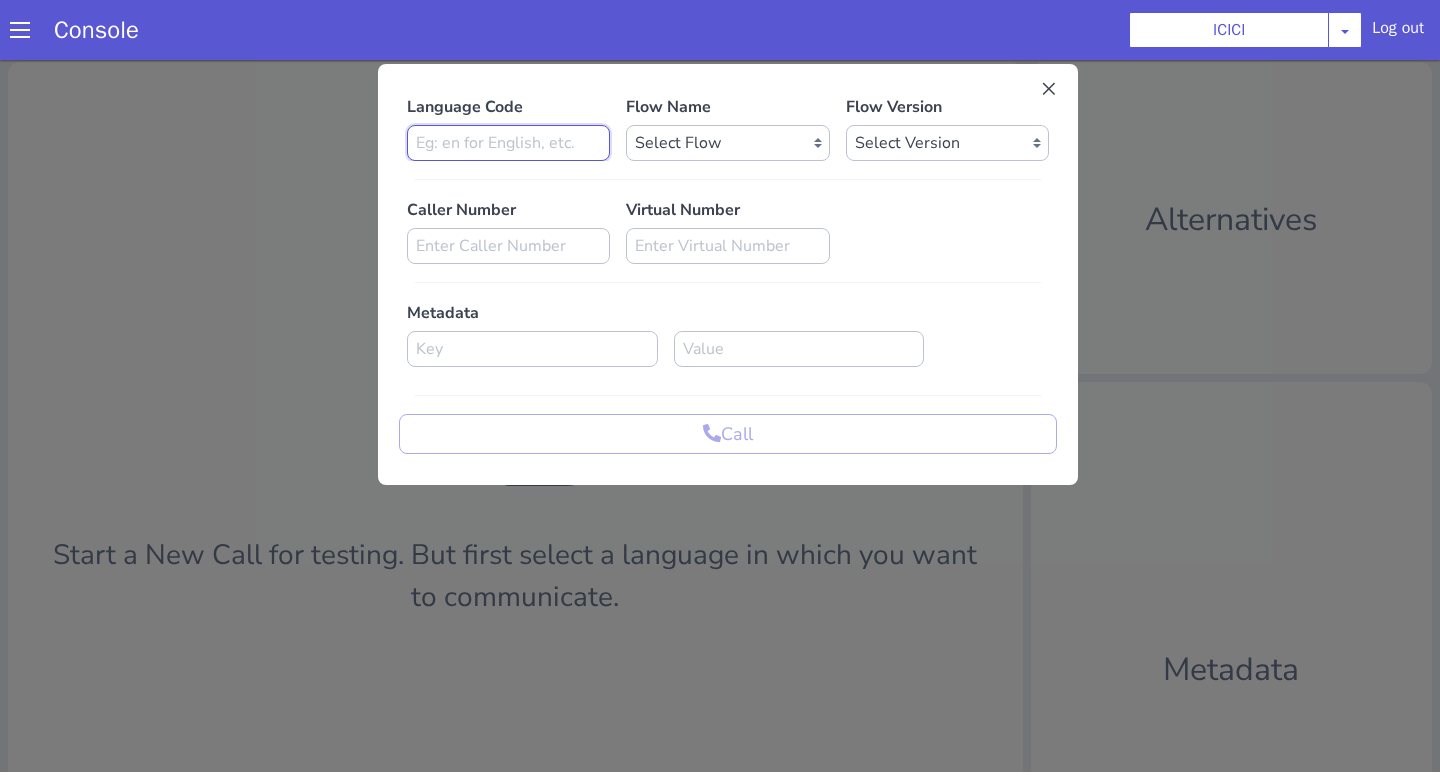 click at bounding box center [508, 143] 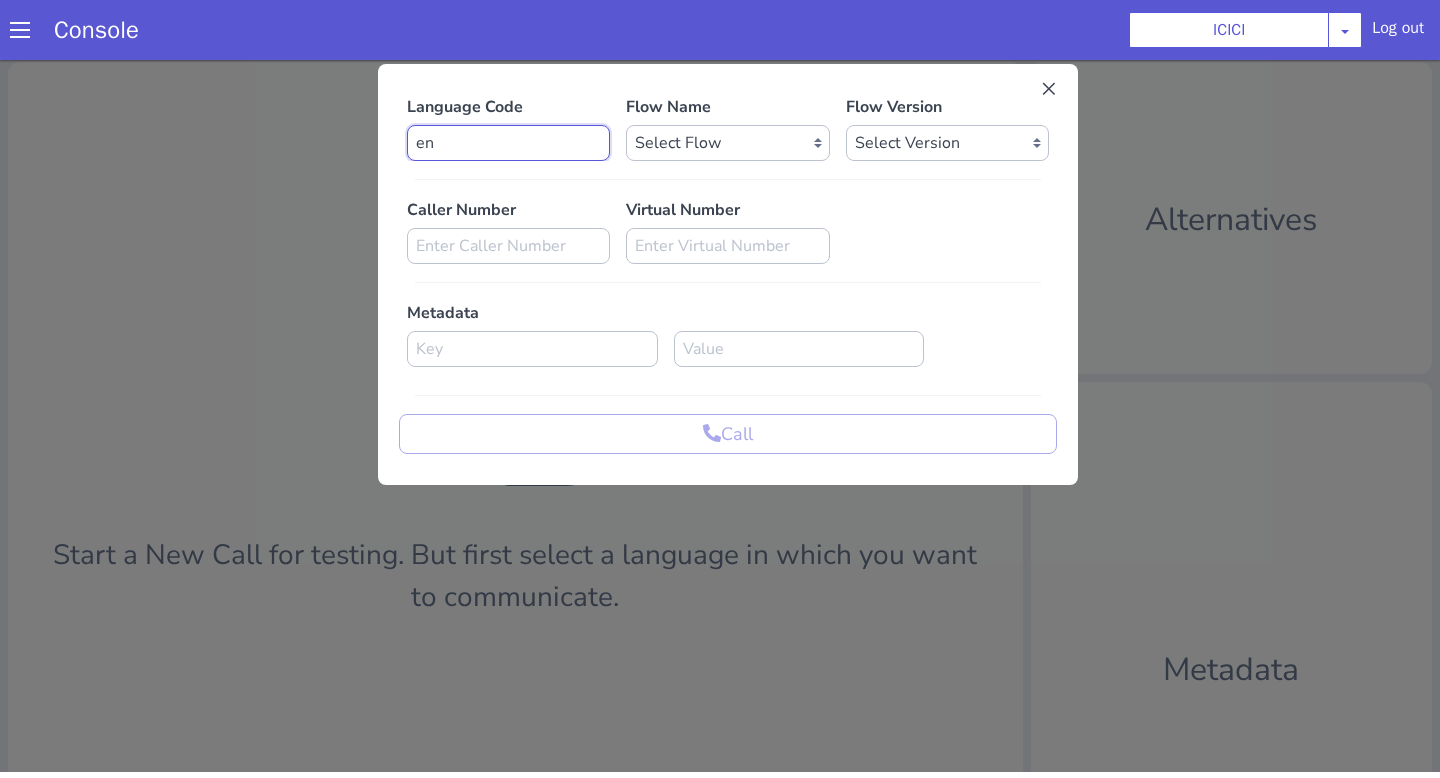 type on "en" 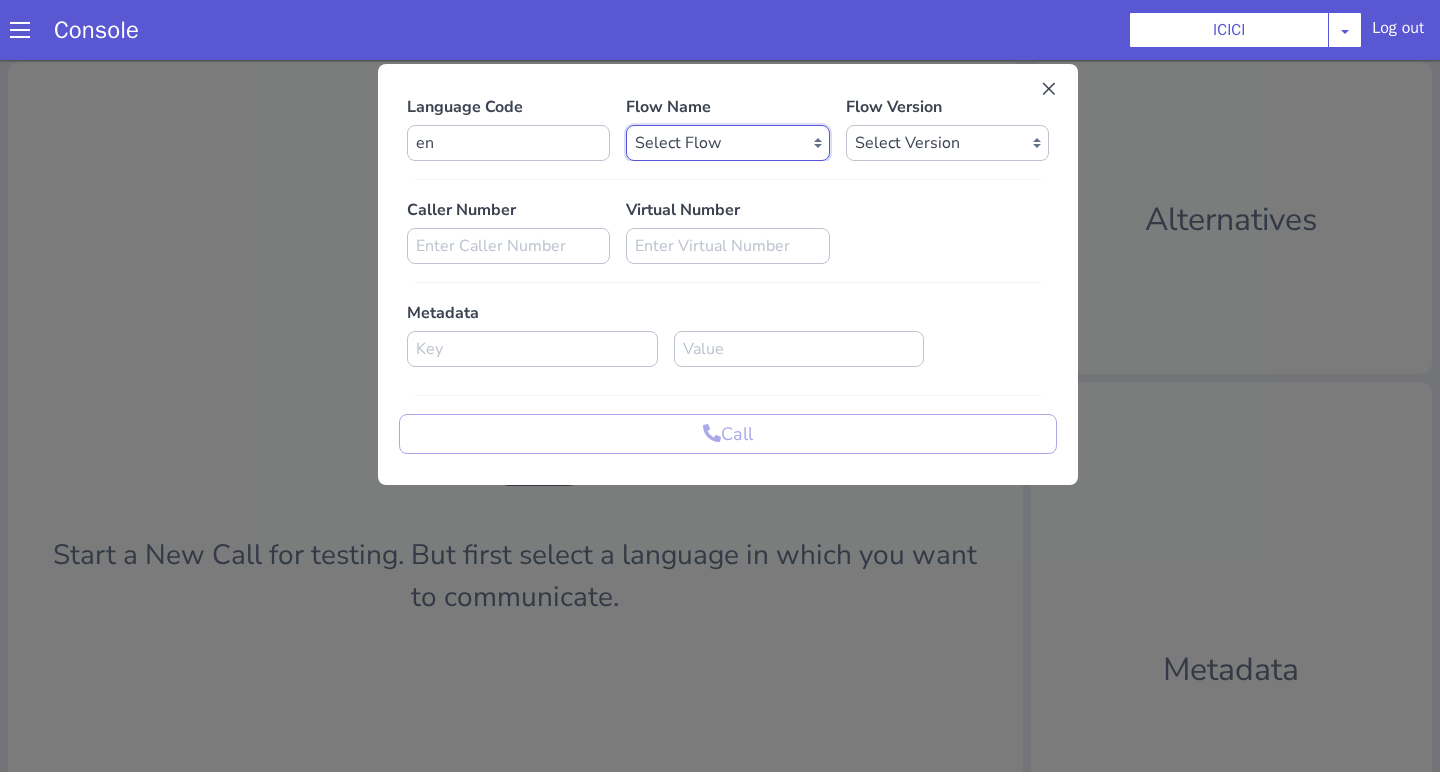 click on "Select Flow sachin_testing icici_test_import_1 icici_test icici_dummy infra_test ICICI_2 inter_digit_dtmf_wait_test icici ICICI_2.1 icici_incident_reporting Dummy_testcase icici_impostor_test icici_dtmf_patience_test DTMF_patience_test_bot icici_bot_2.0 (dropped) icici_cdbc_modification icici_migration phase_5 icici_lic_ipo icici_temp icici_outbound icici_poc_sip_trunking icici_prod_sync_temp icici_CC_limit_enhancement icici_farmer_bot icici_farmer_bot_hindi icici_hi icici_dialogy" at bounding box center [727, 143] 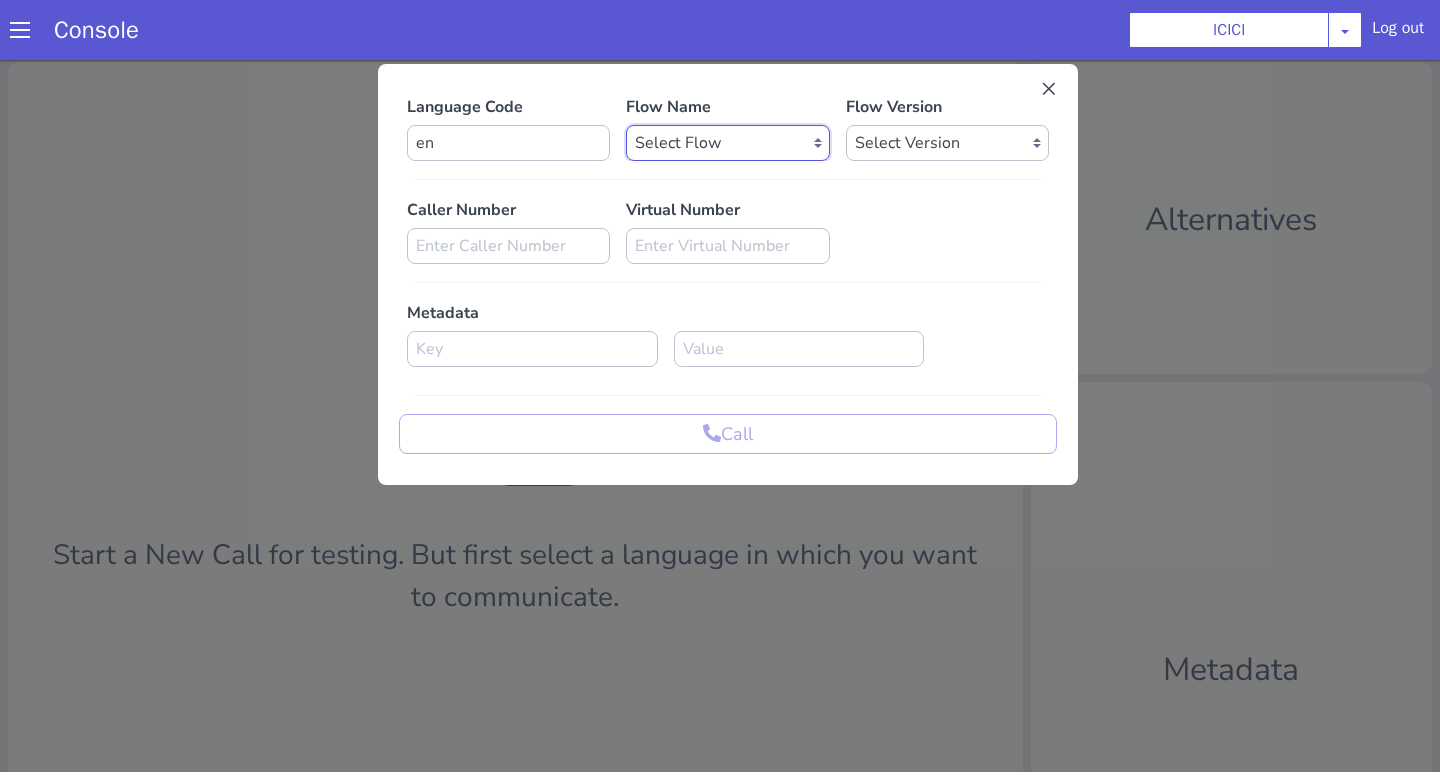 select on "b03a4faf-32c3-4c7e-b817-7f3662e43ade" 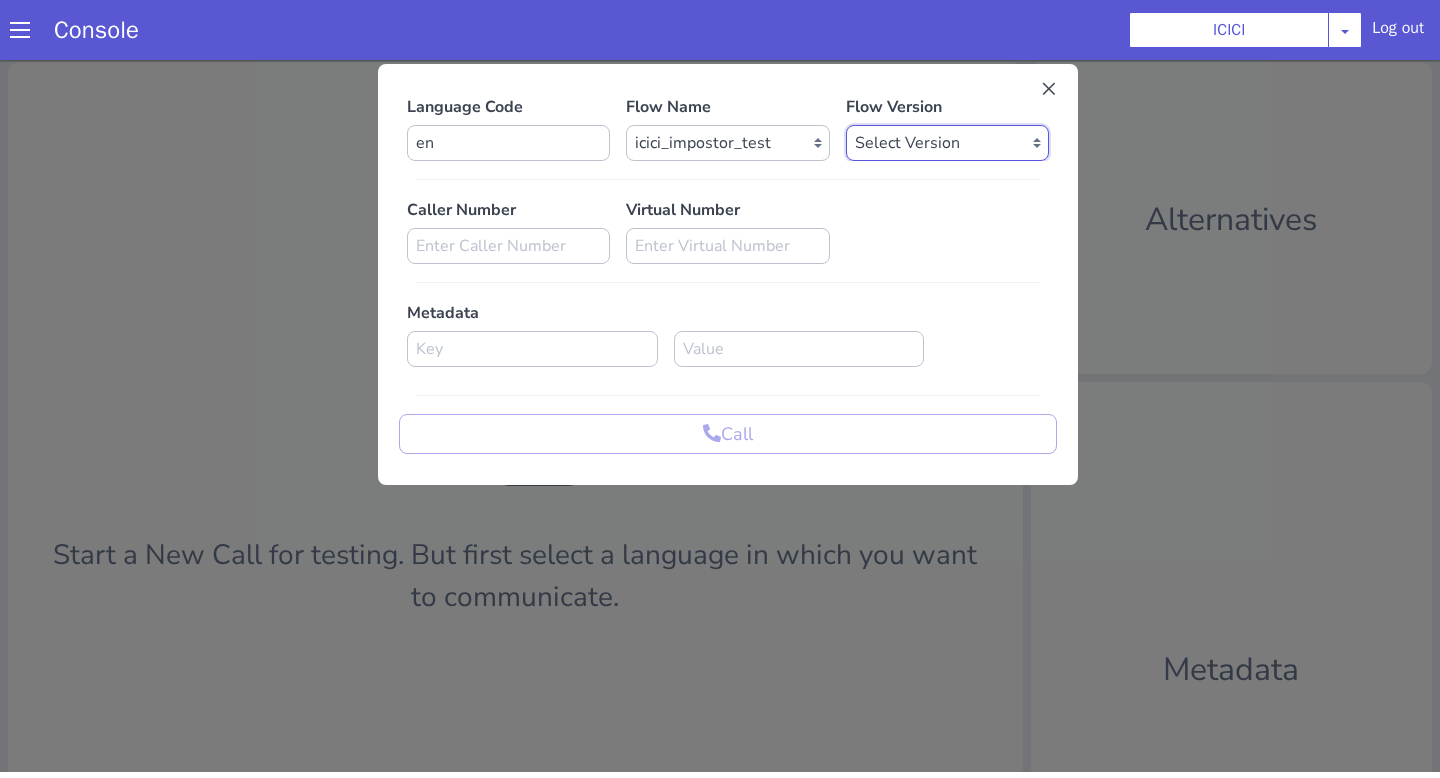click on "Select Version 0.0.43 0.0.42 0.0.41 0.0.40 0.0.39 0.0.38 0.0.37 0.0.36 0.0.35 0.0.34 0.0.33 0.0.32 0.0.31 0.0.30 0.0.29 0.0.28 0.0.27 0.0.26 0.0.25 0.0.24 0.0.23 0.0.22 0.0.21 0.0.20 0.0.19 0.0.18 0.0.17 0.0.16 0.0.15 0.0.14 0.0.13 0.0.12 0.0.11 0.0.10 0.0.9 0.0.8 0.0.7 0.0.6 0.0.5 0.0.4 0.0.3 0.0.2 0.0.1" at bounding box center [947, 143] 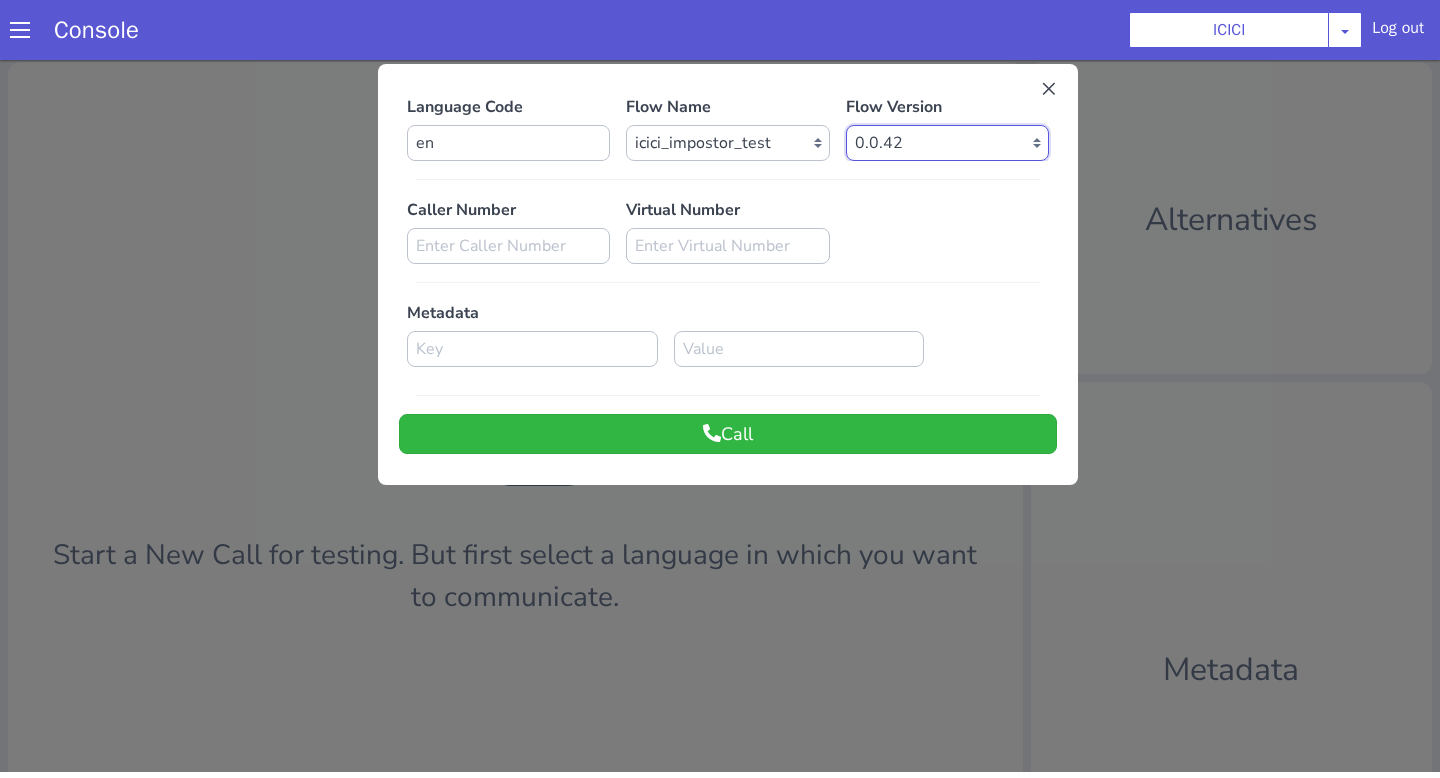 click on "Select Version 0.0.43 0.0.42 0.0.41 0.0.40 0.0.39 0.0.38 0.0.37 0.0.36 0.0.35 0.0.34 0.0.33 0.0.32 0.0.31 0.0.30 0.0.29 0.0.28 0.0.27 0.0.26 0.0.25 0.0.24 0.0.23 0.0.22 0.0.21 0.0.20 0.0.19 0.0.18 0.0.17 0.0.16 0.0.15 0.0.14 0.0.13 0.0.12 0.0.11 0.0.10 0.0.9 0.0.8 0.0.7 0.0.6 0.0.5 0.0.4 0.0.3 0.0.2 0.0.1" at bounding box center (947, 143) 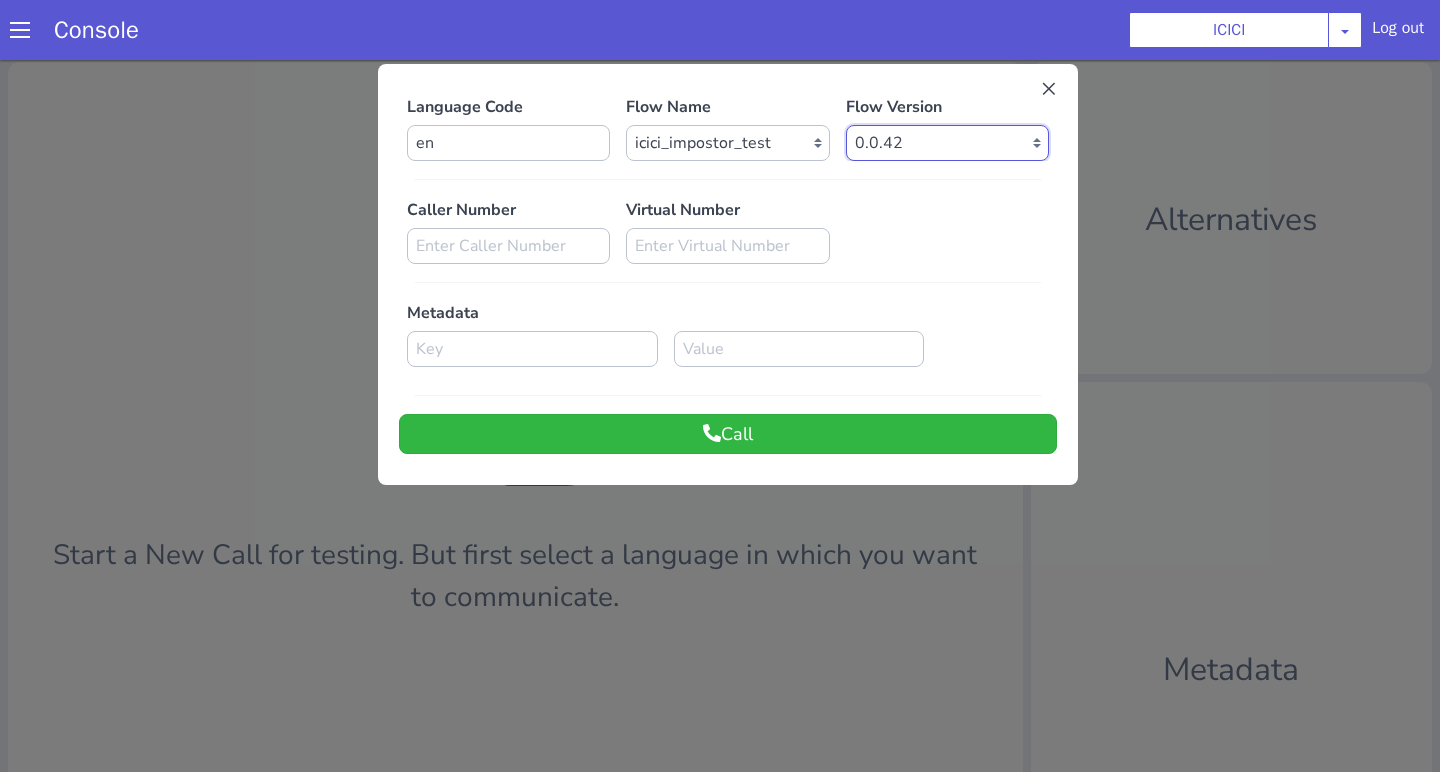 select on "0.0.43" 